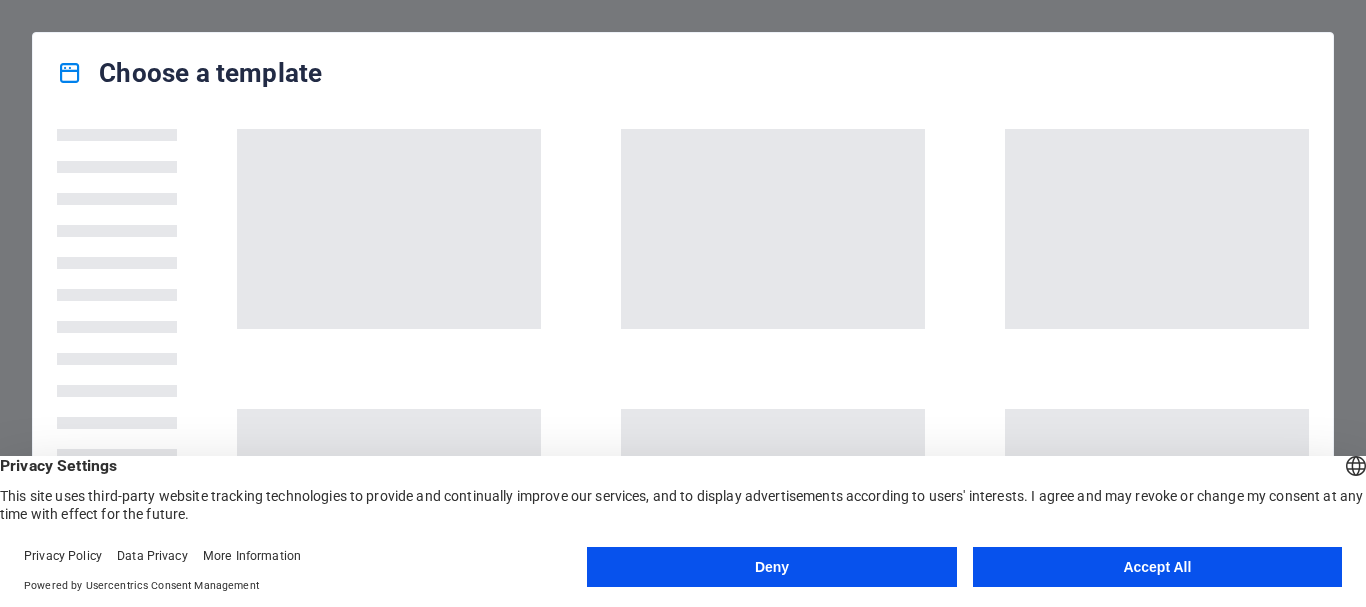 scroll, scrollTop: 0, scrollLeft: 0, axis: both 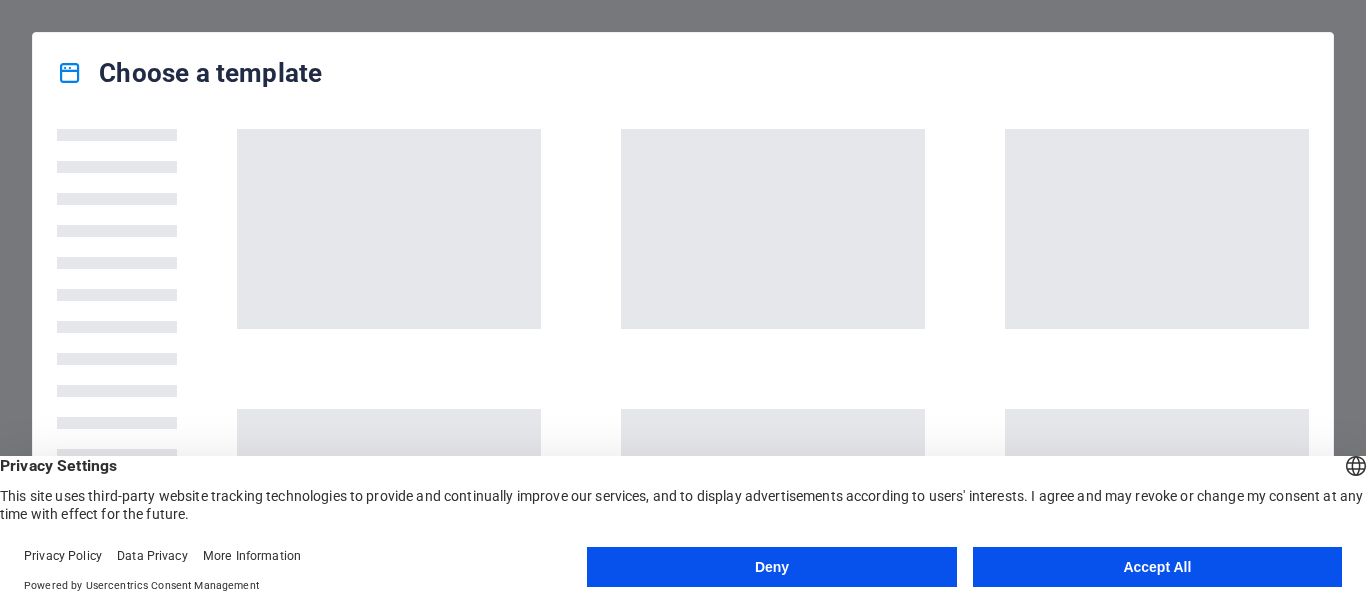 click on "Accept All" at bounding box center (1157, 567) 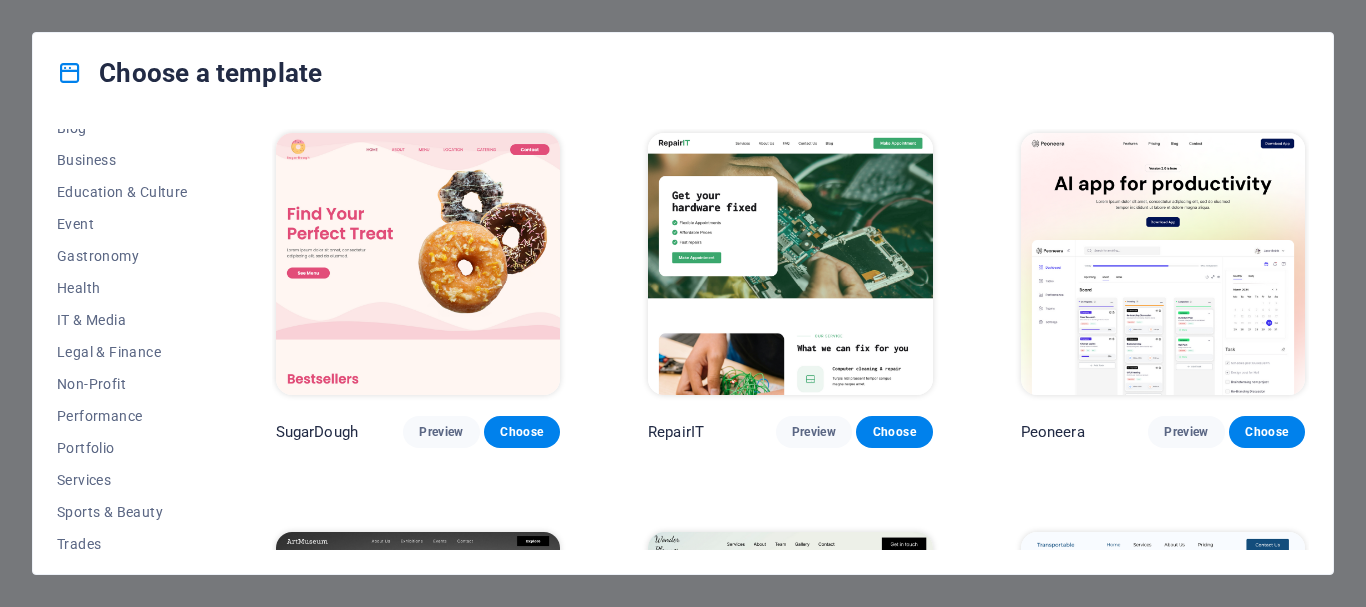 scroll, scrollTop: 308, scrollLeft: 0, axis: vertical 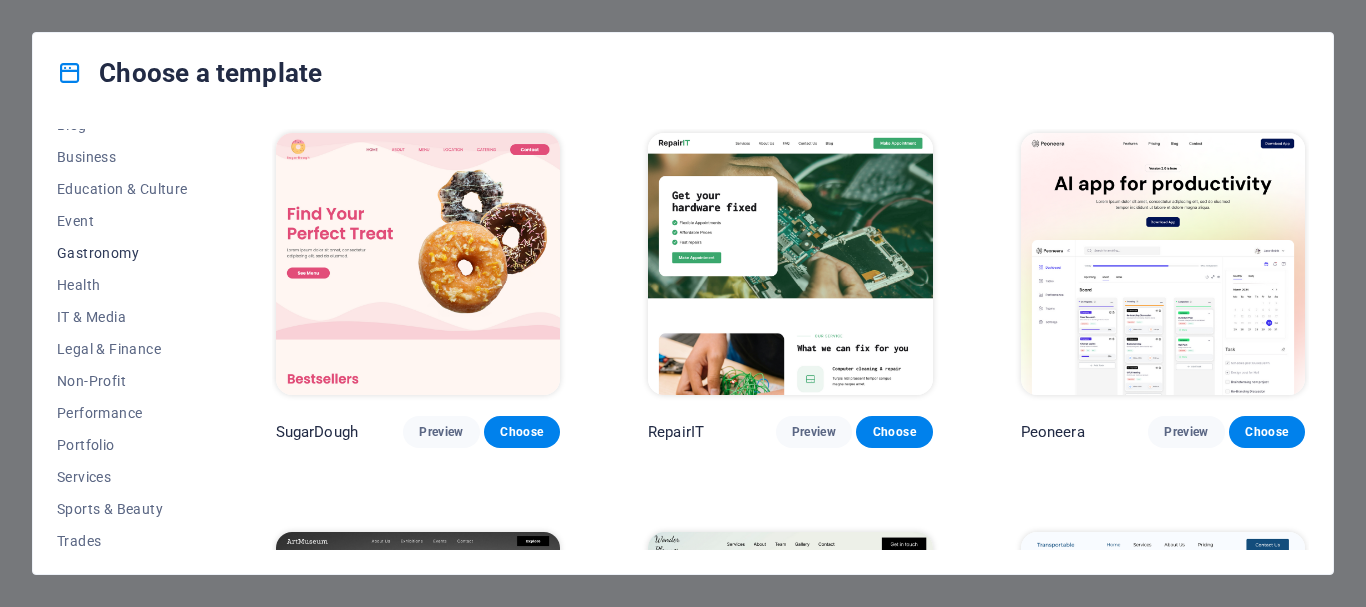 click on "Gastronomy" at bounding box center (122, 253) 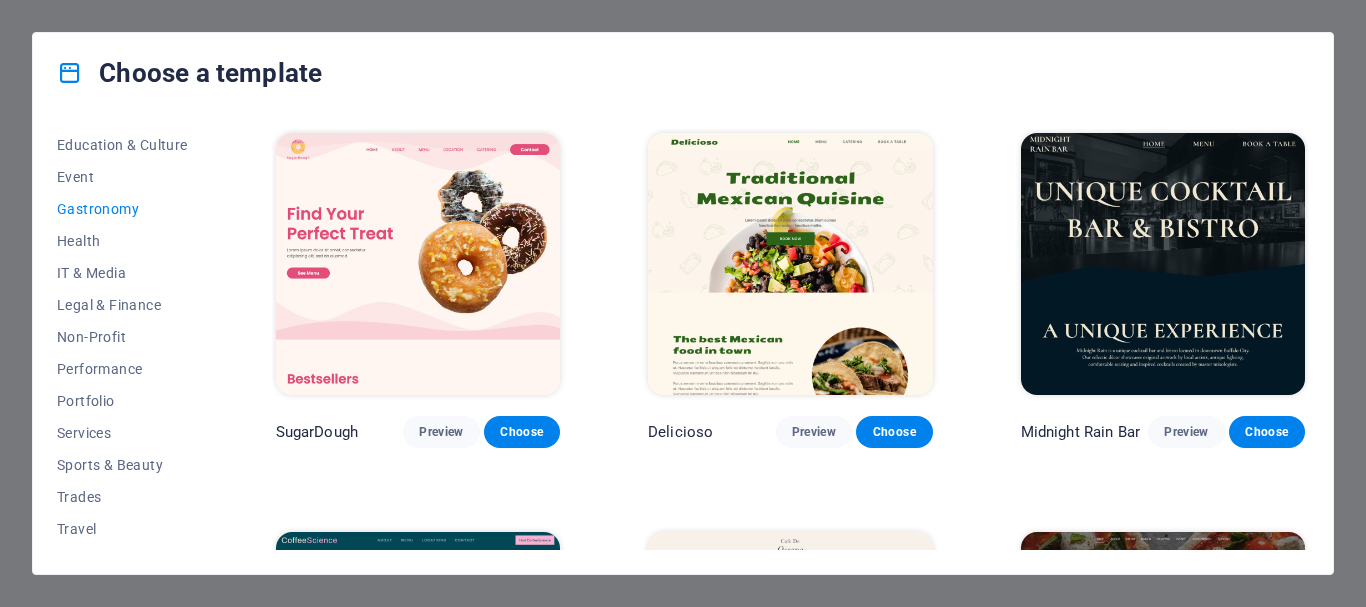 scroll, scrollTop: 379, scrollLeft: 0, axis: vertical 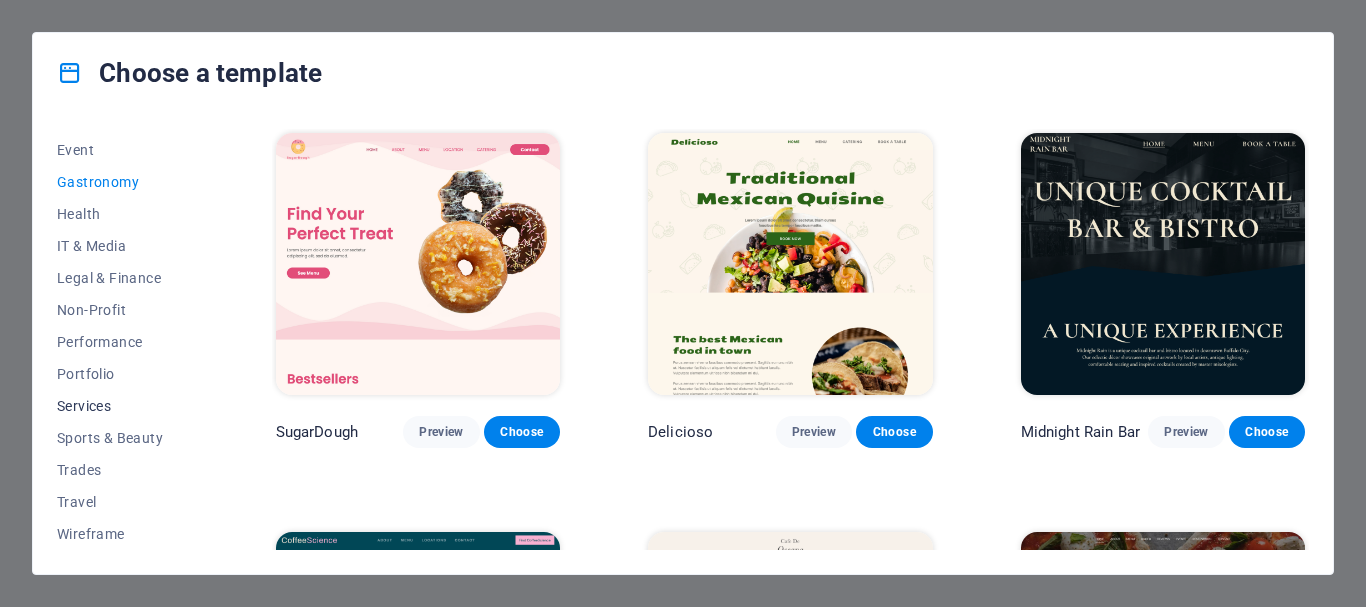 click on "Services" at bounding box center [122, 406] 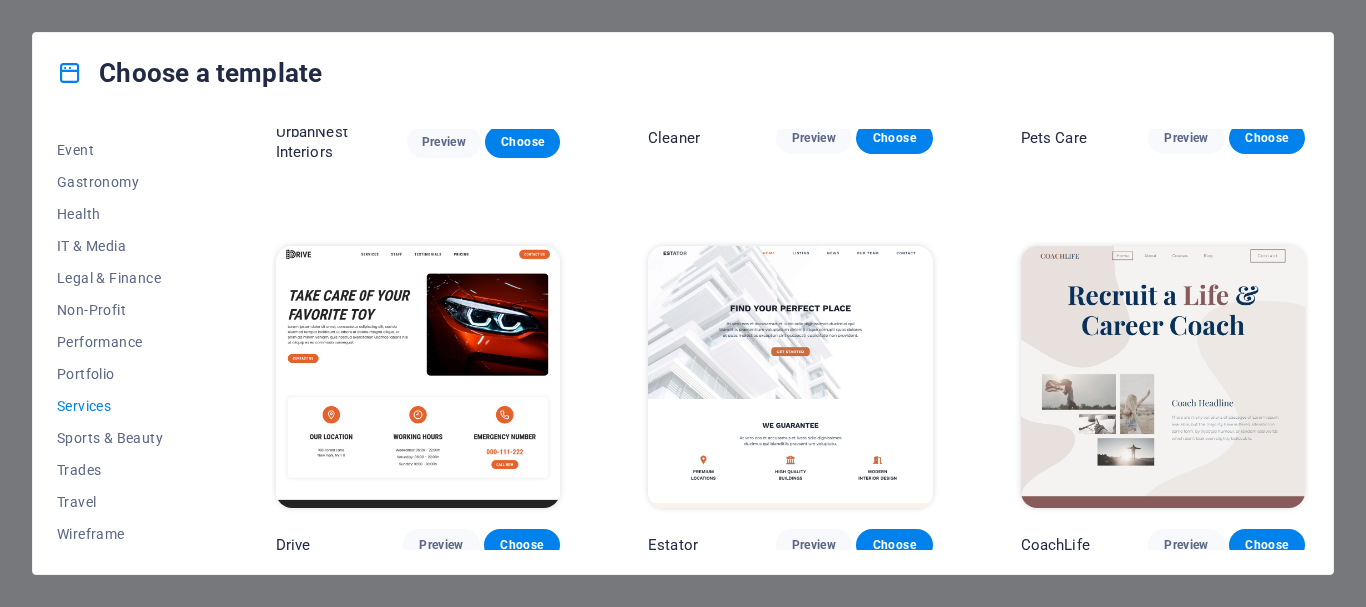 scroll, scrollTop: 0, scrollLeft: 0, axis: both 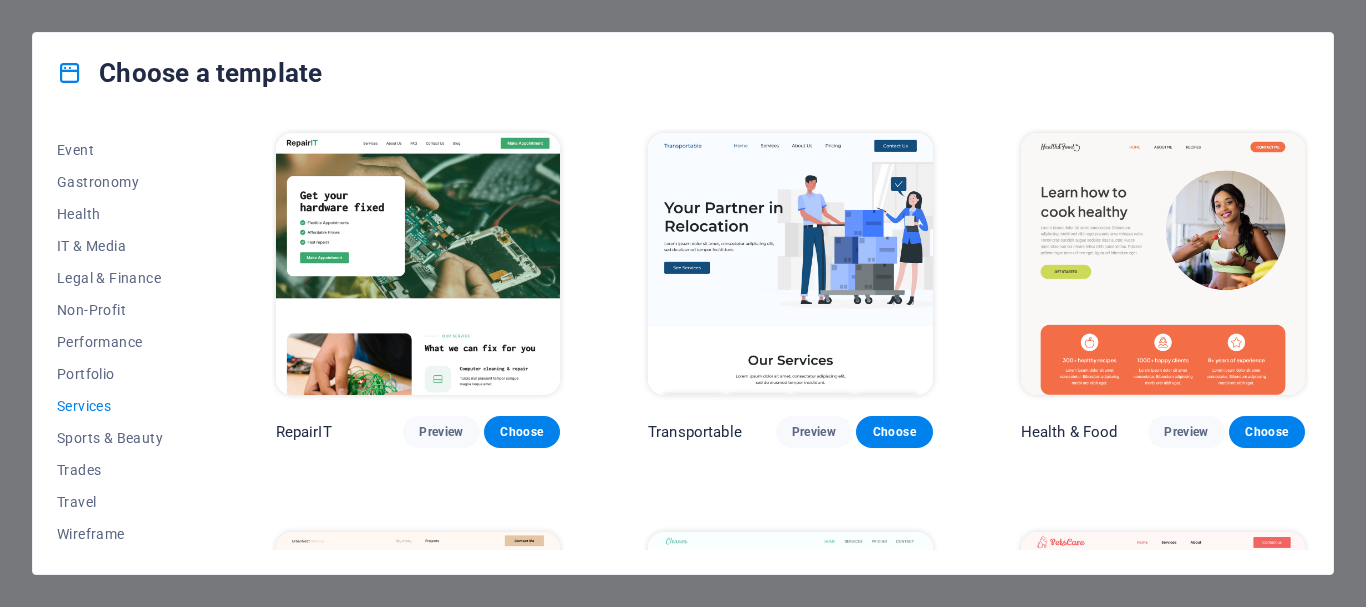 click on "Choose a template All Templates My Templates New Trending Landingpage Multipager Onepager Art & Design Blank Blog Business Education & Culture Event Gastronomy Health IT & Media Legal & Finance Non-Profit Performance Portfolio Services Sports & Beauty Trades Travel Wireframe RepairIT Preview Choose Transportable Preview Choose Health & Food Preview Choose UrbanNest Interiors Preview Choose Cleaner Preview Choose Pets Care Preview Choose Drive Preview Choose Estator Preview Choose CoachLife Preview Choose Priodas Preview Choose CleanCar Preview Choose Protector Preview Choose Morris Real Estate Preview Choose Alerta Preview Choose Funus Preview Choose Fresh&Clean Preview Choose Opus Preview Choose Transaway Preview Choose Vita Preview Choose Residence Preview Choose" at bounding box center (683, 303) 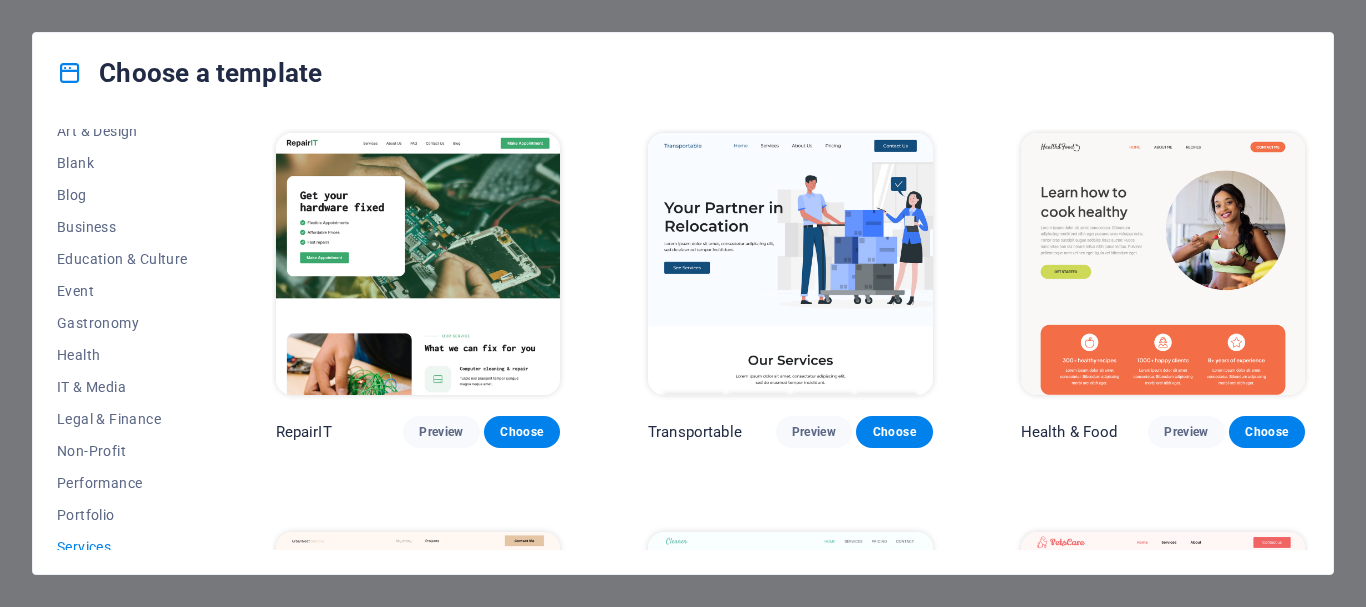 scroll, scrollTop: 379, scrollLeft: 0, axis: vertical 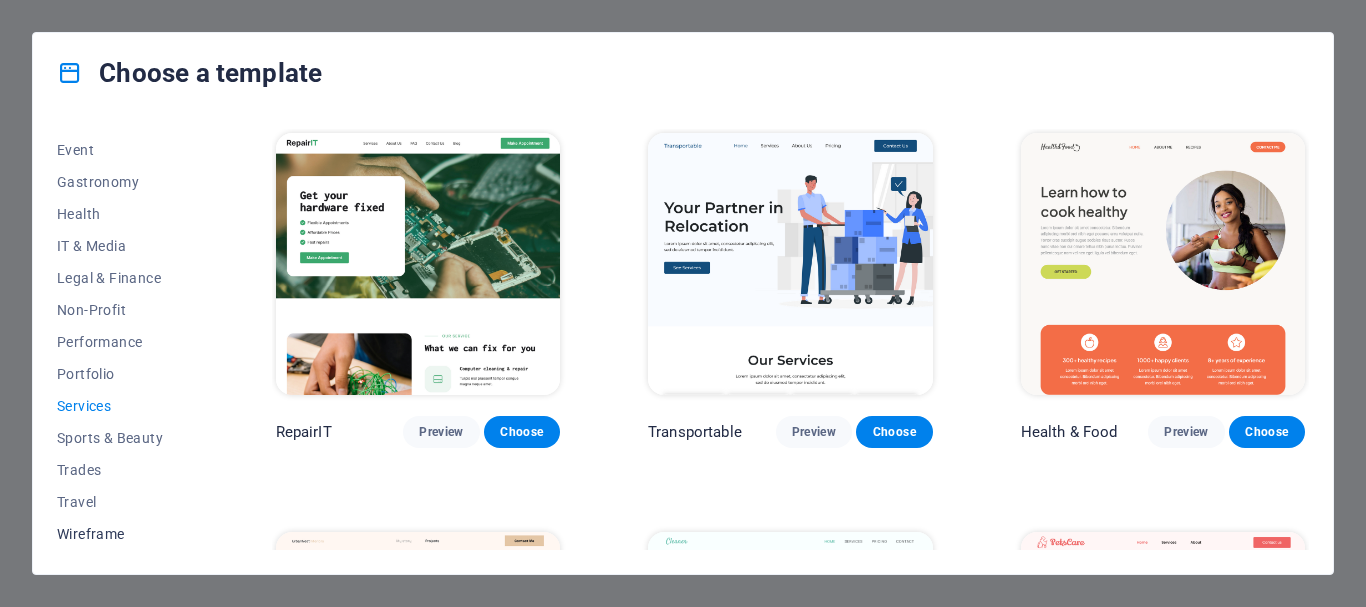 click on "Wireframe" at bounding box center [122, 534] 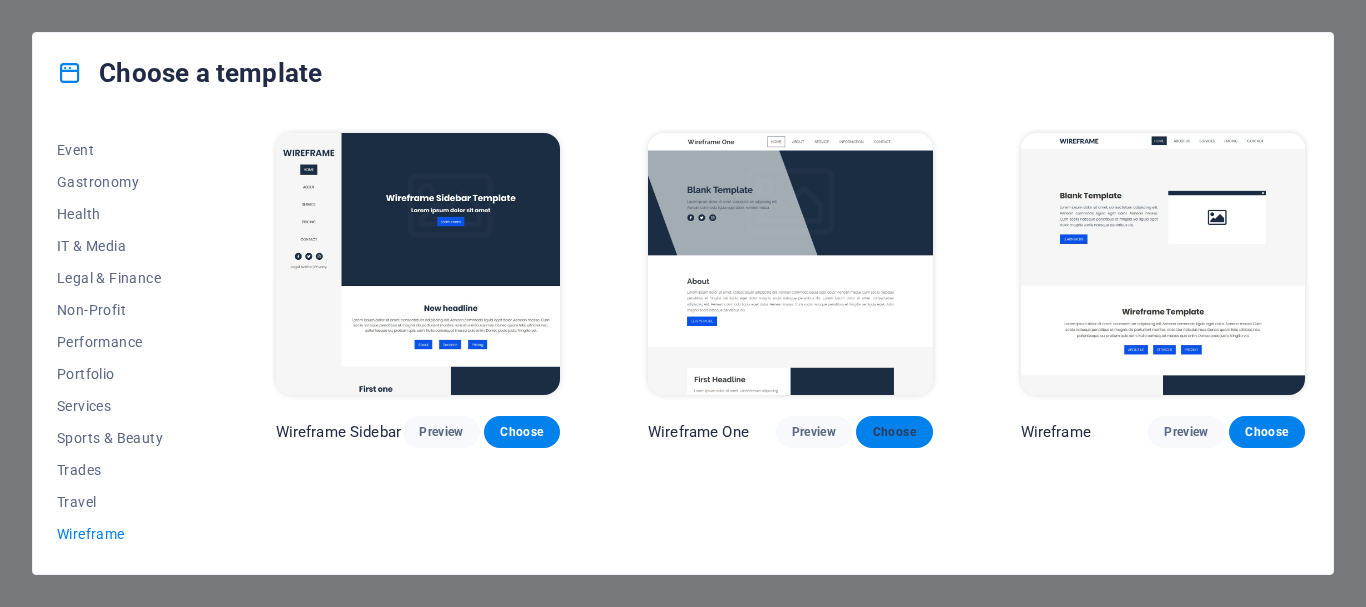 click on "Choose" at bounding box center [894, 432] 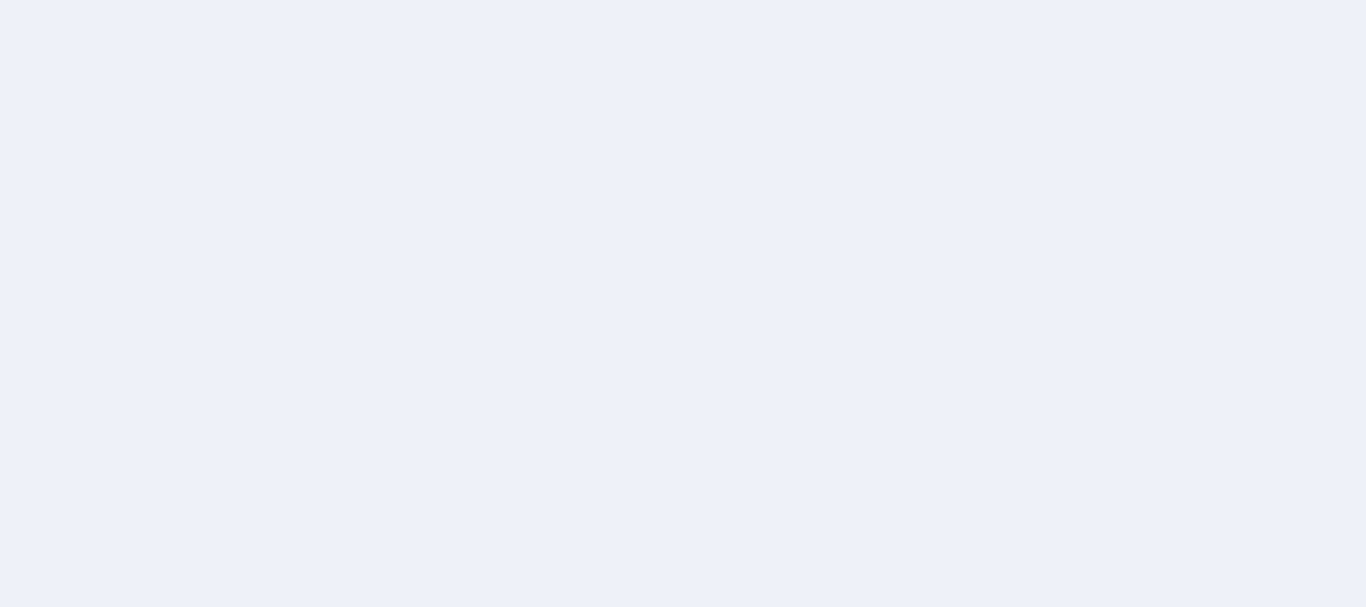 scroll, scrollTop: 0, scrollLeft: 0, axis: both 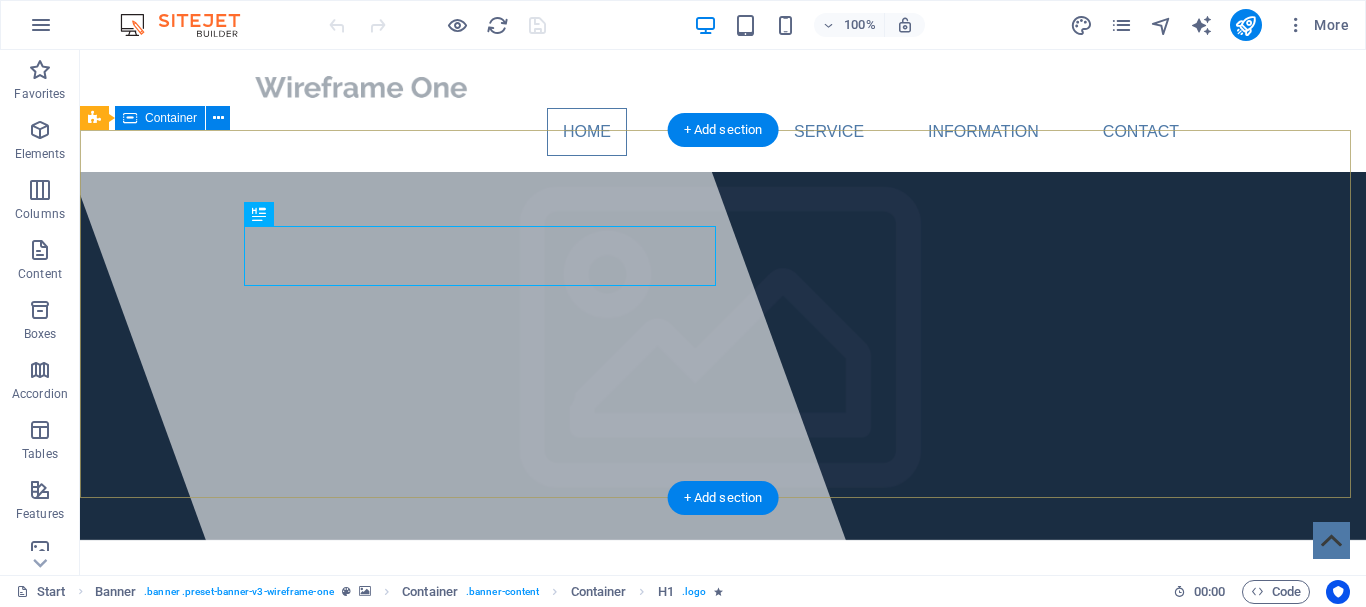 click on "trevodie.com.au Lorem ipsum dolor sit amet, consectetuer adipiscing elit. Aenean commodo ligula eget dolor. Aenean massa." at bounding box center [723, 752] 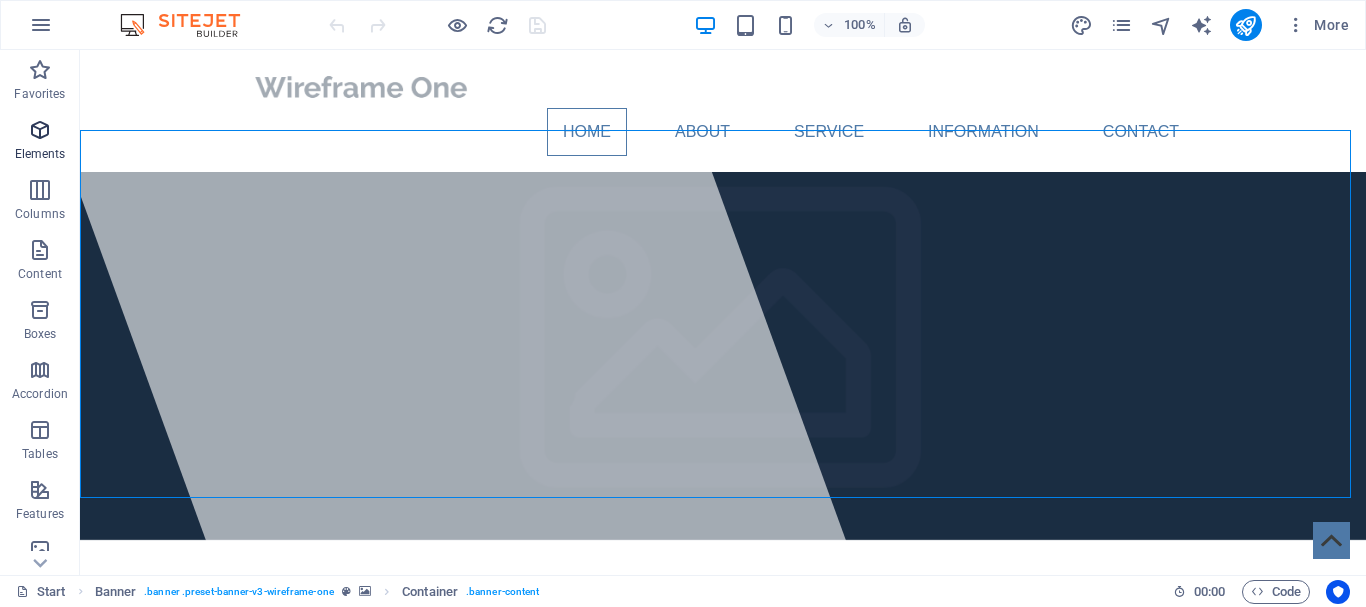 click at bounding box center [40, 130] 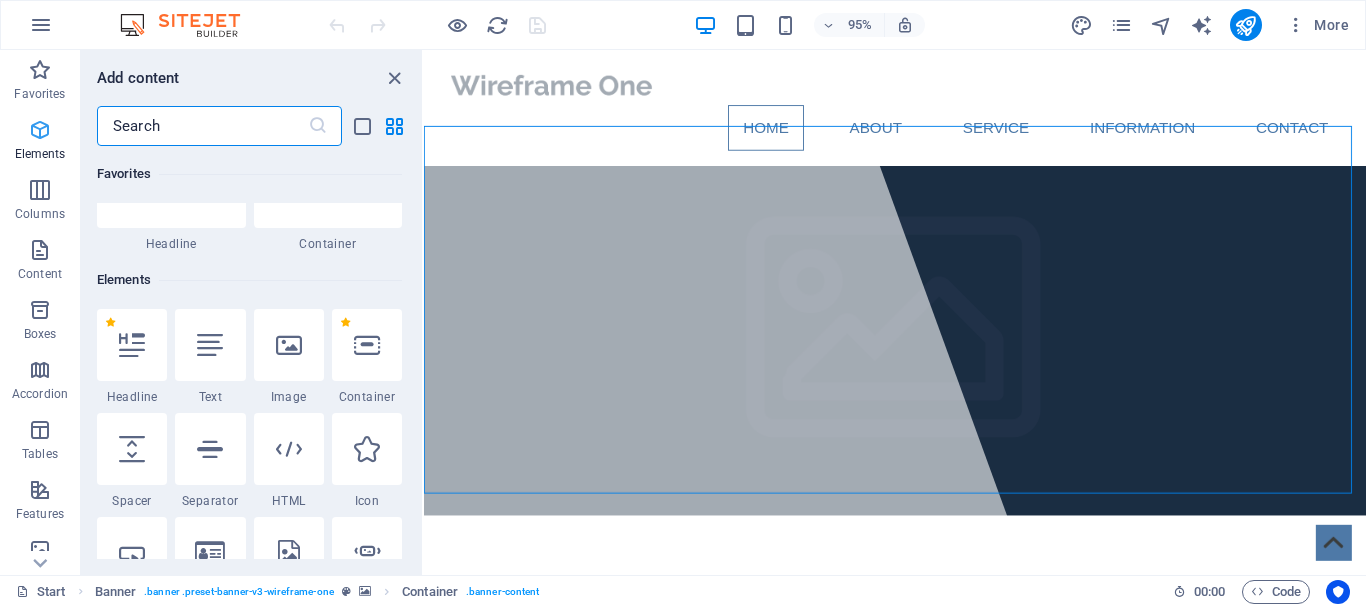 scroll, scrollTop: 213, scrollLeft: 0, axis: vertical 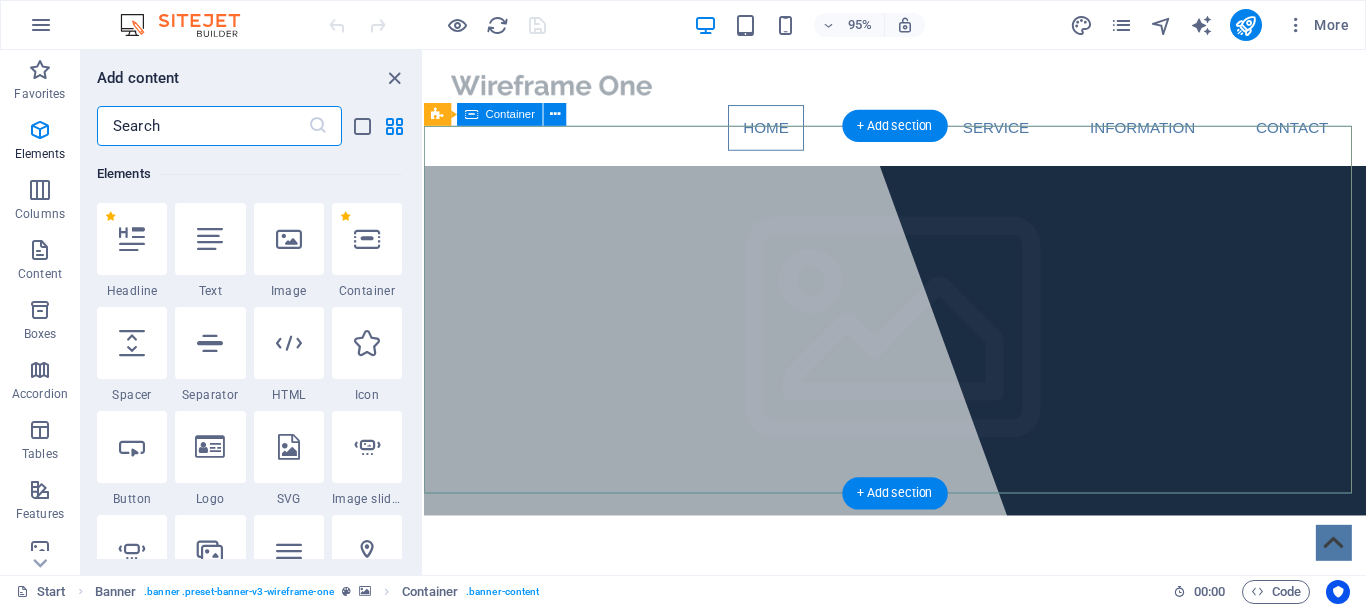 click on "trevodie.com.au Lorem ipsum dolor sit amet, consectetuer adipiscing elit. Aenean commodo ligula eget dolor. Aenean massa." at bounding box center (920, 752) 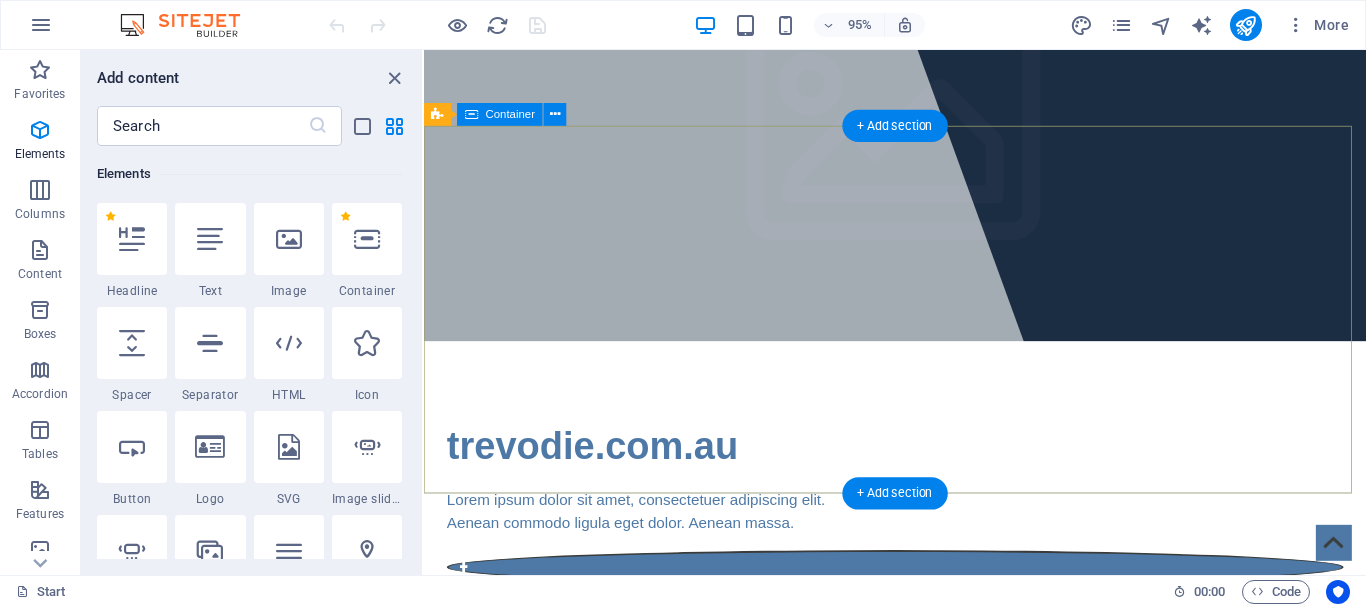 scroll, scrollTop: 0, scrollLeft: 0, axis: both 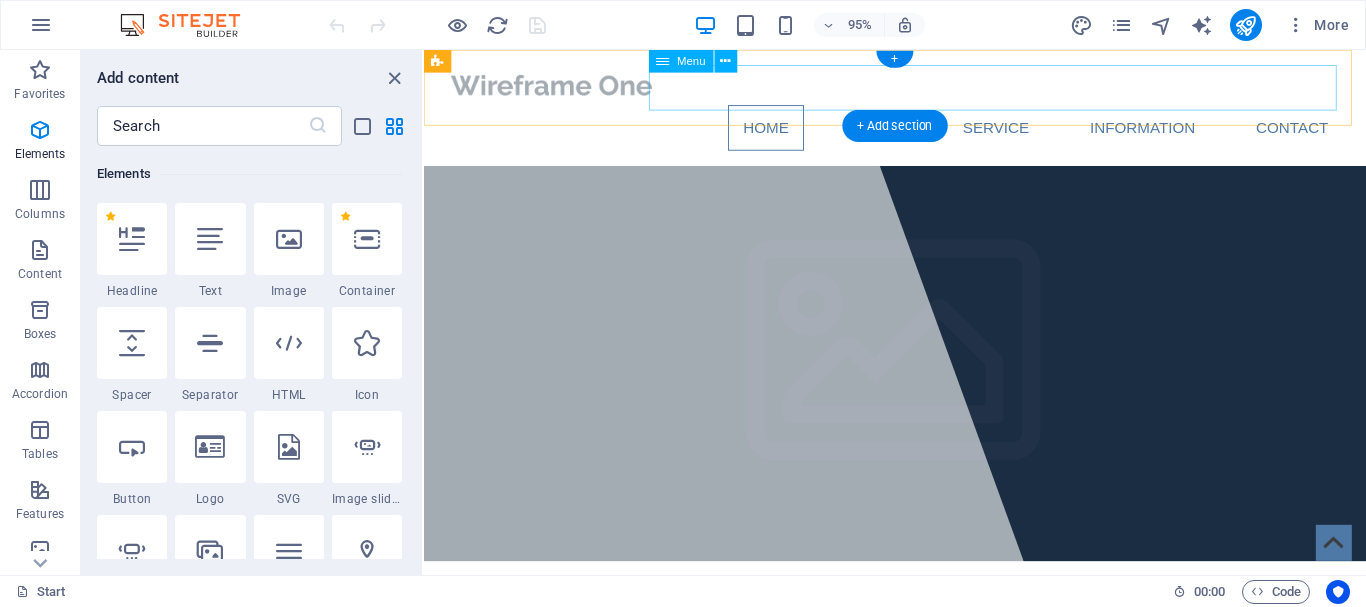 click on "Home About Service Information Contact" at bounding box center (920, 132) 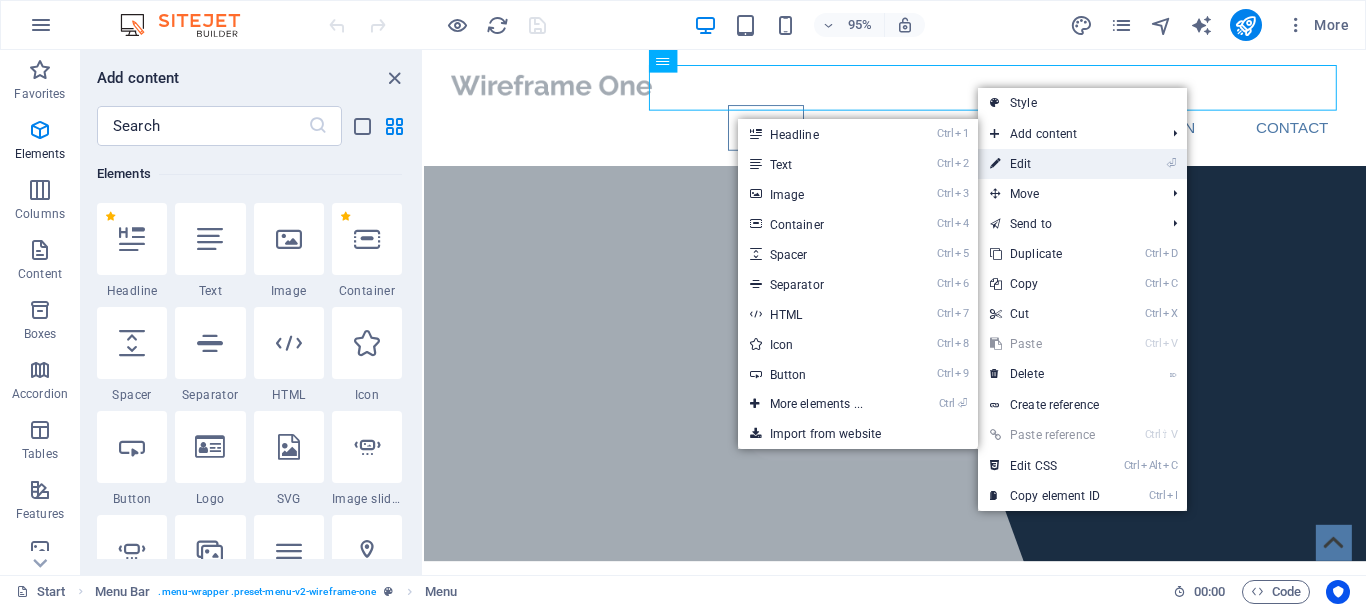 click on "⏎  Edit" at bounding box center (1045, 164) 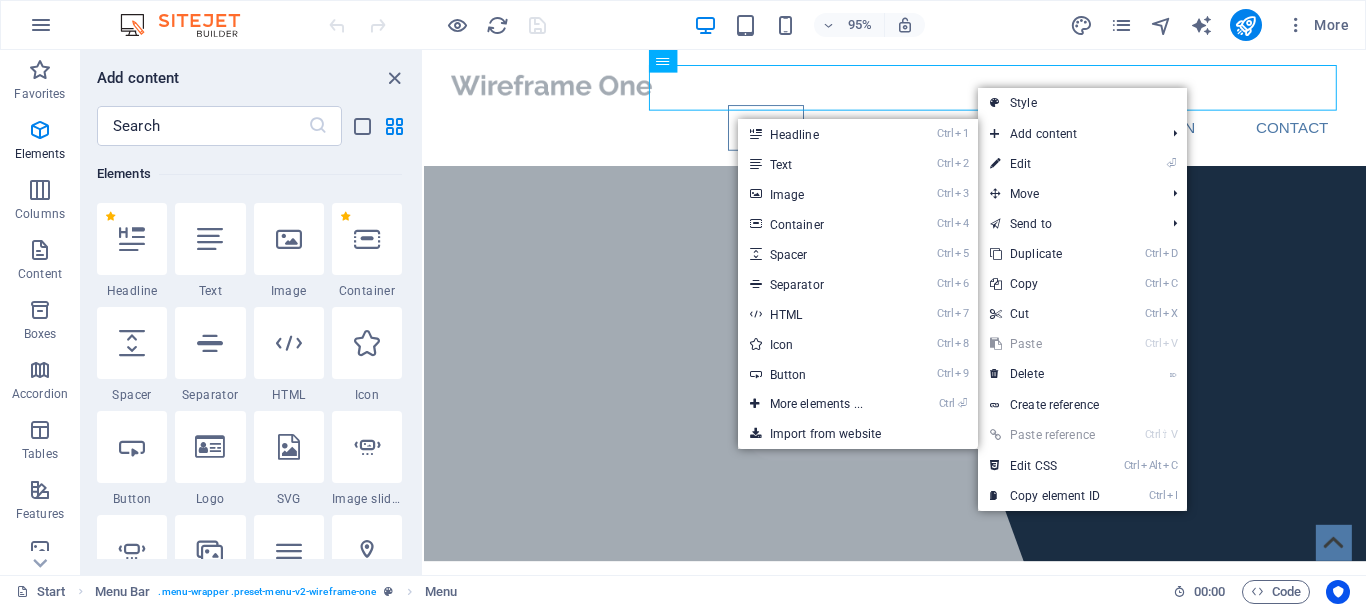 select 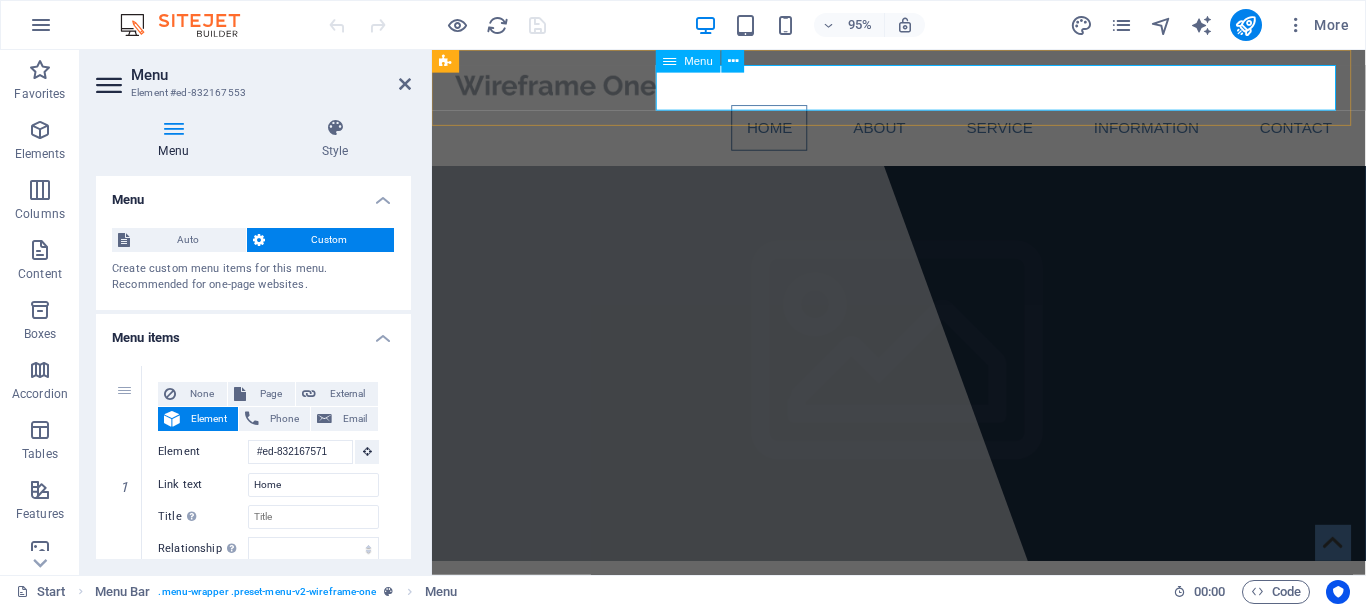 click on "Home About Service Information Contact" at bounding box center [924, 132] 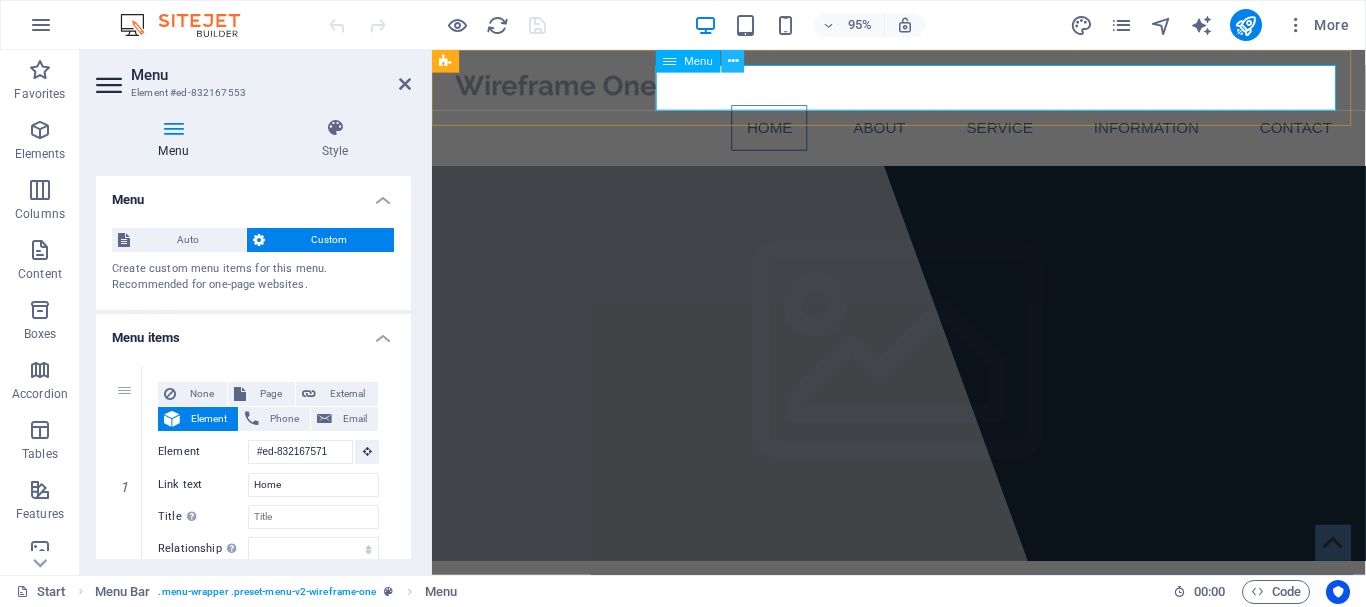 click at bounding box center [733, 61] 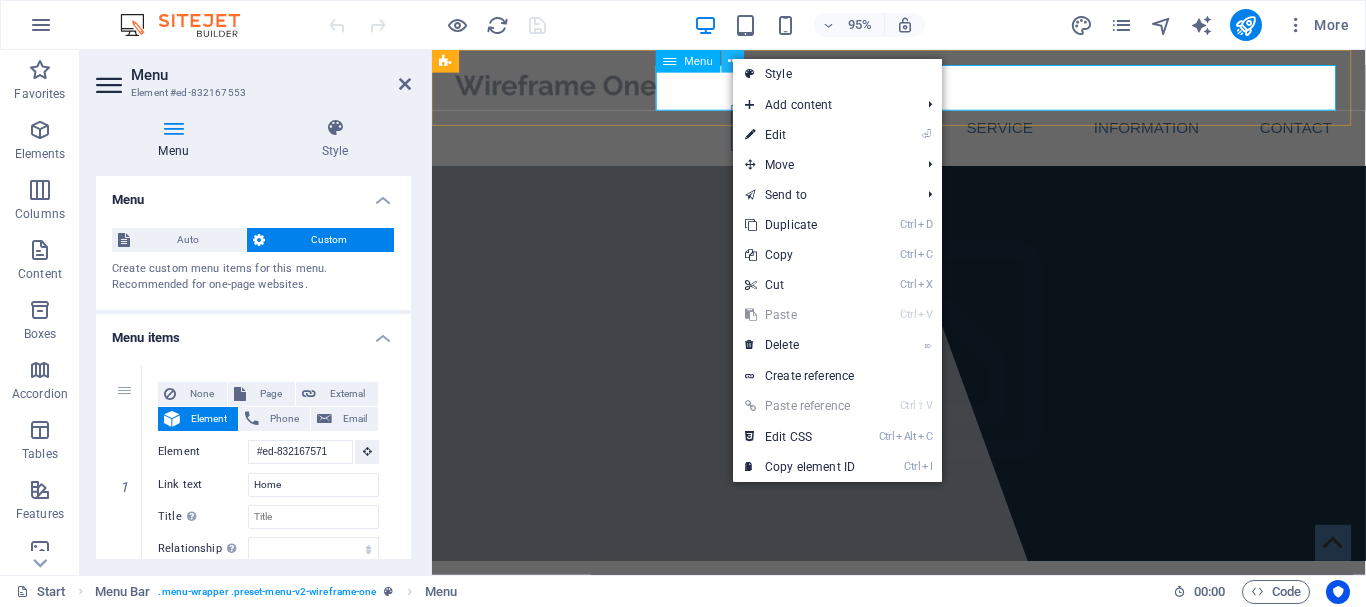 click at bounding box center (733, 61) 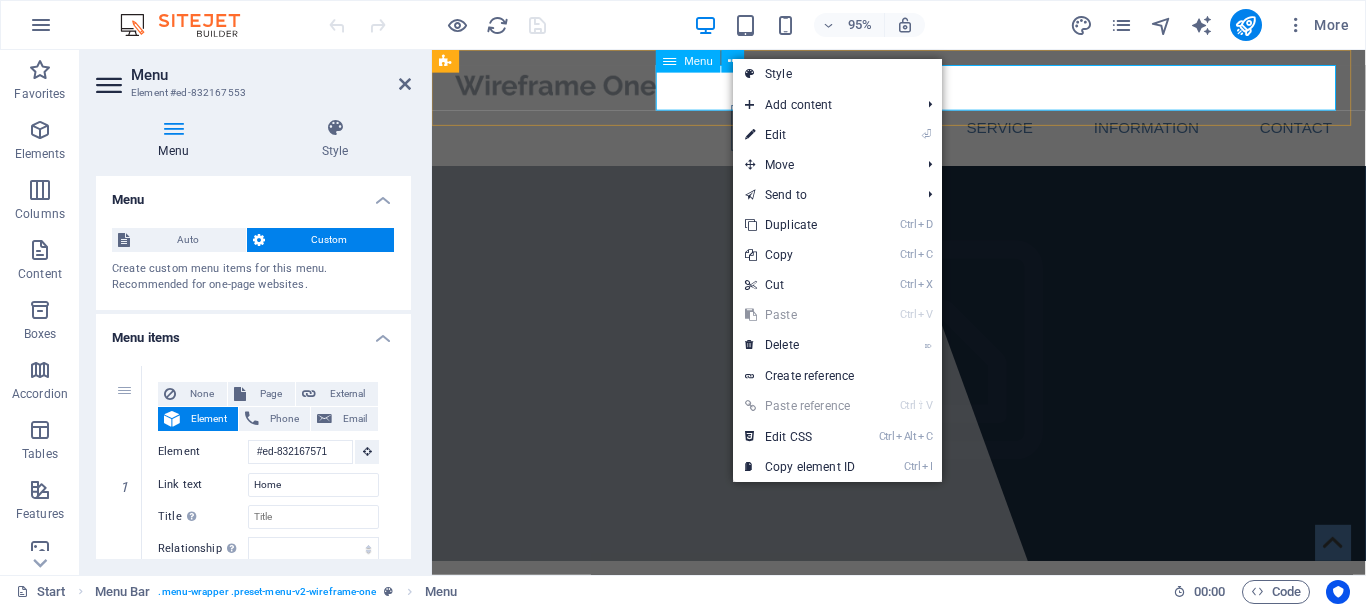 click at bounding box center [670, 61] 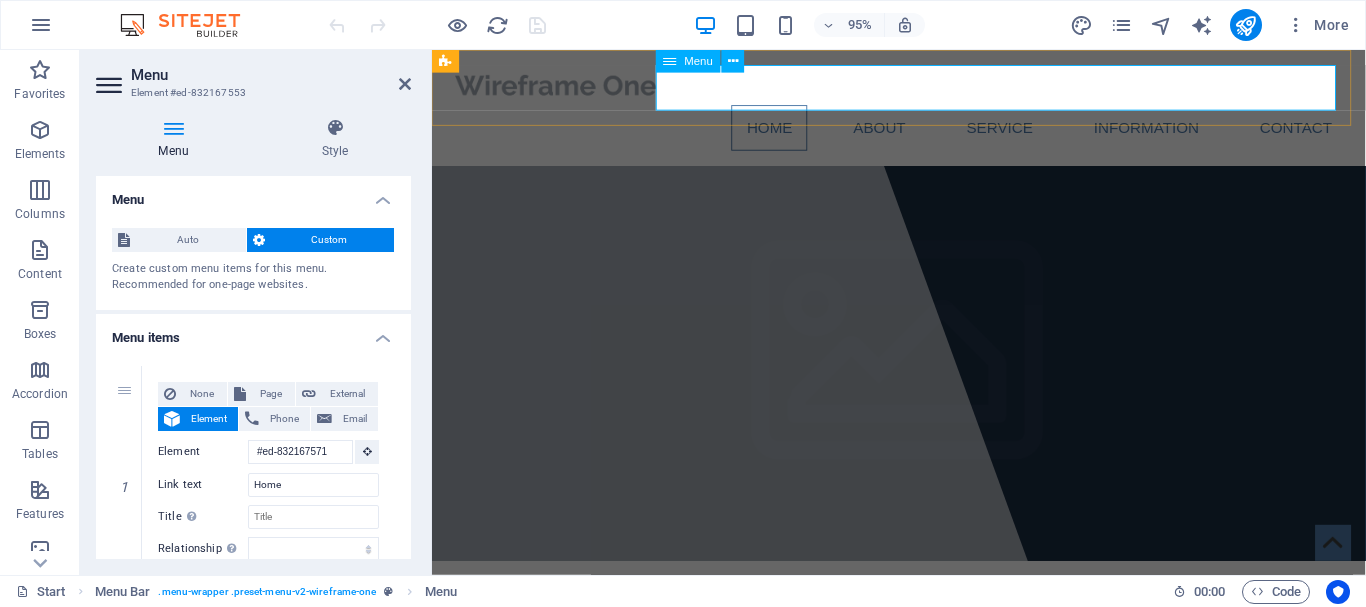 click at bounding box center (670, 61) 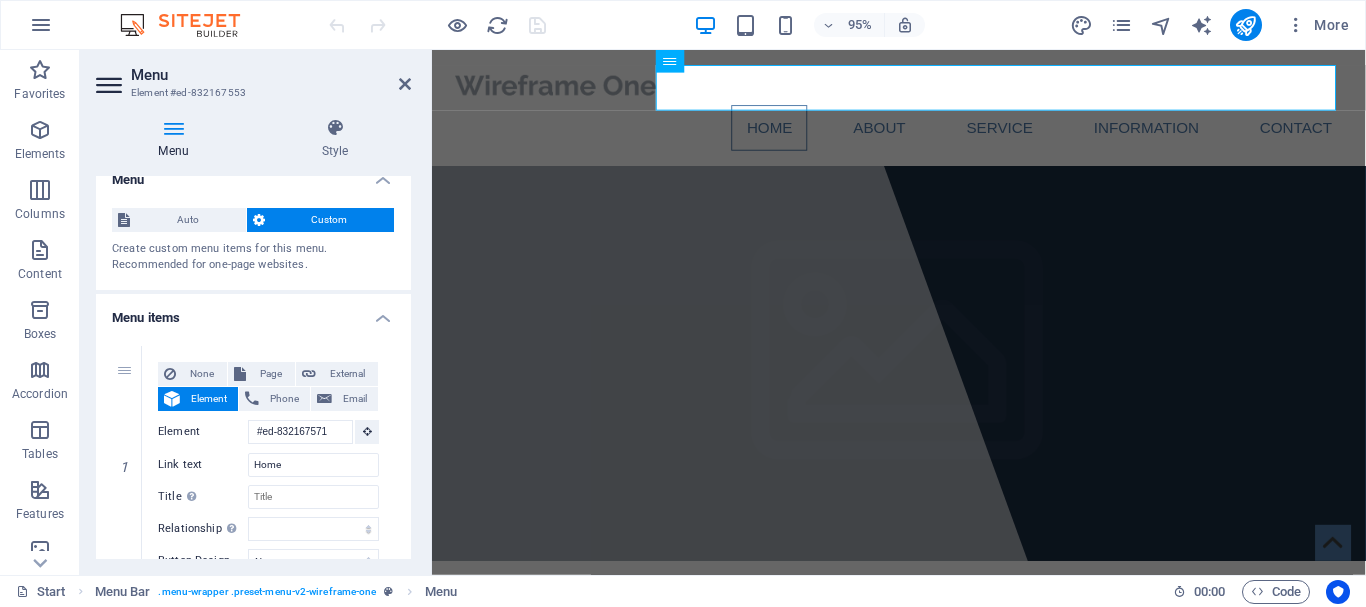 scroll, scrollTop: 8, scrollLeft: 0, axis: vertical 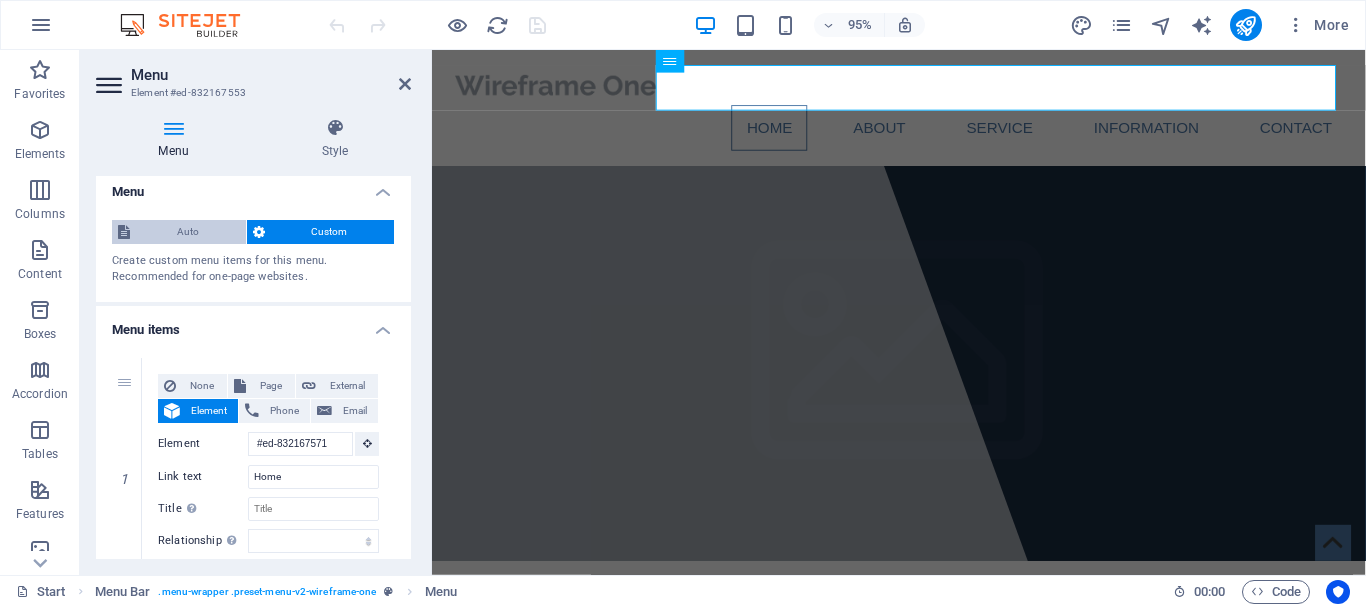 click on "Auto" at bounding box center [188, 232] 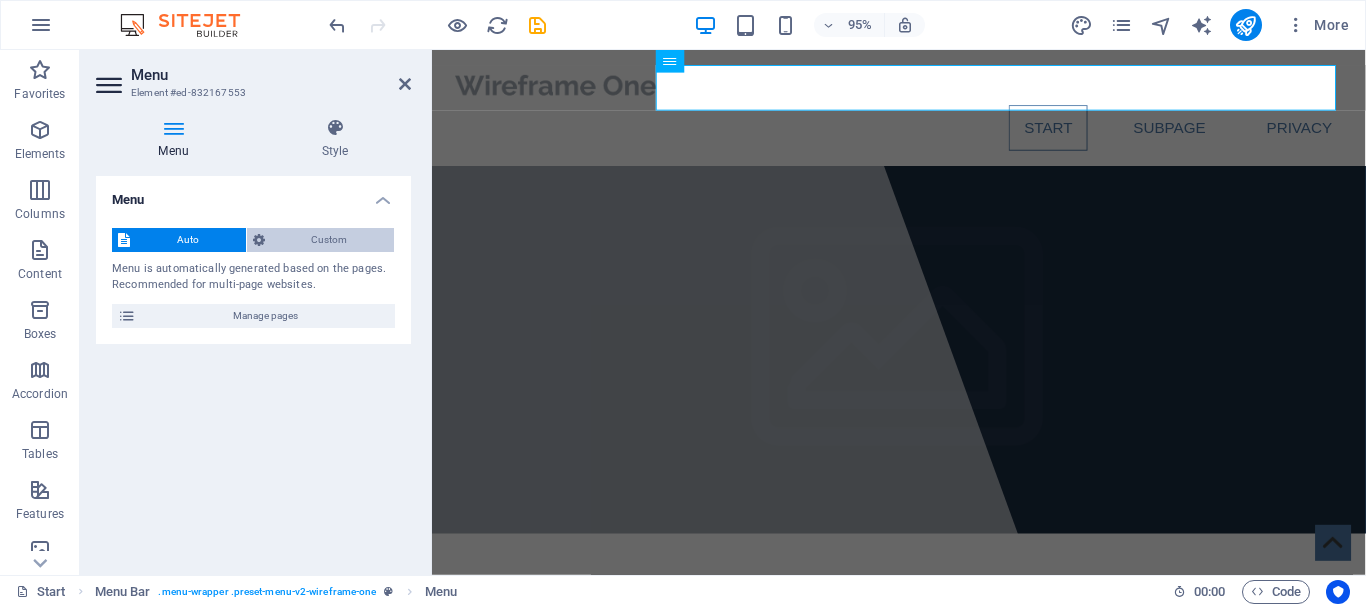 click on "Custom" at bounding box center [330, 240] 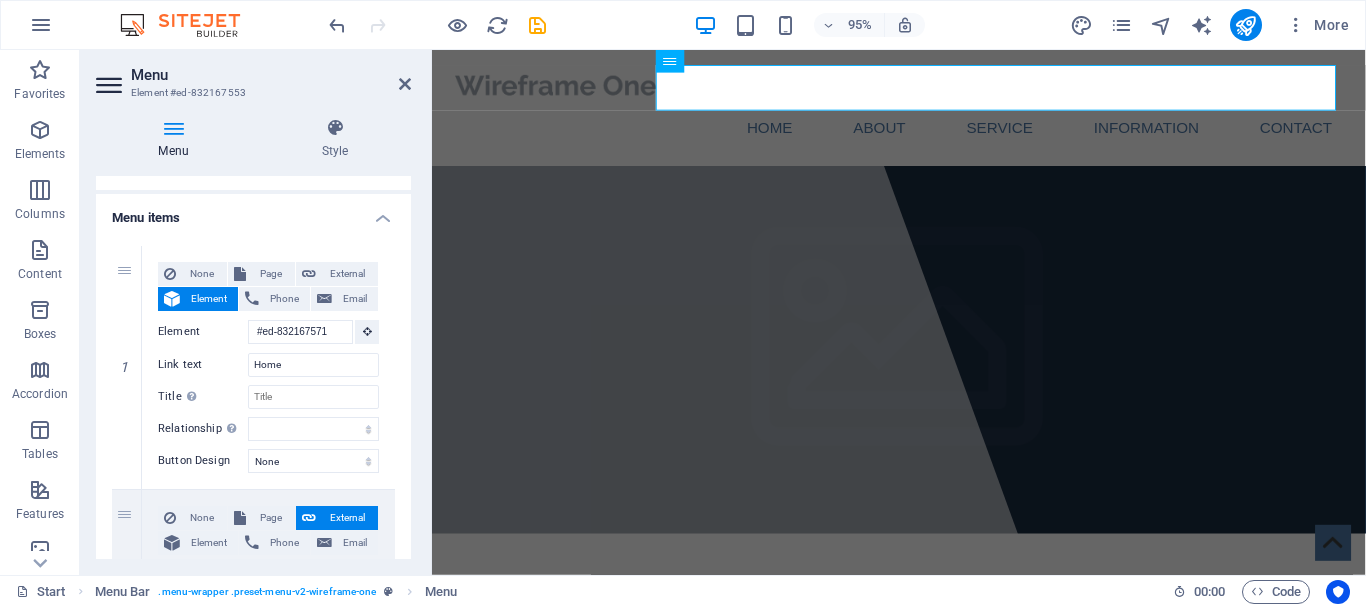 scroll, scrollTop: 132, scrollLeft: 0, axis: vertical 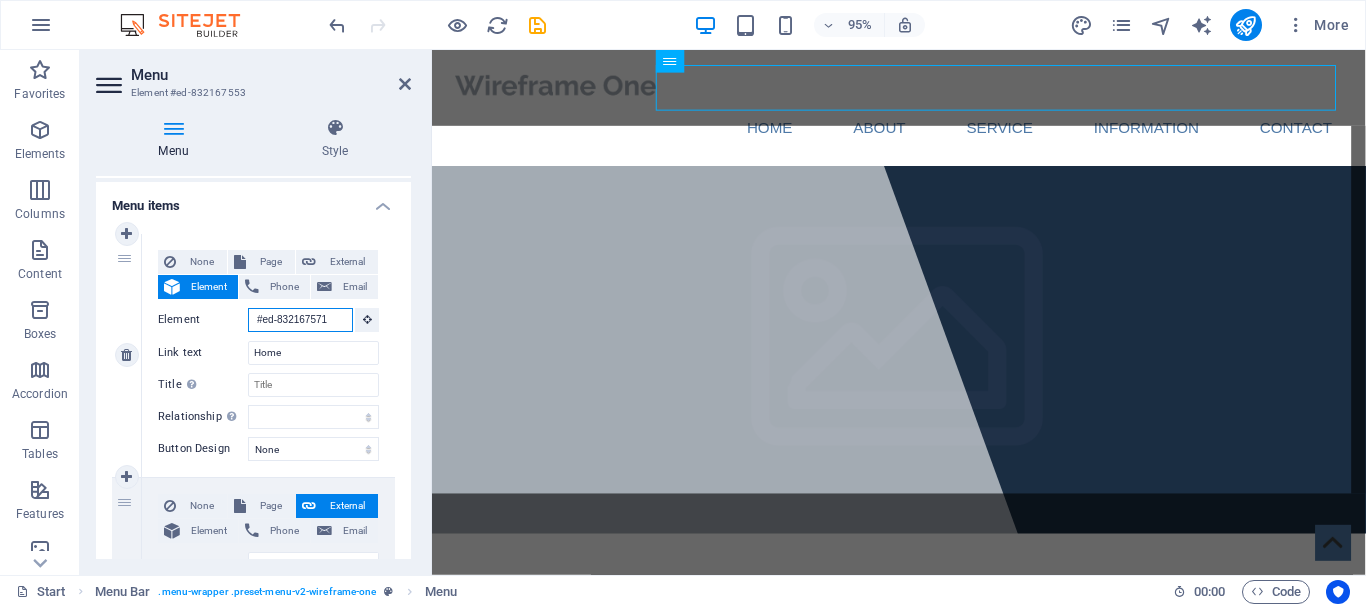 click on "#ed-832167571" at bounding box center (300, 320) 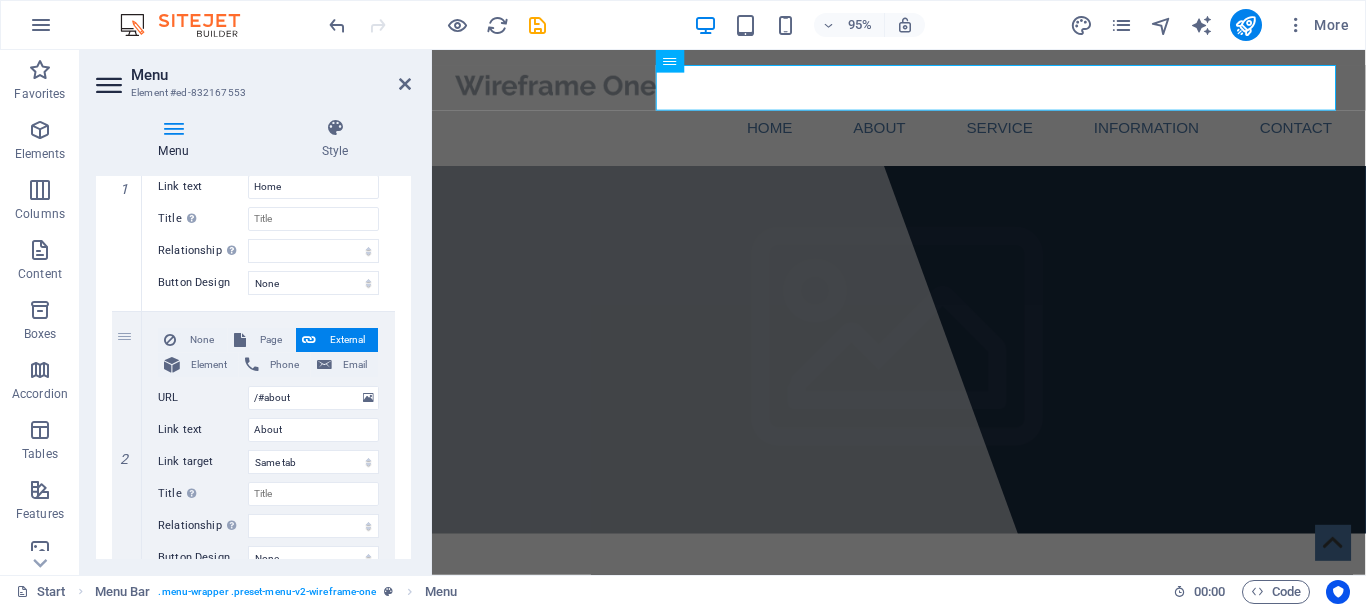 scroll, scrollTop: 361, scrollLeft: 0, axis: vertical 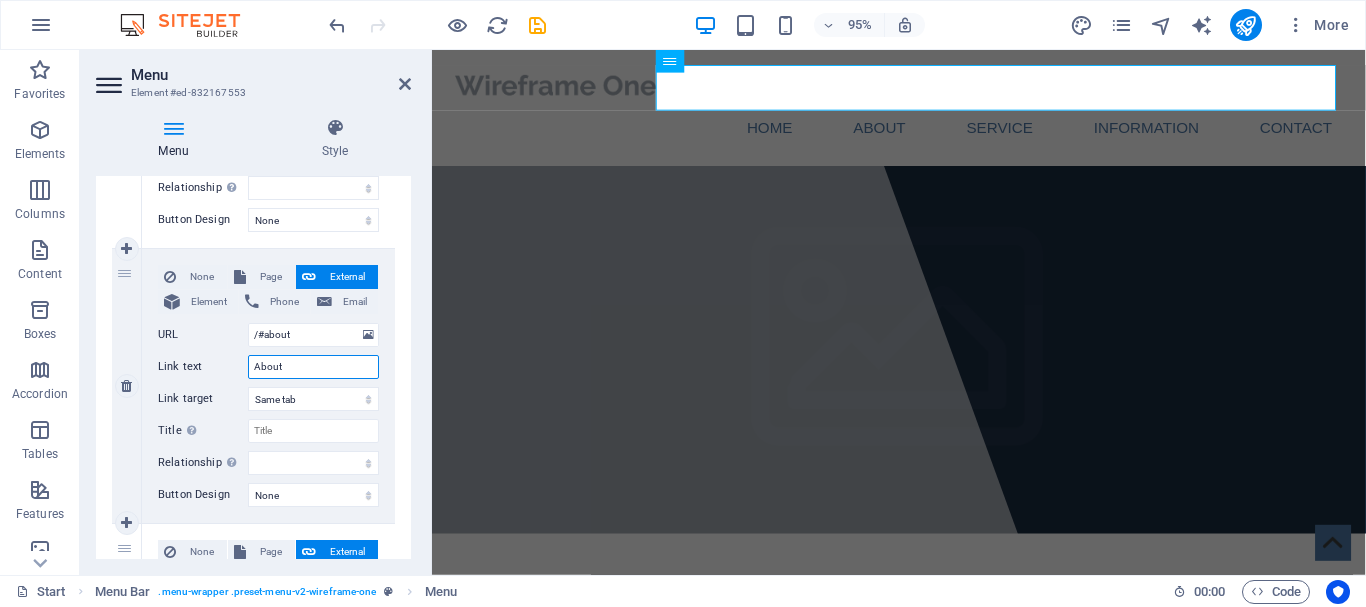 click on "About" at bounding box center [313, 367] 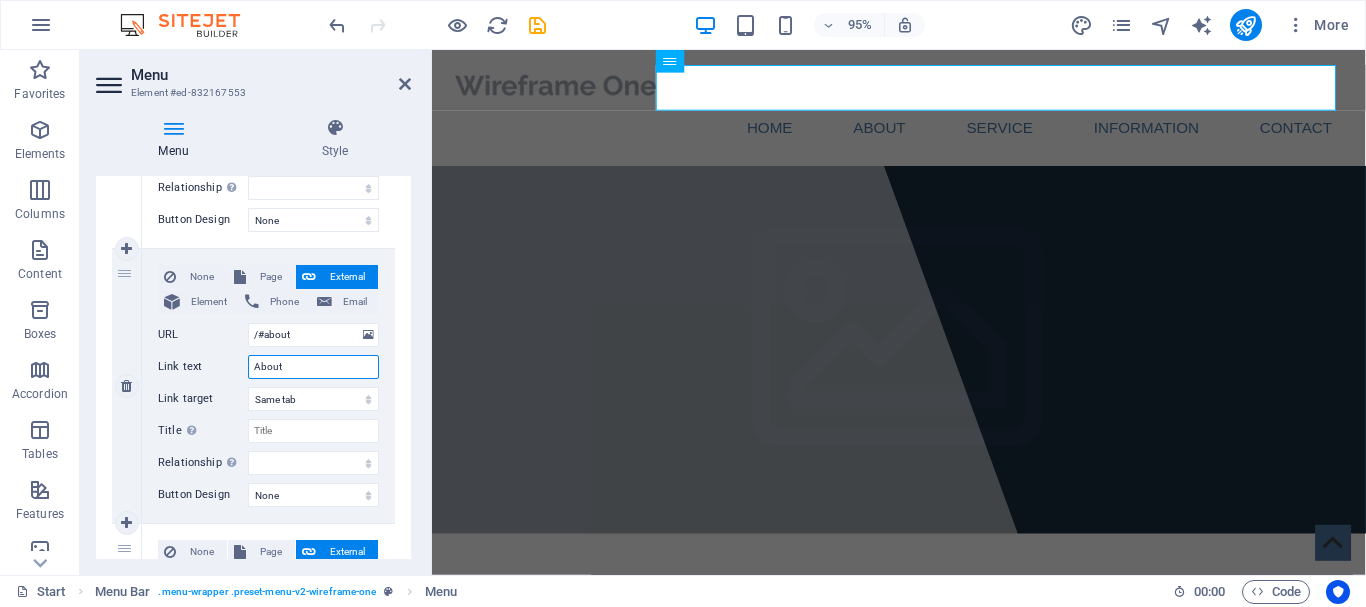 drag, startPoint x: 315, startPoint y: 370, endPoint x: 253, endPoint y: 369, distance: 62.008064 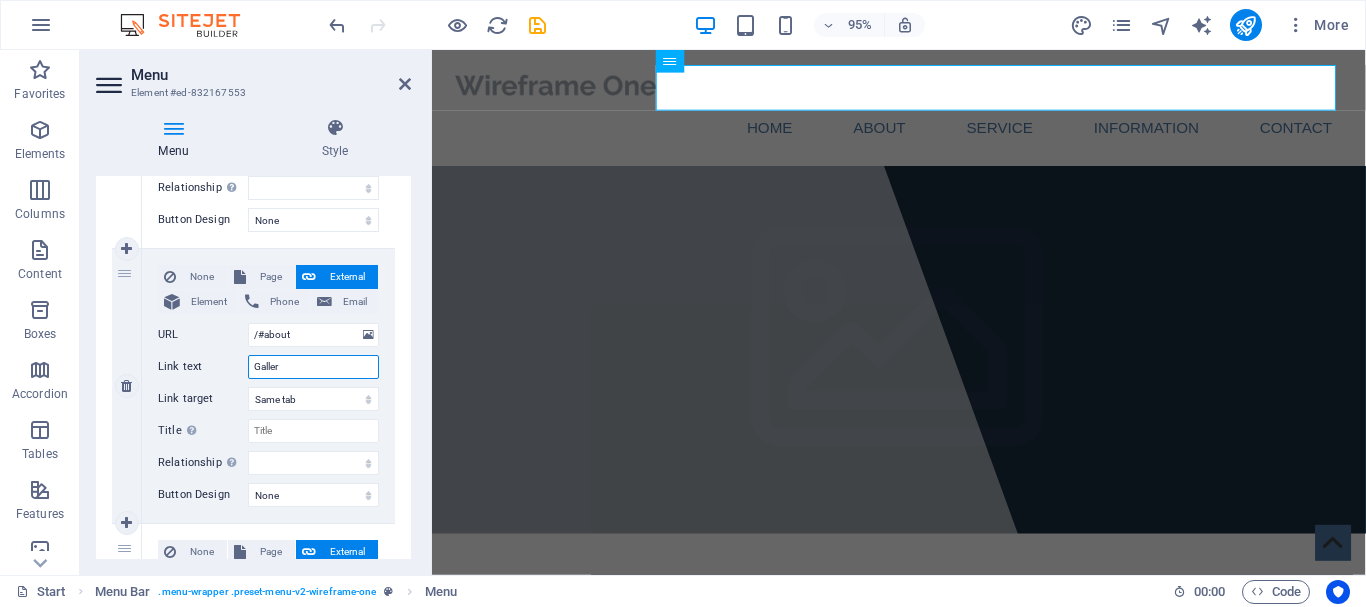 type on "Gallery" 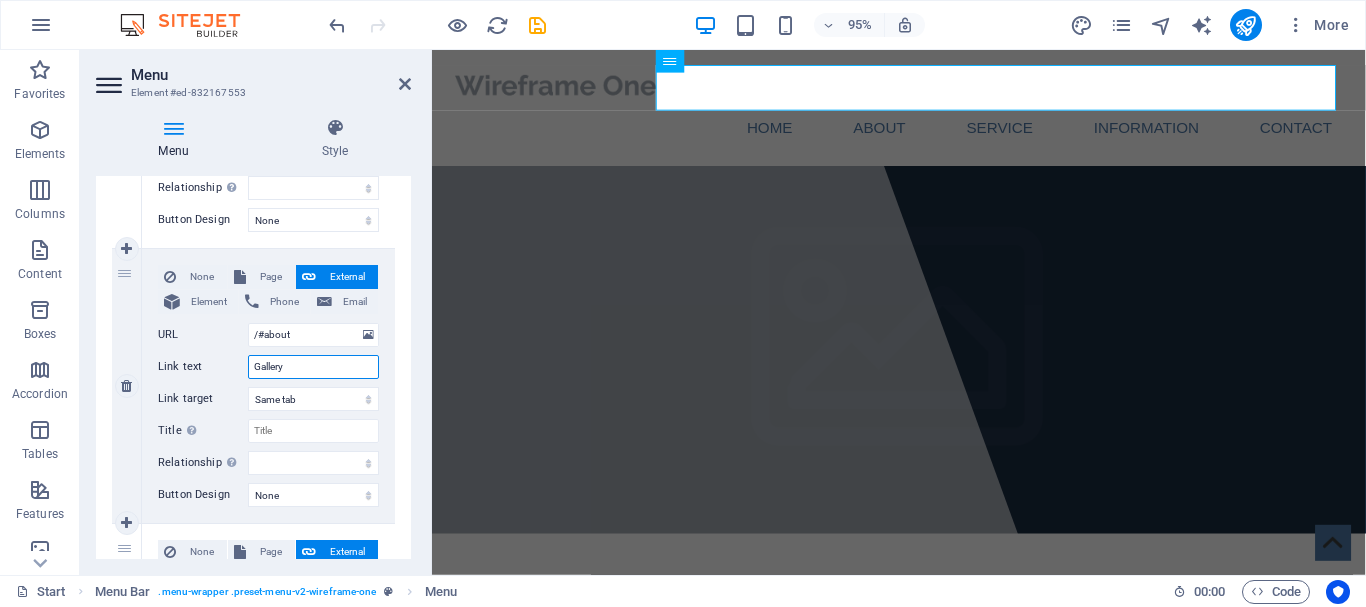 select 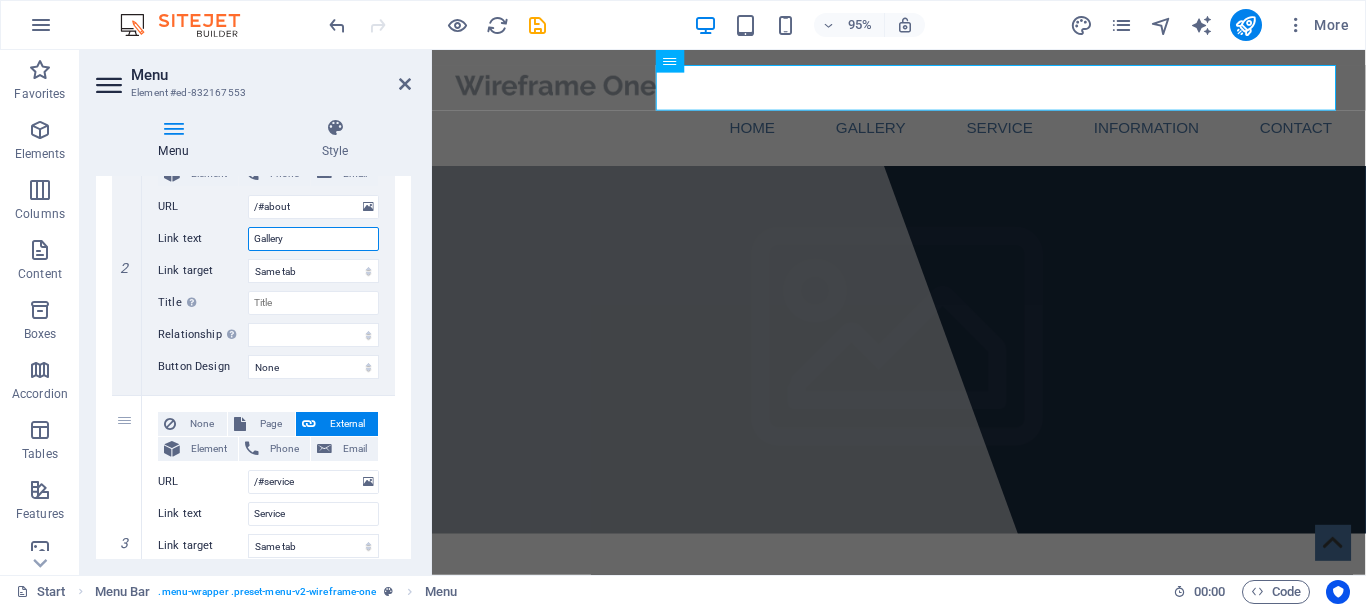 scroll, scrollTop: 493, scrollLeft: 0, axis: vertical 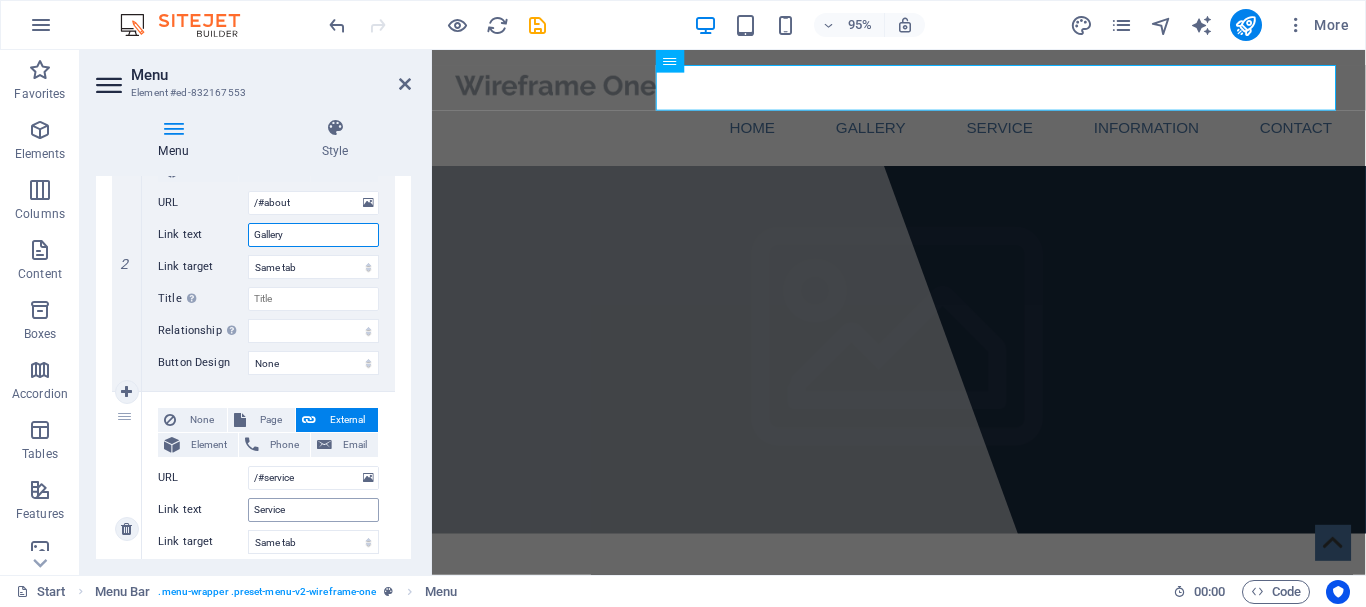 type on "Gallery" 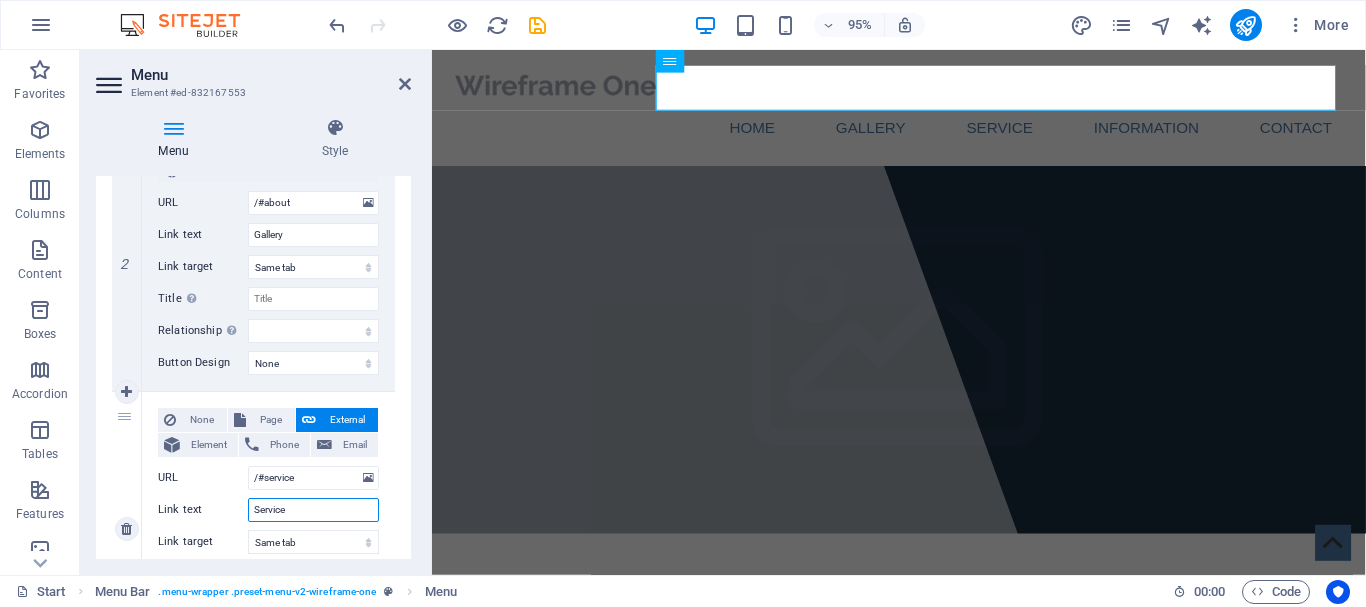 click on "Service" at bounding box center [313, 510] 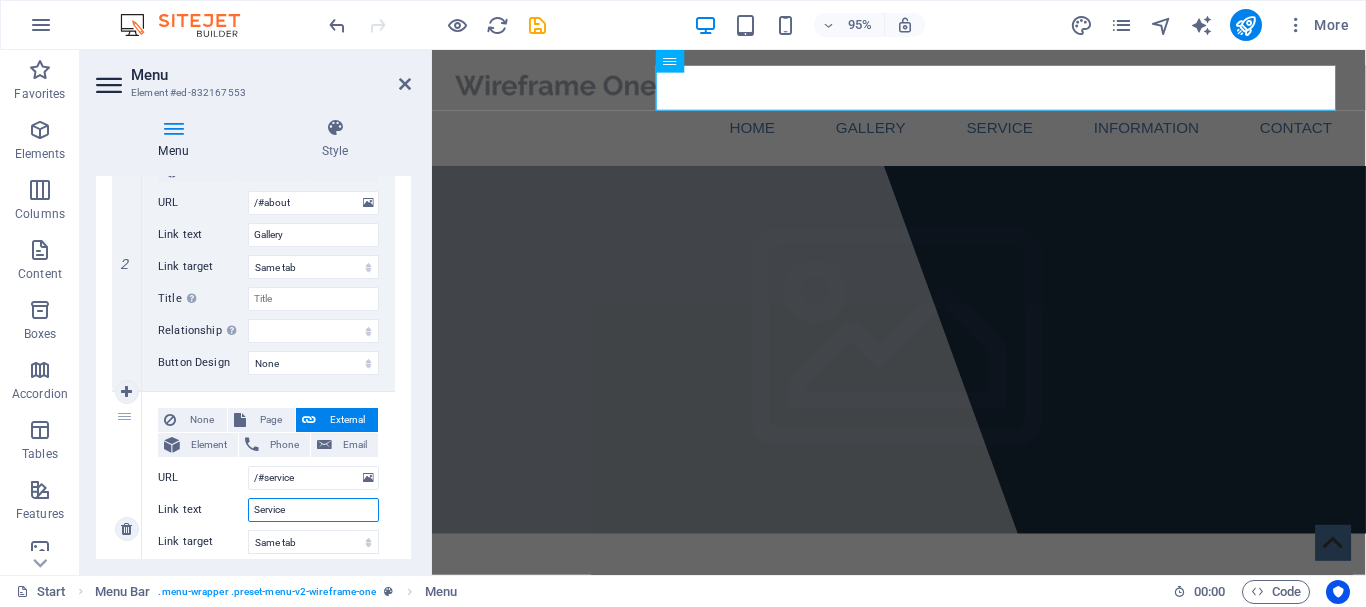type on "Services" 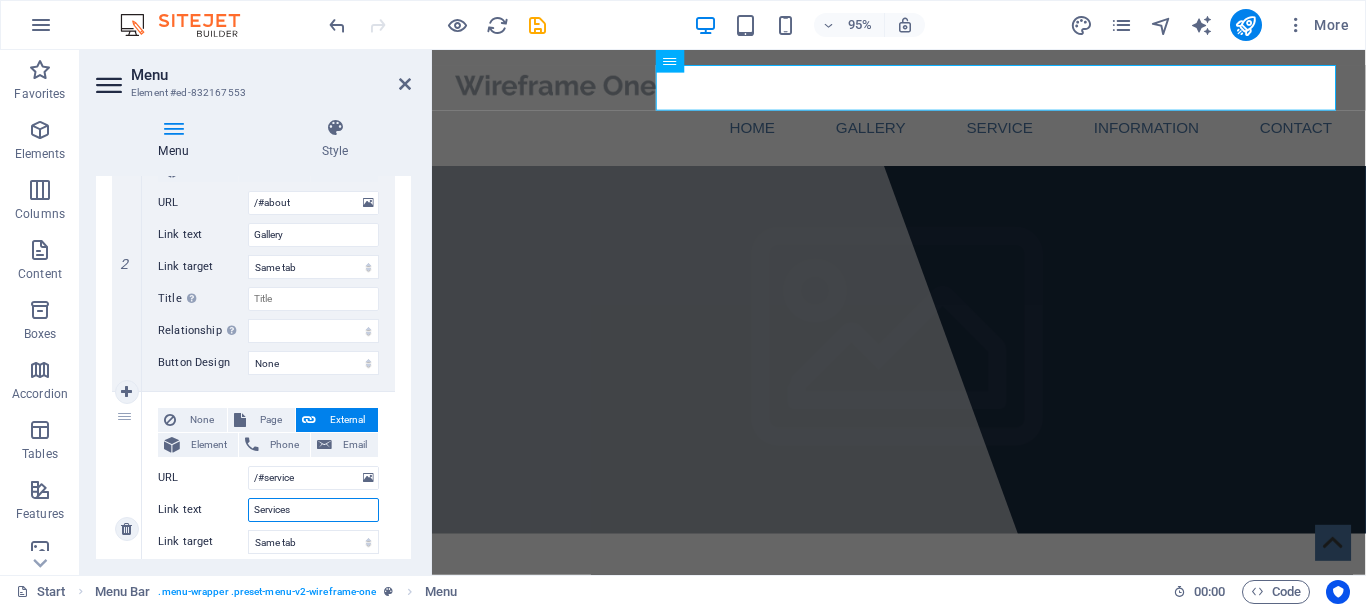 select 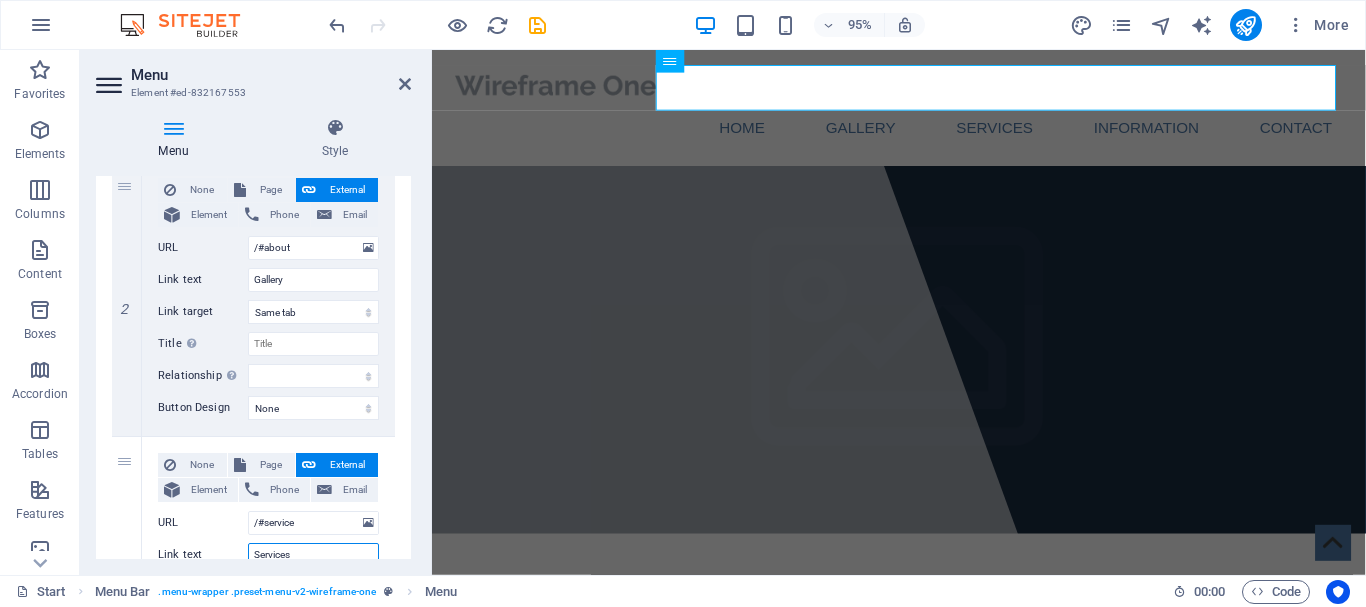 scroll, scrollTop: 435, scrollLeft: 0, axis: vertical 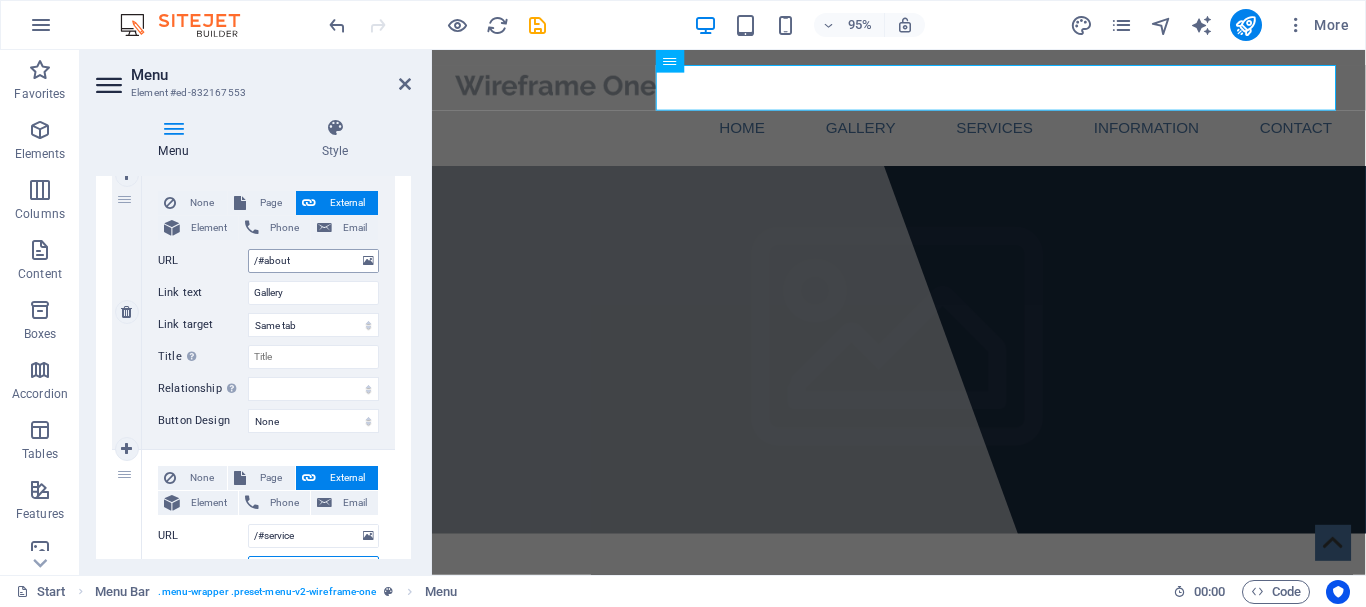 type on "Services" 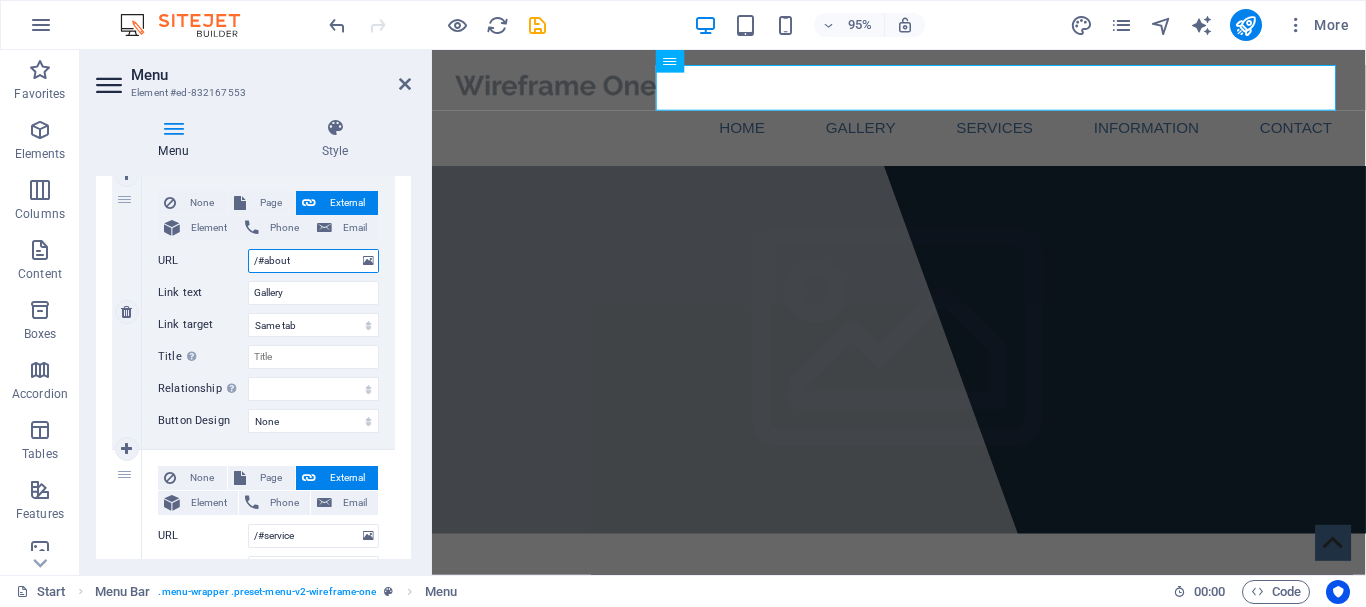 click on "/#about" at bounding box center (313, 261) 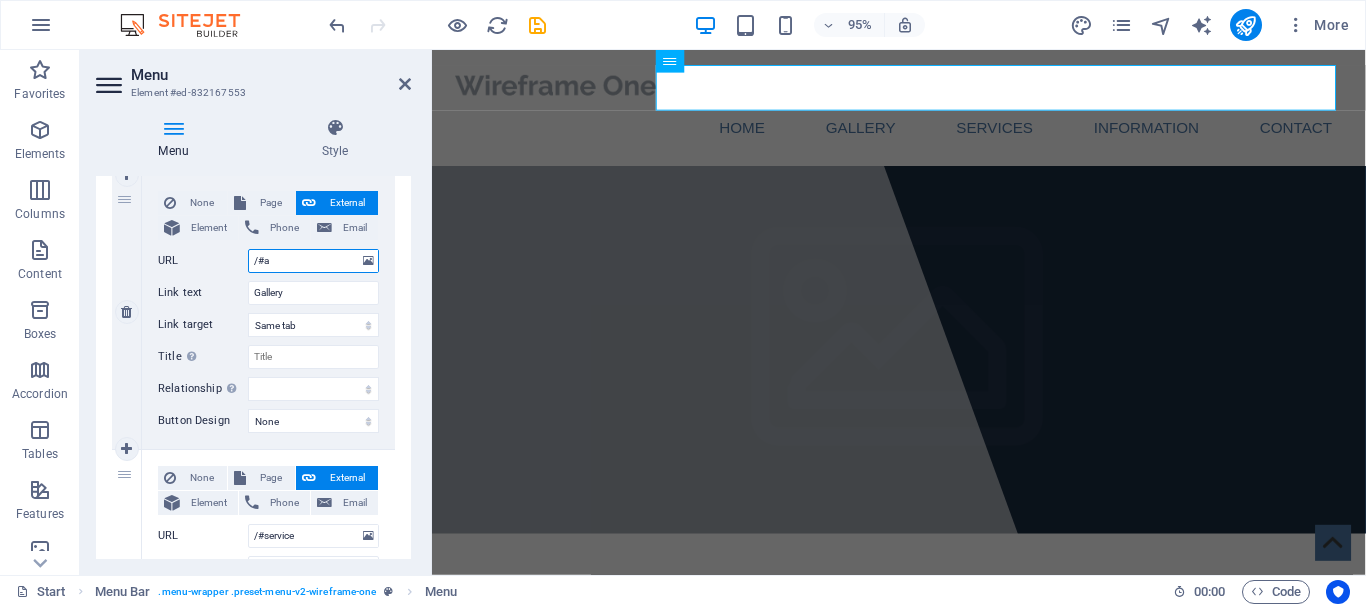 type on "/#" 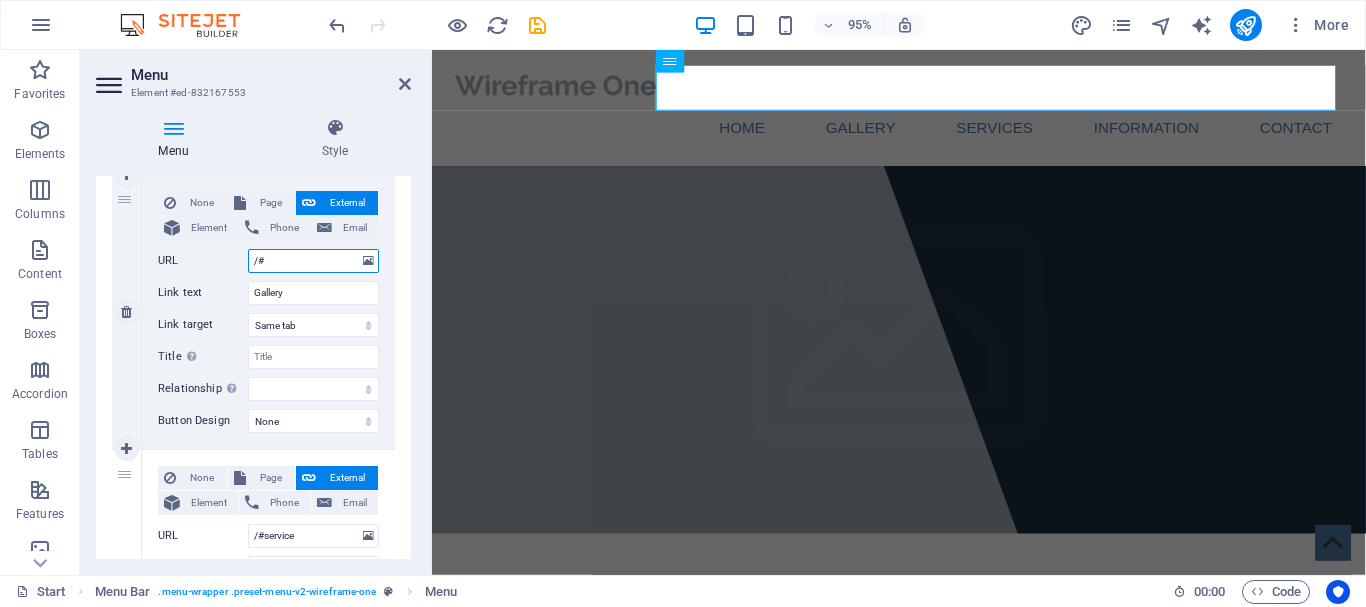 select 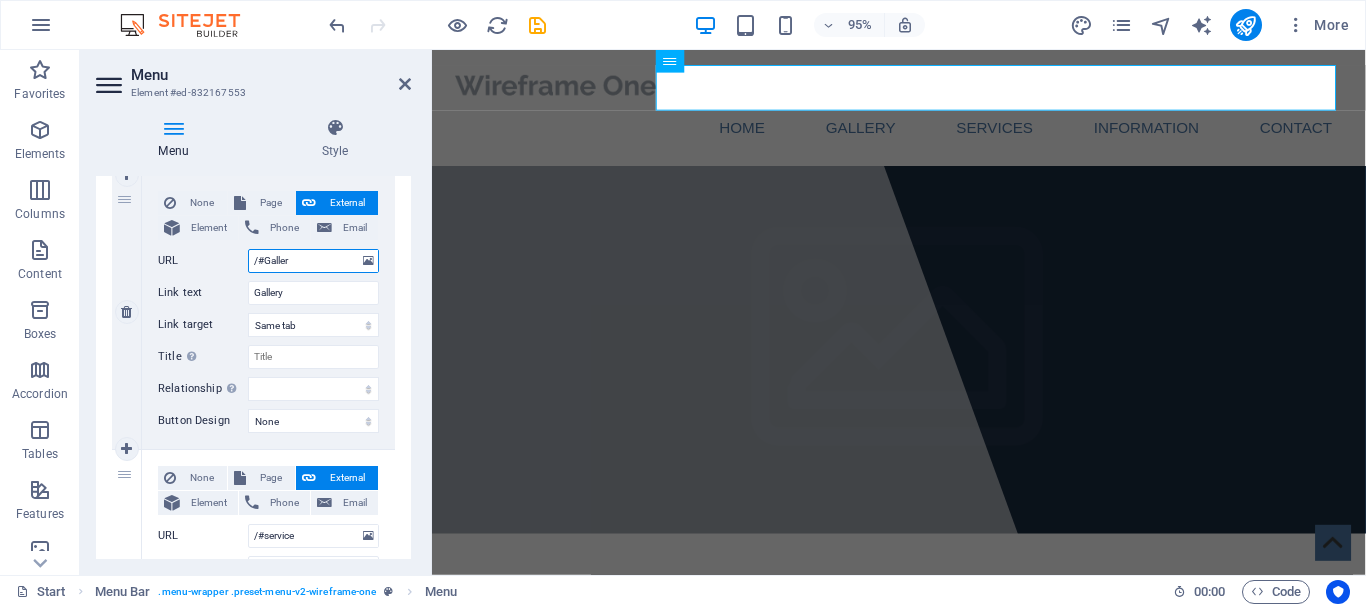 type on "/#Gallery" 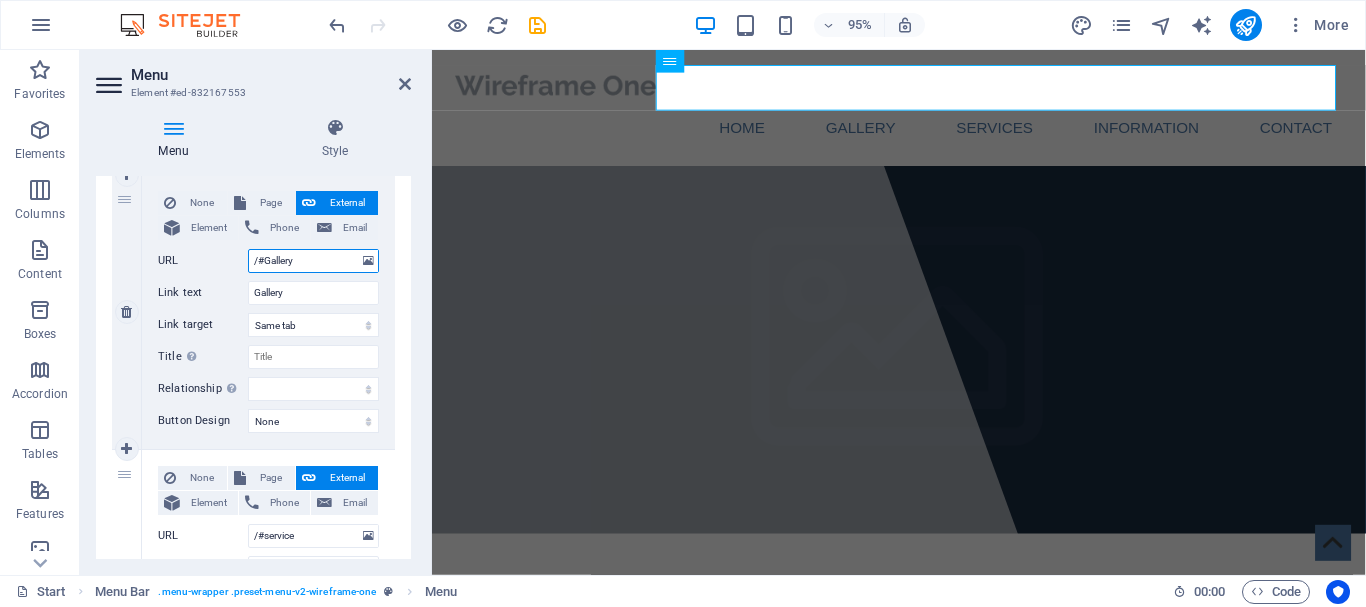 select 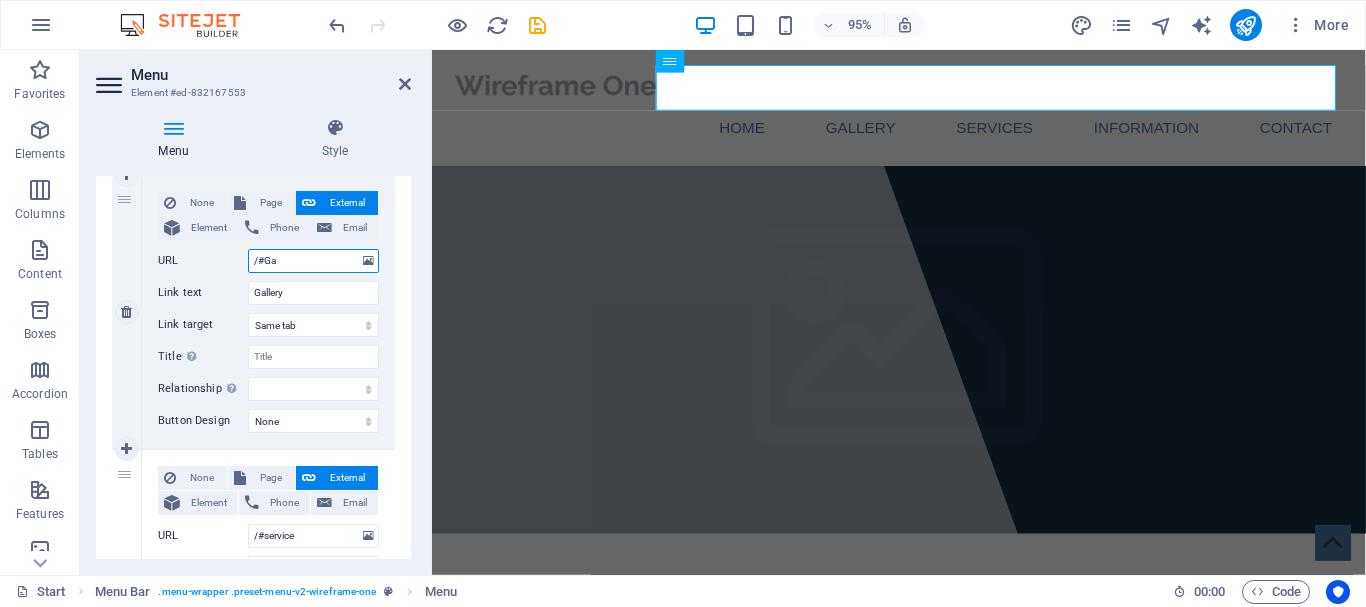 type on "/#G" 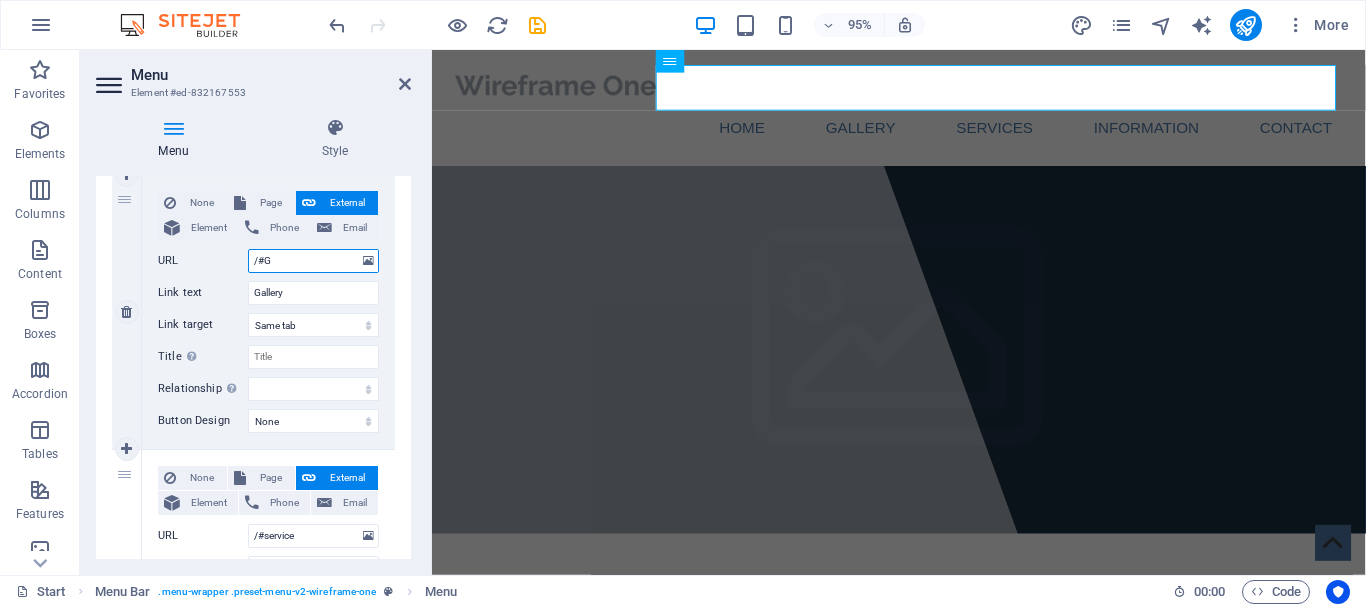 select 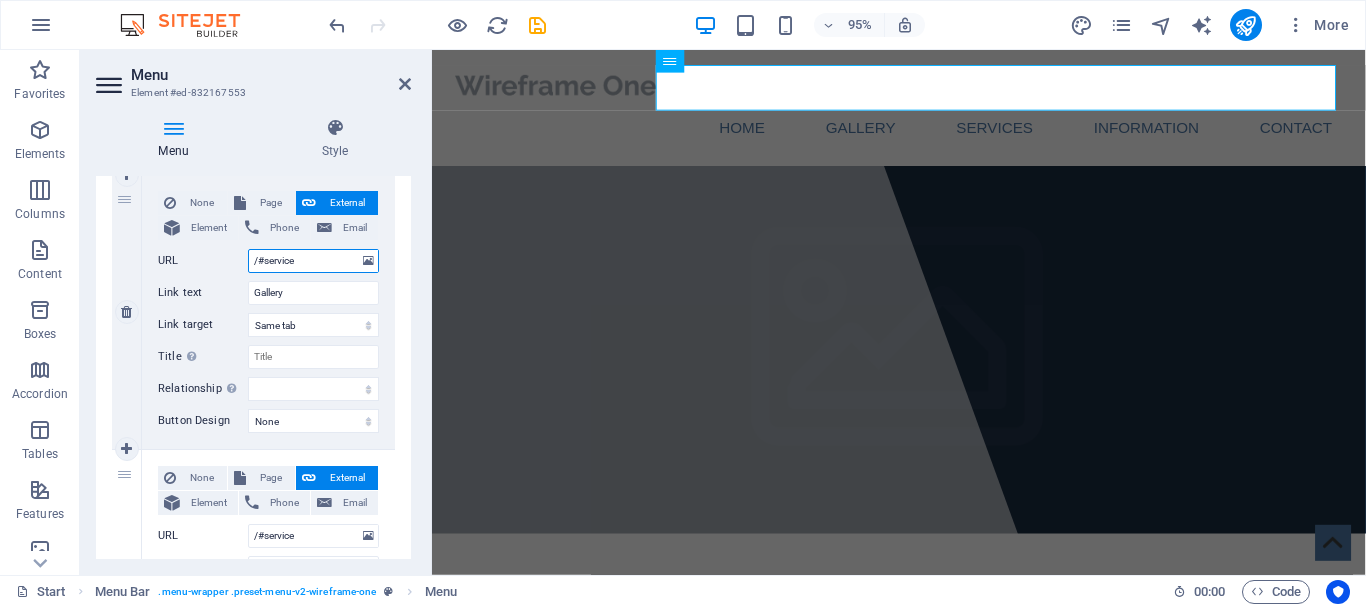 type on "/#services" 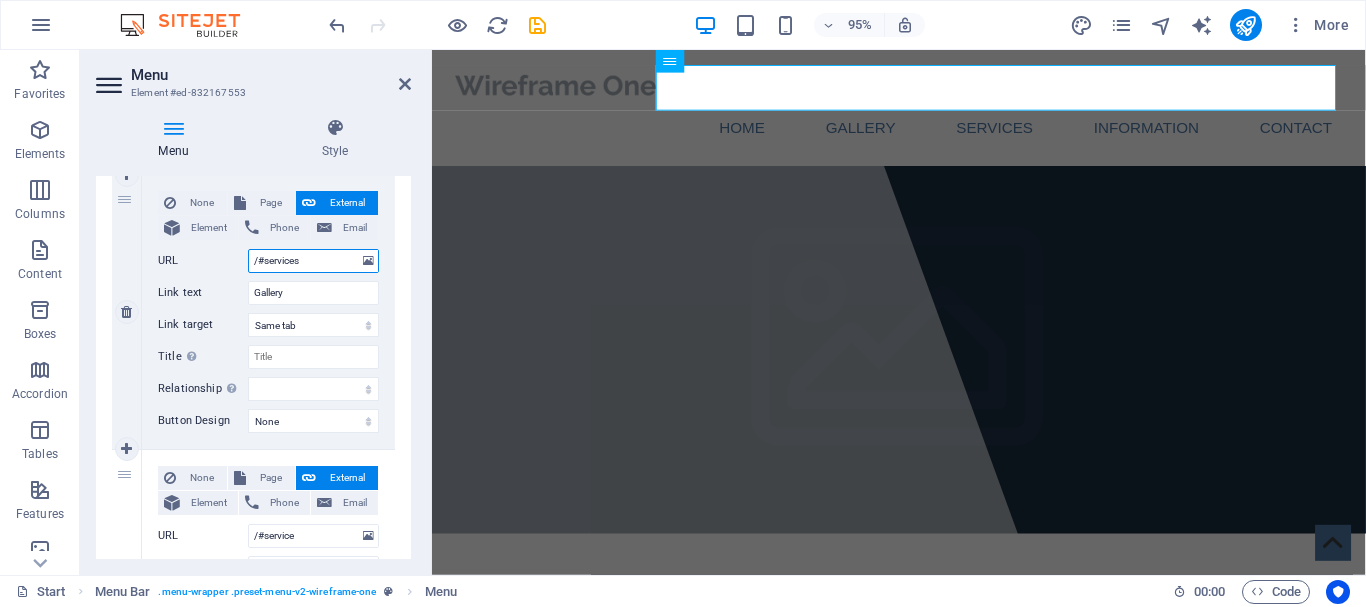 select 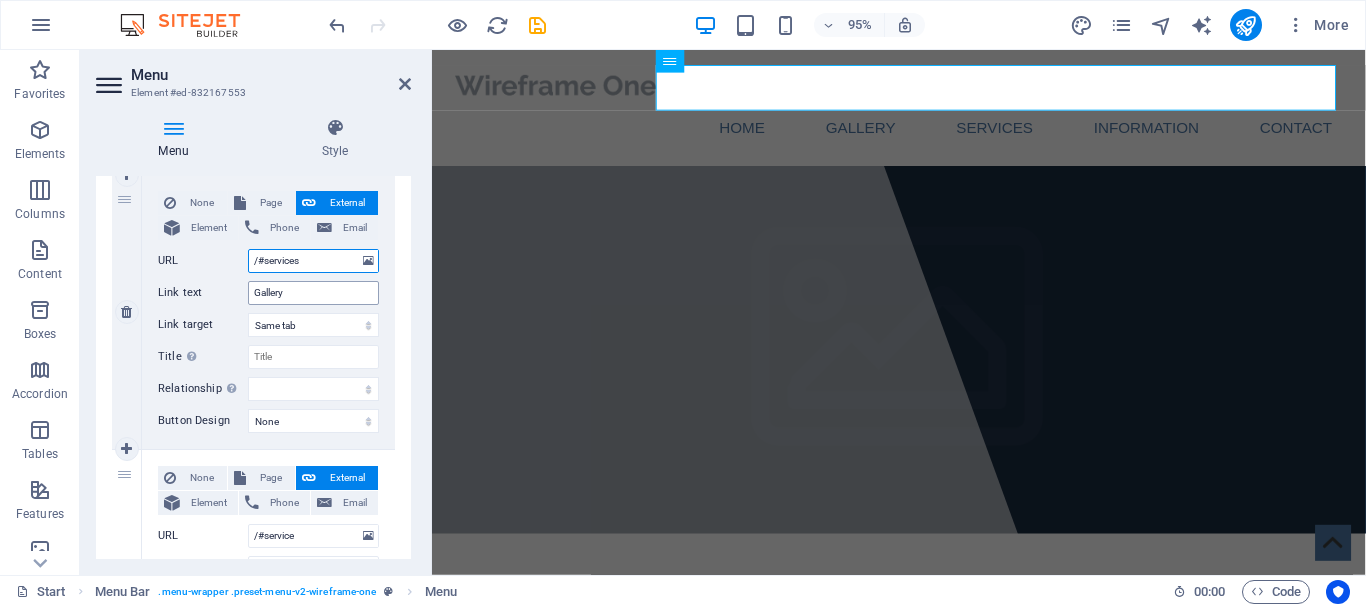 type on "/#services" 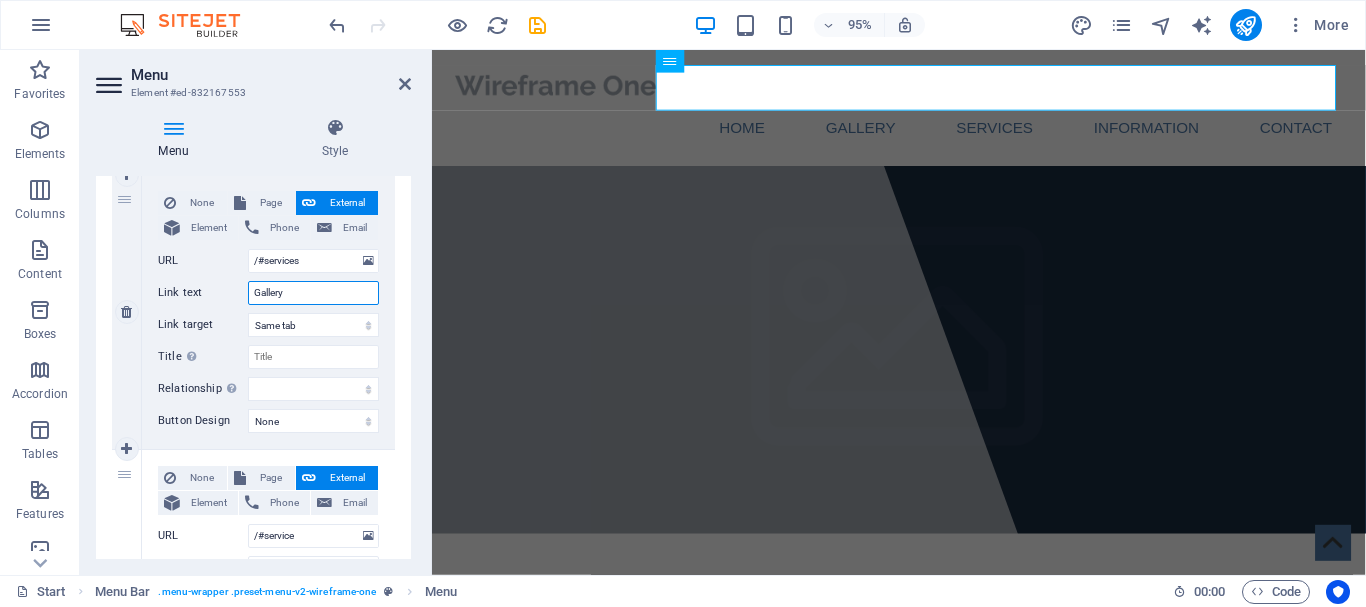 drag, startPoint x: 292, startPoint y: 292, endPoint x: 245, endPoint y: 292, distance: 47 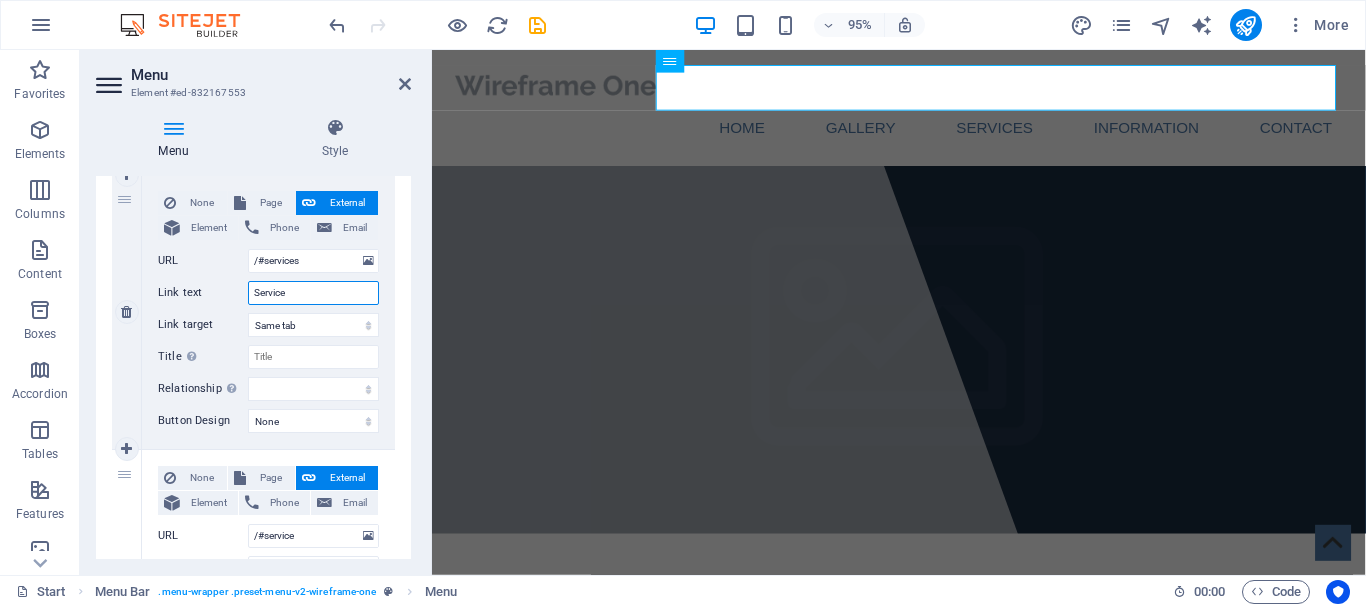 type on "Services" 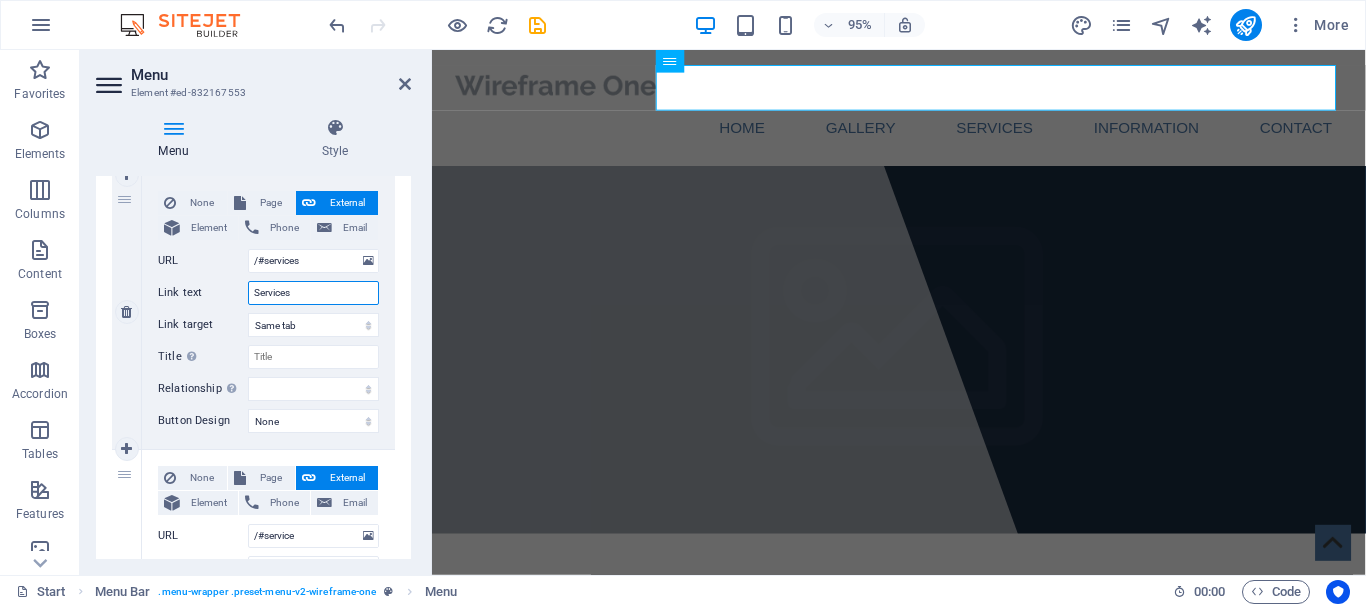 select 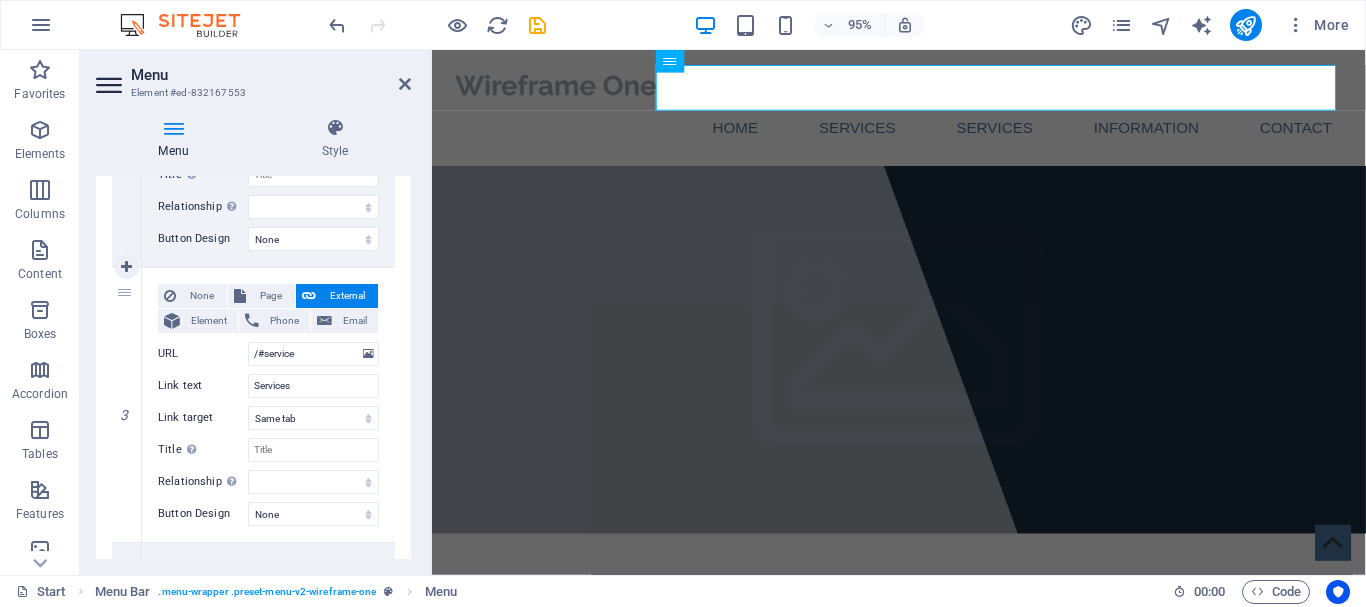 scroll, scrollTop: 635, scrollLeft: 0, axis: vertical 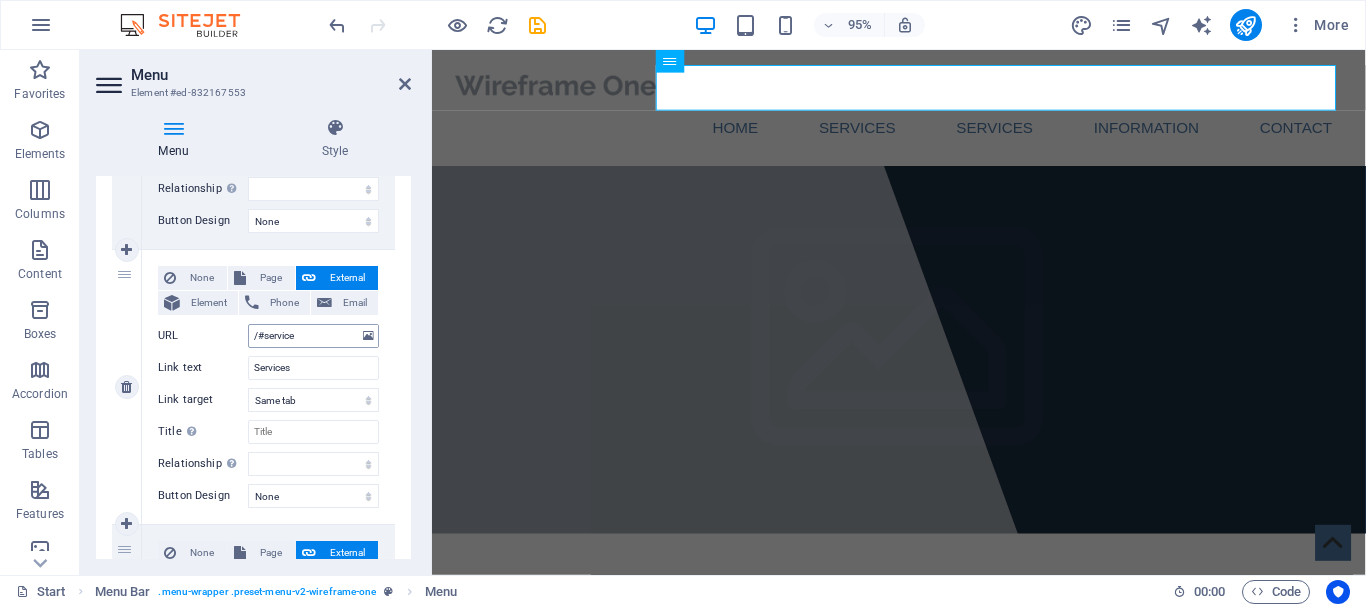 type on "Services" 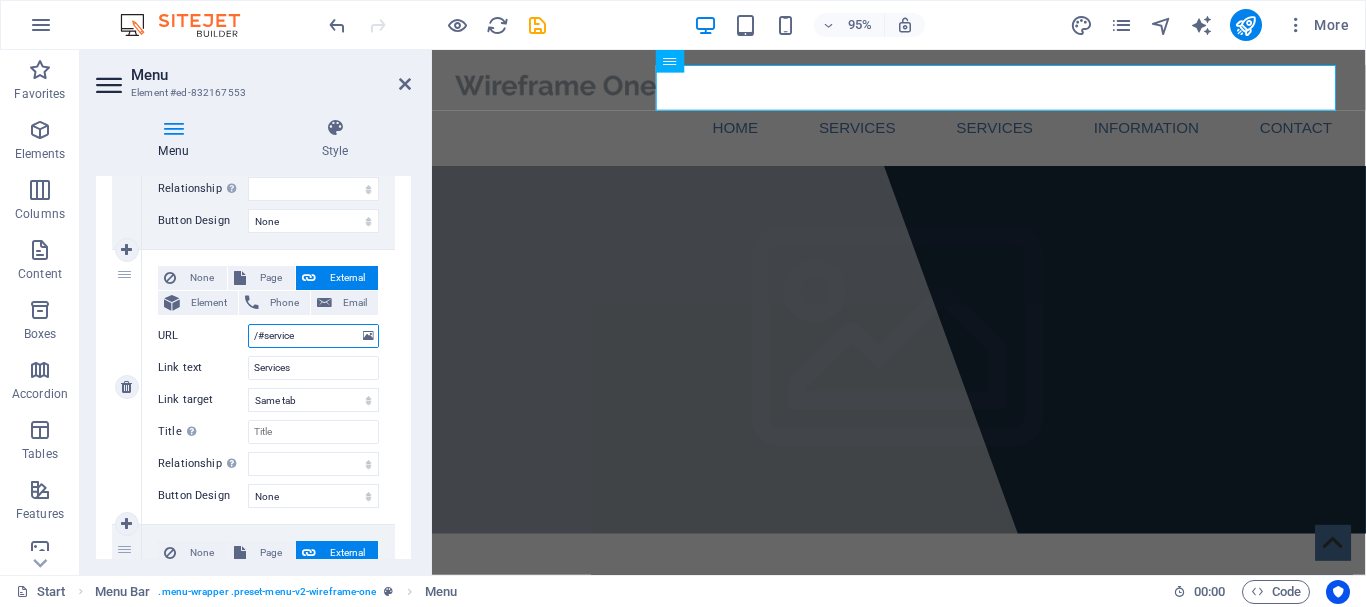click on "/#service" at bounding box center (313, 336) 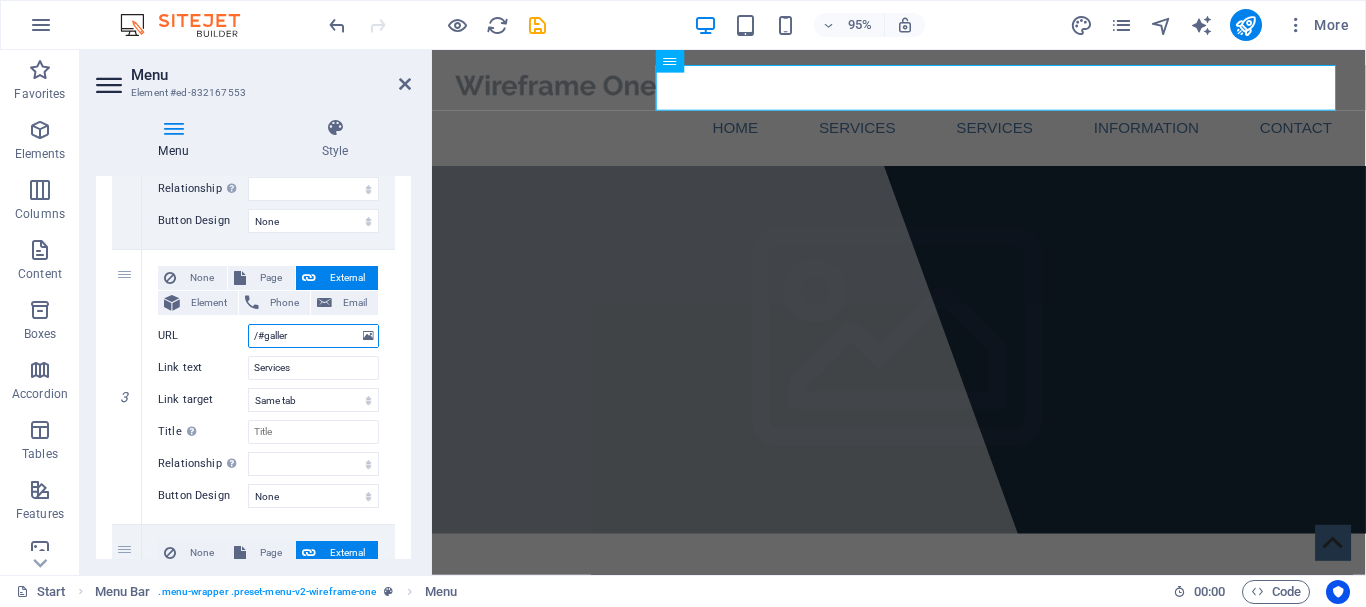 type on "/#gallery" 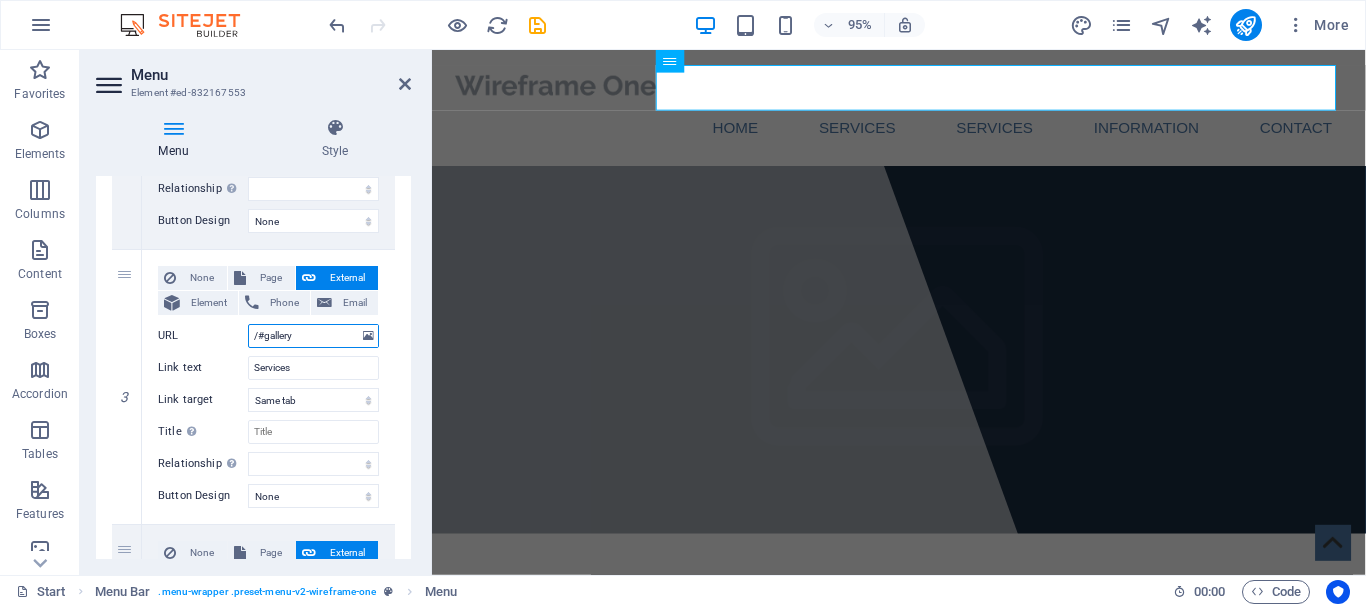 select 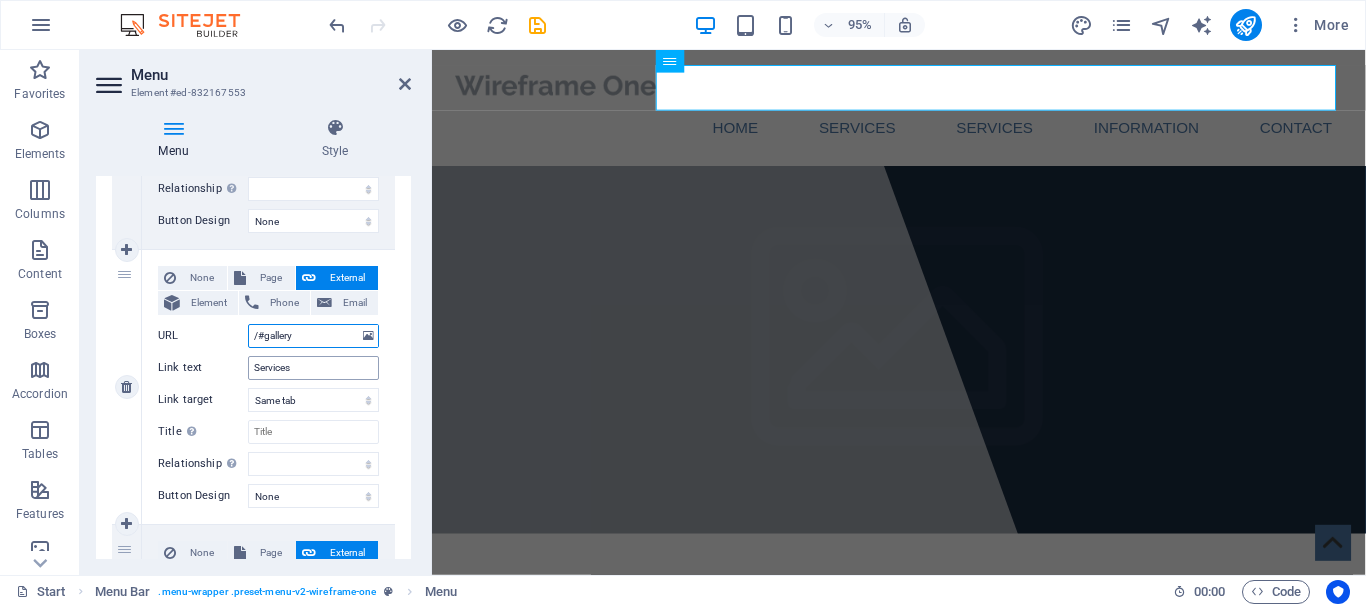type on "/#gallery" 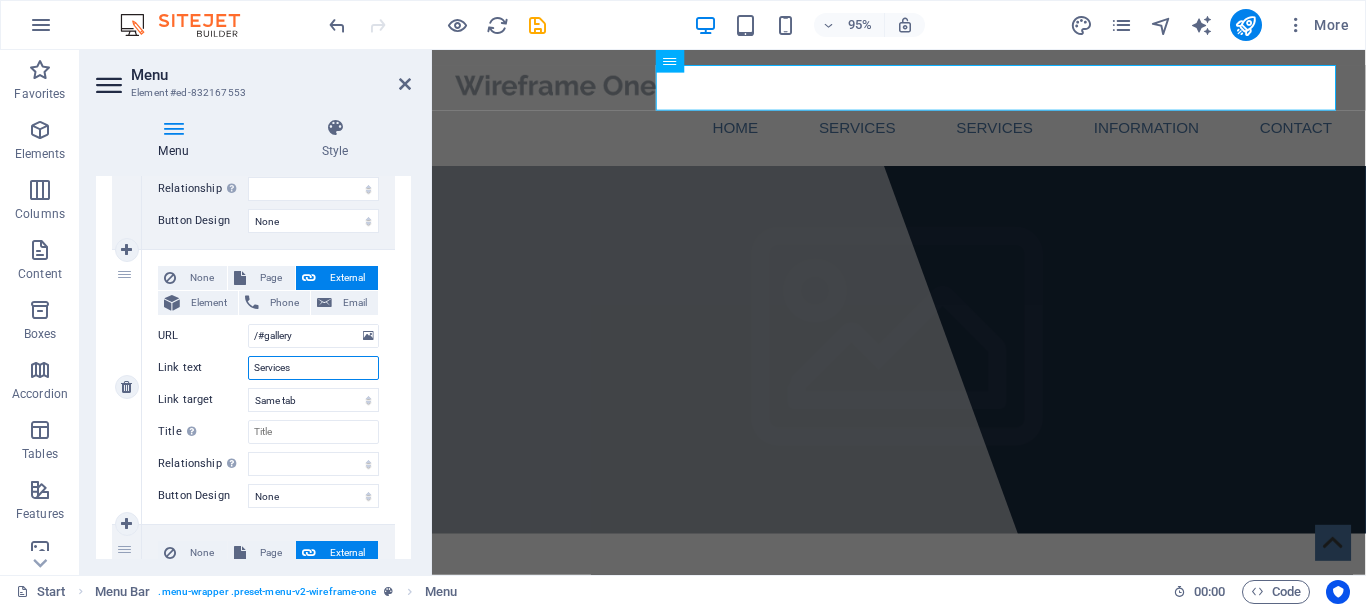 drag, startPoint x: 317, startPoint y: 363, endPoint x: 209, endPoint y: 361, distance: 108.01852 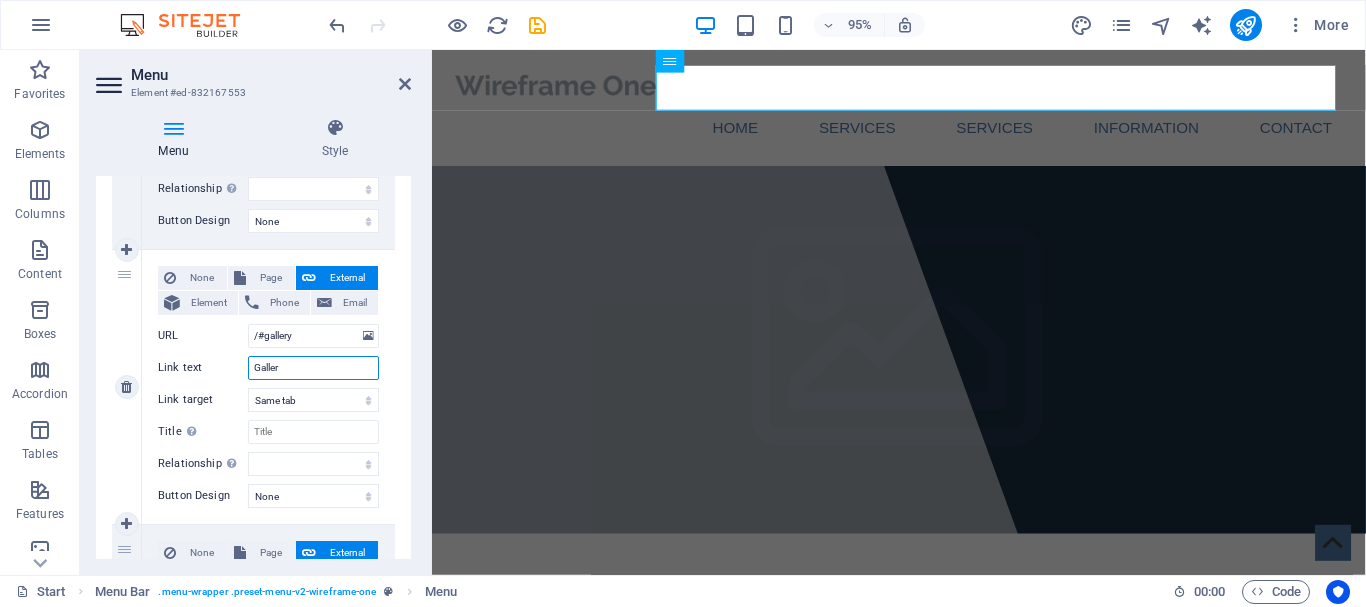type on "Gallery" 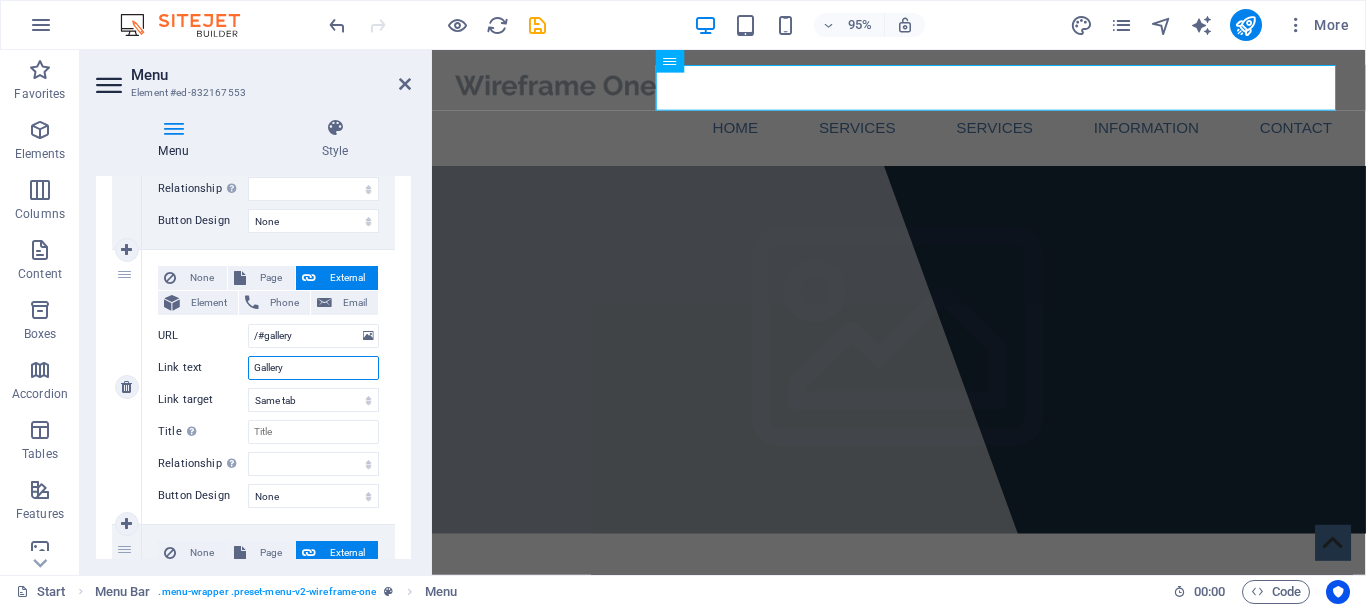 select 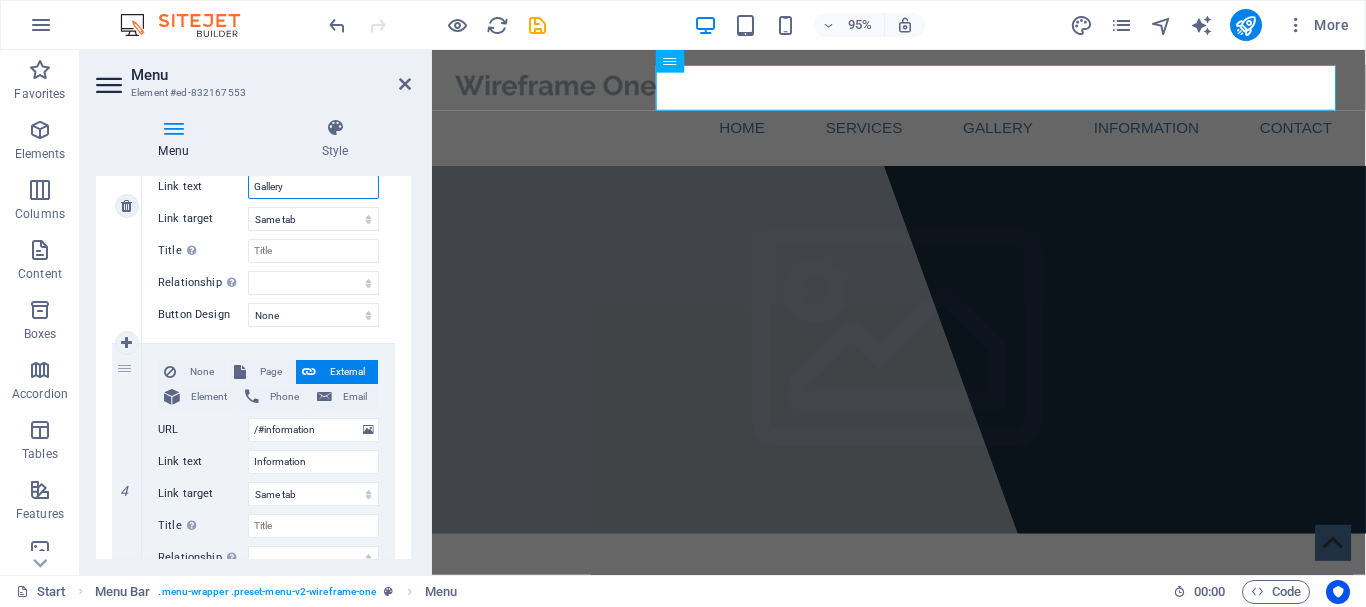 scroll, scrollTop: 835, scrollLeft: 0, axis: vertical 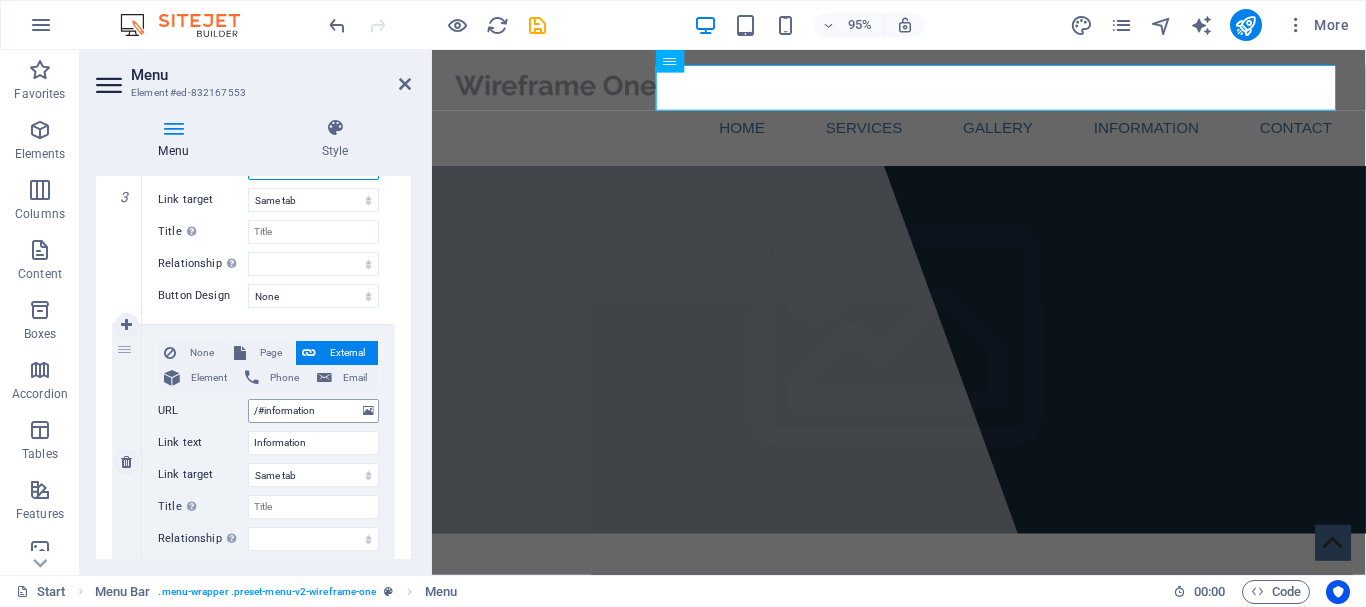 type on "Gallery" 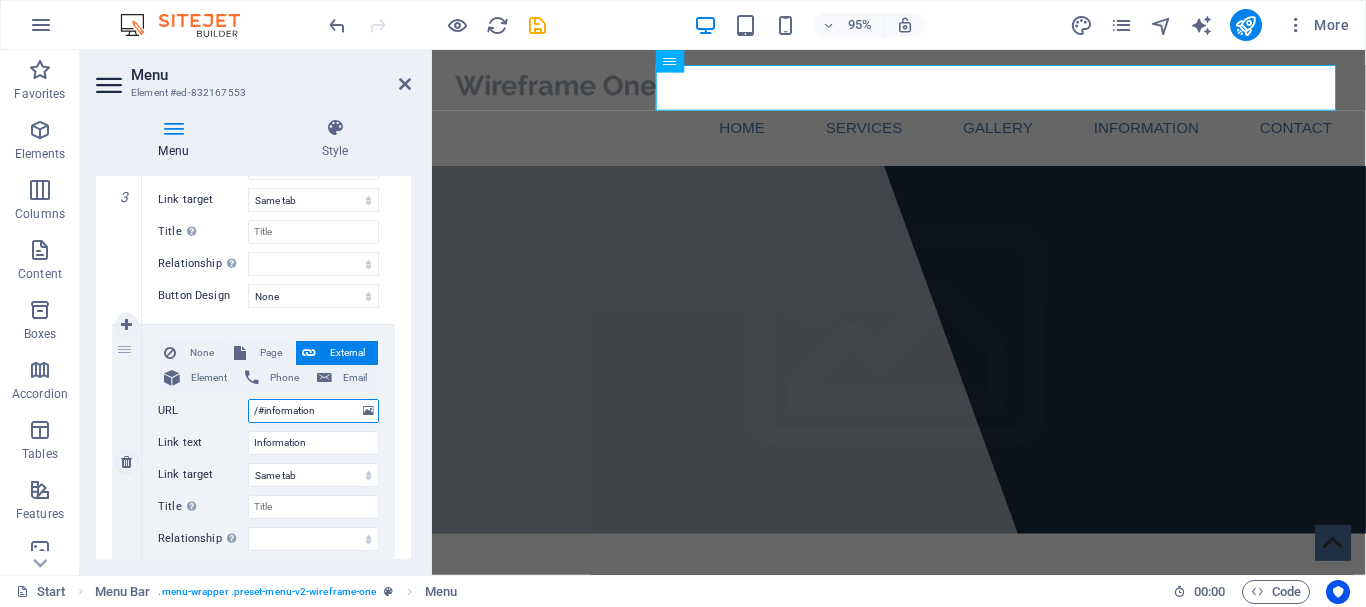 drag, startPoint x: 323, startPoint y: 414, endPoint x: 264, endPoint y: 413, distance: 59.008472 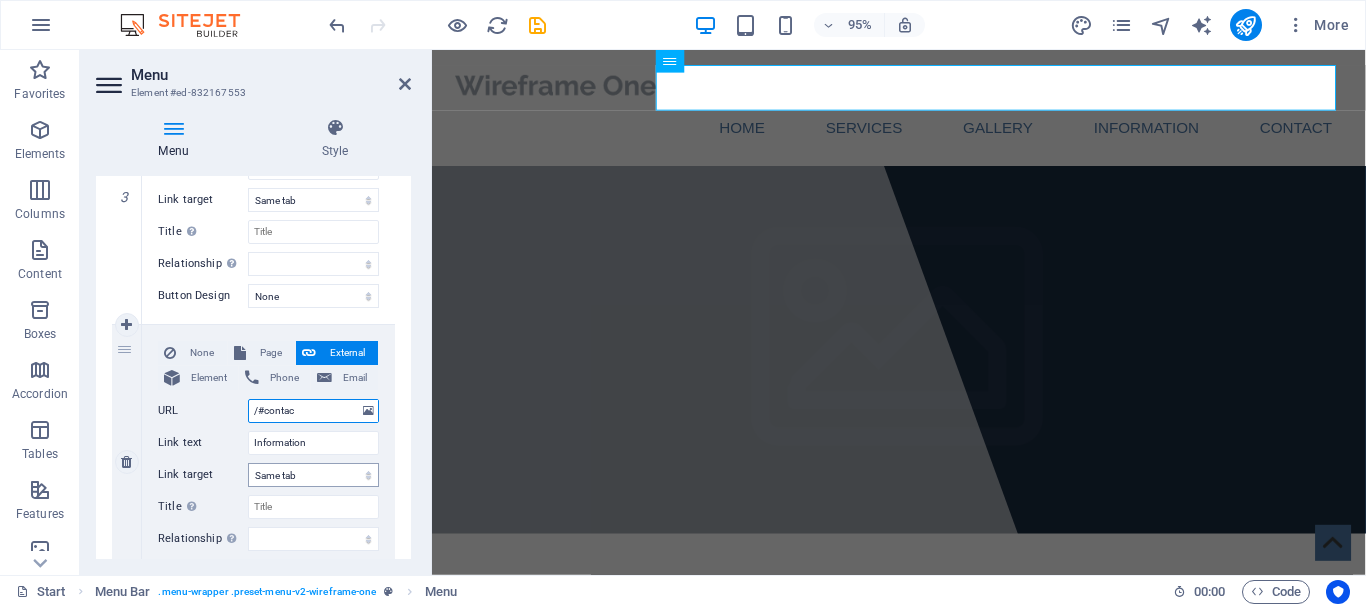 type on "/#contact" 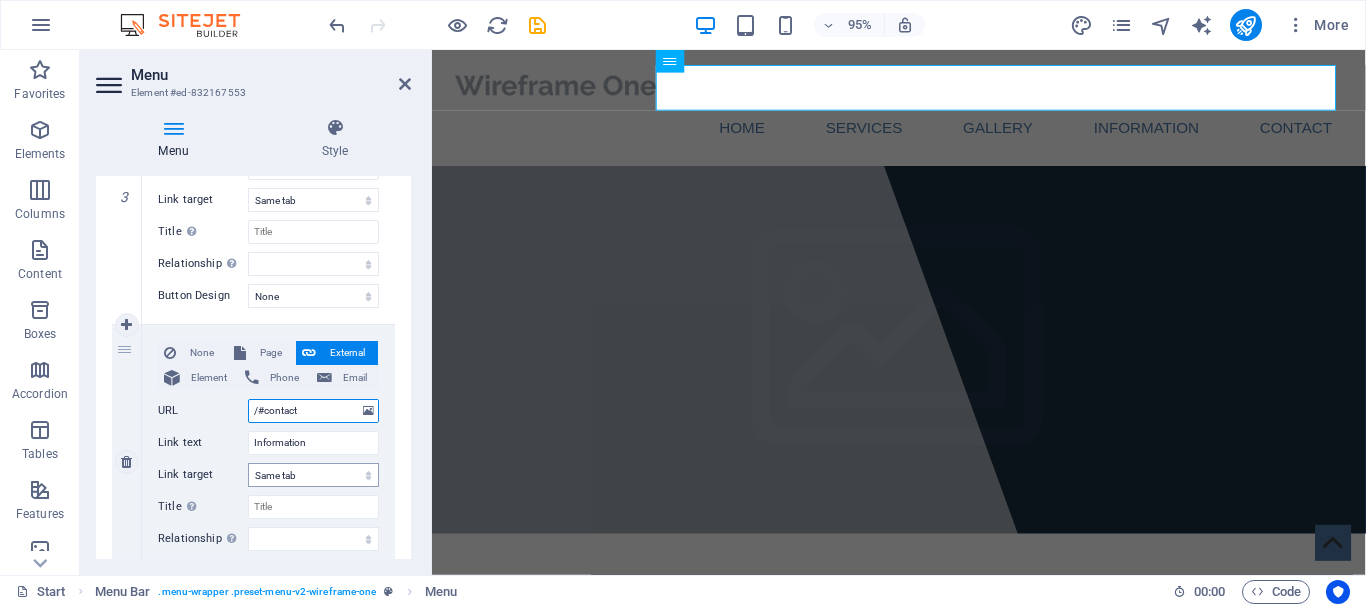 select 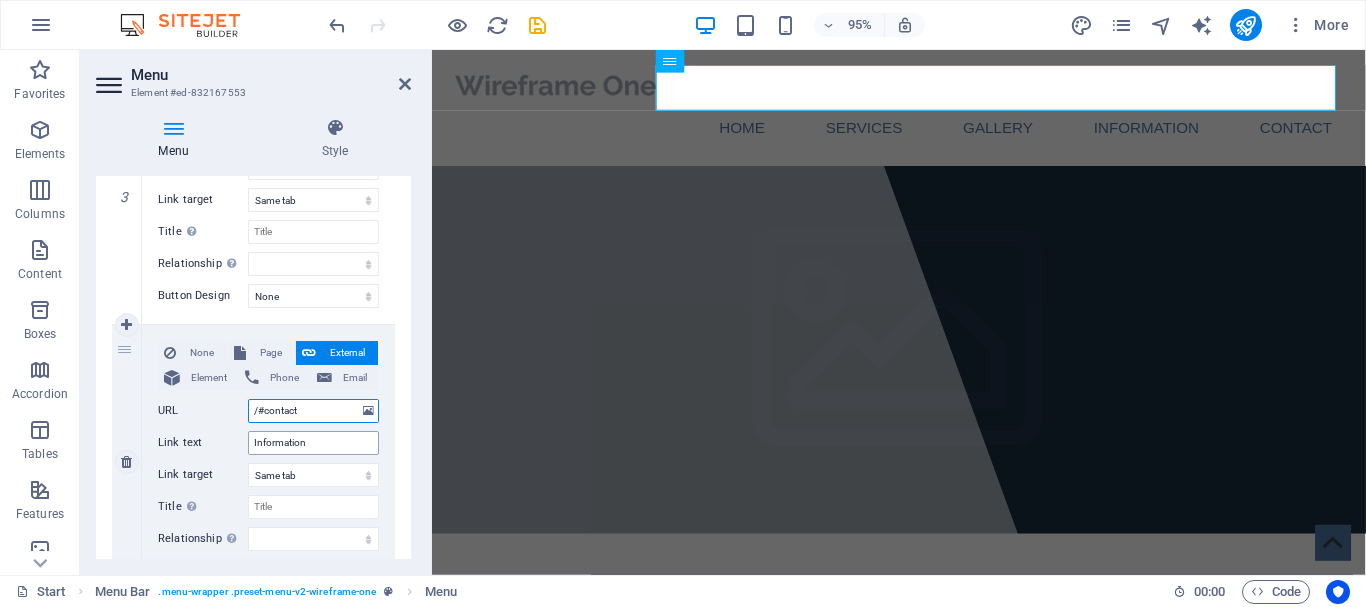 type on "/#contact" 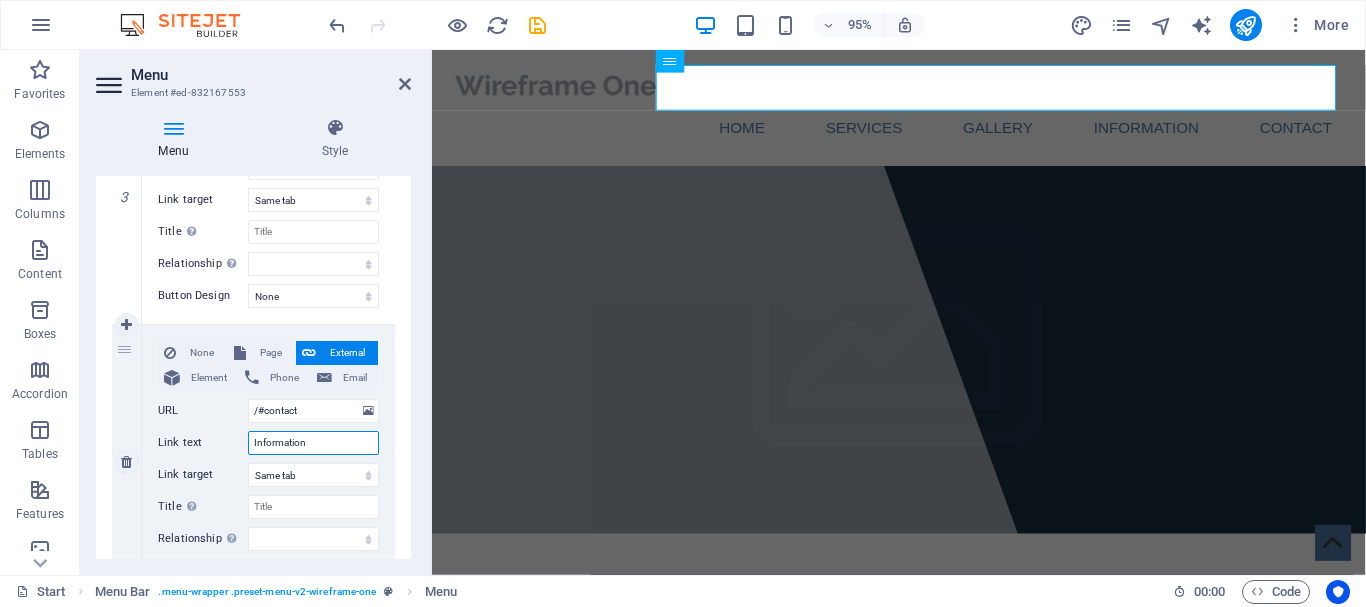 drag, startPoint x: 327, startPoint y: 447, endPoint x: 182, endPoint y: 442, distance: 145.08618 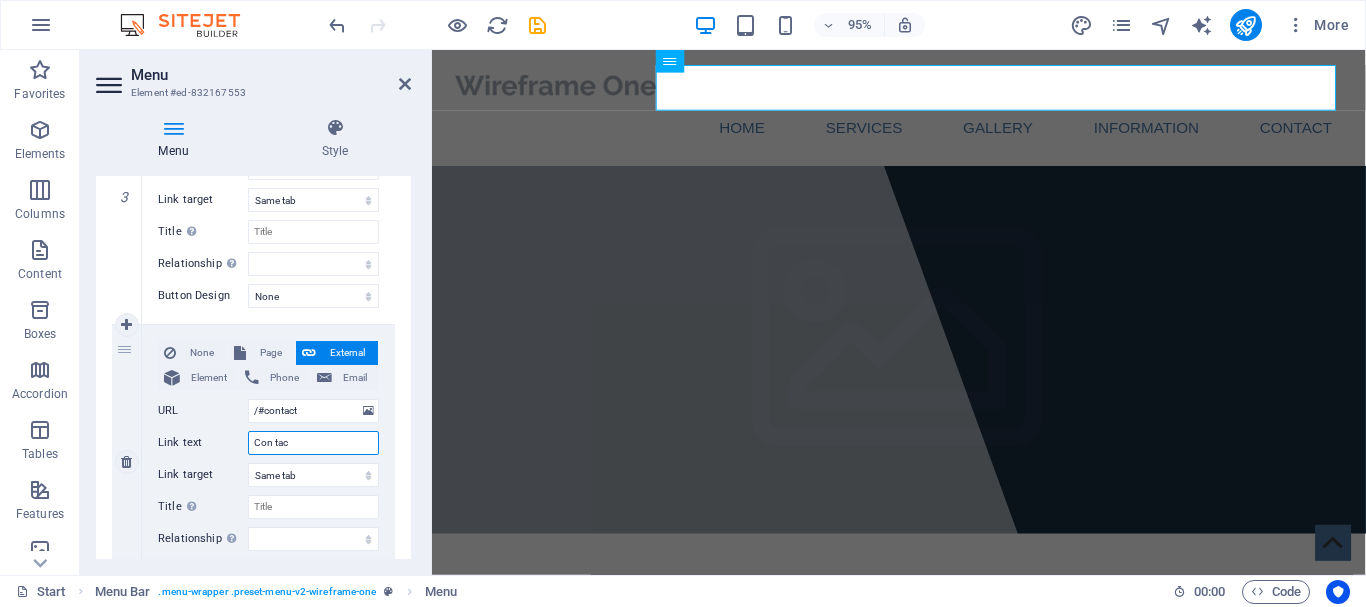 type on "Con tact" 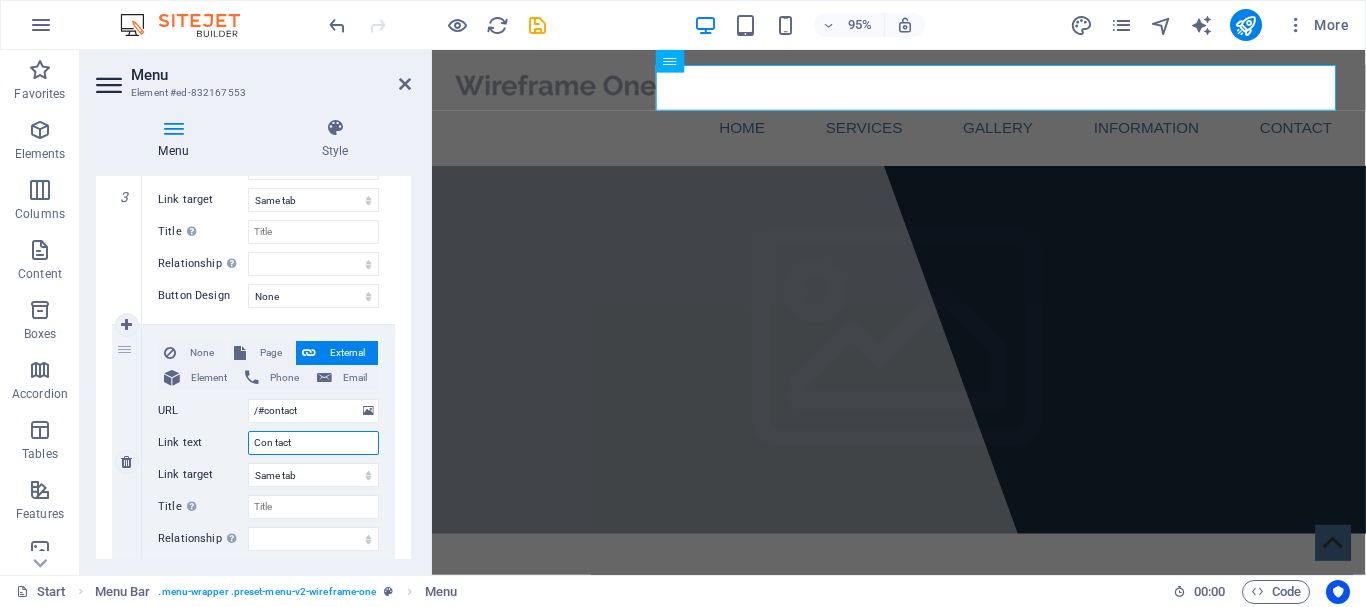 select 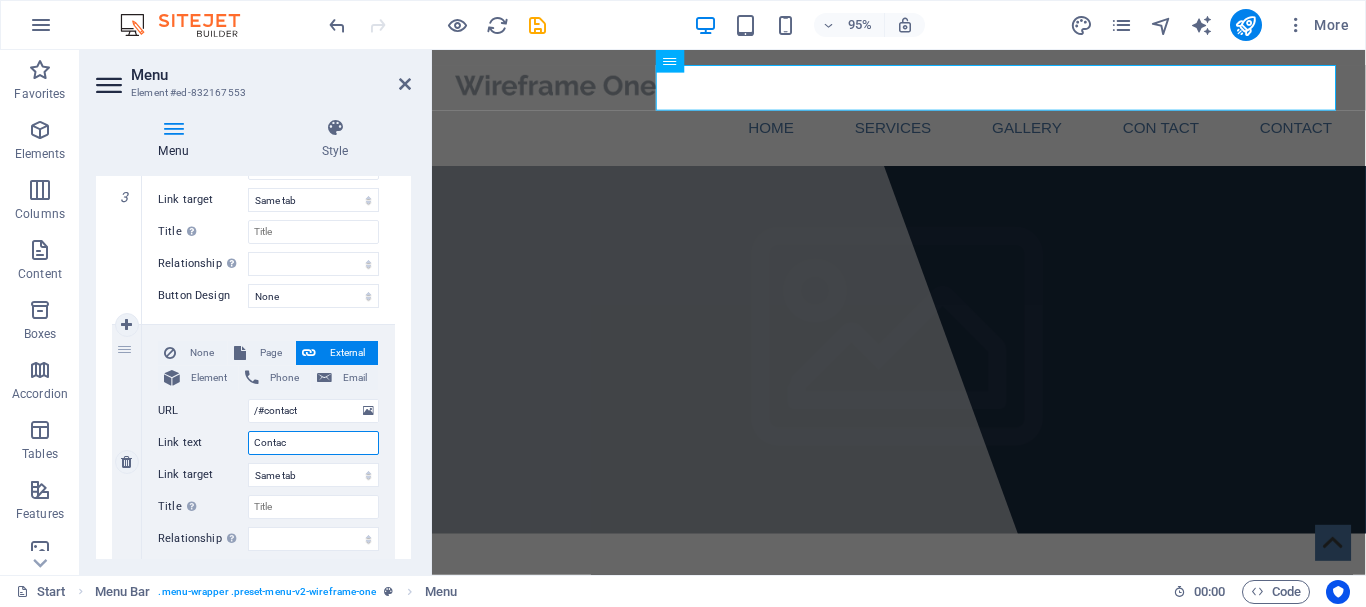 type on "Contact" 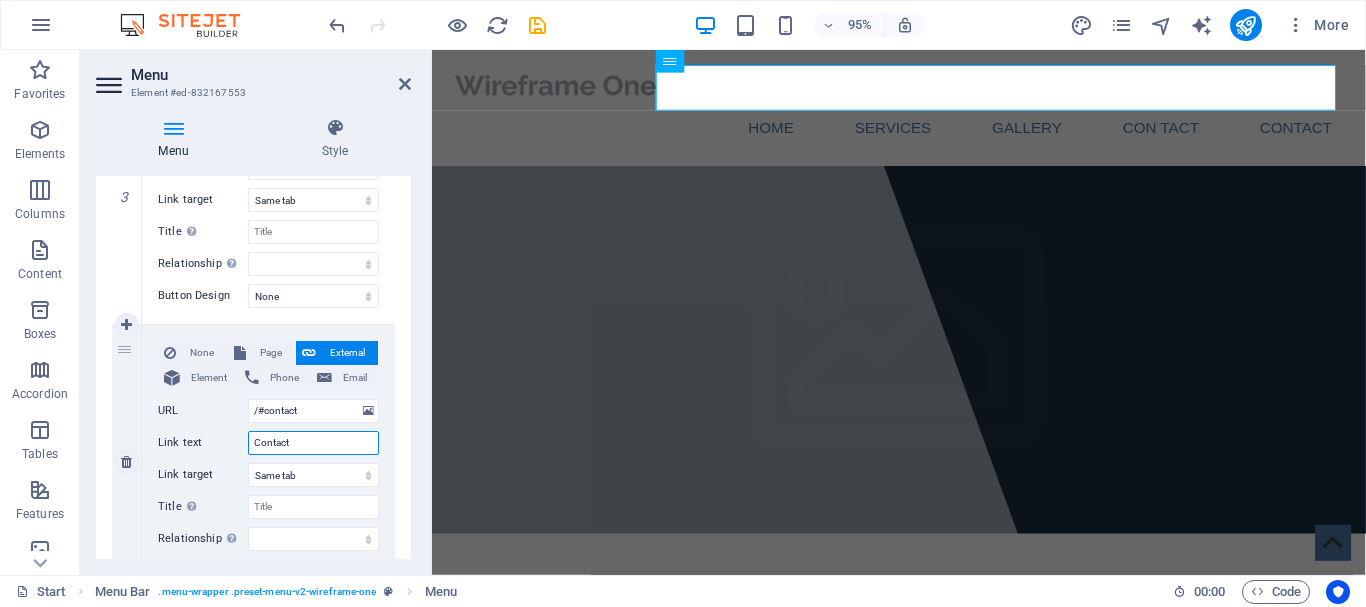 select 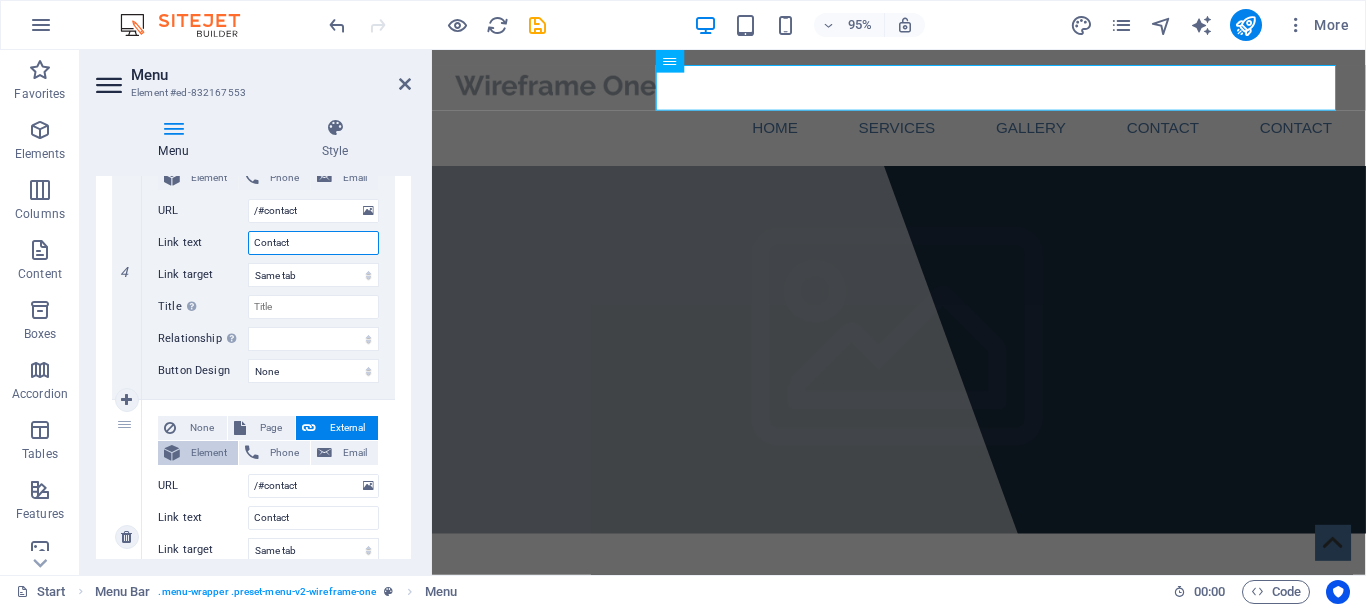 scroll, scrollTop: 1135, scrollLeft: 0, axis: vertical 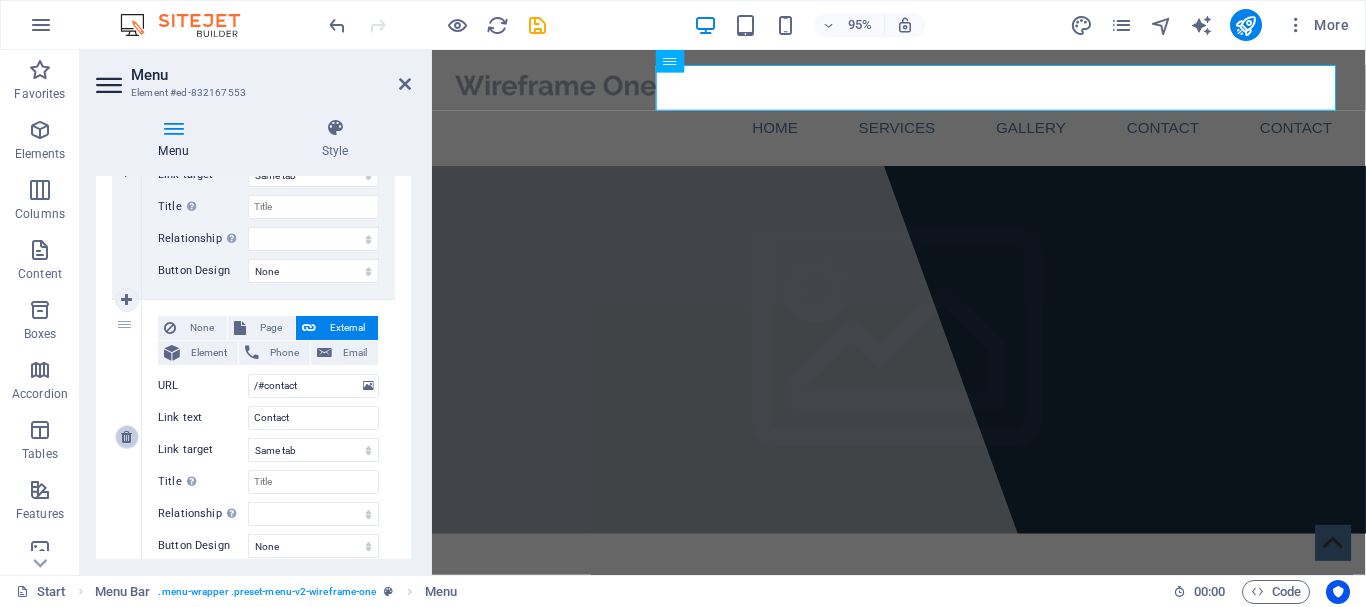 type on "Contact" 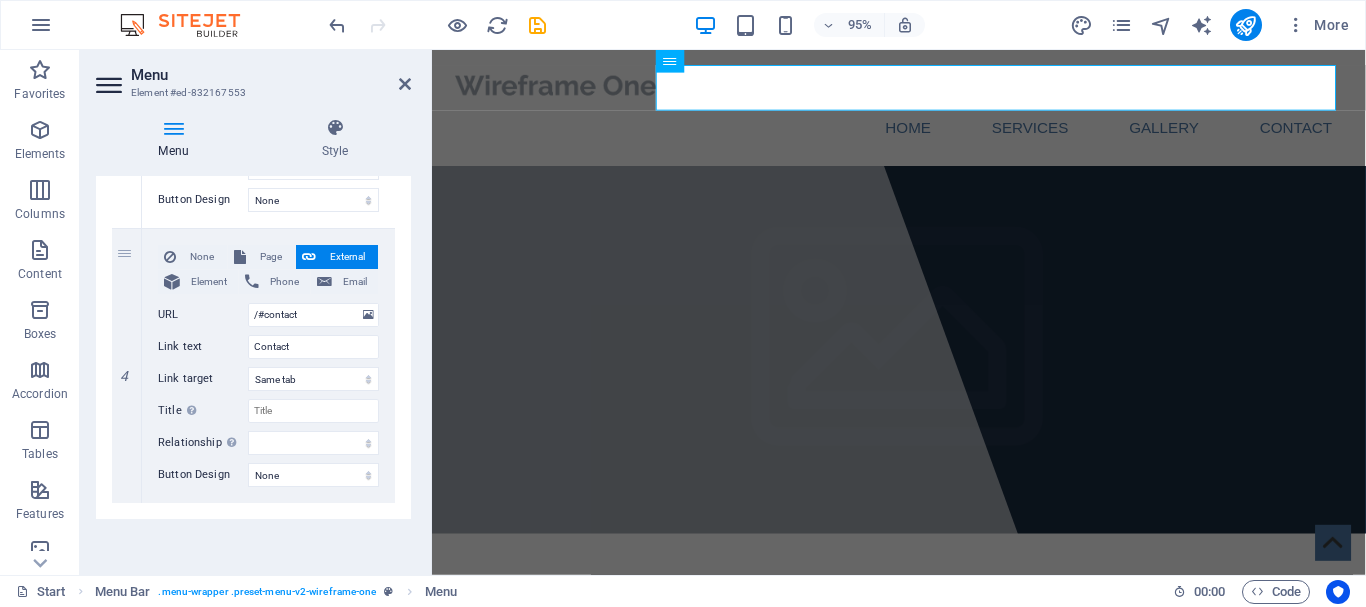 scroll, scrollTop: 931, scrollLeft: 0, axis: vertical 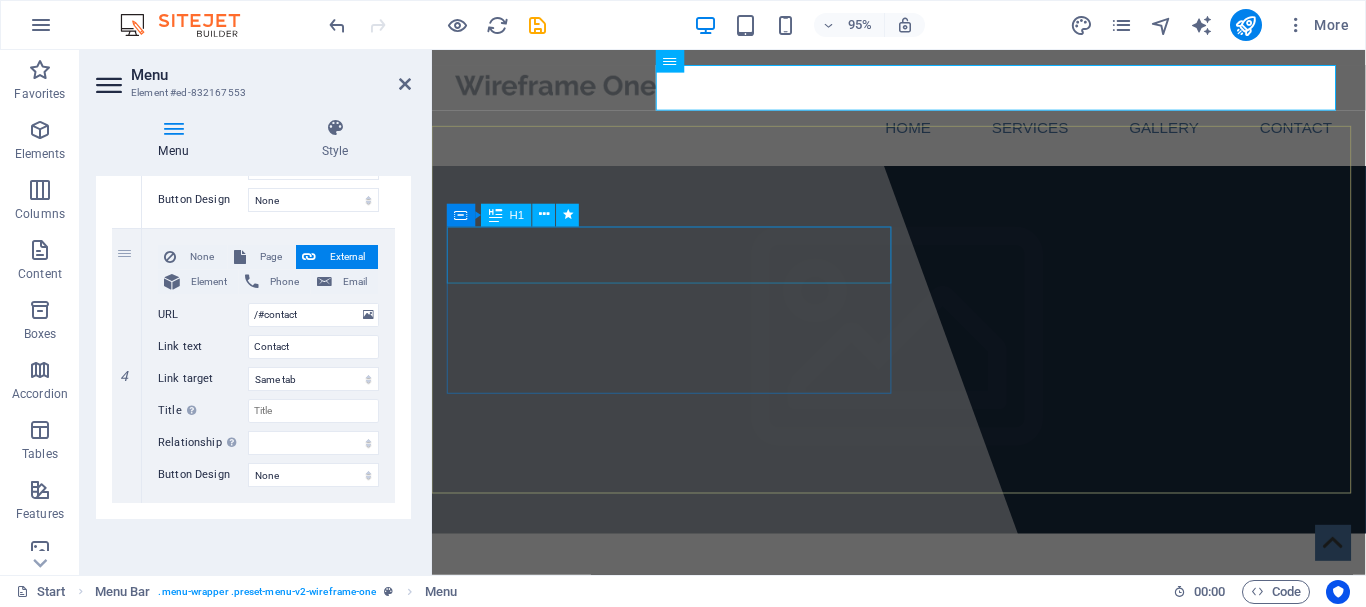 click on "trevodie.com.au" at bounding box center [924, 669] 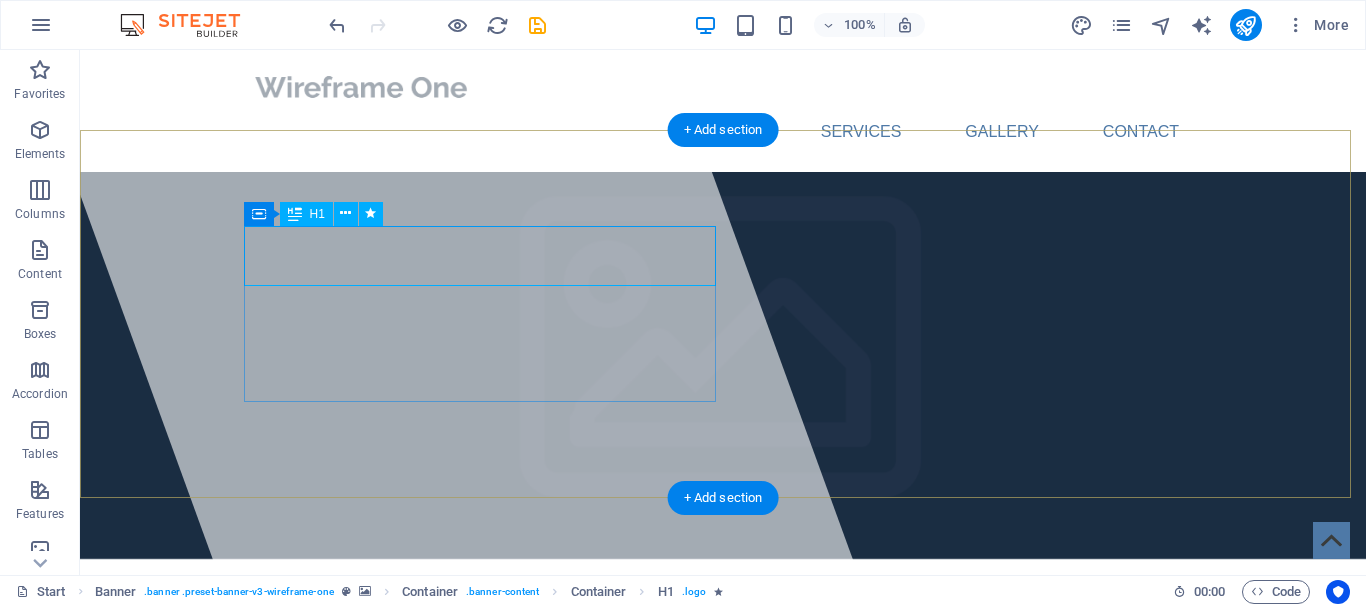 click on "trevodie.com.au" at bounding box center (404, 669) 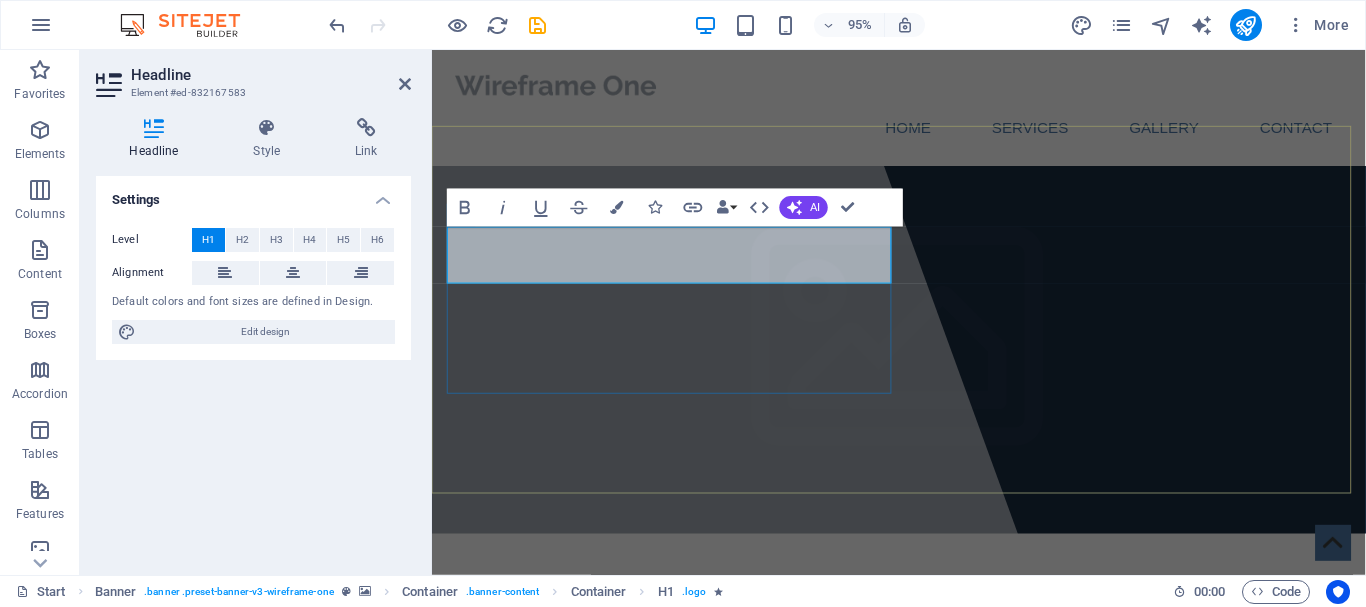 click on "​" at bounding box center (924, 669) 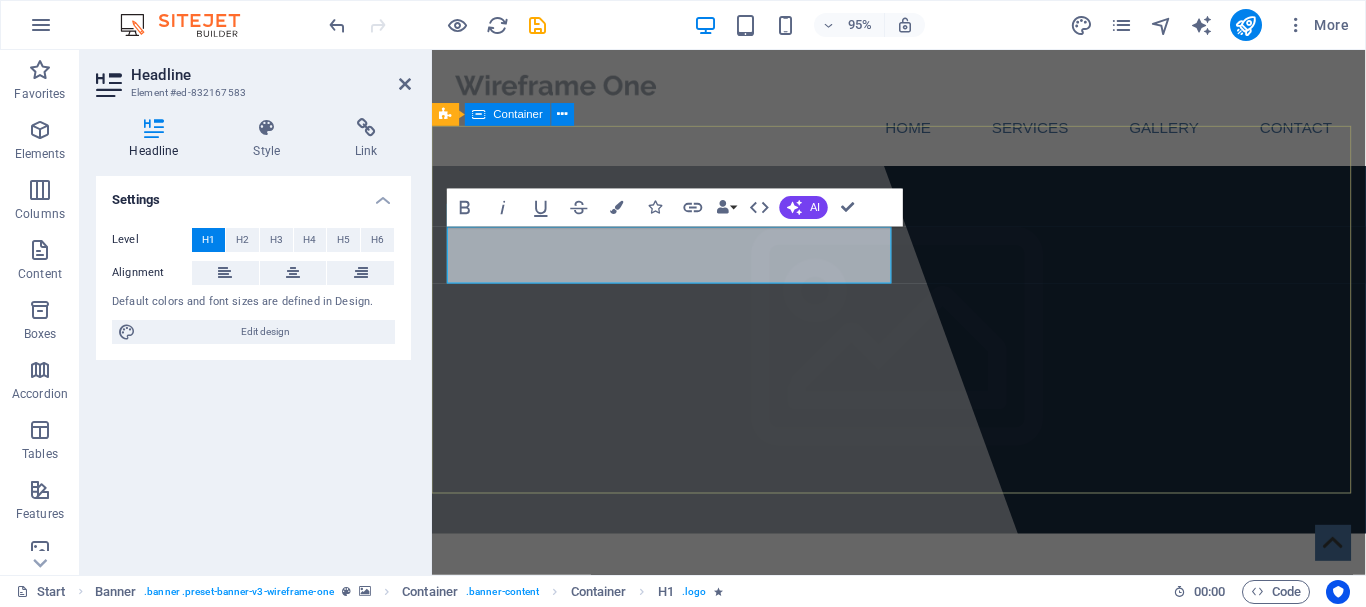 drag, startPoint x: 1110, startPoint y: 265, endPoint x: 1433, endPoint y: 264, distance: 323.00156 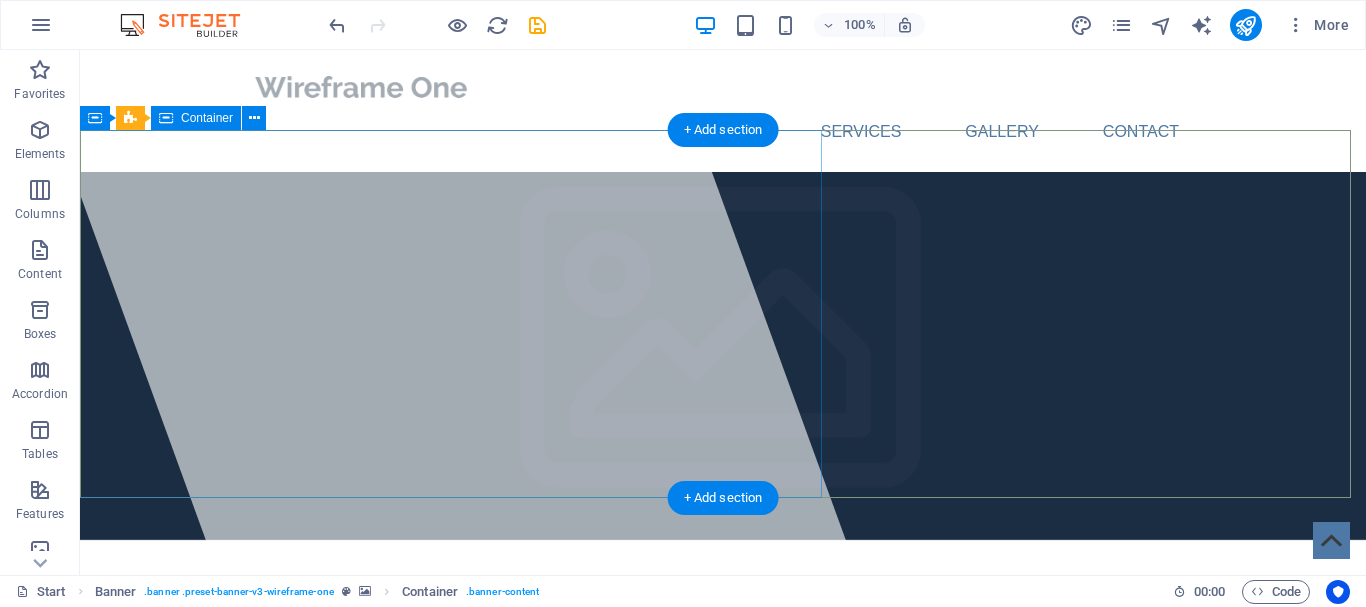 click at bounding box center (442, 312) 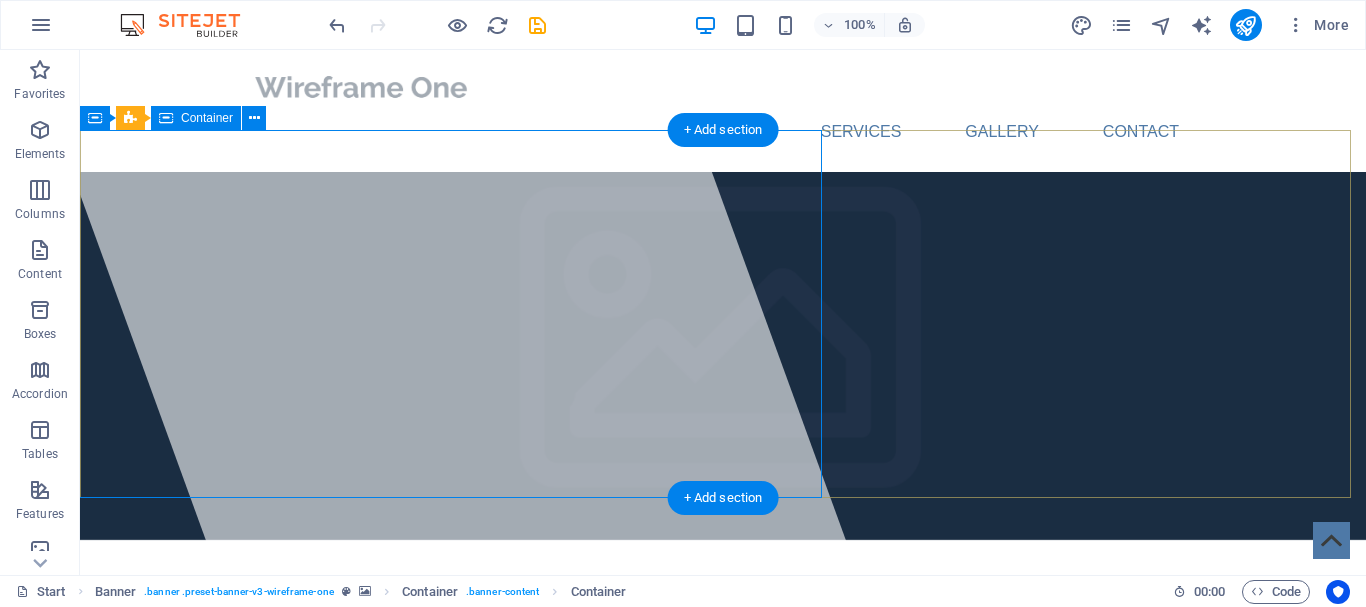click at bounding box center [442, 312] 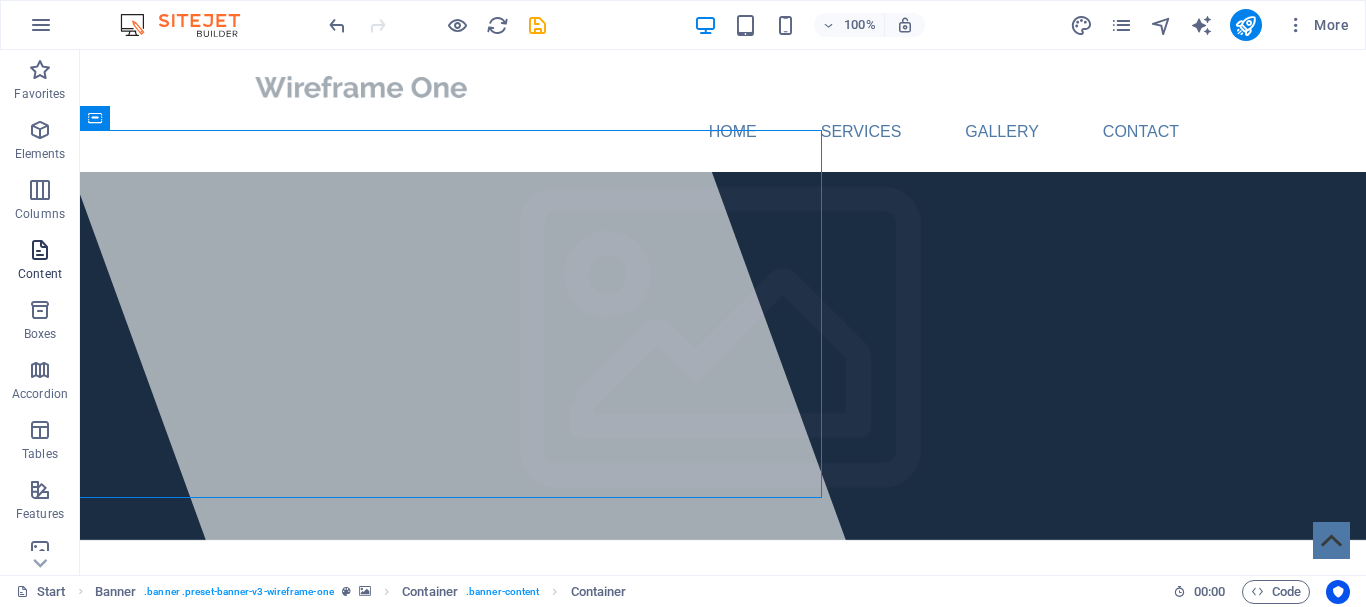 click at bounding box center (40, 250) 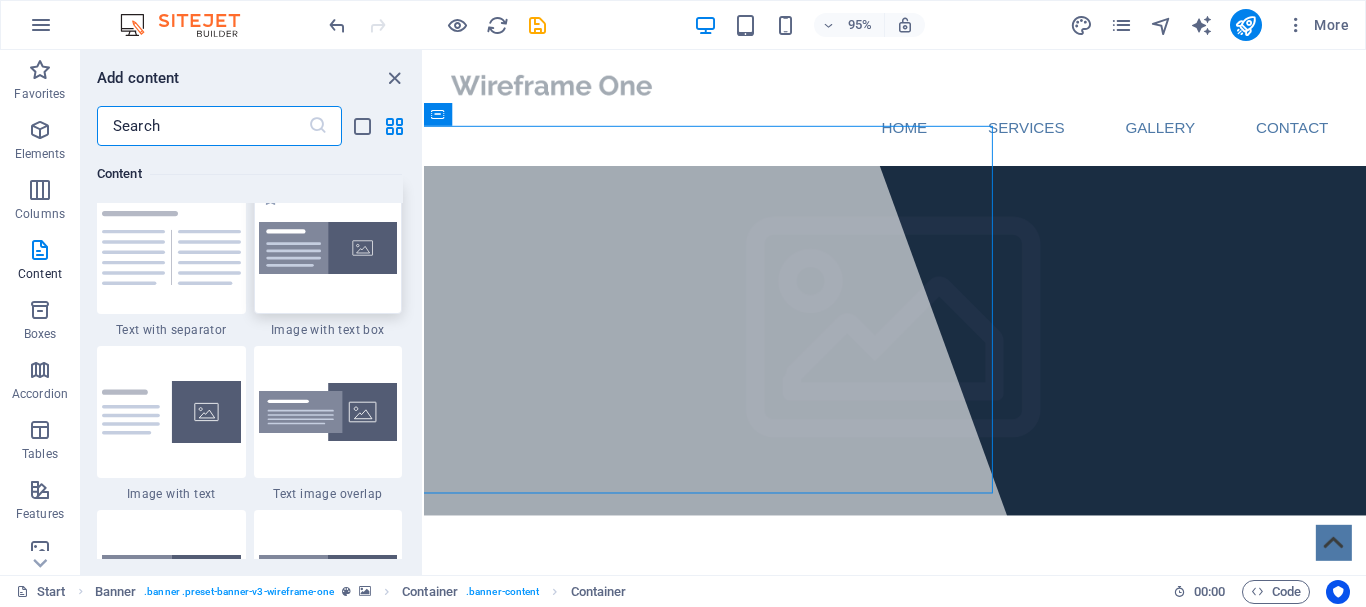 scroll, scrollTop: 3799, scrollLeft: 0, axis: vertical 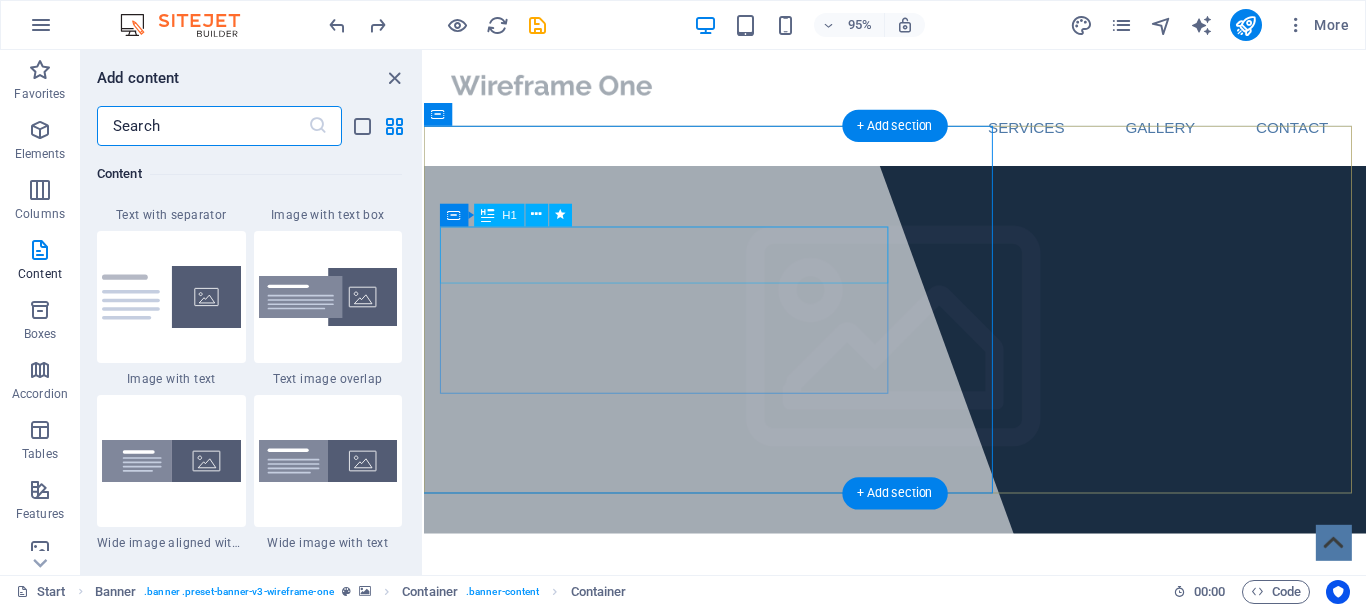 click on "trevodie.com.au" at bounding box center [601, 669] 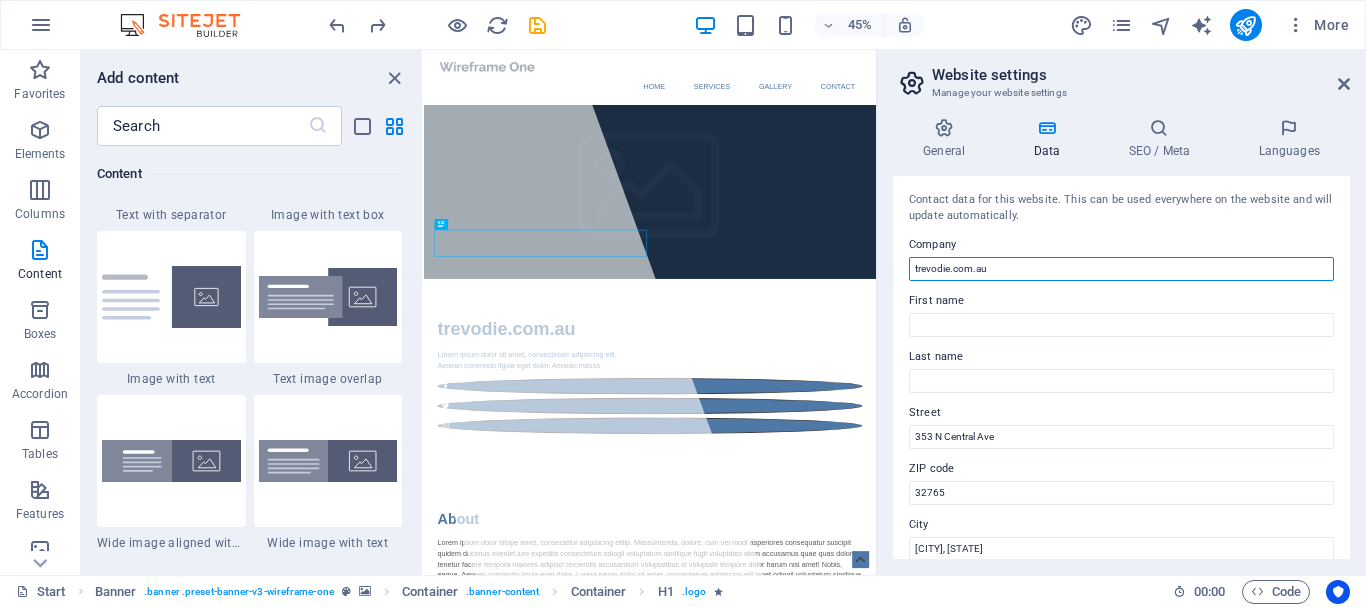 drag, startPoint x: 1022, startPoint y: 266, endPoint x: 902, endPoint y: 273, distance: 120.203995 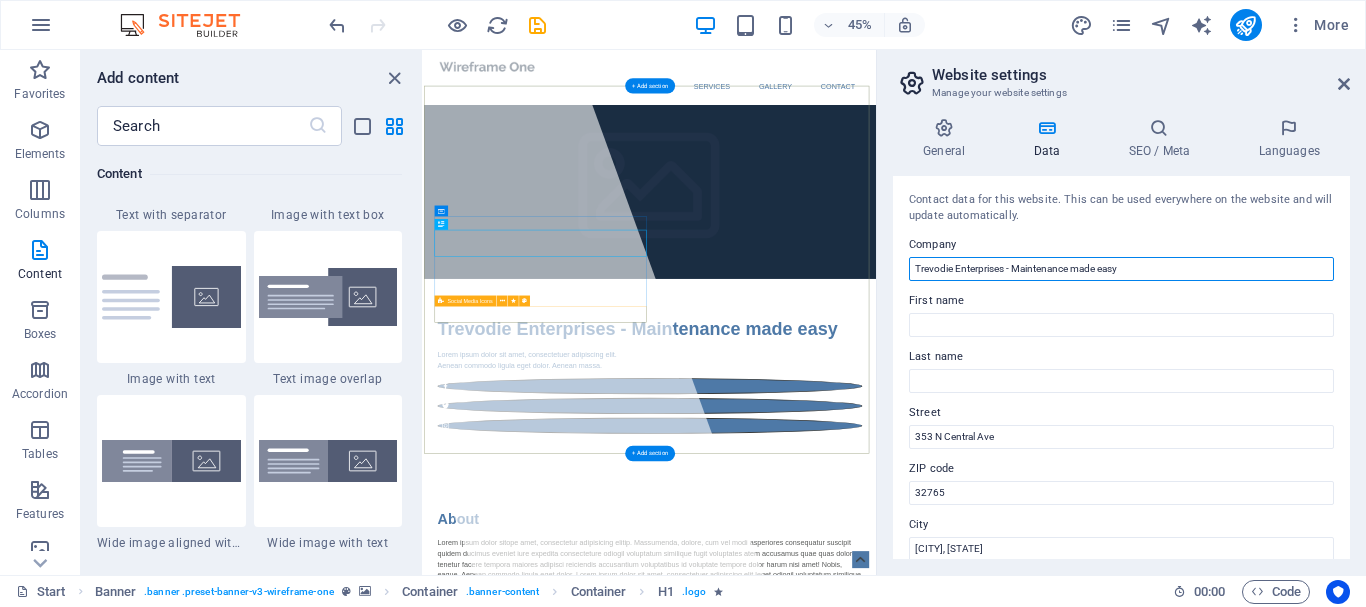type on "Trevodie Enterprises - Maintenance made easy" 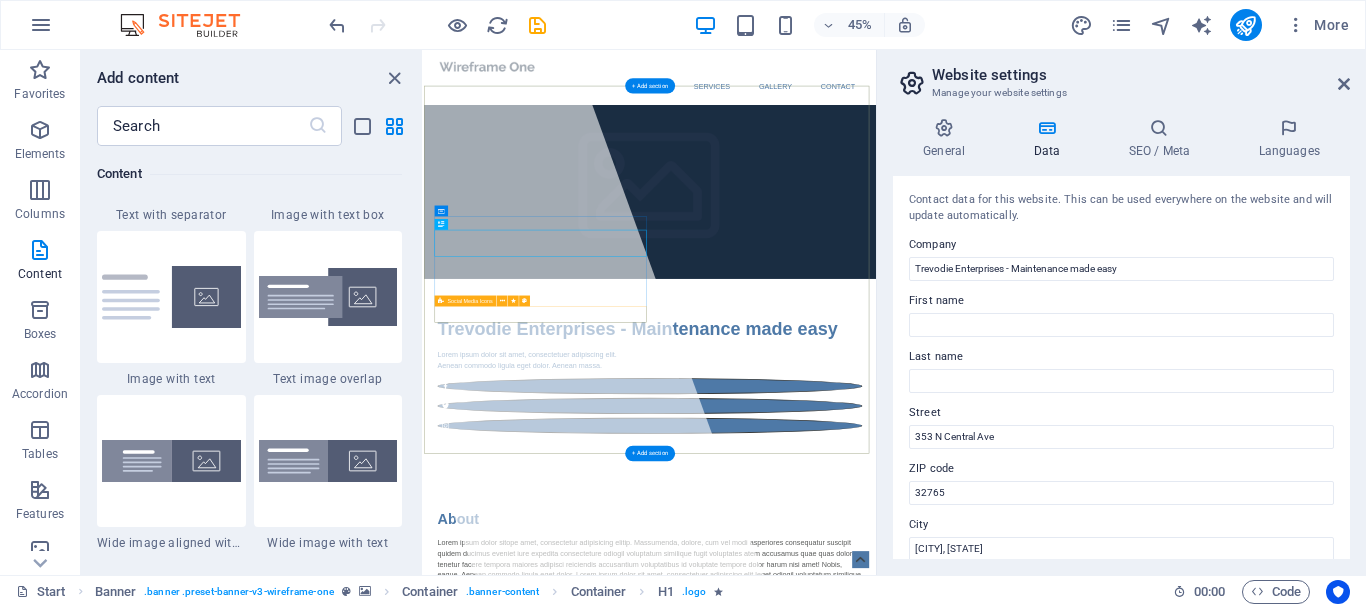 click at bounding box center (926, 841) 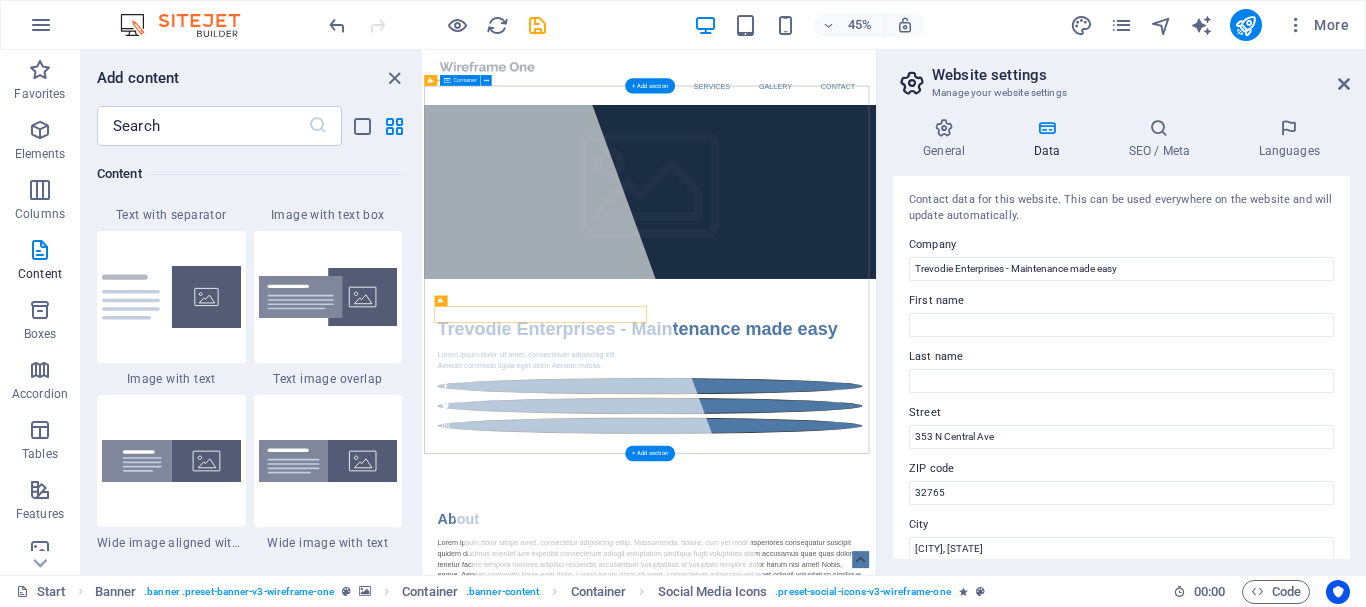 click on "Trevodie Enterprises - Maintenance made easy Lorem ipsum dolor sit amet, consectetuer adipiscing elit. Aenean commodo ligula eget dolor. Aenean massa." at bounding box center (926, 771) 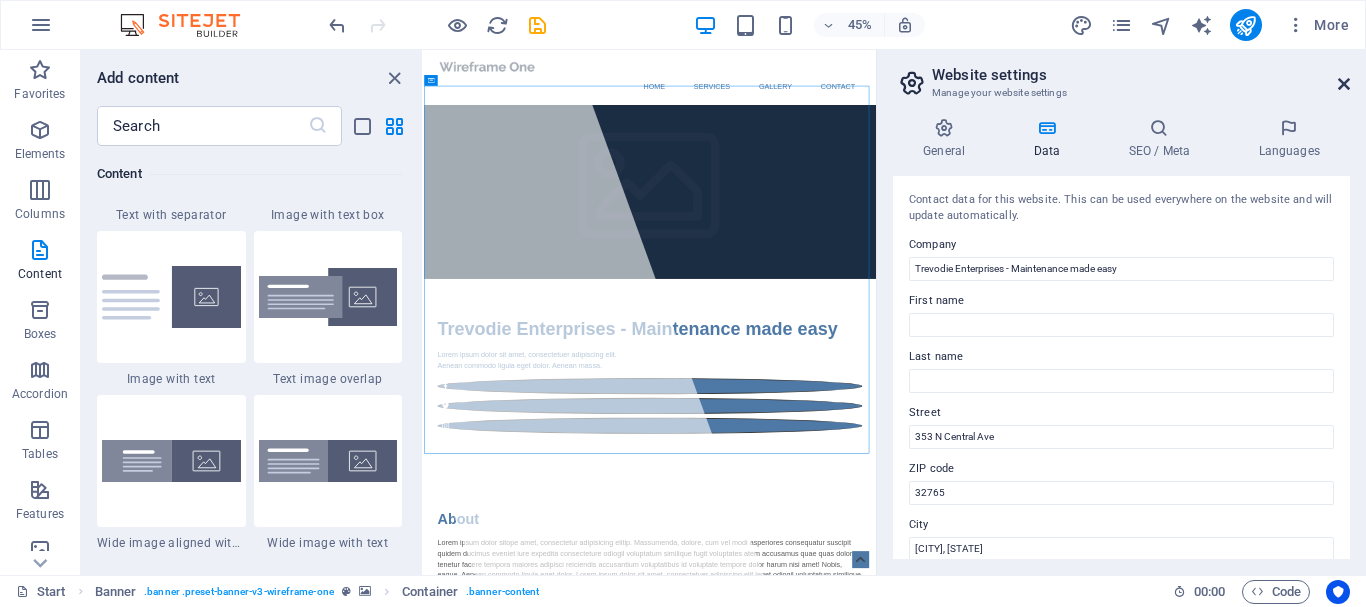 click at bounding box center [1344, 84] 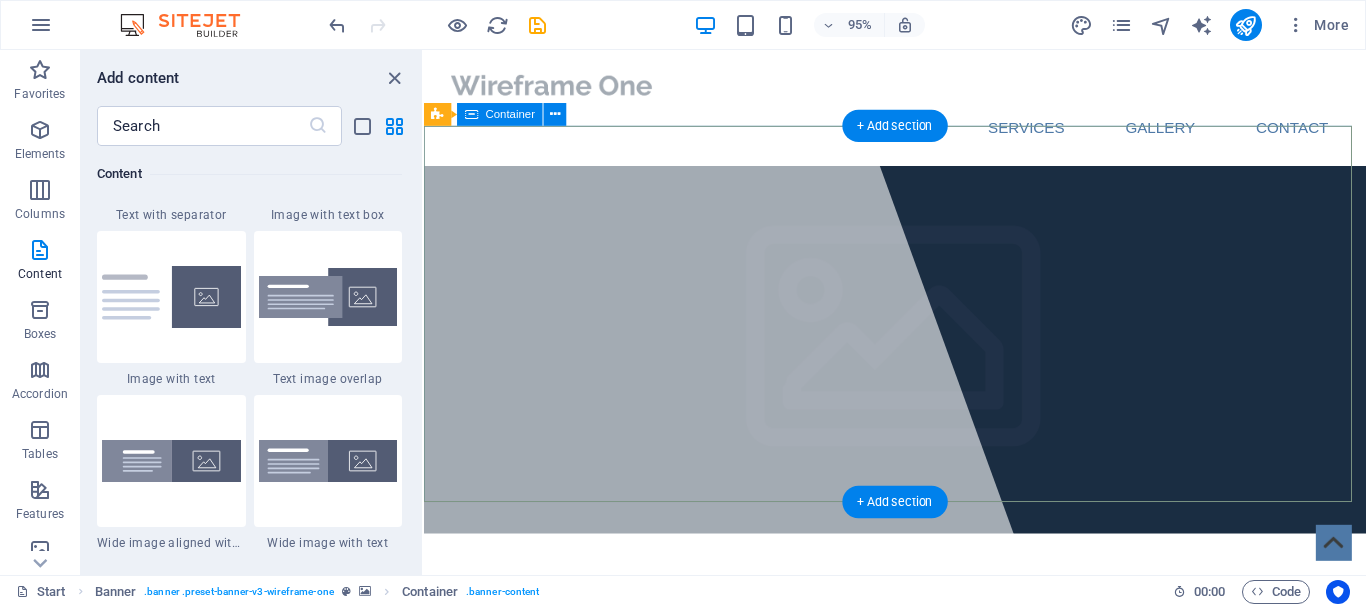 click on "Trevodie Enterprises - Maintenance made easy Lorem ipsum dolor sit amet, consectetuer adipiscing elit. Aenean commodo ligula eget dolor. Aenean massa." at bounding box center [920, 771] 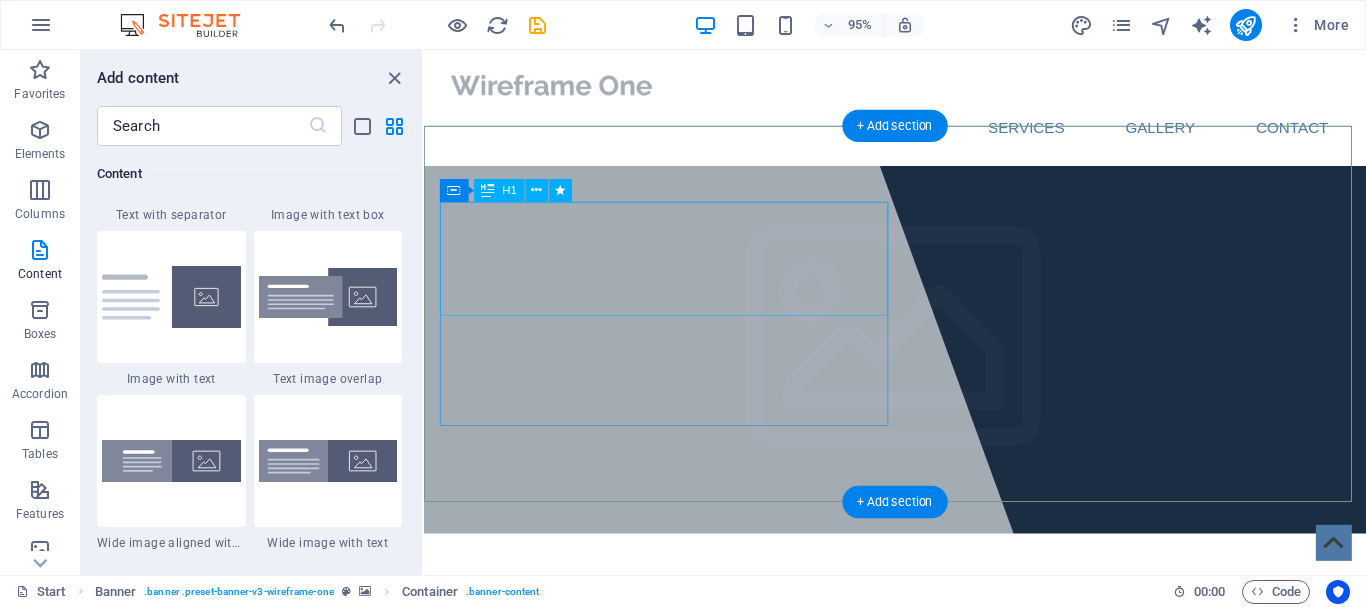 click on "Trevodie Enterprises - Maintenance made easy" at bounding box center (892, 669) 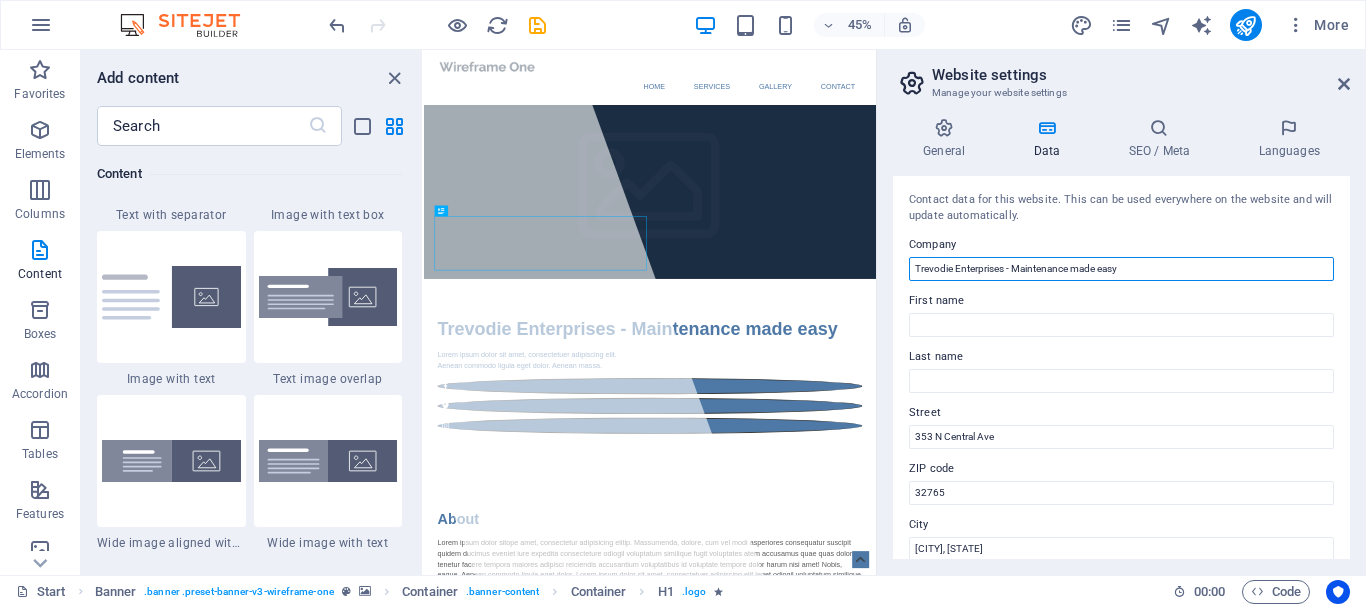 click on "Trevodie Enterprises - Maintenance made easy" at bounding box center [1121, 269] 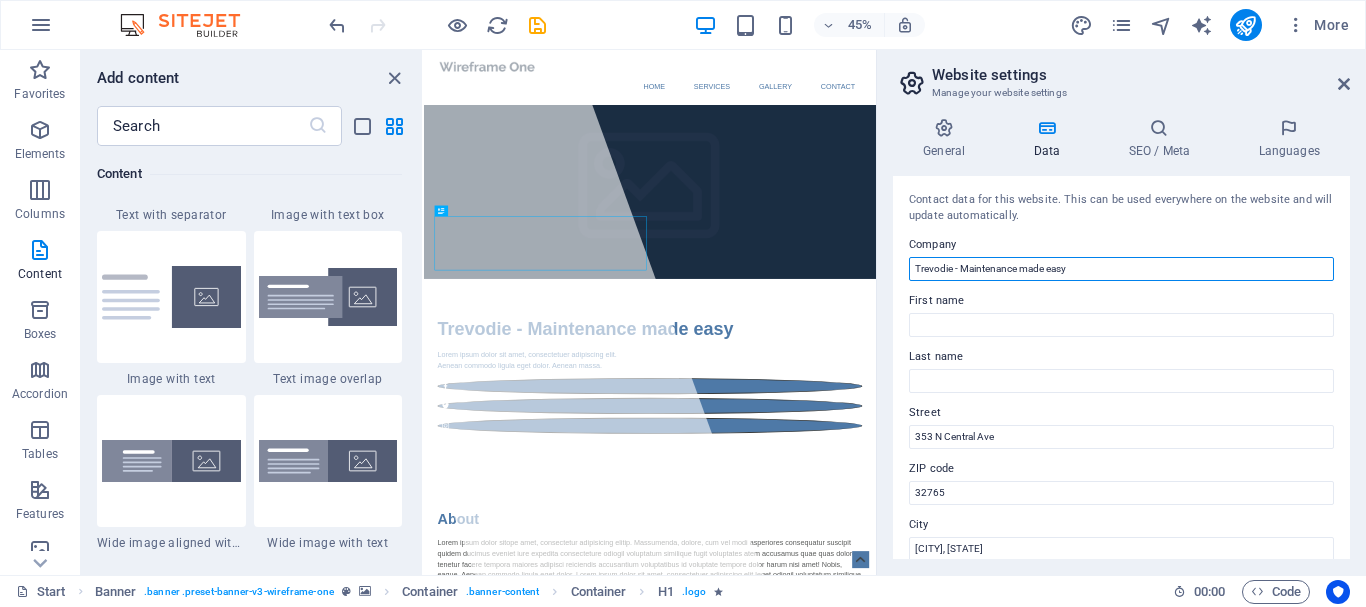 type on "Trevodie - Maintenance made easy" 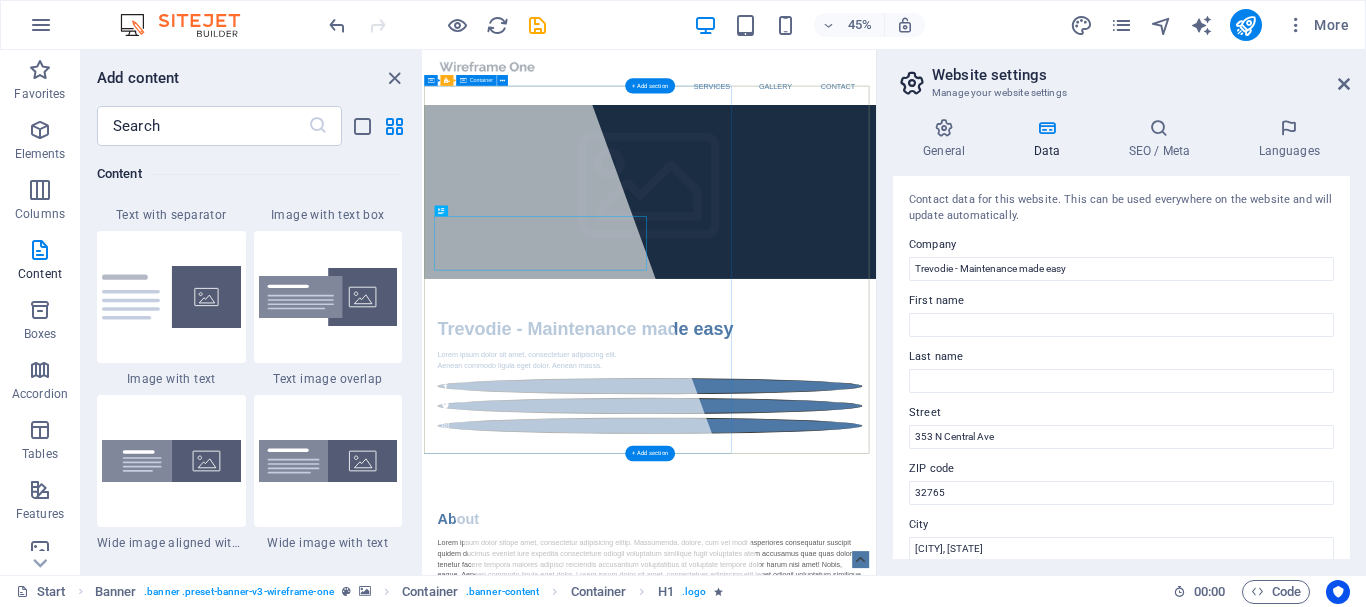 click at bounding box center [646, 633] 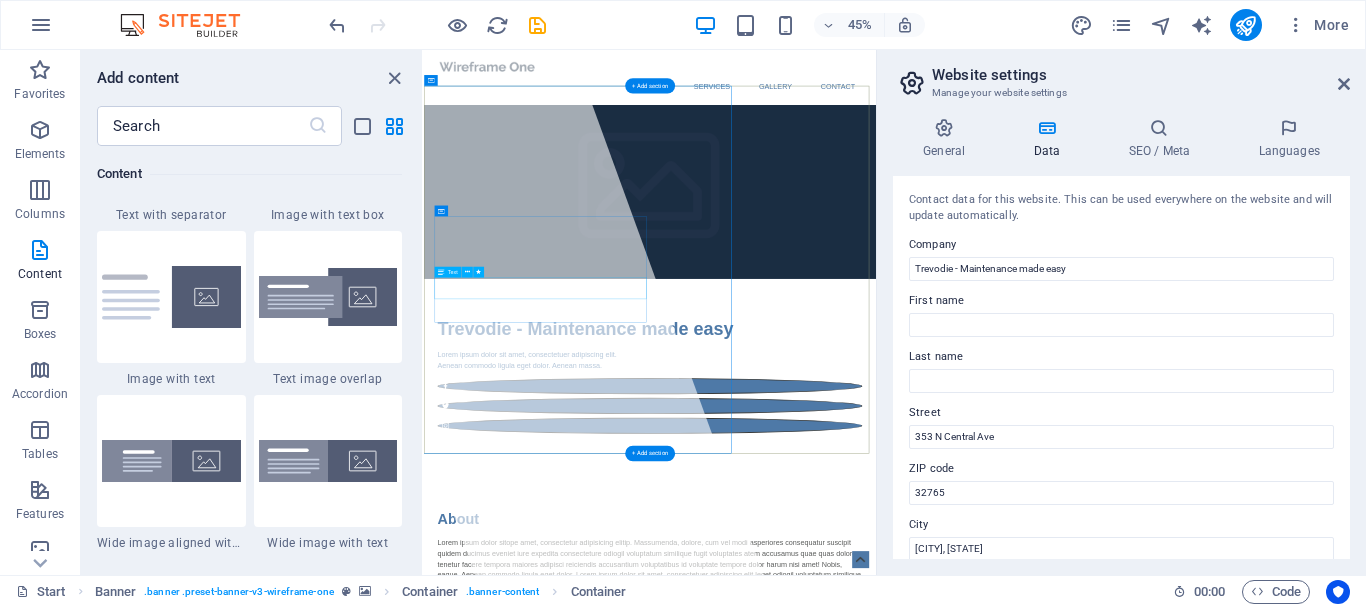 click on "Lorem ipsum dolor sit amet, consectetuer adipiscing elit. Aenean commodo ligula eget dolor. Aenean massa." at bounding box center (926, 739) 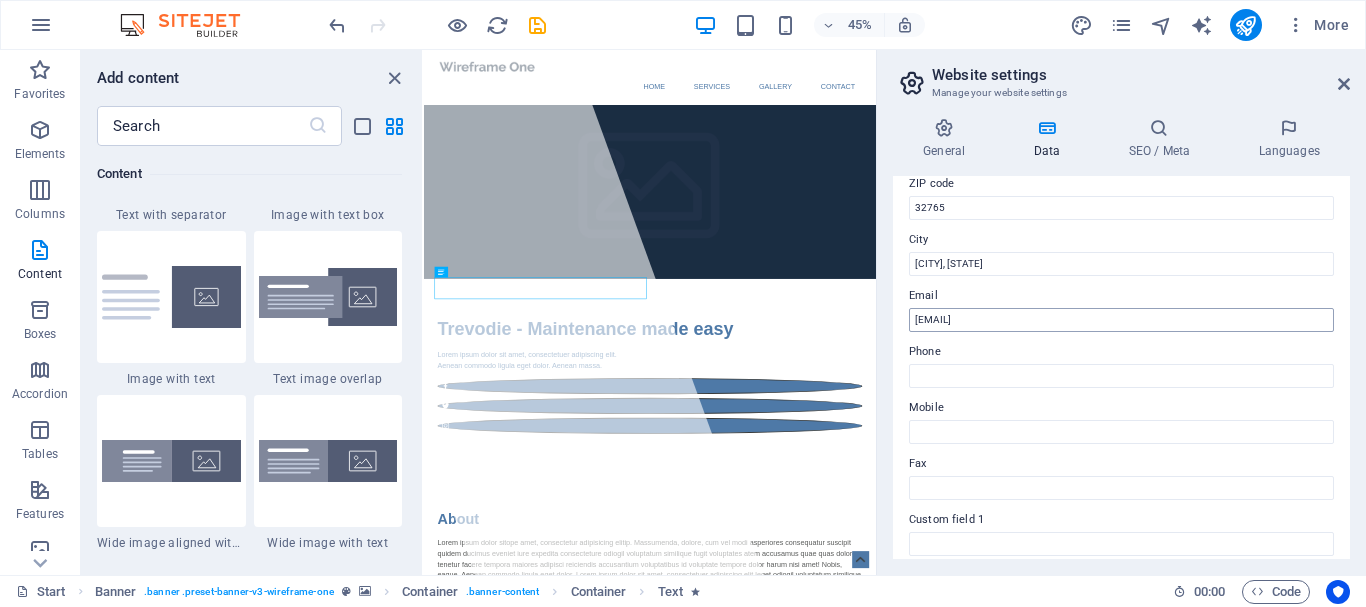 scroll, scrollTop: 400, scrollLeft: 0, axis: vertical 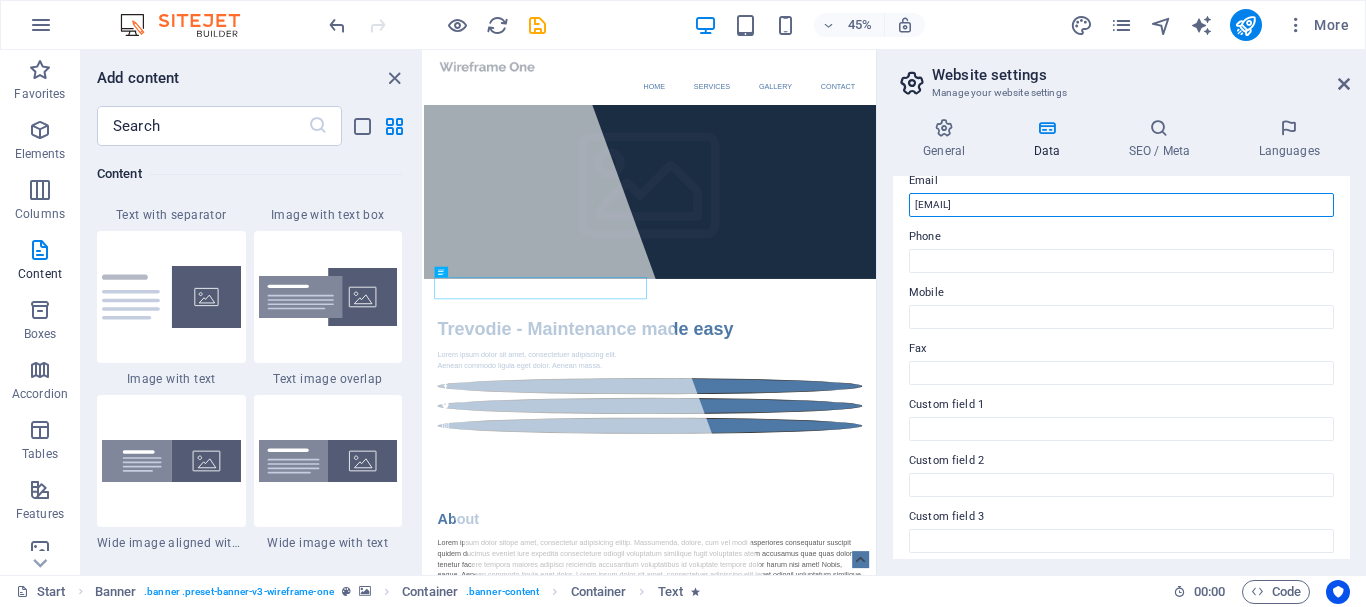 drag, startPoint x: 1604, startPoint y: 248, endPoint x: 1408, endPoint y: 414, distance: 256.85016 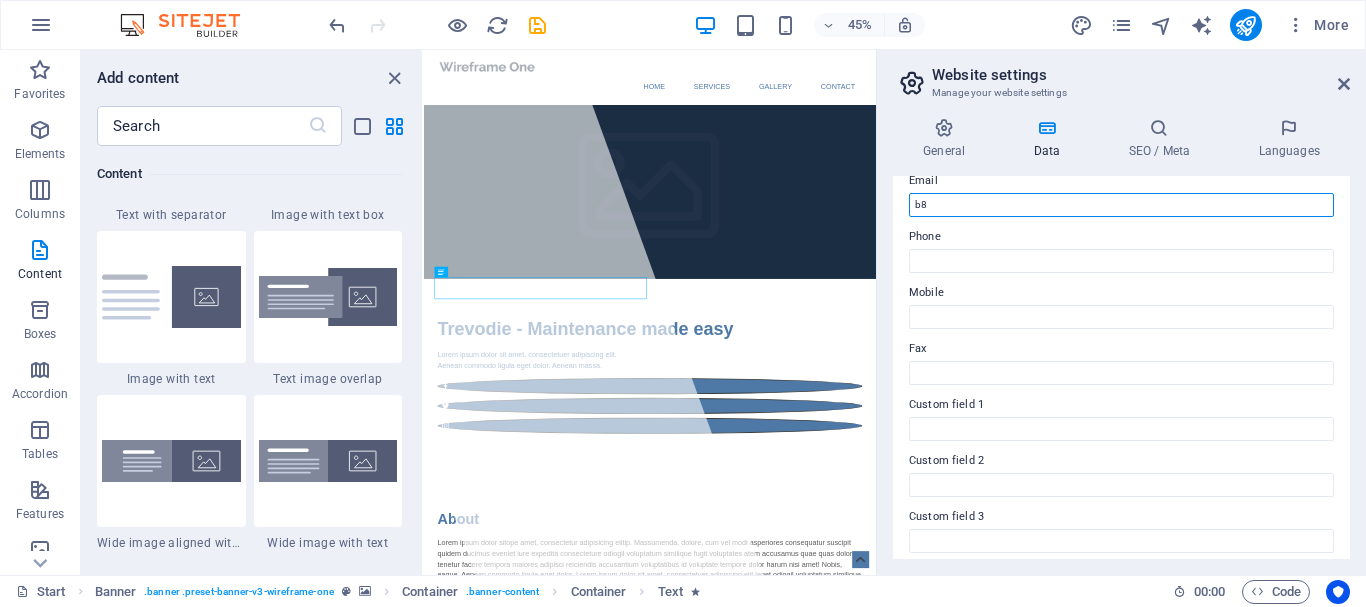 type on "b" 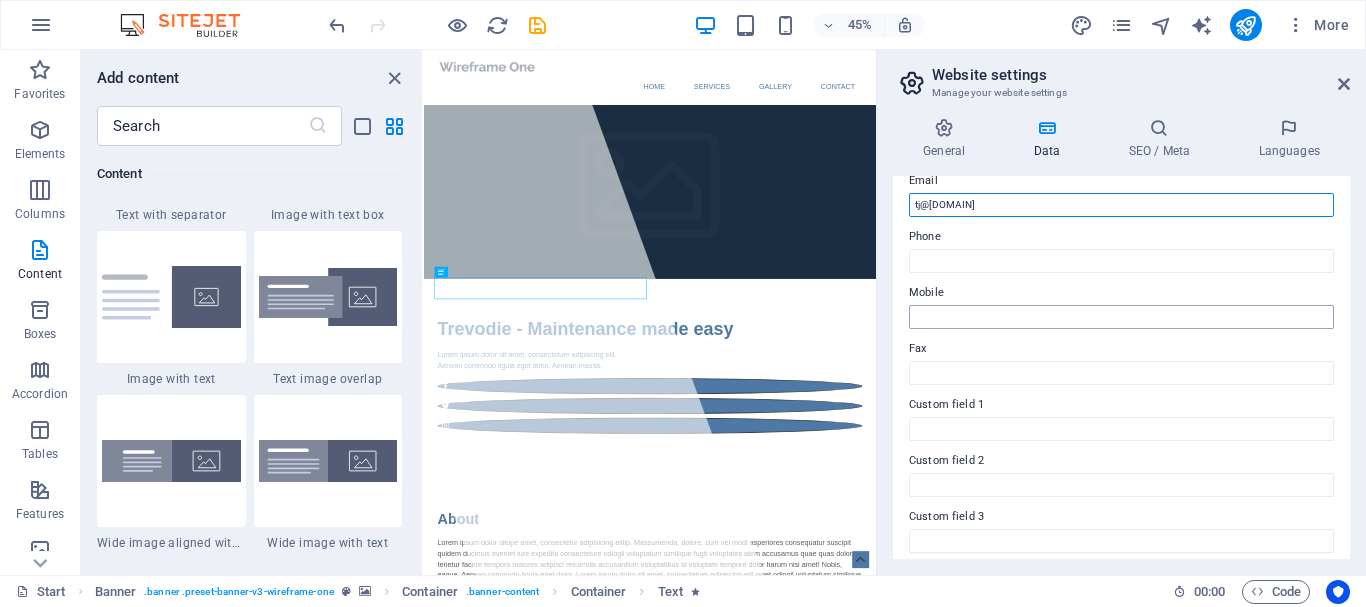 type on "tj@[DOMAIN]" 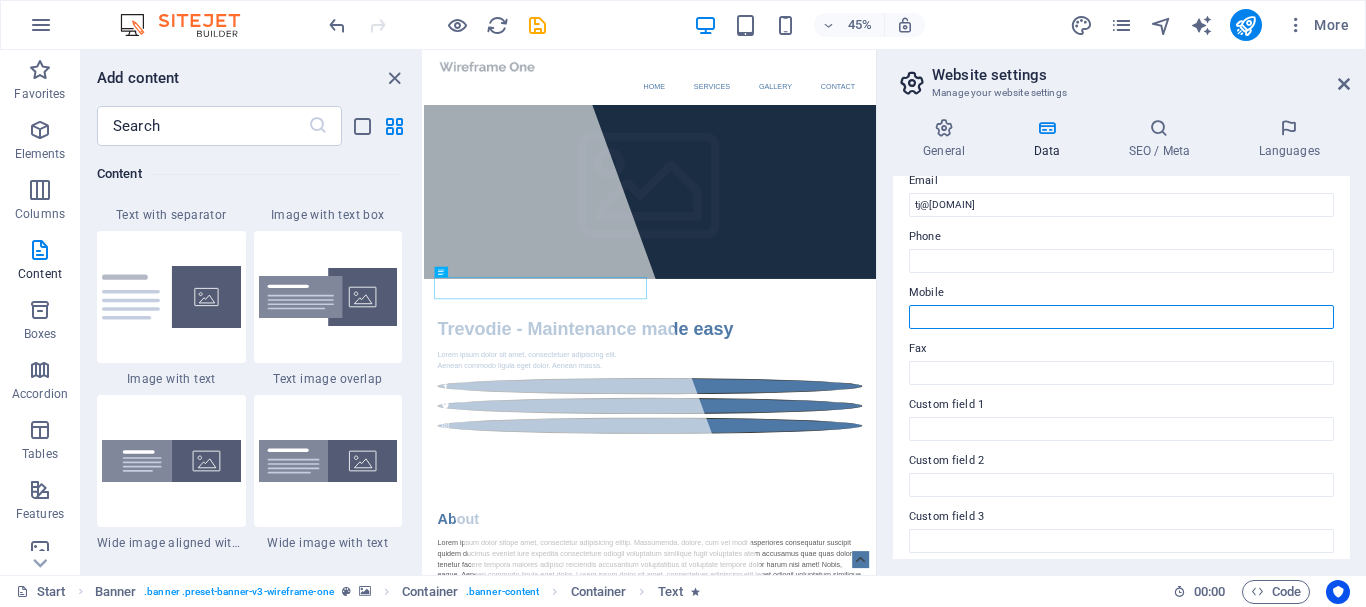 click on "Mobile" at bounding box center [1121, 317] 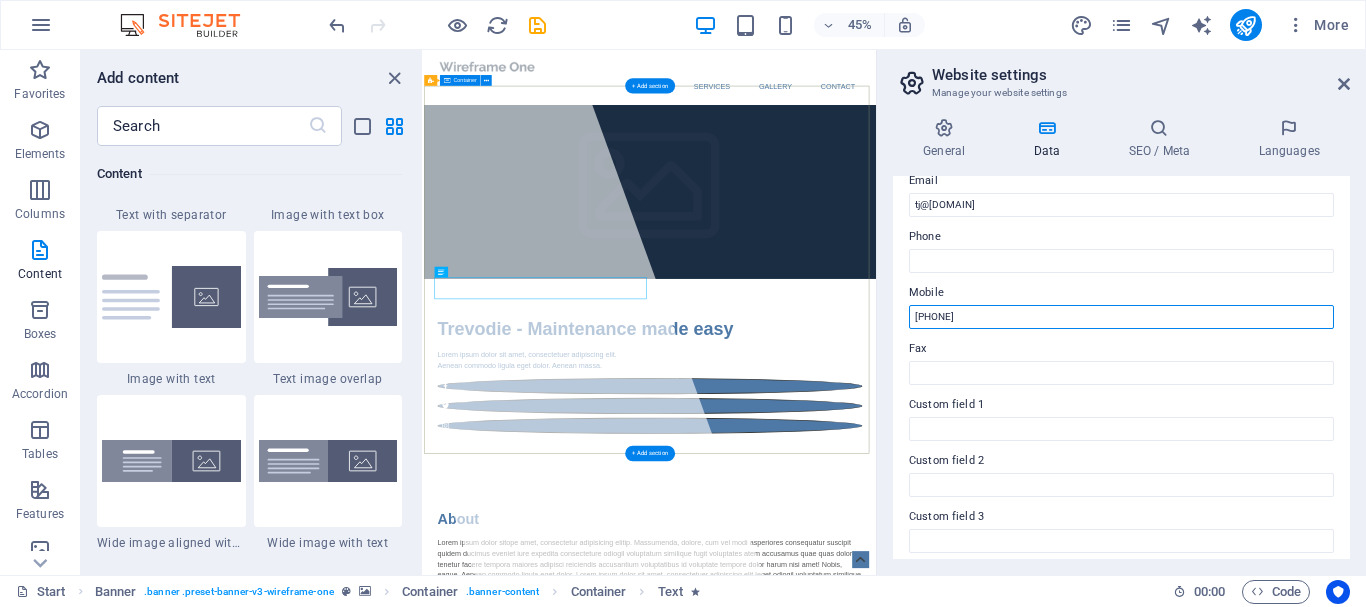 type on "[PHONE]" 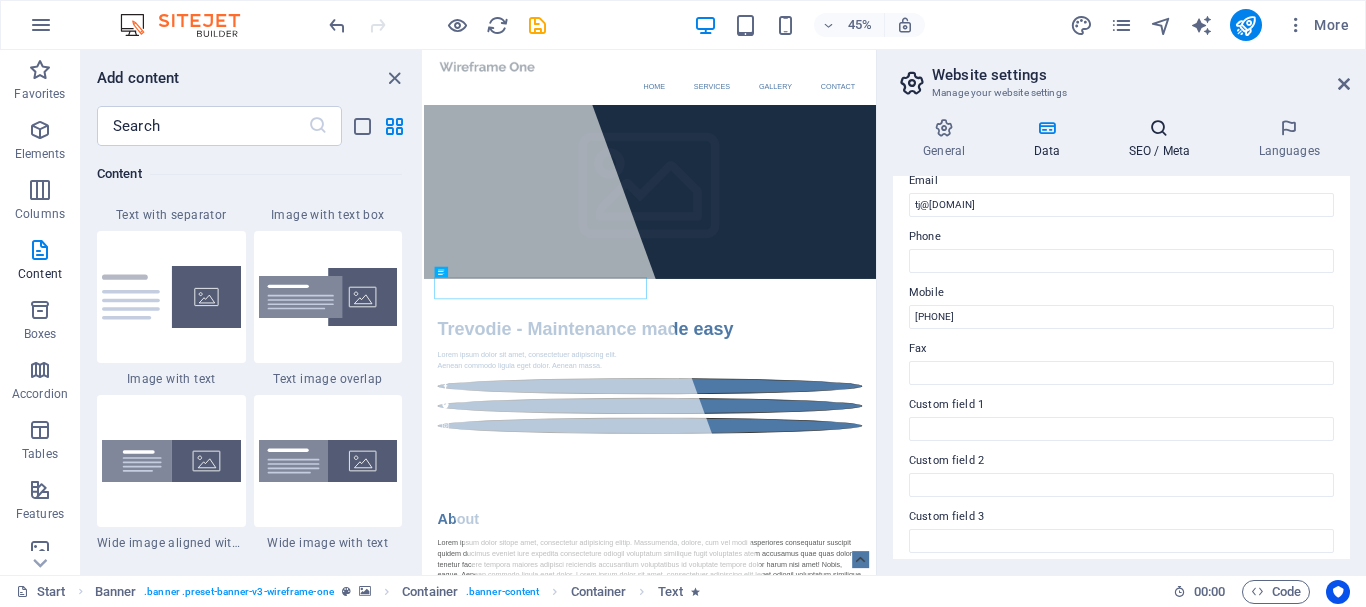 click at bounding box center [1159, 128] 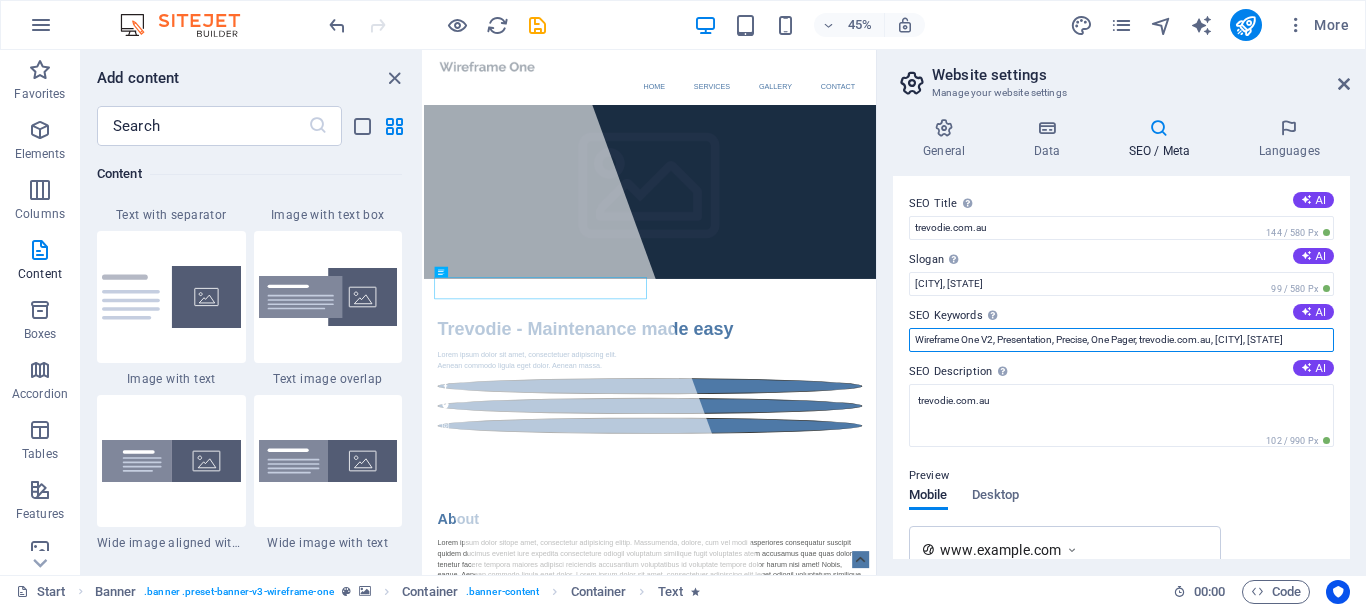 drag, startPoint x: 1287, startPoint y: 339, endPoint x: 905, endPoint y: 342, distance: 382.01178 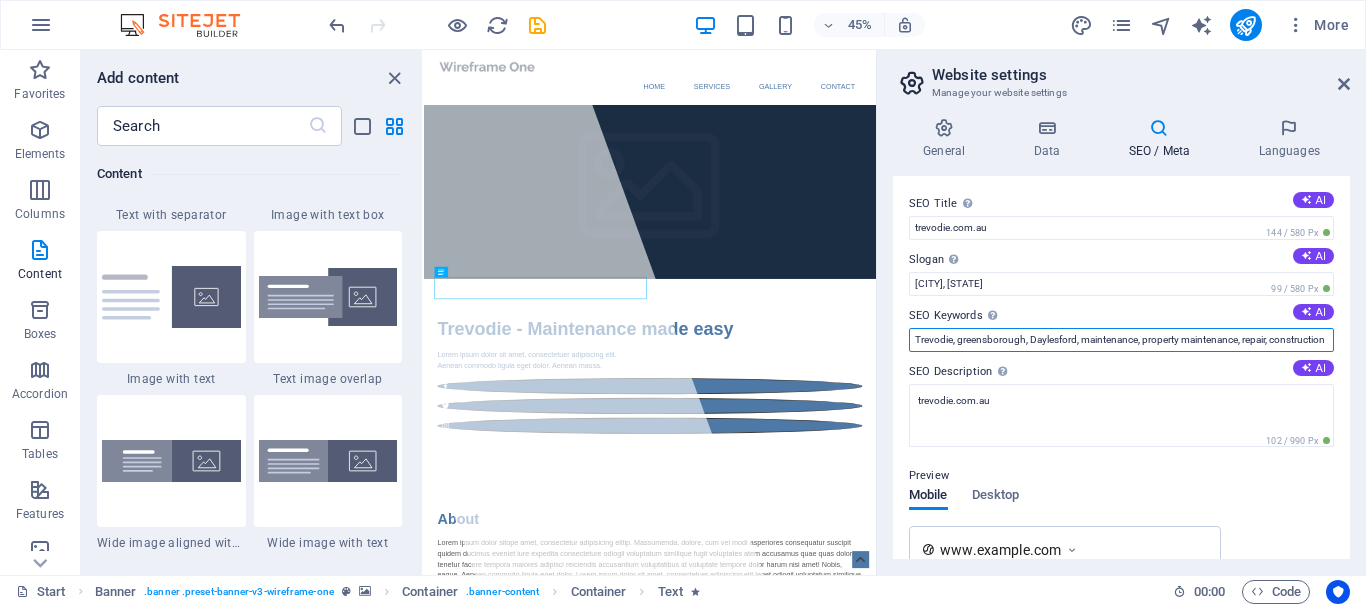 scroll, scrollTop: 0, scrollLeft: 6, axis: horizontal 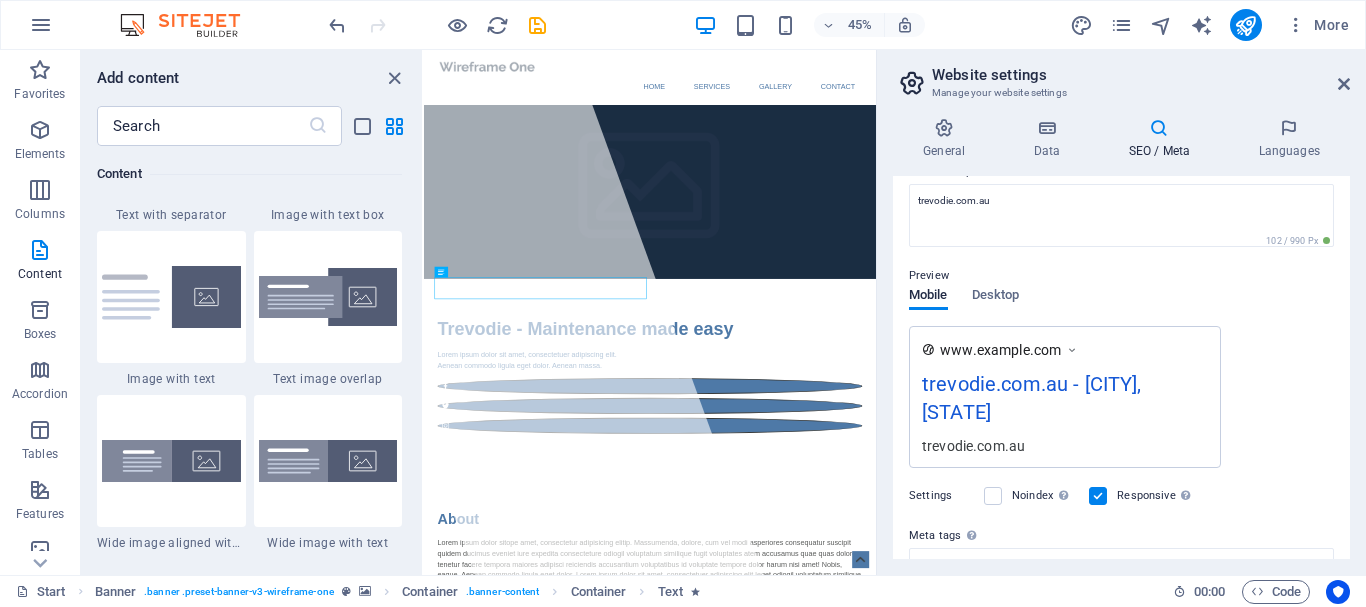type on "Trevodie, greensborough, Daylesford, maintenance, property maintenance, repair, construction" 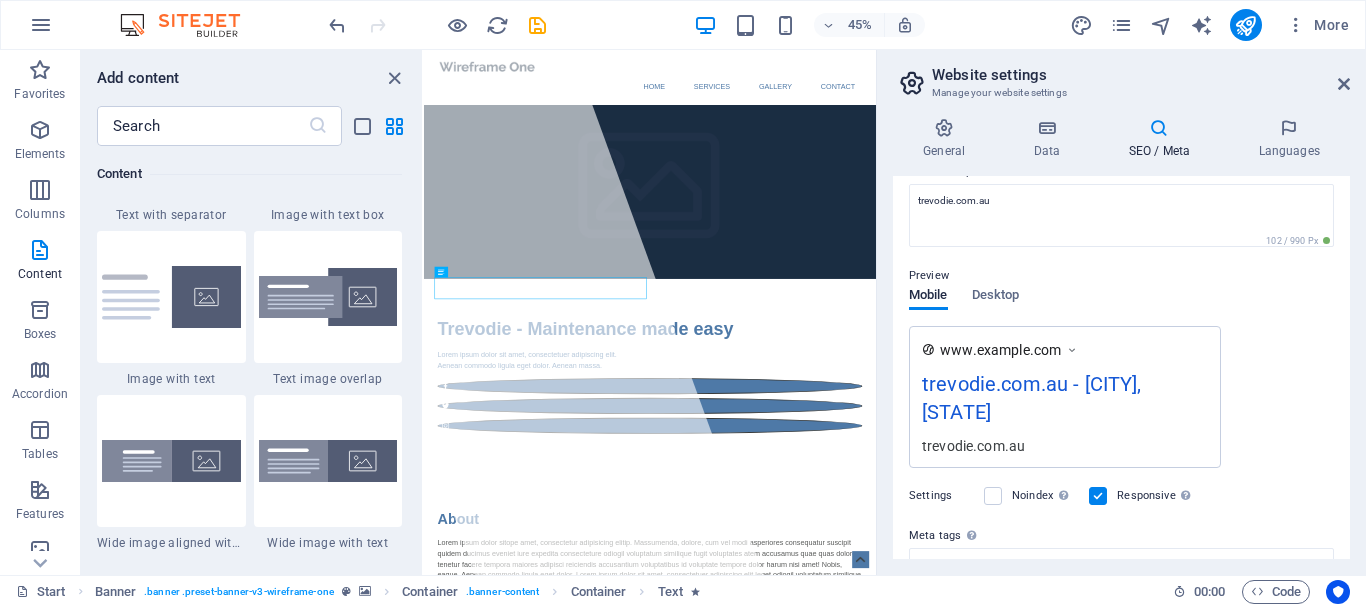 click on "www.example.com trevodie.com.au - [OVIEDO], [FL] trevodie.com.au" at bounding box center [1065, 397] 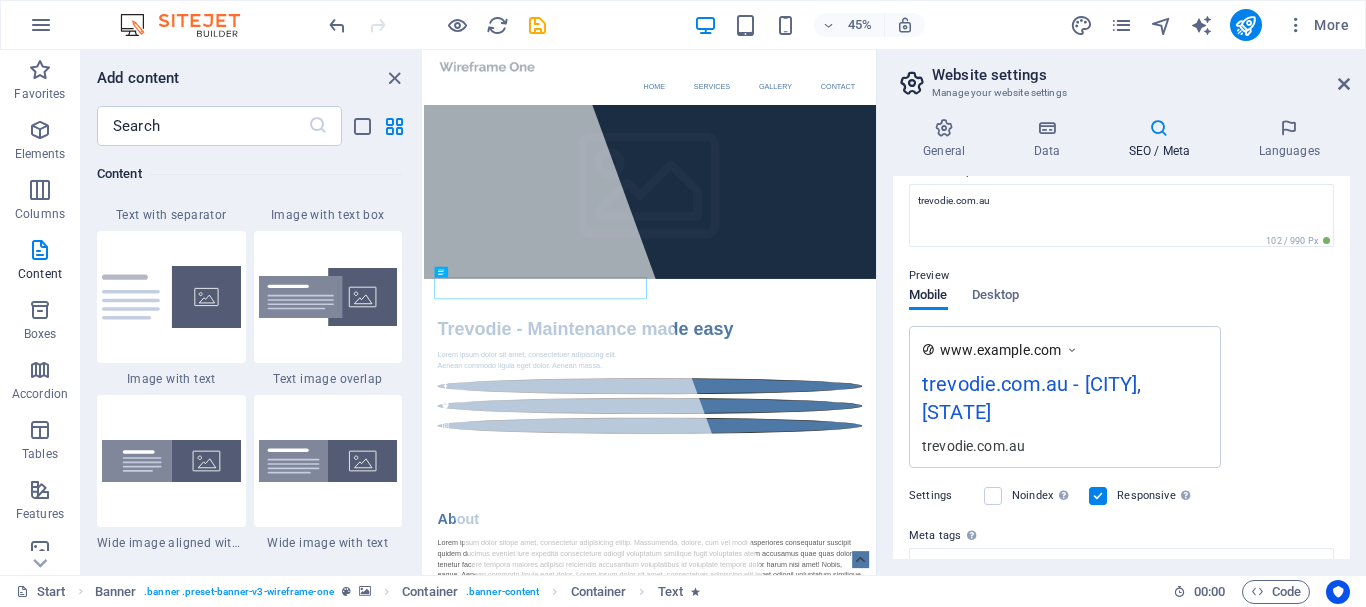 scroll, scrollTop: 353, scrollLeft: 0, axis: vertical 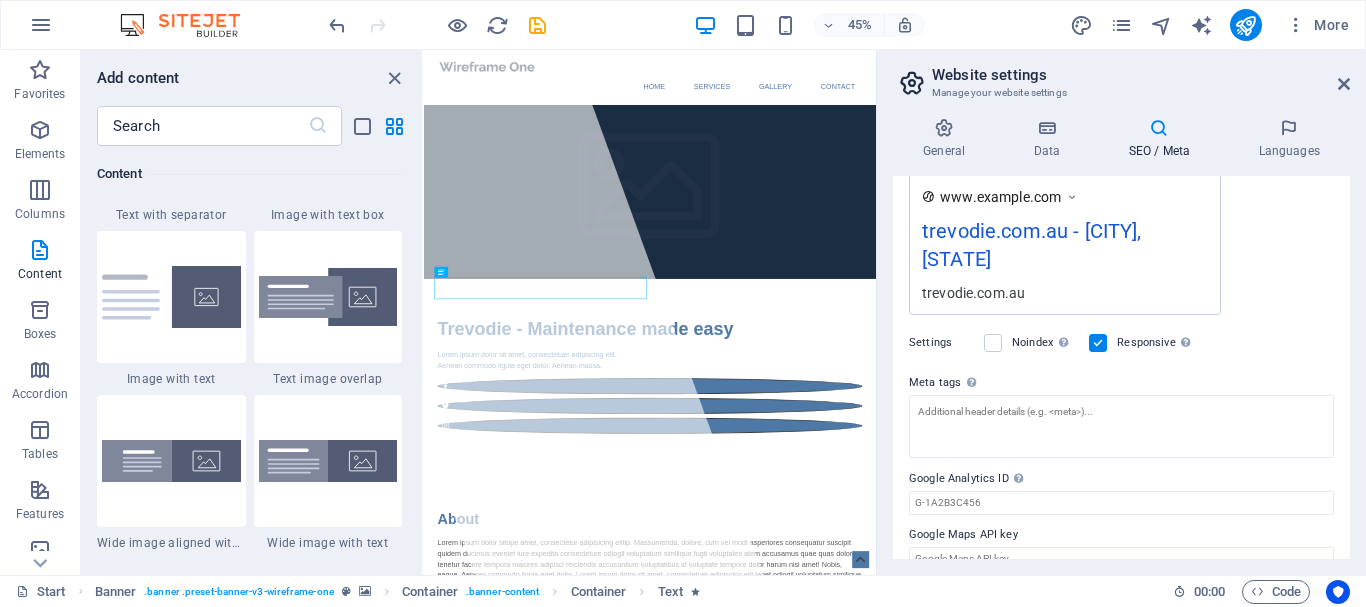 click on "Settings Noindex Instruct search engines to exclude this website from search results. Responsive Determine whether the website should be responsive based on screen resolution." at bounding box center [1121, 343] 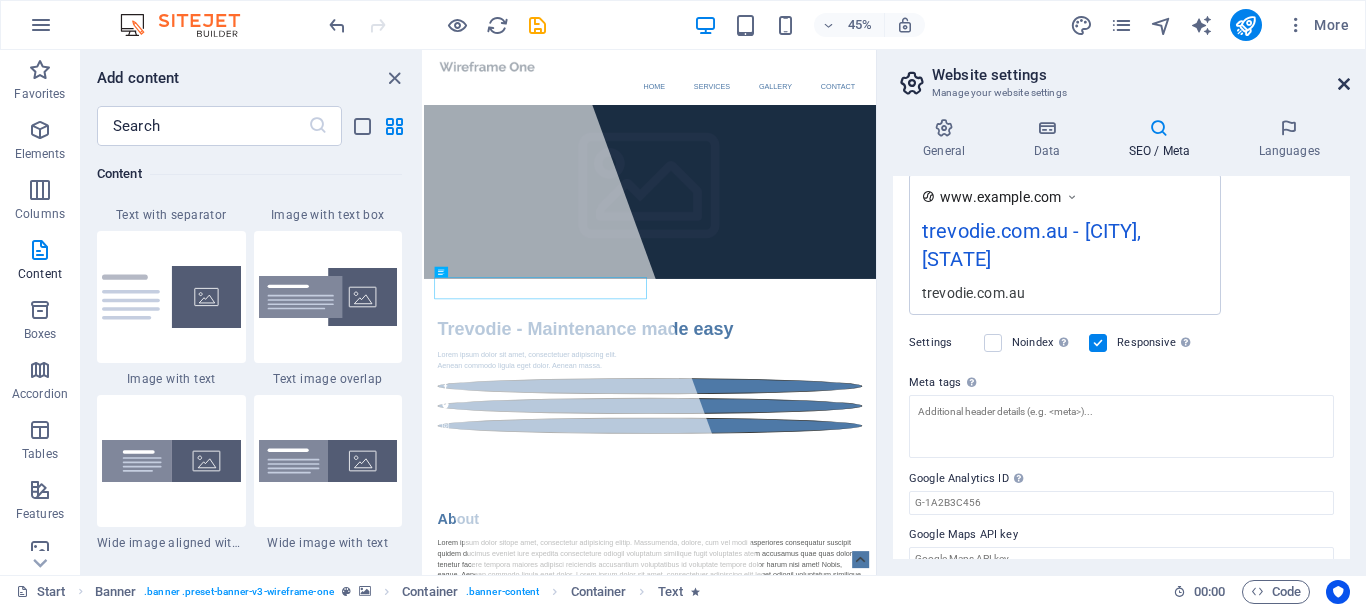 click at bounding box center (1344, 84) 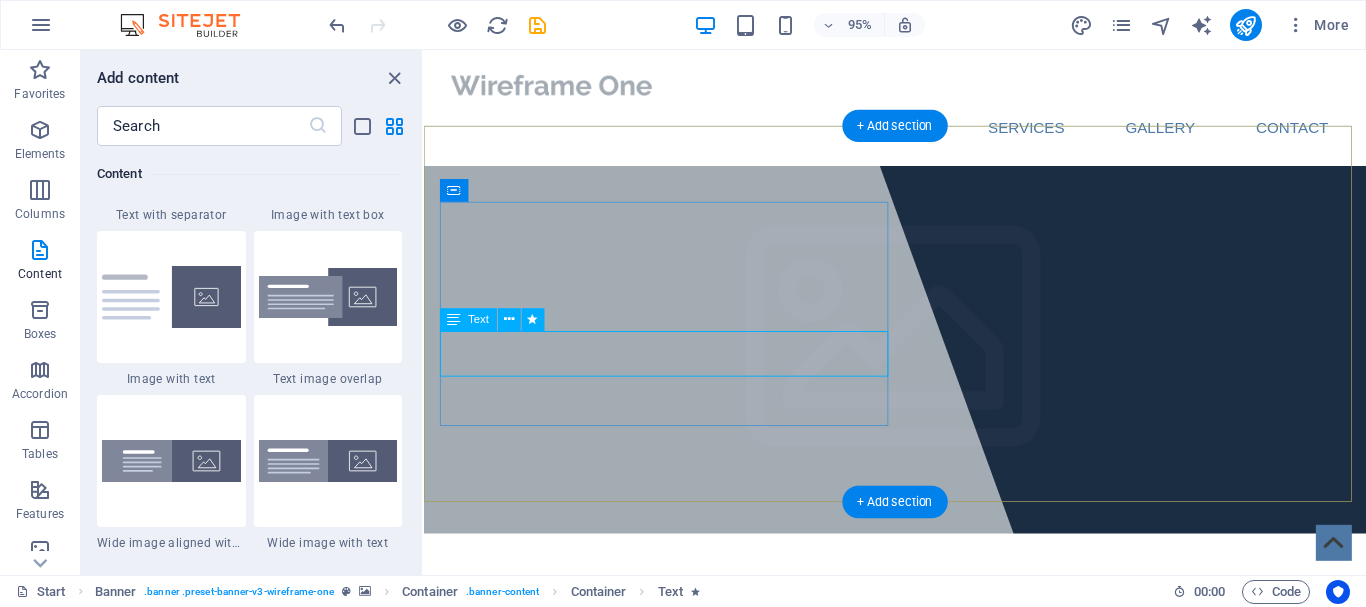 click on "Lorem ipsum dolor sit amet, consectetuer adipiscing elit. Aenean commodo ligula eget dolor. Aenean massa." at bounding box center [920, 739] 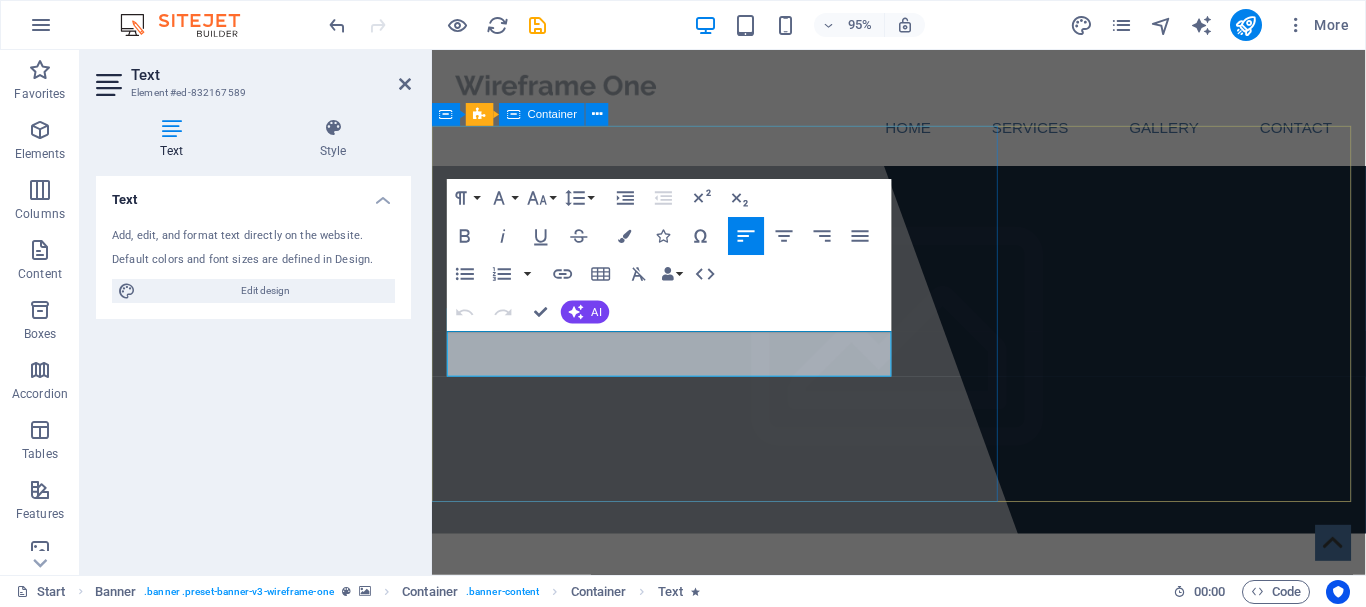 drag, startPoint x: 834, startPoint y: 379, endPoint x: 445, endPoint y: 358, distance: 389.56644 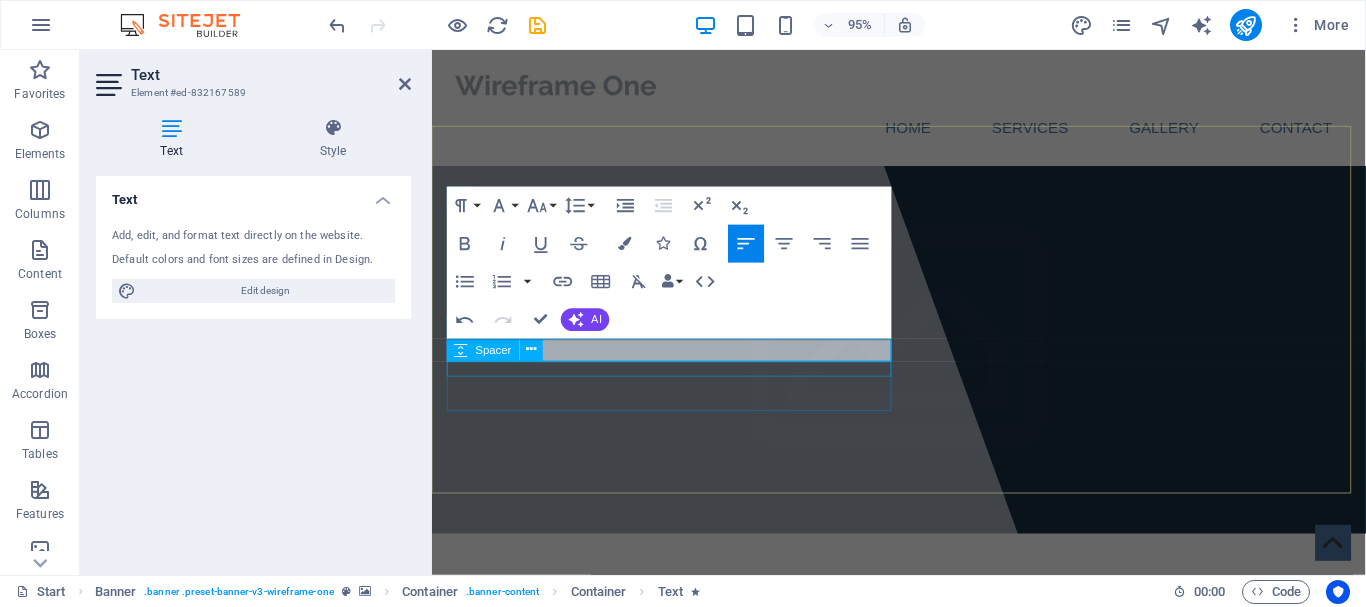 type 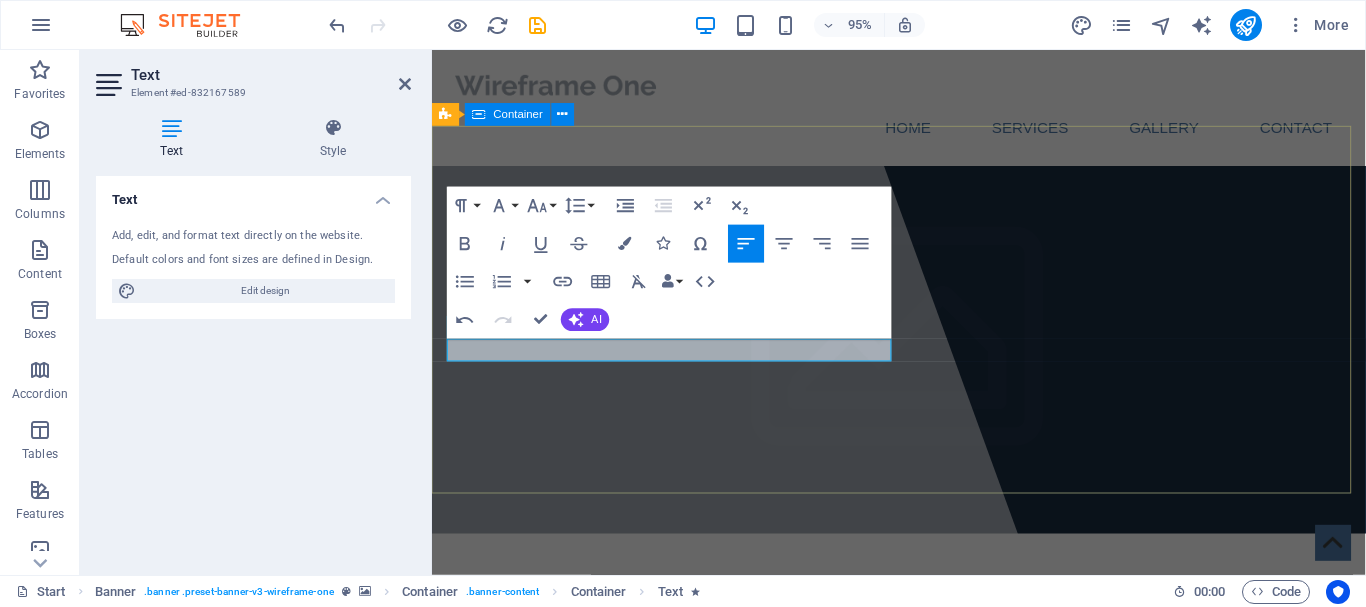 click on "Trevodie - Maintenance made easy Property Maintenance made Easy." at bounding box center [923, 759] 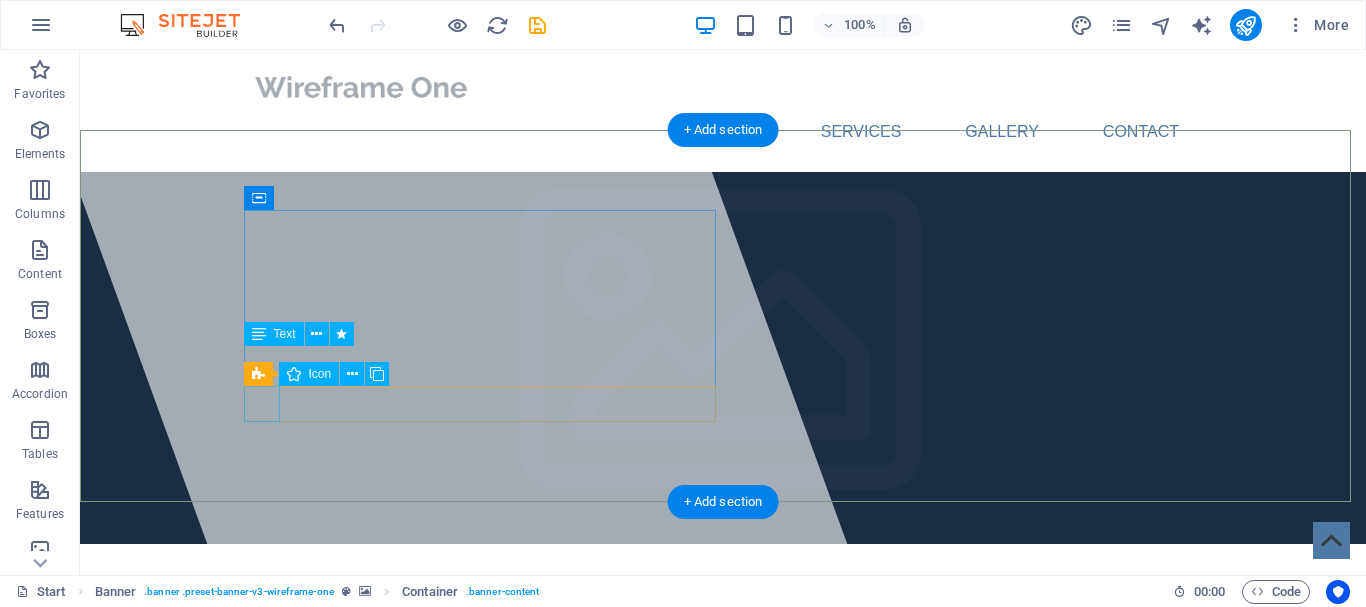 click at bounding box center (723, 758) 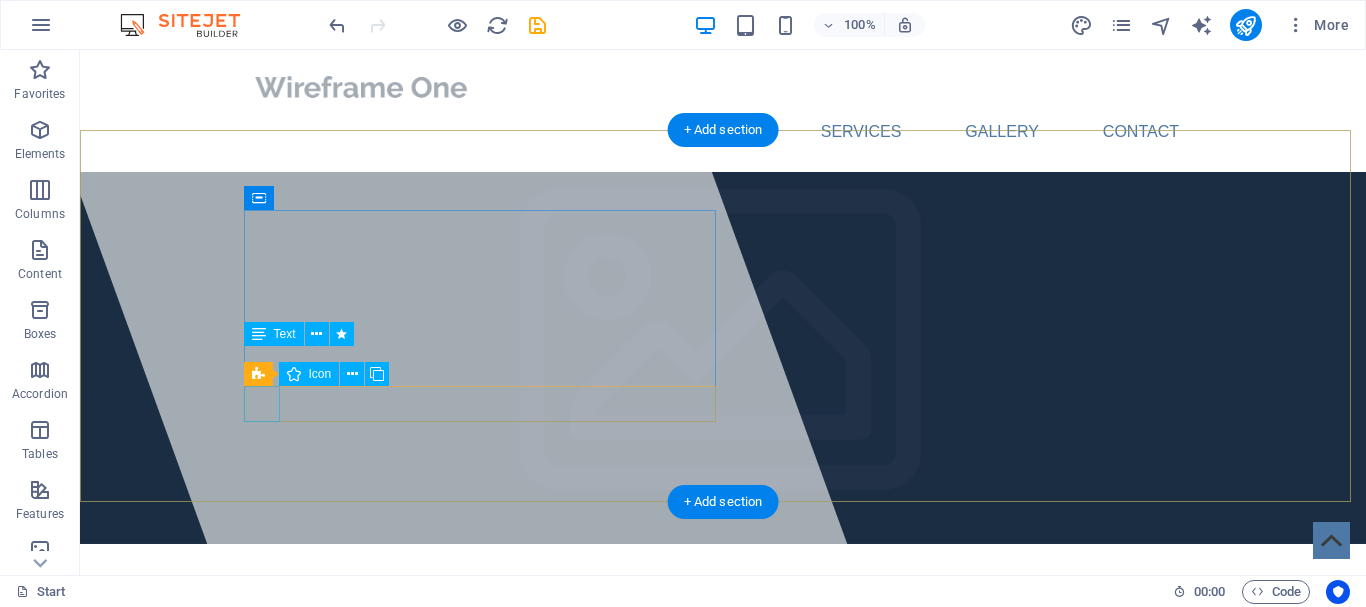 click at bounding box center [723, 758] 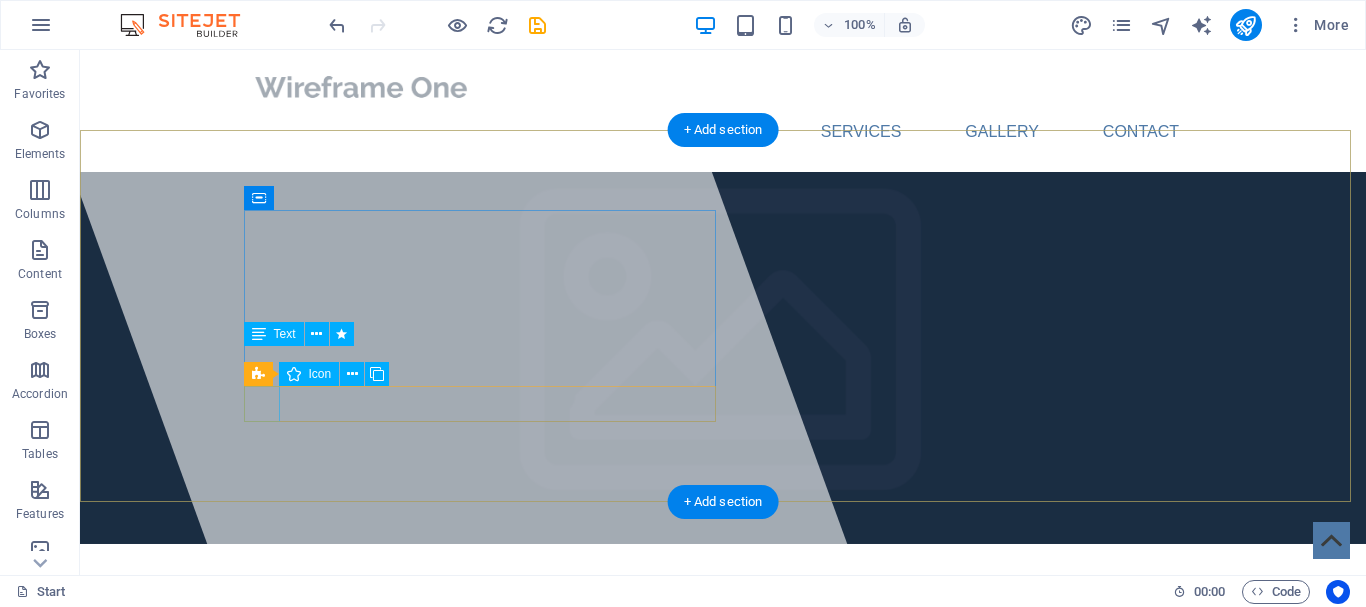 click at bounding box center [723, 758] 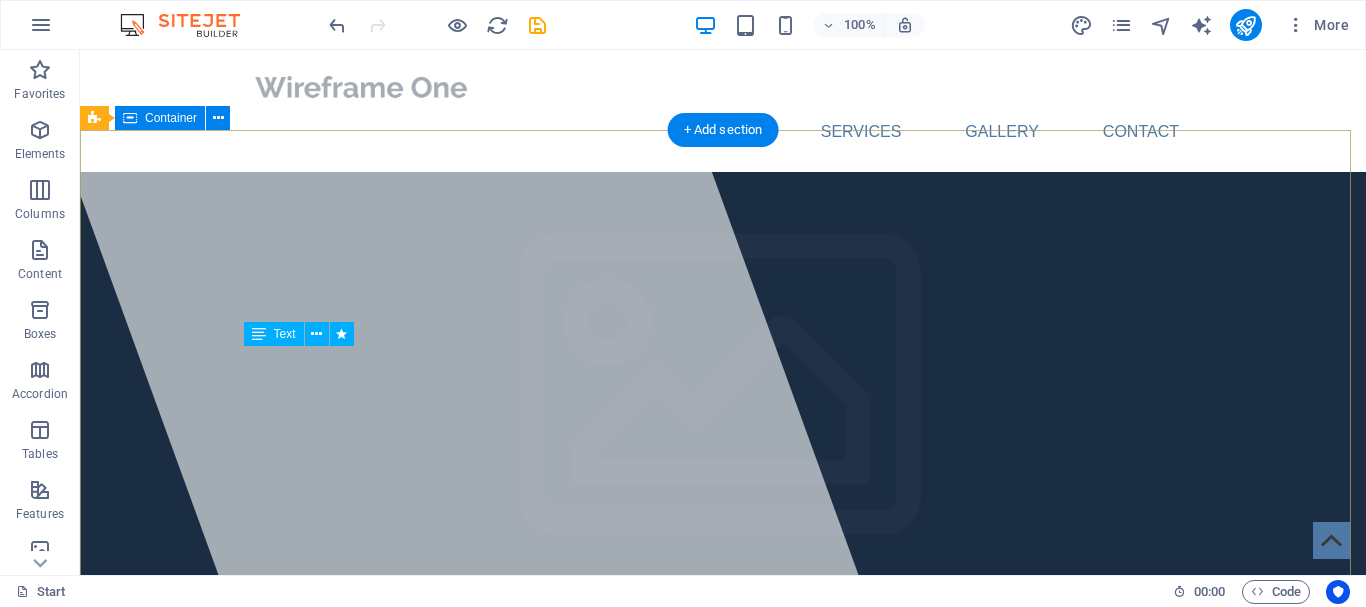 click on "Trevodie - Maintenance made easy Property Maintenance made Easy. Drop content here or  Add elements  Paste clipboard" at bounding box center (723, 835) 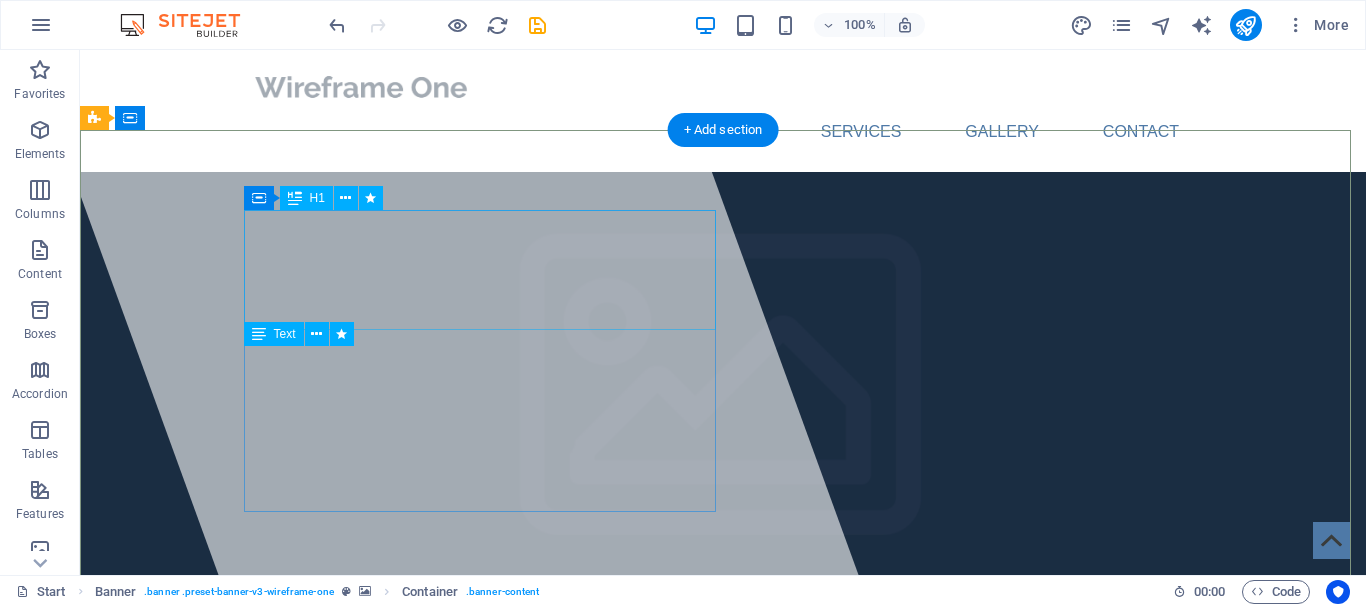click on "Trevodie - Maintenance made easy" at bounding box center [723, 744] 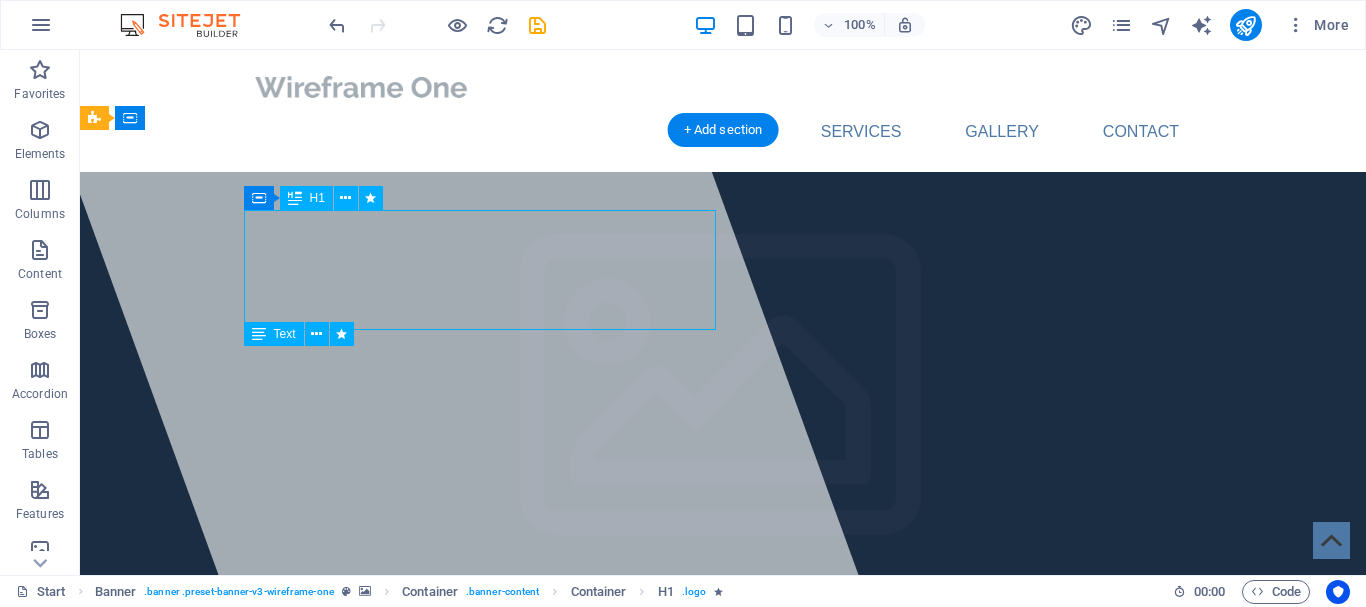 click on "Trevodie - Maintenance made easy" at bounding box center (580, 744) 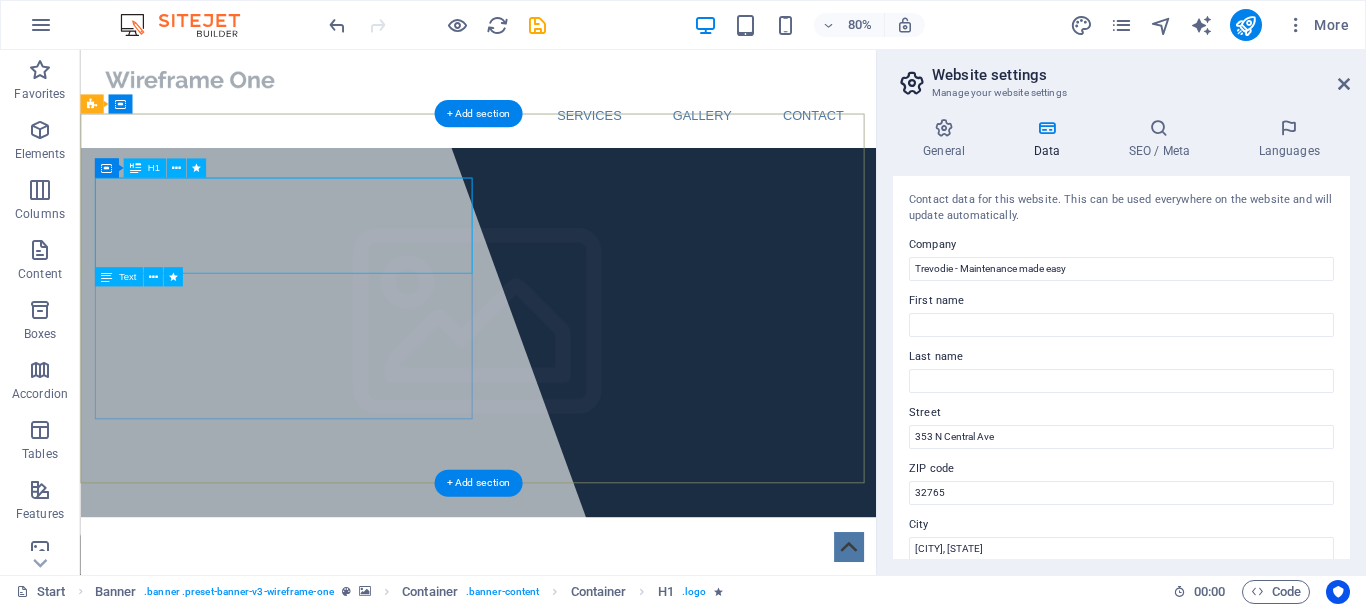 click on "Trevodie - Maintenance made easy" at bounding box center (435, 744) 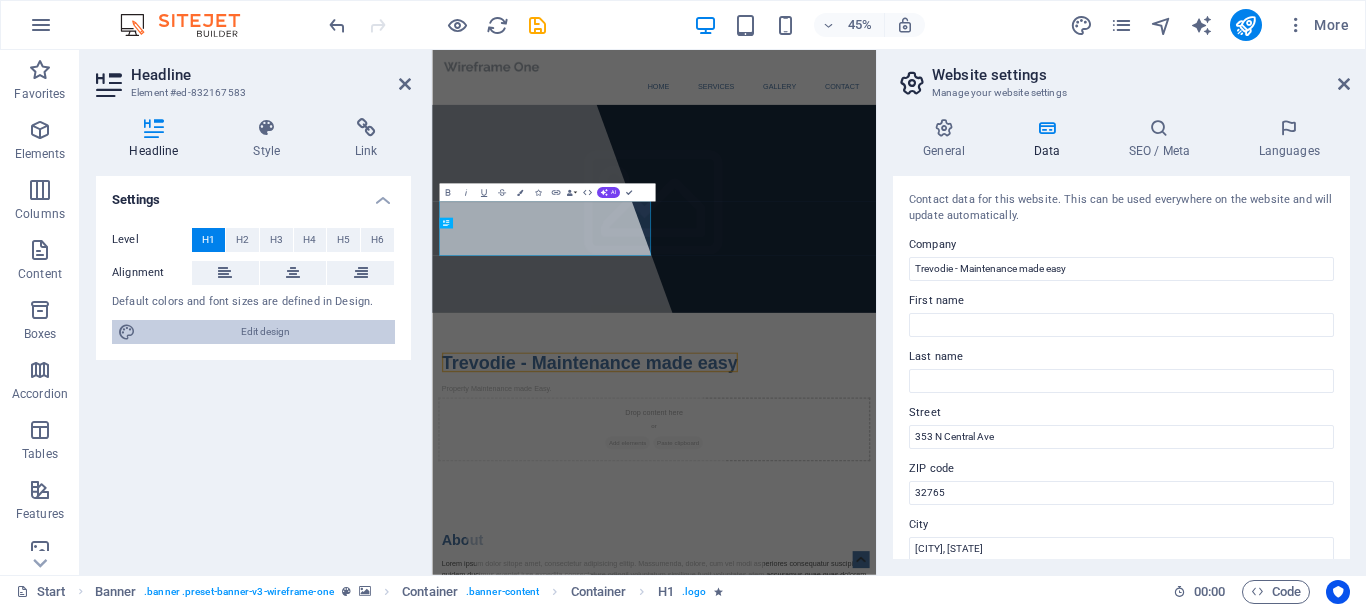 click on "Edit design" at bounding box center (265, 332) 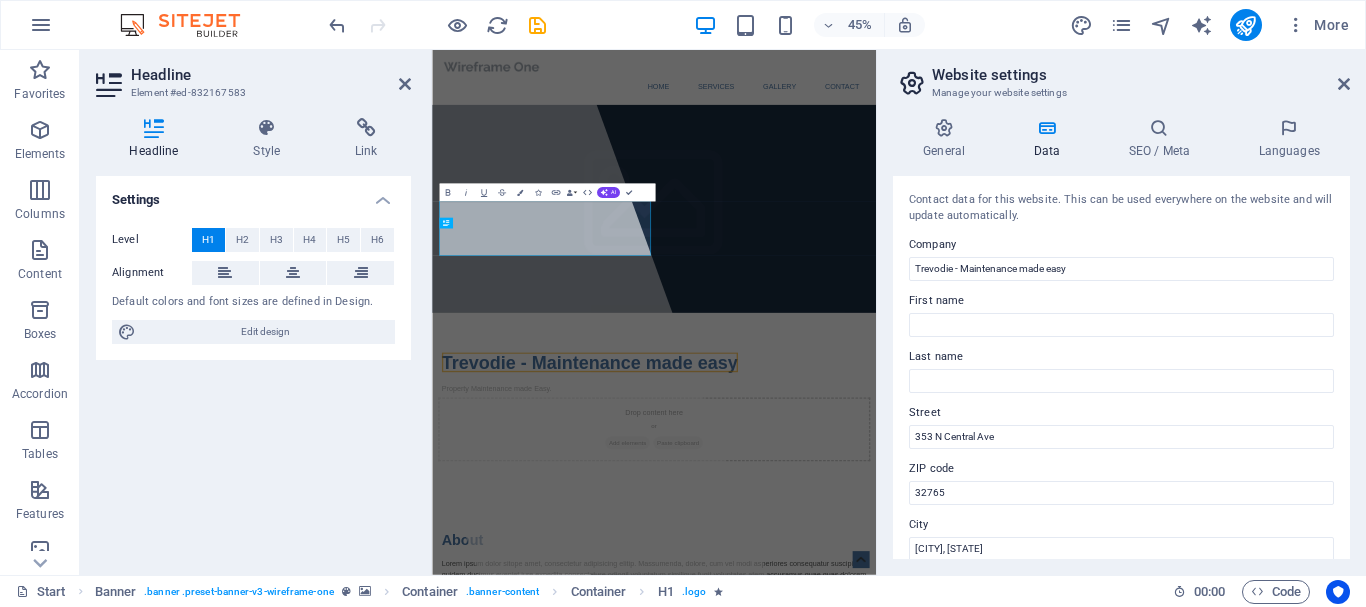 select on "px" 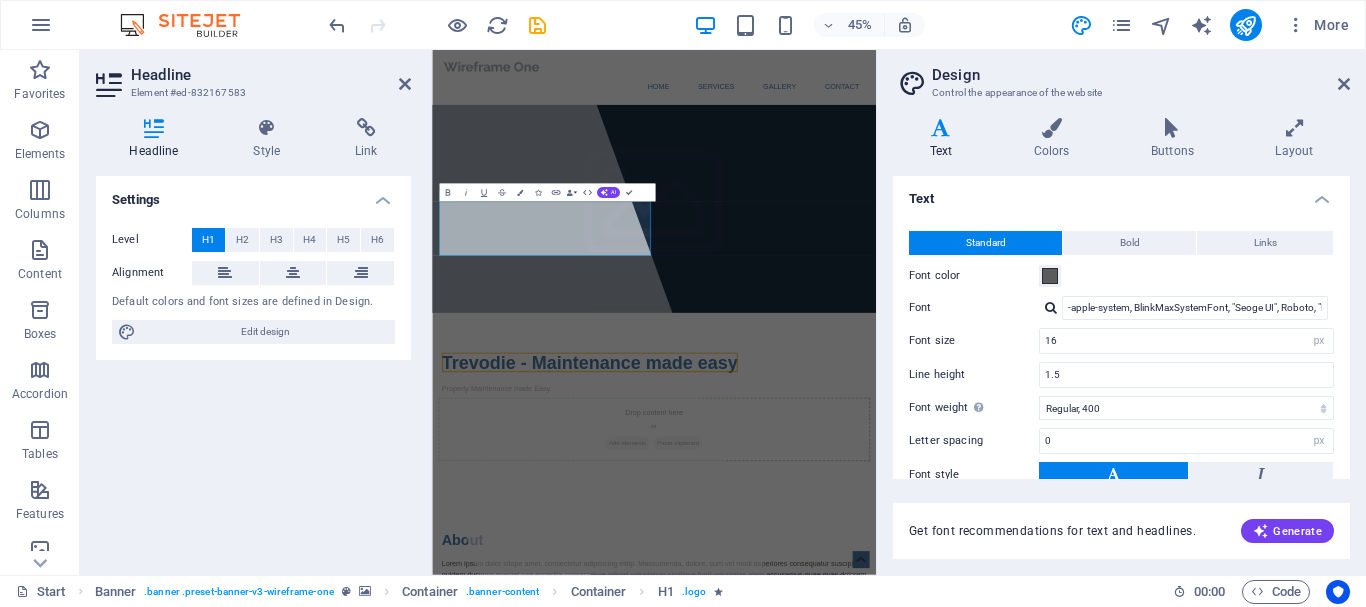 scroll, scrollTop: 0, scrollLeft: 0, axis: both 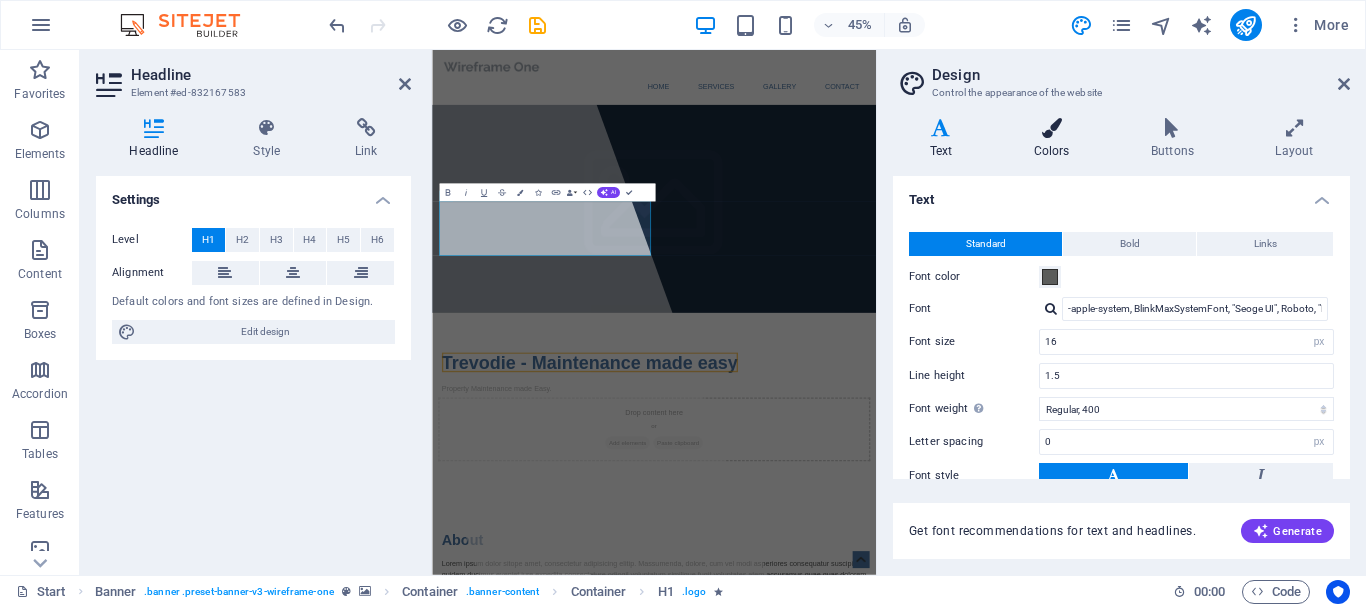 click at bounding box center (1051, 128) 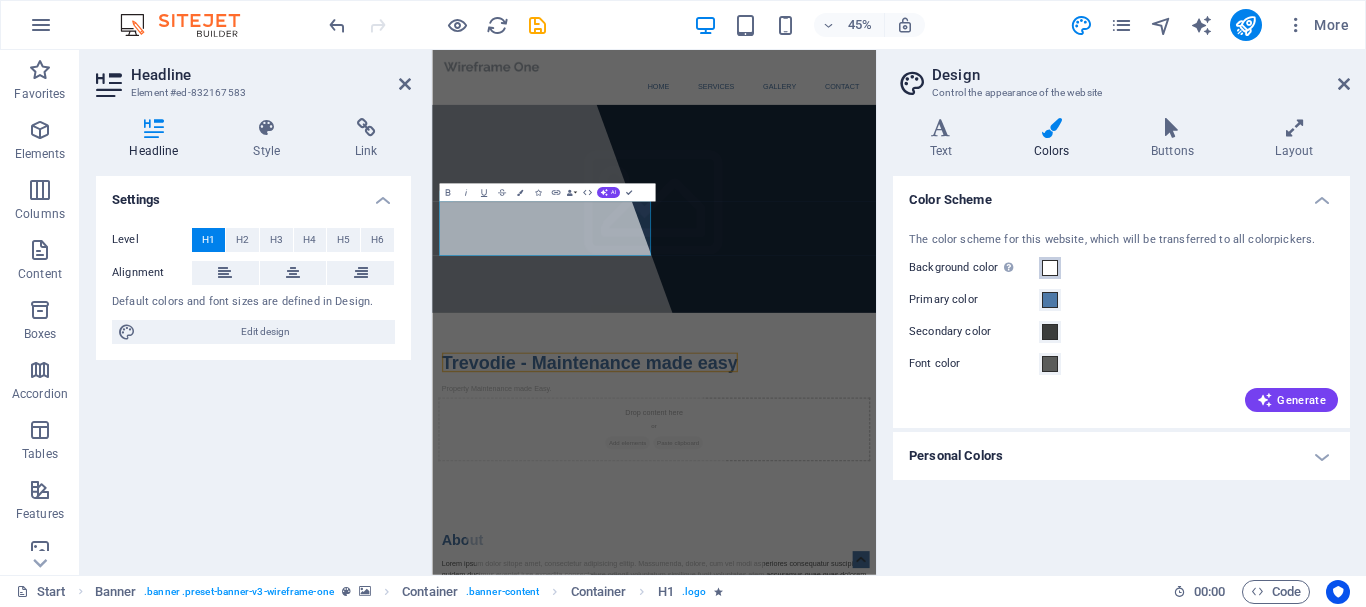 click at bounding box center [1050, 268] 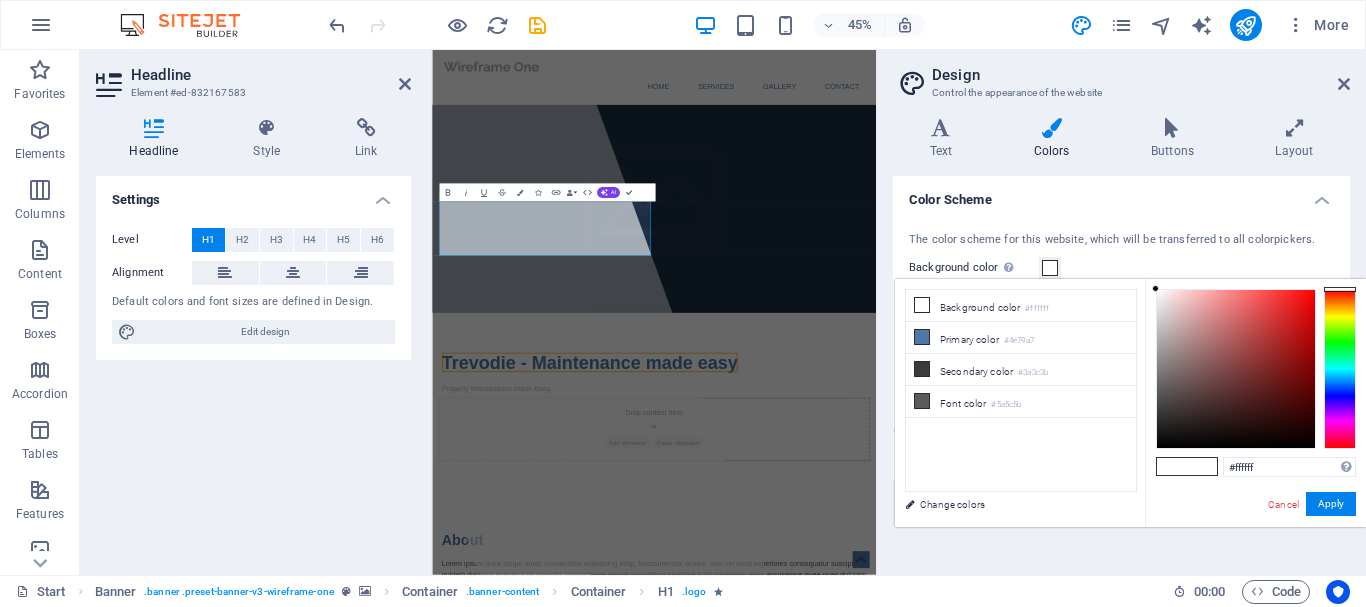 click at bounding box center [1202, 466] 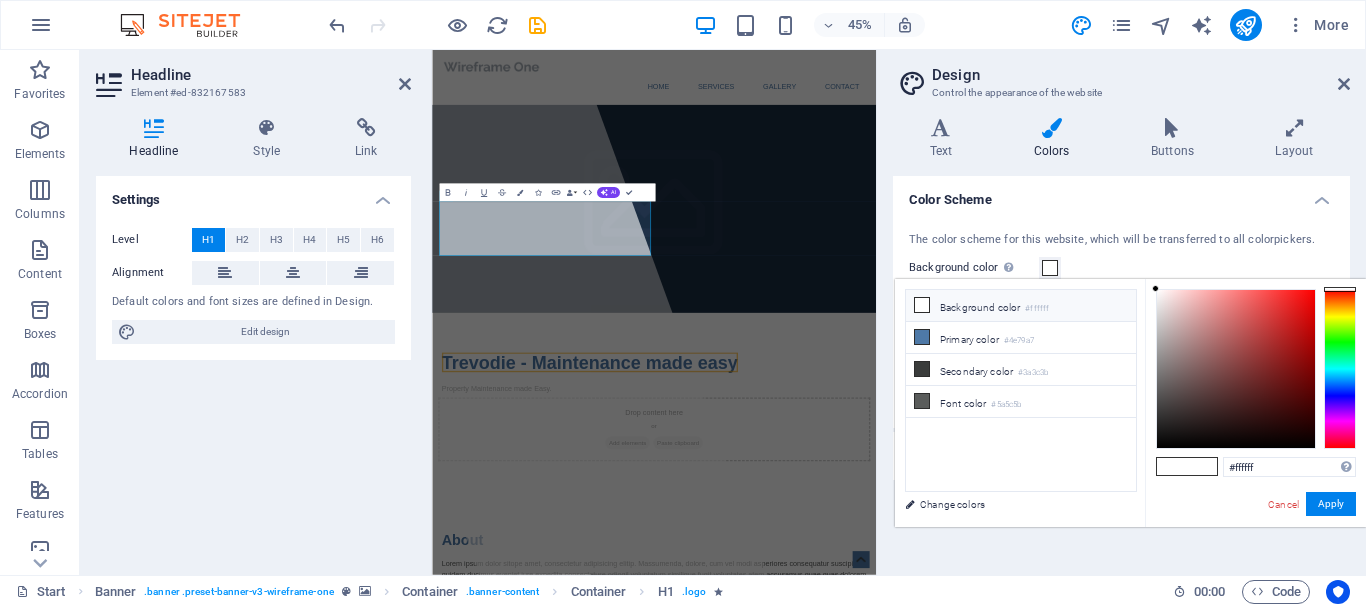 click at bounding box center (922, 305) 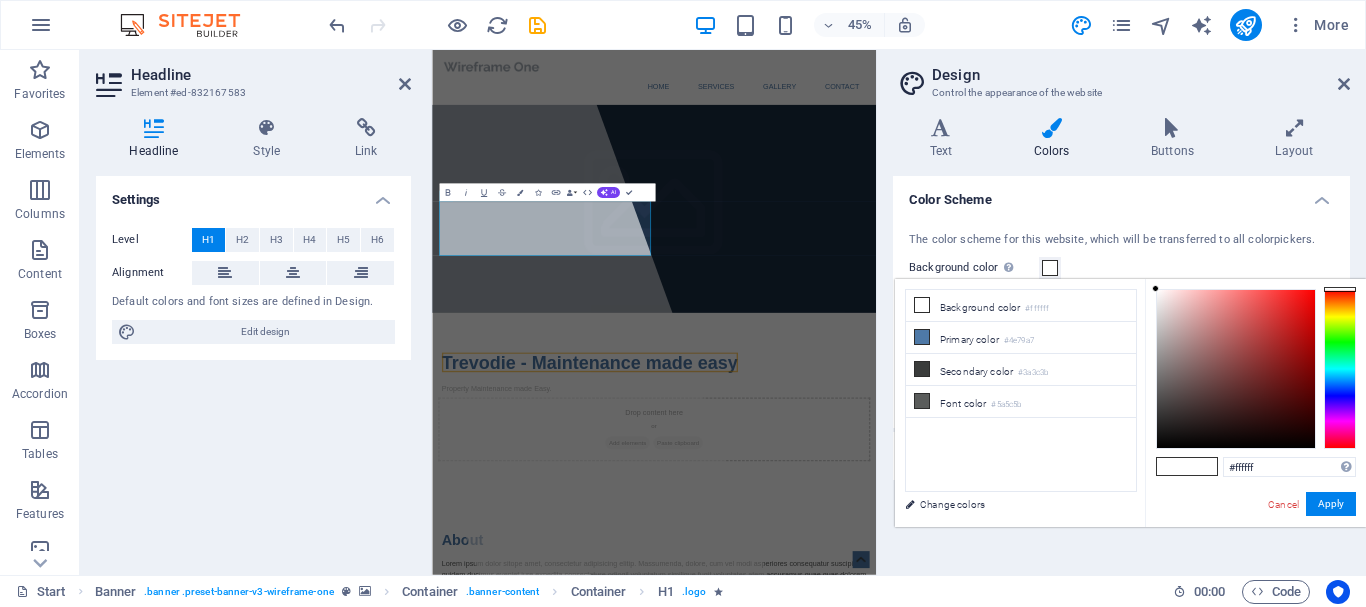 click at bounding box center [1050, 268] 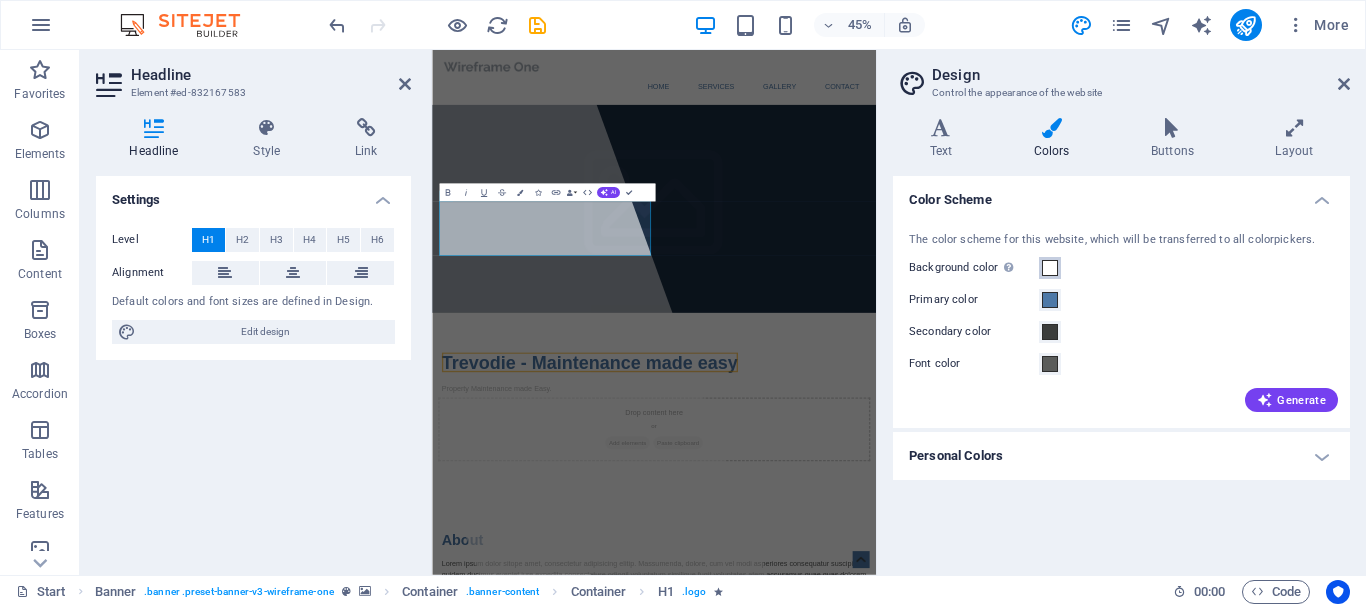 click at bounding box center [1050, 268] 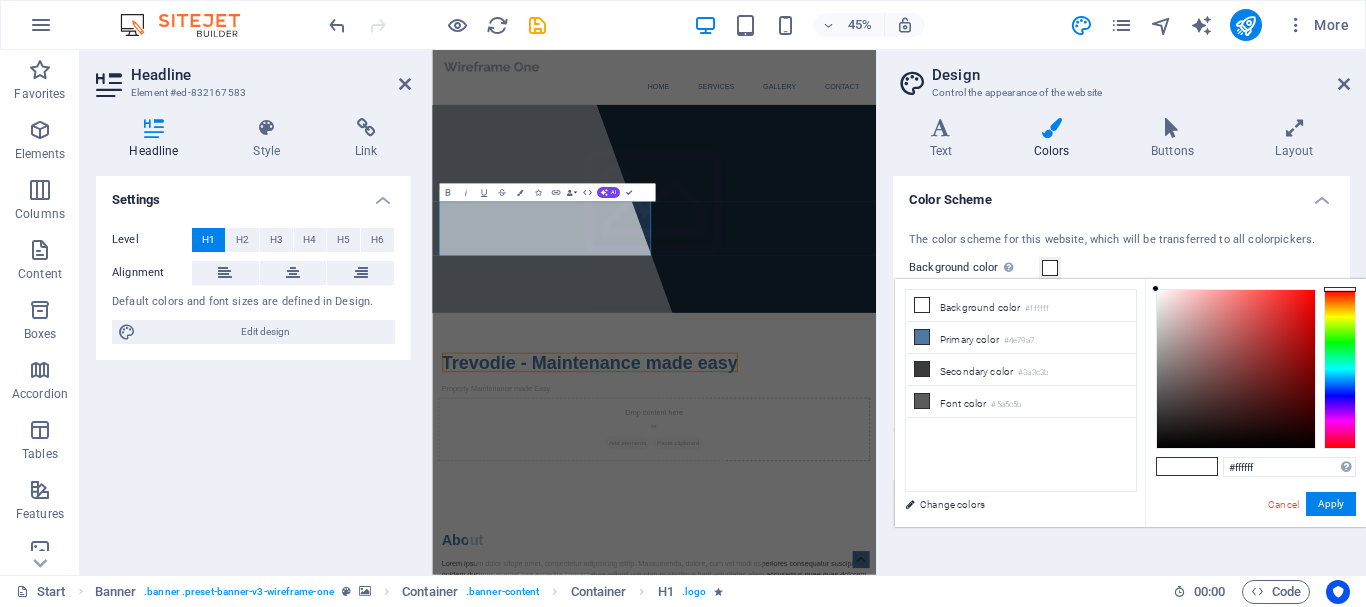 click at bounding box center [1340, 369] 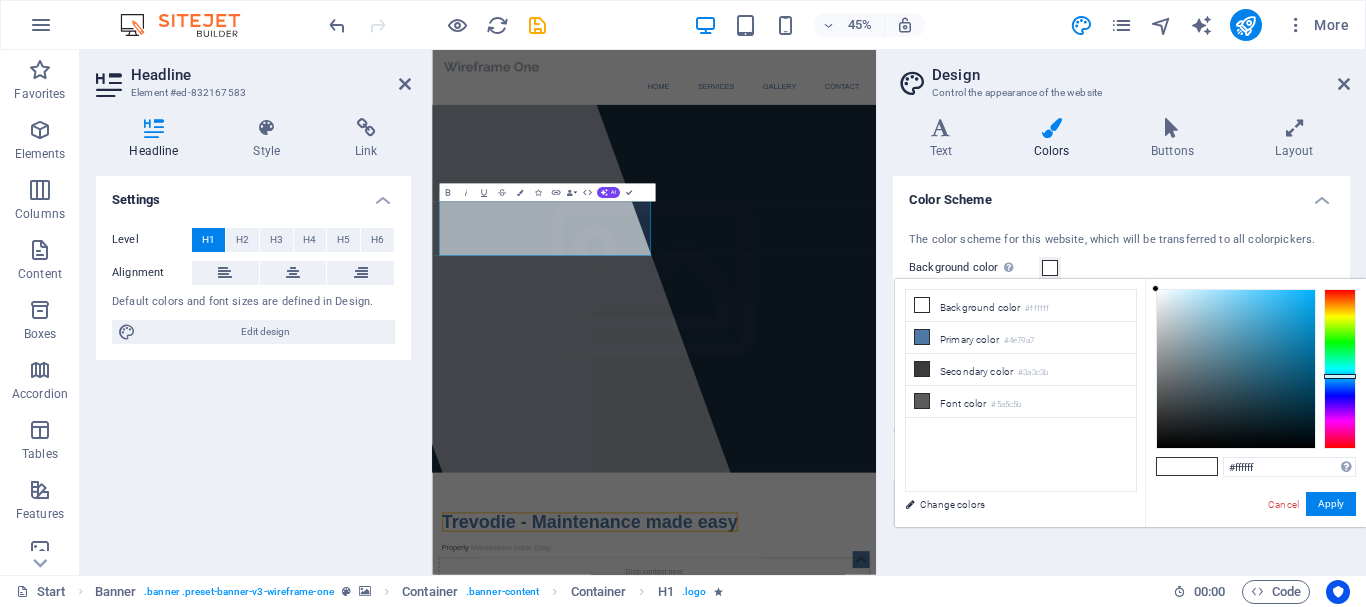 drag, startPoint x: 1339, startPoint y: 386, endPoint x: 1337, endPoint y: 376, distance: 10.198039 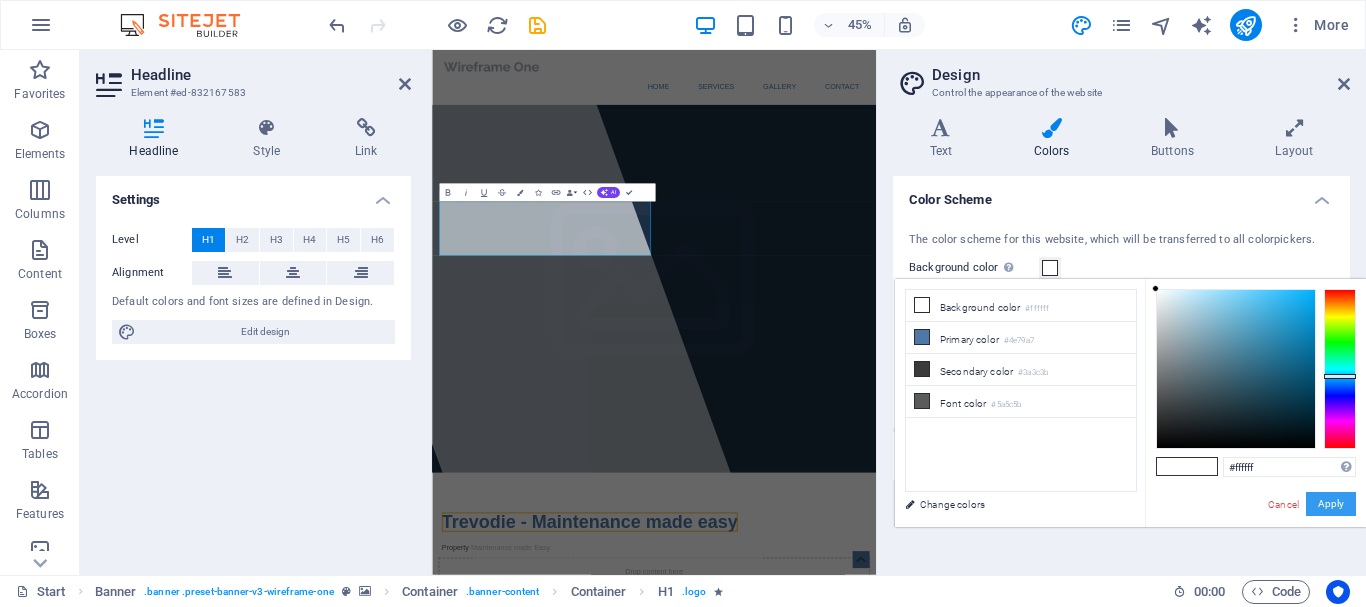 click on "Apply" at bounding box center [1331, 504] 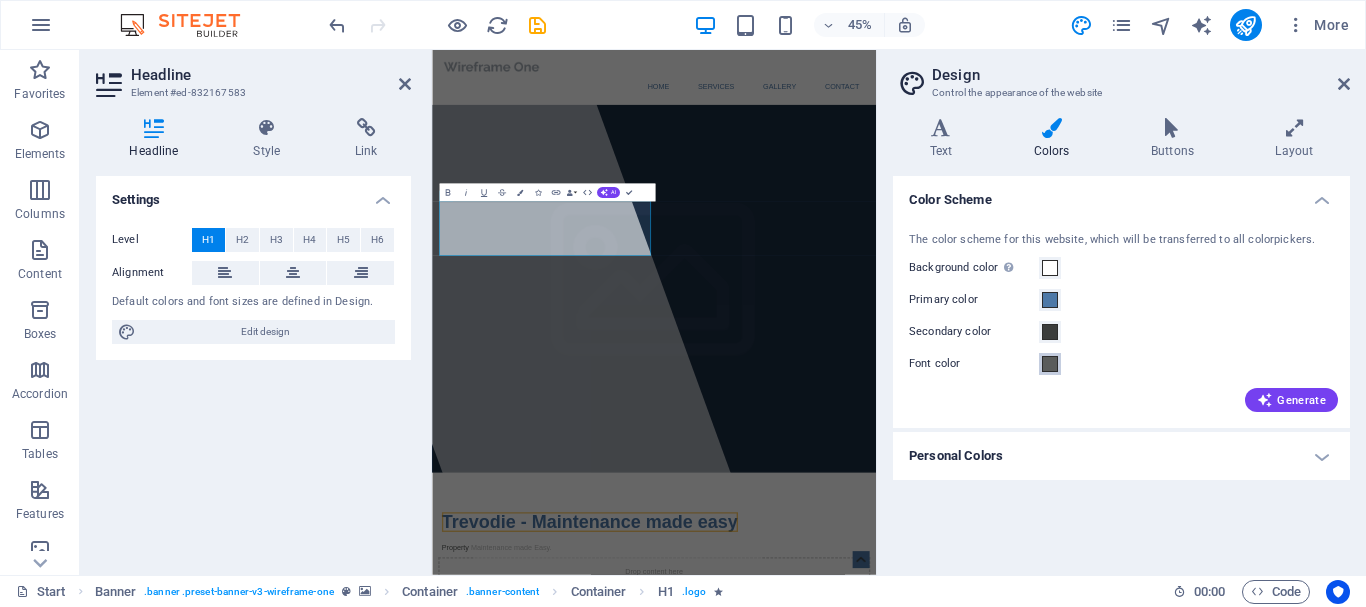 click at bounding box center [1050, 364] 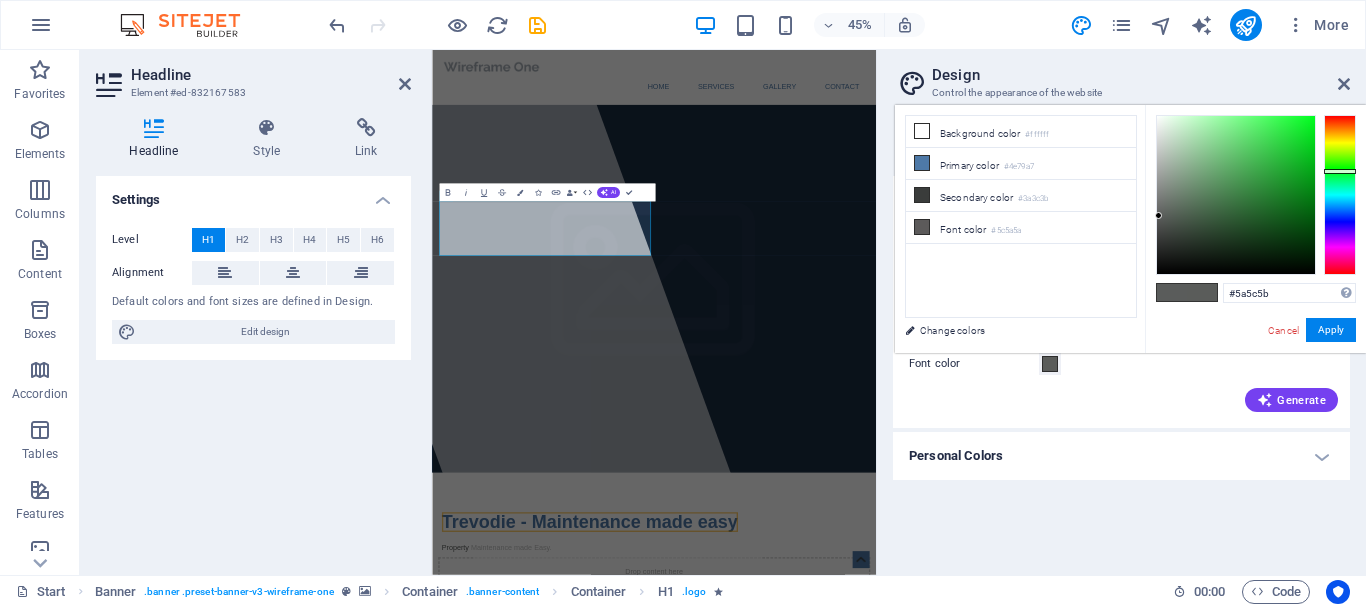 drag, startPoint x: 1337, startPoint y: 183, endPoint x: 1348, endPoint y: 175, distance: 13.601471 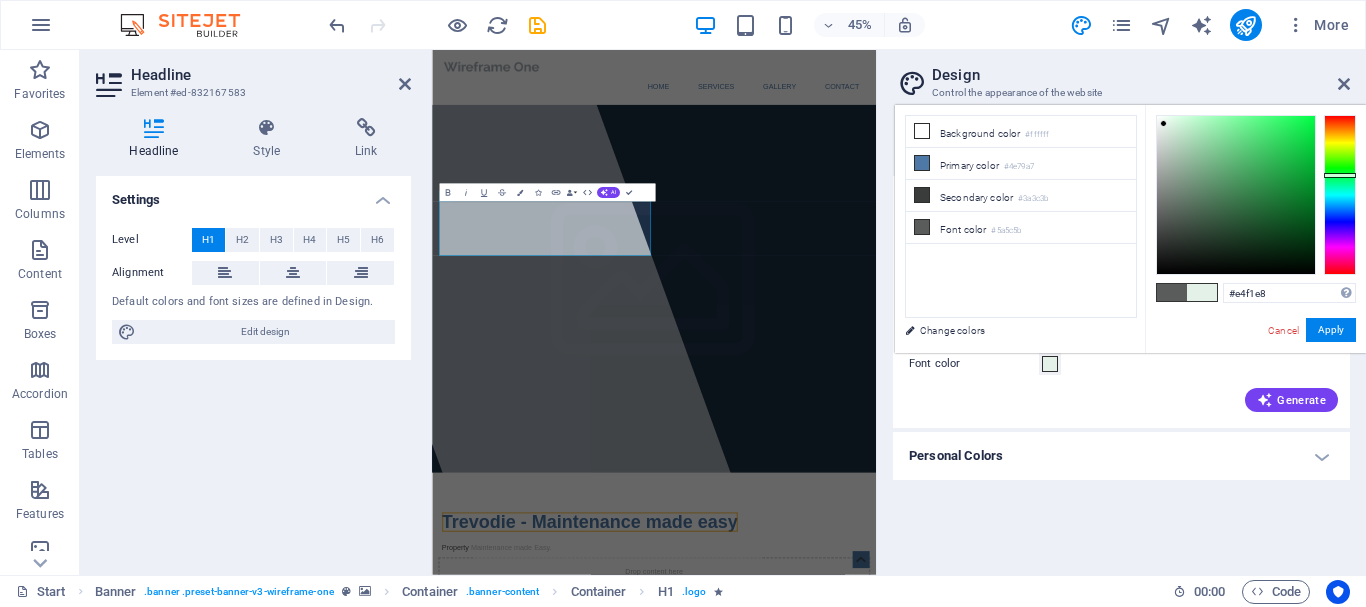 drag, startPoint x: 1214, startPoint y: 145, endPoint x: 1164, endPoint y: 124, distance: 54.230988 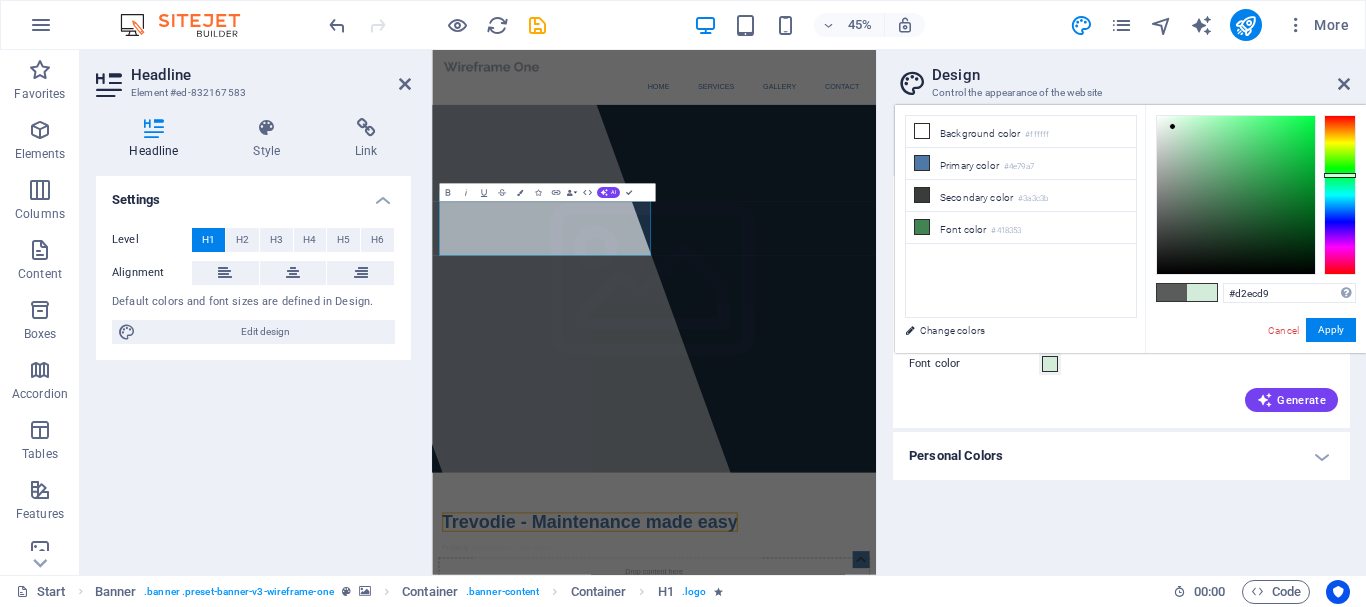 drag, startPoint x: 1163, startPoint y: 121, endPoint x: 1173, endPoint y: 127, distance: 11.661903 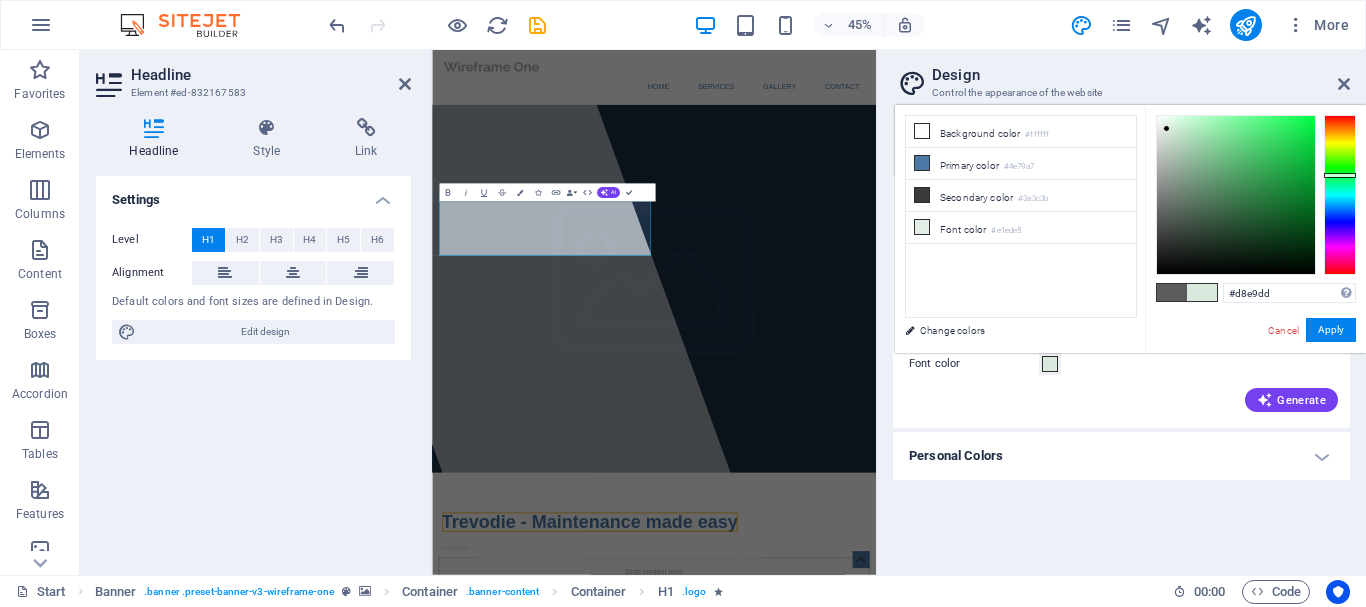 click at bounding box center (1166, 128) 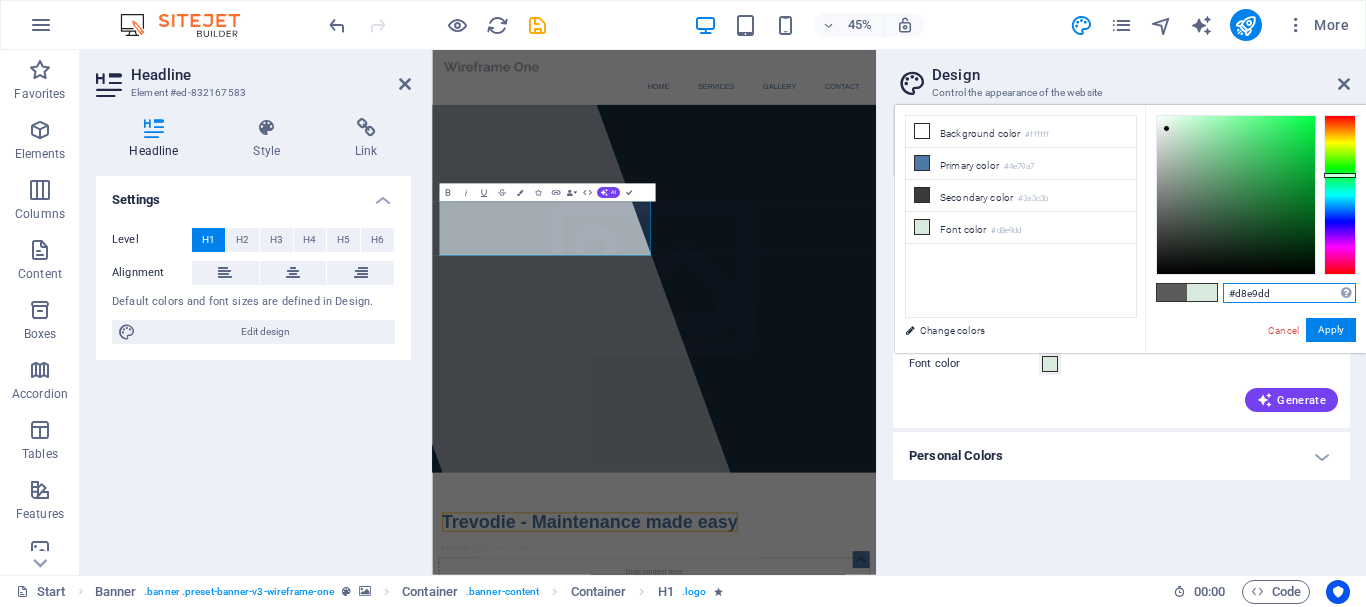 drag, startPoint x: 1291, startPoint y: 296, endPoint x: 1211, endPoint y: 290, distance: 80.224686 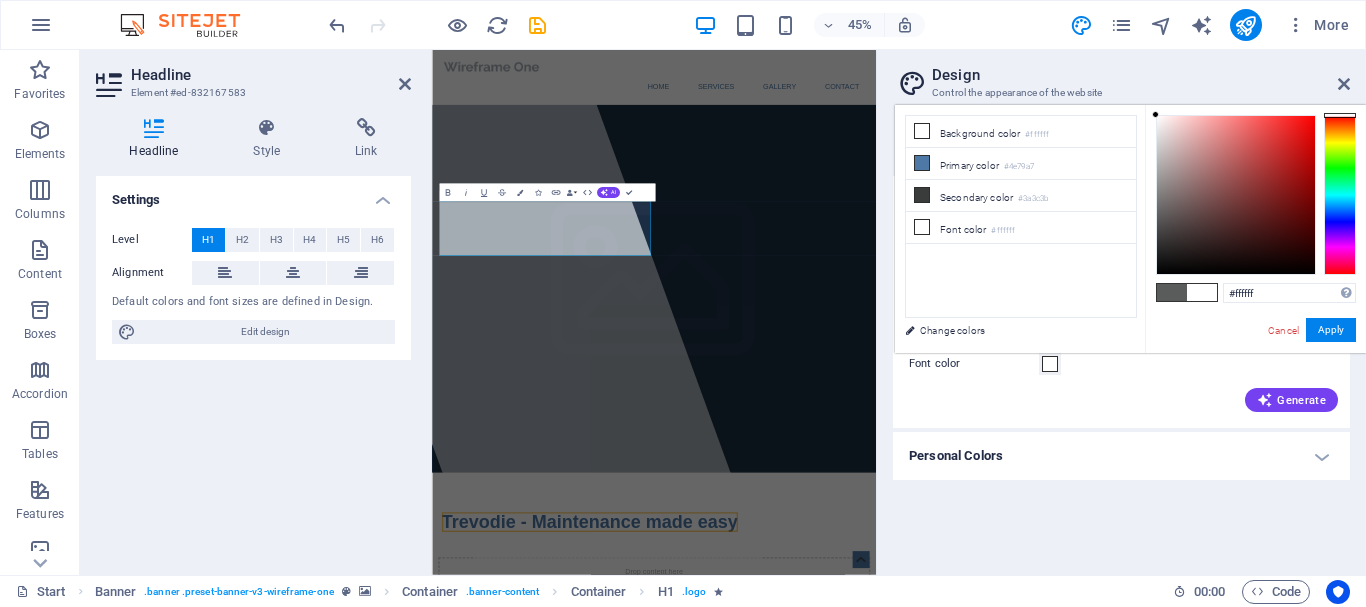 click on "#ffffff Supported formats #0852ed rgb(8, 82, 237) rgba(8, 82, 237, 90%) hsv(221,97,93) hsl(221, 93%, 48%) Cancel Apply" at bounding box center [1255, 374] 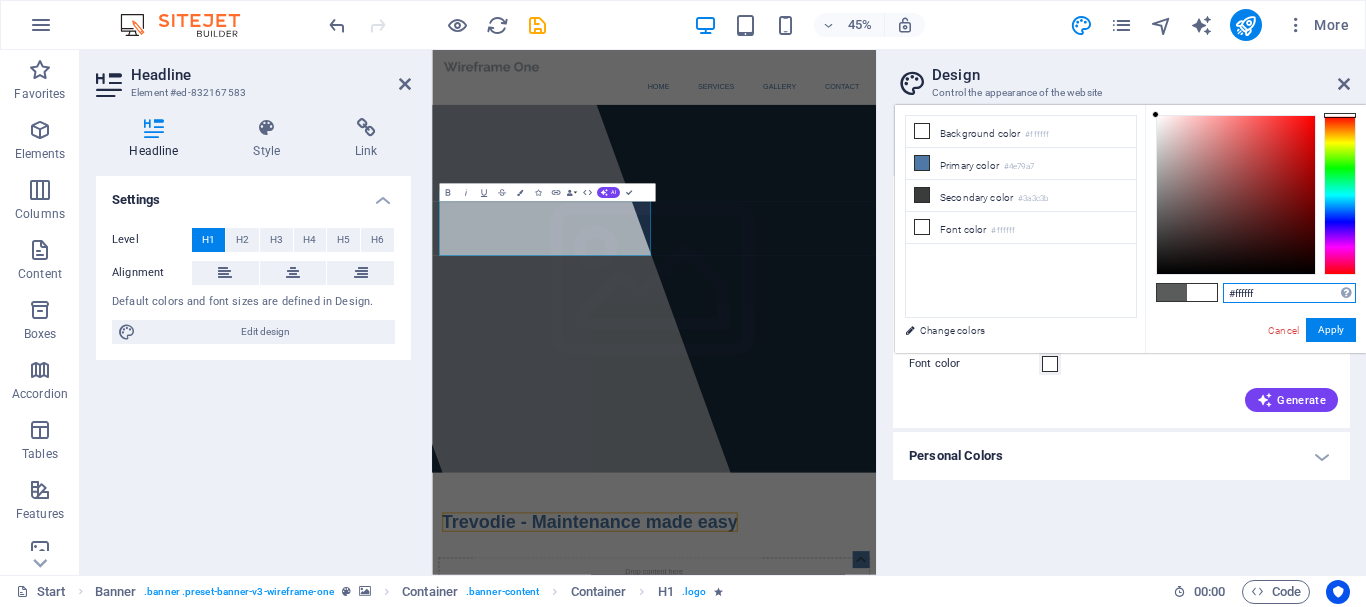 drag, startPoint x: 1259, startPoint y: 294, endPoint x: 1234, endPoint y: 295, distance: 25.019993 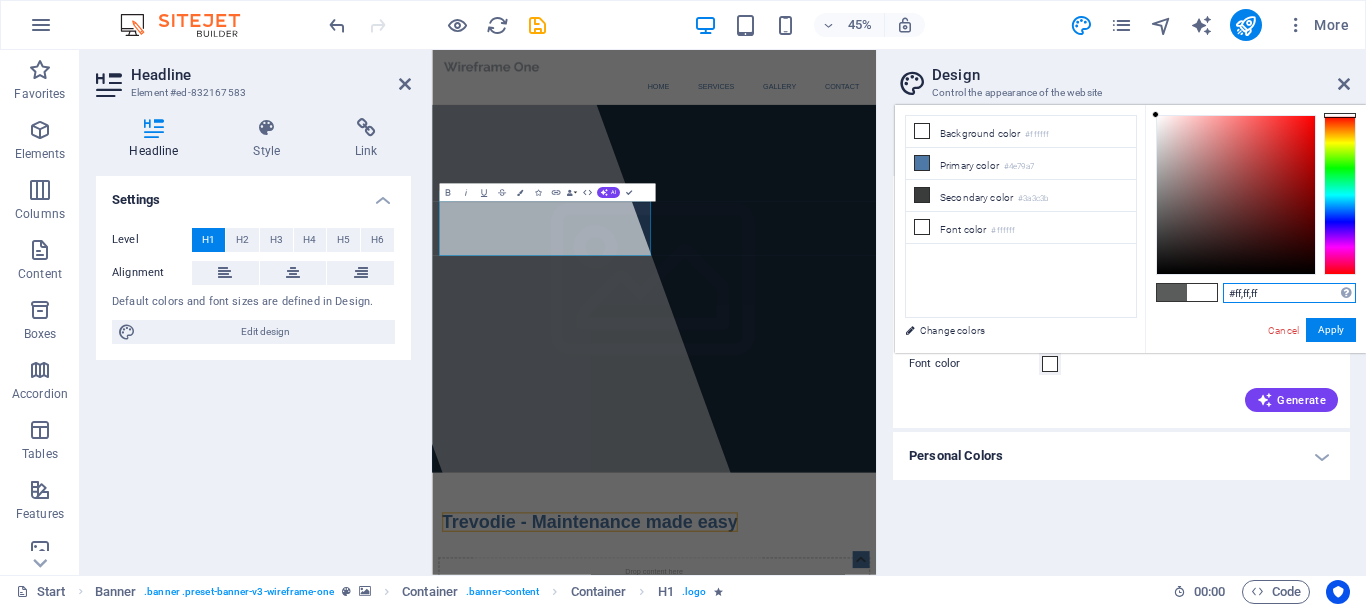 drag, startPoint x: 1283, startPoint y: 298, endPoint x: 1234, endPoint y: 300, distance: 49.0408 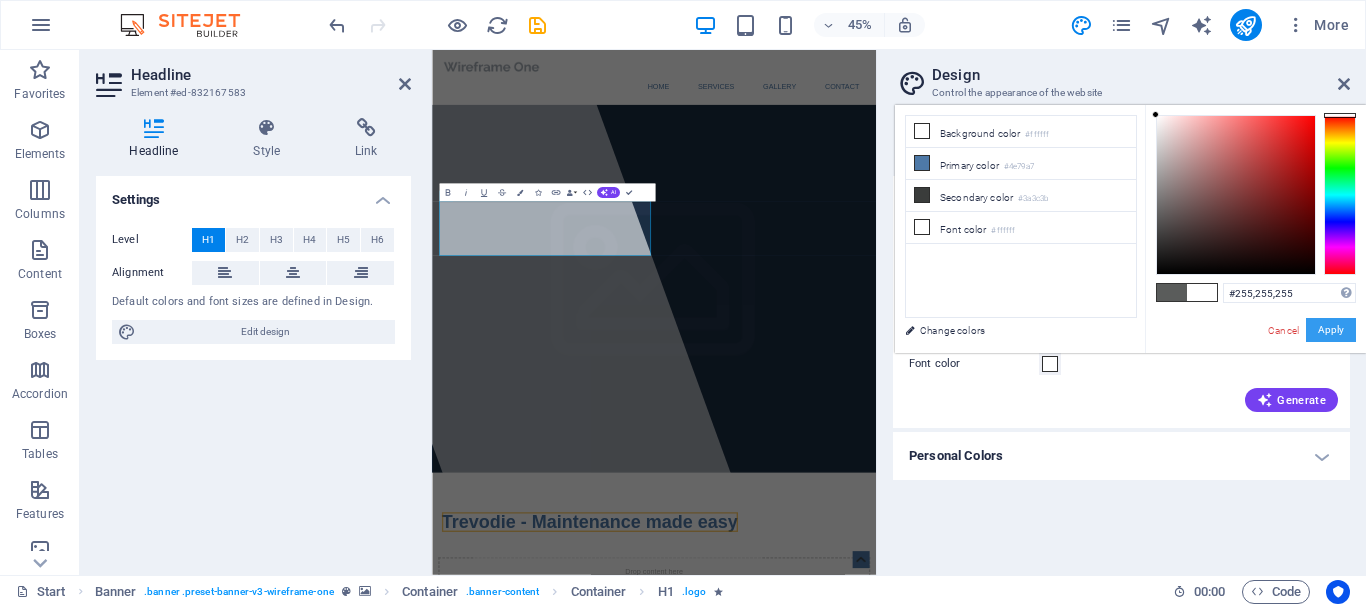 click on "Apply" at bounding box center [1331, 330] 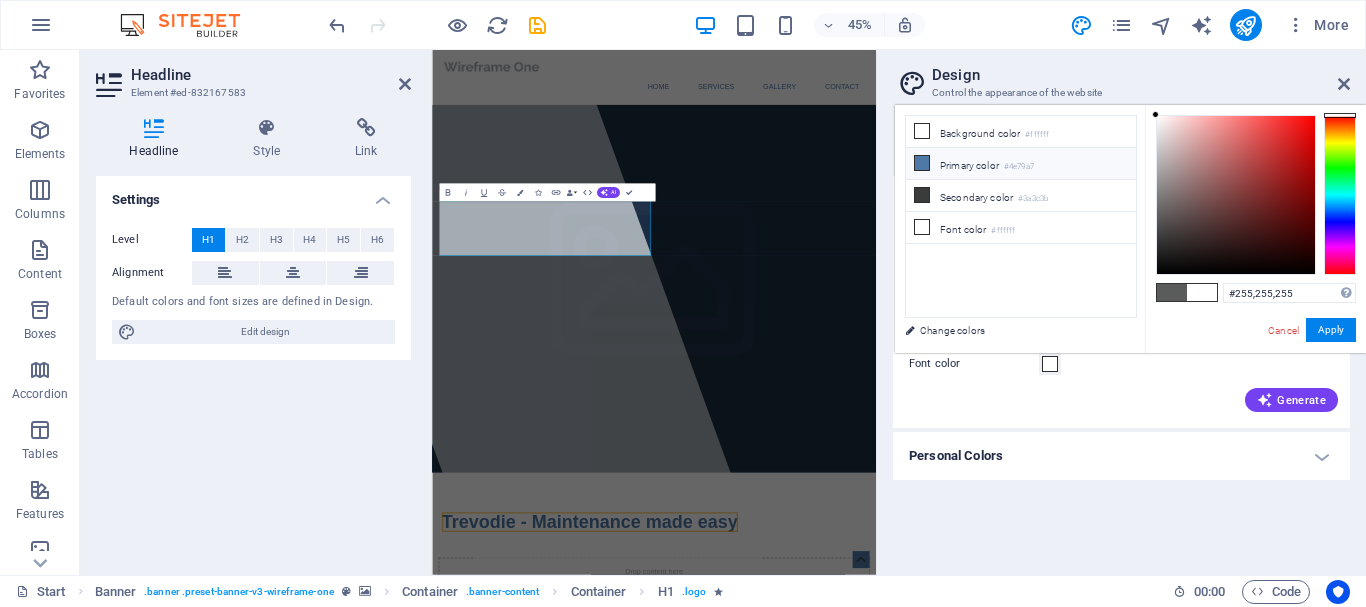 click at bounding box center (922, 163) 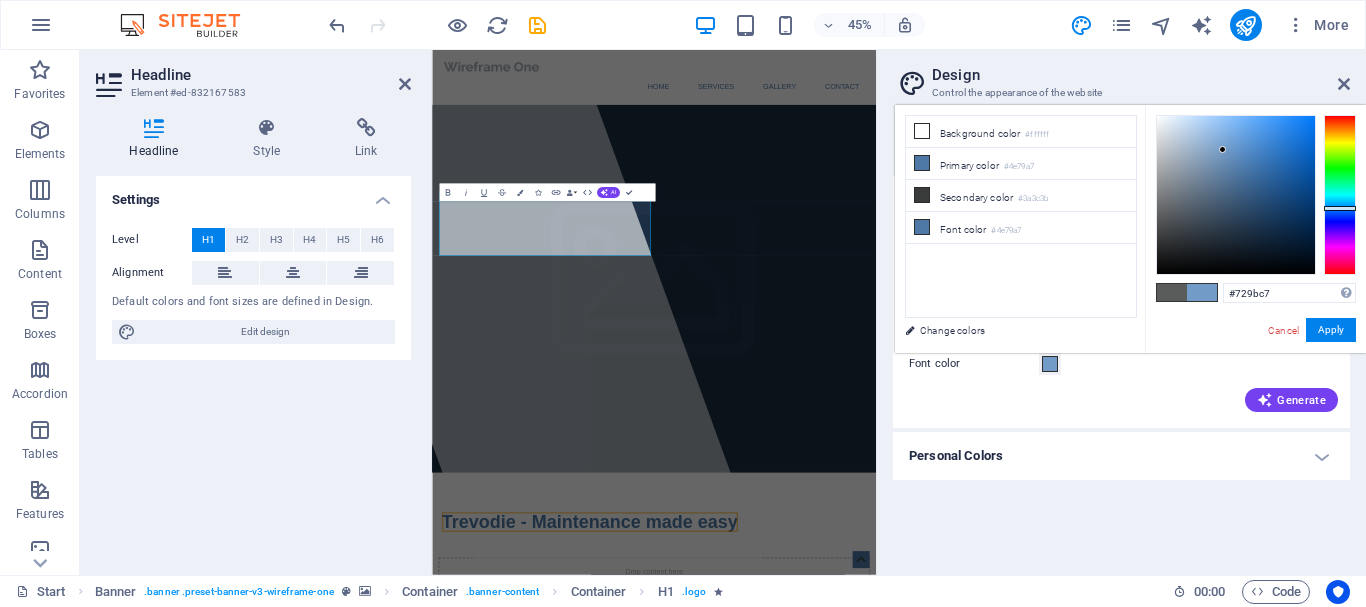 drag, startPoint x: 1239, startPoint y: 166, endPoint x: 1223, endPoint y: 150, distance: 22.627417 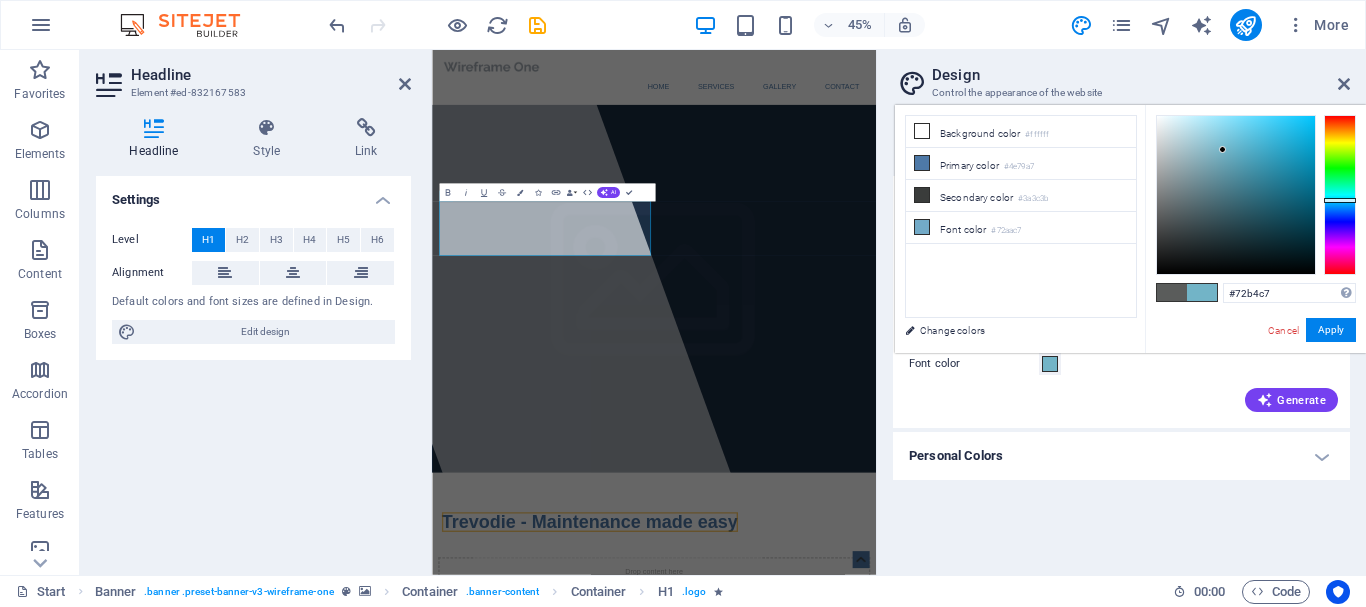 click at bounding box center (1340, 195) 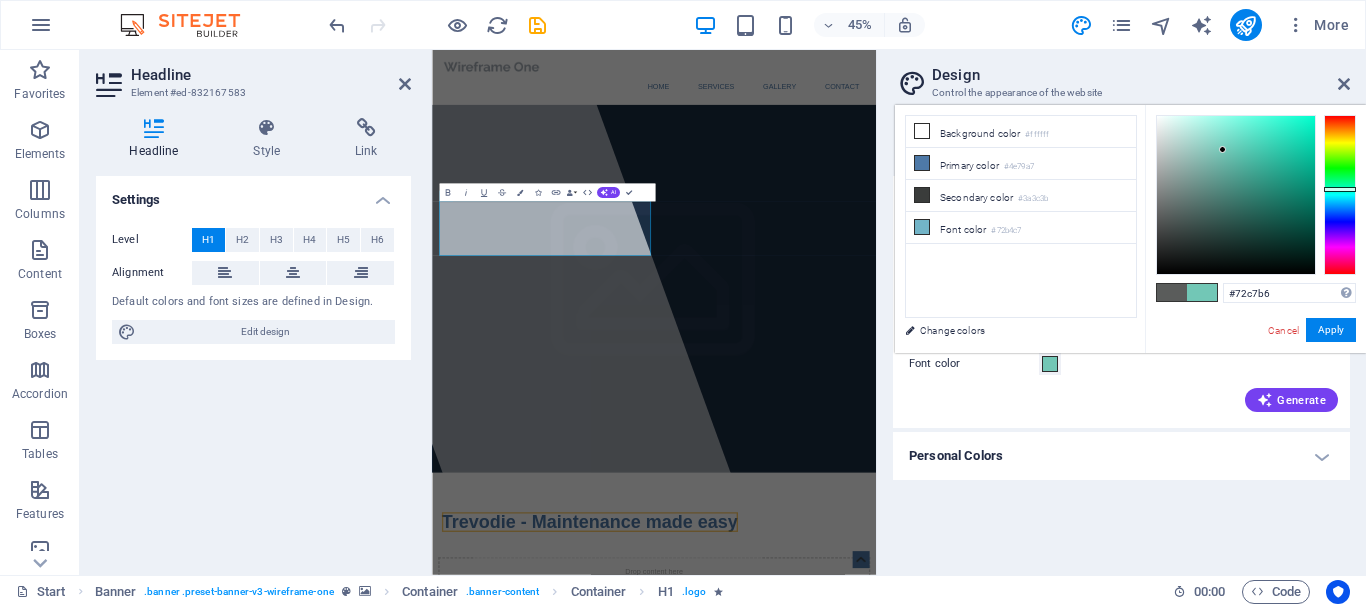 click at bounding box center (1340, 189) 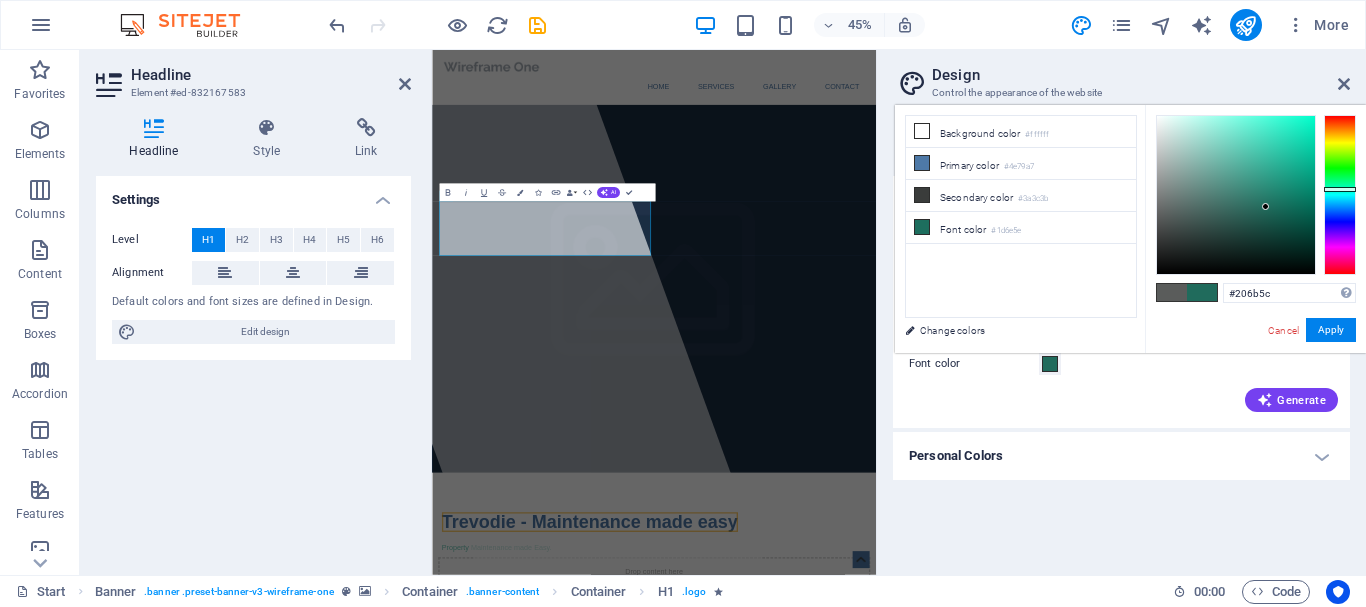 type on "#237363" 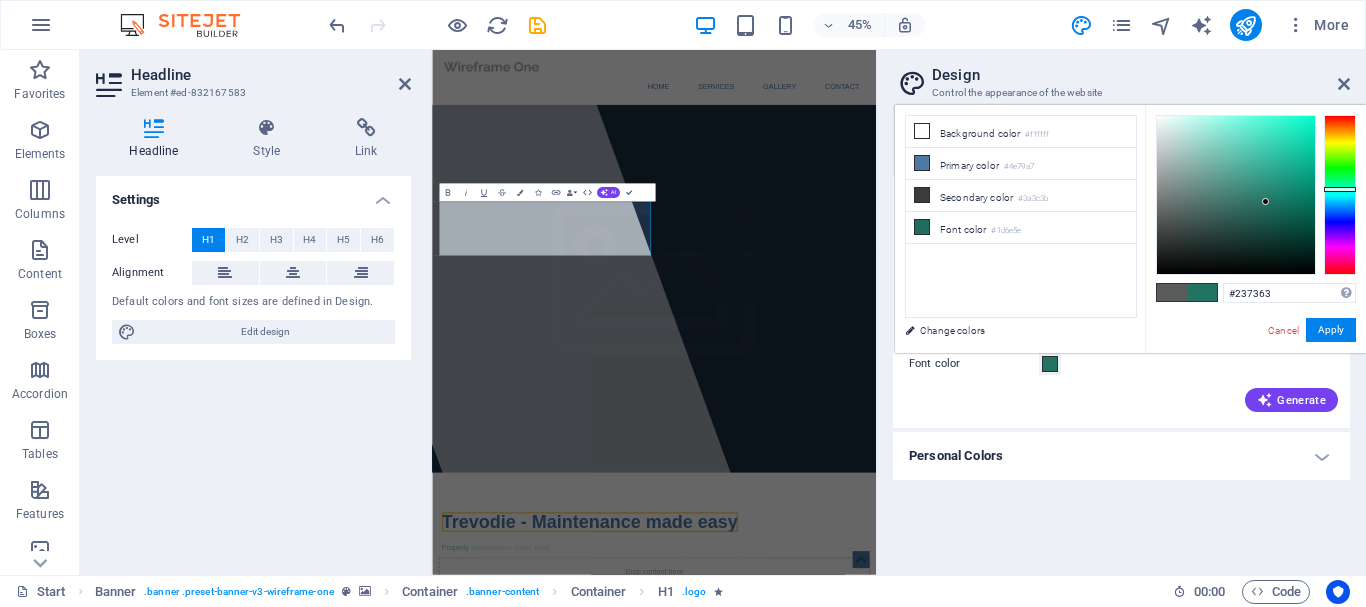drag, startPoint x: 1222, startPoint y: 148, endPoint x: 1266, endPoint y: 202, distance: 69.656296 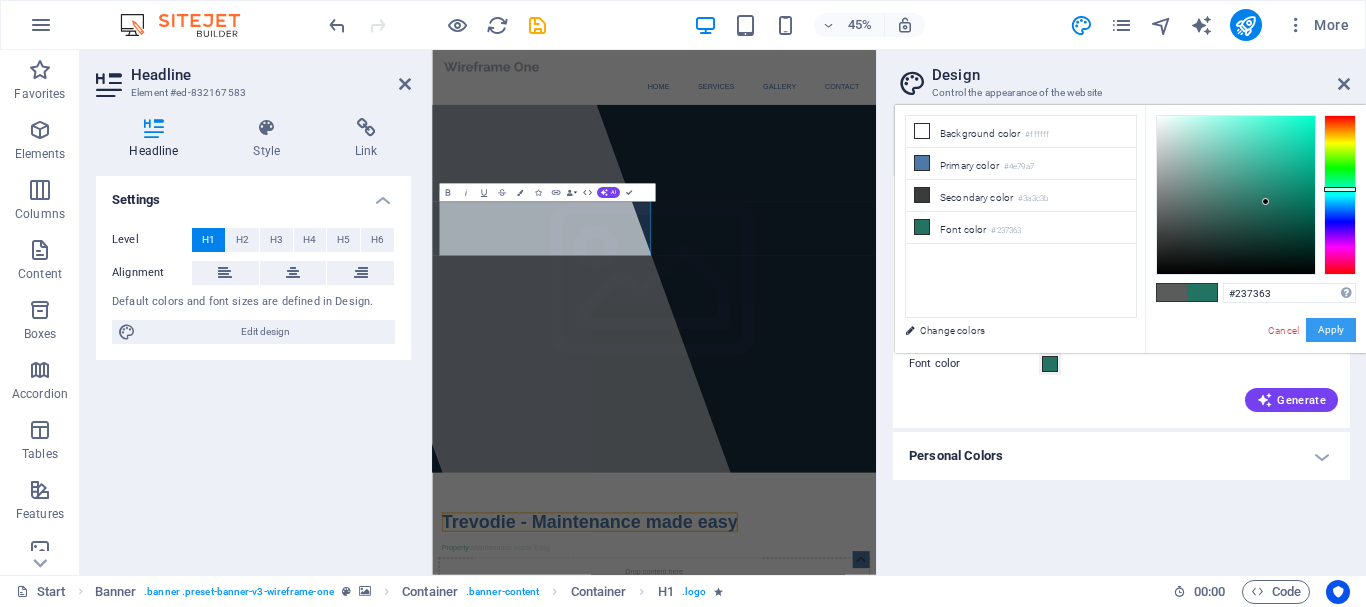 click on "Apply" at bounding box center [1331, 330] 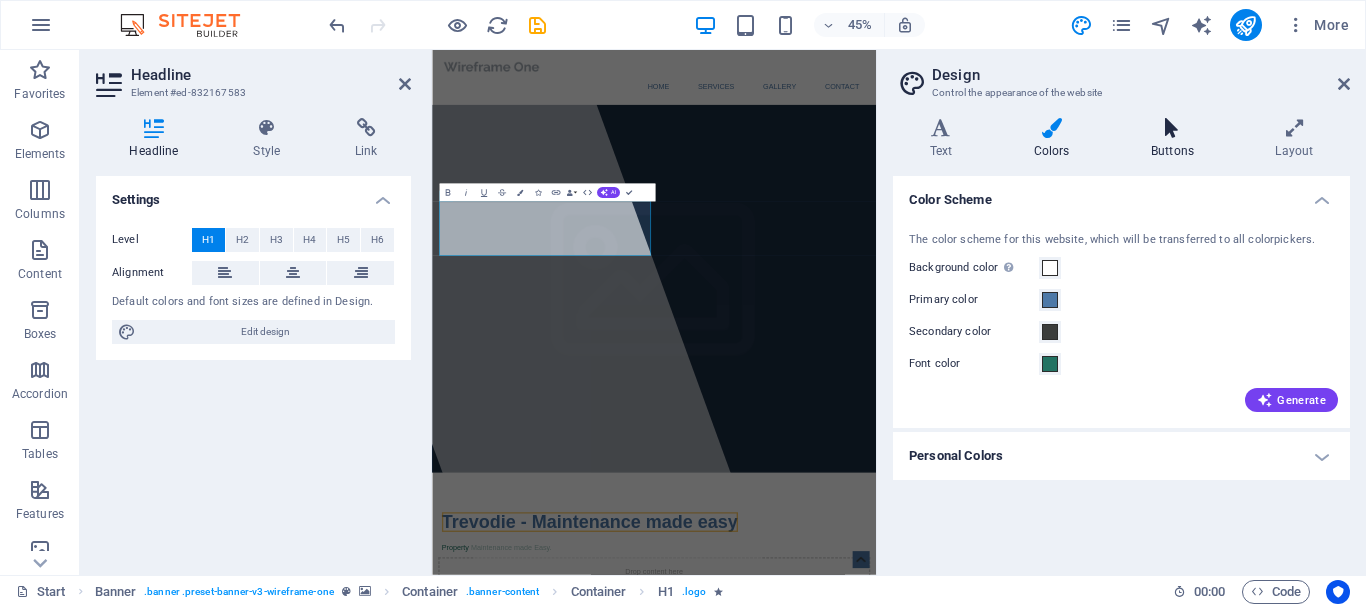 click at bounding box center (1172, 128) 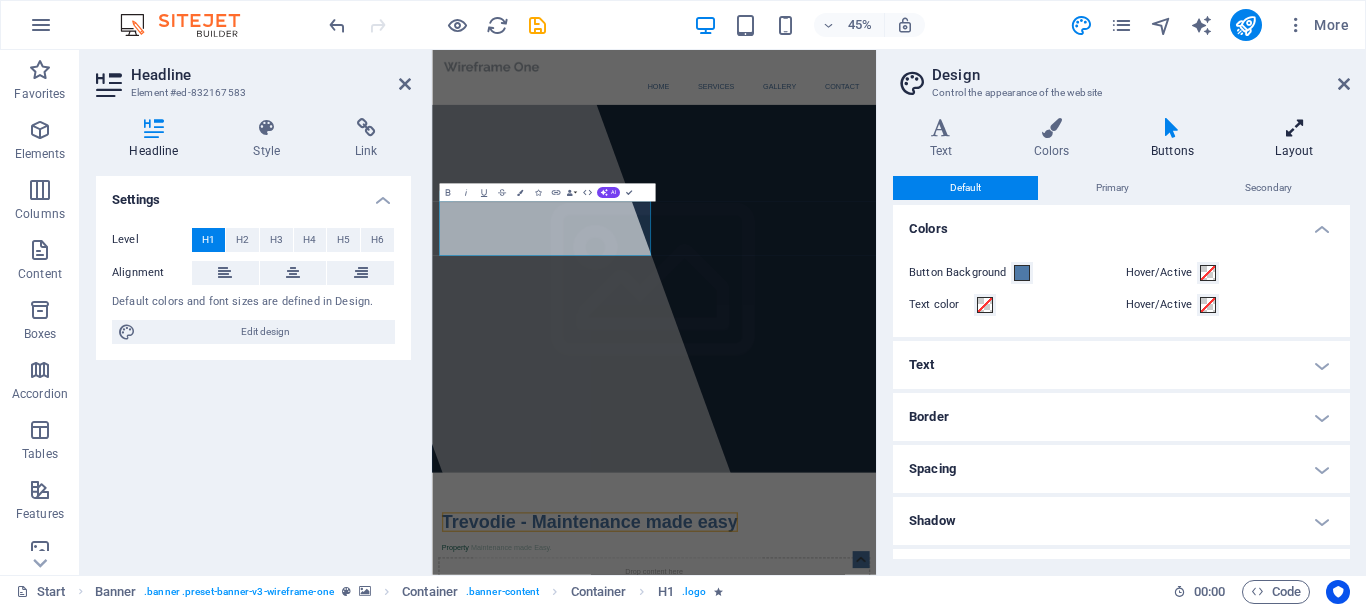 click at bounding box center (1294, 128) 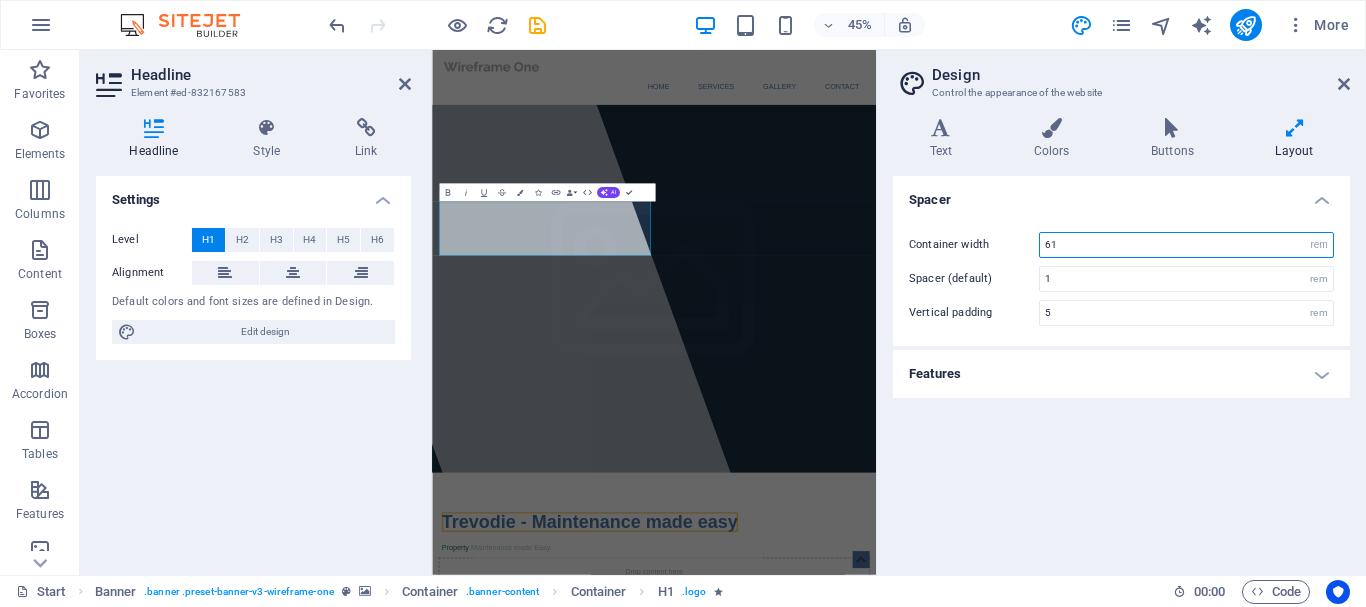 drag, startPoint x: 1075, startPoint y: 247, endPoint x: 1043, endPoint y: 249, distance: 32.06244 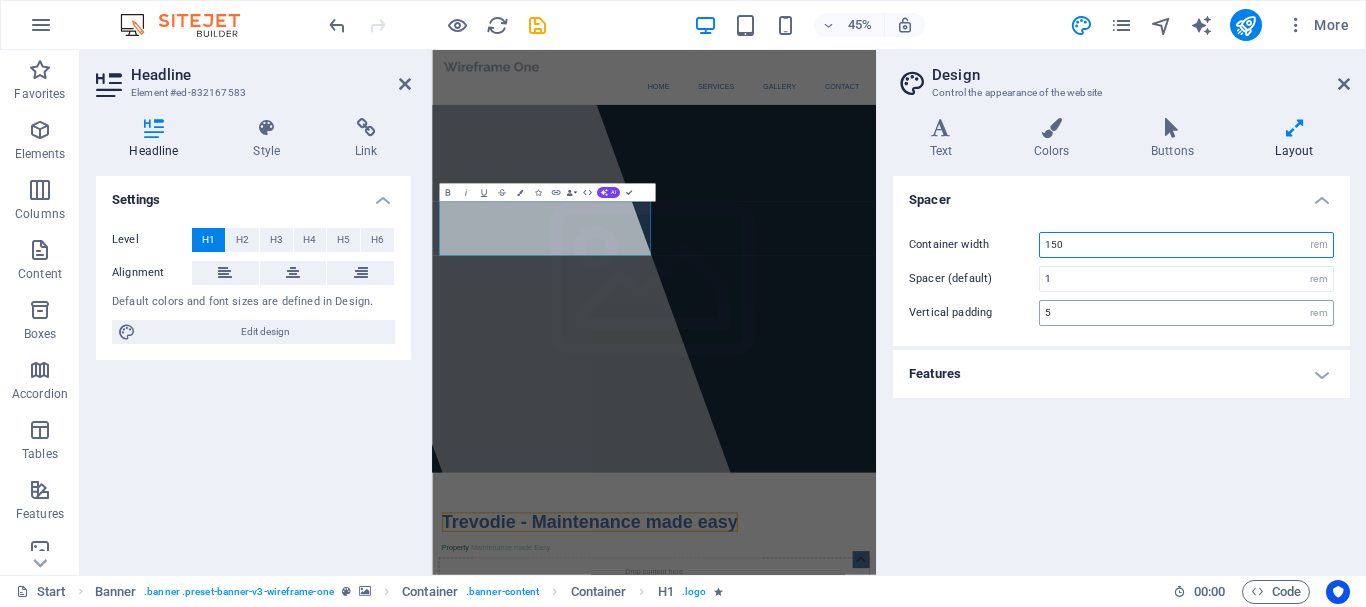 type on "150" 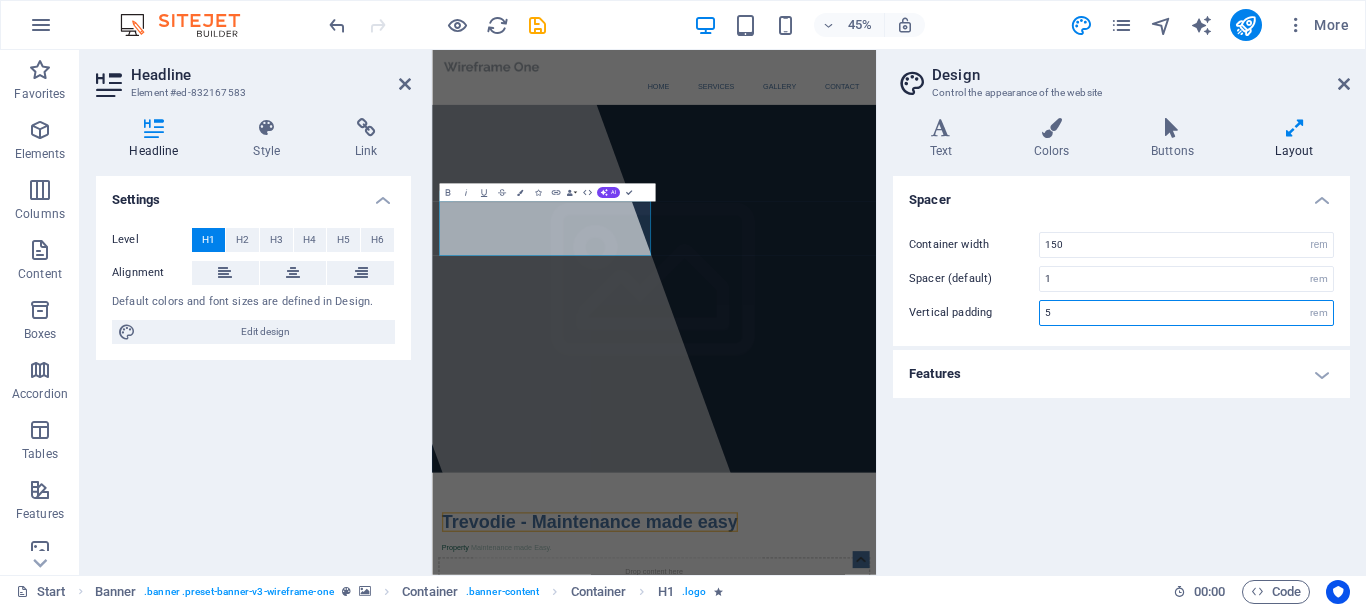 click on "5" at bounding box center [1186, 313] 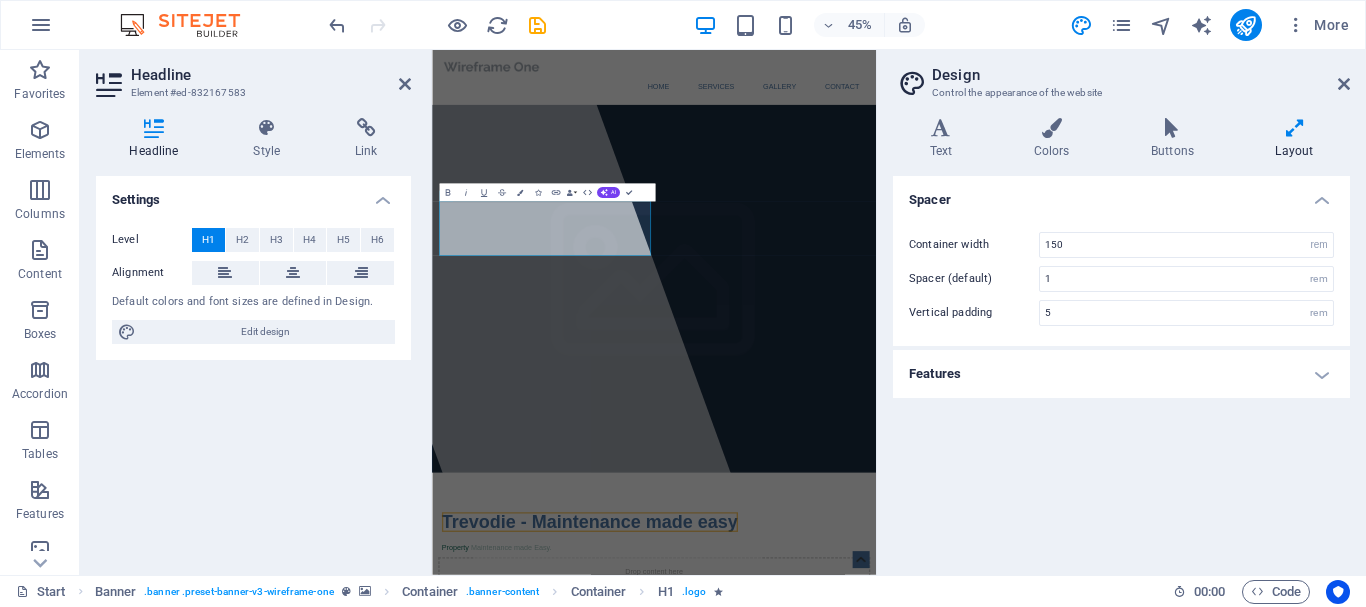 click on "Design Control the appearance of the website" at bounding box center [1123, 76] 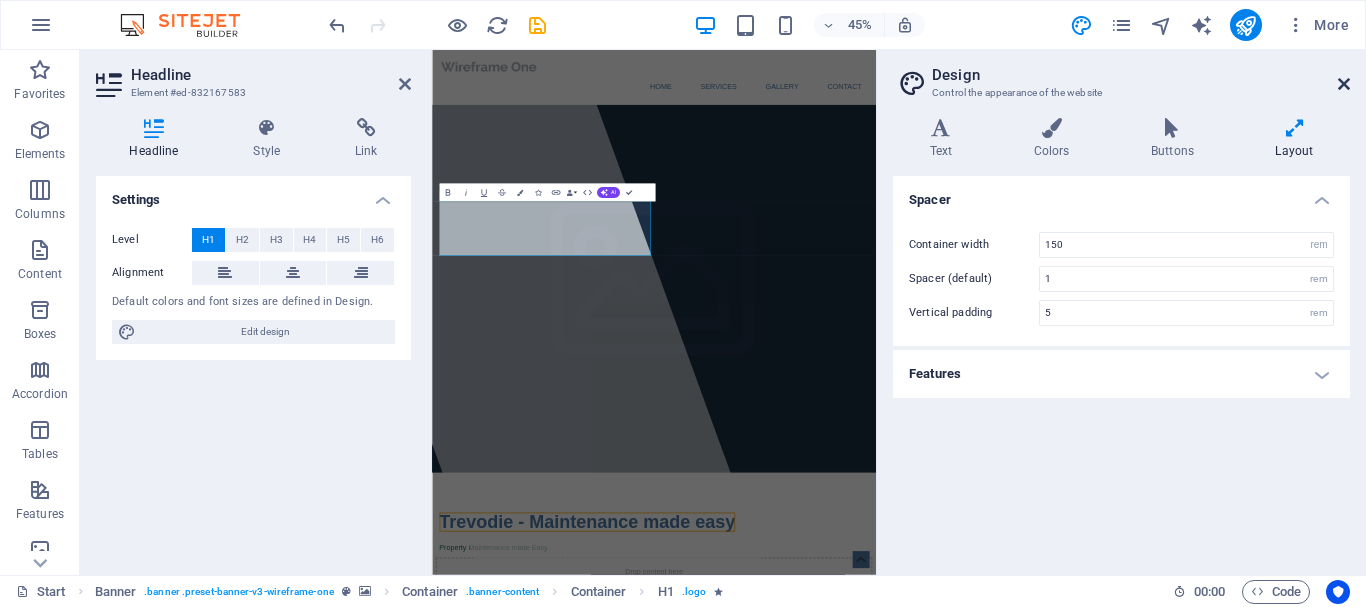 click at bounding box center [1344, 84] 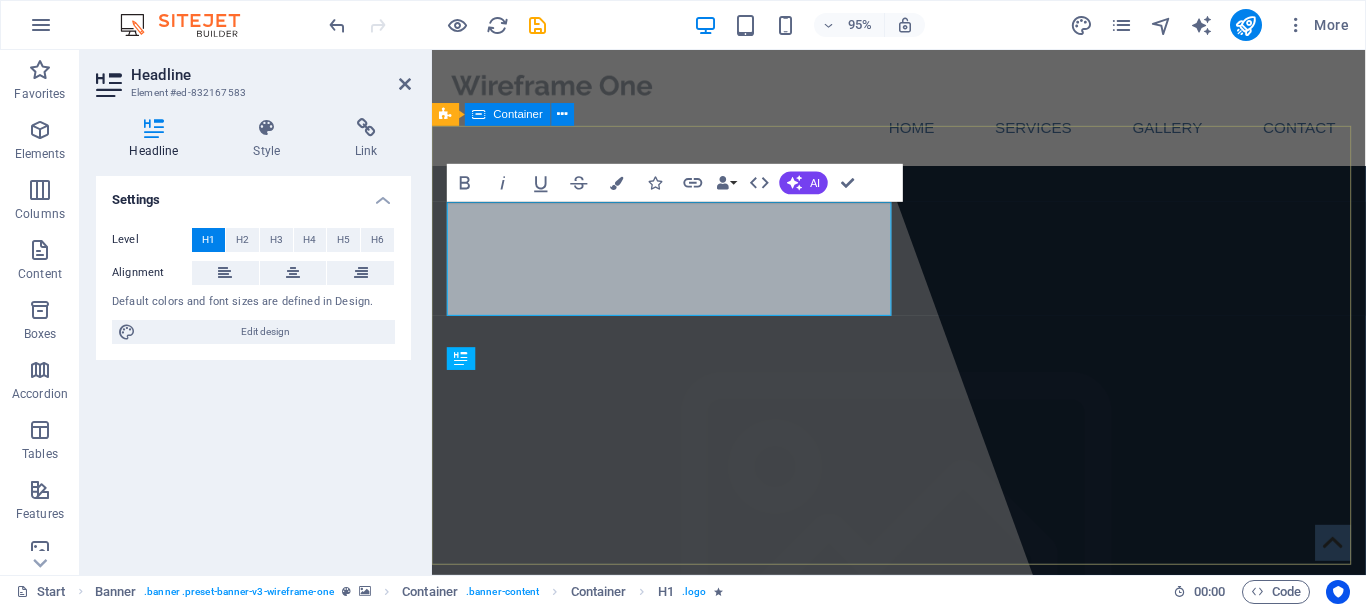 click on "Trevodie - Maintenance made easy Property Maintenance made Easy. Drop content here or  Add elements  Paste clipboard" at bounding box center (923, 1190) 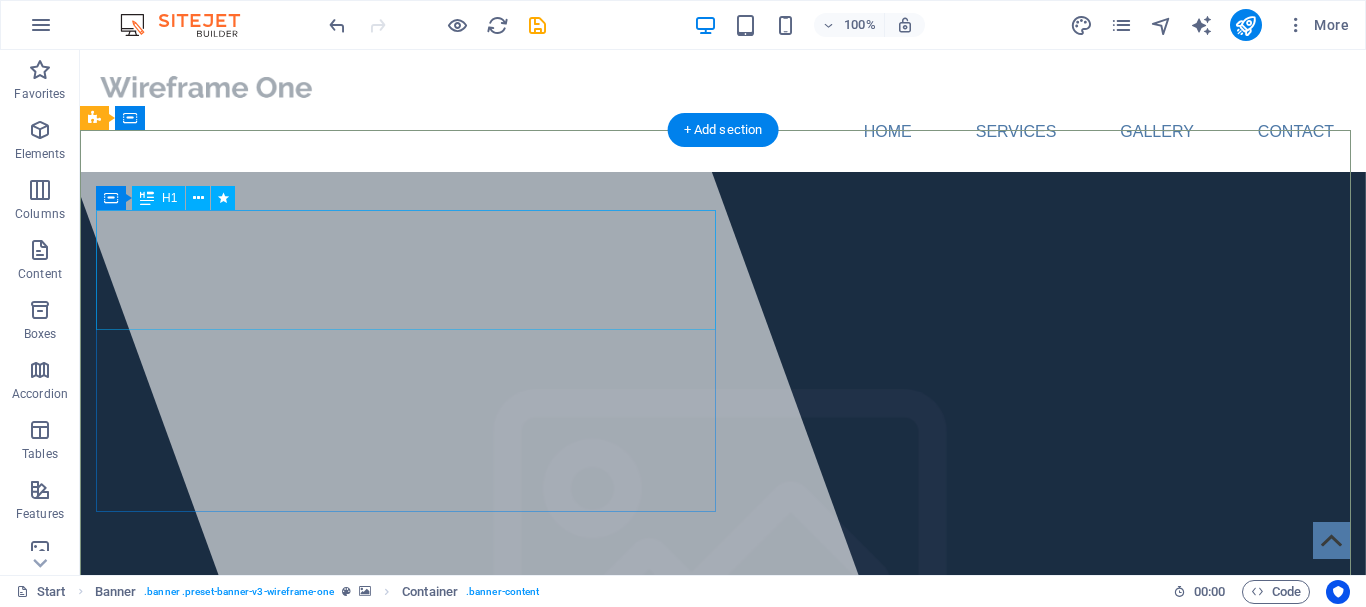 drag, startPoint x: 574, startPoint y: 224, endPoint x: 705, endPoint y: 267, distance: 137.87675 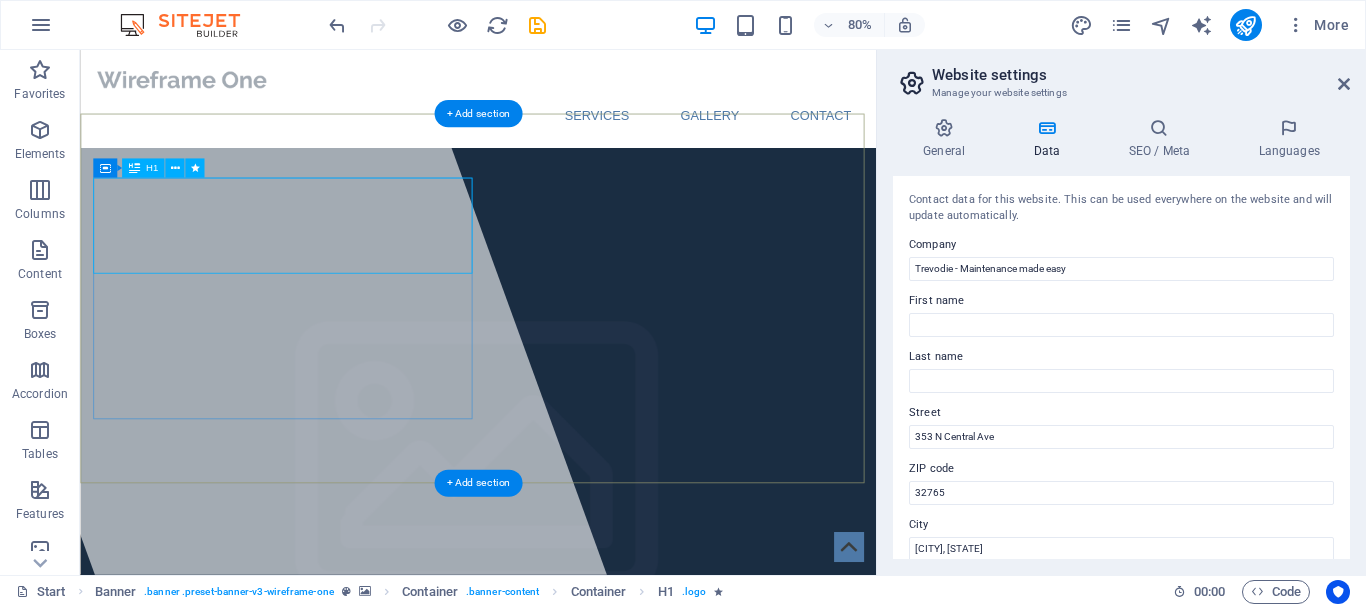 click on "Trevodie - Maintenance made easy" at bounding box center (425, 1099) 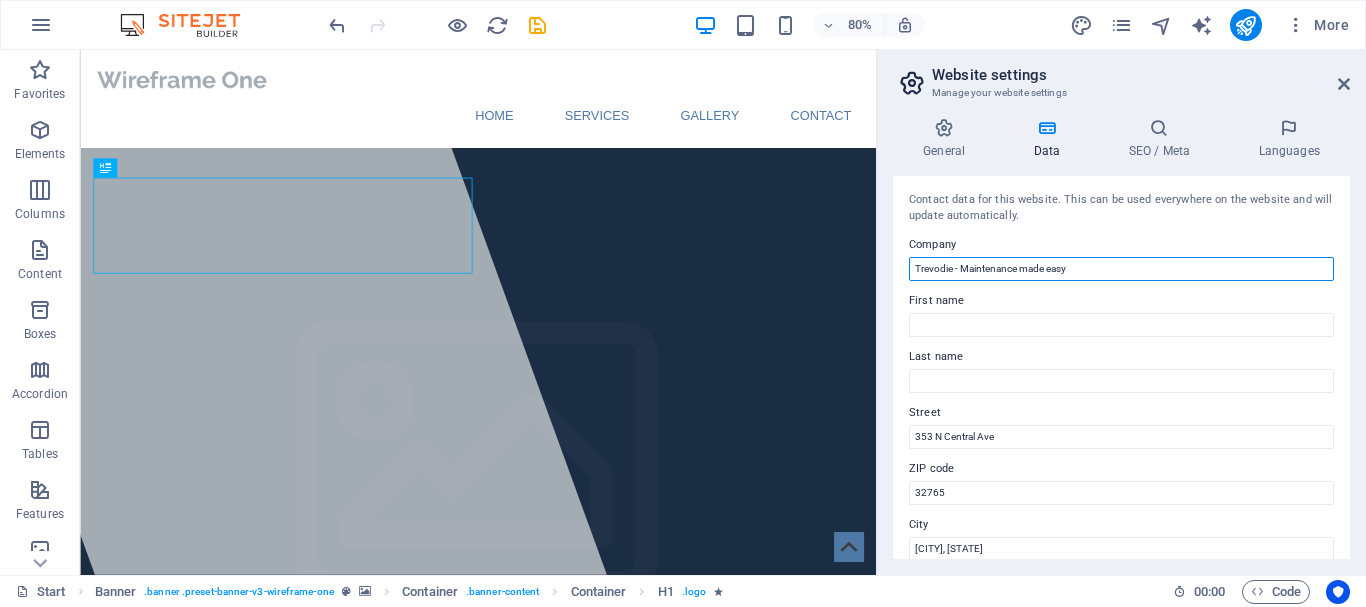 drag, startPoint x: 1005, startPoint y: 262, endPoint x: 955, endPoint y: 262, distance: 50 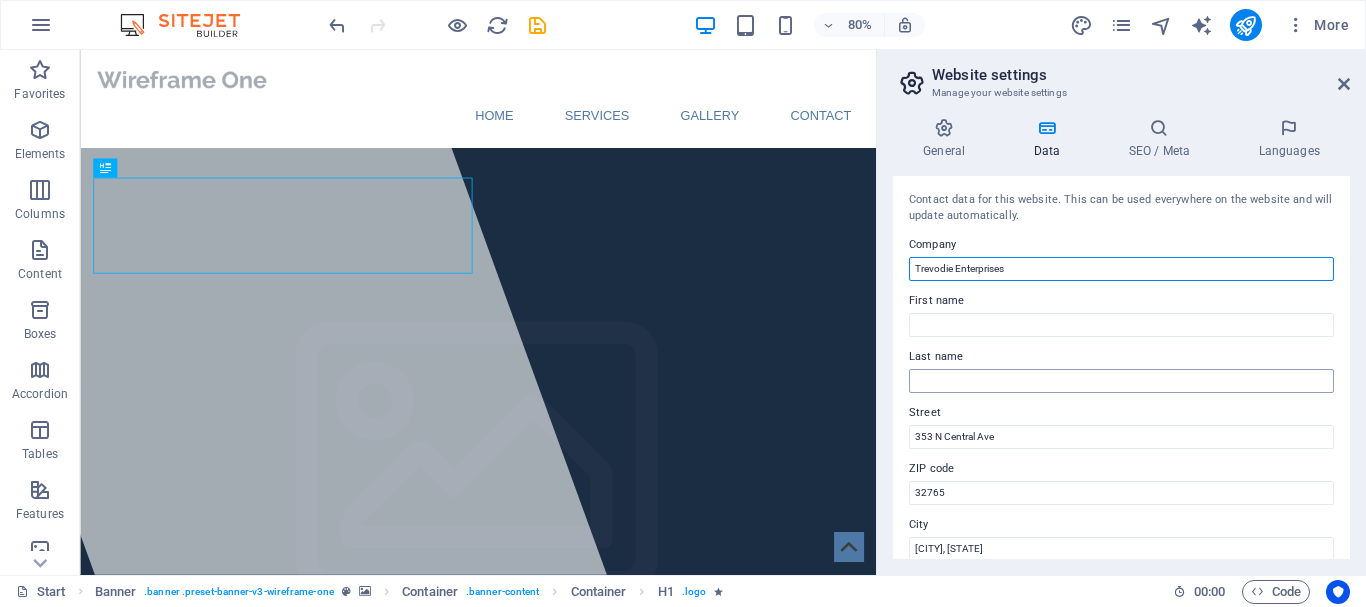 type on "Trevodie Enterprises" 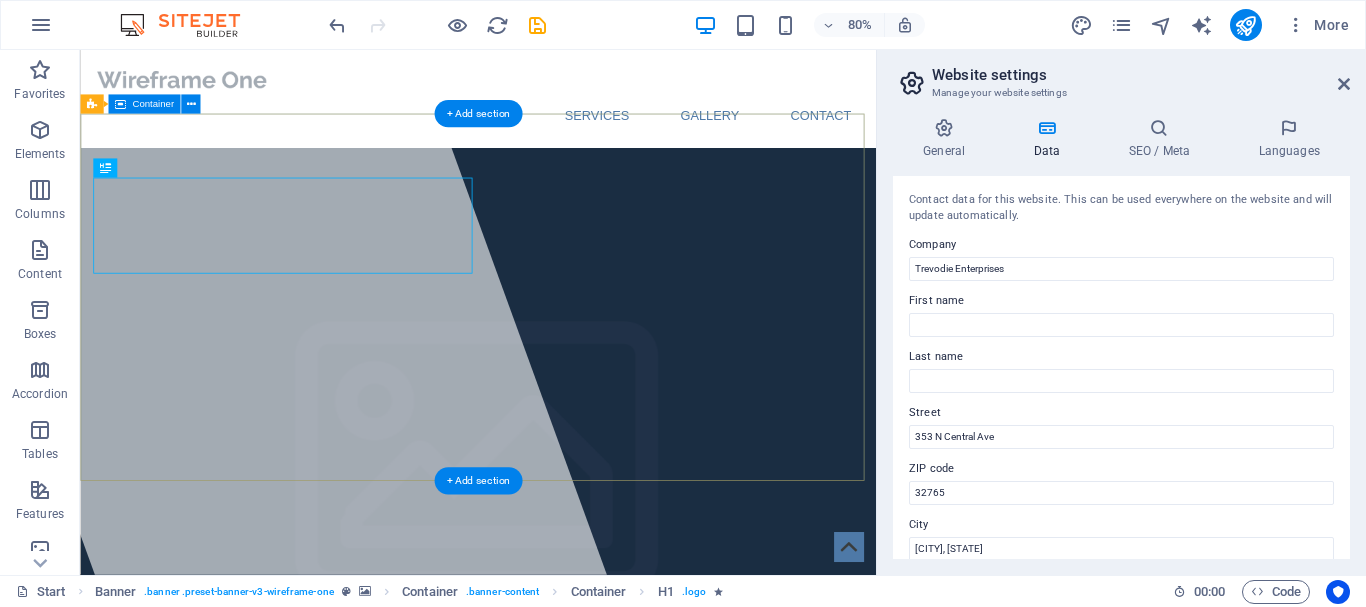 click on "Trevodie Enterprises Property Maintenance made Easy. Drop content here or  Add elements  Paste clipboard" at bounding box center [577, 1190] 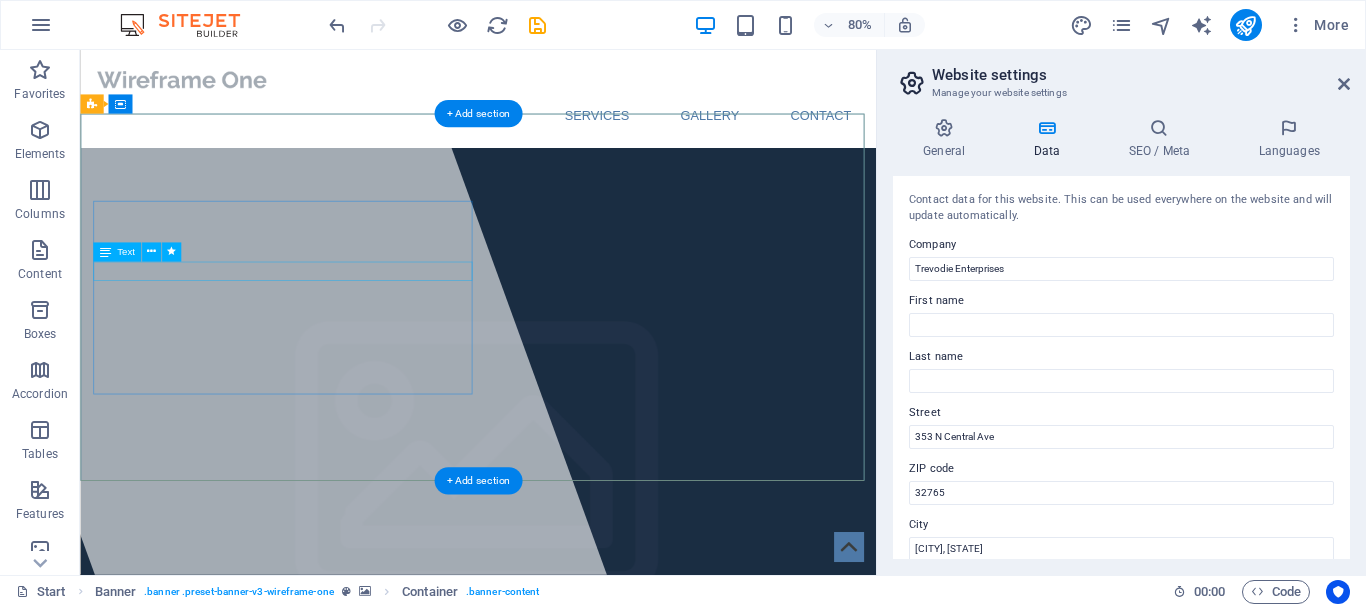 click on "Property Maintenance made Easy." at bounding box center (577, 1157) 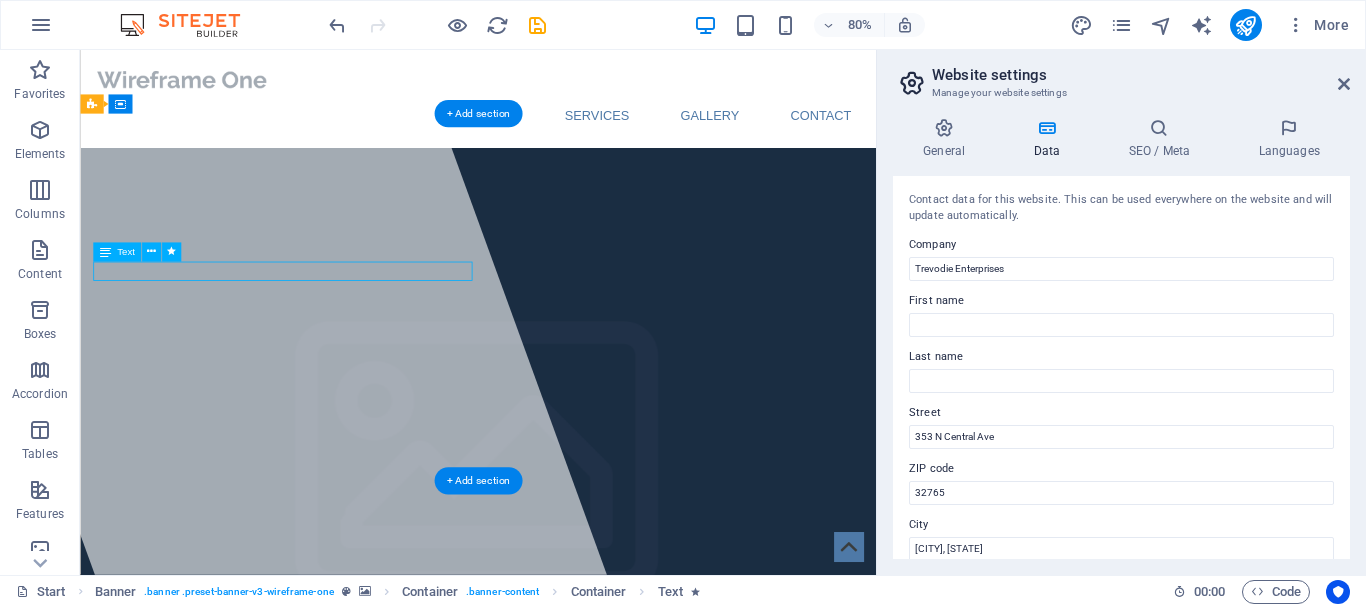 click on "Property Maintenance made Easy." at bounding box center (577, 1157) 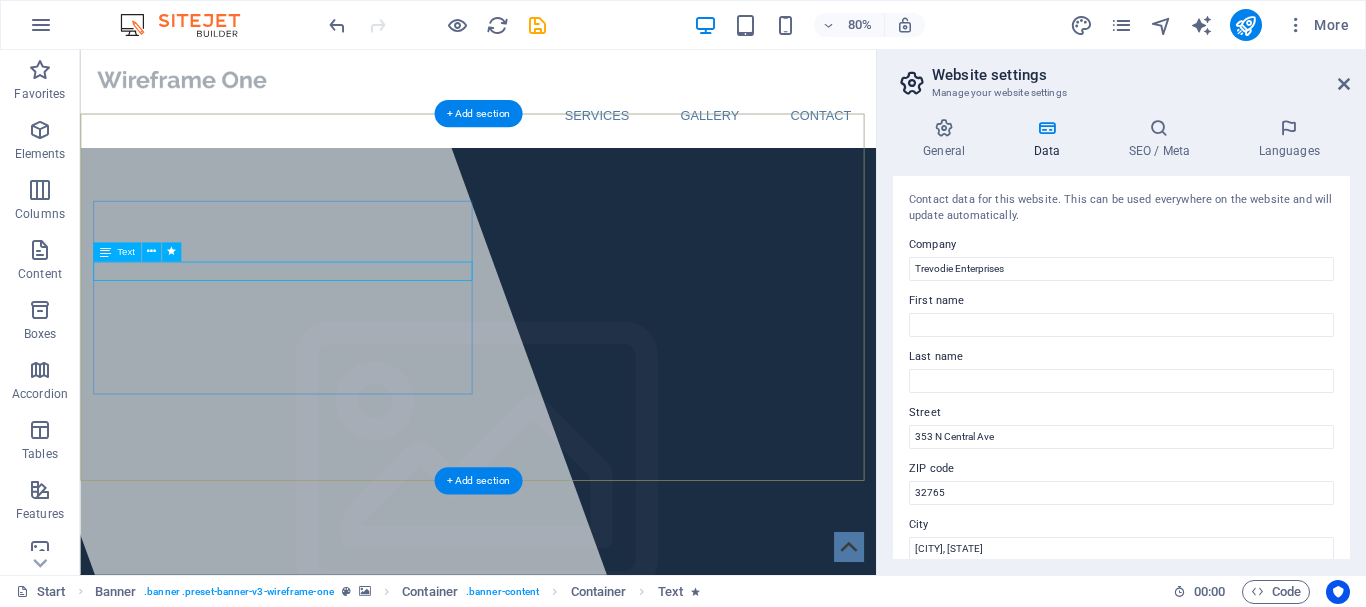 click on "Property Maintenance made Easy." at bounding box center (577, 1157) 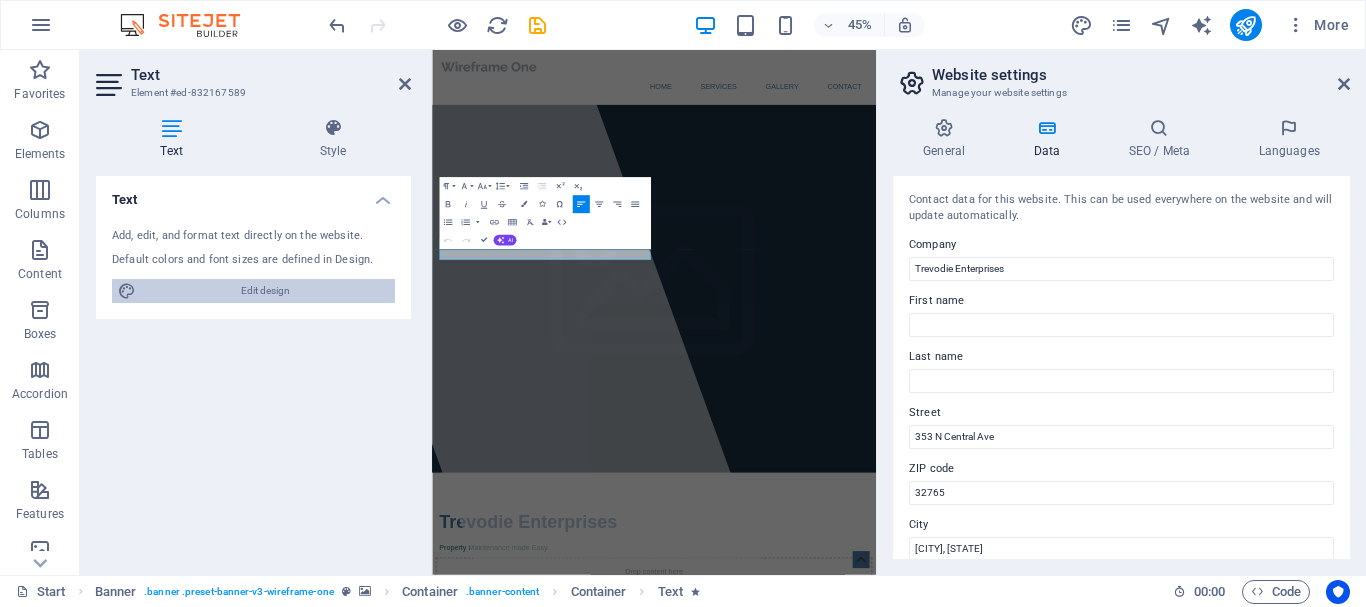 click on "Edit design" at bounding box center [265, 291] 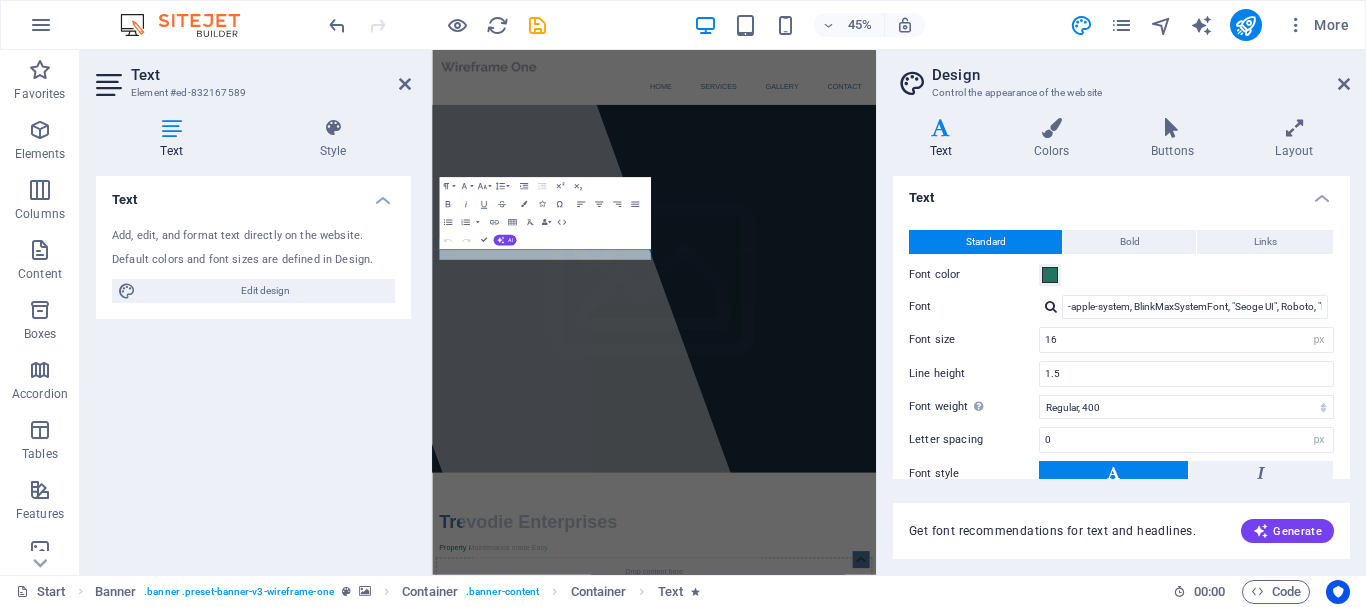 scroll, scrollTop: 0, scrollLeft: 0, axis: both 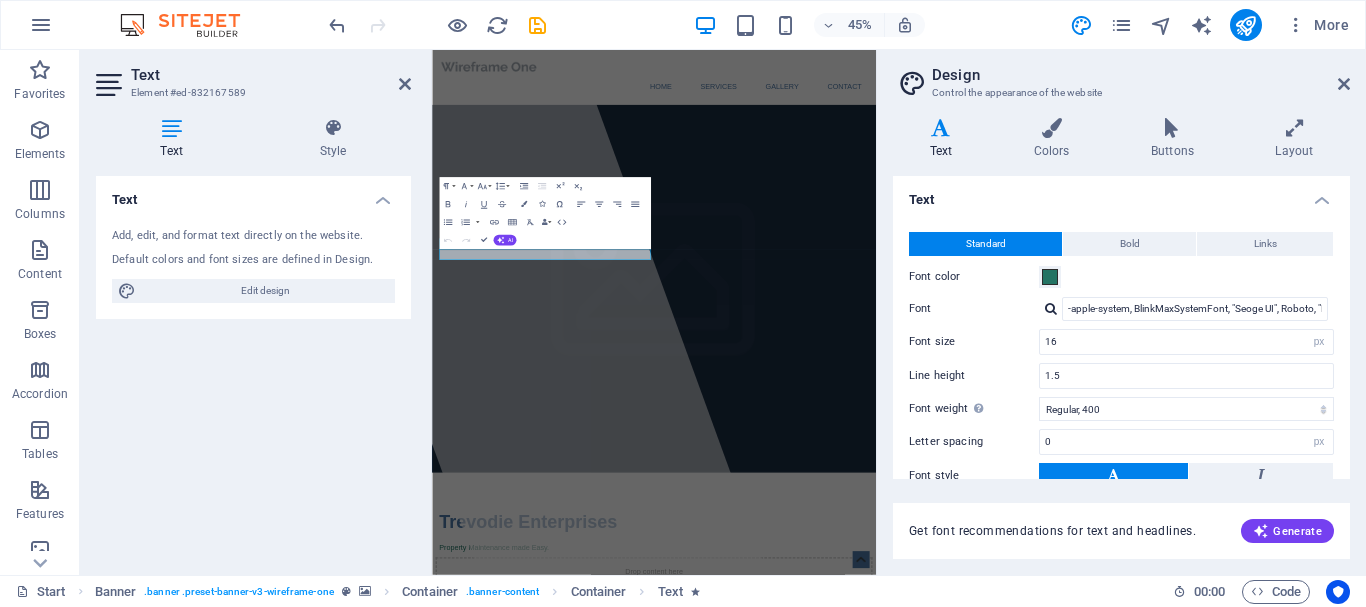 click at bounding box center (941, 128) 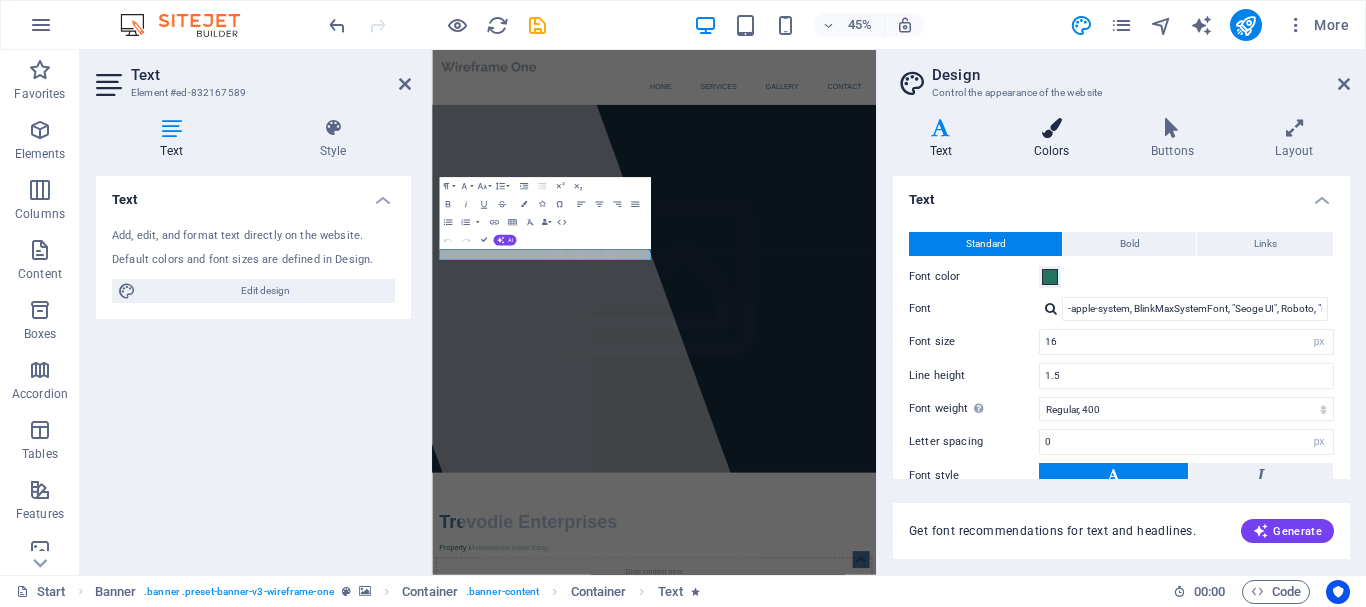 click at bounding box center [1051, 128] 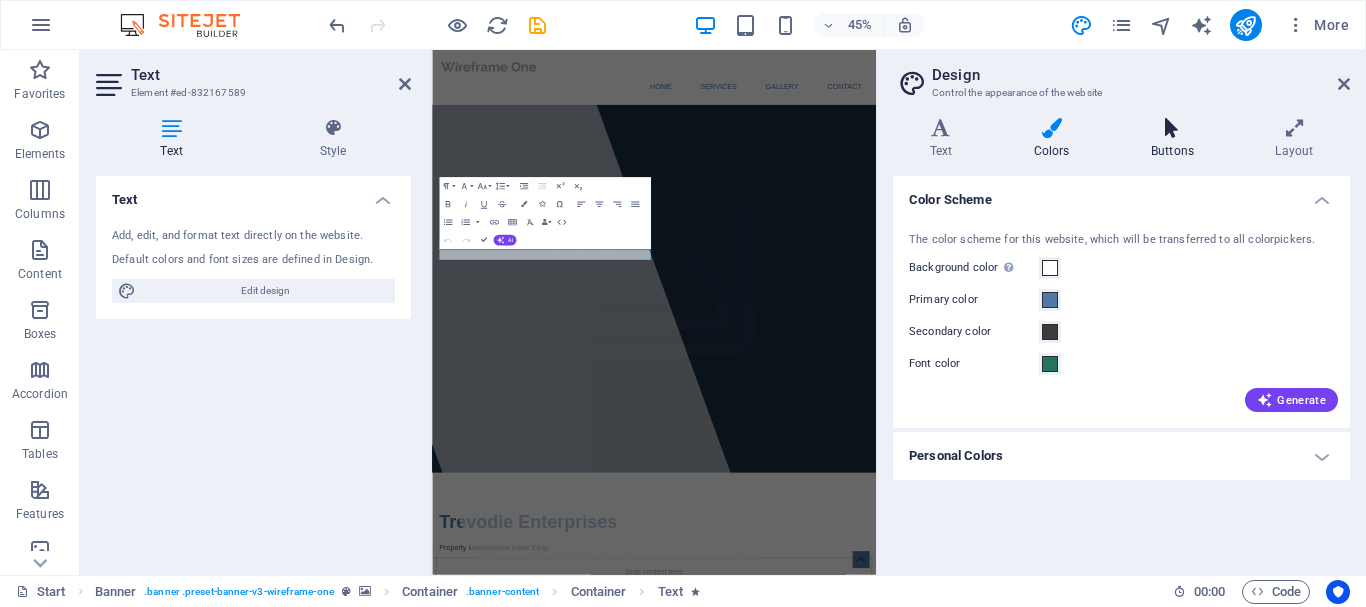 click at bounding box center (1172, 128) 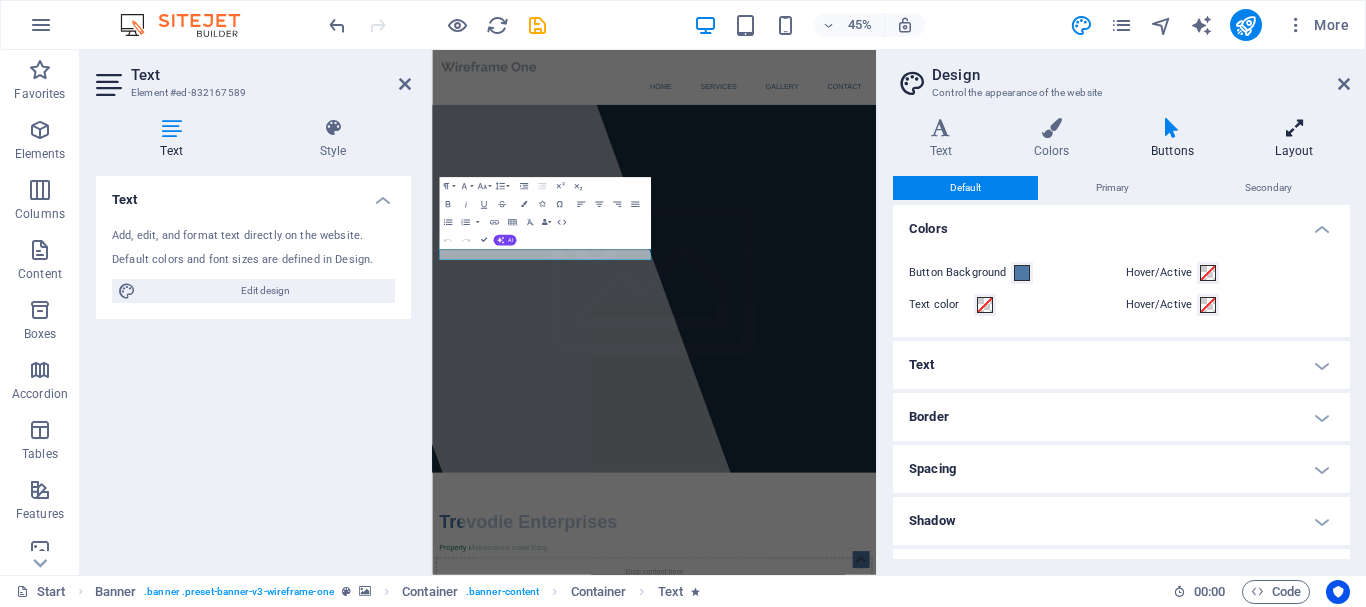 click at bounding box center [1294, 128] 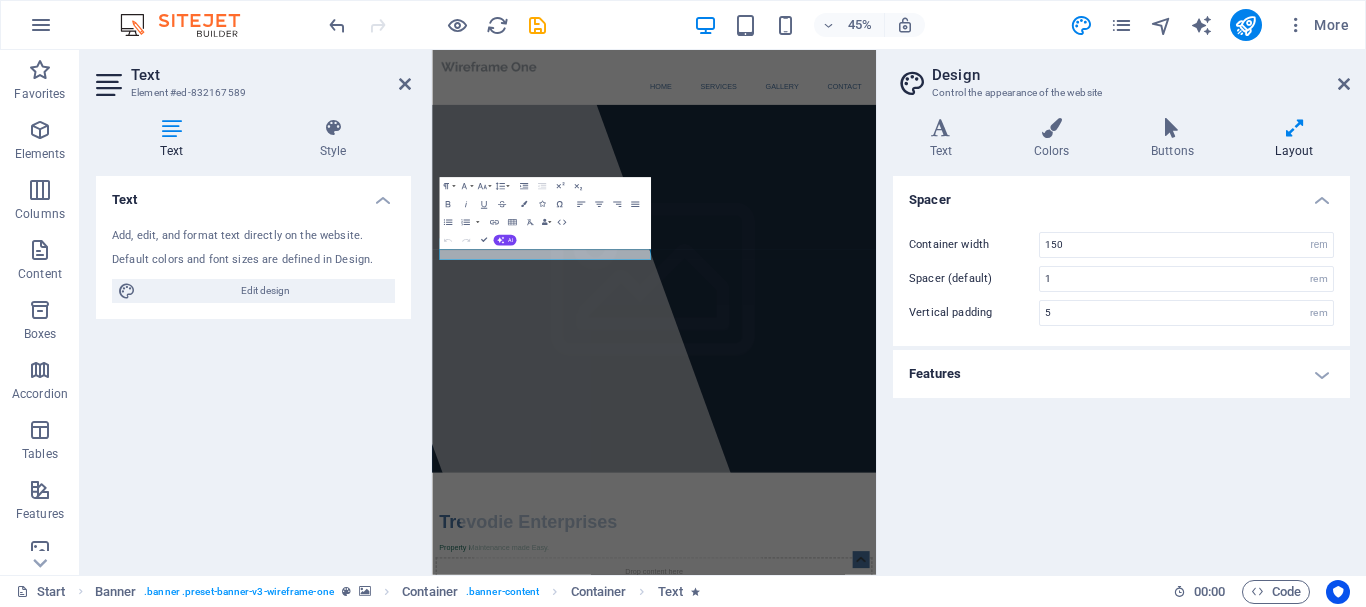 drag, startPoint x: 944, startPoint y: 130, endPoint x: 1320, endPoint y: 119, distance: 376.16086 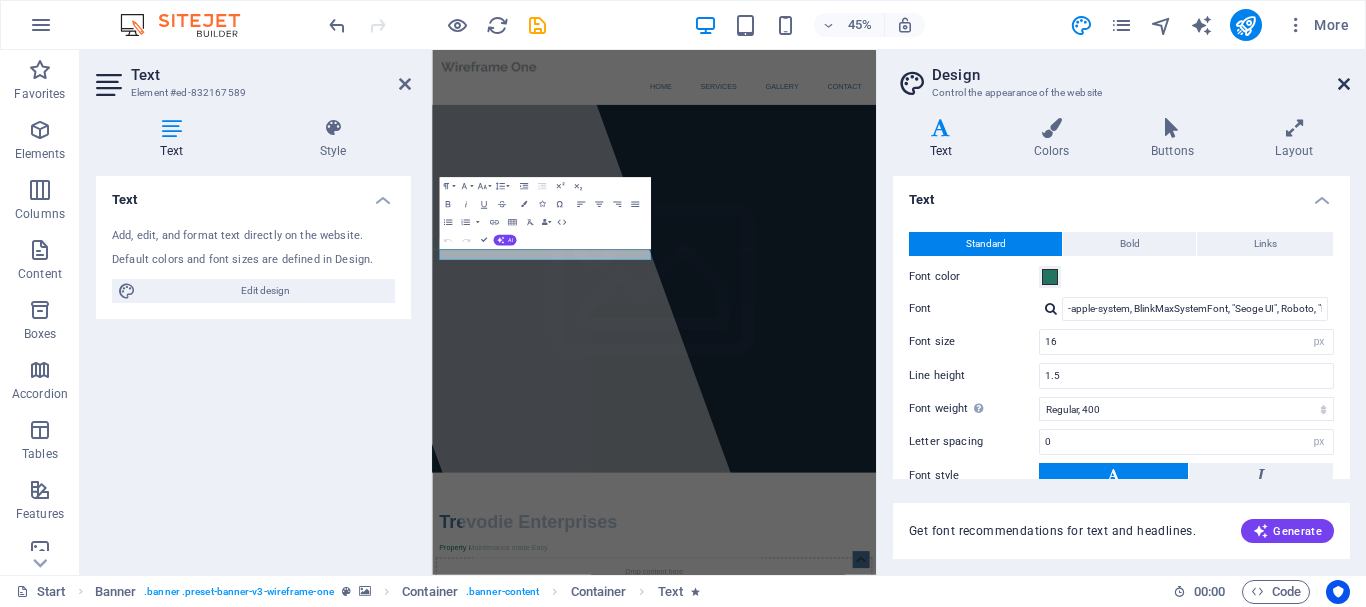 click at bounding box center (1344, 84) 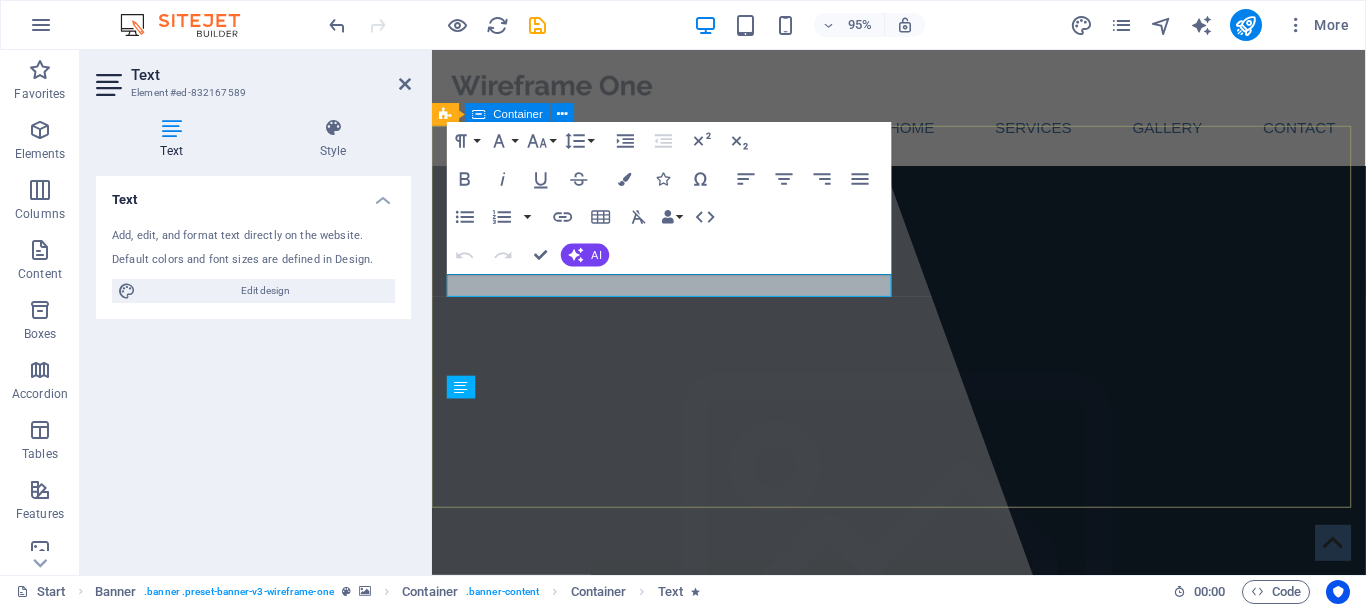 click on "Trevodie Enterprises Property Maintenance made Easy. Drop content here or  Add elements  Paste clipboard" at bounding box center (923, 1190) 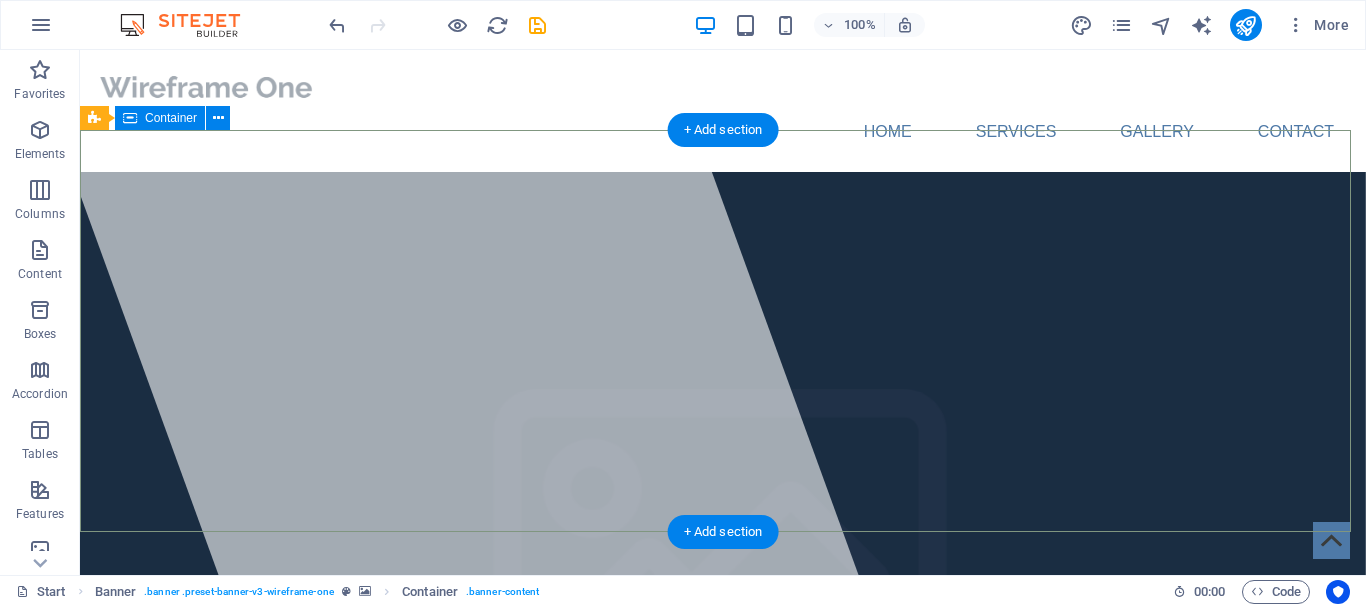 click on "Trevodie Enterprises Property Maintenance made Easy. Drop content here or  Add elements  Paste clipboard" at bounding box center [723, 1190] 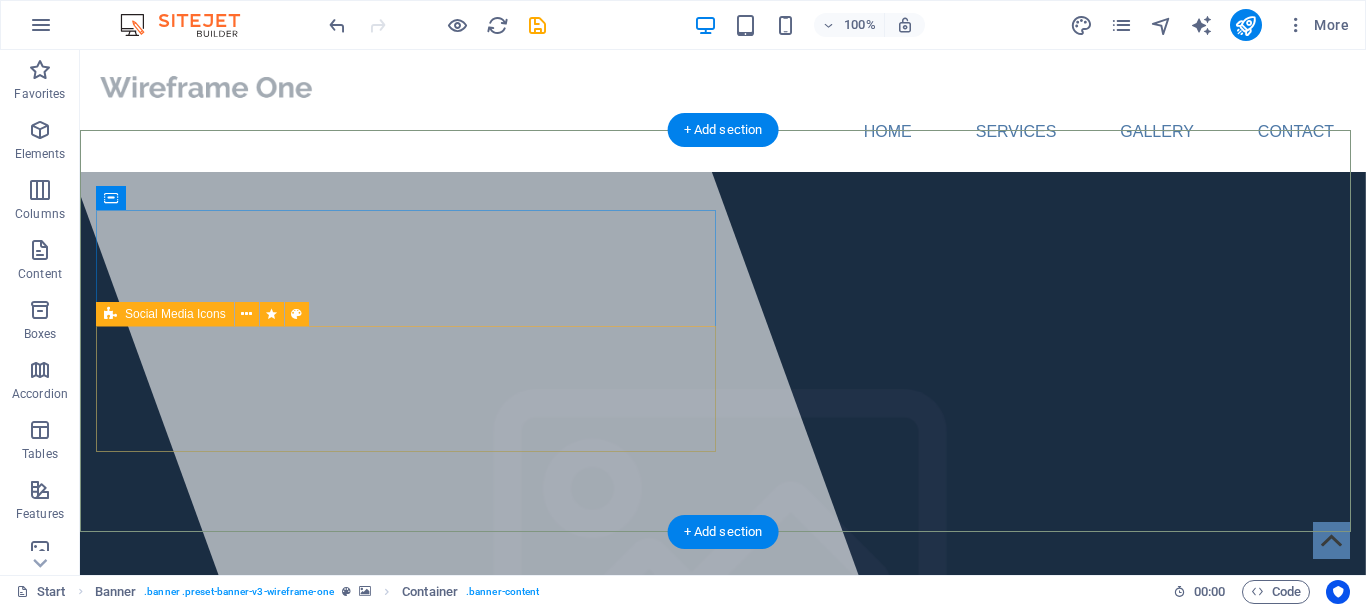 click on "Drop content here or  Add elements  Paste clipboard" at bounding box center (723, 1248) 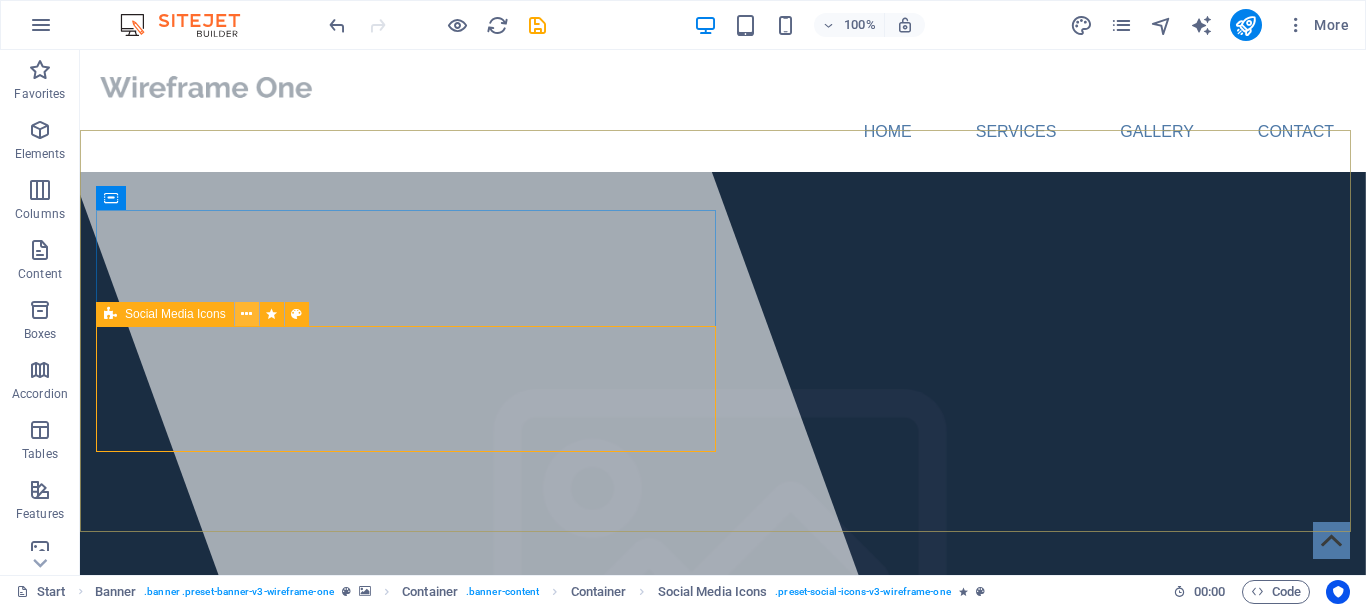click at bounding box center (246, 314) 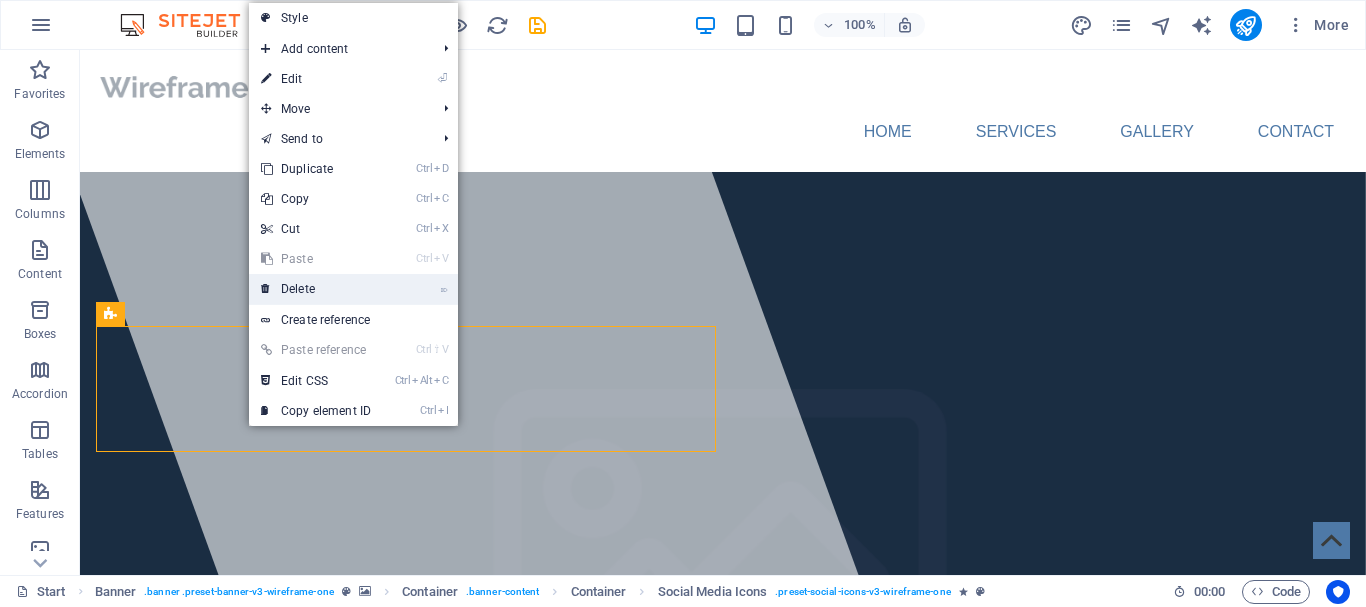 click on "⌦  Delete" at bounding box center [316, 289] 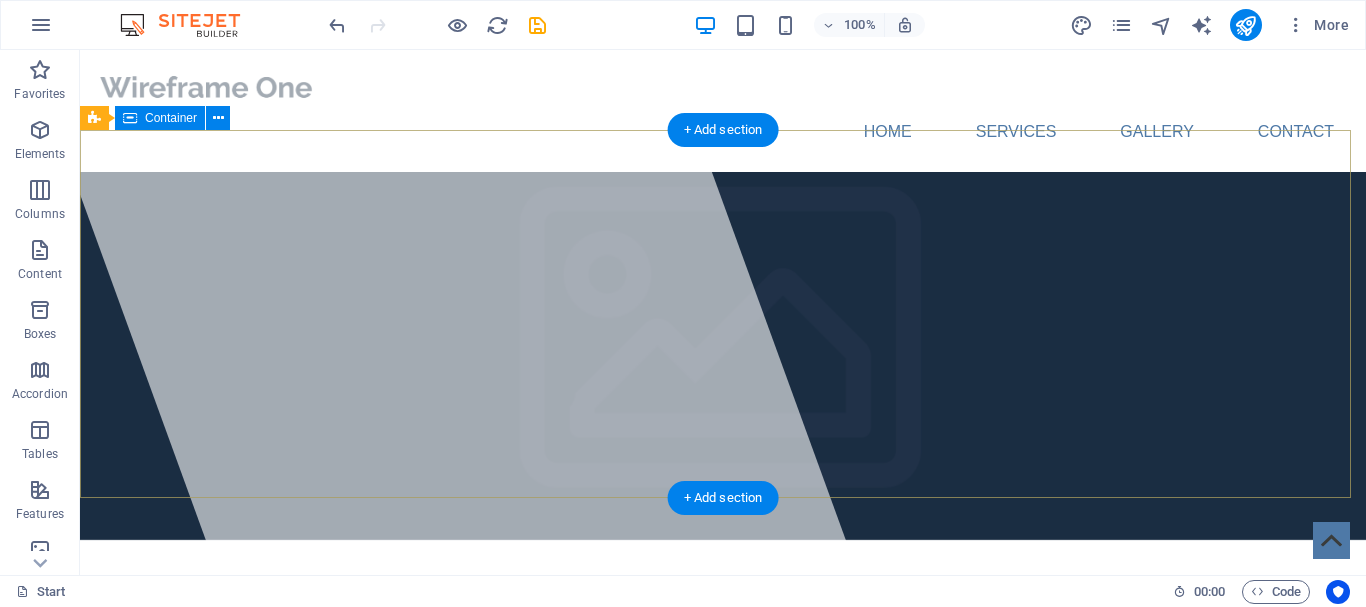 click on "Trevodie Enterprises Property Maintenance made Easy." at bounding box center (723, 678) 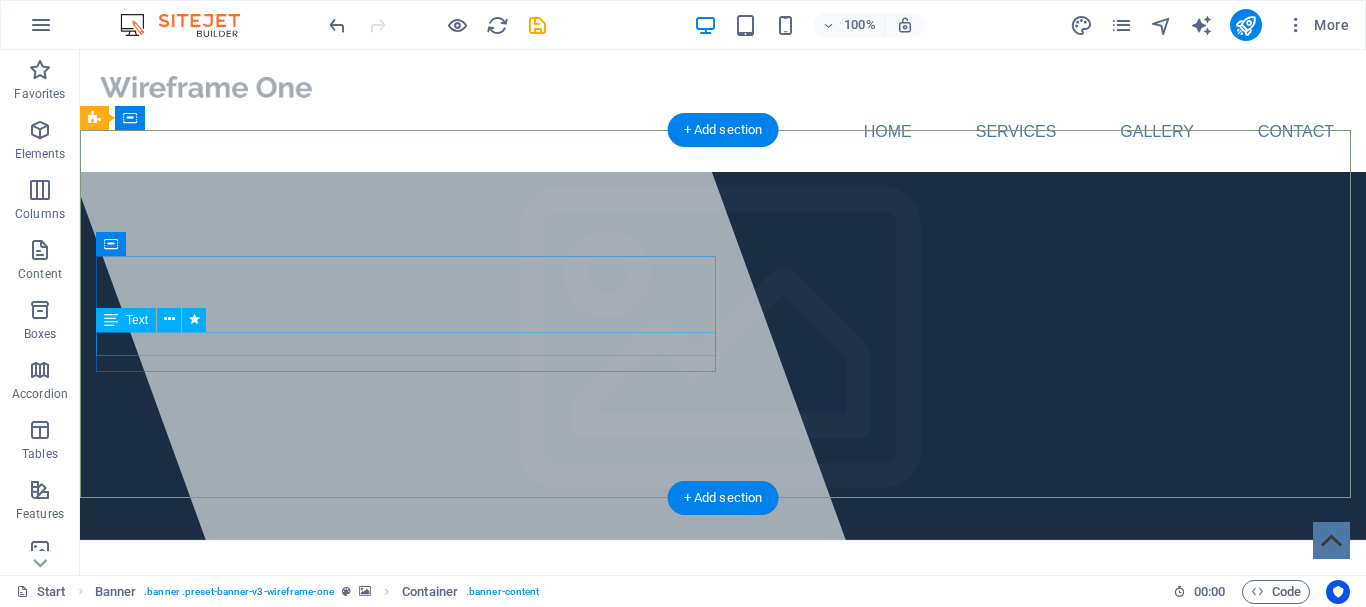 click on "Property Maintenance made Easy." at bounding box center [723, 708] 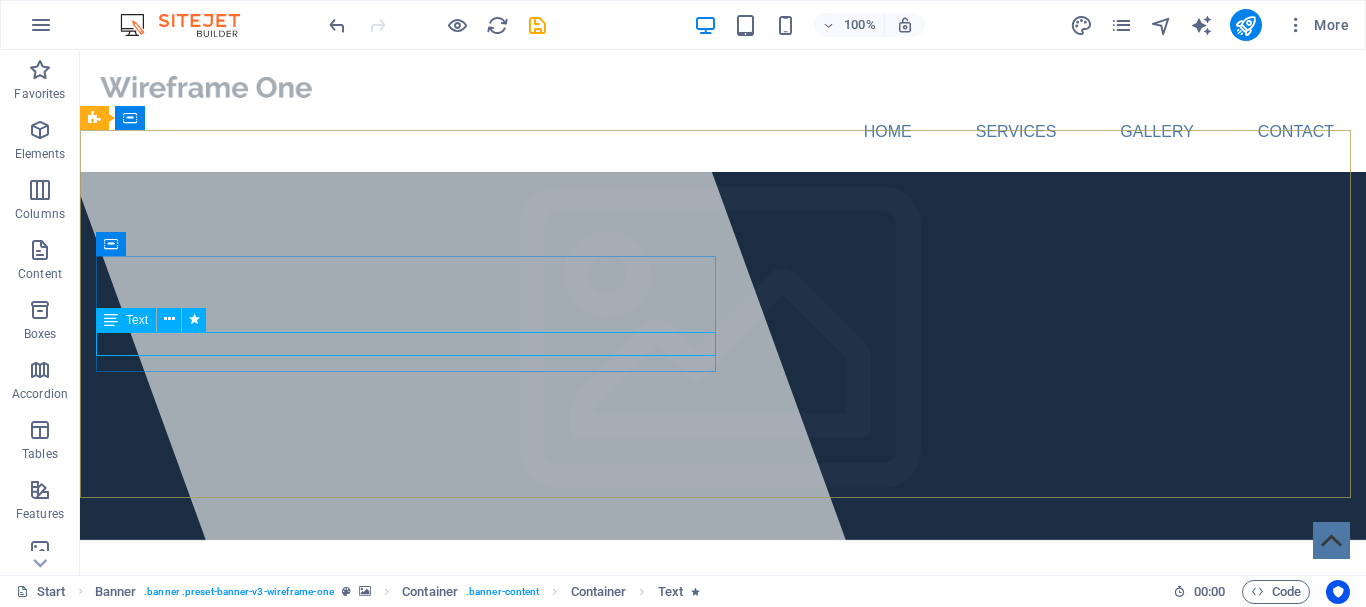click on "Text" at bounding box center [137, 320] 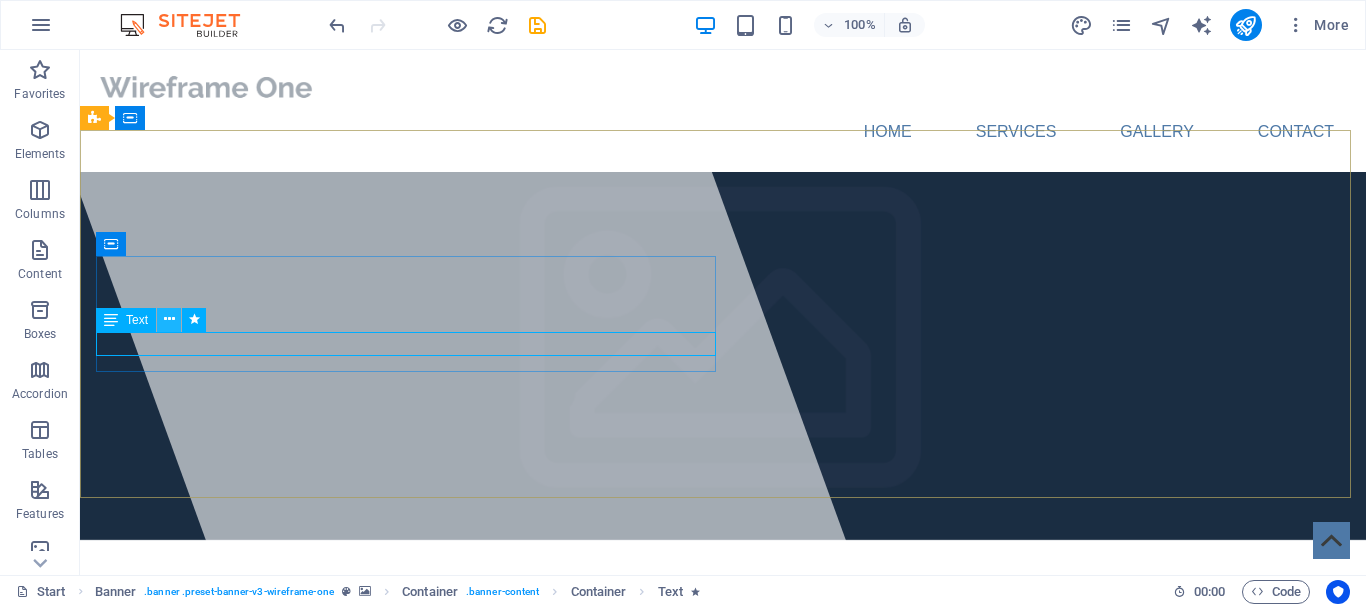 click at bounding box center [169, 319] 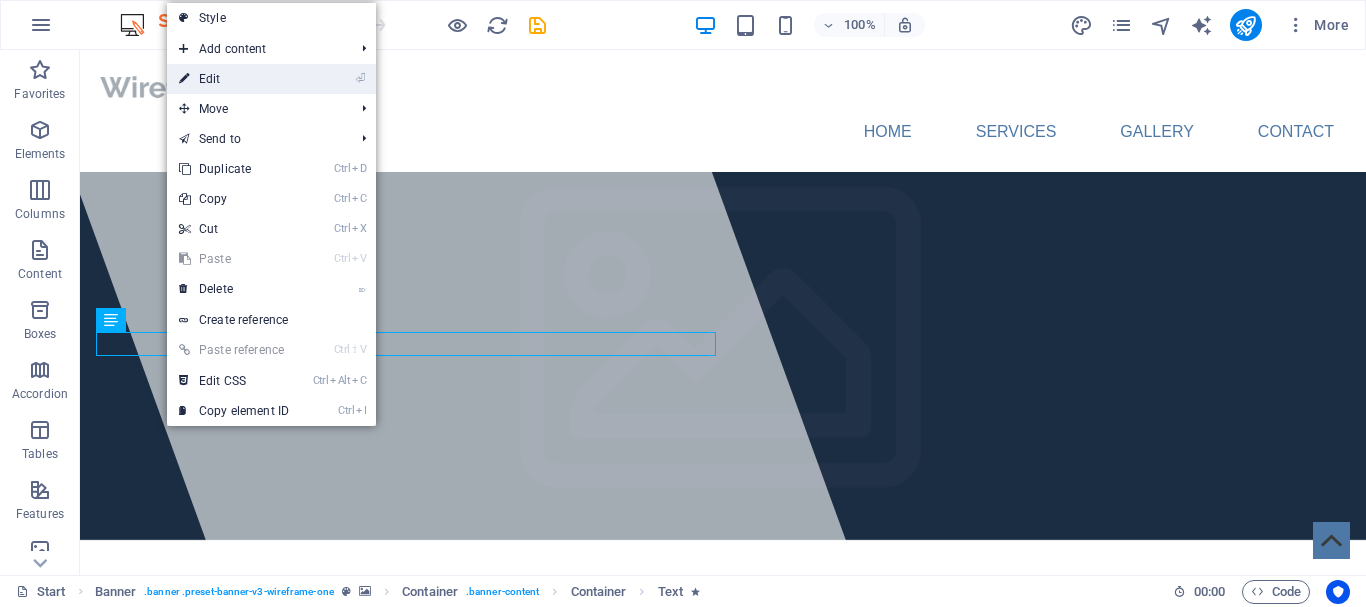 click on "⏎  Edit" at bounding box center [234, 79] 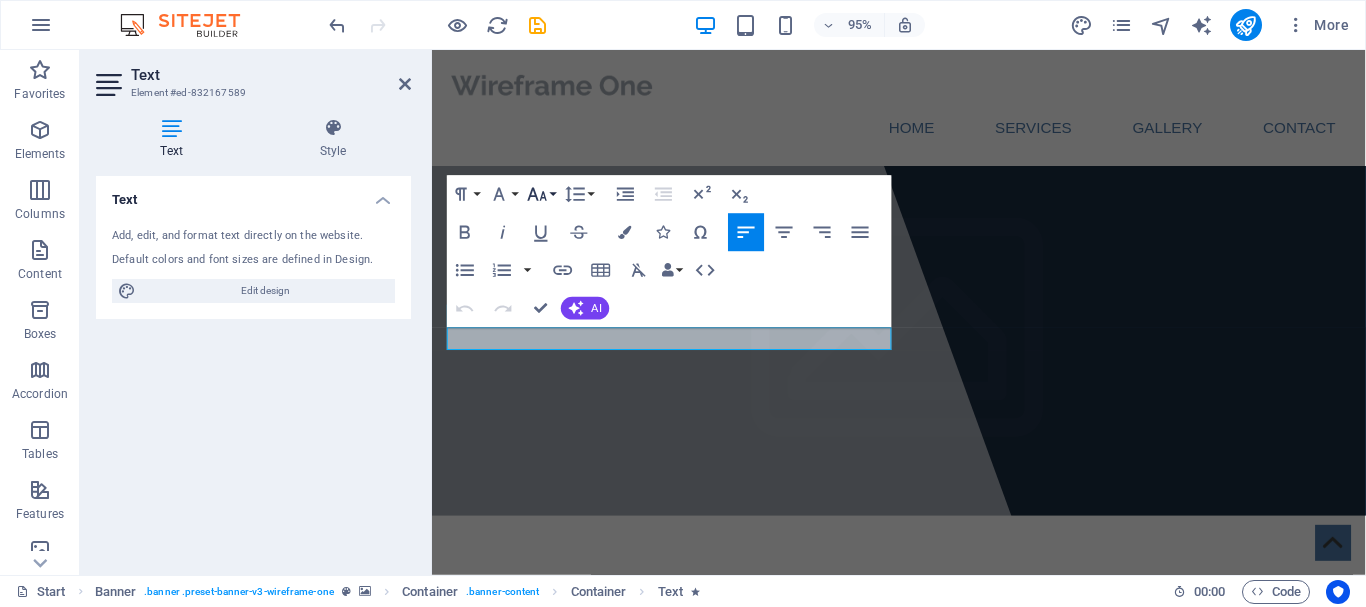 click 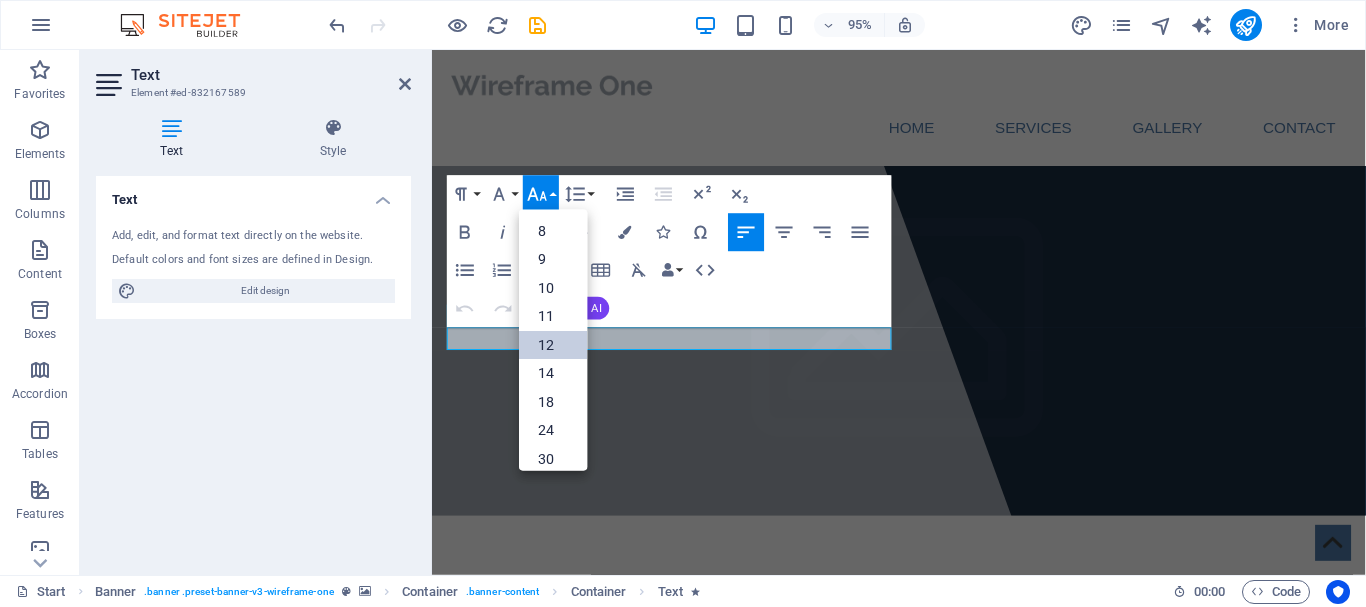 click on "12" at bounding box center (553, 345) 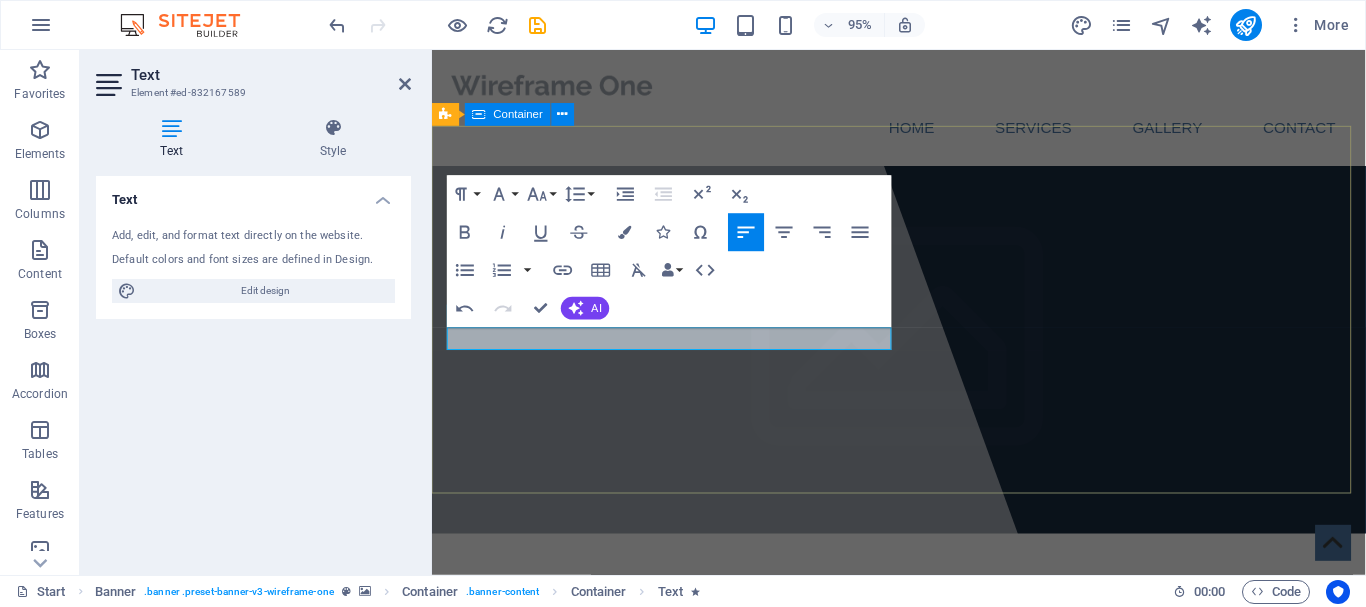 click on "Trevodie Enterprises ​ Property Maintenance made Easy." at bounding box center (923, 697) 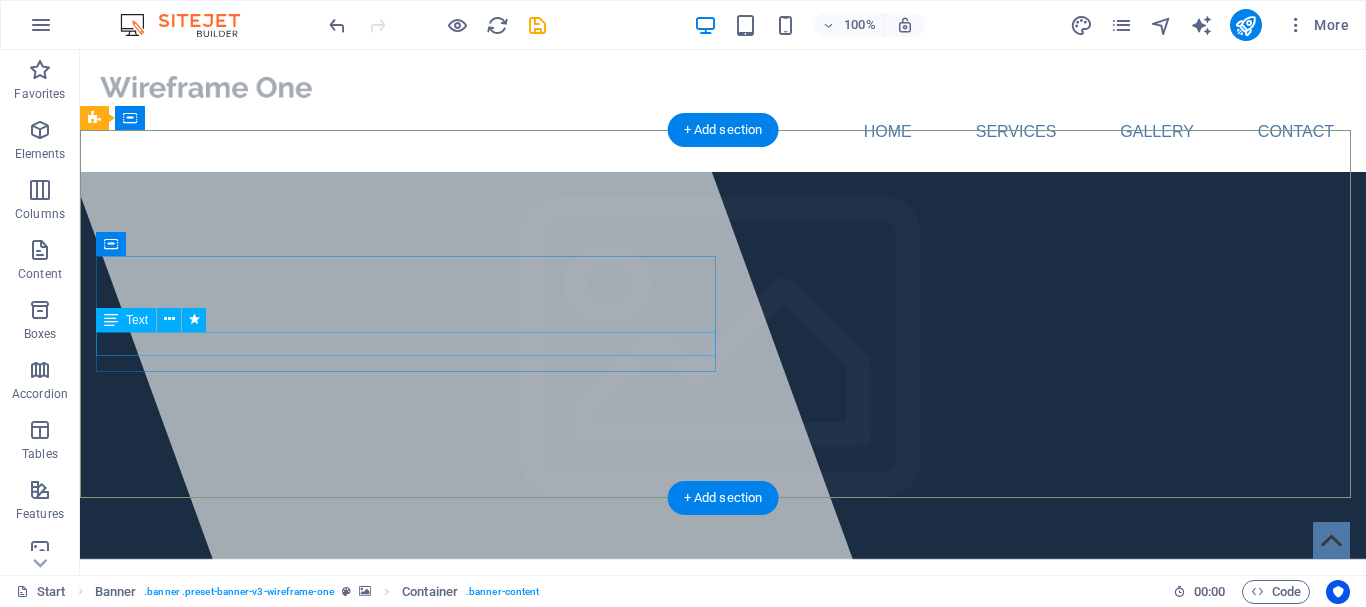 click on "Property Maintenance made Easy." at bounding box center (723, 727) 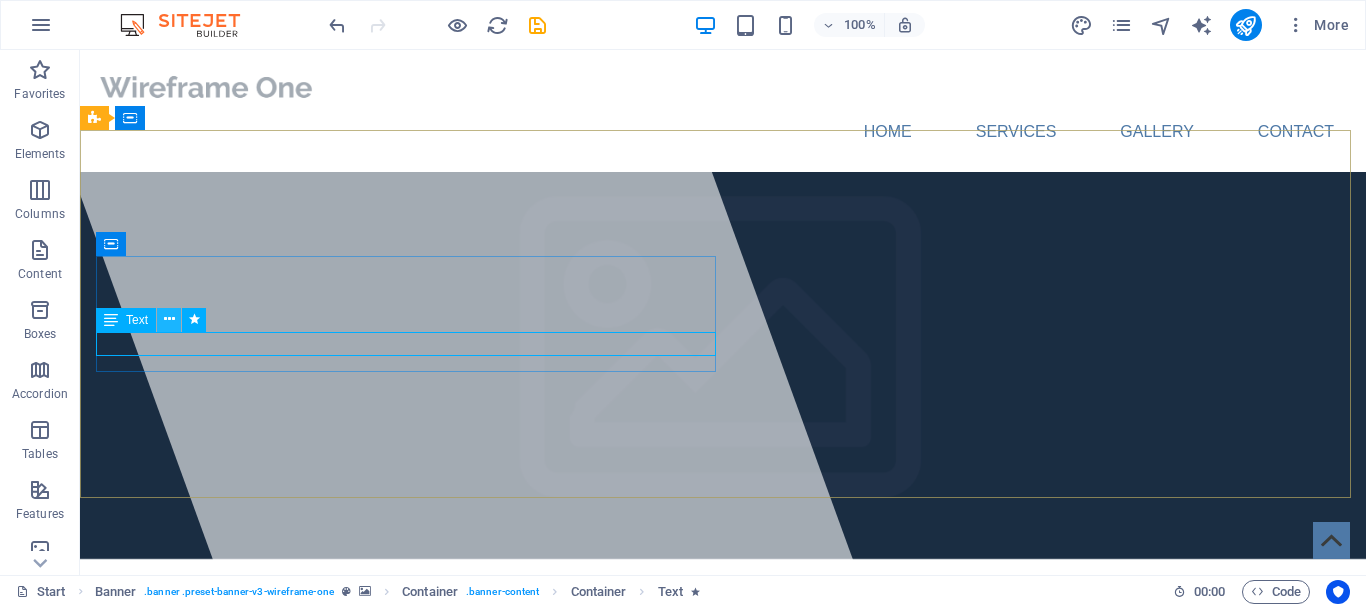click at bounding box center [169, 319] 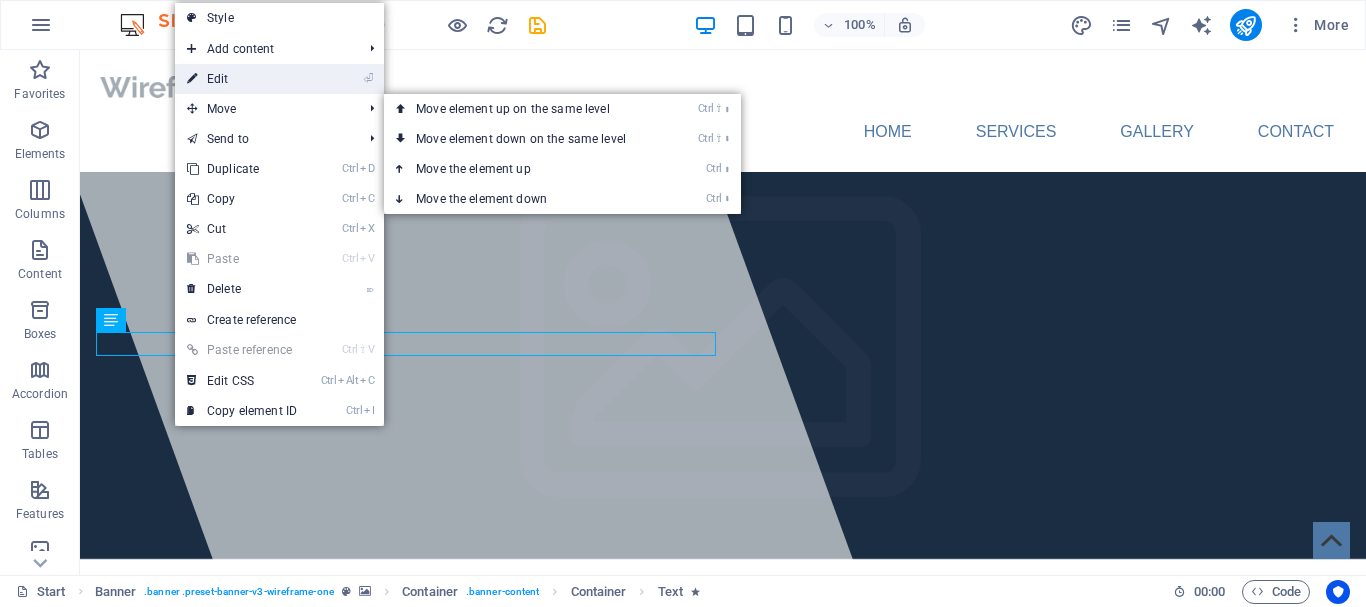 click on "⏎  Edit" at bounding box center [242, 79] 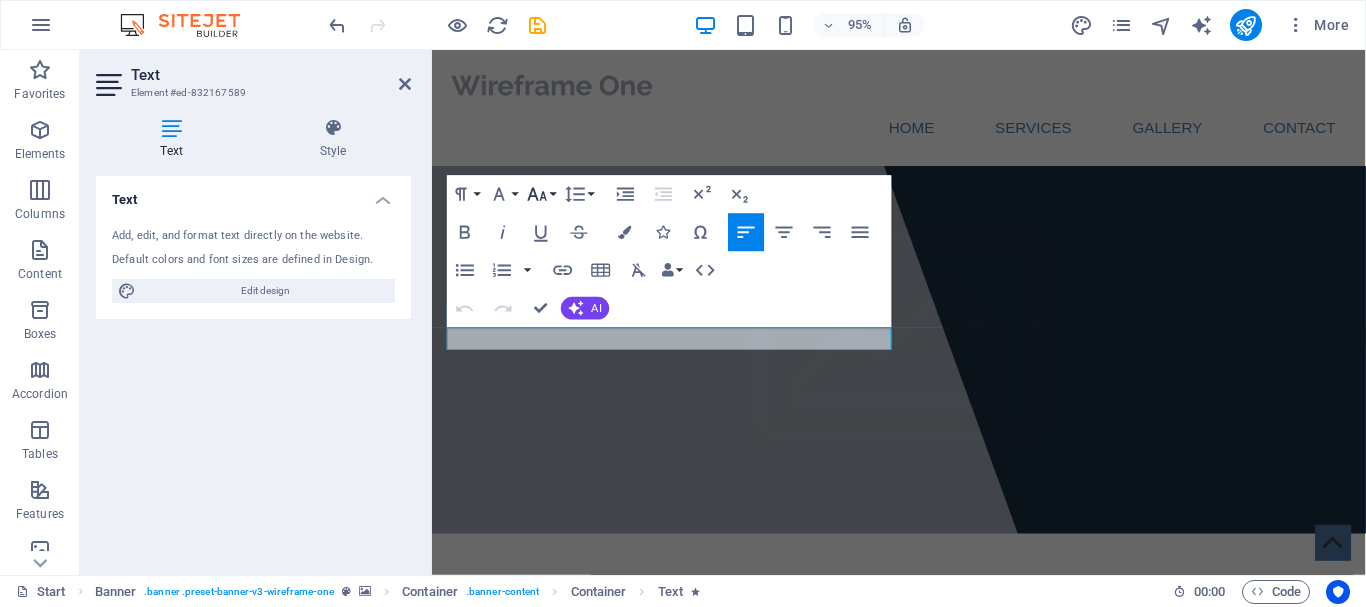 click 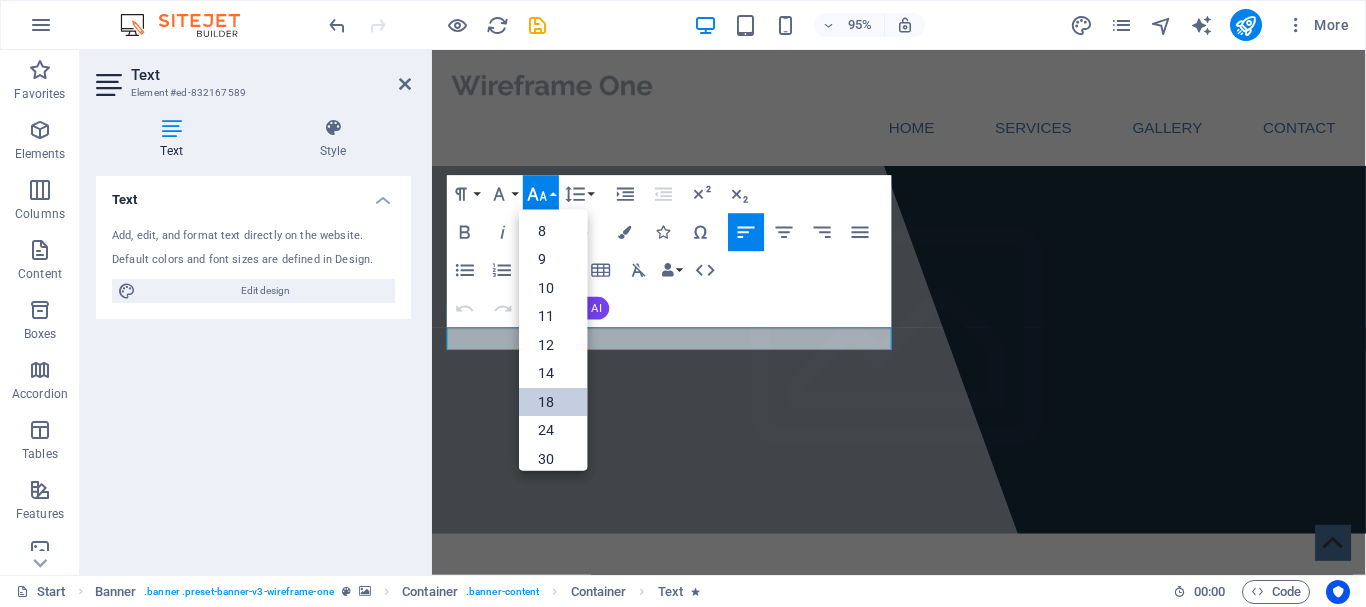 click on "18" at bounding box center [553, 402] 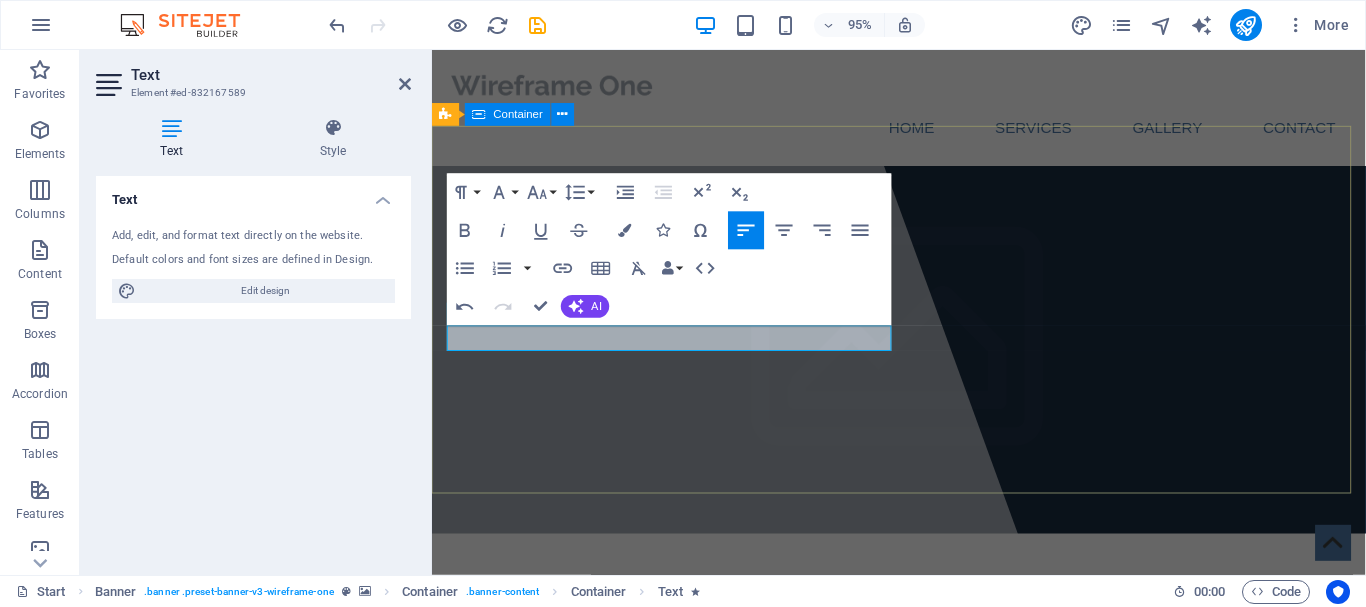 click on "Trevodie Enterprises ​ Property Maintenance made Easy." at bounding box center [923, 698] 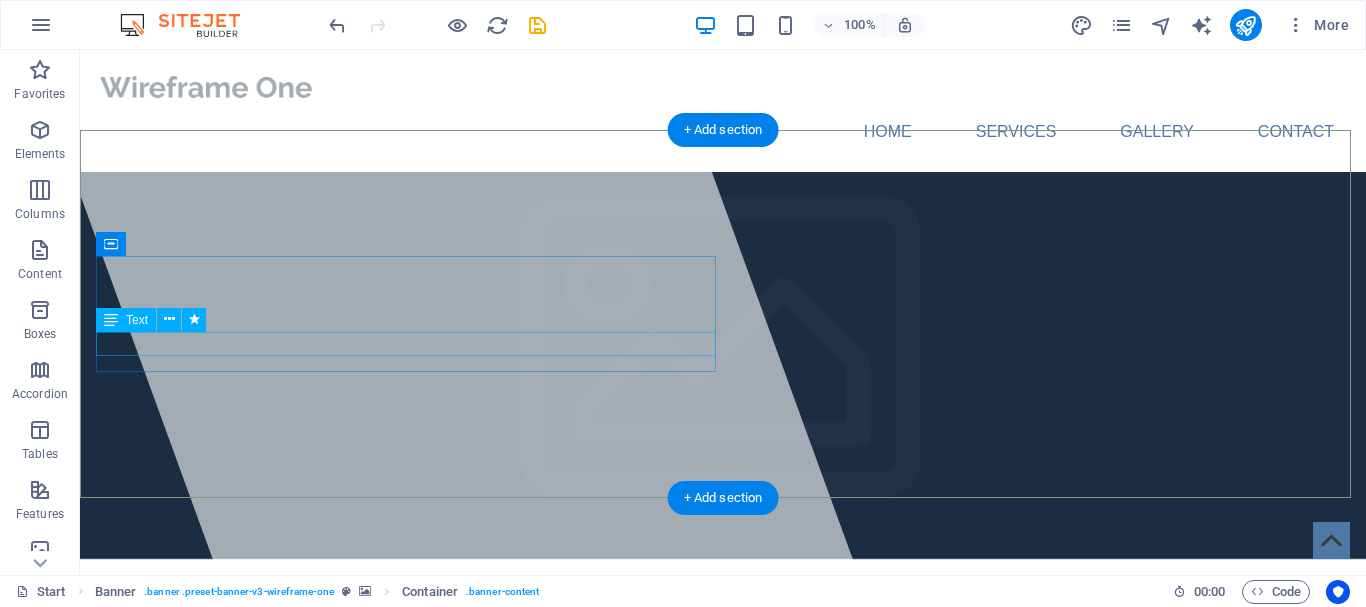 click on "Property Maintenance made Easy." at bounding box center (723, 727) 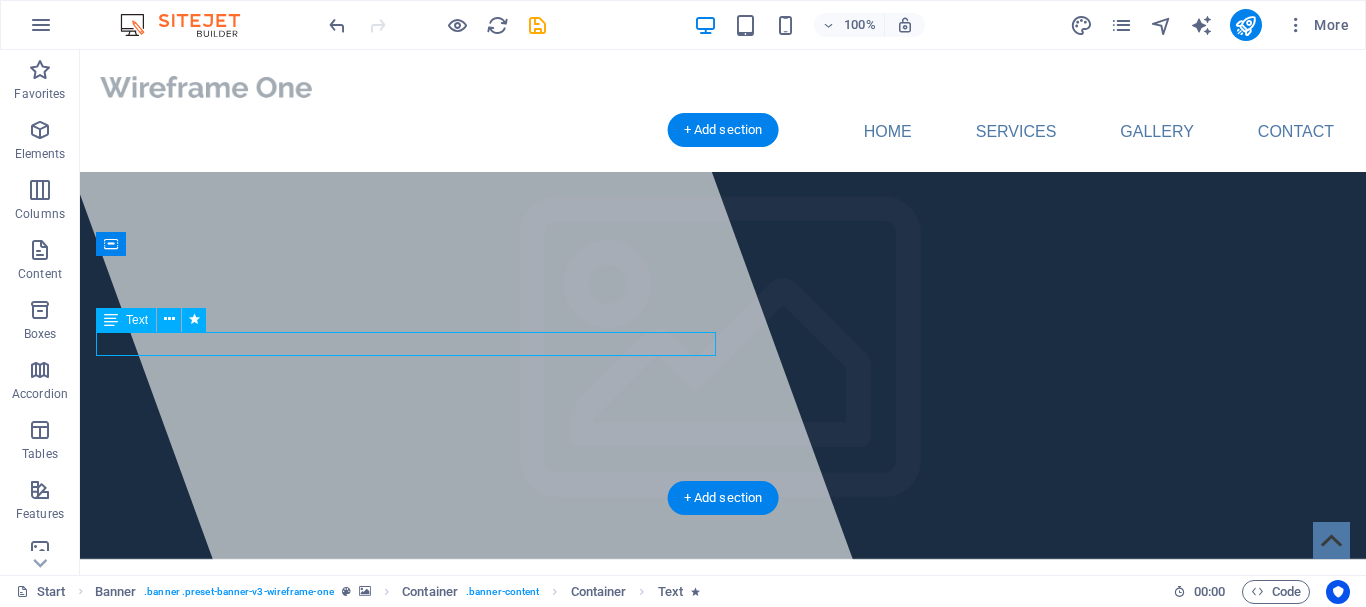 click on "Property Maintenance made Easy." at bounding box center [723, 727] 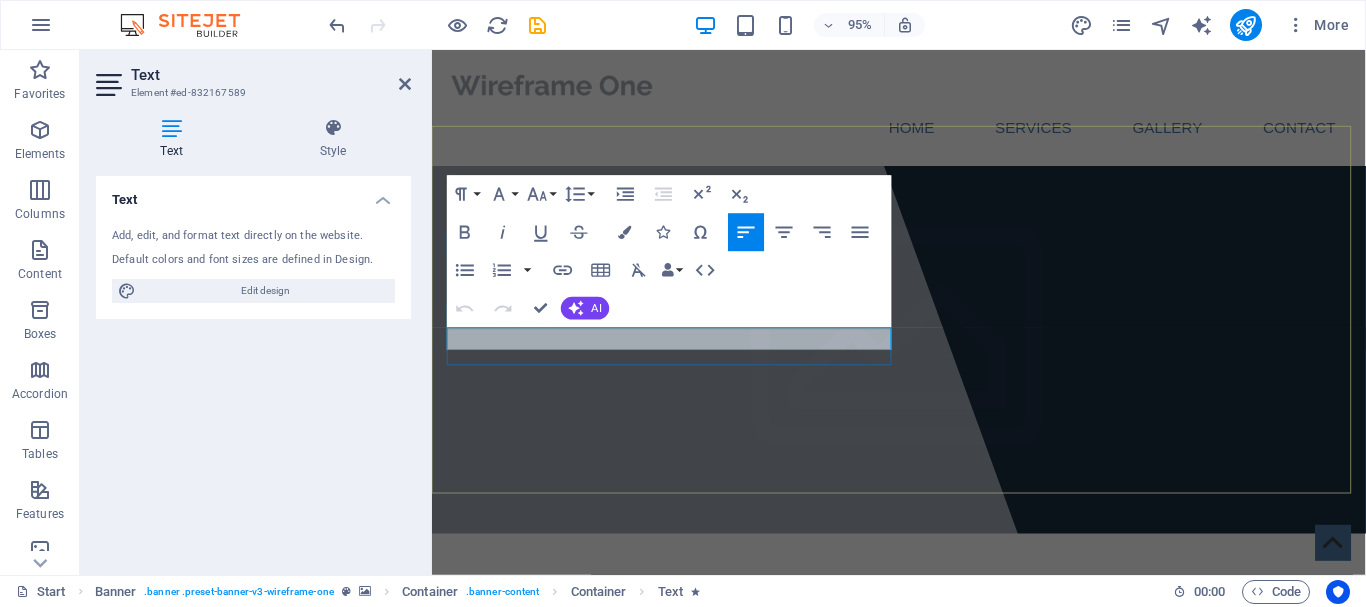 click on "Property Maintenance made Easy." at bounding box center [923, 727] 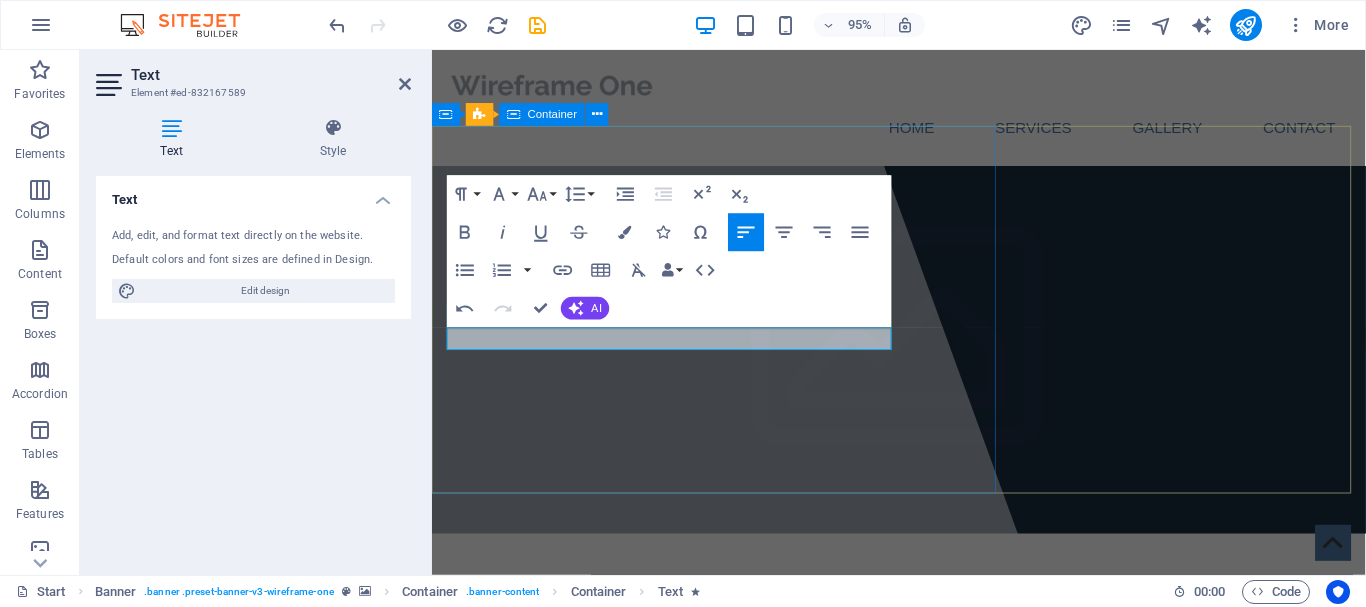 type 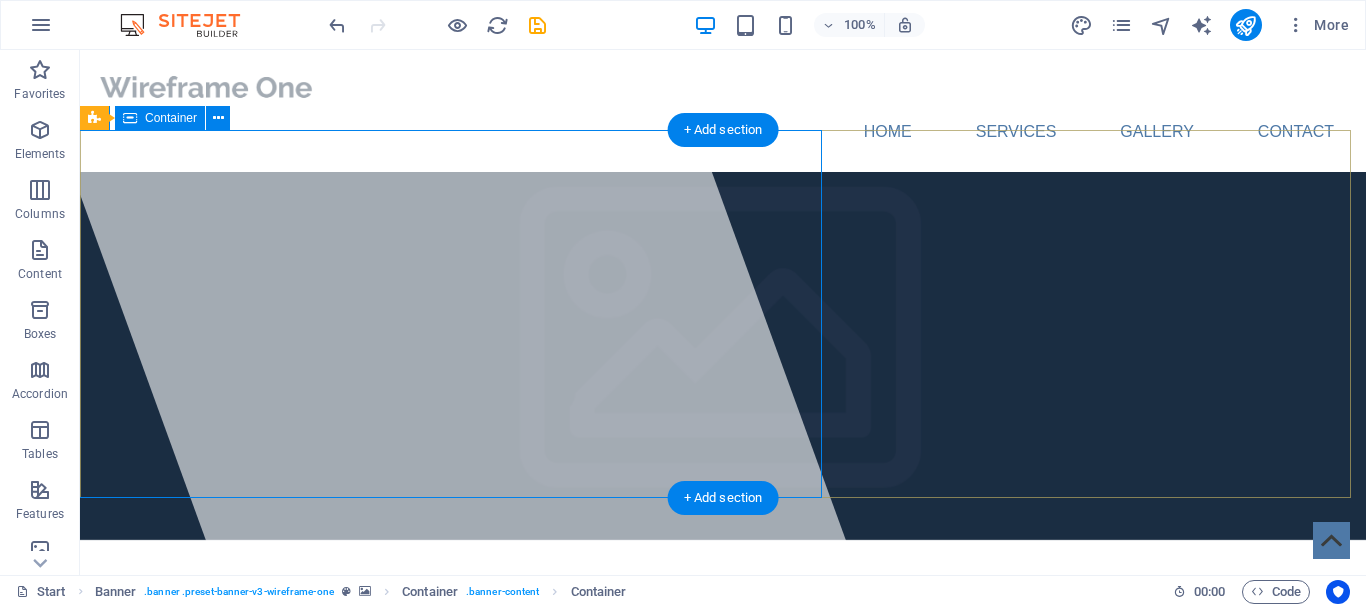 click on "Trevodie Enterprises Property maintenance made easy." at bounding box center [723, 678] 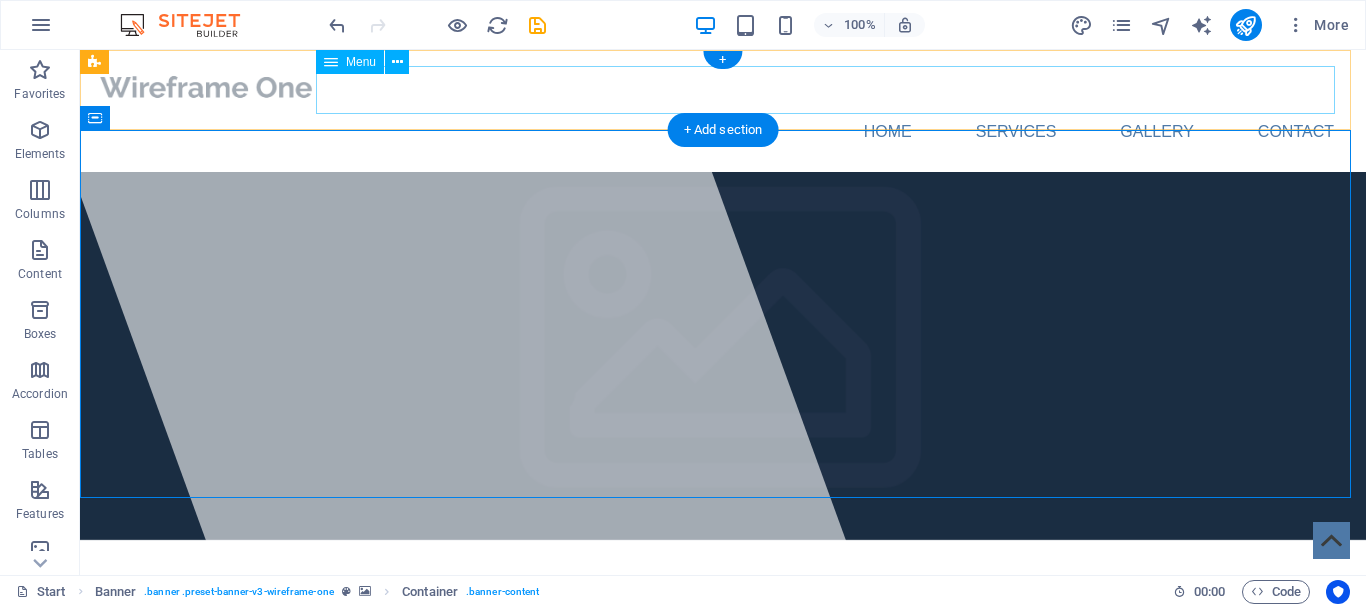 click on "Home Services Gallery Contact" at bounding box center (723, 132) 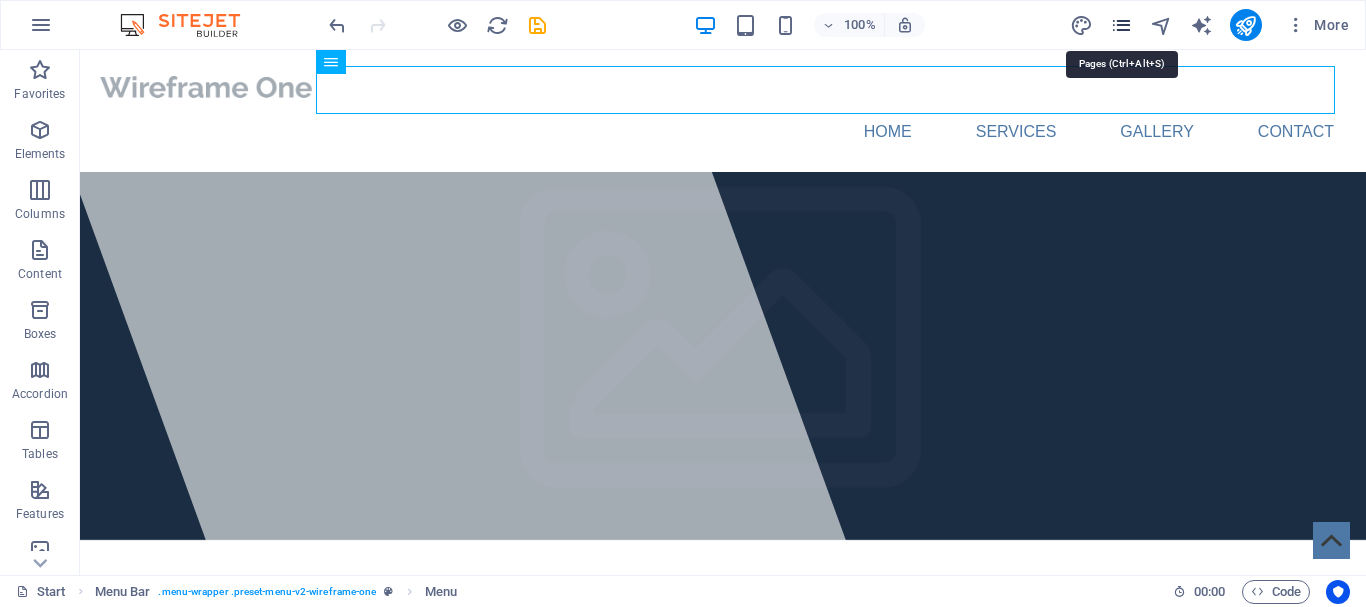 click at bounding box center [1121, 25] 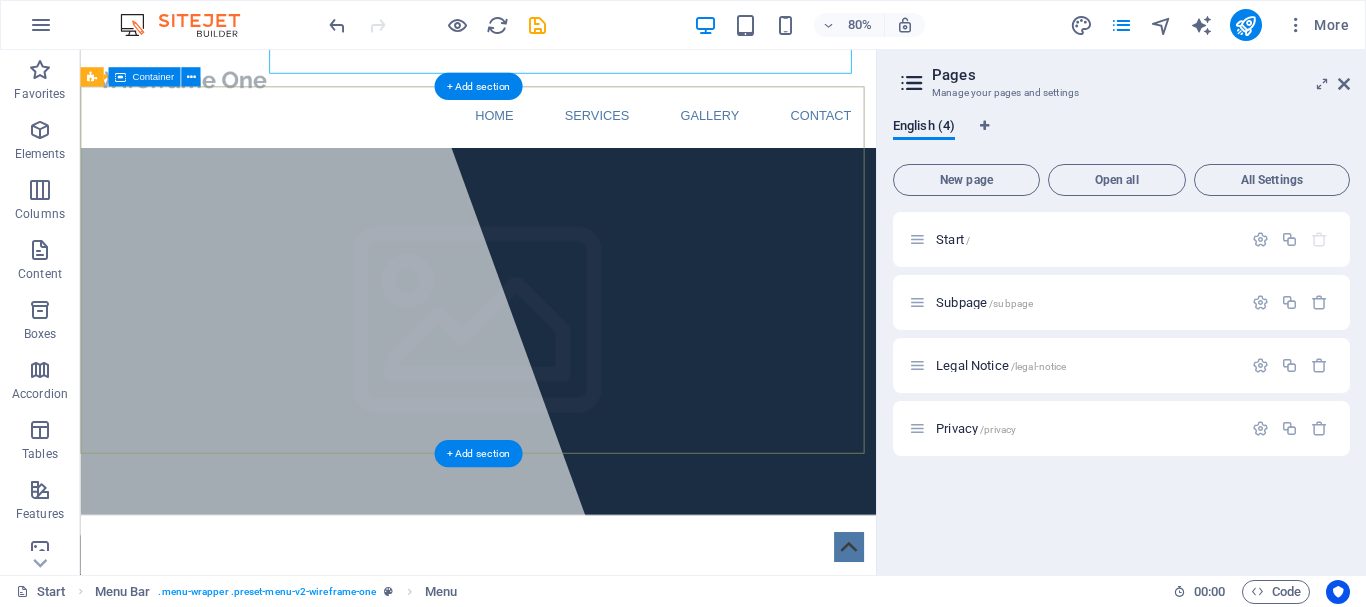 scroll, scrollTop: 300, scrollLeft: 0, axis: vertical 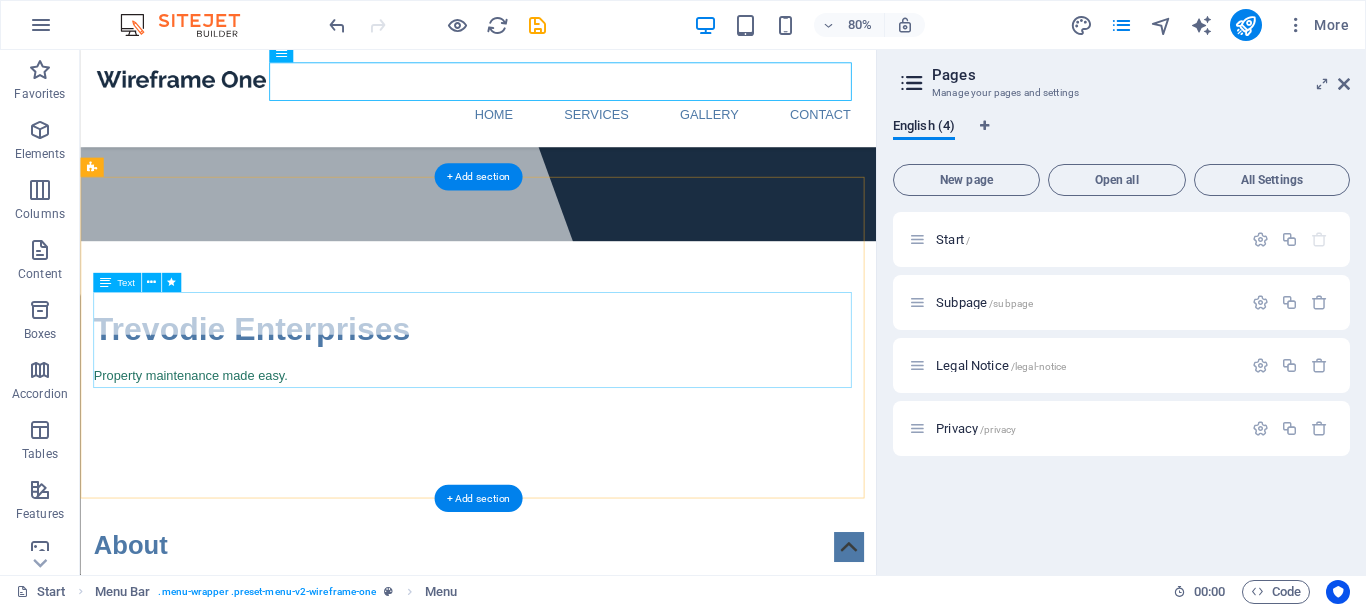 click on "Lorem ipsum dolor sitope amet, consectetur adipisicing elitip. Massumenda, dolore, cum vel modi asperiores consequatur suscipit quidem ducimus eveniet iure expedita consecteture odiogil voluptatum similique fugit voluptates atem accusamus quae quas dolorem tenetur facere tempora maiores adipisci reiciendis accusantium voluptatibus id voluptate tempore dolor harum nisi amet! Nobis, eaque. Aenean commodo ligula eget dolor. Lorem ipsum dolor sit amet, consectetuer adipiscing elit leget odiogil voluptatum similique fugit voluptates dolor. Libero assumenda, dolore, cum vel modi asperiores consequatur." at bounding box center (577, 769) 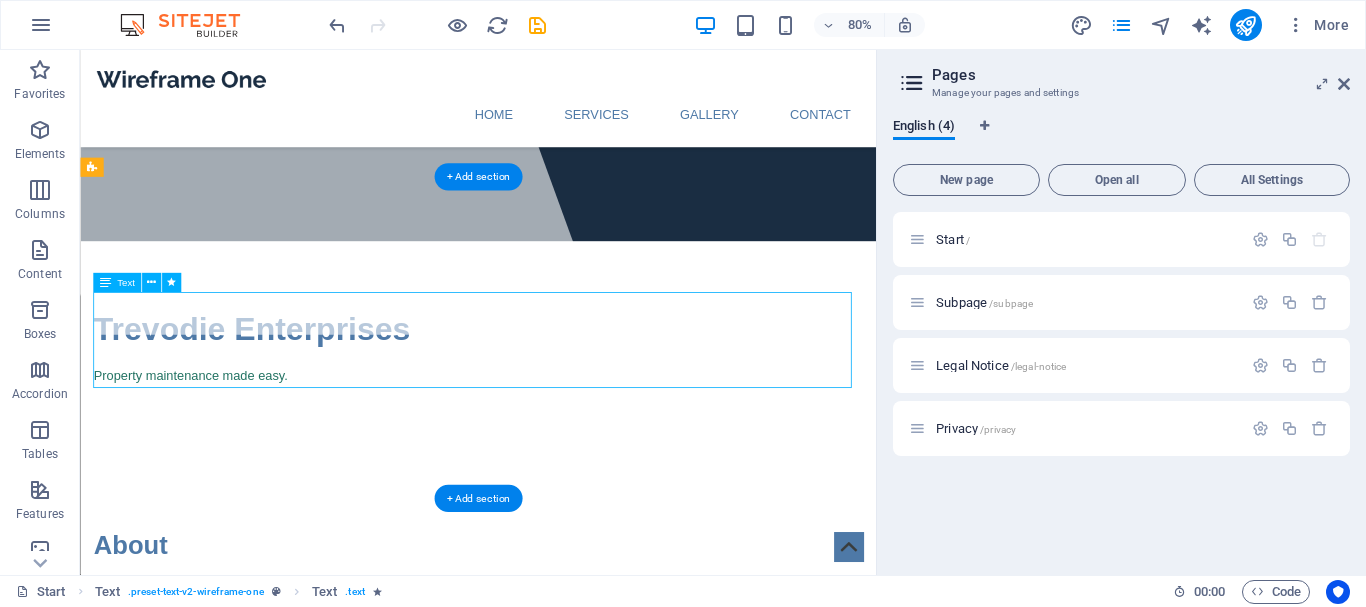 drag, startPoint x: 716, startPoint y: 460, endPoint x: 368, endPoint y: 411, distance: 351.43277 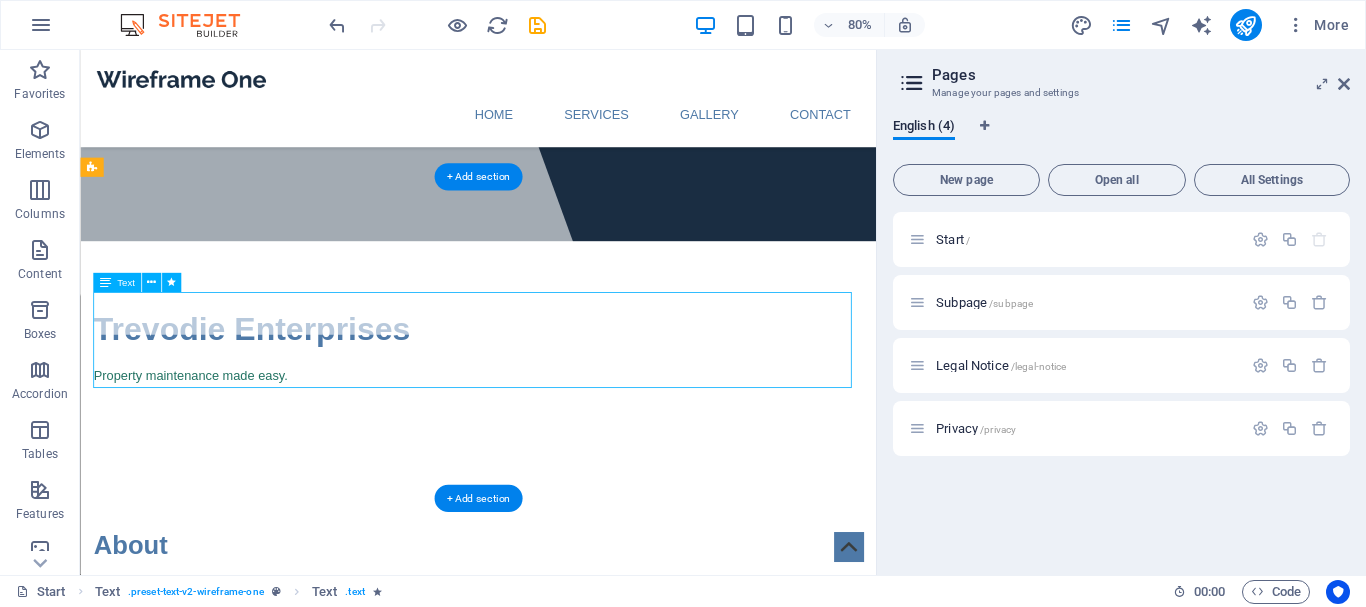 click on "Lorem ipsum dolor sitope amet, consectetur adipisicing elitip. Massumenda, dolore, cum vel modi asperiores consequatur suscipit quidem ducimus eveniet iure expedita consecteture odiogil voluptatum similique fugit voluptates atem accusamus quae quas dolorem tenetur facere tempora maiores adipisci reiciendis accusantium voluptatibus id voluptate tempore dolor harum nisi amet! Nobis, eaque. Aenean commodo ligula eget dolor. Lorem ipsum dolor sit amet, consectetuer adipiscing elit leget odiogil voluptatum similique fugit voluptates dolor. Libero assumenda, dolore, cum vel modi asperiores consequatur." at bounding box center [577, 769] 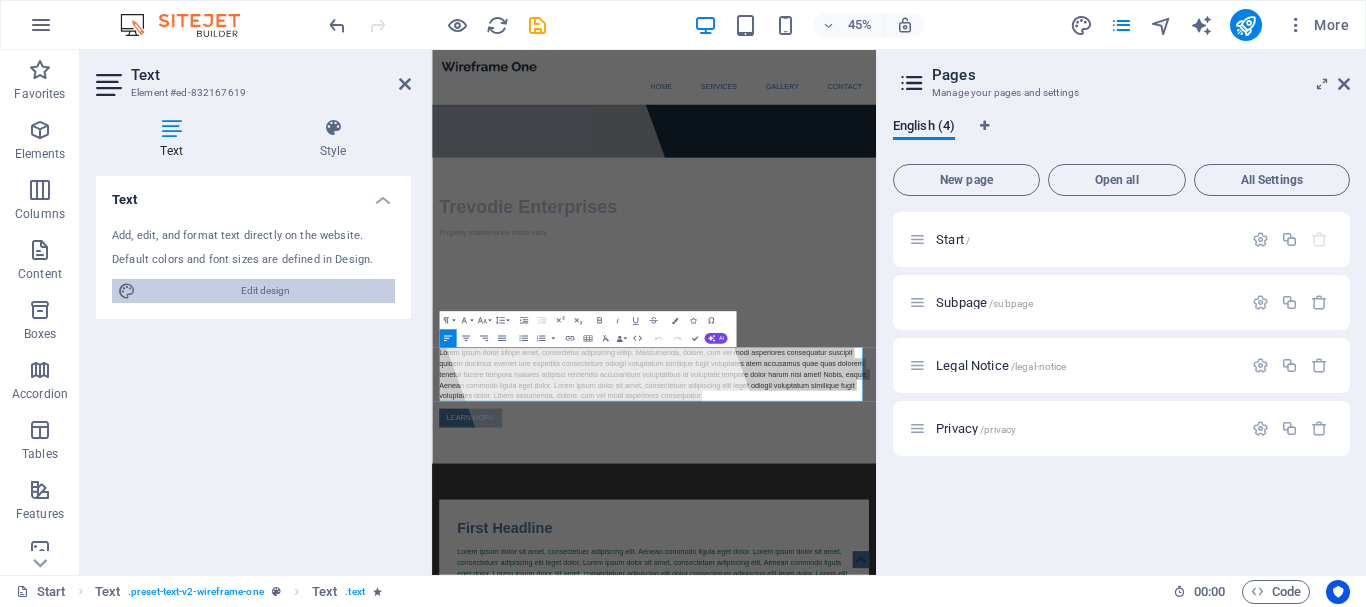 click on "Edit design" at bounding box center (265, 291) 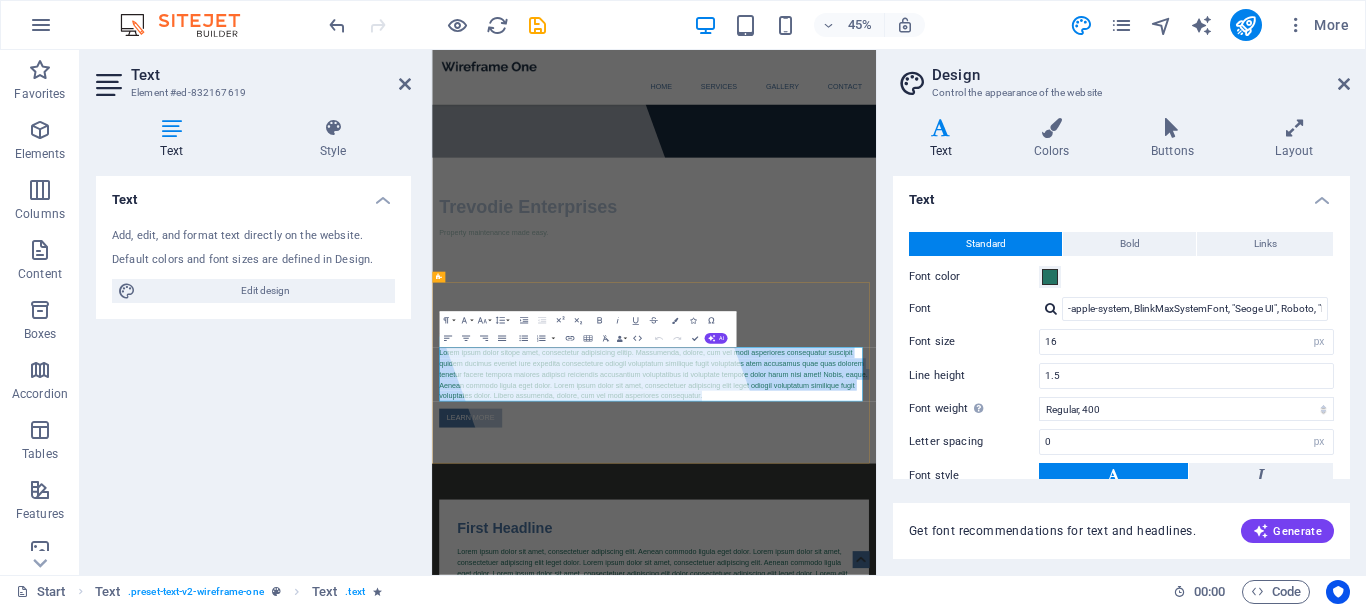 click on "Lorem ipsum dolor sitope amet, consectetur adipisicing elitip. Massumenda, dolore, cum vel modi asperiores consequatur suscipit quidem ducimus eveniet iure expedita consecteture odiogil voluptatum similique fugit voluptates atem accusamus quae quas dolorem tenetur facere tempora maiores adipisci reiciendis accusantium voluptatibus id voluptate tempore dolor harum nisi amet! Nobis, eaque. Aenean commodo ligula eget dolor. Lorem ipsum dolor sit amet, consectetuer adipiscing elit leget odiogil voluptatum similique fugit voluptates dolor. Libero assumenda, dolore, cum vel modi asperiores consequatur." at bounding box center (925, 771) 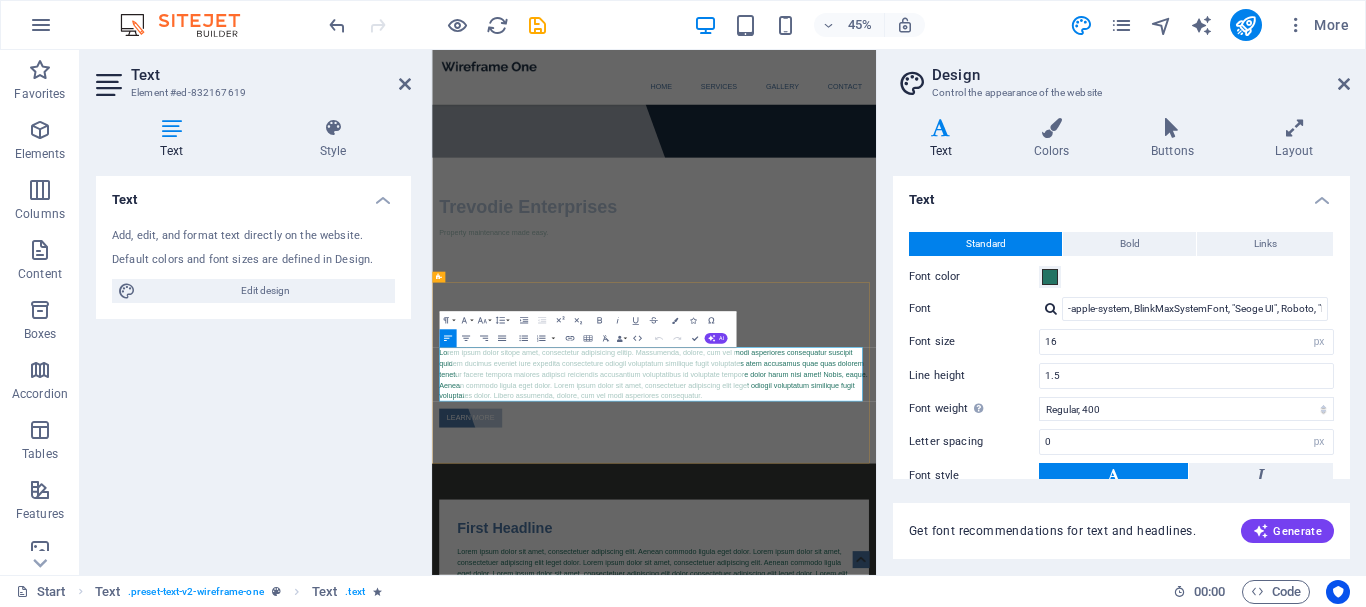 click on "Lorem ipsum dolor sitope amet, consectetur adipisicing elitip. Massumenda, dolore, cum vel modi asperiores consequatur suscipit quidem ducimus eveniet iure expedita consecteture odiogil voluptatum similique fugit voluptates atem accusamus quae quas dolorem tenetur facere tempora maiores adipisci reiciendis accusantium voluptatibus id voluptate tempore dolor harum nisi amet! Nobis, eaque. Aenean commodo ligula eget dolor. Lorem ipsum dolor sit amet, consectetuer adipiscing elit leget odiogil voluptatum similique fugit voluptates dolor. Libero assumenda, dolore, cum vel modi asperiores consequatur." at bounding box center [925, 771] 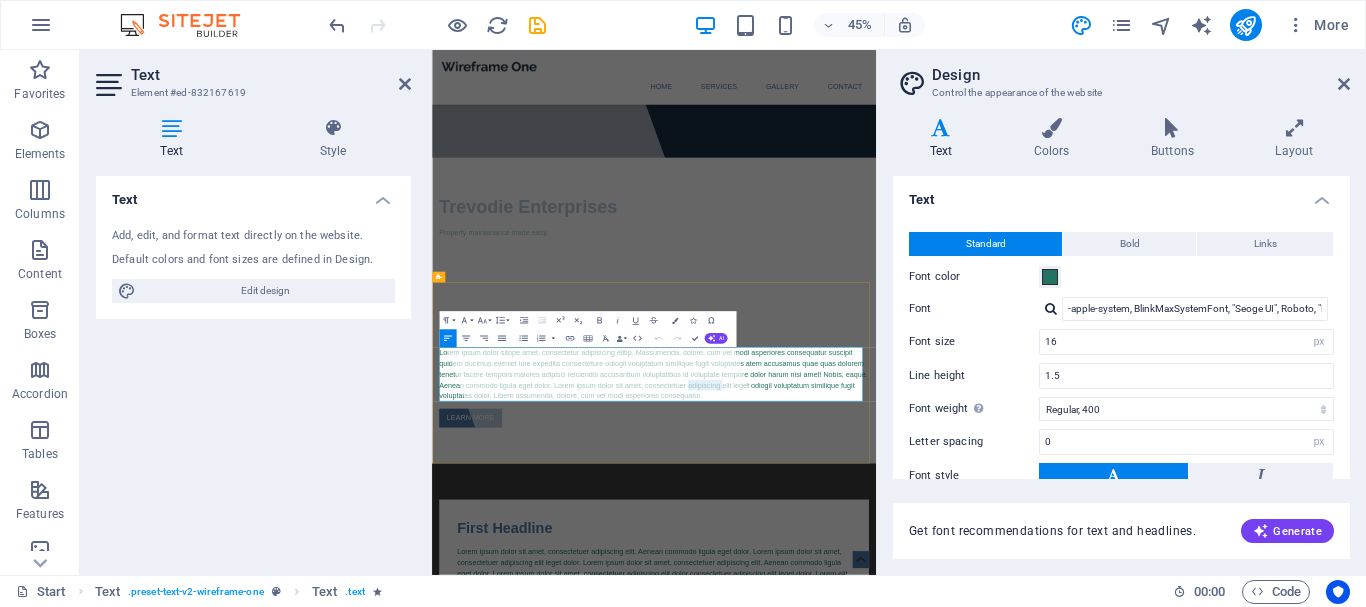 click on "Lorem ipsum dolor sitope amet, consectetur adipisicing elitip. Massumenda, dolore, cum vel modi asperiores consequatur suscipit quidem ducimus eveniet iure expedita consecteture odiogil voluptatum similique fugit voluptates atem accusamus quae quas dolorem tenetur facere tempora maiores adipisci reiciendis accusantium voluptatibus id voluptate tempore dolor harum nisi amet! Nobis, eaque. Aenean commodo ligula eget dolor. Lorem ipsum dolor sit amet, consectetuer adipiscing elit leget odiogil voluptatum similique fugit voluptates dolor. Libero assumenda, dolore, cum vel modi asperiores consequatur." at bounding box center [925, 771] 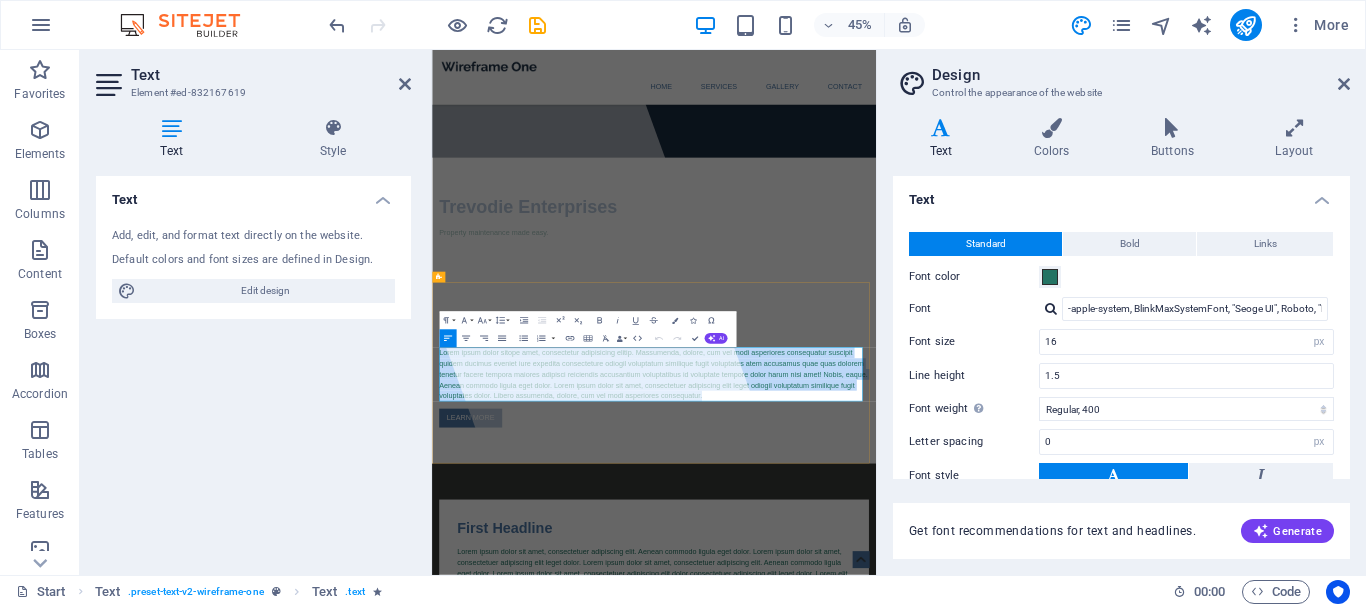 click on "Lorem ipsum dolor sitope amet, consectetur adipisicing elitip. Massumenda, dolore, cum vel modi asperiores consequatur suscipit quidem ducimus eveniet iure expedita consecteture odiogil voluptatum similique fugit voluptates atem accusamus quae quas dolorem tenetur facere tempora maiores adipisci reiciendis accusantium voluptatibus id voluptate tempore dolor harum nisi amet! Nobis, eaque. Aenean commodo ligula eget dolor. Lorem ipsum dolor sit amet, consectetuer adipiscing elit leget odiogil voluptatum similique fugit voluptates dolor. Libero assumenda, dolore, cum vel modi asperiores consequatur." at bounding box center (925, 771) 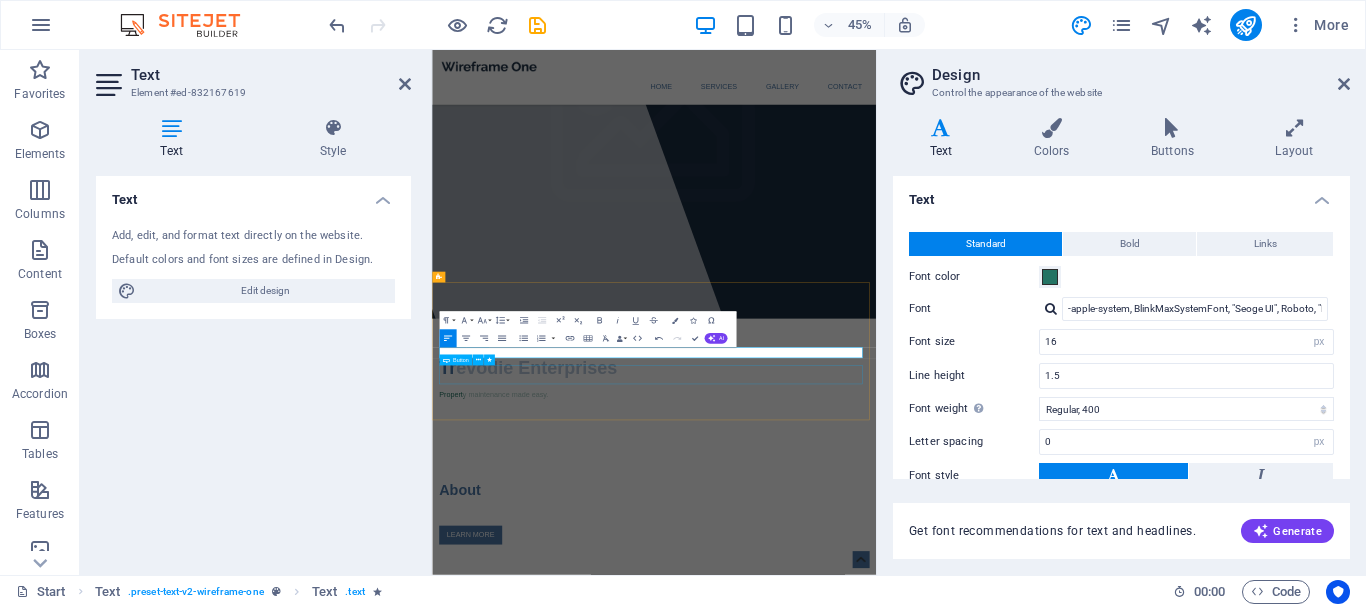 type 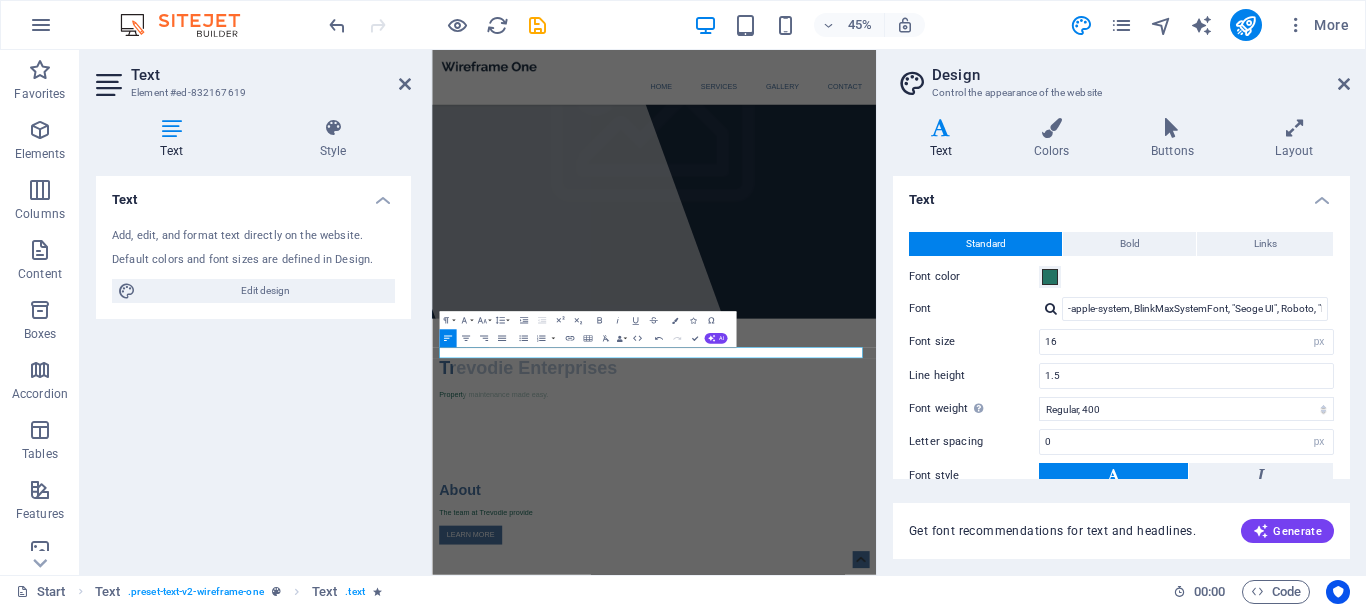 click on "Text" at bounding box center (253, 194) 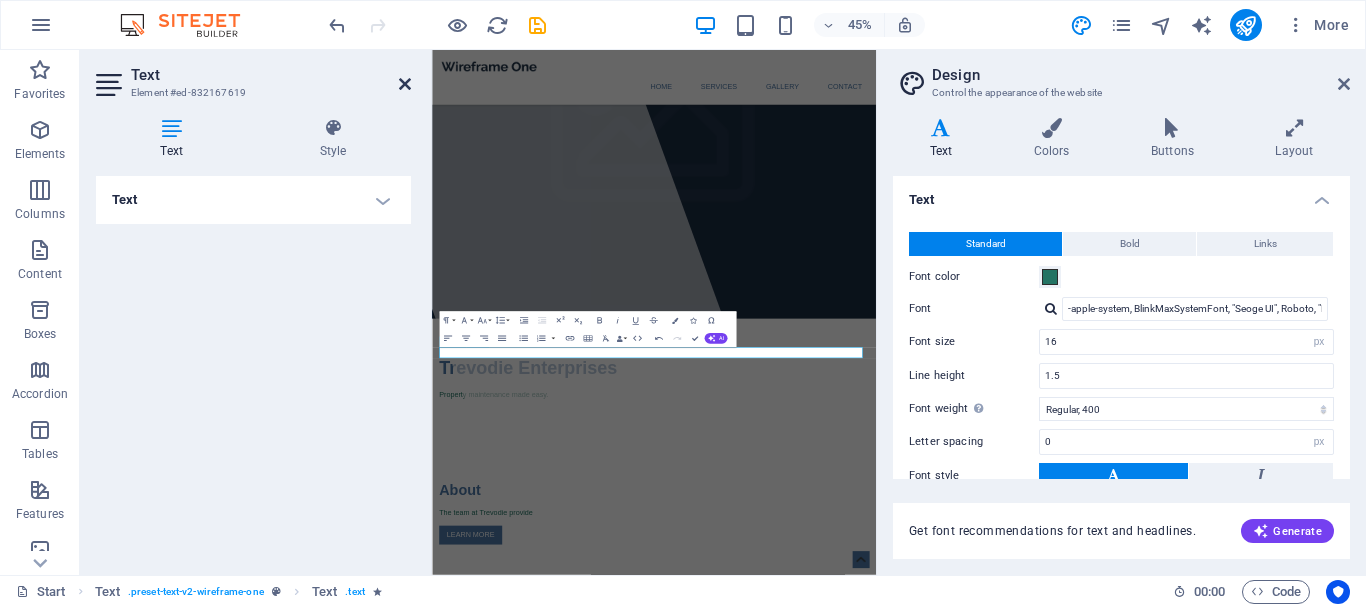 drag, startPoint x: 403, startPoint y: 80, endPoint x: 481, endPoint y: 208, distance: 149.8933 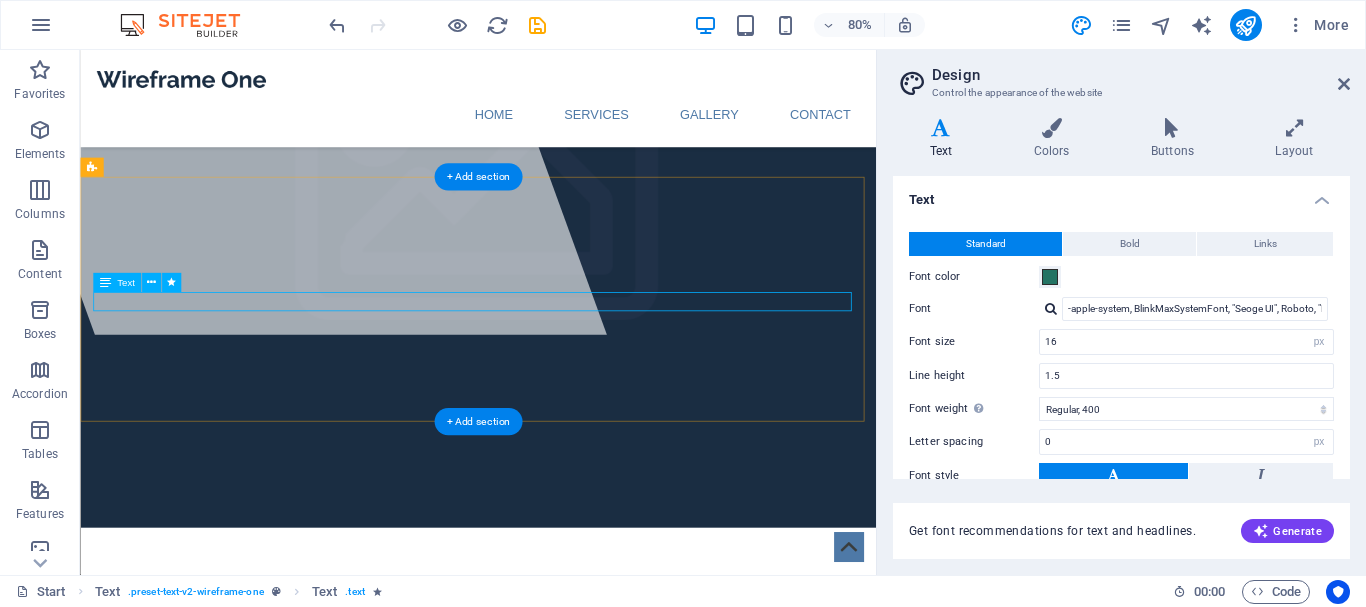 click on "The team at Trevodie provide" at bounding box center (577, 1079) 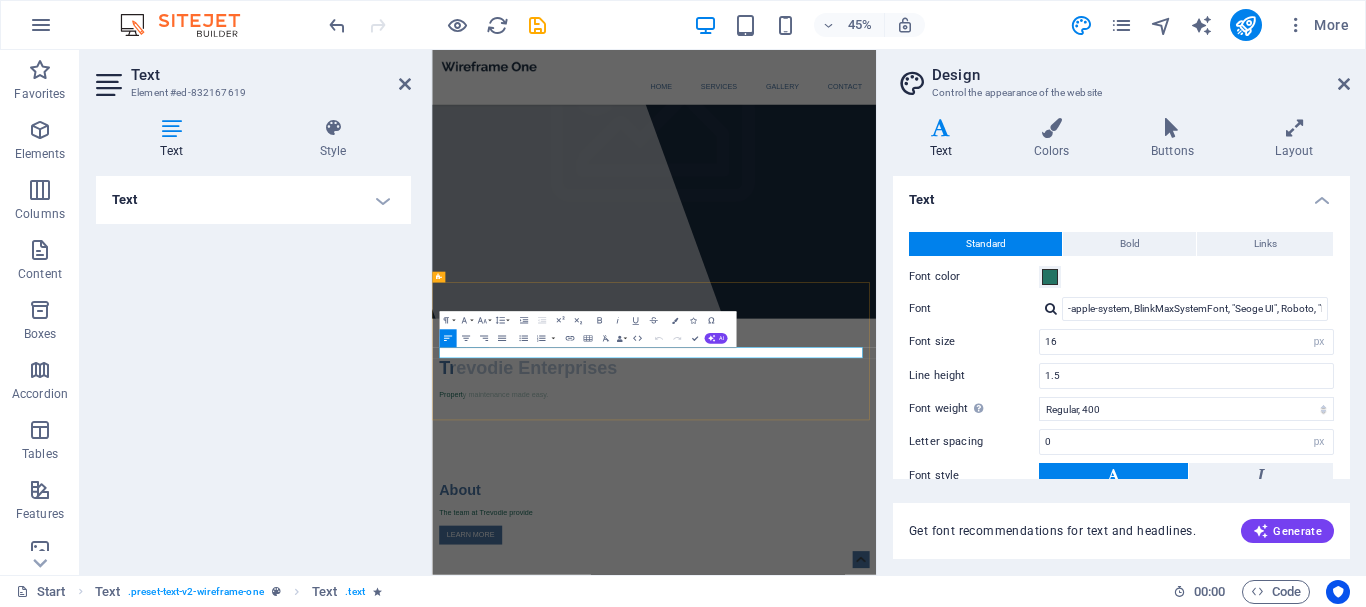click on "The team at Trevodie provide" at bounding box center (925, 1079) 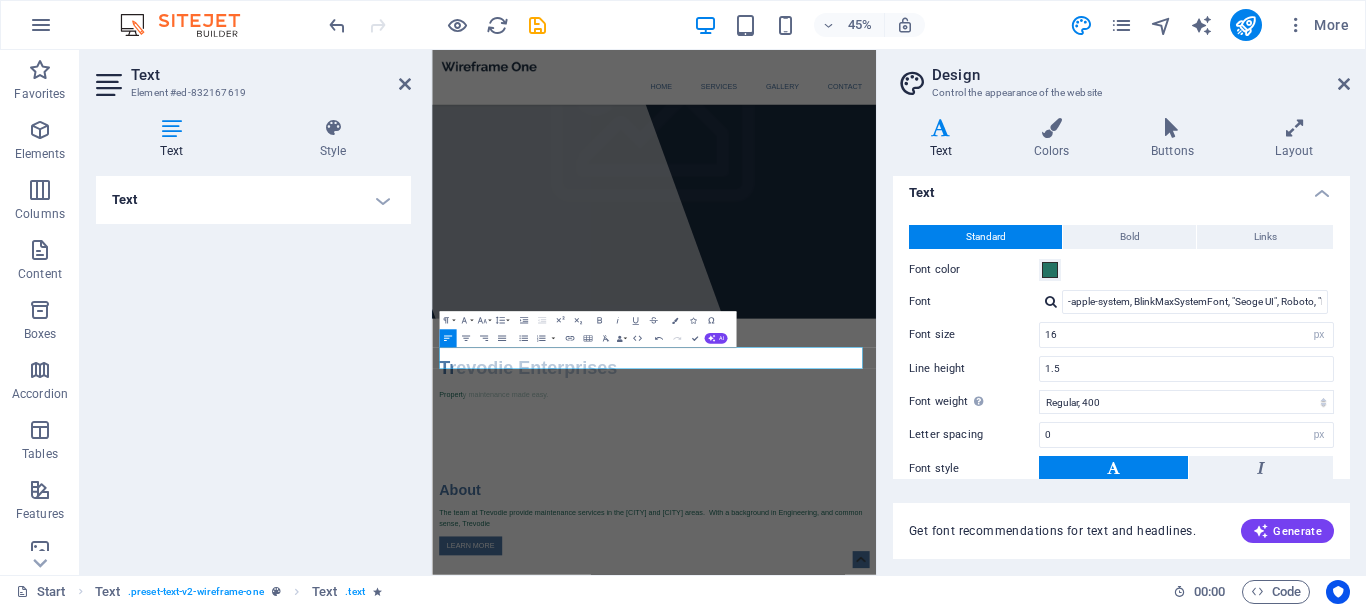 scroll, scrollTop: 0, scrollLeft: 0, axis: both 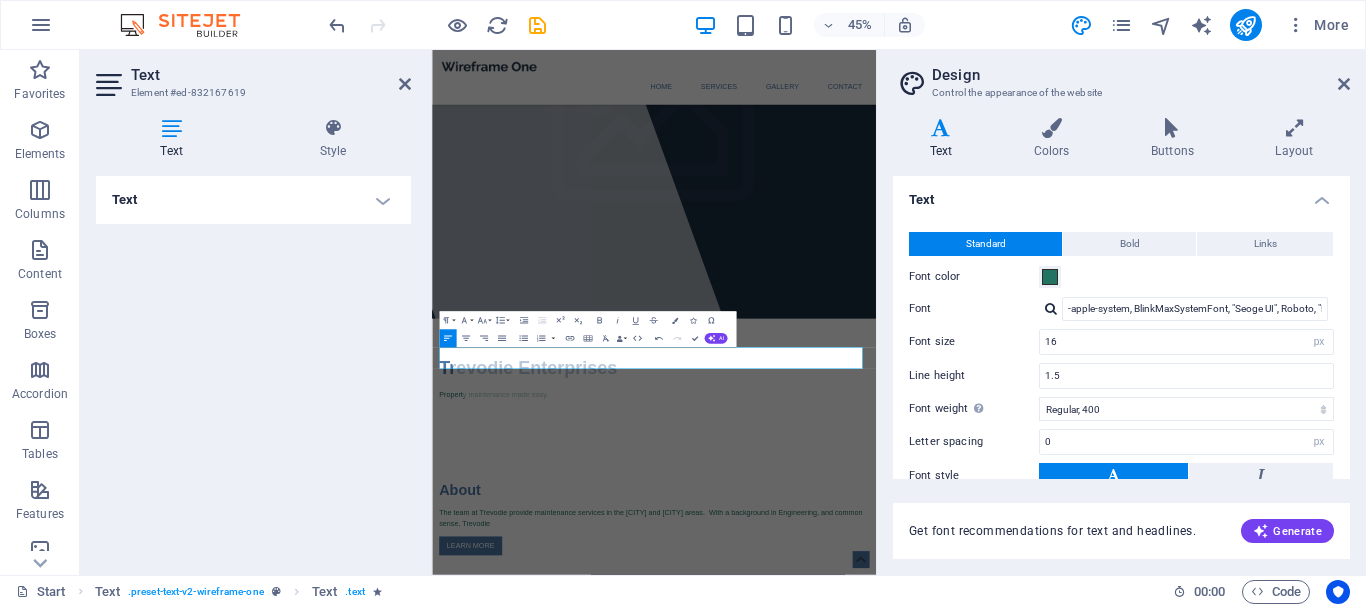 click on "Text" at bounding box center [1121, 194] 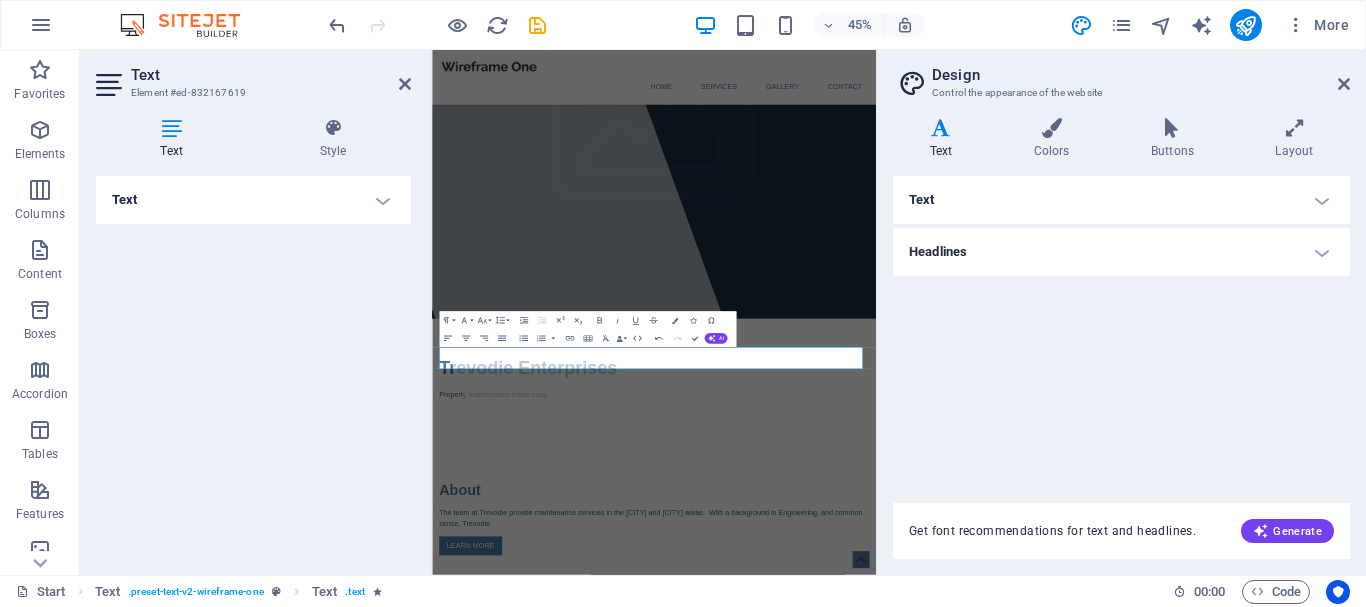 click on "Headlines" at bounding box center (1121, 252) 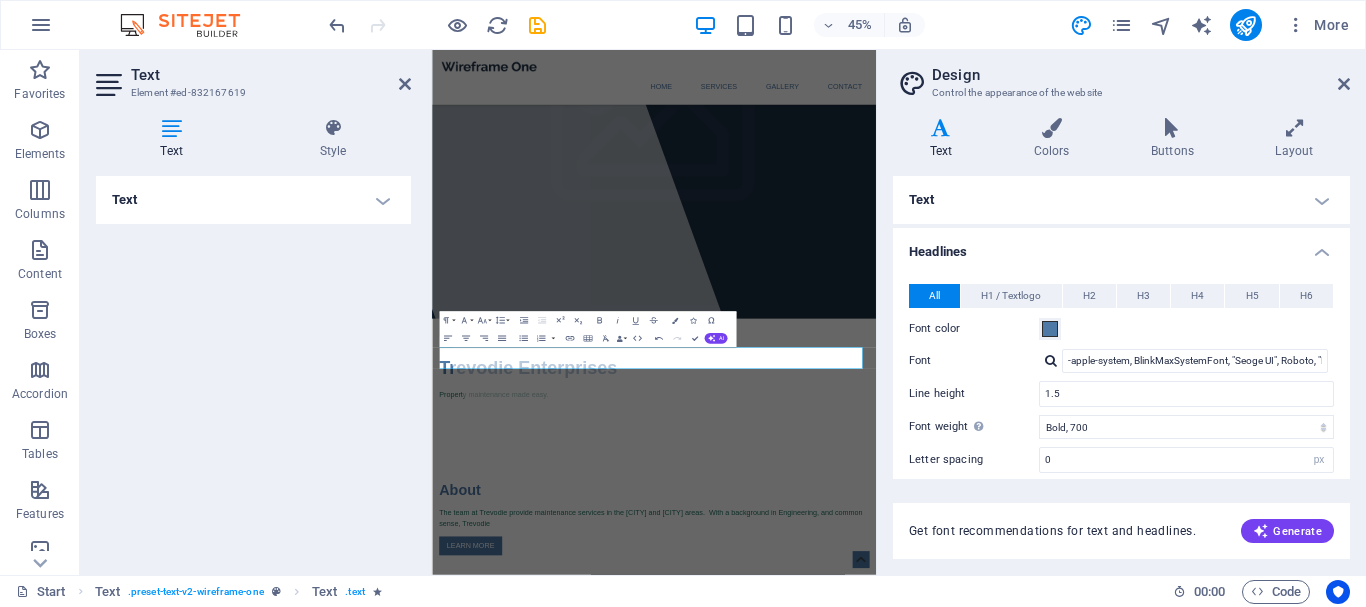 click on "Text" at bounding box center [1121, 200] 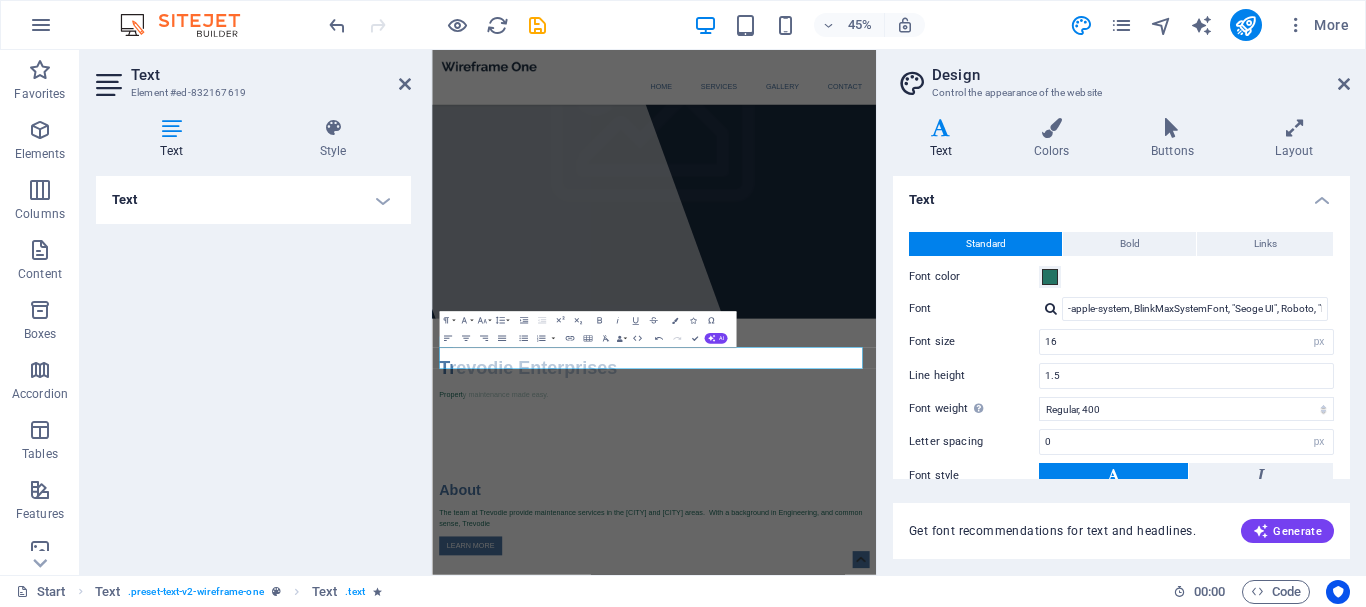 click on "Text" at bounding box center (253, 200) 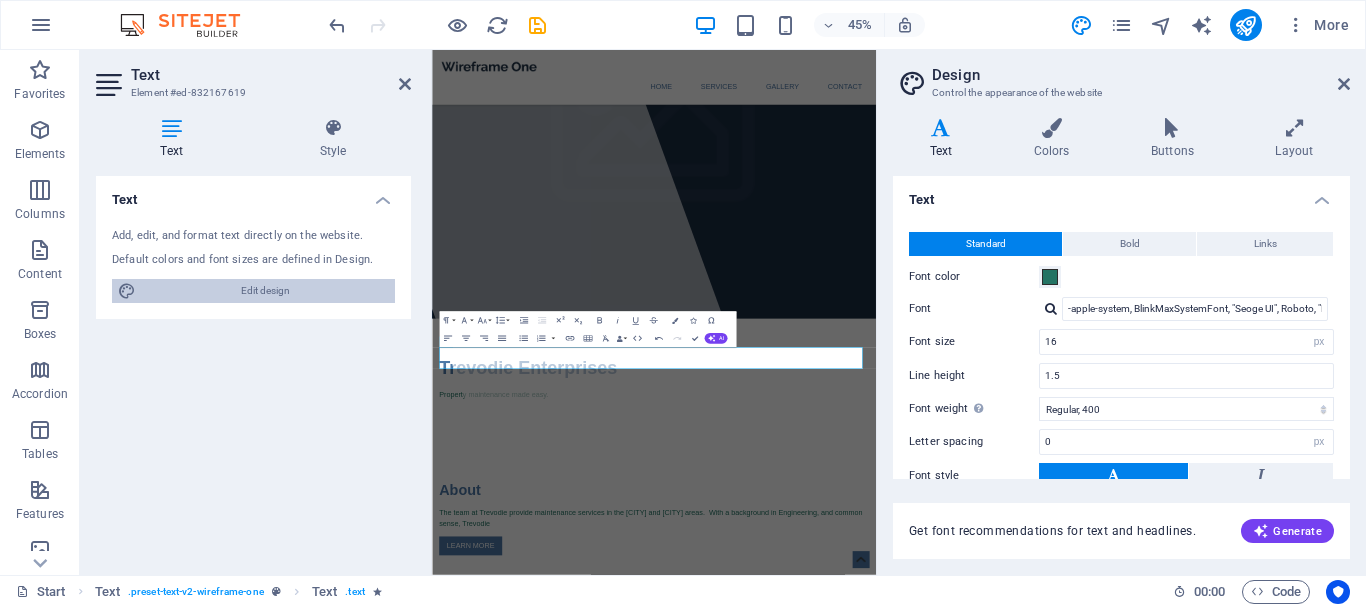 click on "Edit design" at bounding box center [265, 291] 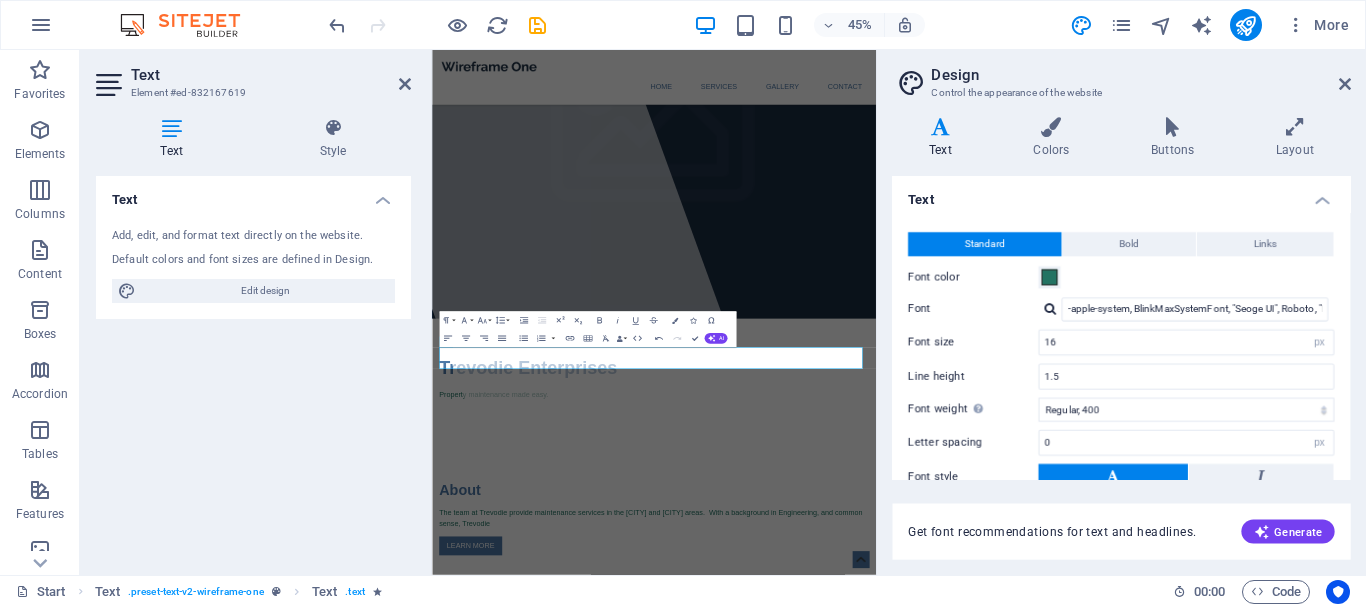 click on "Default colors and font sizes are defined in Design." at bounding box center [253, 260] 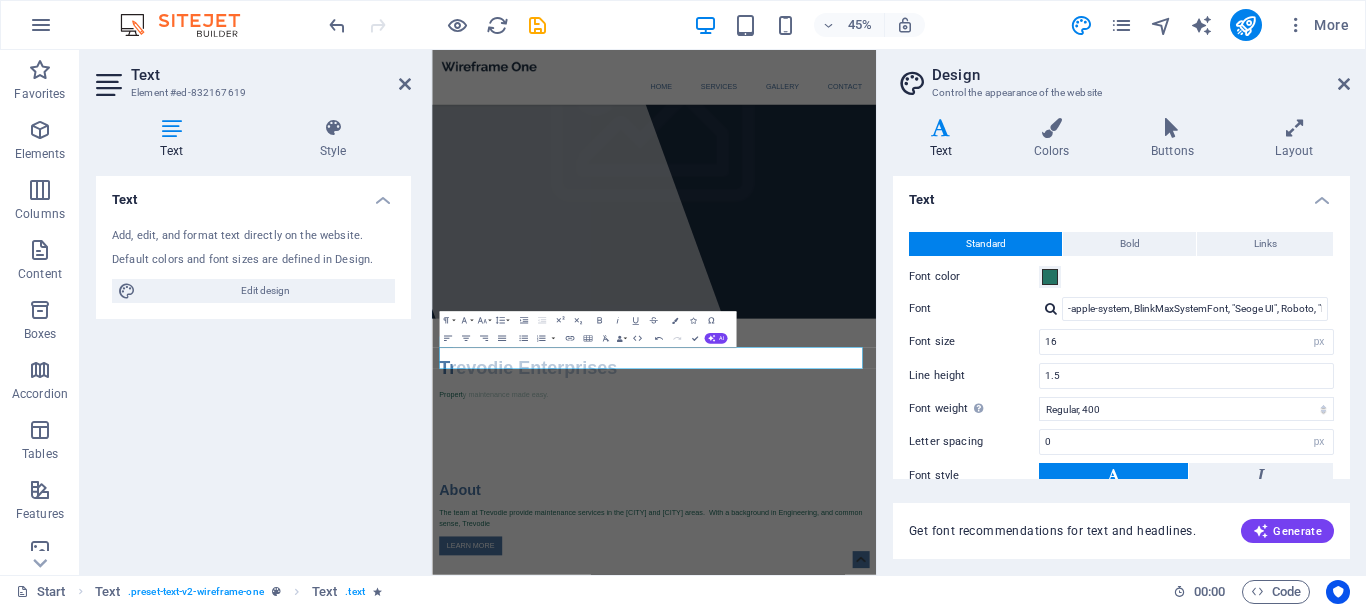 click on "Add, edit, and format text directly on the website." at bounding box center (253, 236) 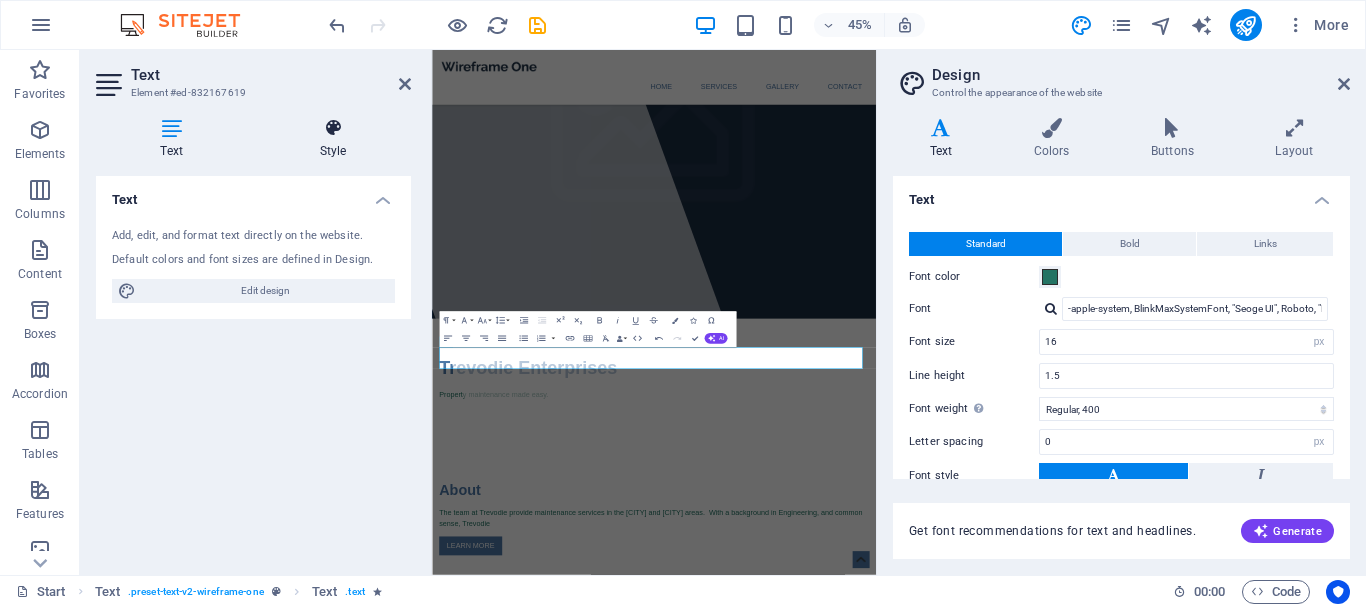 click at bounding box center (333, 128) 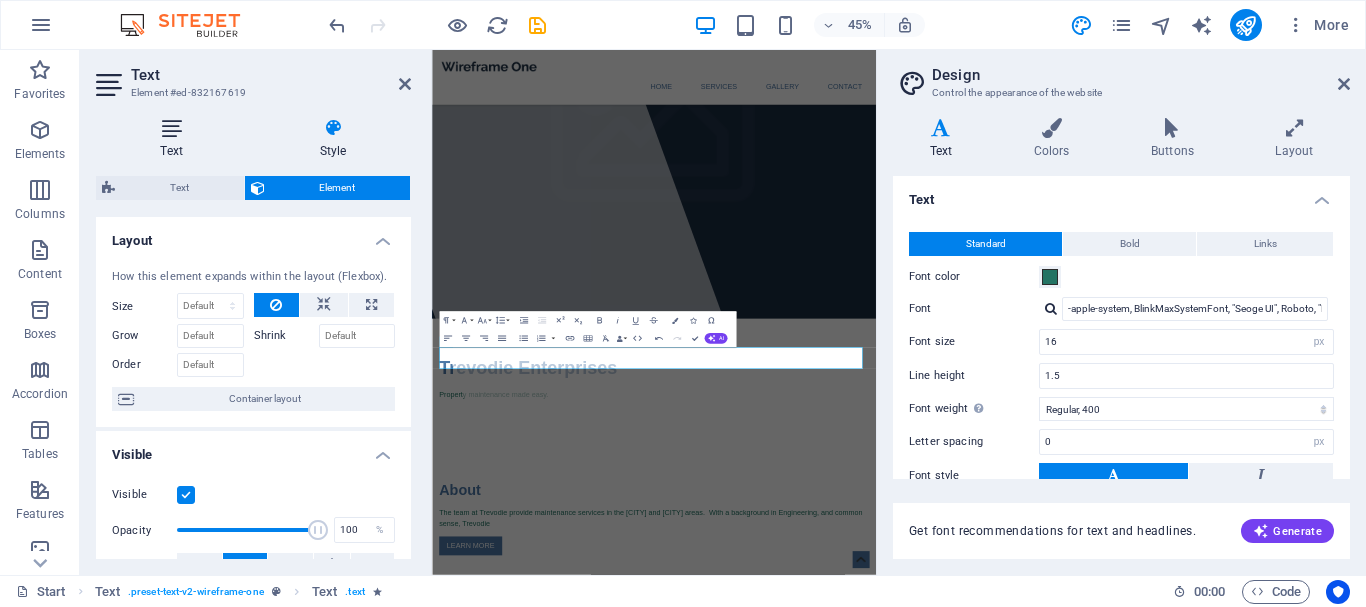 click at bounding box center [171, 128] 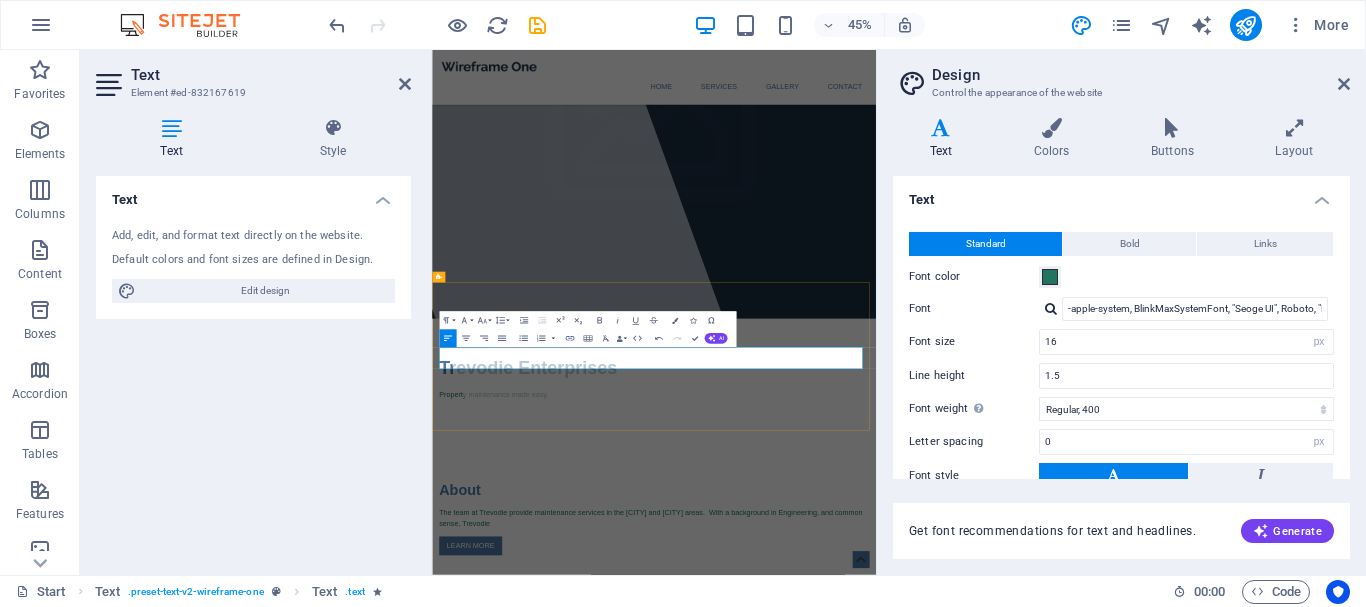 click on "The team at Trevodie provide maintenance services in the [CITY] and [CITY] areas.  With a background in Engineering, and common sense, Trevodie" at bounding box center [925, 1091] 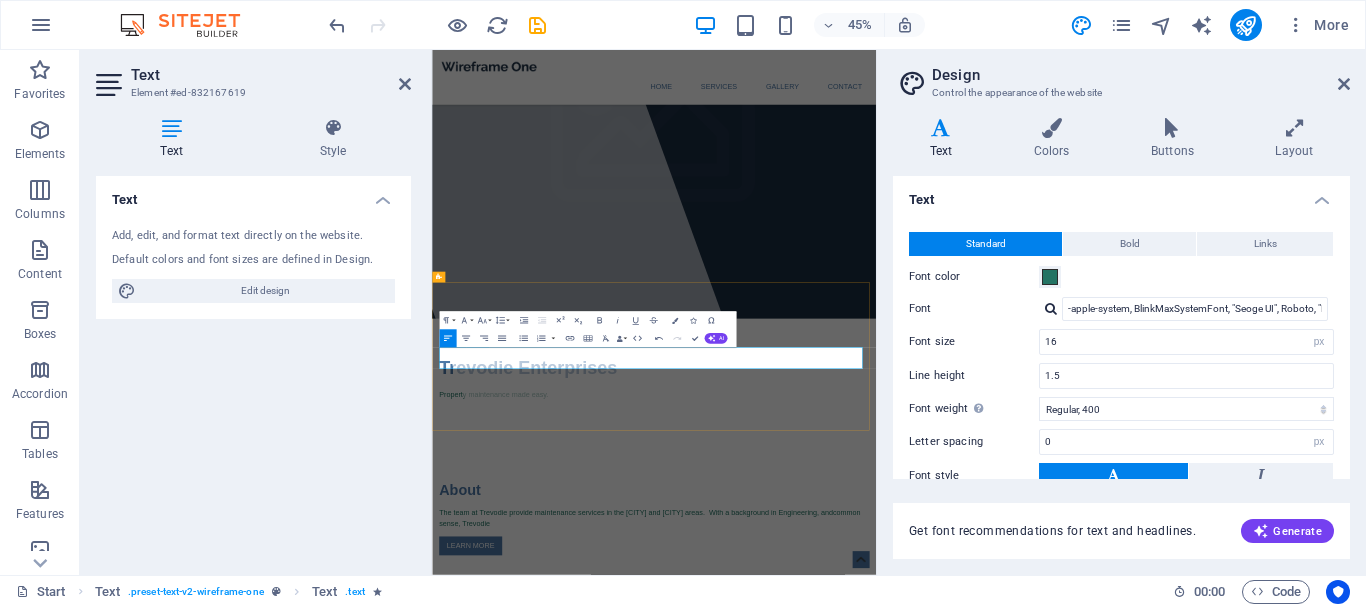click on "The team at Trevodie provide maintenance services in the [CITY] and [CITY] areas.  With a background in Engineering, and   common sense, Trevodie" at bounding box center [925, 1091] 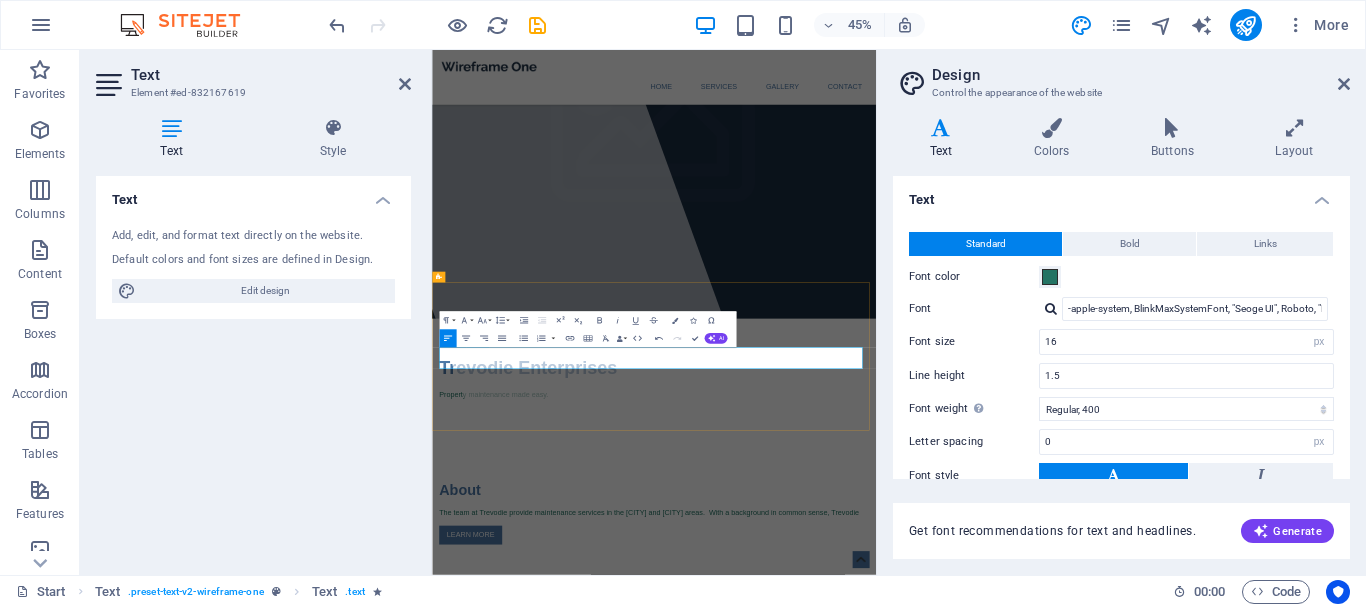 click on "The team at Trevodie provide maintenance services in the [CITY] and [CITY] areas.  With a background in common sense, Trevodie" at bounding box center (925, 1079) 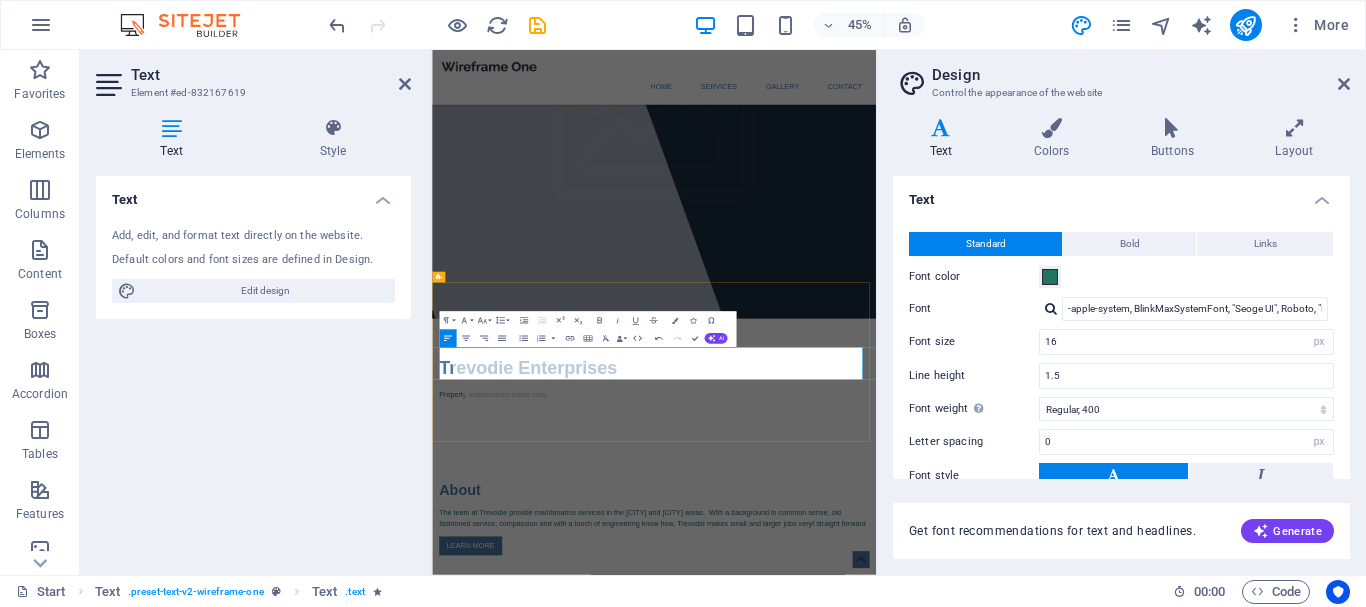 click on "The team at Trevodie provide maintenance services in the [CITY] and [CITY] areas.  With a background in common sense, old fashioned service, compassion and with a touch of engineering know how, Trevodie makes small and larger jobs veryt straight forward" at bounding box center [925, 1091] 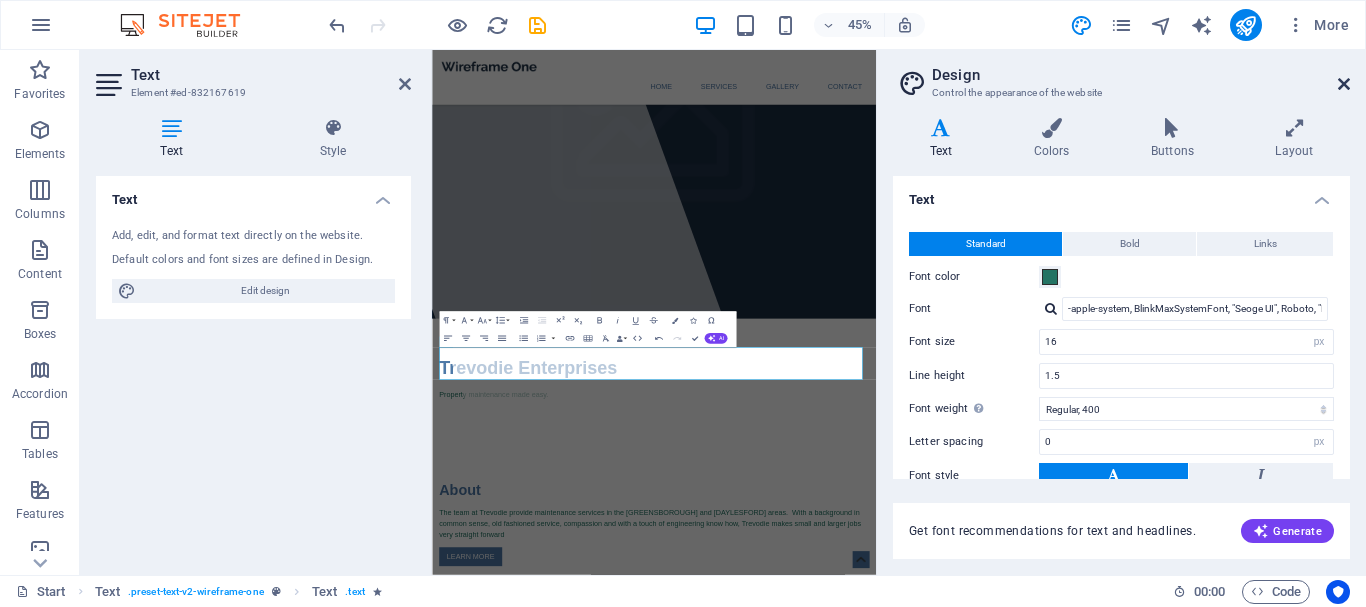 drag, startPoint x: 1344, startPoint y: 82, endPoint x: 704, endPoint y: 68, distance: 640.1531 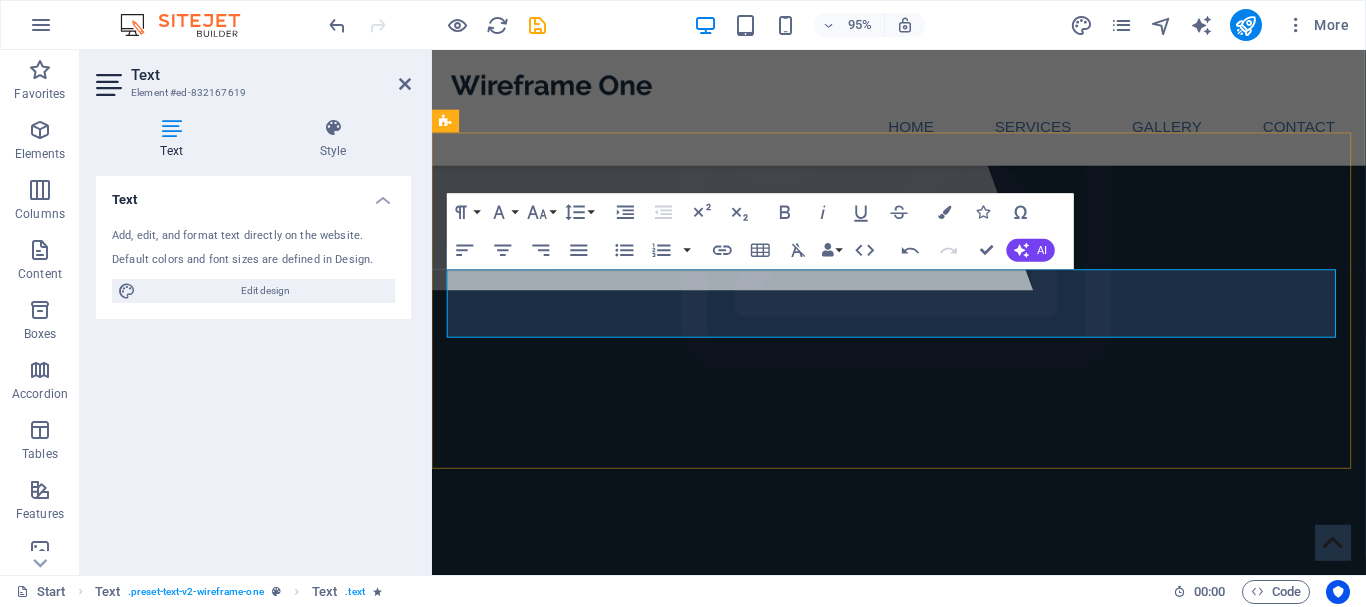 click on "The team at Trevodie provide maintenance services in the [GREENSBOROUGH] and [DAYLESFORD] areas.  With a background in common sense, old fashioned service, compassion and with a touch of engineering know how, Trevodie makes small and larger jobs very straight forward" at bounding box center [923, 1103] 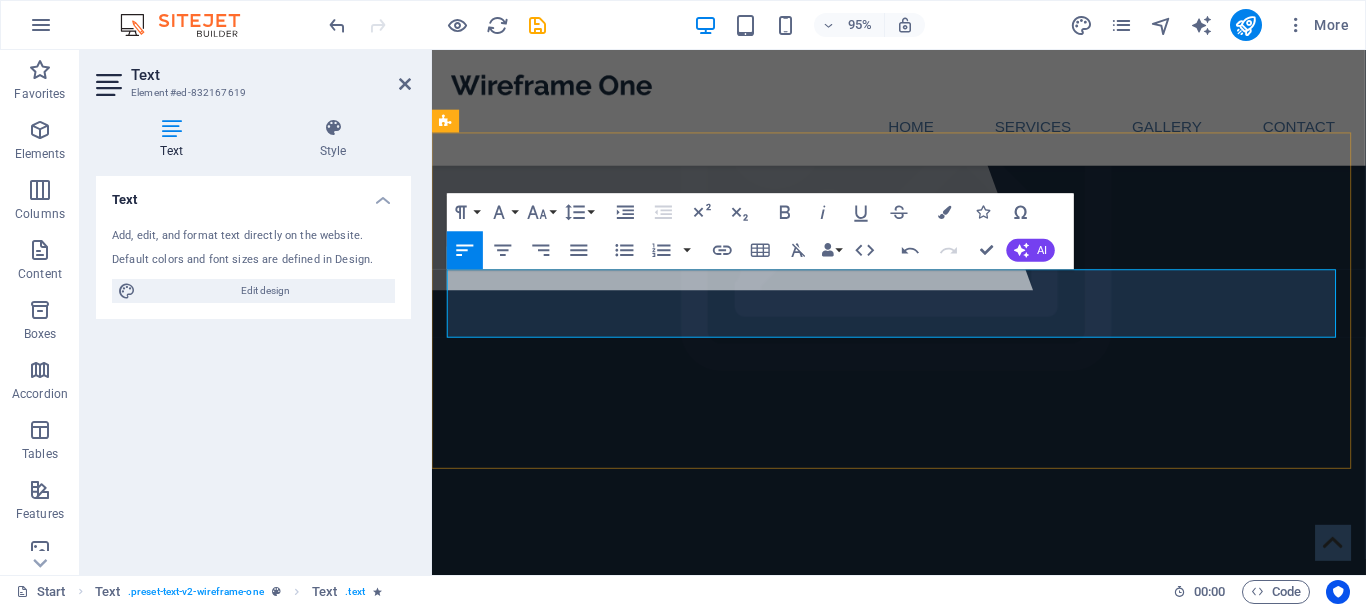 click on "The team at Trevodie provide maintenance services in the [GREENSBOROUGH] and [DAYLESFORD] areas.  With a background in common sense, old fashioned service, compassion and with a touch of engineering know how, Trevodie makes small and larger jobs very straight forward" at bounding box center (923, 1103) 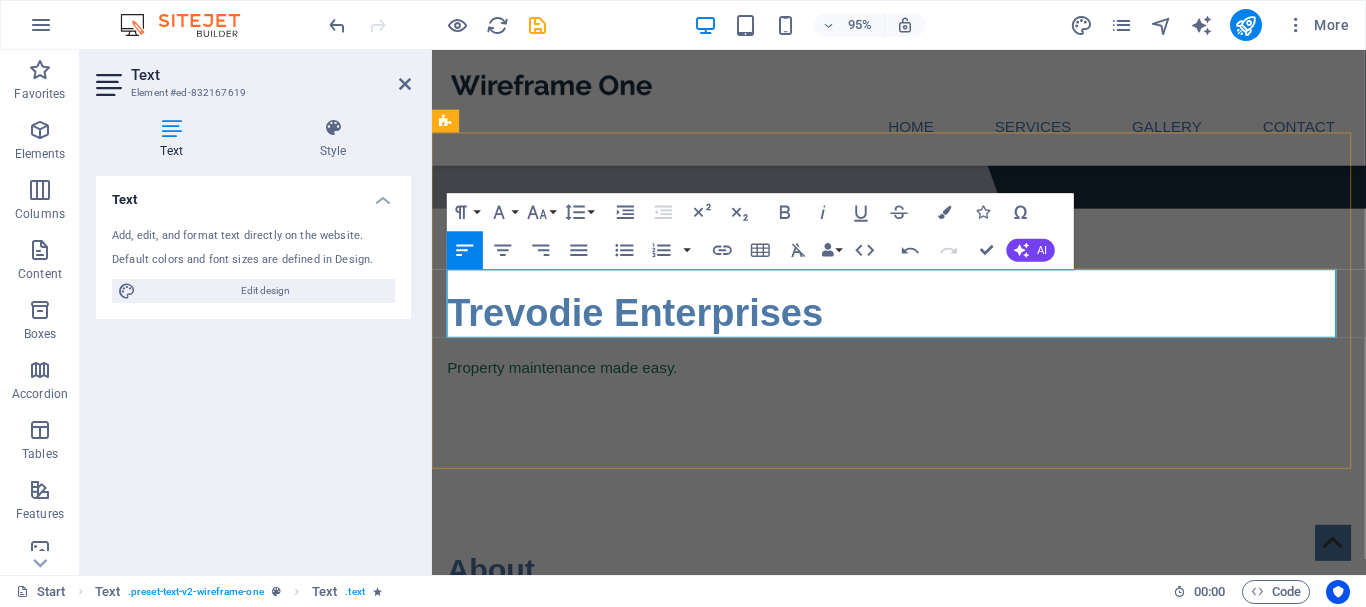 click on "The team at Trevodie provide maintenance services in the [CITY] and [CITY] areas.  With a background in common sense, old fashioned service, compassion and with a touch of engineering know how, Trevodie makes small and larger jobs straight forward" at bounding box center (923, 661) 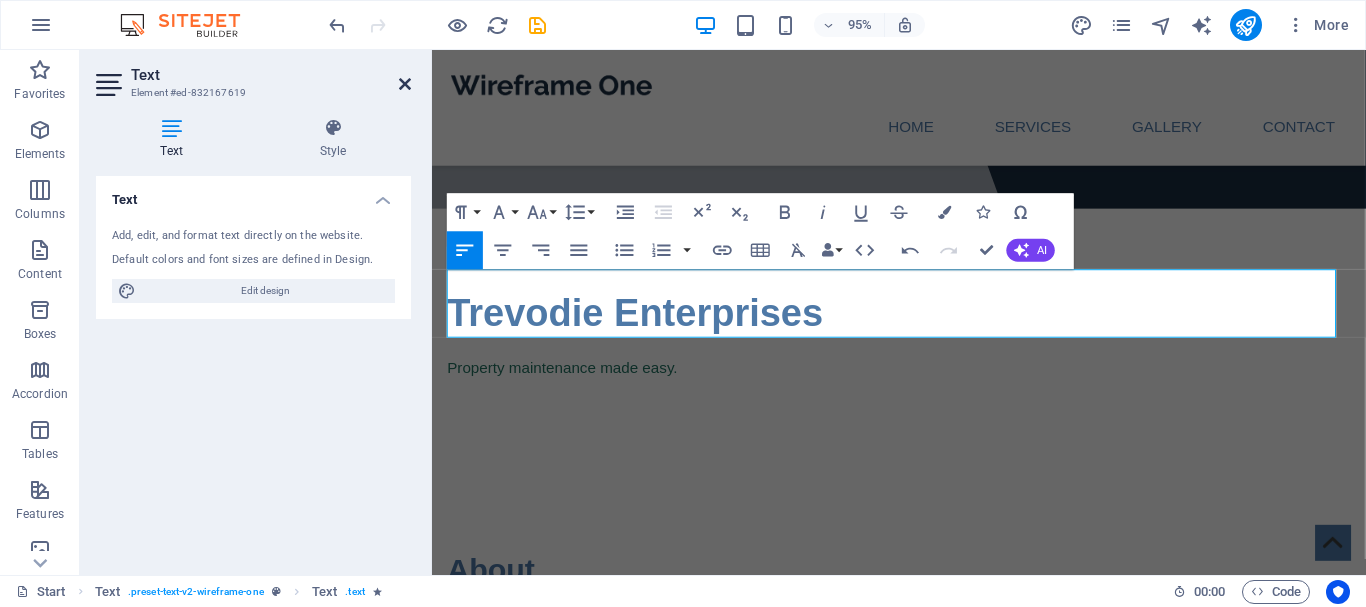 click at bounding box center [405, 84] 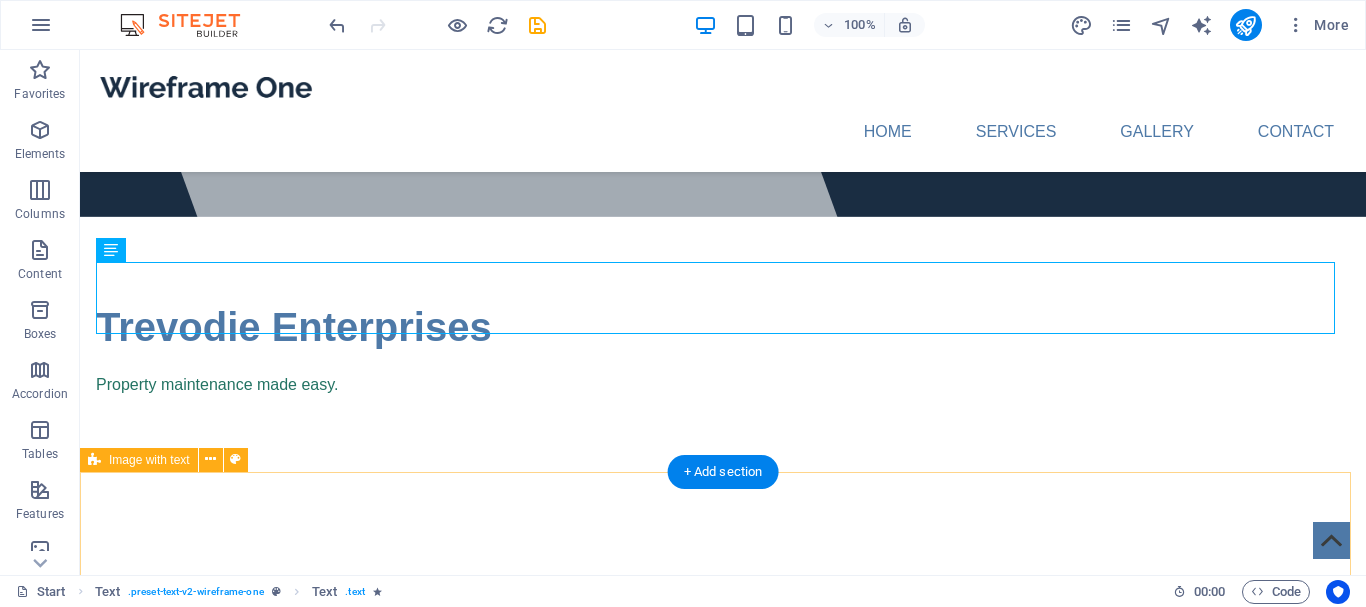 click on "First Headline Lorem ipsum dolor sit amet, consectetuer adipiscing elit. Aenean commodo ligula eget dolor. Lorem ipsum dolor sit amet, consectetuer adipiscing elit leget dolor. Lorem ipsum dolor sit amet, consectetuer adipiscing elit. Aenean commodo ligula eget dolor. Lorem ipsum dolor sit amet, consectetuer adipiscing elit dolor consectetuer adipiscing elit leget dolor. Lorem elit saget ipsum dolor sit amet, consectetuer." at bounding box center (723, 1298) 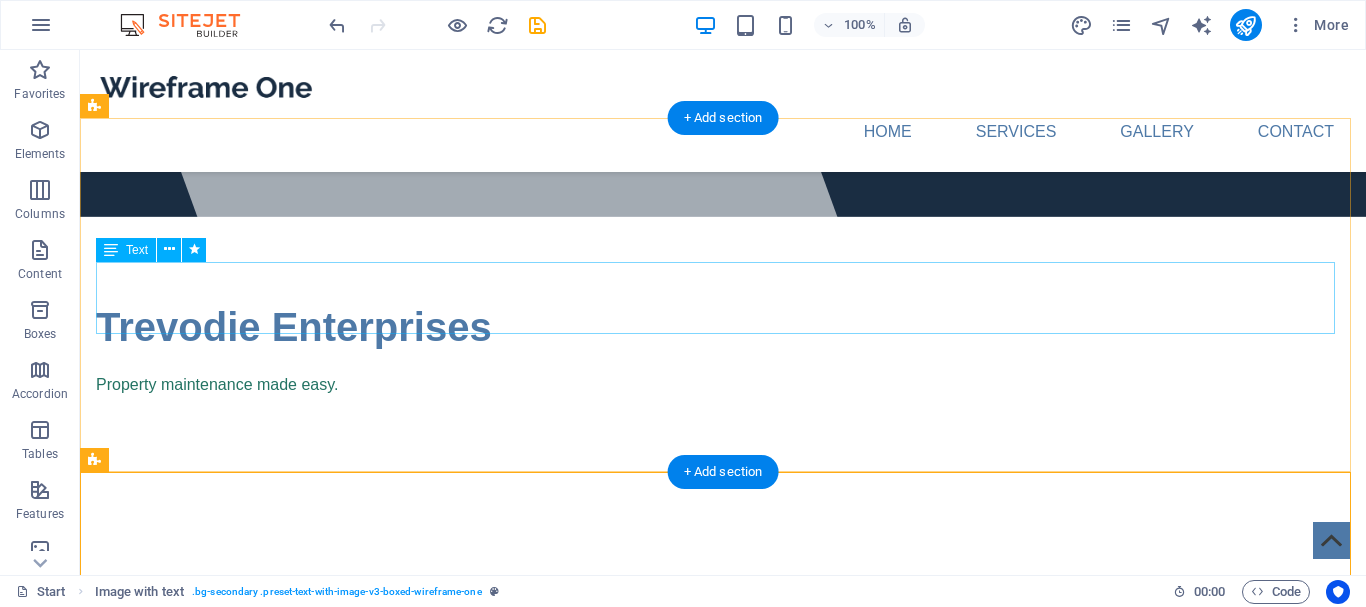 click on "The team at Trevodie provide maintenance services in the [CITY] and [CITY] areas.  With a background in common sense, old fashioned service, compassion and with a touch of engineering know how, Trevodie makes small, medium and larger jobs straight forward.  From fixing that annoying door that wont close to rebuilding decks, we have you covered." at bounding box center (723, 673) 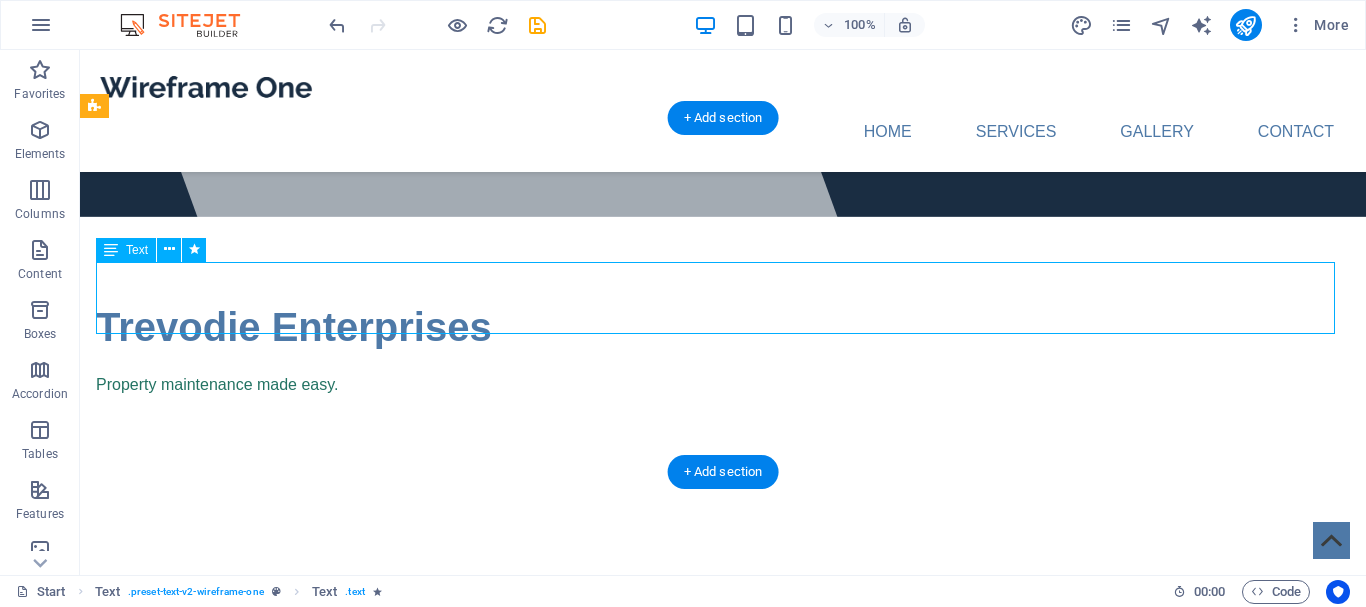click on "The team at Trevodie provide maintenance services in the [CITY] and [CITY] areas.  With a background in common sense, old fashioned service, compassion and with a touch of engineering know how, Trevodie makes small, medium and larger jobs straight forward.  From fixing that annoying door that wont close to rebuilding decks, we have you covered." at bounding box center (723, 673) 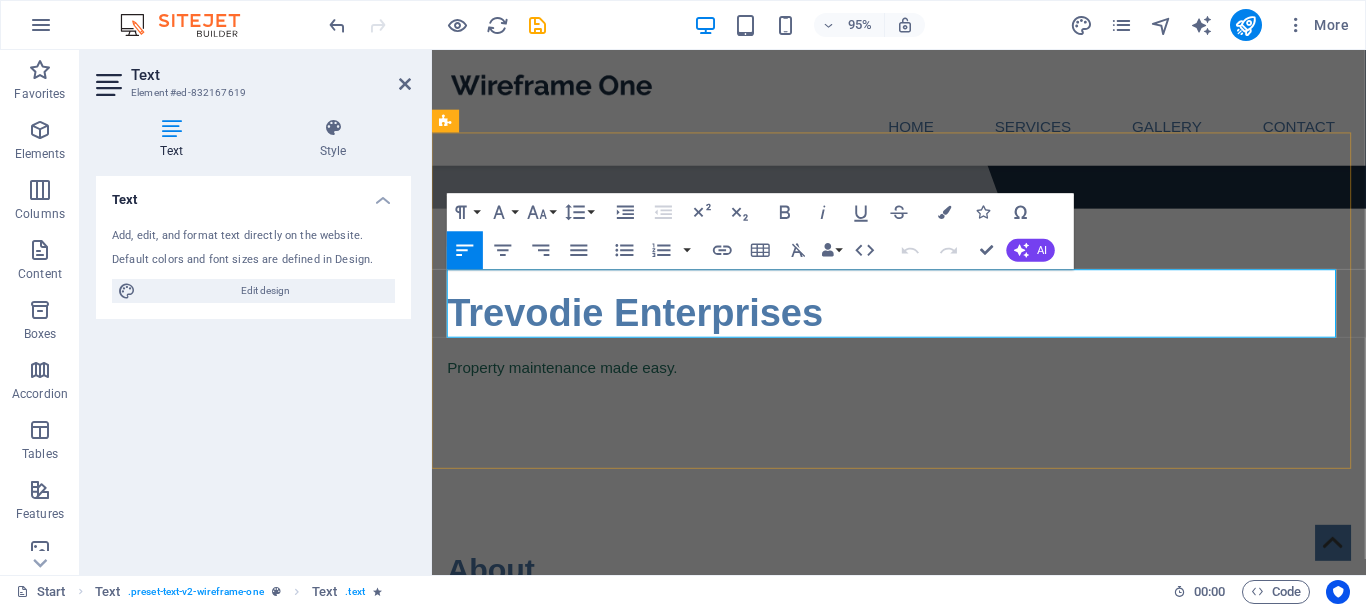 click on "The team at Trevodie provide maintenance services in the [CITY] and [CITY] areas.  With a background in common sense, old fashioned service, compassion and with a touch of engineering know how, Trevodie makes small, medium and larger jobs straight forward.  From fixing that annoying door that wont close to rebuilding decks, we have you covered." at bounding box center [923, 673] 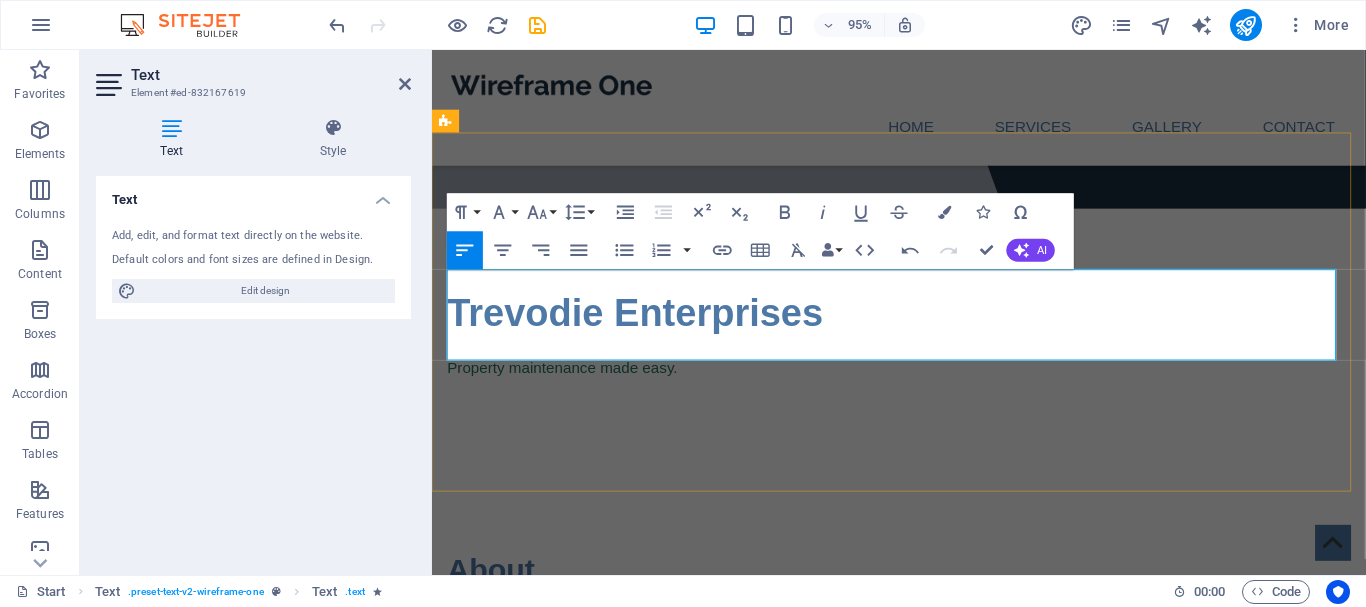 drag, startPoint x: 1244, startPoint y: 333, endPoint x: 1296, endPoint y: 372, distance: 65 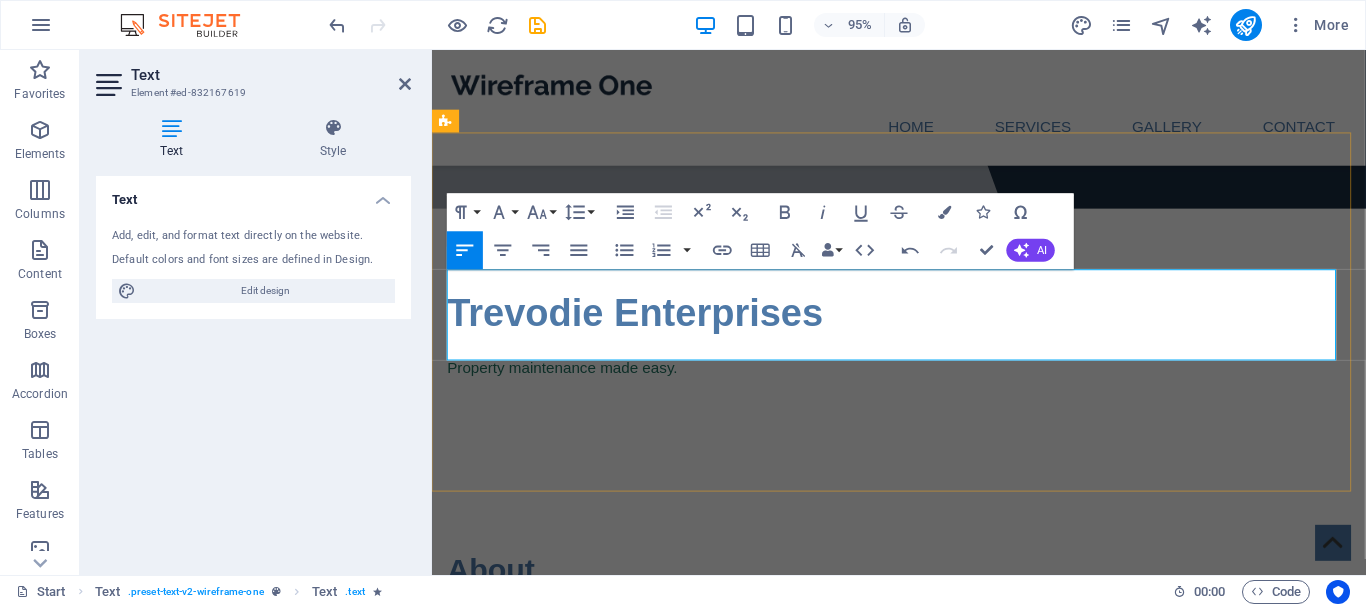 click on "The team at Trevodie provide maintenance services in the [CITY] and [CITY] areas.  With a background in common sense, old fashioned service, compassion and with a touch of engineering know how, Trevodie makes small, medium and larger jobs straight forward.  From fixing that annoying door that wont close to rebuilding decks, we have you covered.  operating since 2018Visit the gallery page to have a look at the type of work we have done ov" at bounding box center (923, 685) 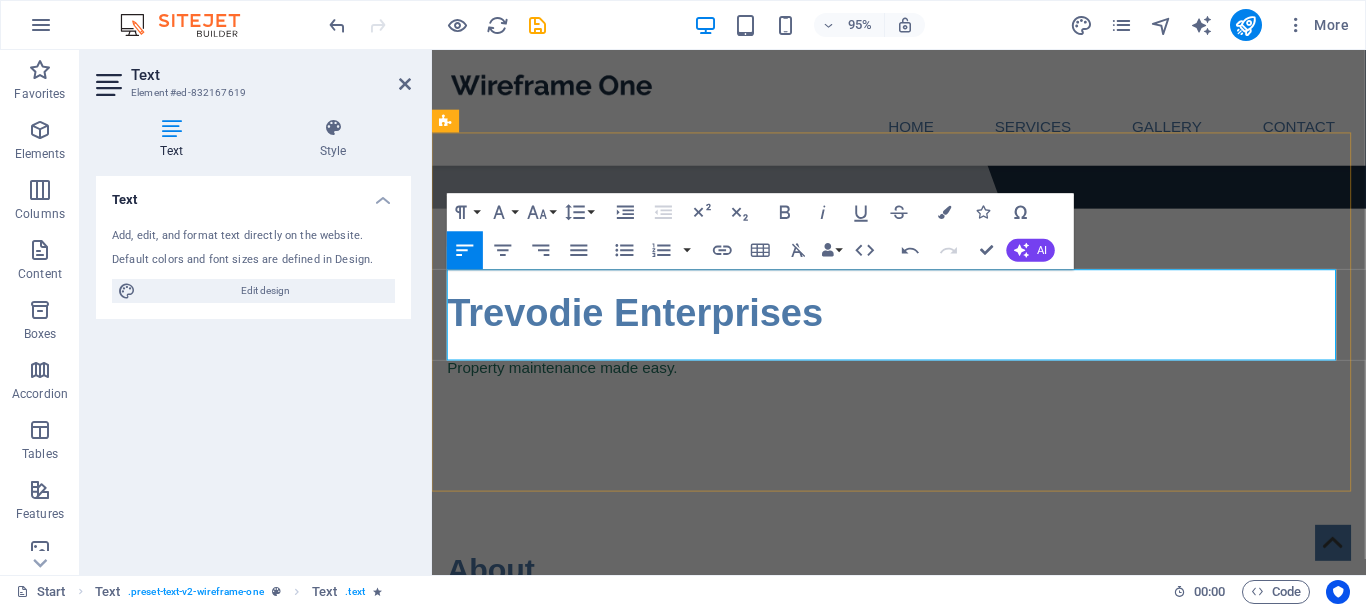 click on "The team at Trevodie provide maintenance services in the Greensborough and Daylesford areas.  With a background in common sense, old fashioned service, compassion and with a touch of engineering know how, Trevodie makes small, medium and larger jobs straight forward.  From fixing that annoying door that wont close to rebuilding decks, we have you covered.  Operating since [YEAR]Visit the gallery page to have a look at the type of work we have done ov" at bounding box center (923, 685) 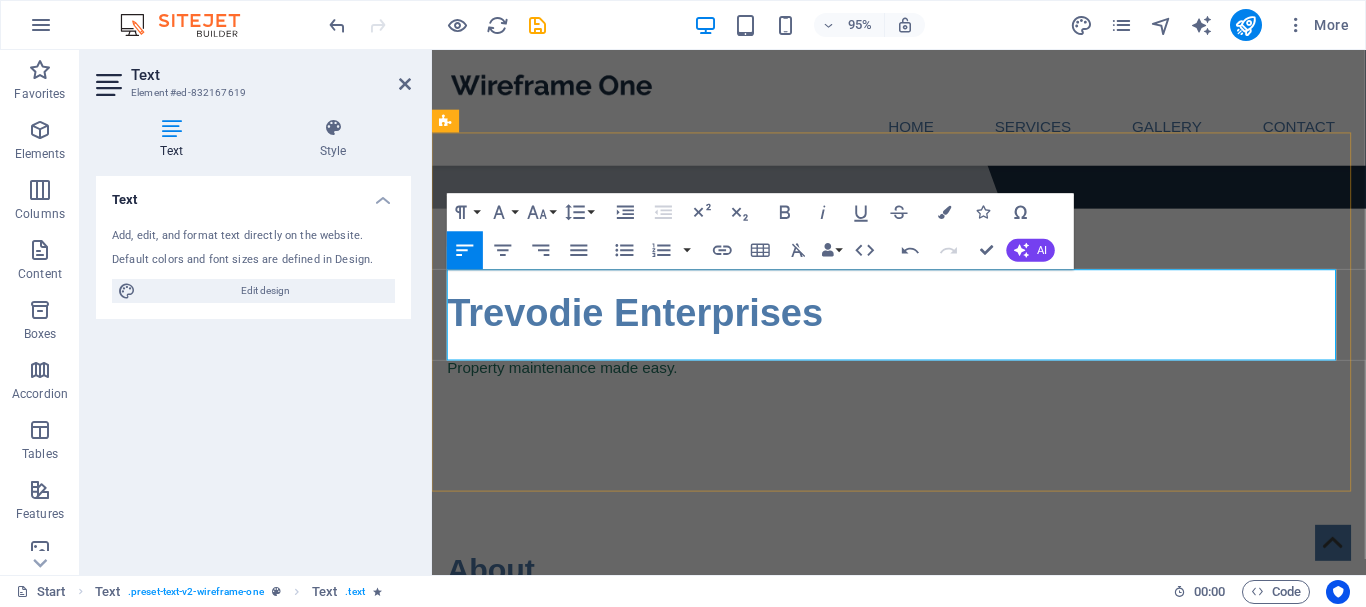 click on "[FIRST] and [FIRST] from  Trevodie provide maintenance services in the [CITY] and [CITY] areas.  With a background in common sense, old fashioned service, compassion and with a touch of engineering know how, Trevodie makes small, medium and larger jobs straight forward.  From fixing that annoying door that wont close to rebuilding decks, we have you covered.  Operating since 2018 we have built up an extensive gallery of works. Visit the gallery page to have a look at the type of work we have done." at bounding box center [923, 685] 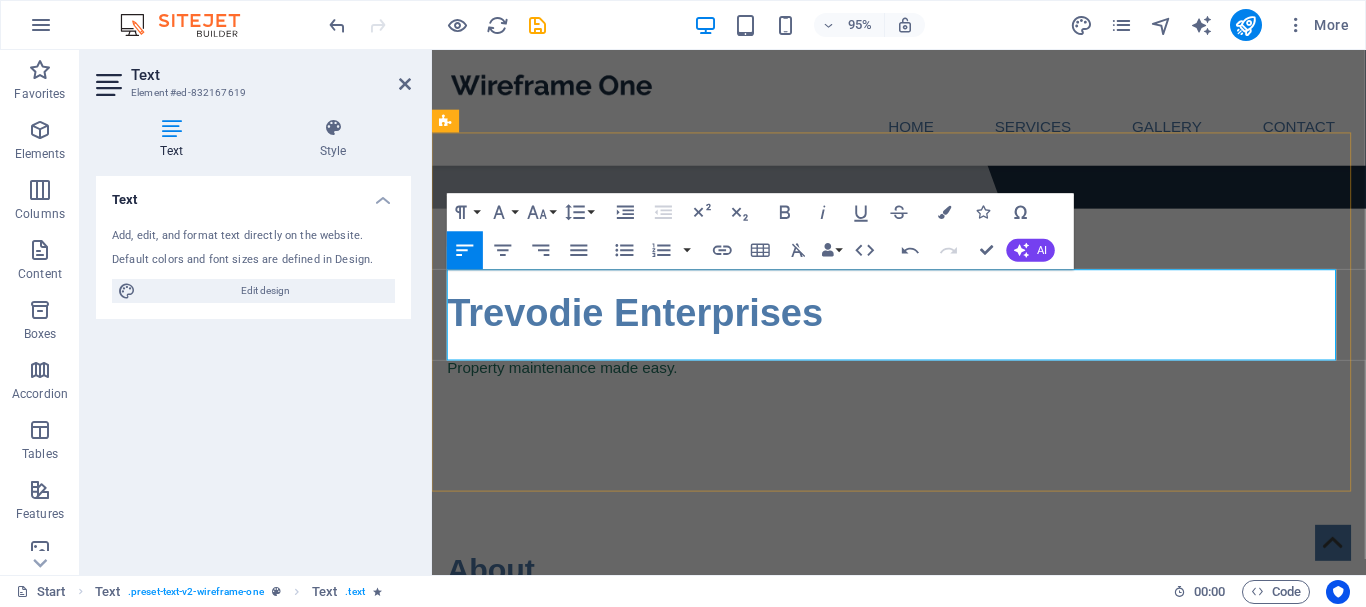 click on "[FIRST] and [FIRST] from  Trevodie provide maintenance services in the [CITY] and [CITY] areas.  With a background in common sense, old fashioned service, compassion and with a touch of engineering know how, Trevodie makes small, medium and larger jobs straight forward.  From fixing that annoying door that wont close to rebuilding decks, we have you covered.  Operating since 2018 we have built up an extensive gallery of works. Visit the gallery page to have a look at the type of work we have done." at bounding box center (923, 685) 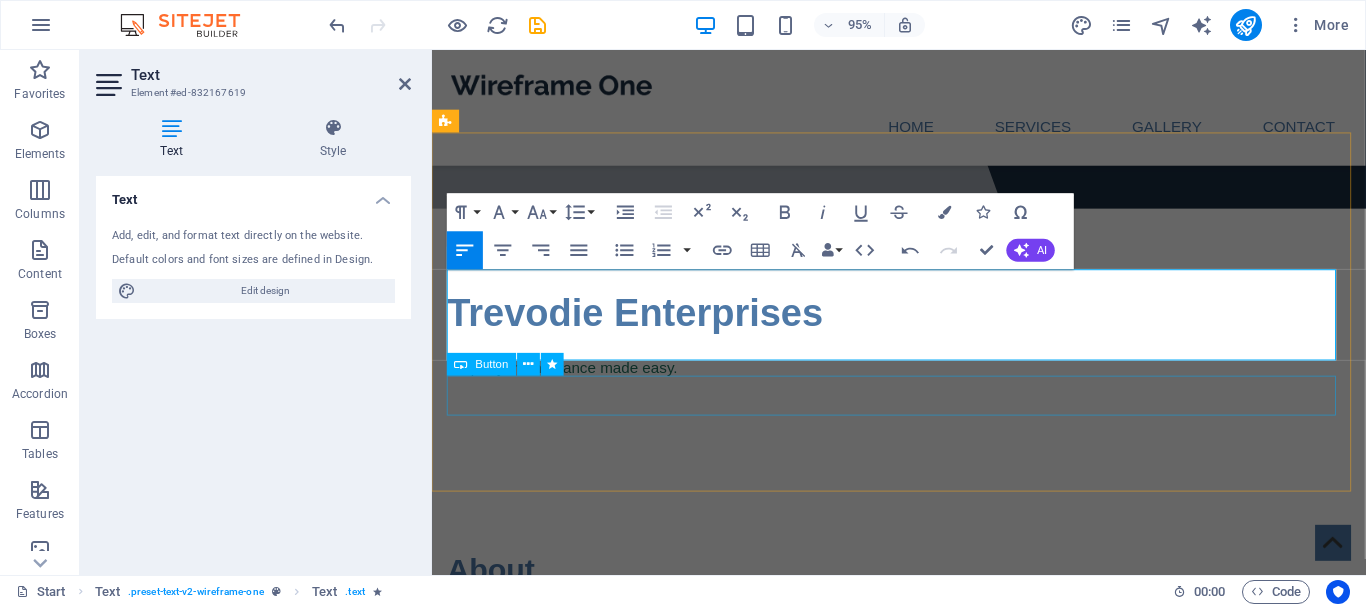 click on "LEARN MORE" at bounding box center (923, 770) 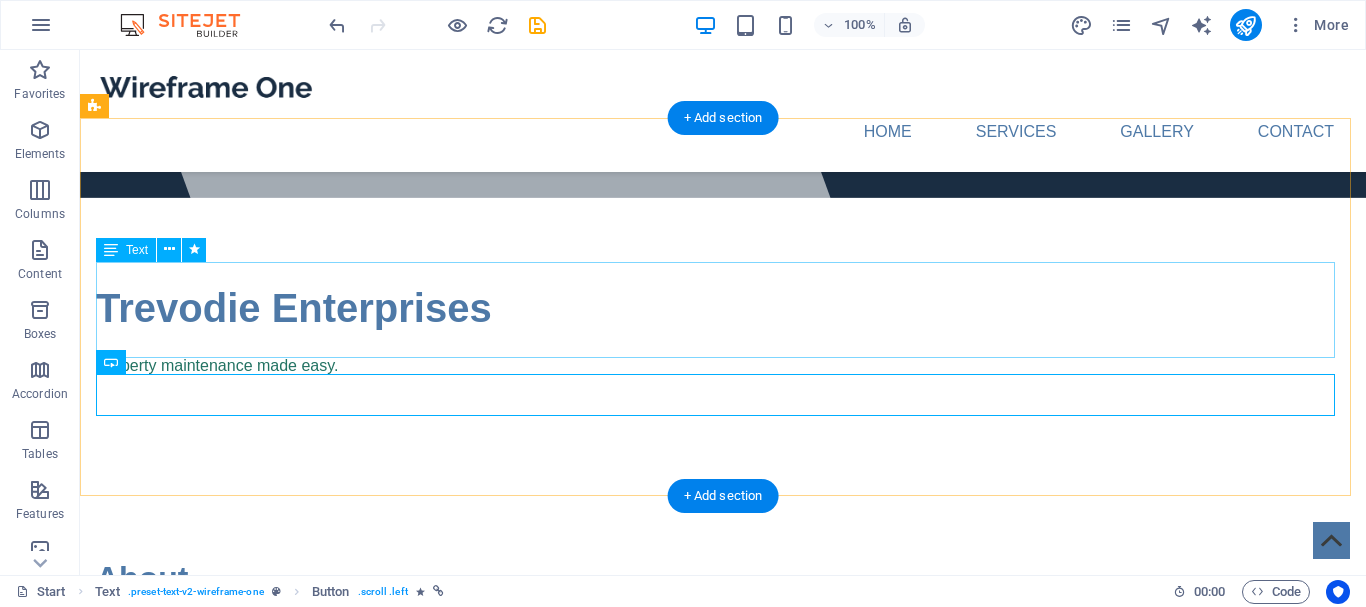 click on "[FIRST] and [FIRST] from Trevodie provide maintenance services in the [GREENSBOROUGH] and [DAYLESFORD] areas.  With a background in common sense, old fashioned service, compassion and with a touch of engineering know how, Trevodie makes small, medium and larger jobs straight forward.  From fixing that annoying door that wont close to rebuilding decks, we have you covered.  Operating since 2018 we have built up an extensive gallery of works. Visit the gallery page to have a look at the type of work we have done." at bounding box center [723, 666] 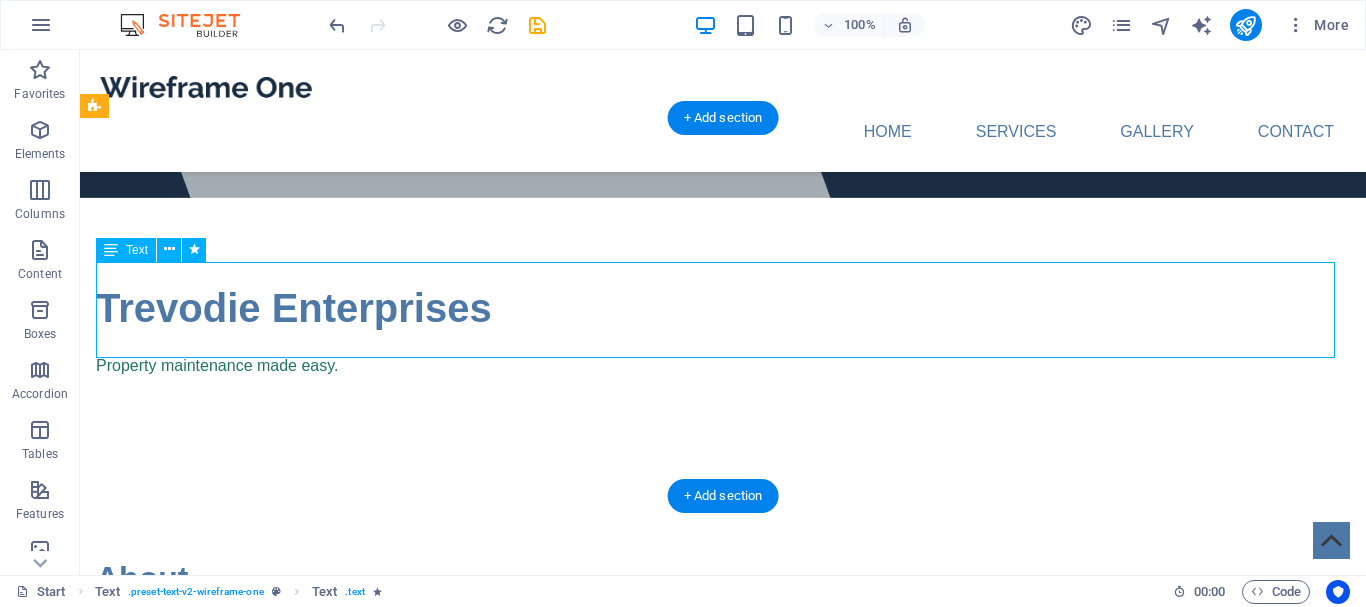click on "[FIRST] and [FIRST] from Trevodie provide maintenance services in the [GREENSBOROUGH] and [DAYLESFORD] areas.  With a background in common sense, old fashioned service, compassion and with a touch of engineering know how, Trevodie makes small, medium and larger jobs straight forward.  From fixing that annoying door that wont close to rebuilding decks, we have you covered.  Operating since 2018 we have built up an extensive gallery of works. Visit the gallery page to have a look at the type of work we have done." at bounding box center [723, 666] 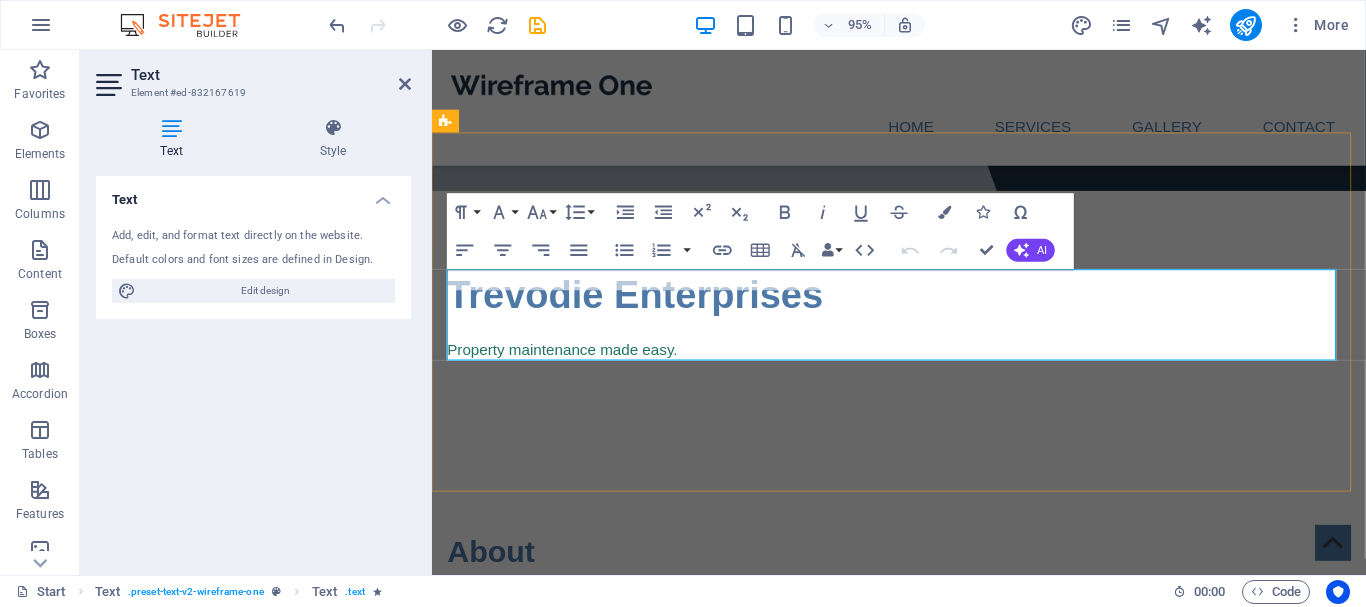 drag, startPoint x: 1358, startPoint y: 362, endPoint x: 1414, endPoint y: 402, distance: 68.8186 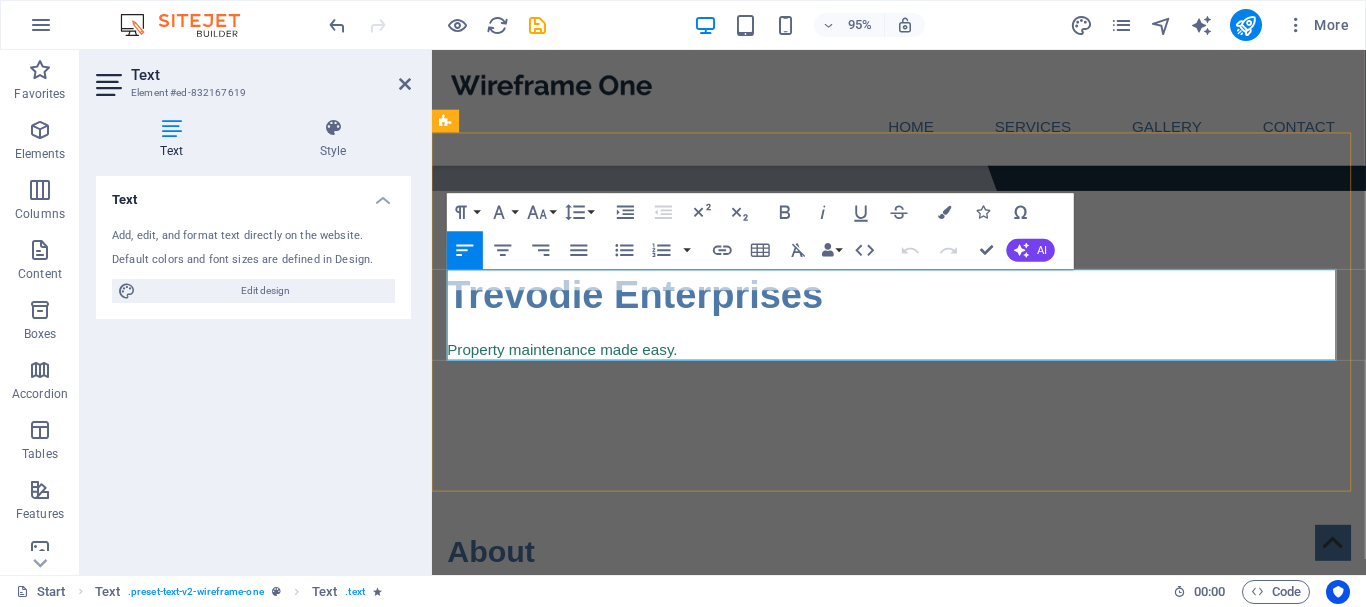 click on "[FIRST] and [FIRST] from Trevodie provide maintenance services in the [GREENSBOROUGH] and [DAYLESFORD] areas.  With a background in common sense, old fashioned service, compassion and with a touch of engineering know how, Trevodie makes small, medium and larger jobs straight forward.  From fixing that annoying door that wont close to rebuilding decks, we have you covered.  Operating since 2018 we have built up an extensive gallery of works. Visit the gallery page to have a look at the type of work we have done." at bounding box center [923, 678] 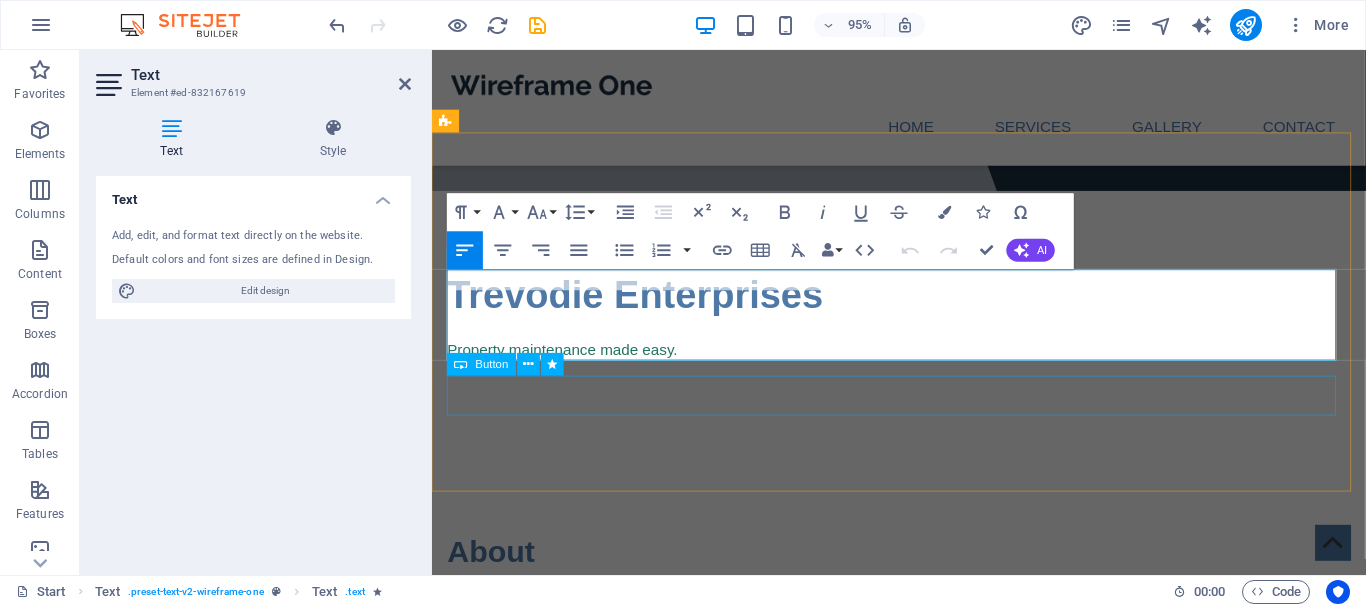 type 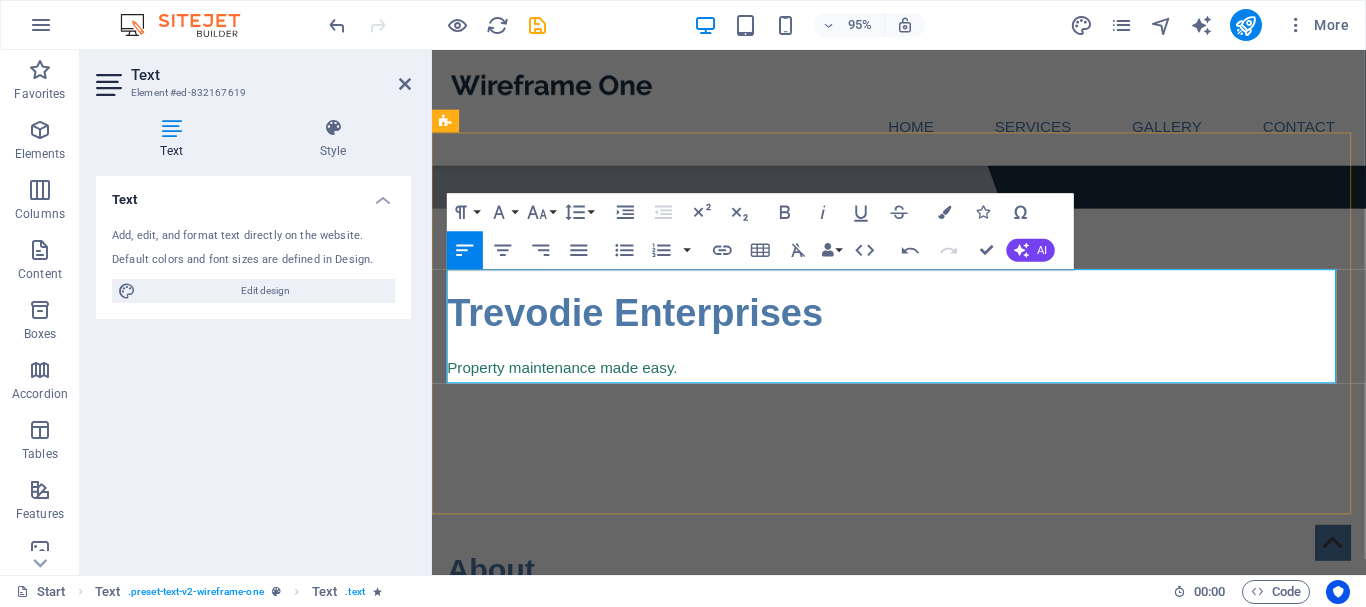 click on "[FIRST] and [FIRST] from Trevodie provide maintenance services in the Greensborough and Daylesford areas.  With a background in common sense, old fashioned service, compassion and with a touch of engineering know how, Trevodie makes small, medium and larger jobs straight forward.  From fixing that annoying door that wont close to rebuilding decks, we have you covered.  Operating since [YEAR] we have built up an extensive gallery of works. Visit the gallery page to have a look at the types of work we have done." at bounding box center (923, 685) 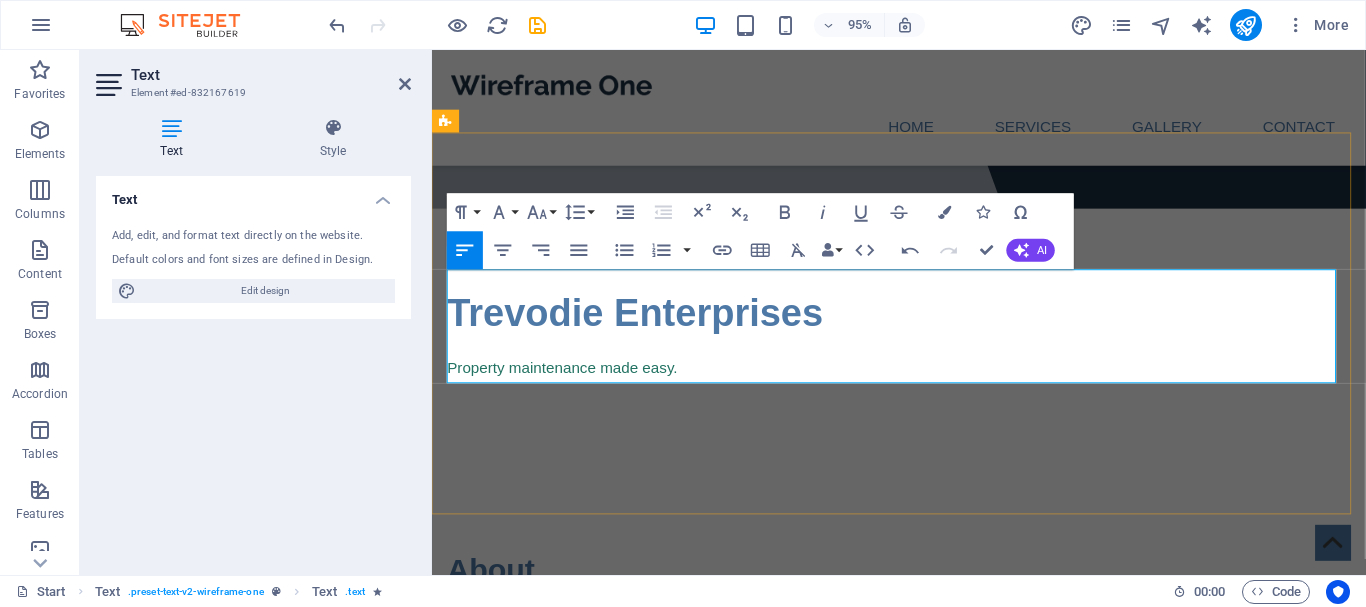 drag, startPoint x: 1365, startPoint y: 362, endPoint x: 1330, endPoint y: 362, distance: 35 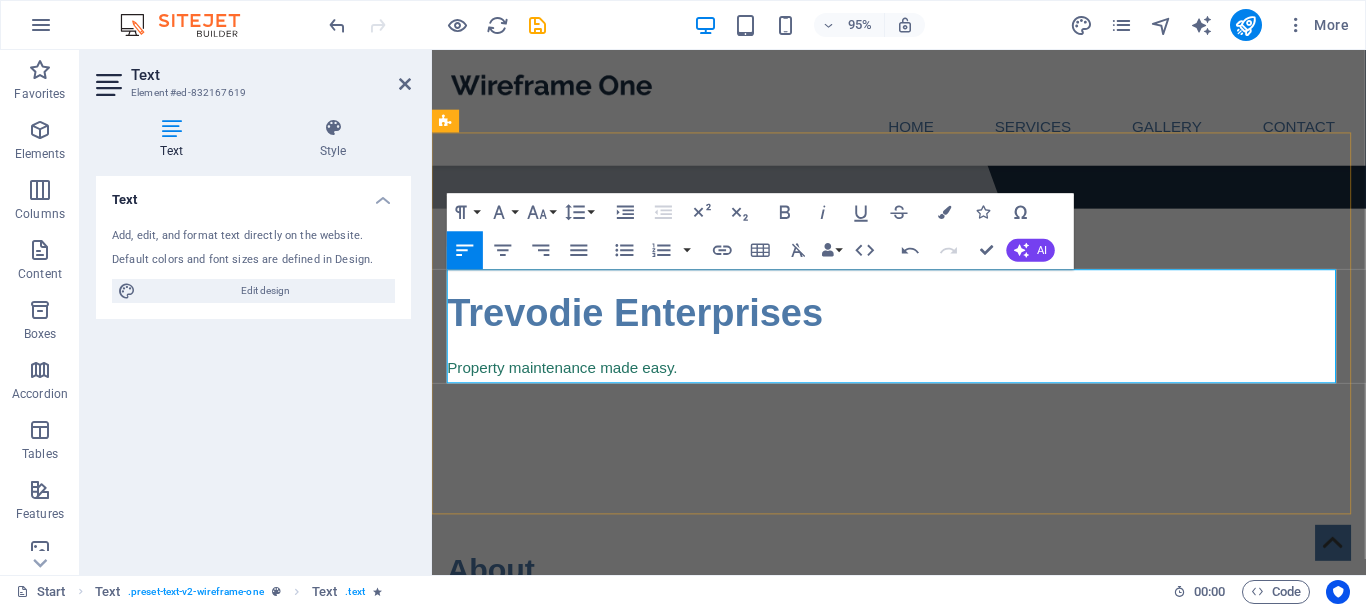 click on "[FIRST] and [LAST] from Trevodie provide maintenance services in the [CITY] and [CITY] areas.  With a background in common sense, old fashioned service, compassion and with a touch of engineering know how, Trevodie makes small, medium and larger jobs straight forward.  From fixing that annoying door that wont close to rebuilding decks, we have you covered.  Operating since 2018 we have built up an extensive gallery of works. Visit the gallery page to have a look at the types of work we havet undertaken.  Feel free to drop us an email, text message or just give us a call for a chat" at bounding box center (923, 697) 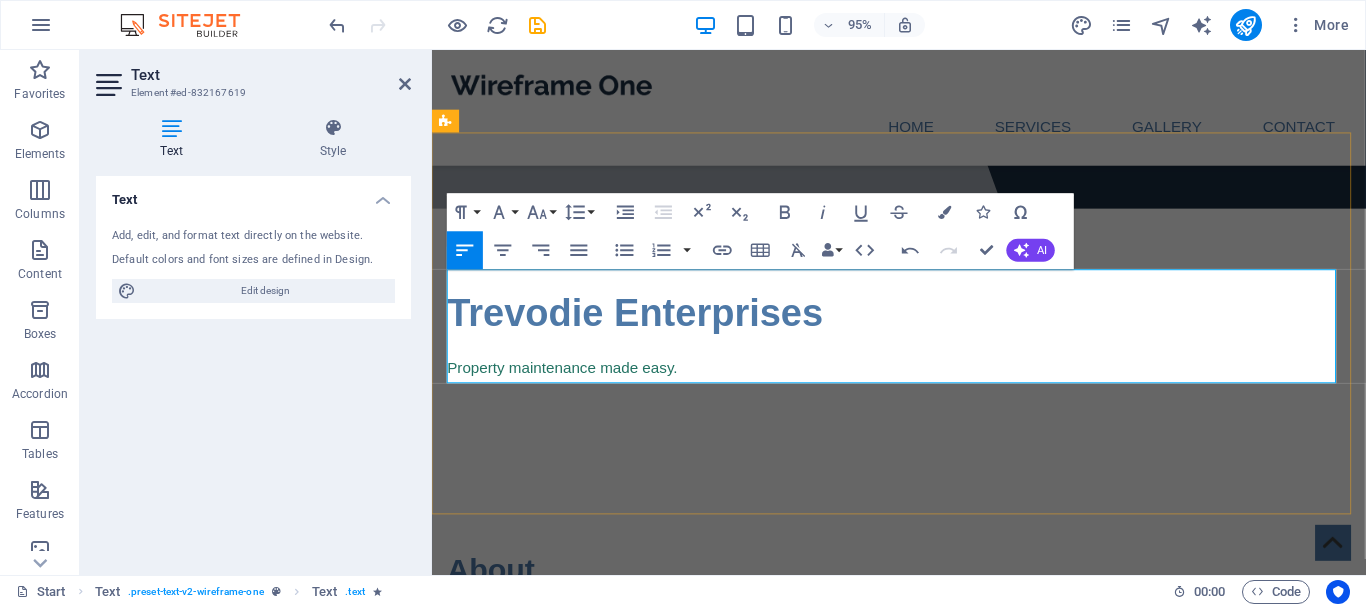 click on "[FIRST] and [LAST] from Trevodie provide maintenance services in the [CITY] and [CITY] areas.  With a background in common sense, old fashioned service, compassion and with a touch of engineering know how, Trevodie makes small, medium and larger jobs straight forward.  From fixing that annoying door that wont close to rebuilding decks, we have you covered.  Operating since 2018 we have built up an extensive gallery of works. Visit the gallery page to have a look at the types of work we haveto see  undertaken.  Feel free to drop us an email, text message or just give us a call for a chat" at bounding box center [923, 697] 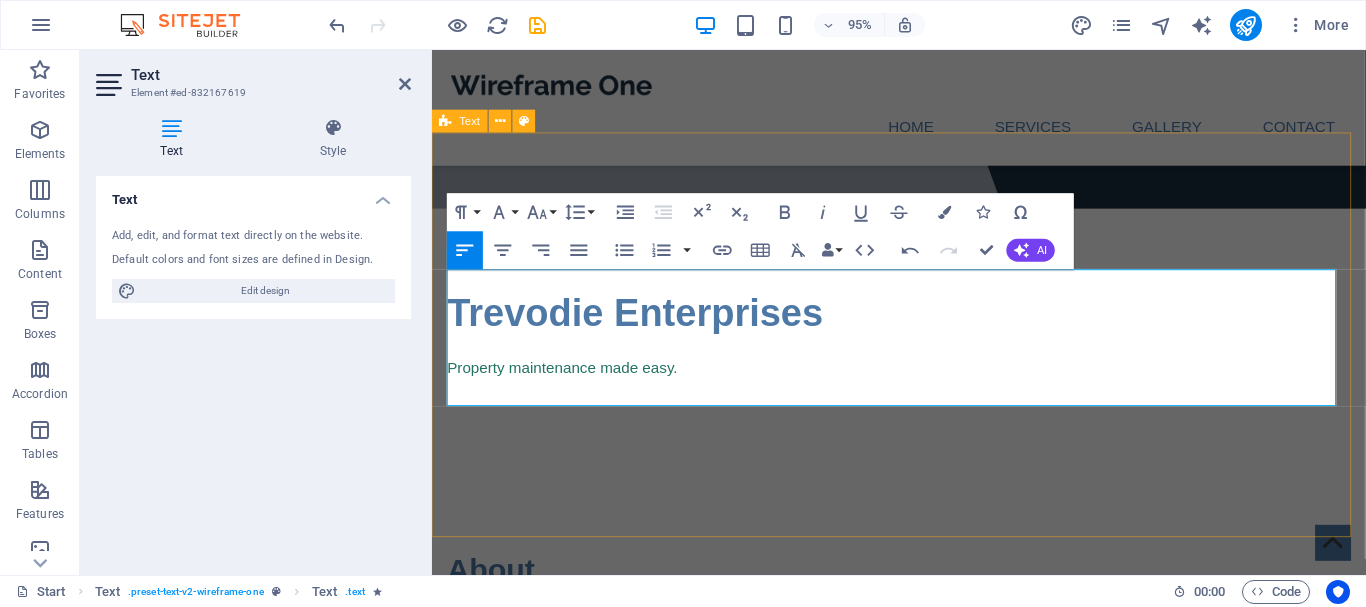 drag, startPoint x: 1225, startPoint y: 211, endPoint x: 1203, endPoint y: 219, distance: 23.409399 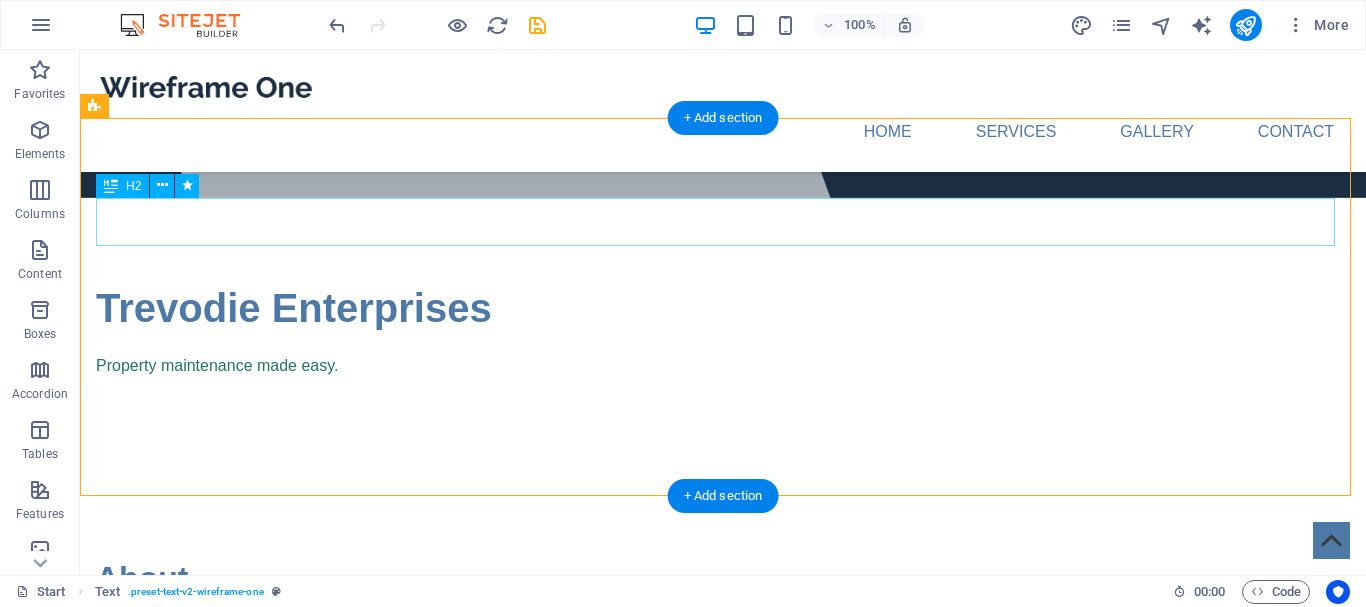 click on "About" at bounding box center (723, 578) 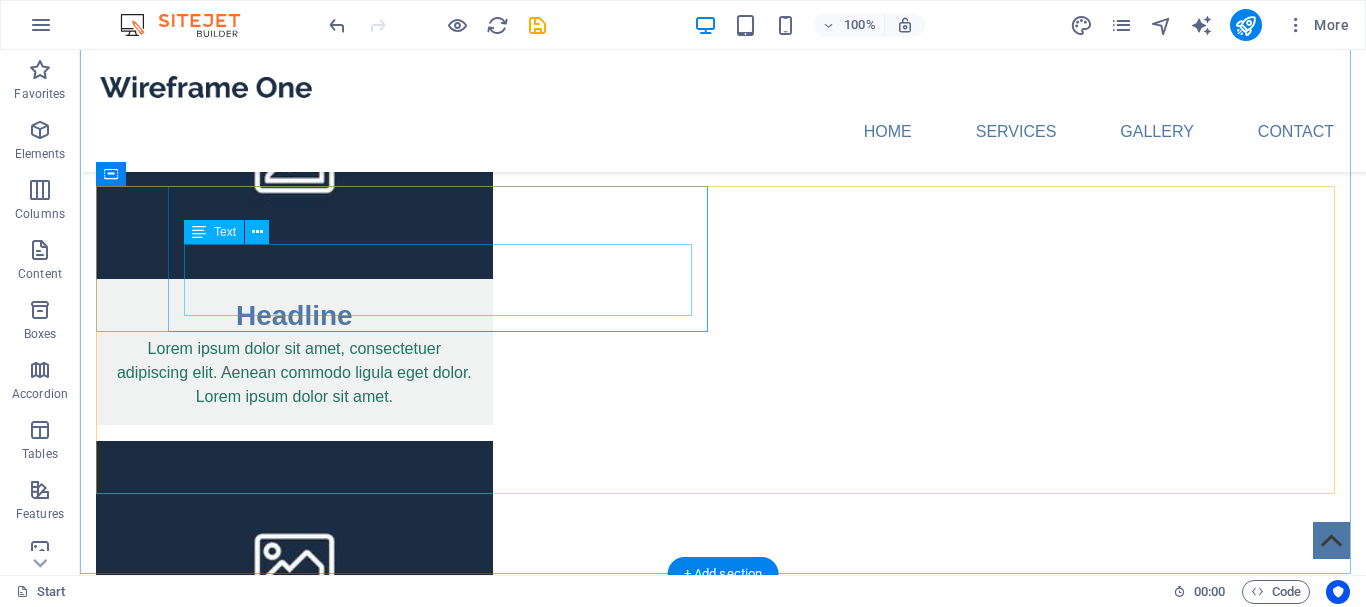 scroll, scrollTop: 2500, scrollLeft: 0, axis: vertical 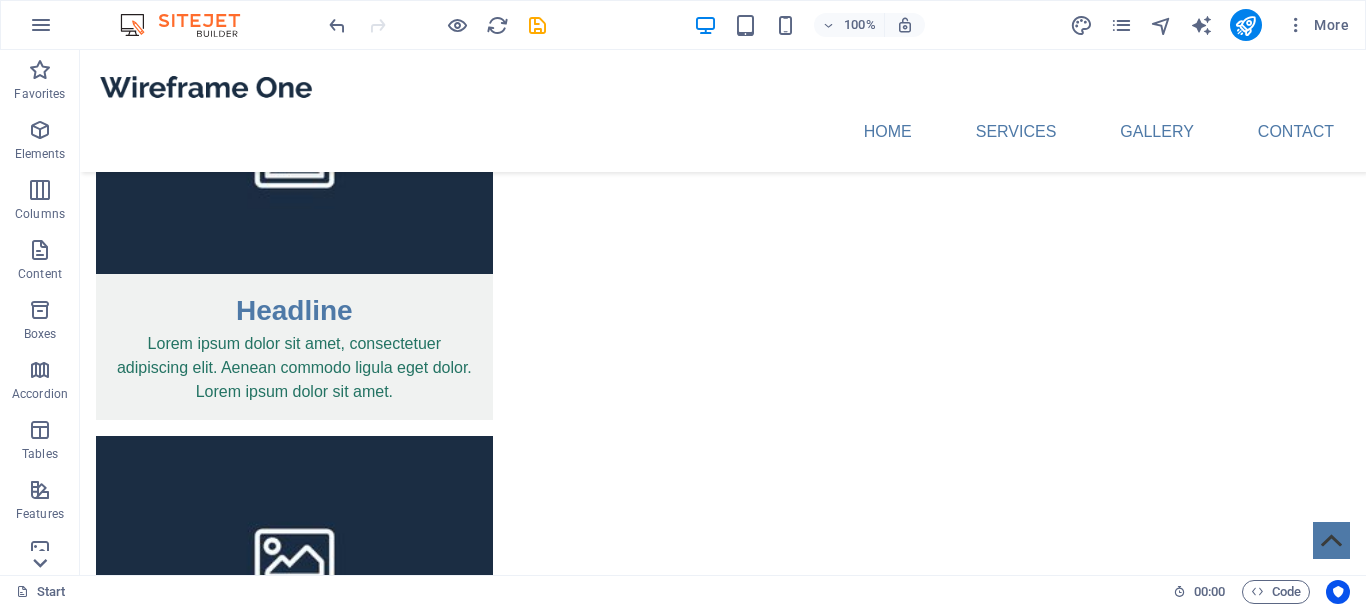 click 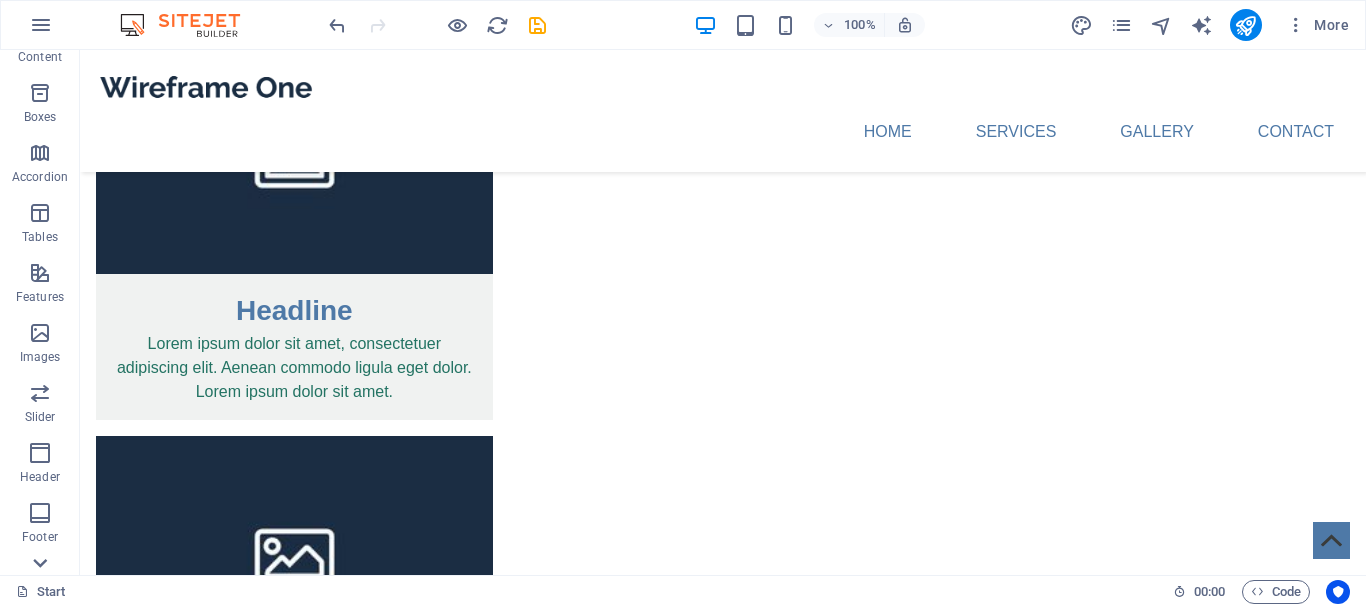 scroll, scrollTop: 375, scrollLeft: 0, axis: vertical 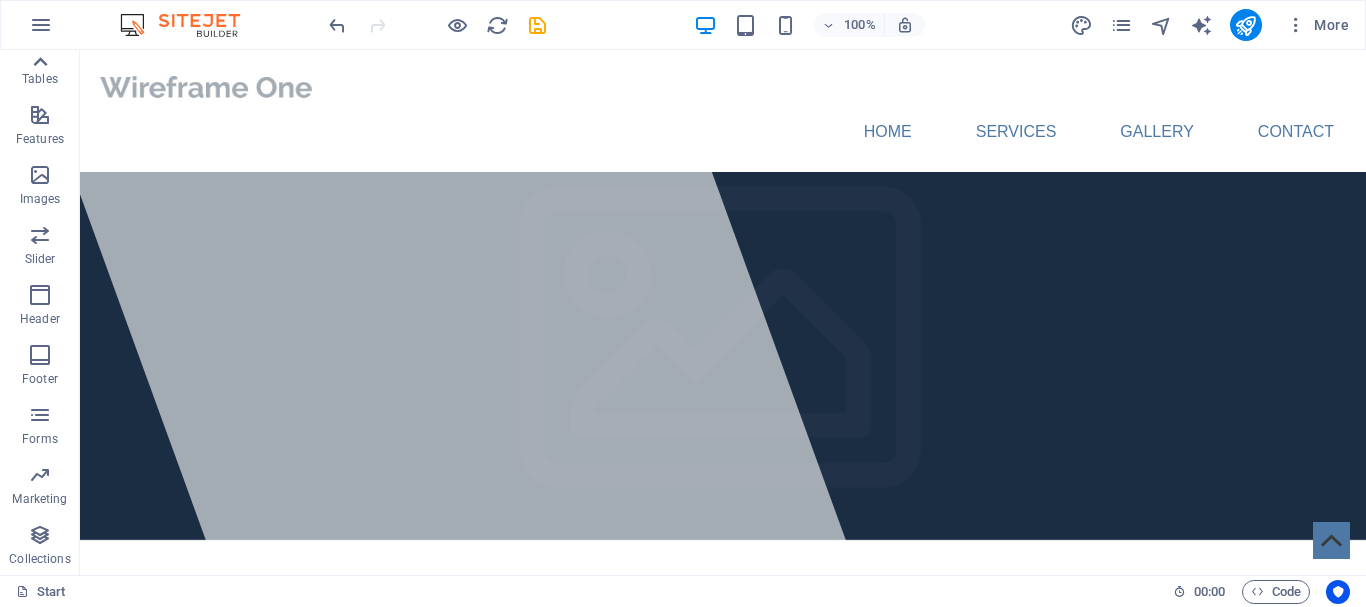 click 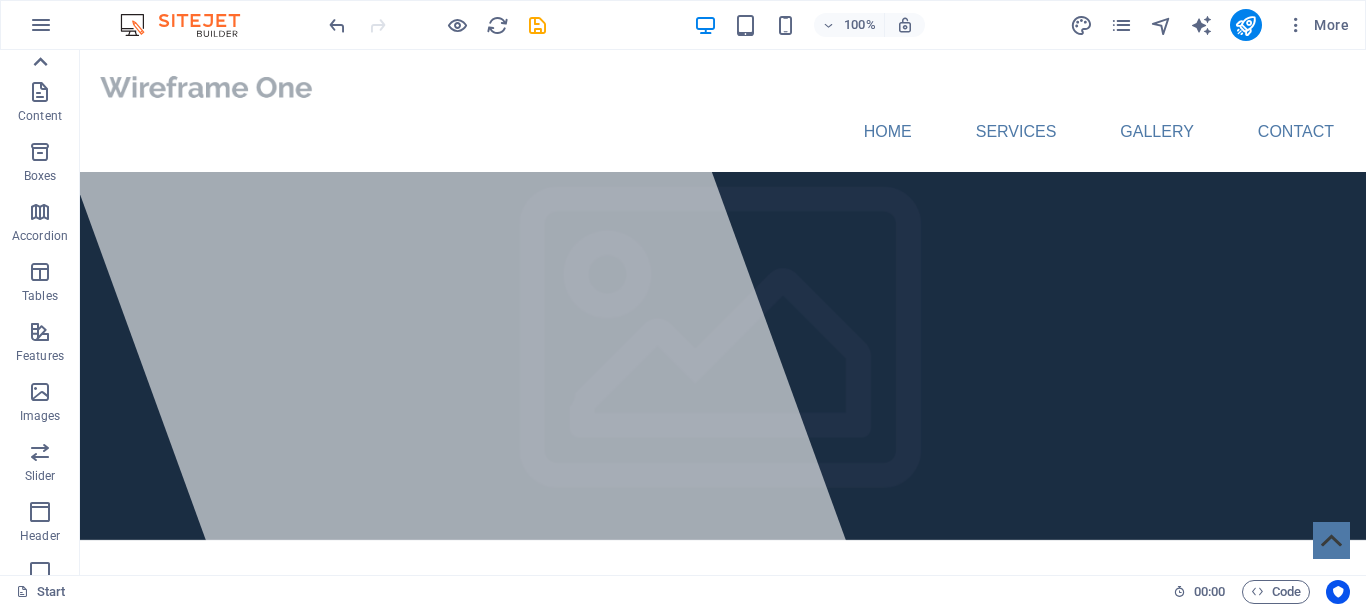 scroll, scrollTop: 0, scrollLeft: 0, axis: both 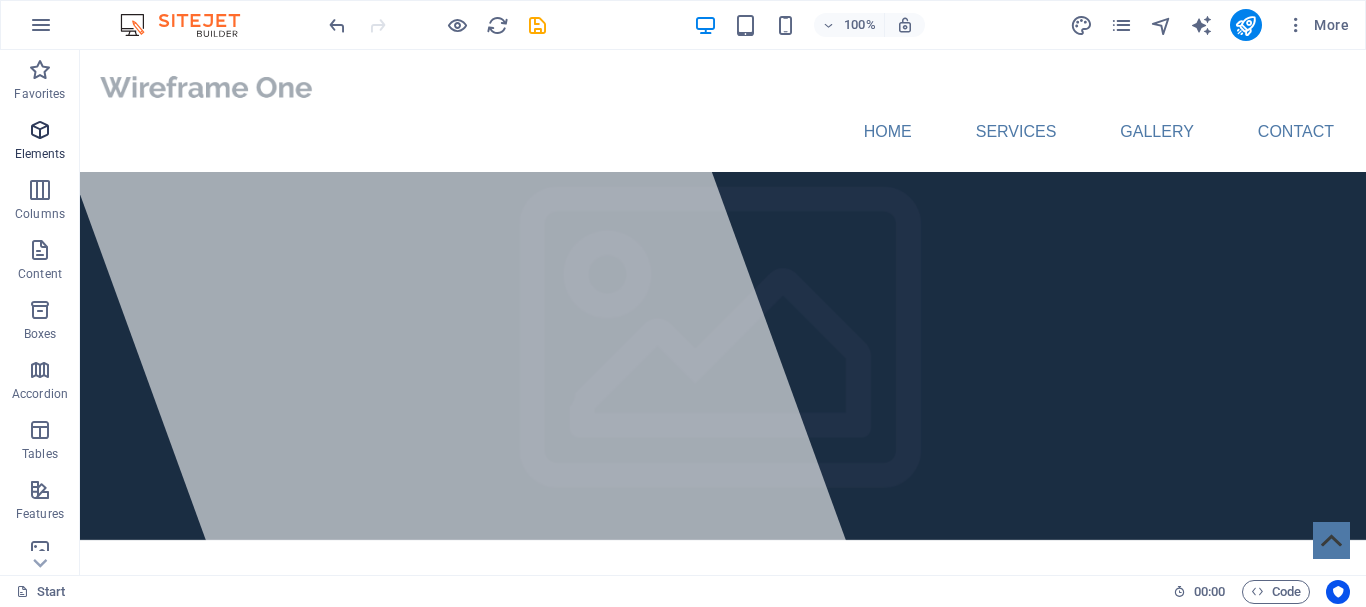 click at bounding box center [40, 130] 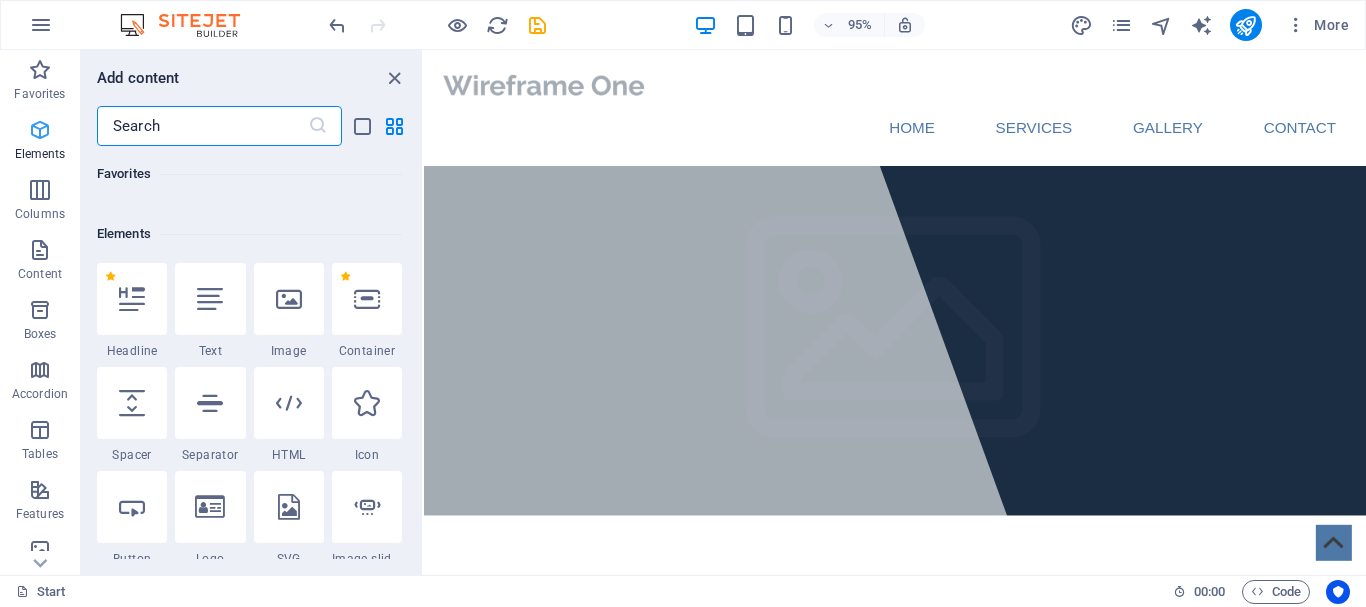 scroll, scrollTop: 213, scrollLeft: 0, axis: vertical 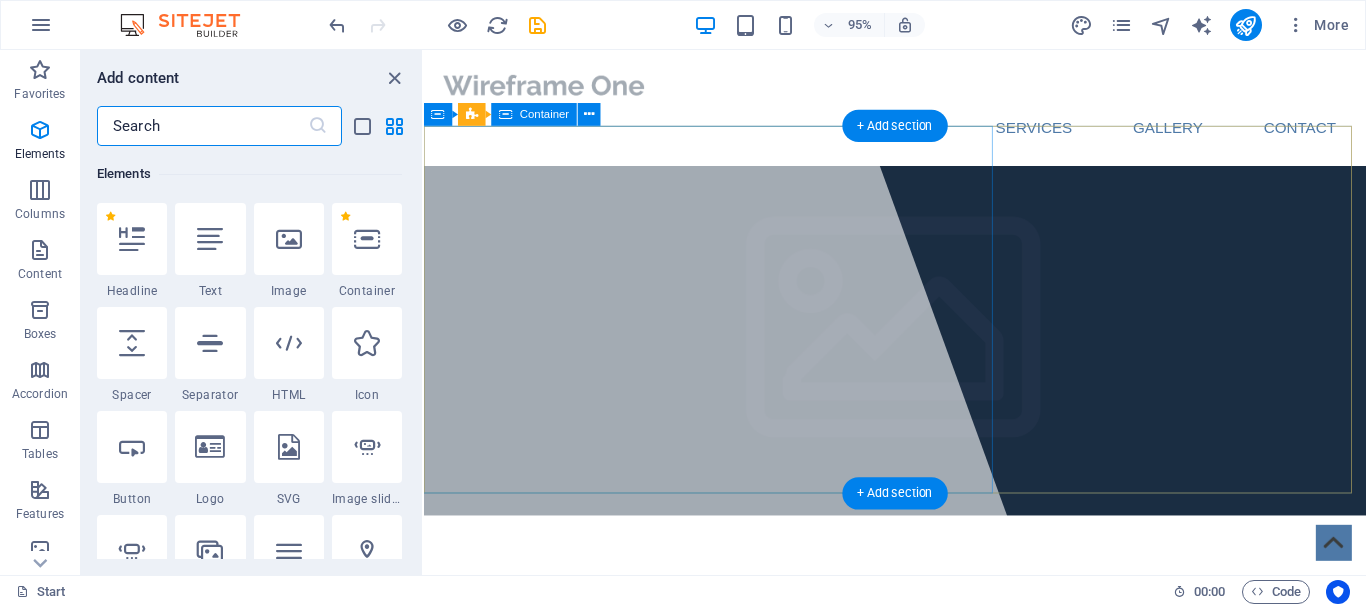 click at bounding box center [639, 326] 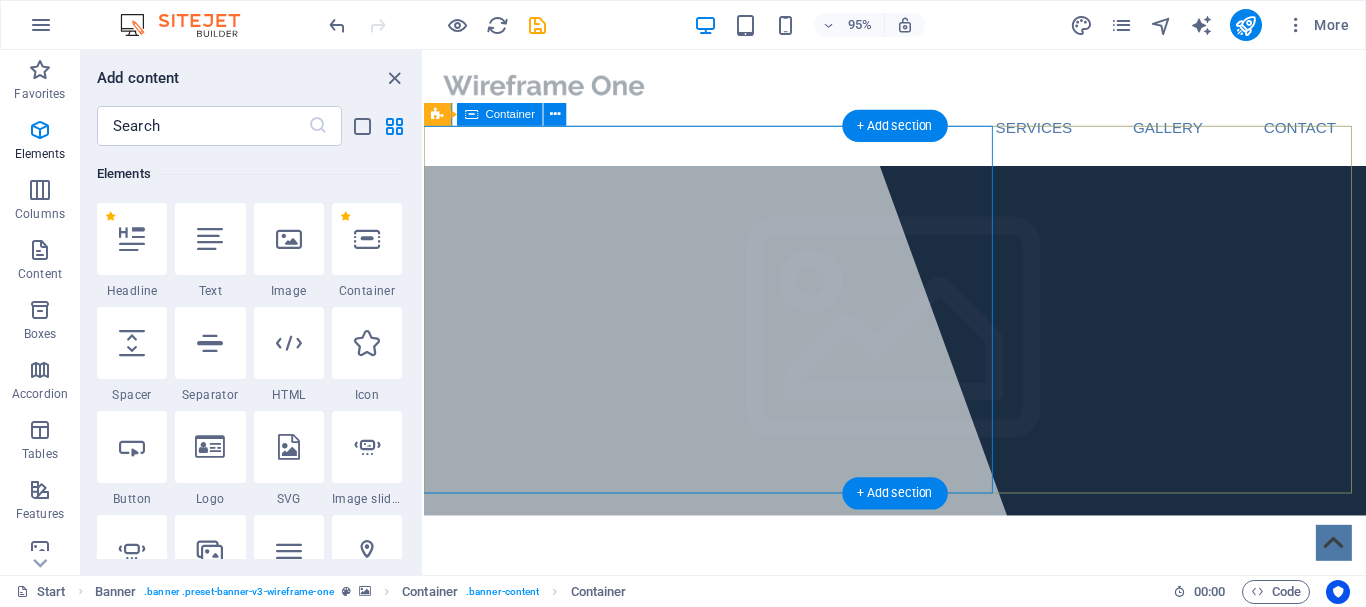 click on "Trevodie Enterprises Property maintenance made easy." at bounding box center (920, 678) 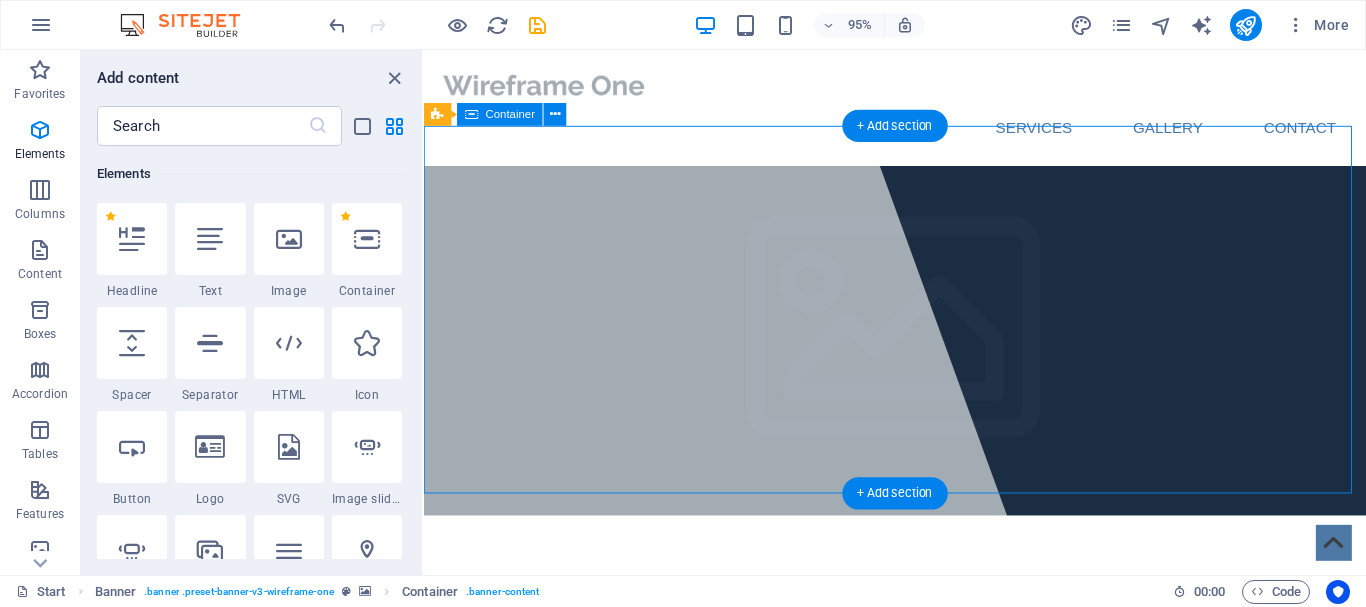 click on "Trevodie Enterprises Property maintenance made easy." at bounding box center [920, 678] 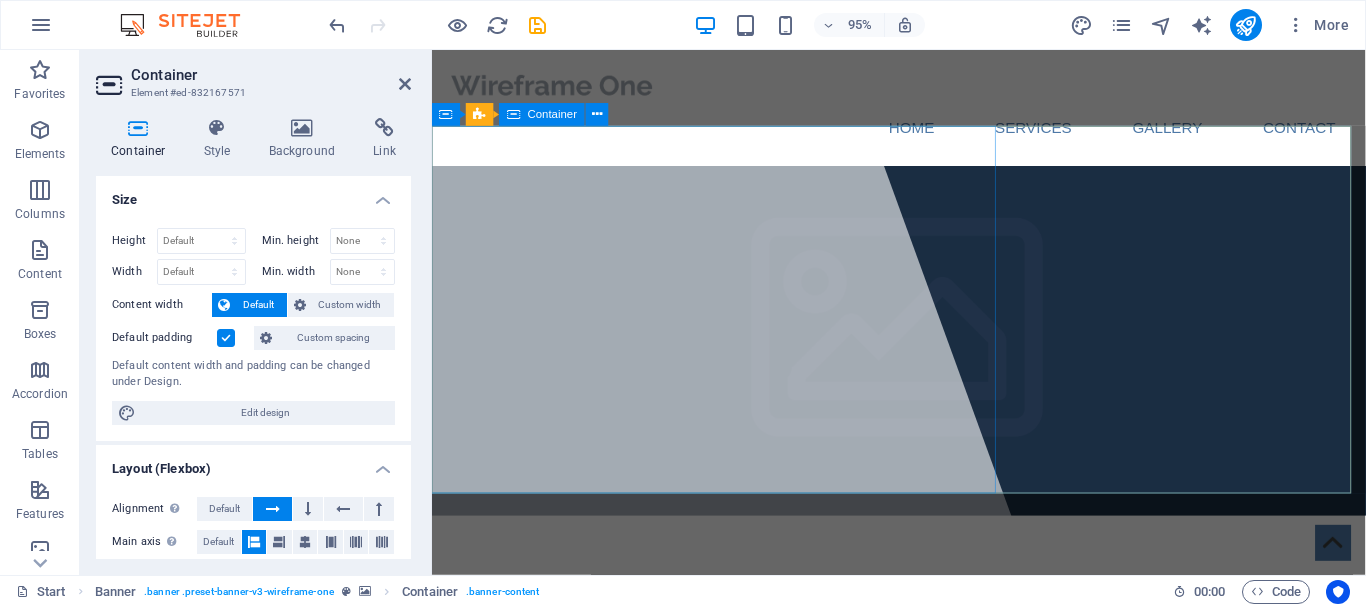 click at bounding box center (643, 326) 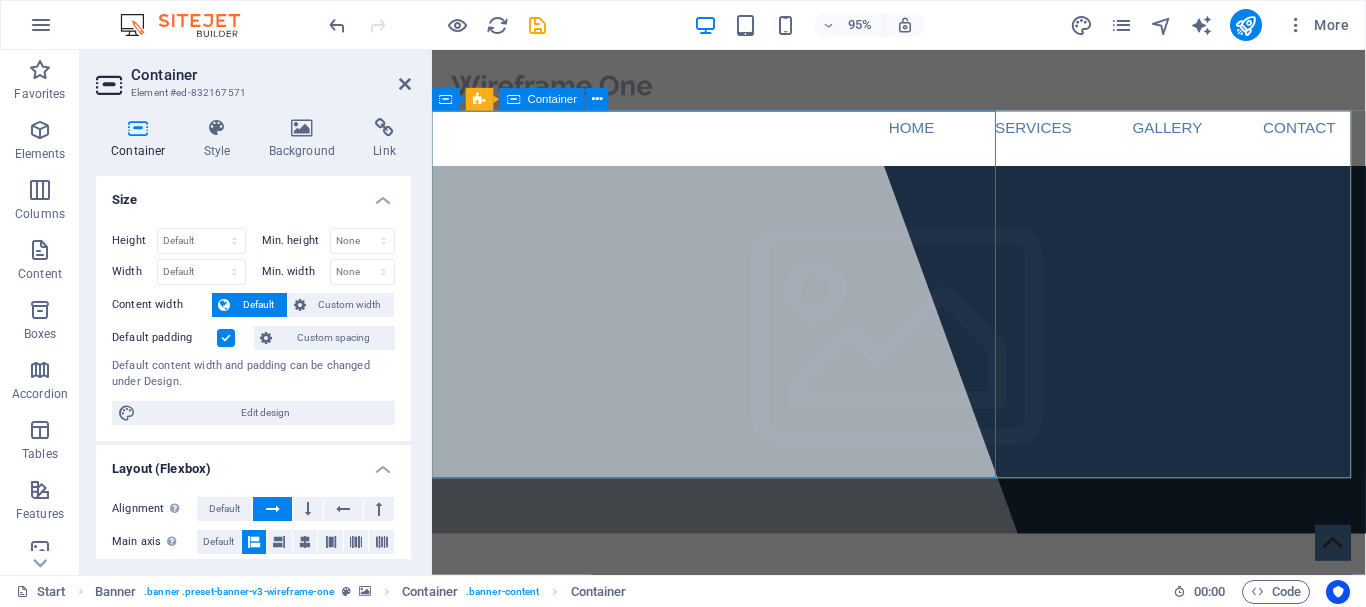 scroll, scrollTop: 100, scrollLeft: 0, axis: vertical 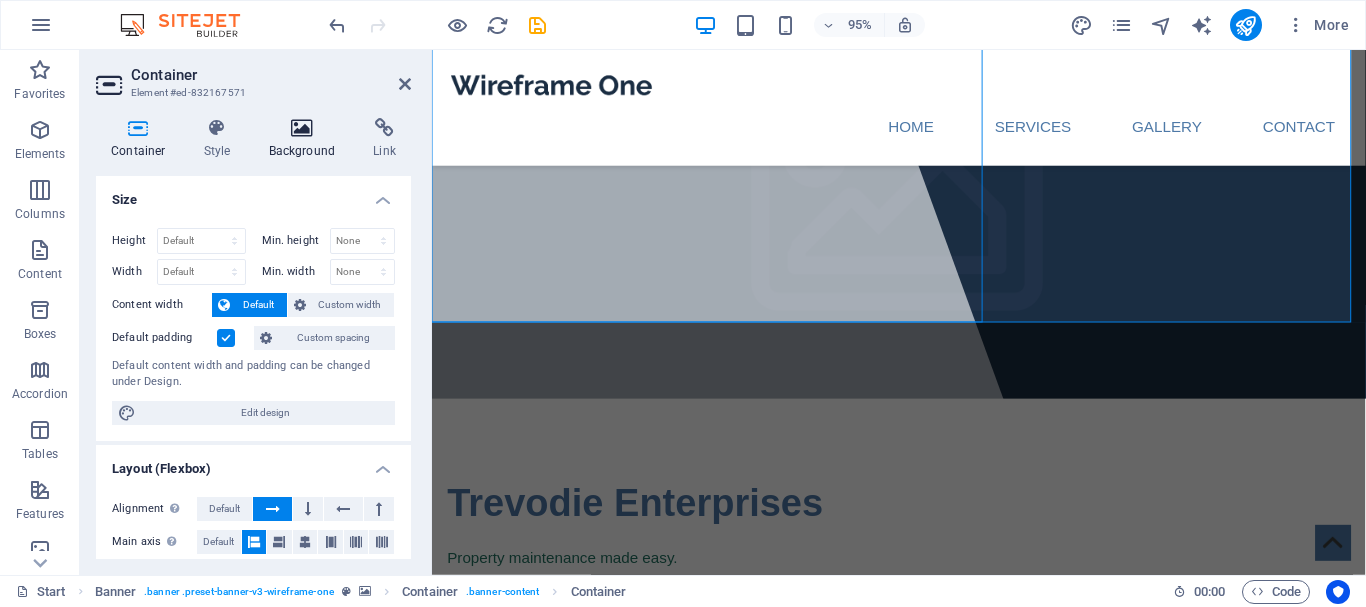 click at bounding box center [302, 128] 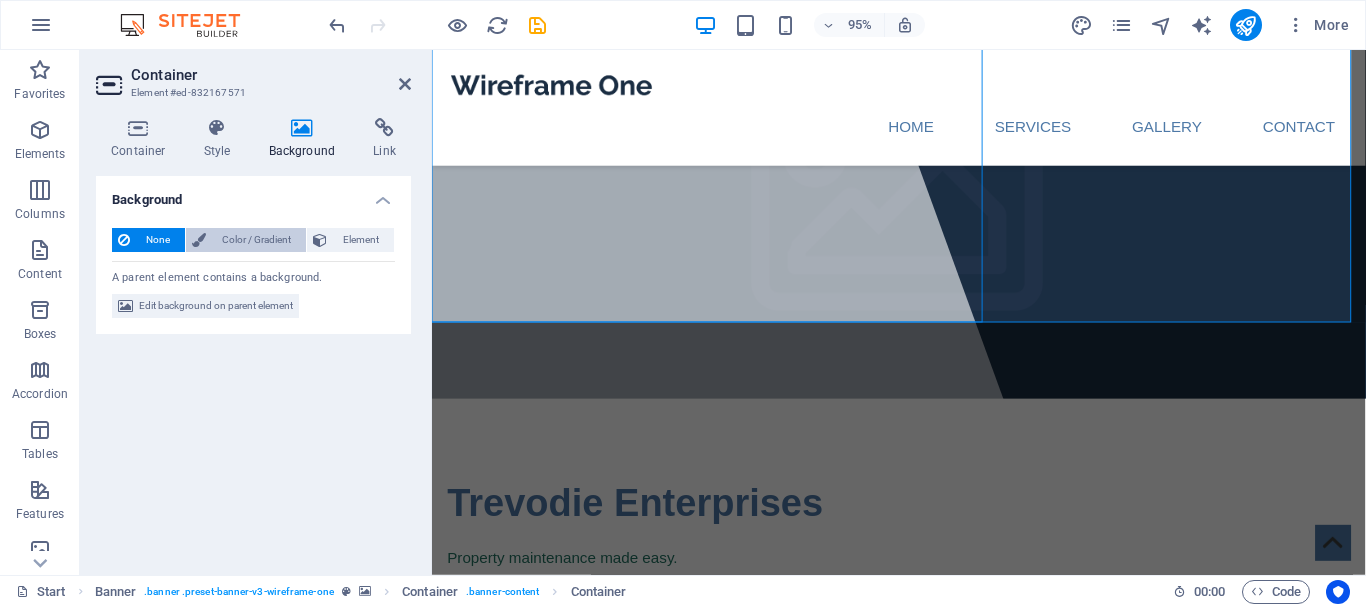 click on "Color / Gradient" at bounding box center [256, 240] 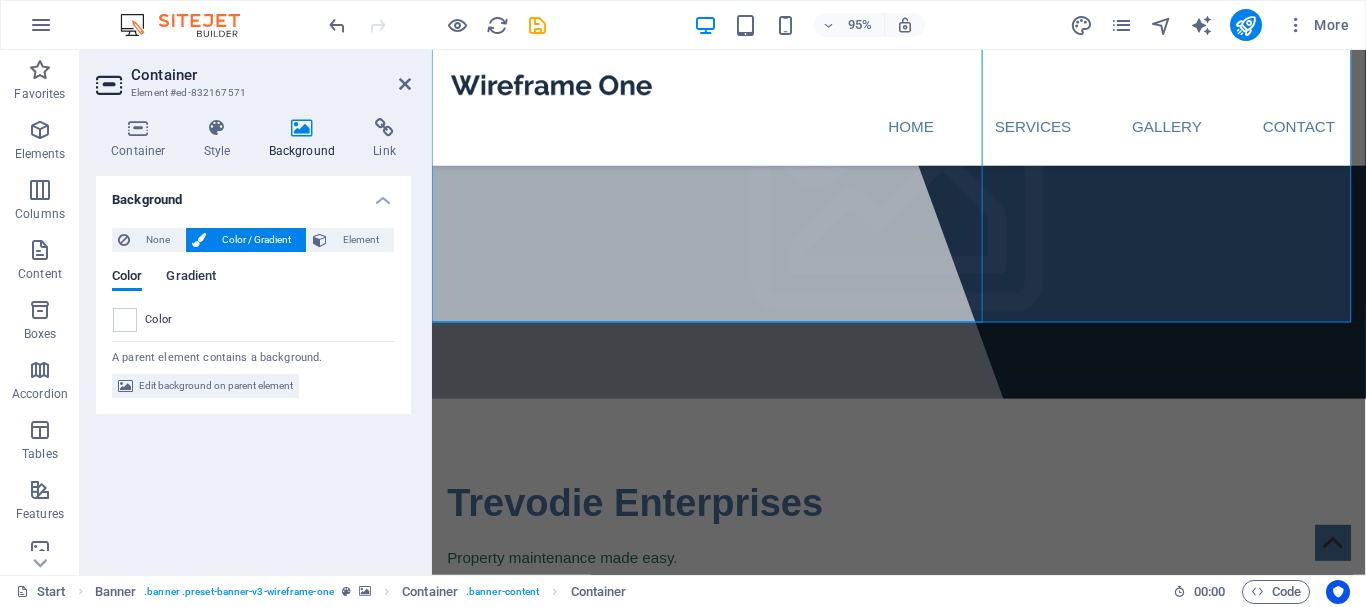 click on "Gradient" at bounding box center (191, 278) 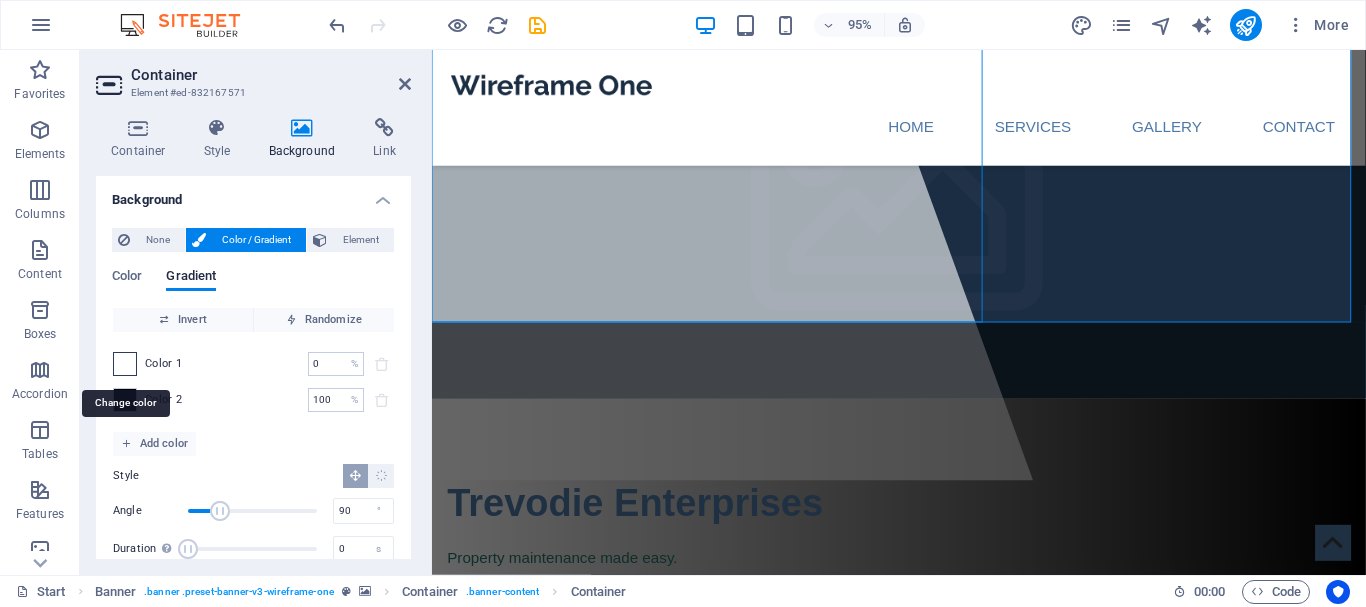 click at bounding box center (125, 364) 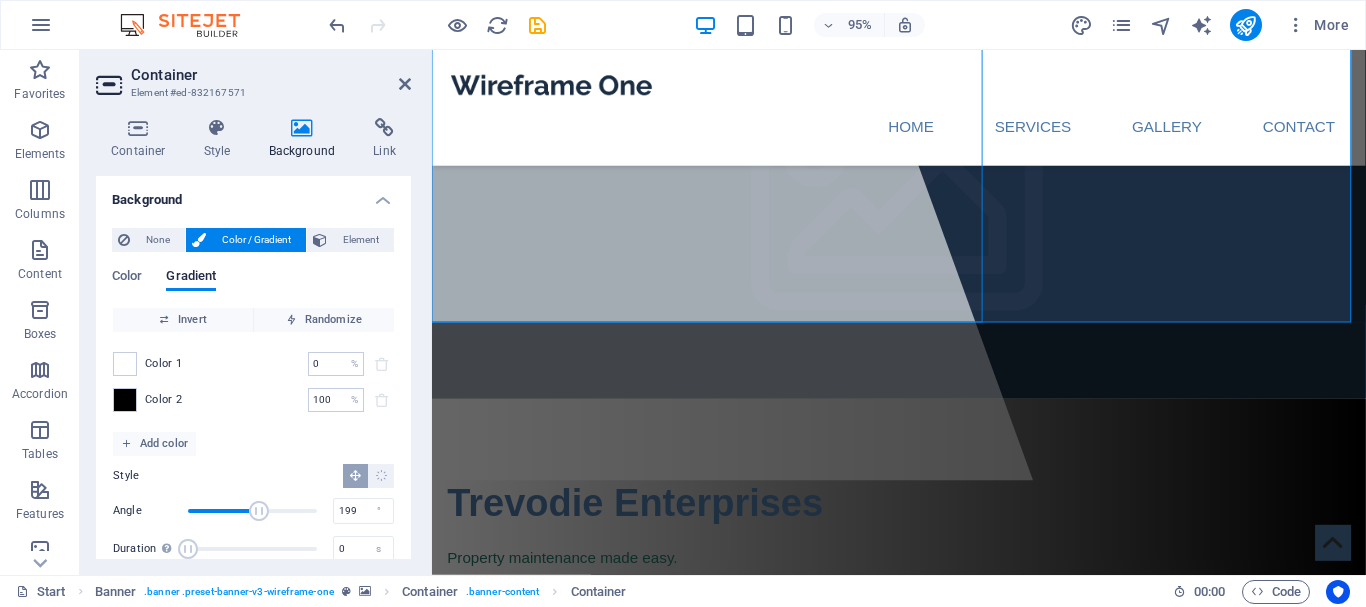 drag, startPoint x: 217, startPoint y: 508, endPoint x: 257, endPoint y: 506, distance: 40.04997 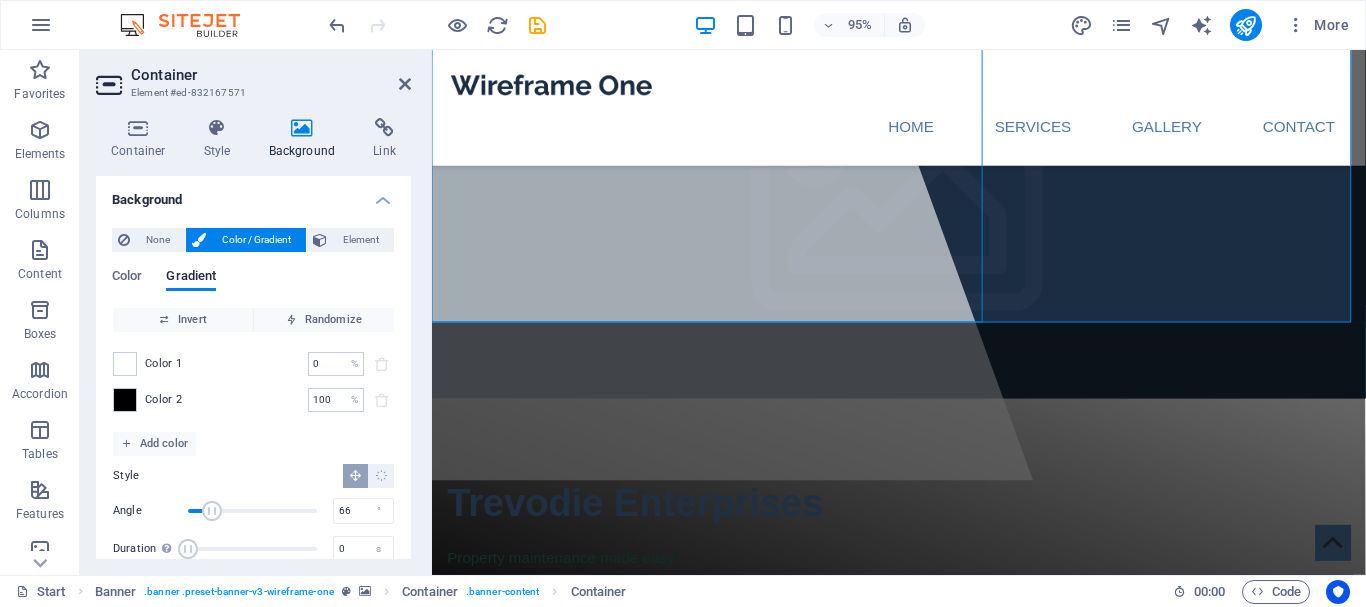 drag, startPoint x: 259, startPoint y: 512, endPoint x: 211, endPoint y: 512, distance: 48 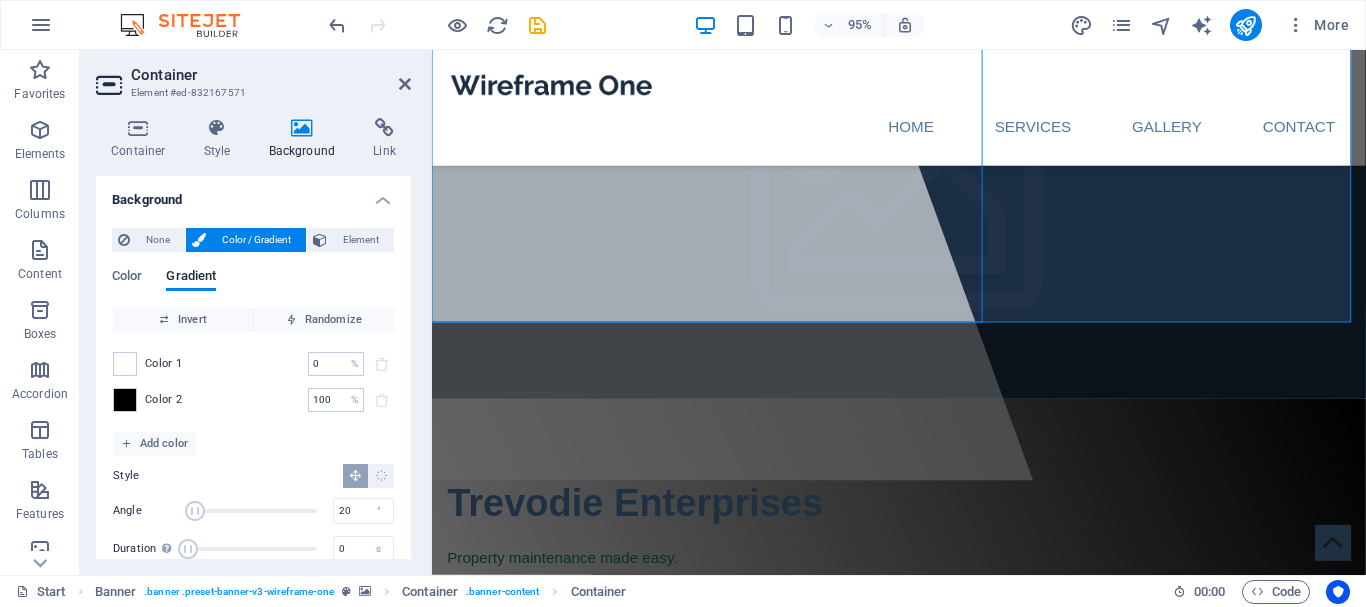 drag, startPoint x: 213, startPoint y: 508, endPoint x: 195, endPoint y: 511, distance: 18.248287 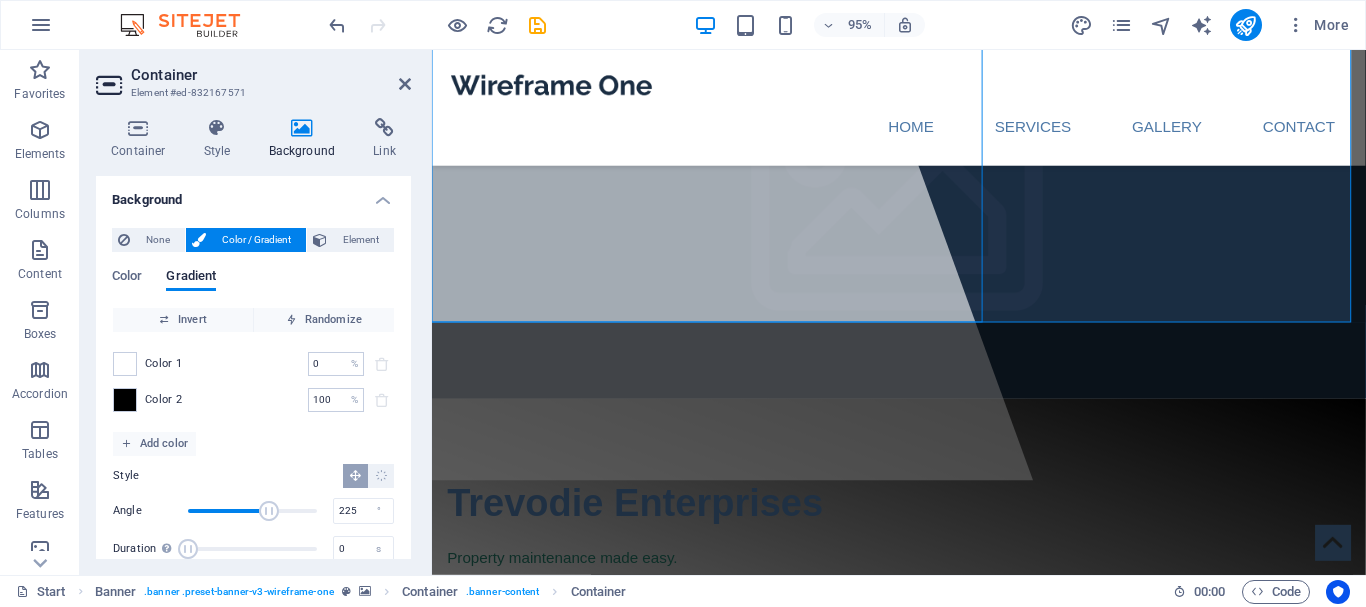 drag, startPoint x: 192, startPoint y: 511, endPoint x: 266, endPoint y: 513, distance: 74.02702 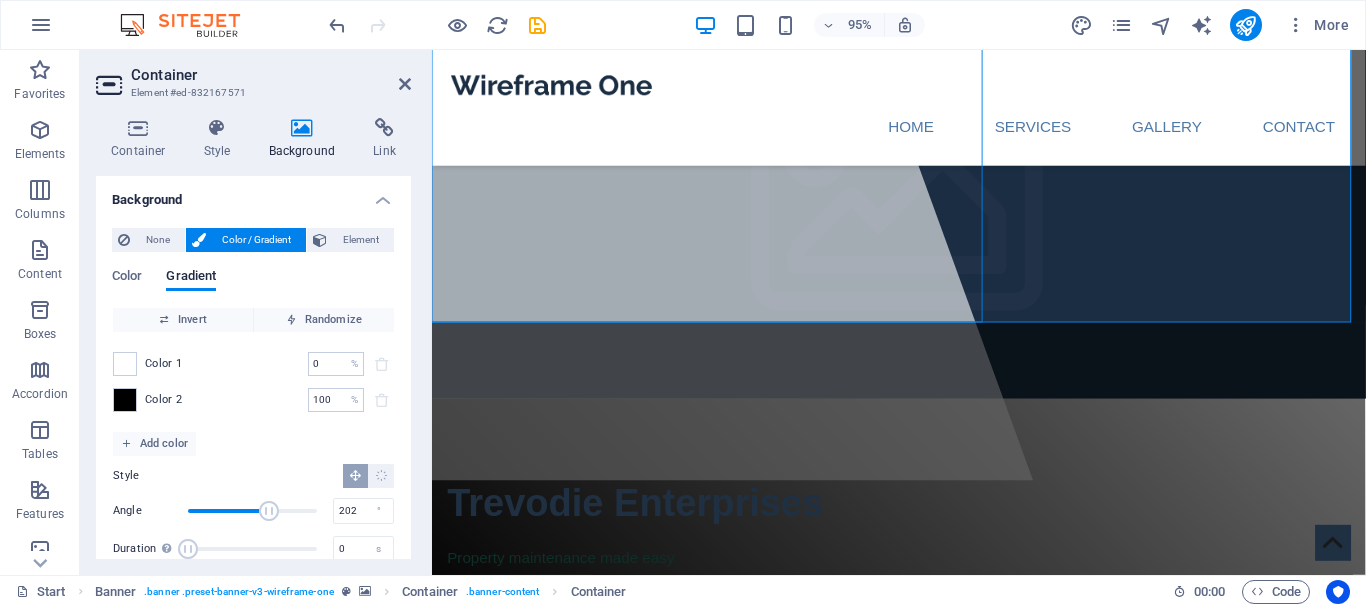 type on "199" 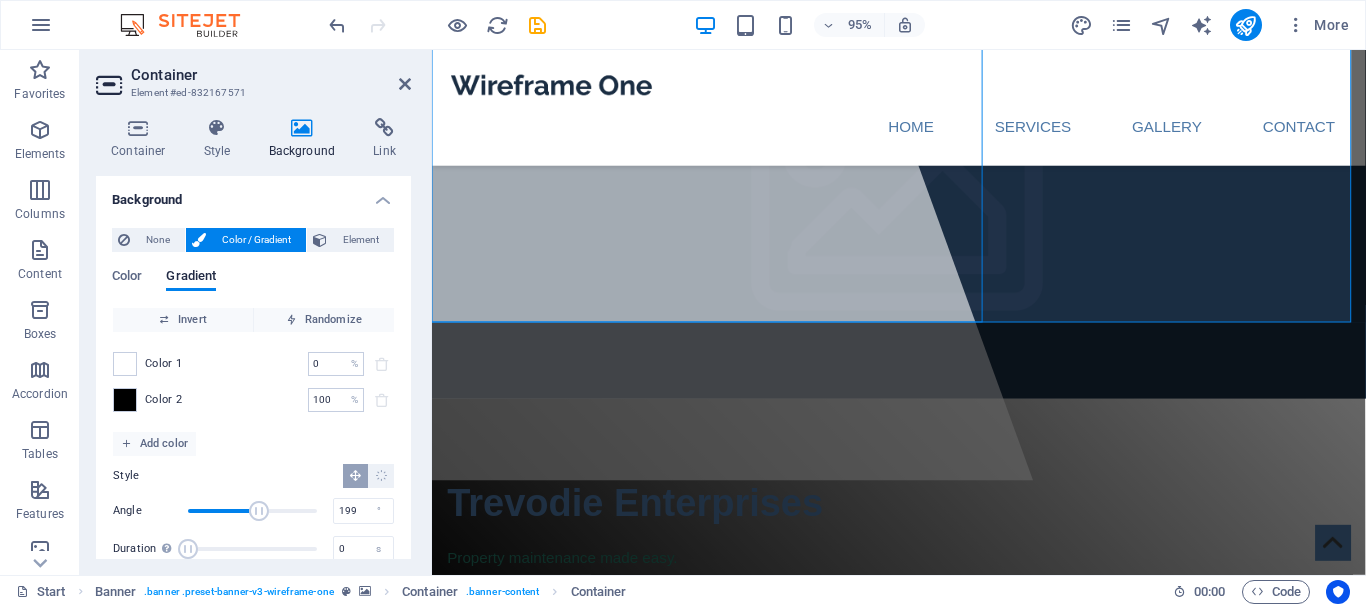 click at bounding box center [259, 511] 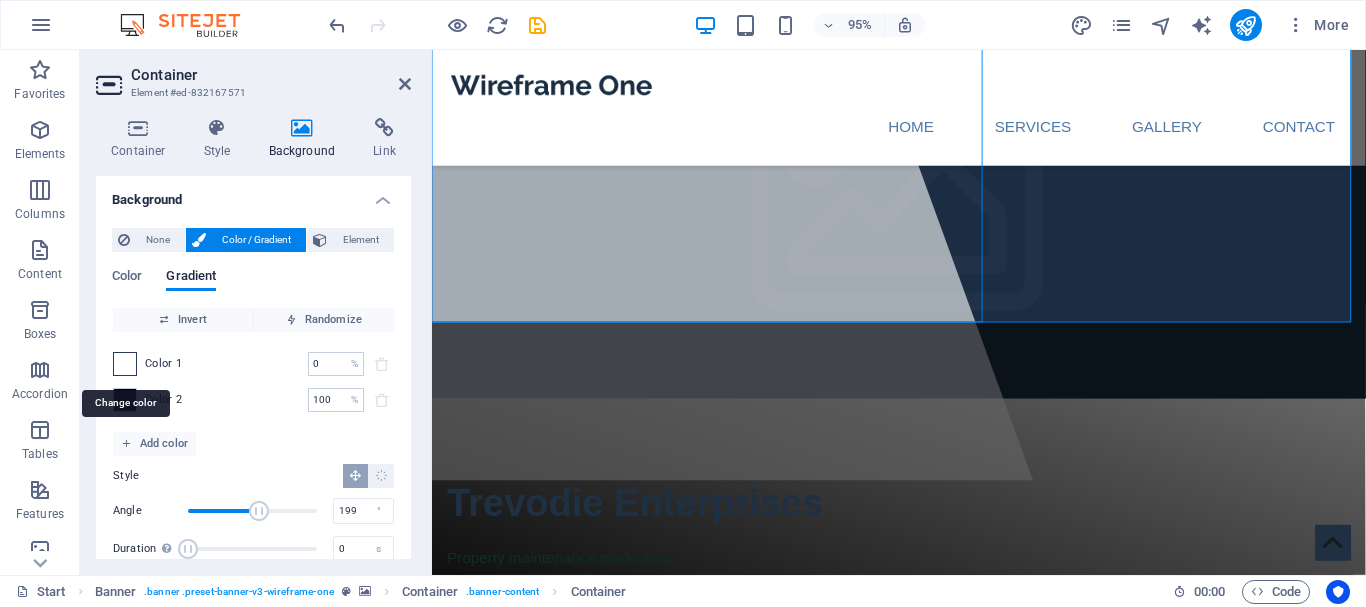 click at bounding box center (125, 364) 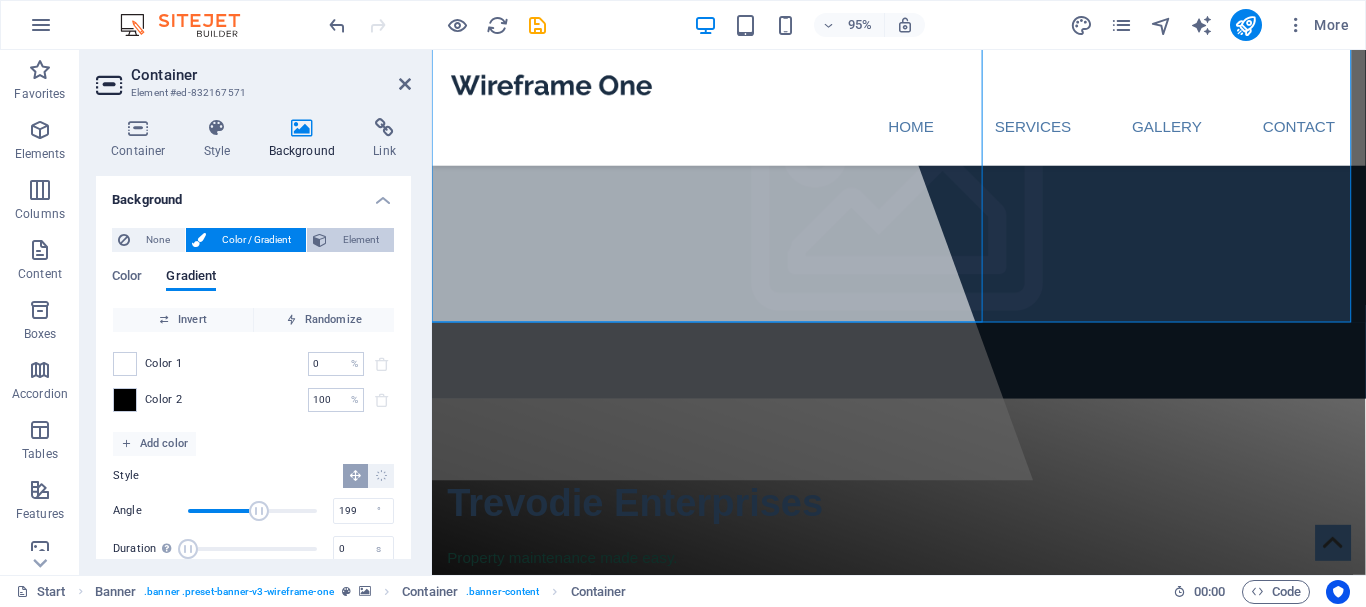 click on "Element" at bounding box center (360, 240) 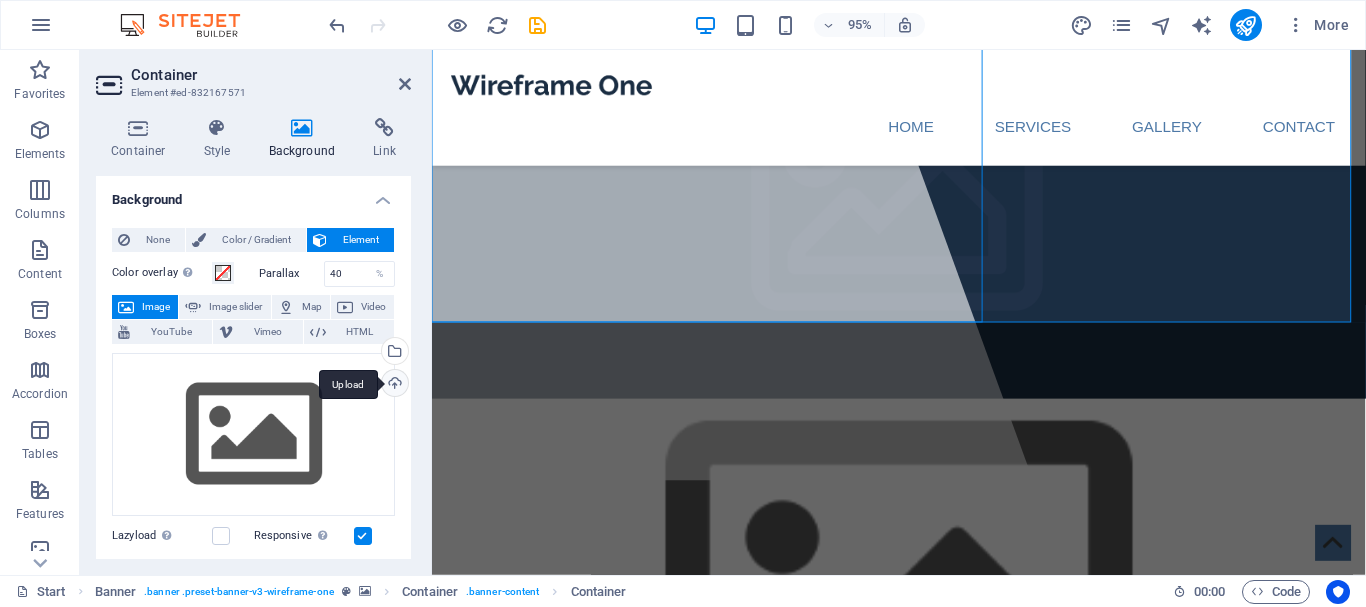 click on "Upload" at bounding box center (393, 385) 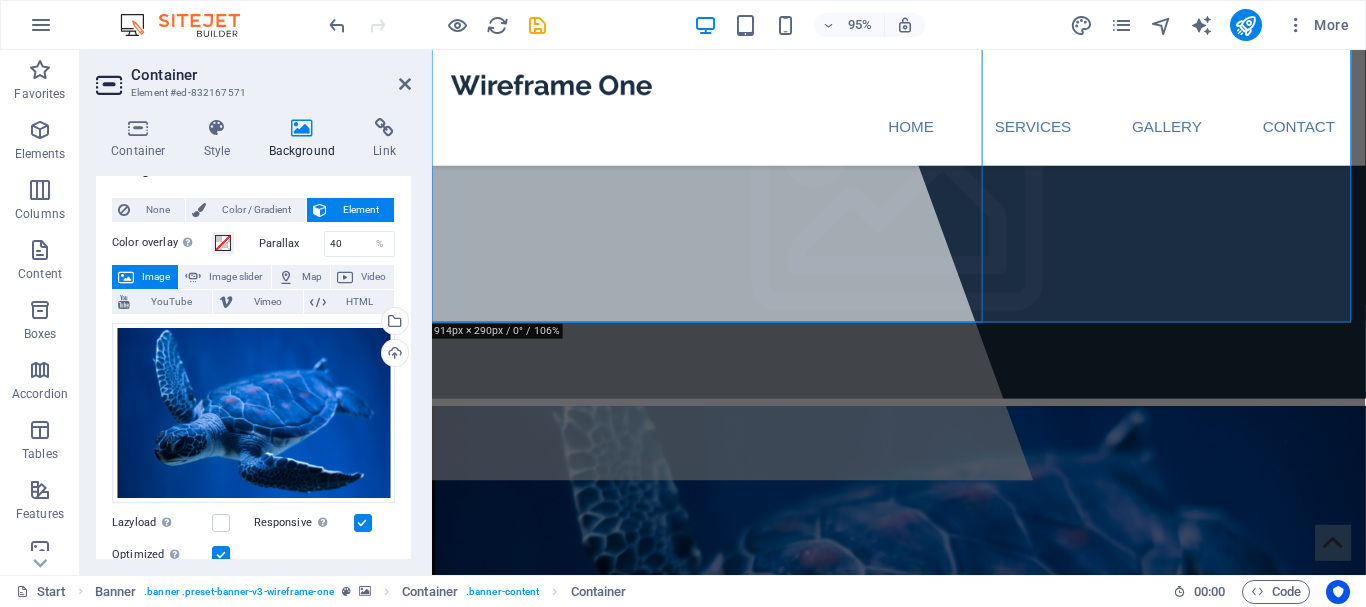 scroll, scrollTop: 0, scrollLeft: 0, axis: both 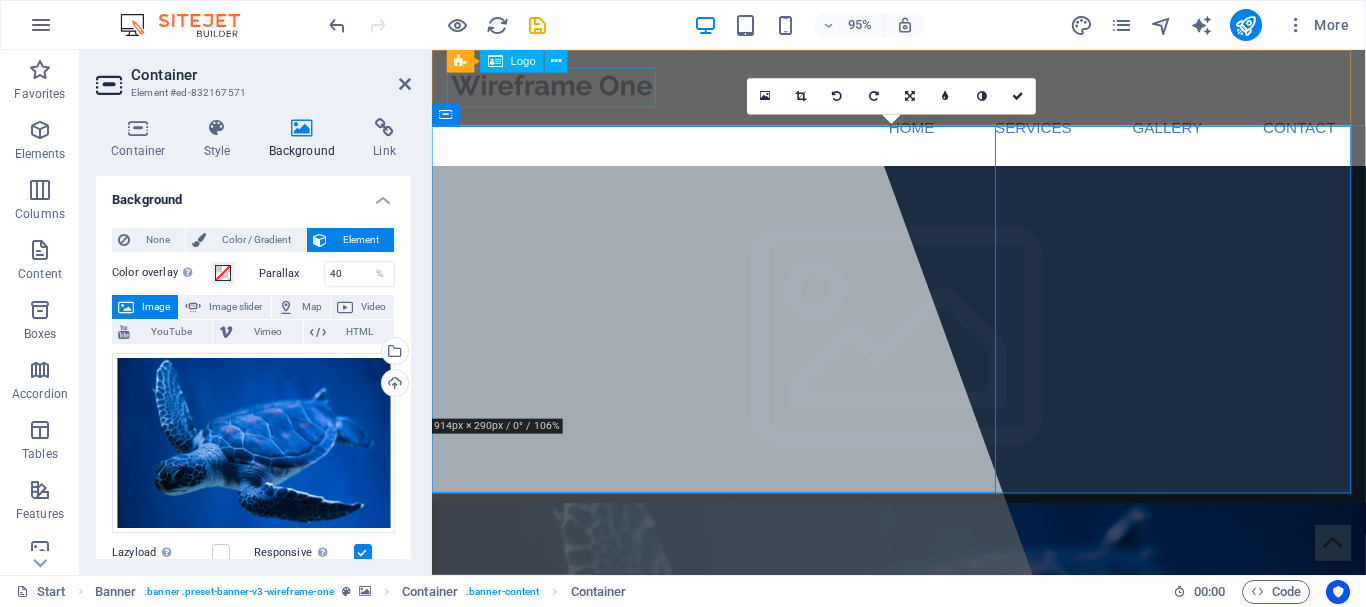 click at bounding box center (923, 87) 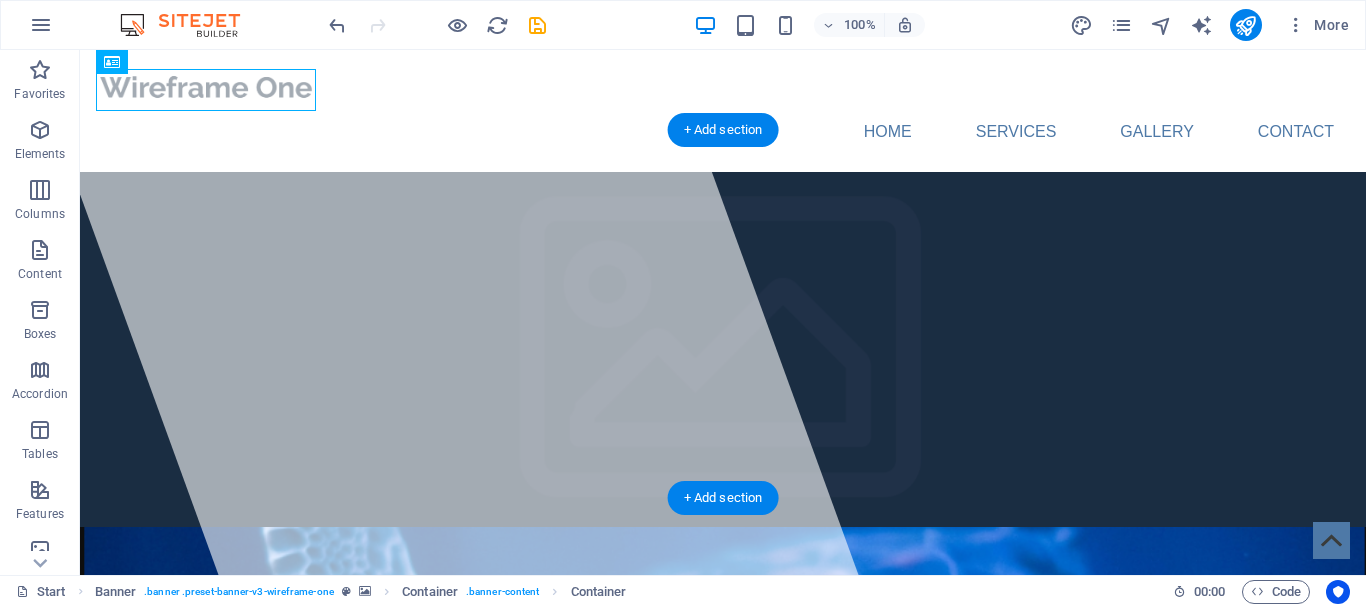 click at bounding box center [723, 730] 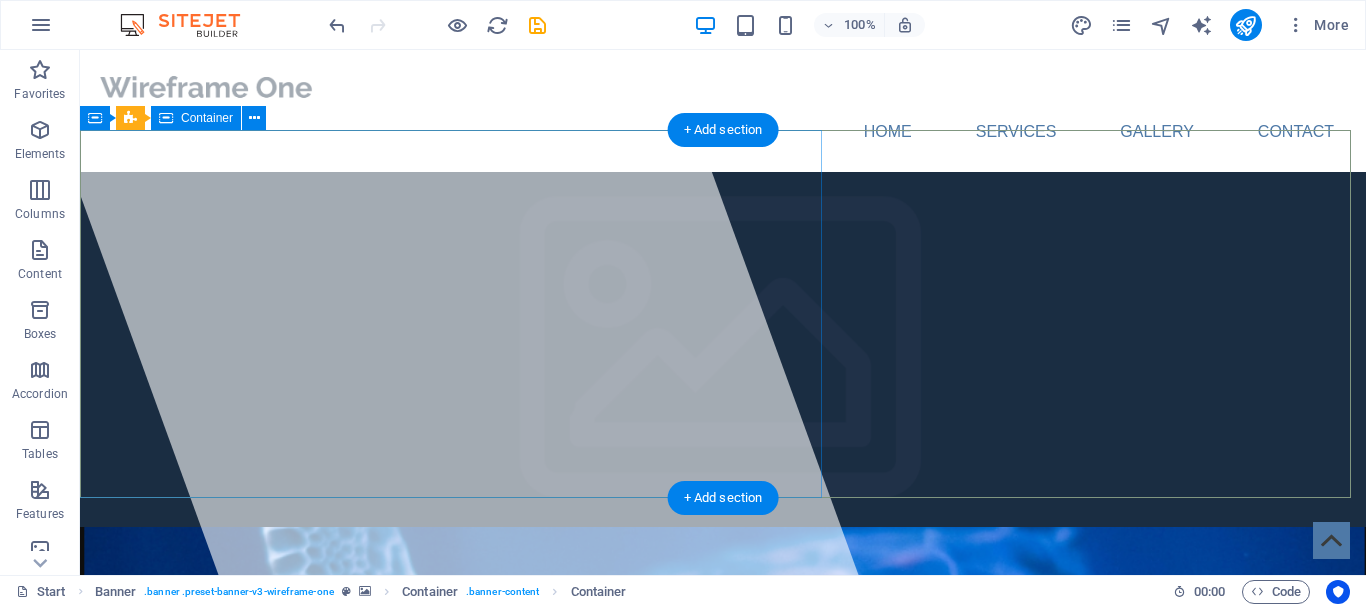 click at bounding box center [442, 312] 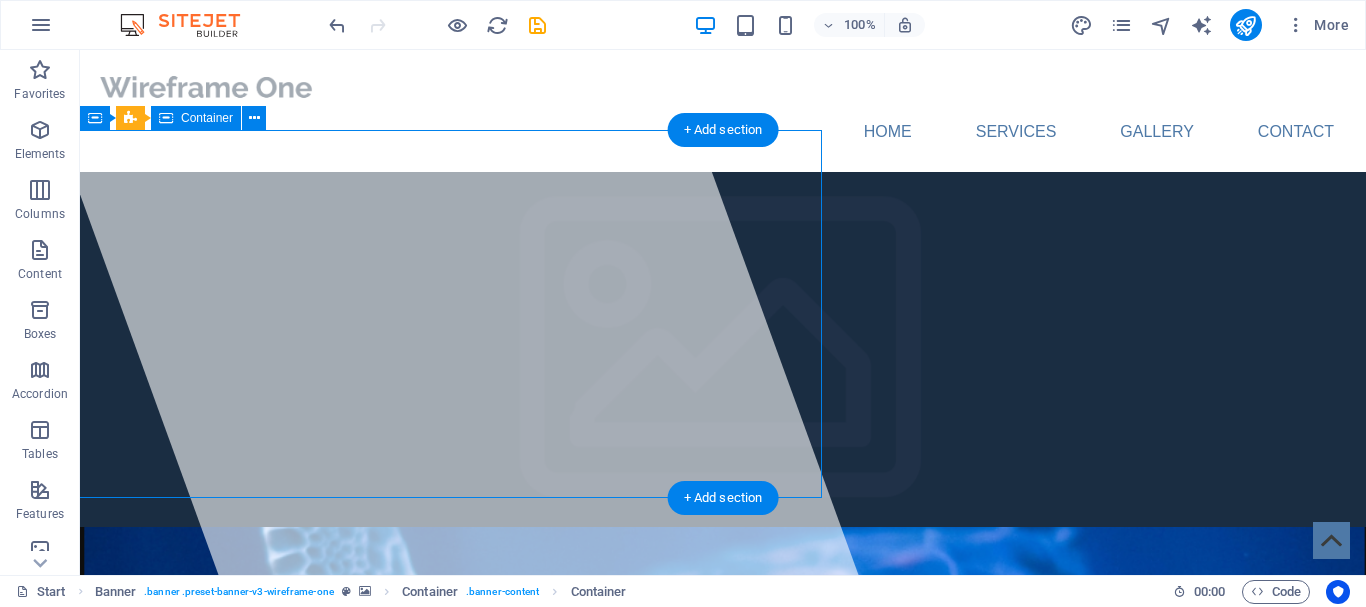click at bounding box center (442, 312) 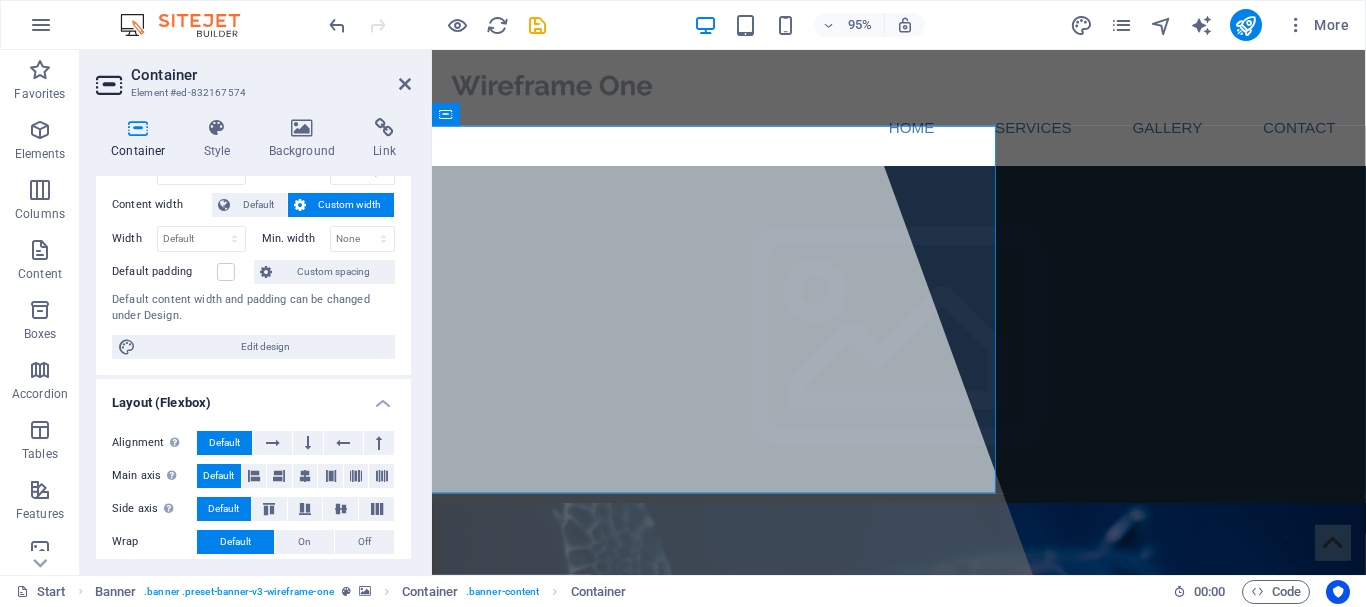 scroll, scrollTop: 200, scrollLeft: 0, axis: vertical 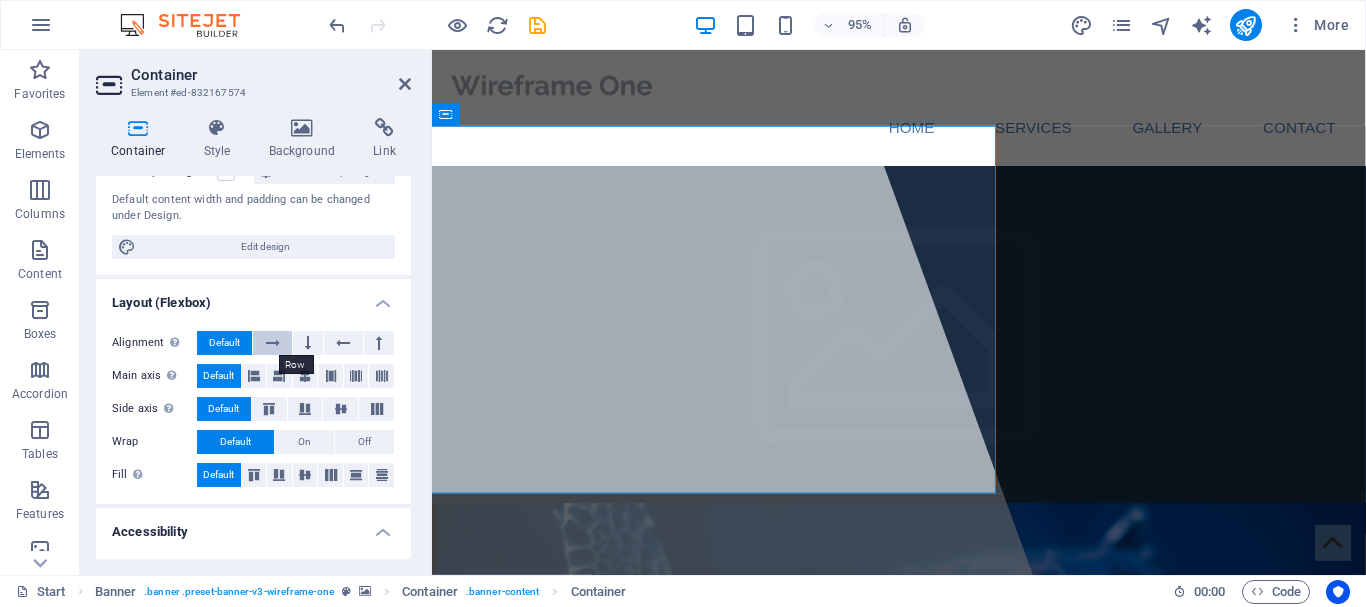 click at bounding box center [273, 343] 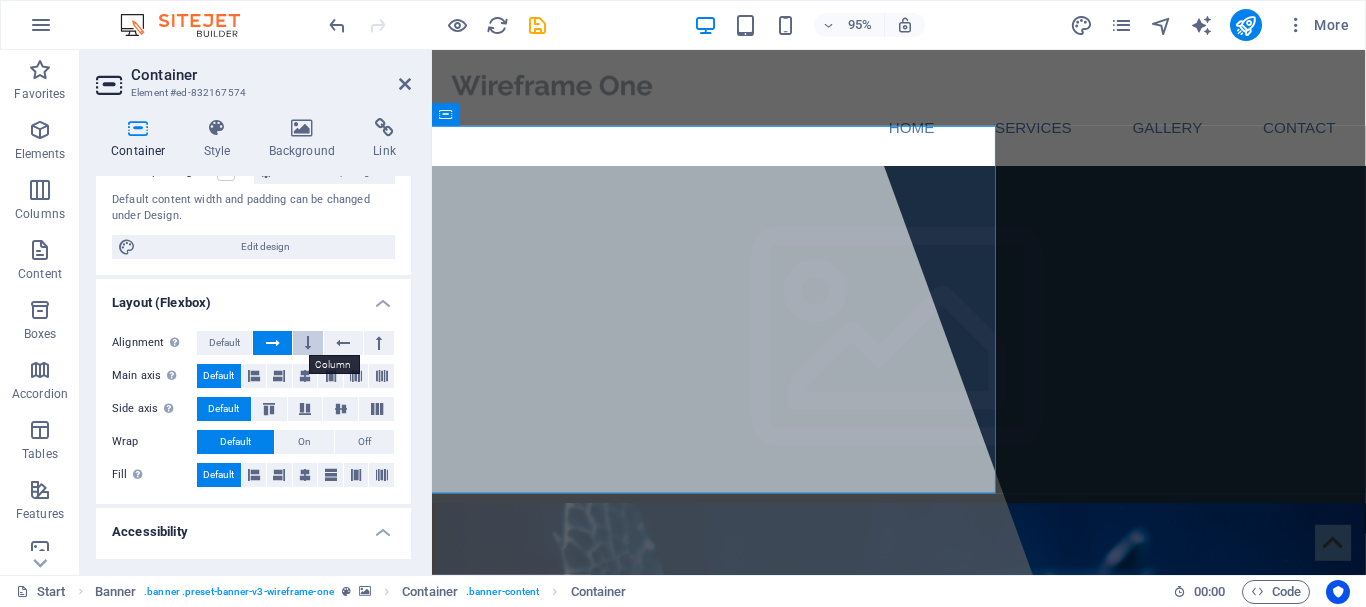 click at bounding box center (308, 343) 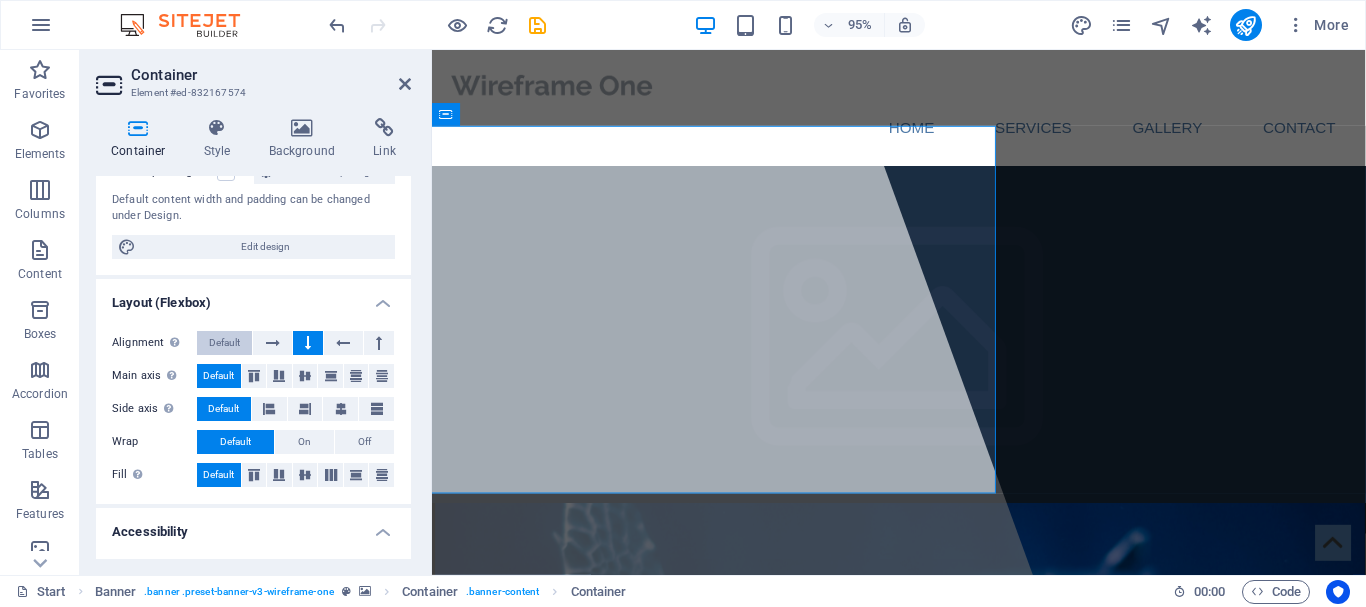 click on "Default" at bounding box center (224, 343) 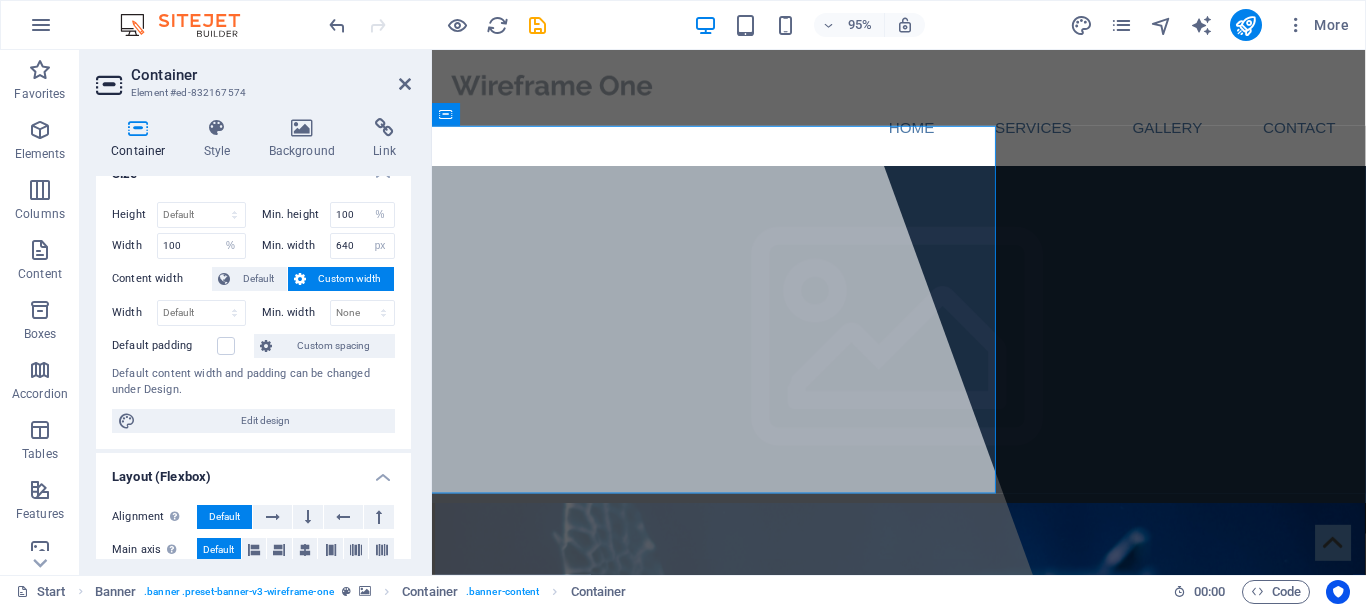 scroll, scrollTop: 0, scrollLeft: 0, axis: both 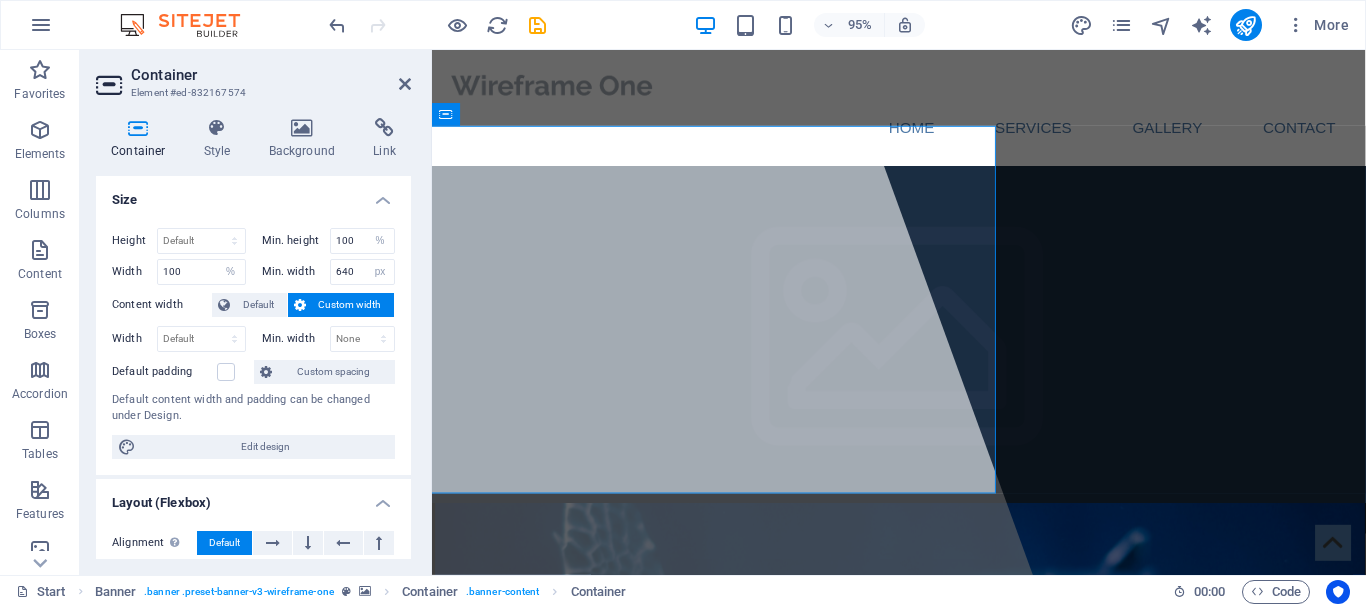 click on "Custom width" at bounding box center (350, 305) 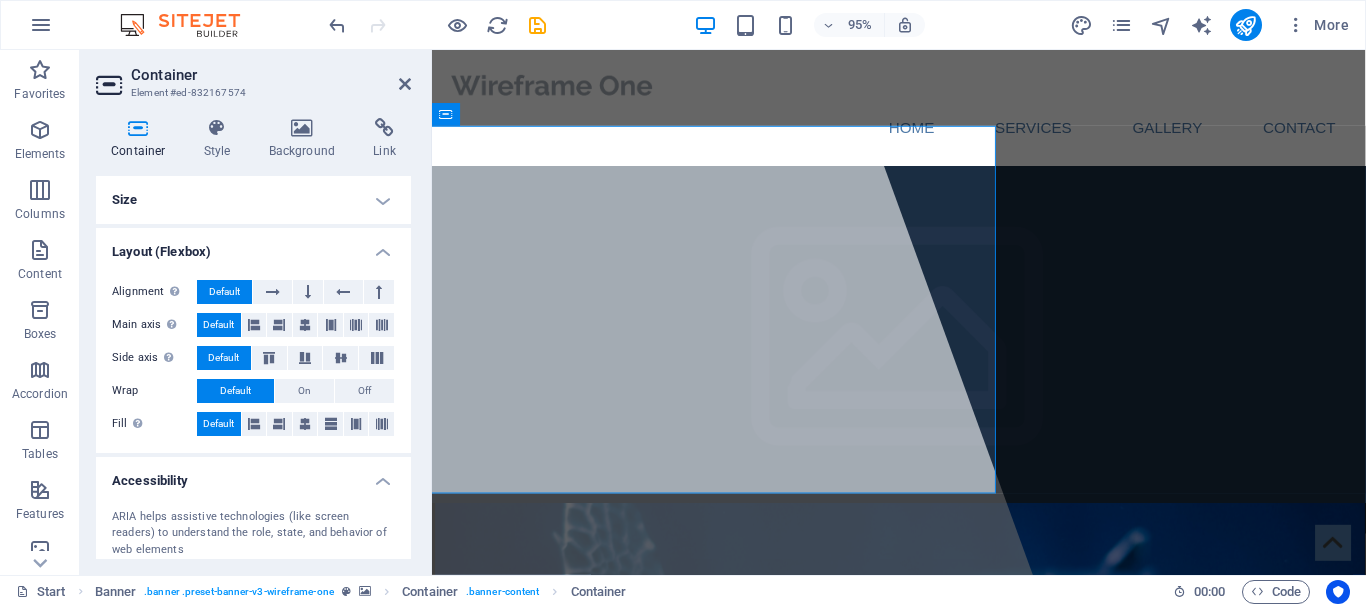 click on "Size" at bounding box center (253, 200) 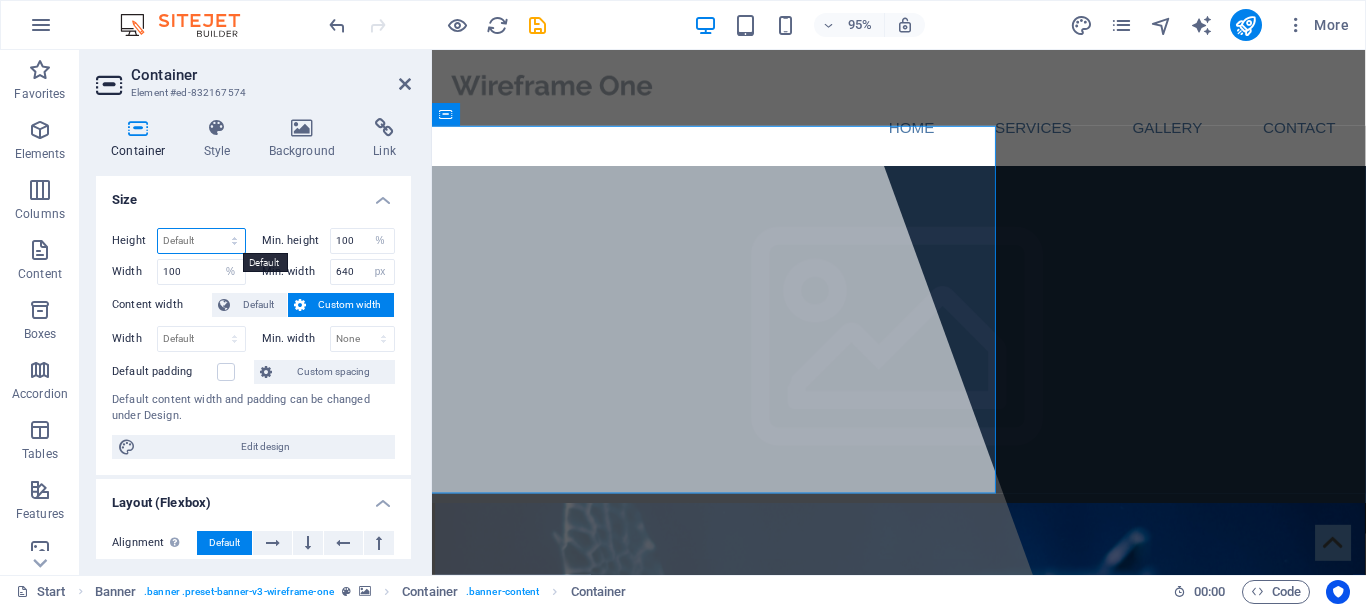 click on "Default px rem % vh vw" at bounding box center [201, 241] 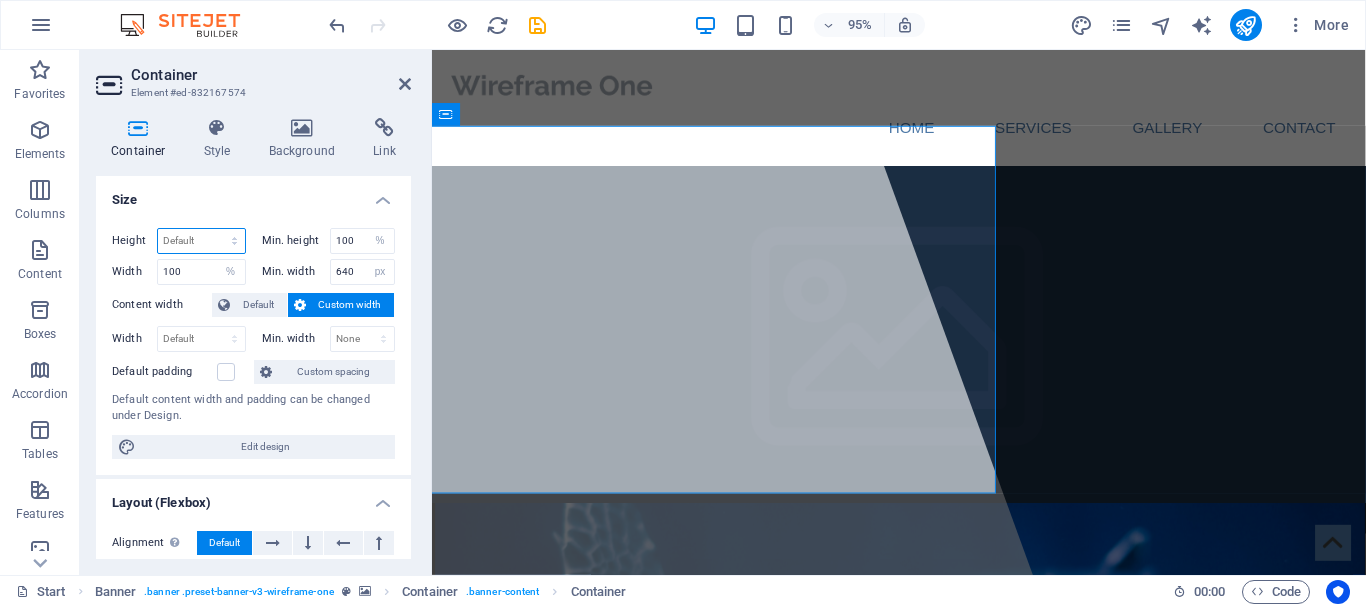 click on "Default px rem % vh vw" at bounding box center (201, 241) 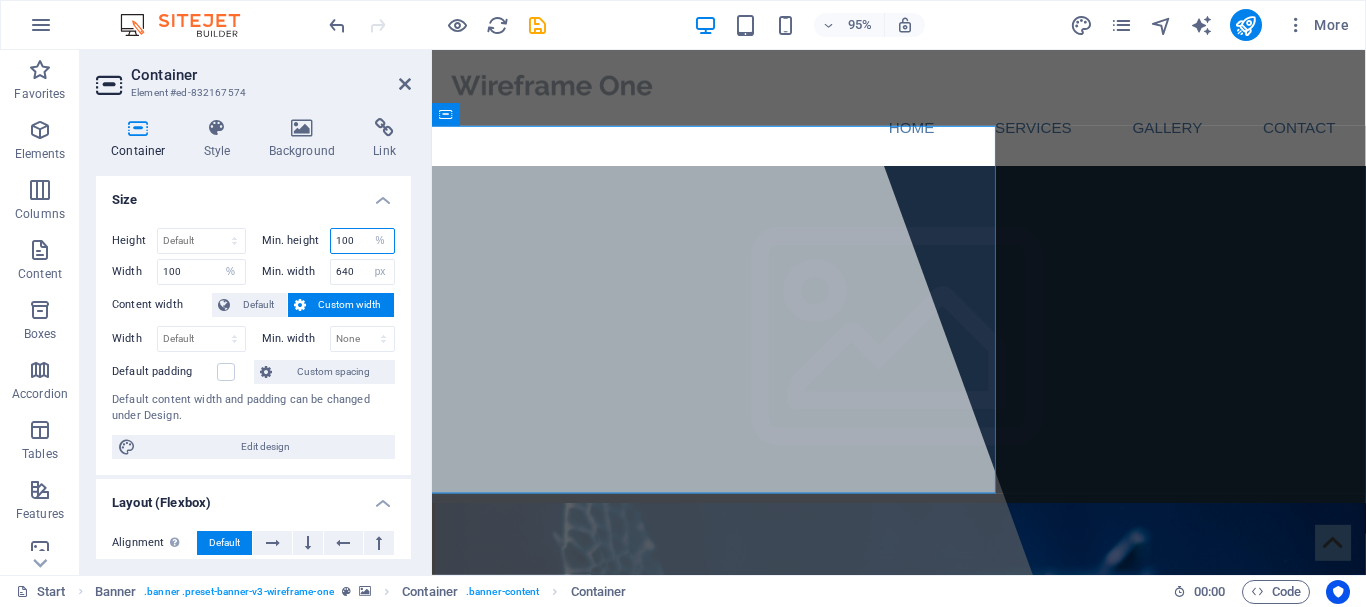 click on "100" at bounding box center [363, 241] 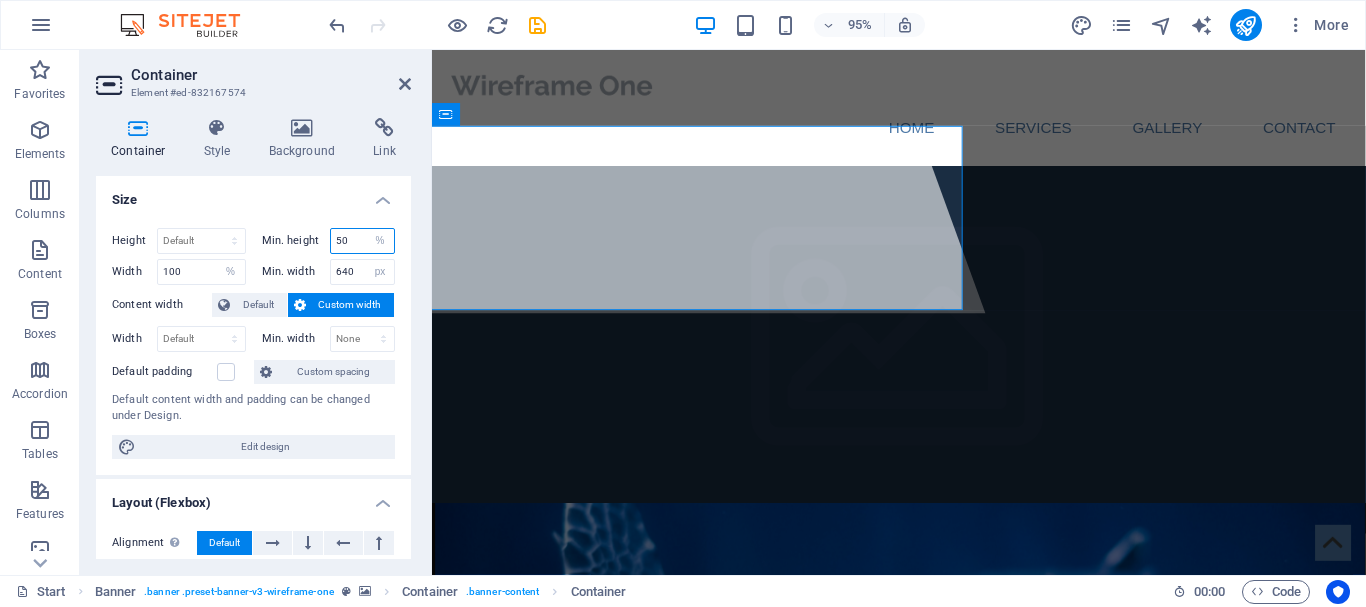 drag, startPoint x: 351, startPoint y: 240, endPoint x: 329, endPoint y: 243, distance: 22.203604 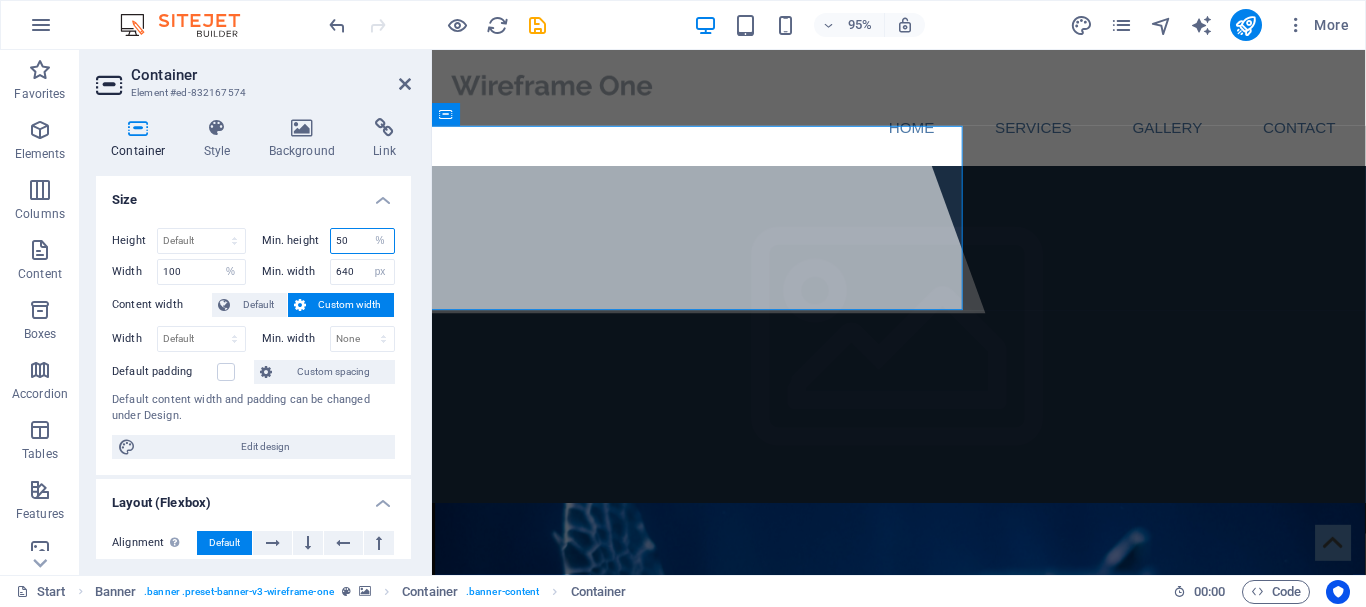 click on "50" at bounding box center (363, 241) 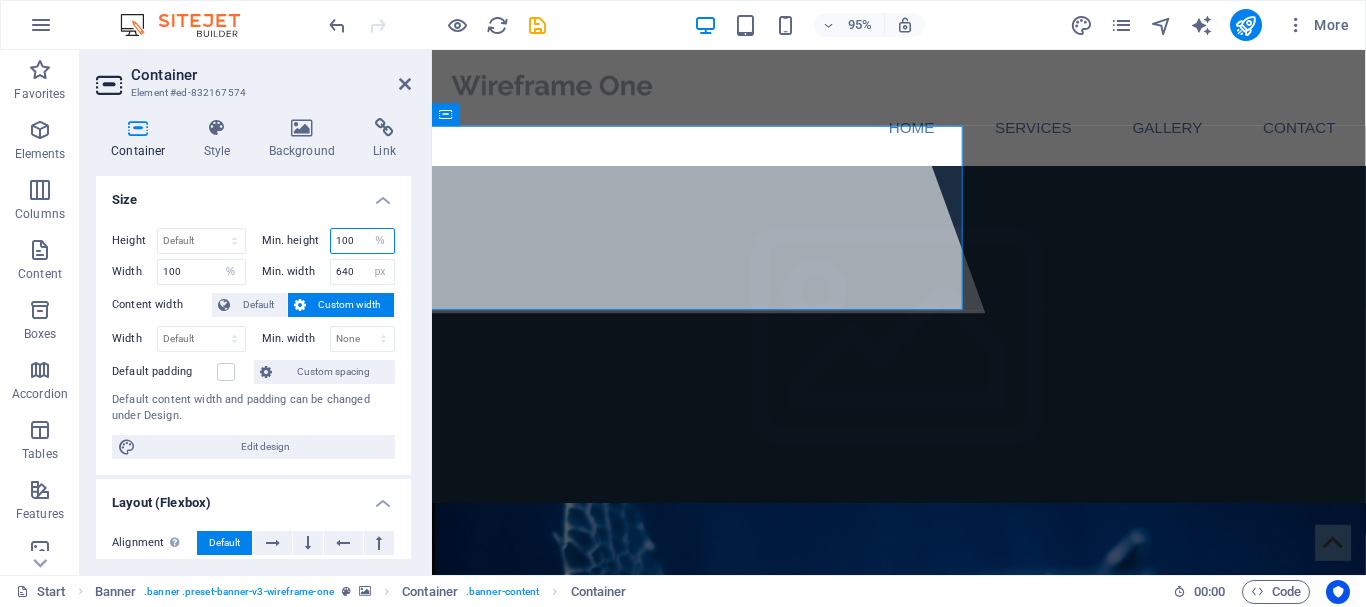 type on "100" 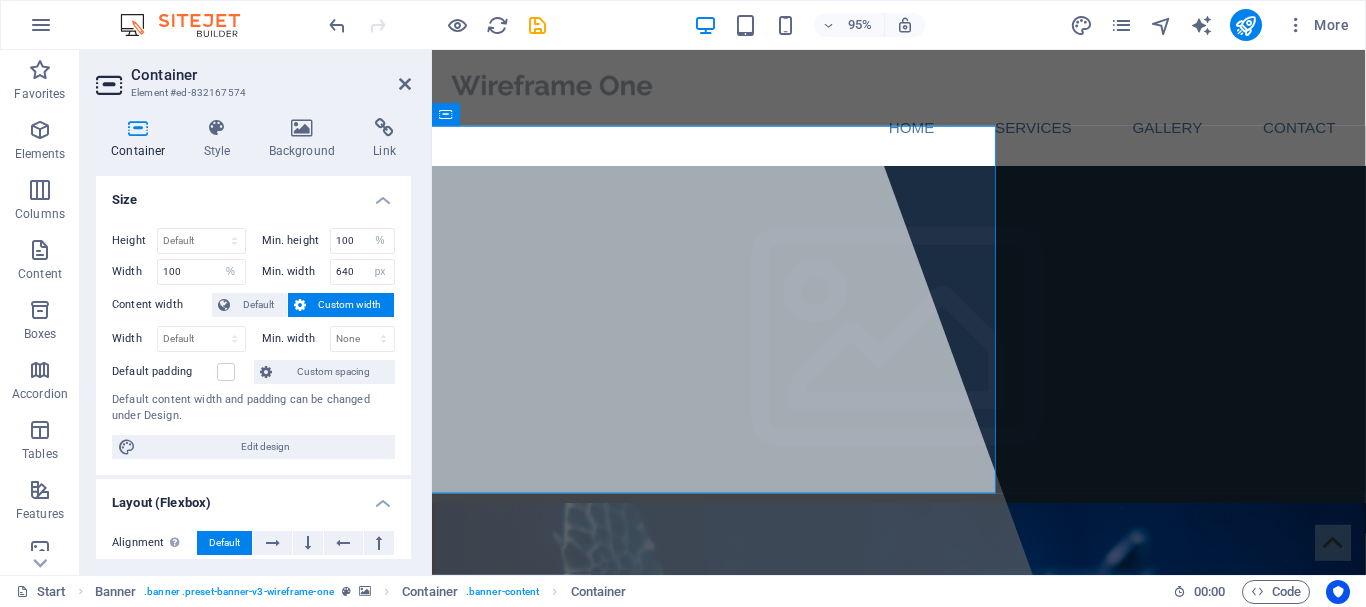 click at bounding box center [923, 754] 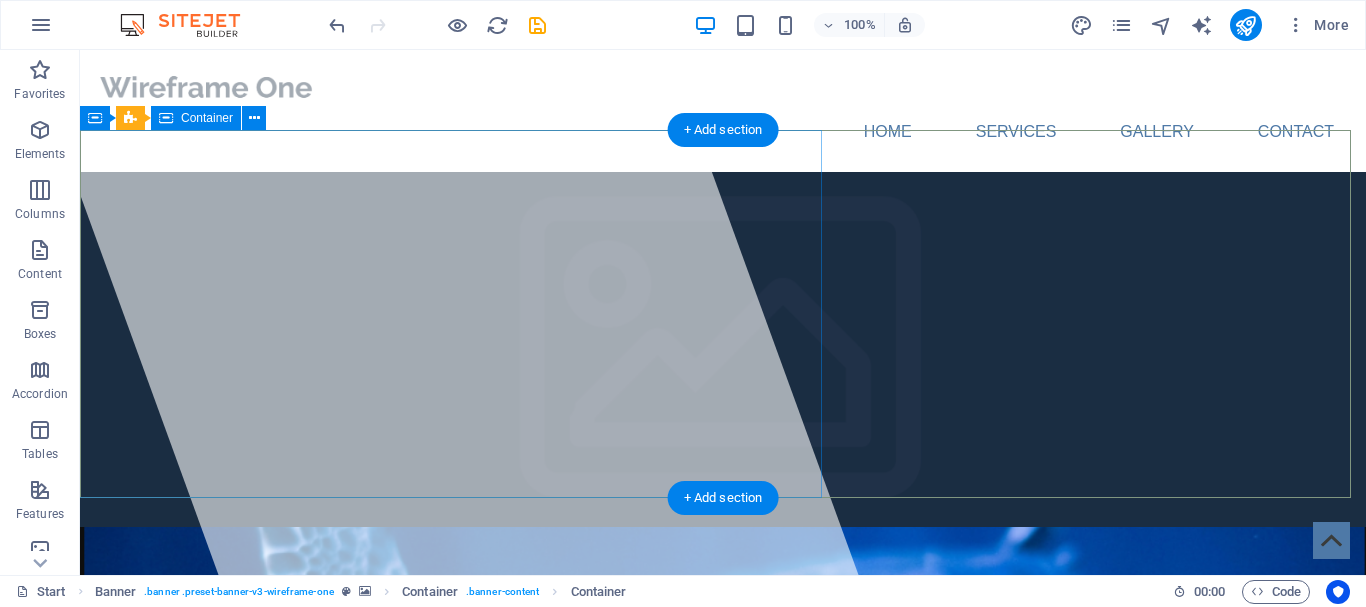 click at bounding box center (442, 312) 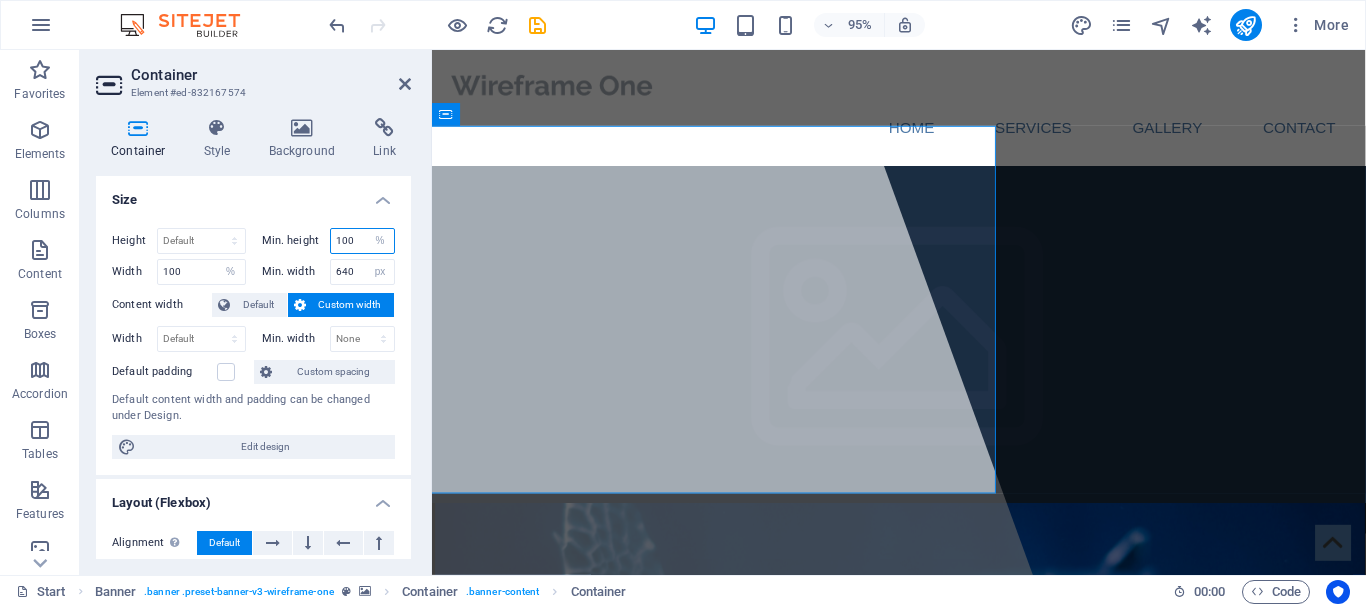 drag, startPoint x: 357, startPoint y: 237, endPoint x: 311, endPoint y: 237, distance: 46 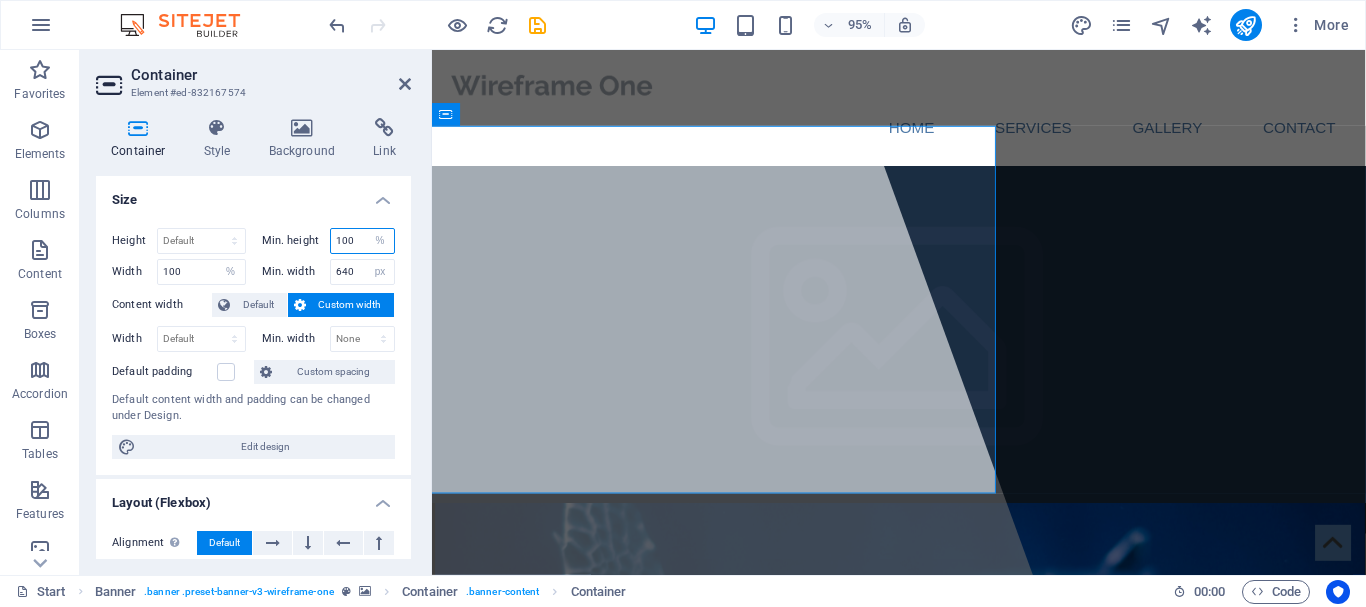 click on "Min. height 100 None px rem % vh vw" at bounding box center (329, 241) 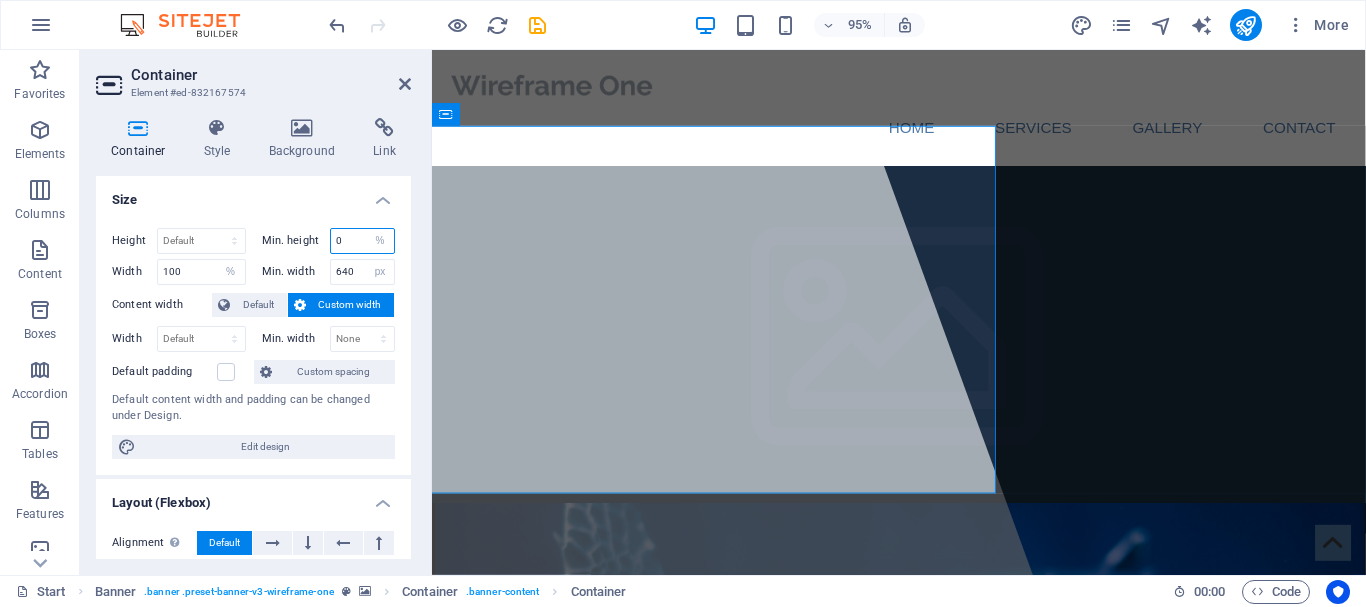 type on "0" 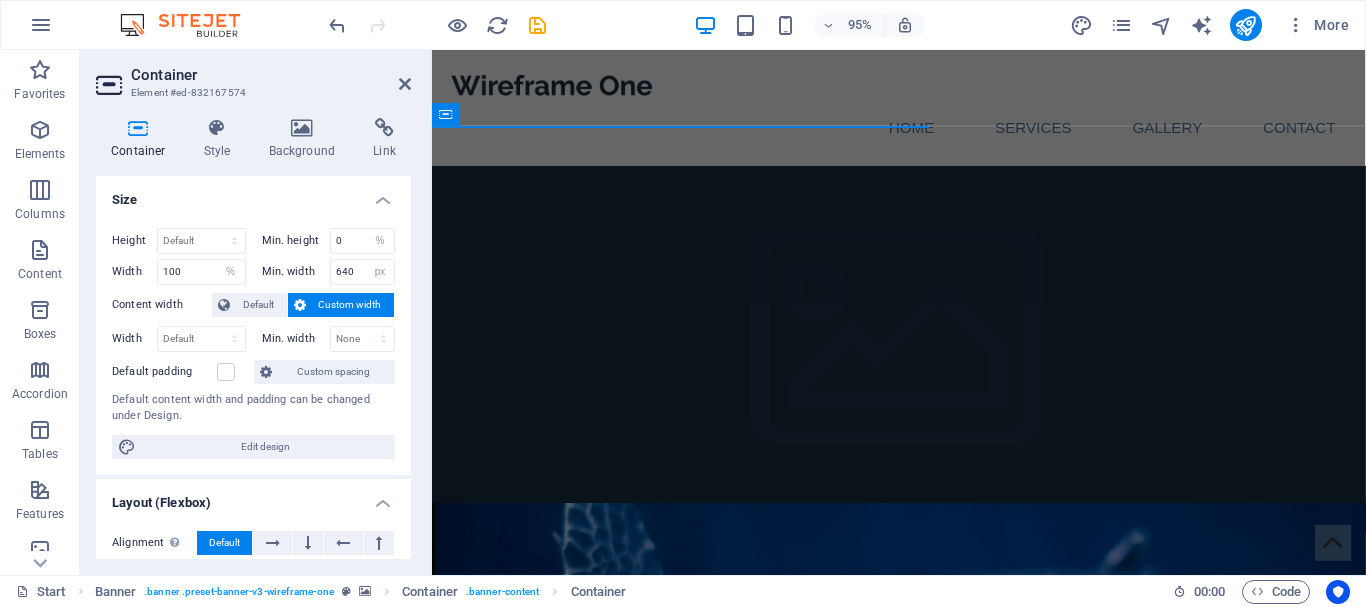 click at bounding box center [923, 754] 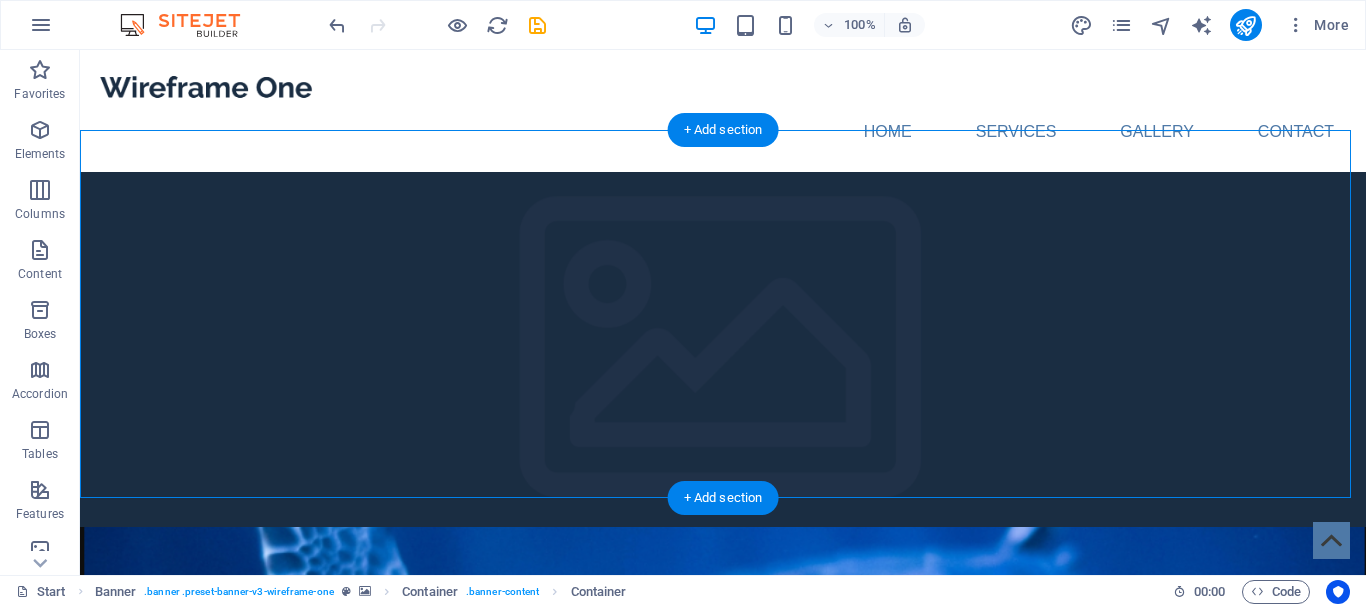 click at bounding box center [723, 754] 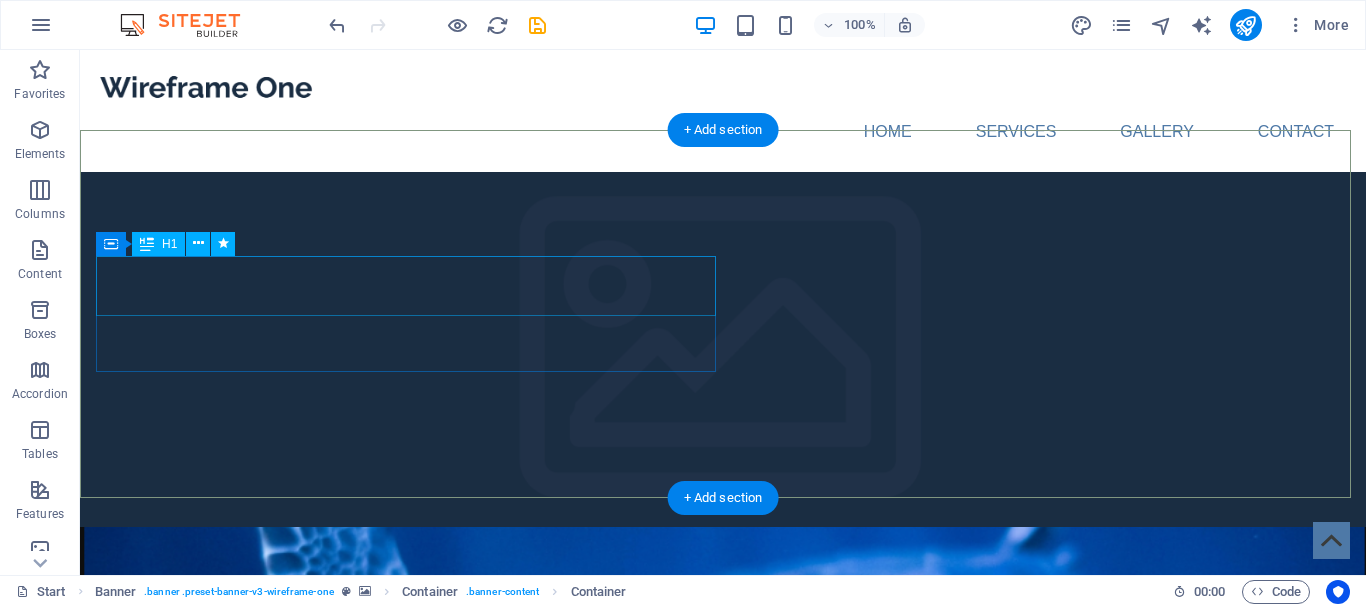 click on "Trevodie Enterprises" at bounding box center [294, 1123] 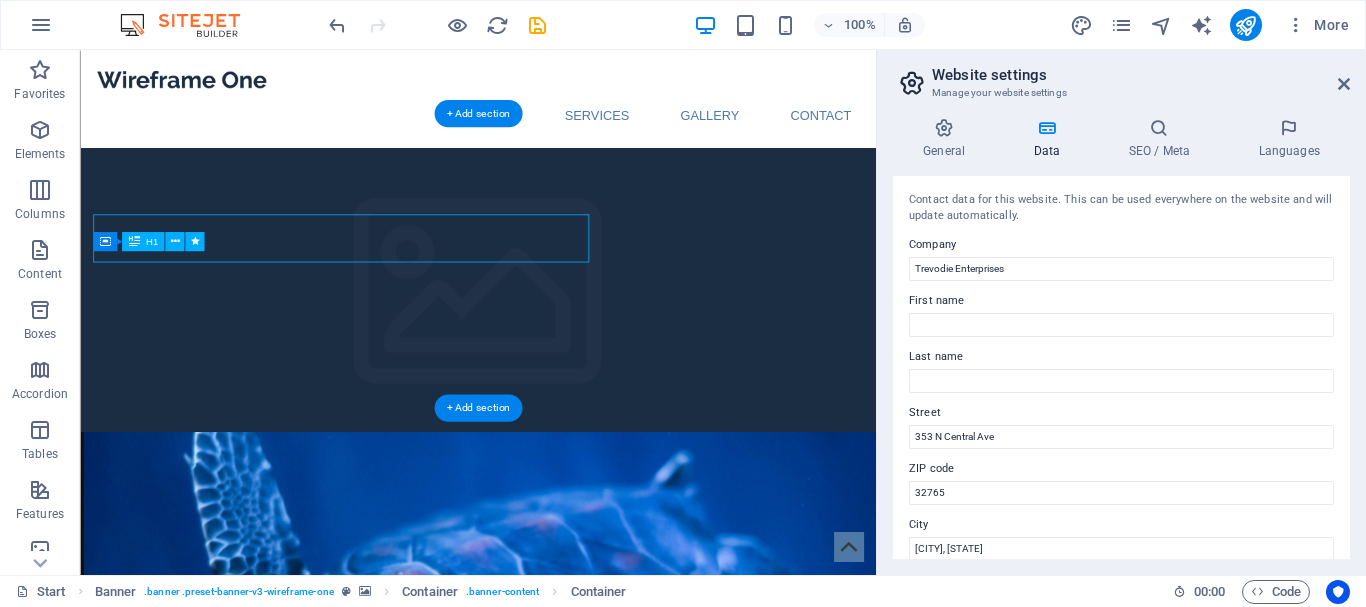 click on "Trevodie Enterprises" at bounding box center [294, 1123] 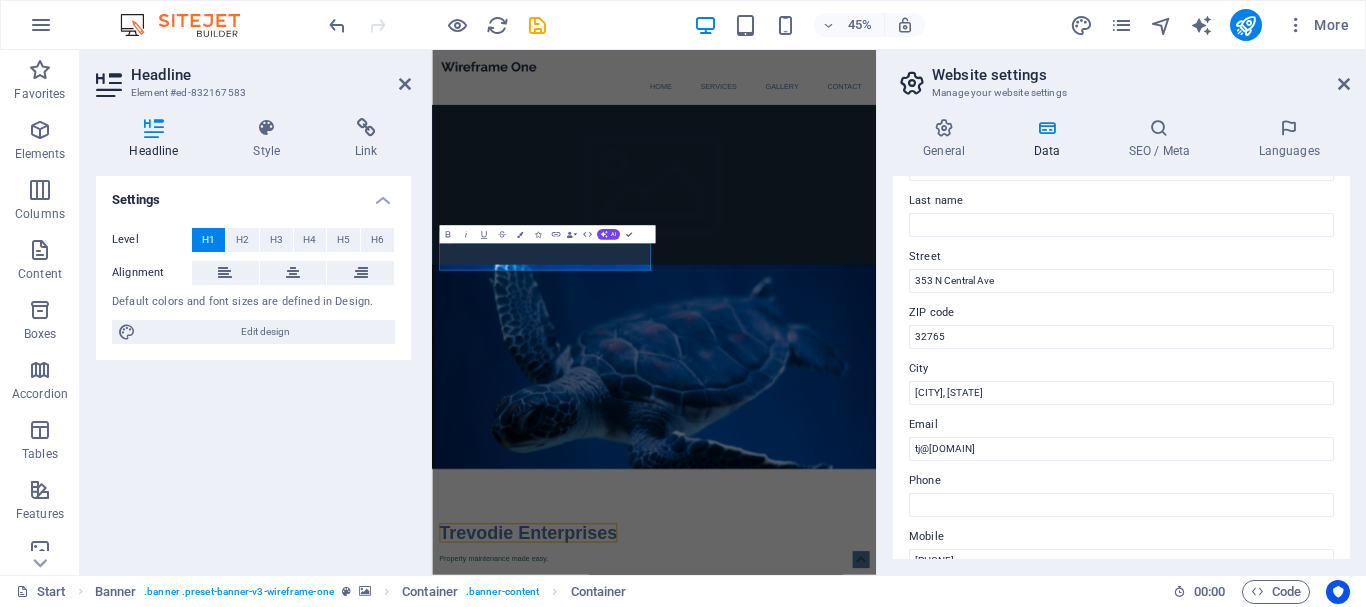 scroll, scrollTop: 300, scrollLeft: 0, axis: vertical 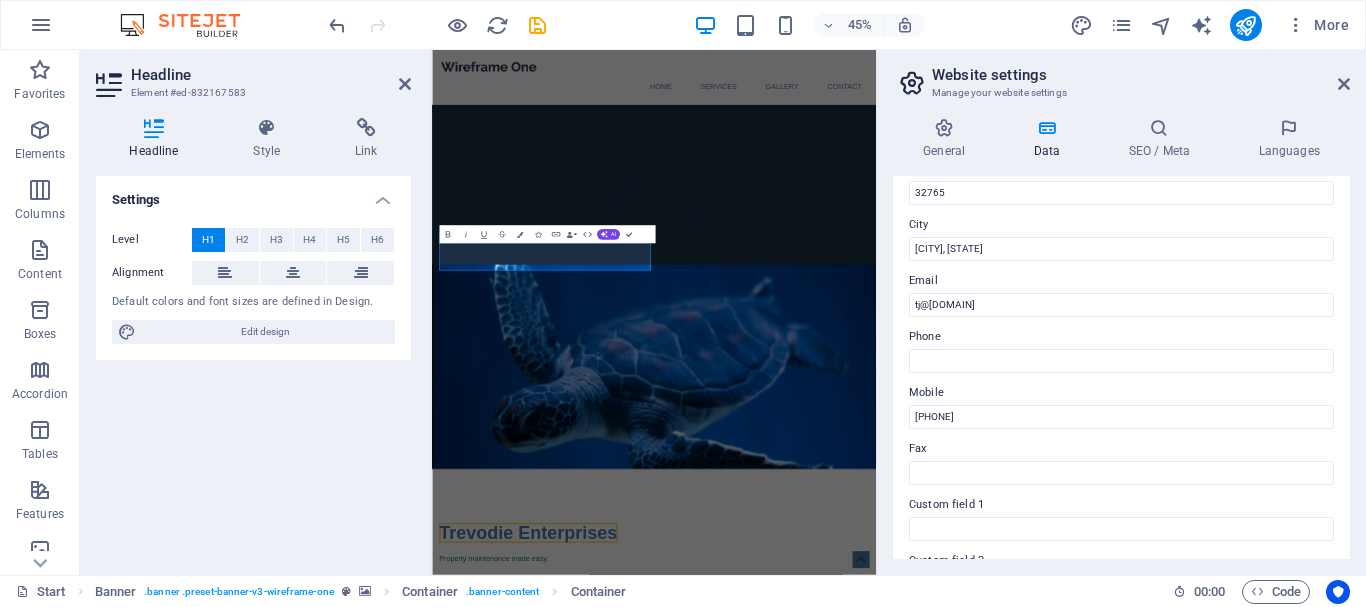 drag, startPoint x: 245, startPoint y: 375, endPoint x: 284, endPoint y: 557, distance: 186.13167 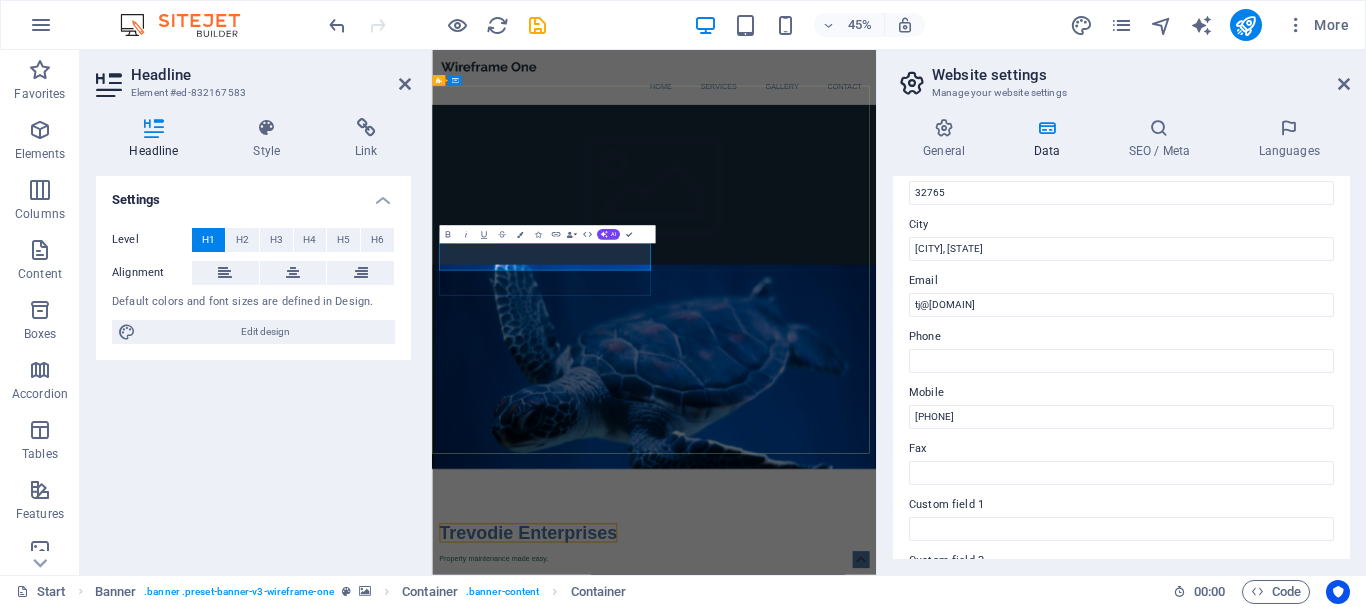 click on "Trevodie Enterprises" at bounding box center (646, 1123) 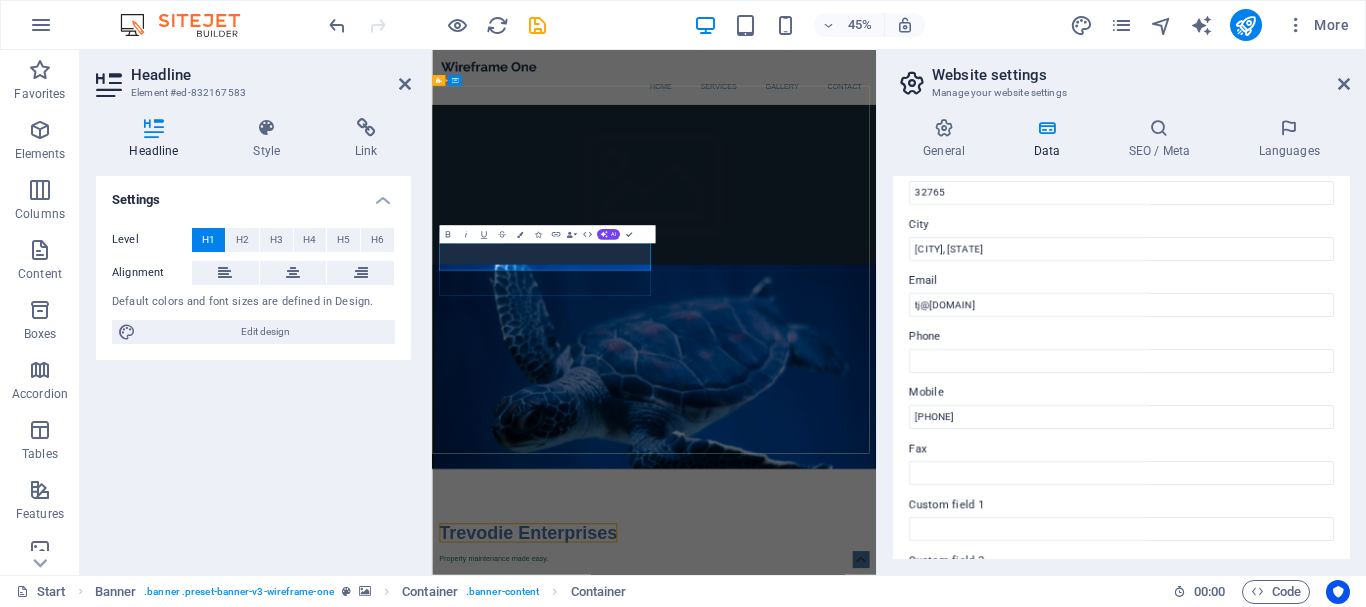 click on "Trevodie Enterprises" at bounding box center [646, 1123] 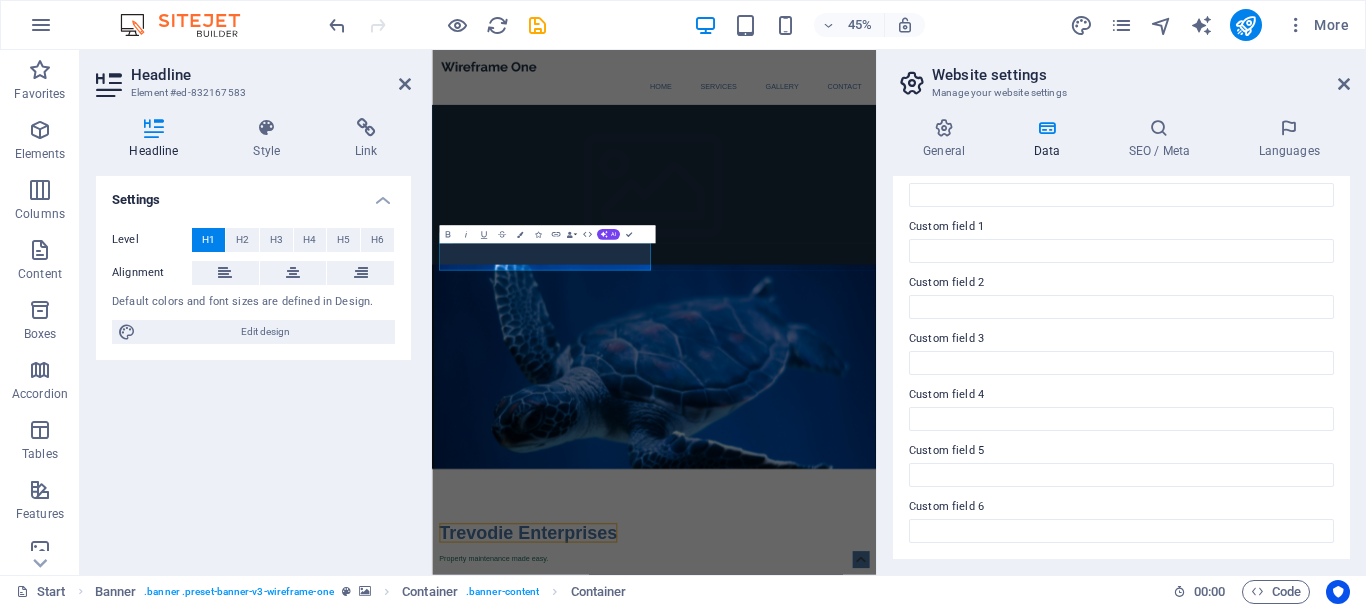 scroll, scrollTop: 0, scrollLeft: 0, axis: both 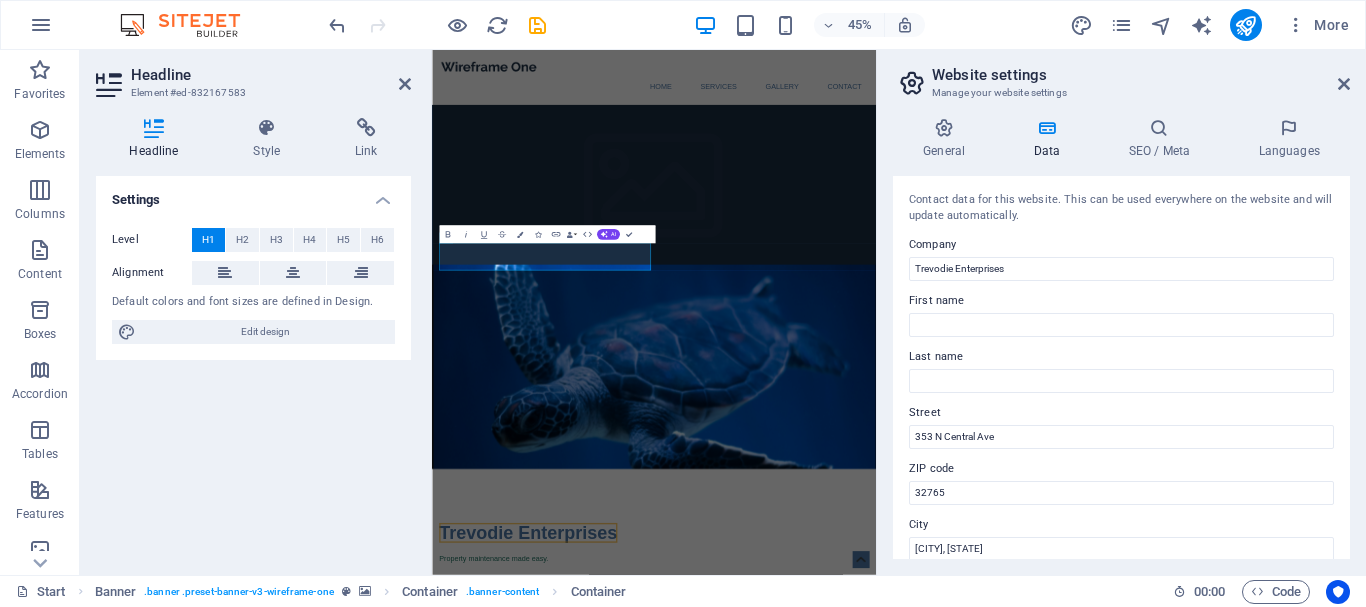 click on "H1" at bounding box center [208, 240] 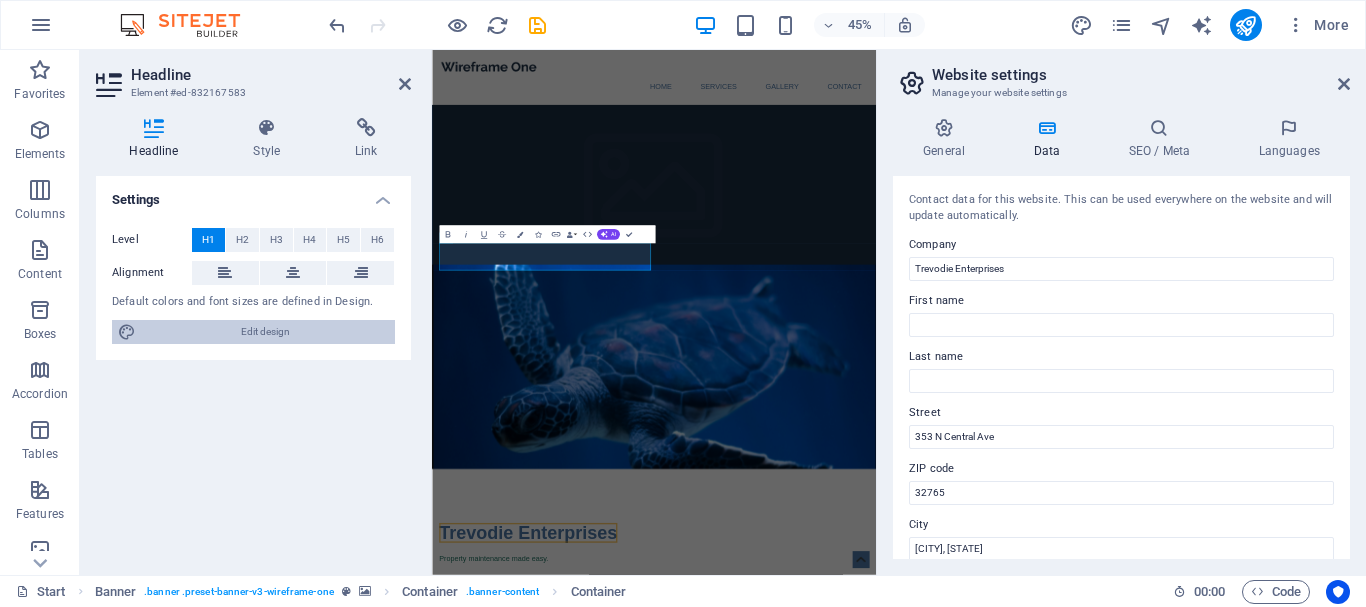 drag, startPoint x: 271, startPoint y: 327, endPoint x: 282, endPoint y: 762, distance: 435.13907 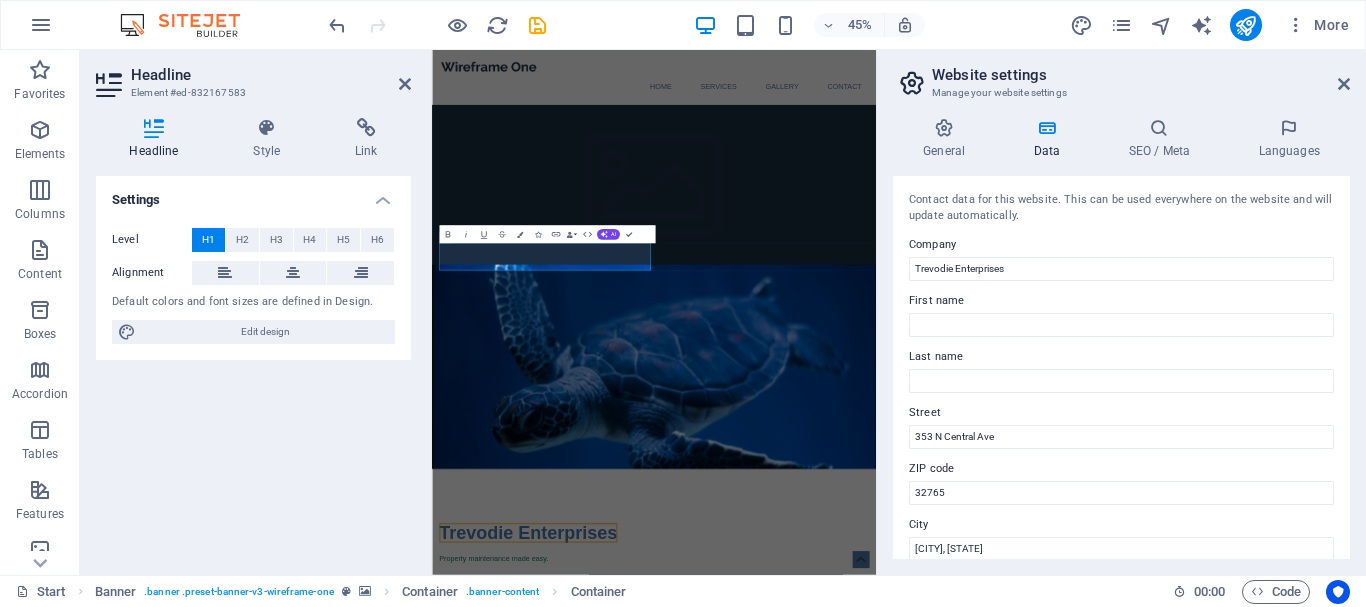 select on "px" 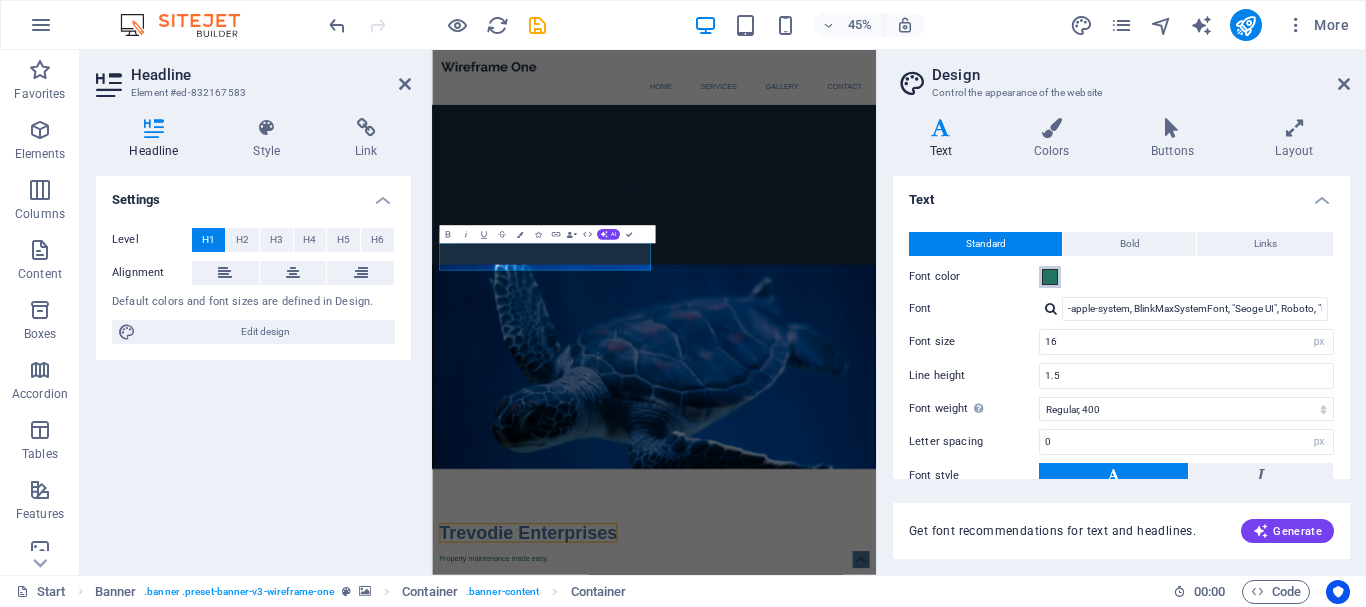 click at bounding box center (1050, 277) 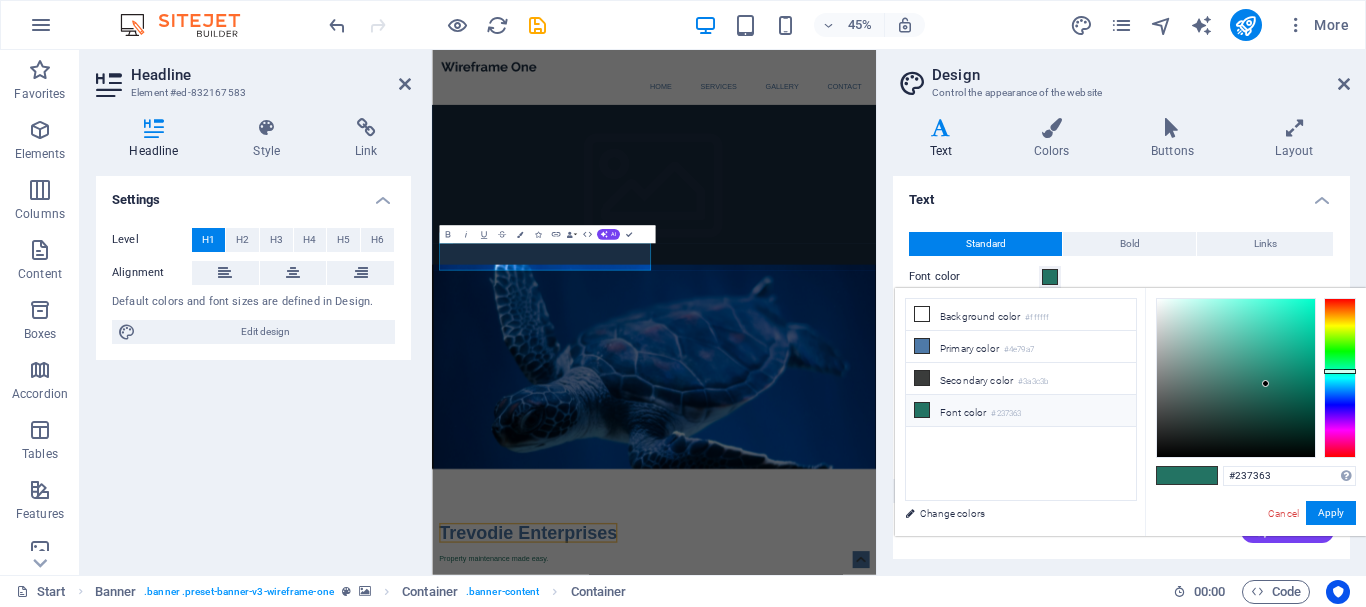 click at bounding box center (922, 410) 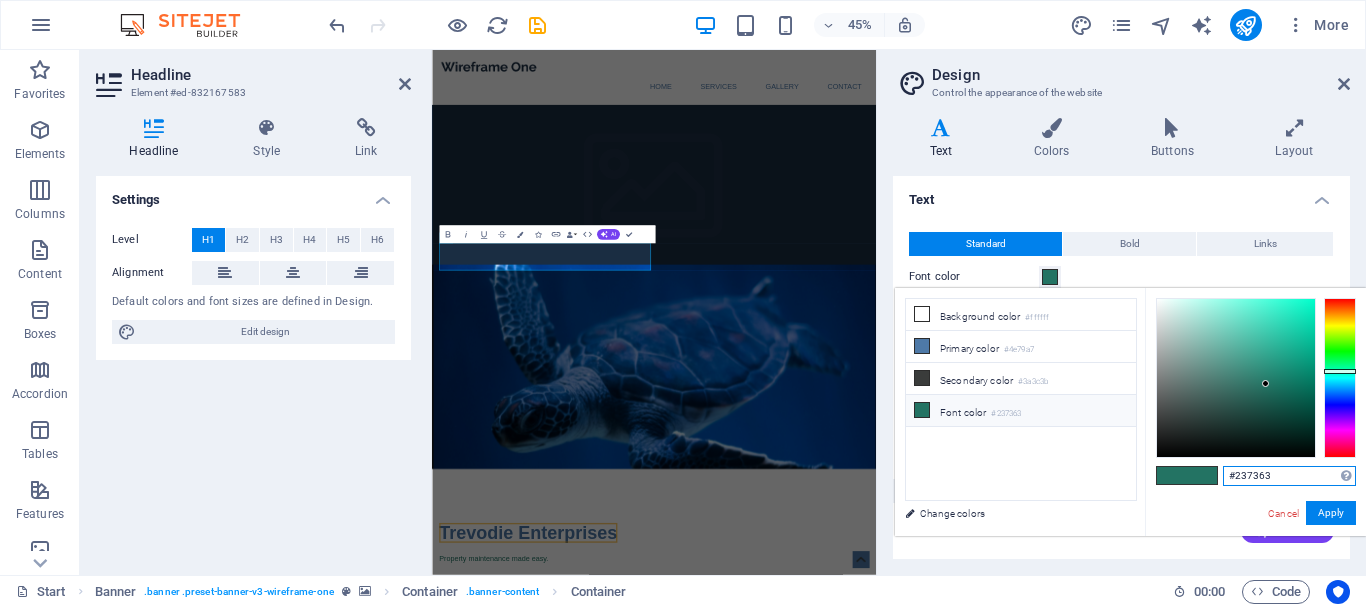 drag, startPoint x: 1282, startPoint y: 474, endPoint x: 1234, endPoint y: 474, distance: 48 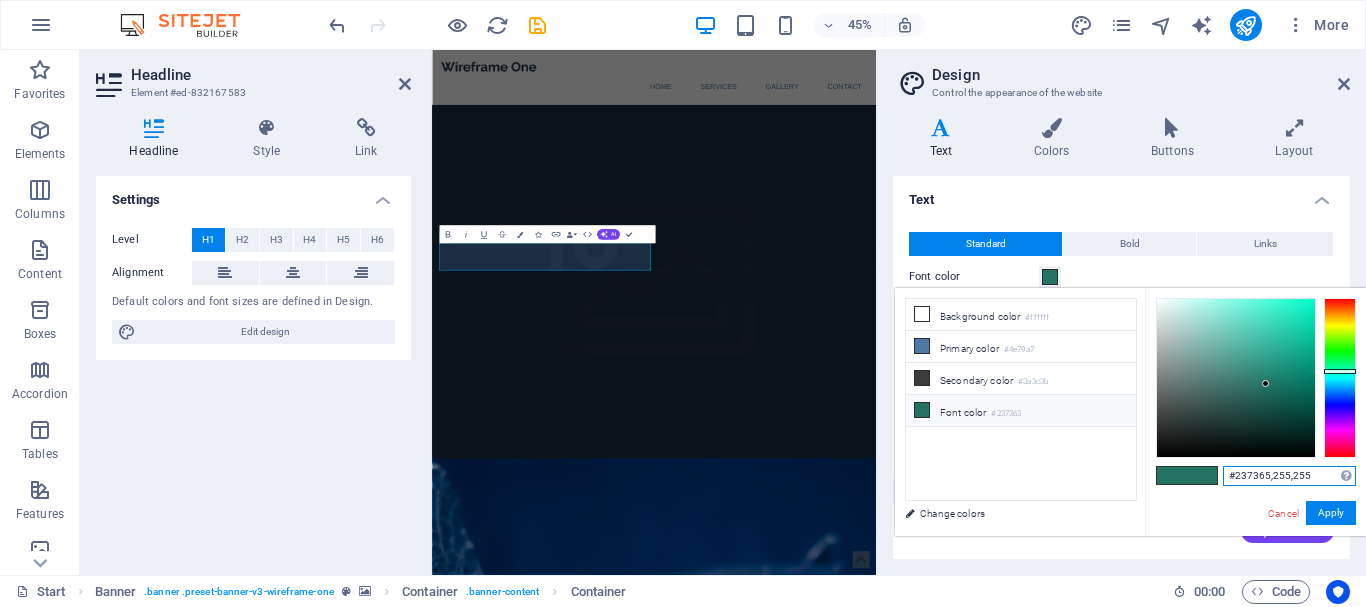click on "#237365,255,255" at bounding box center [1289, 476] 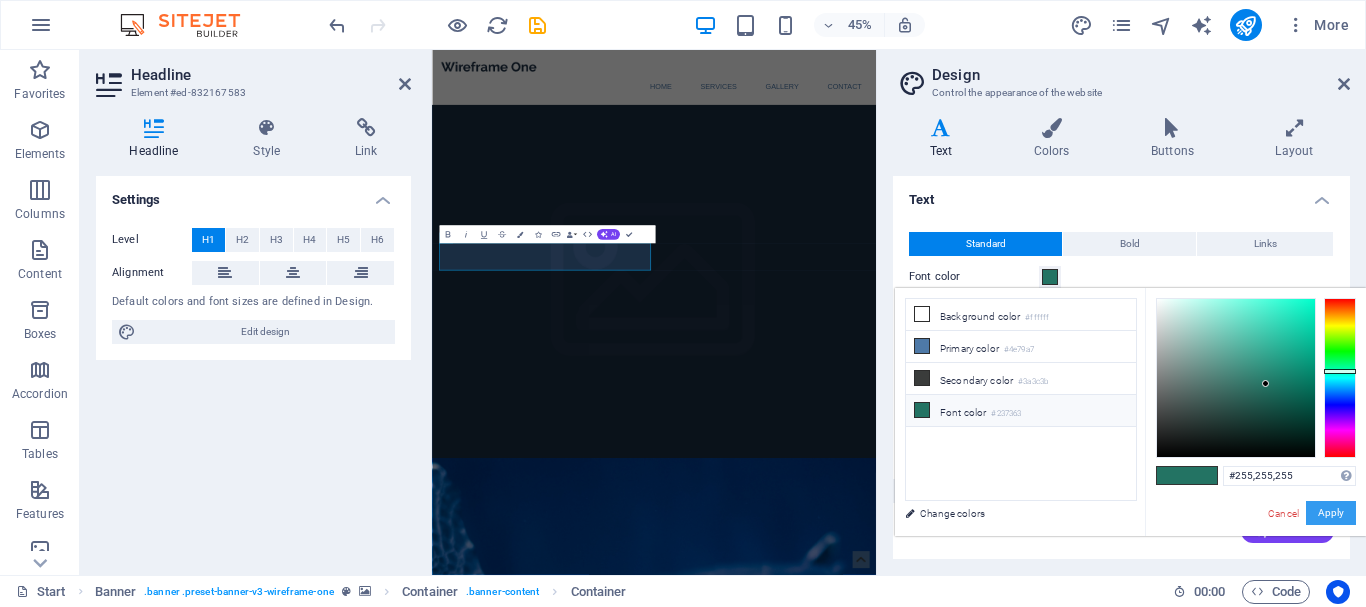click on "Apply" at bounding box center [1331, 513] 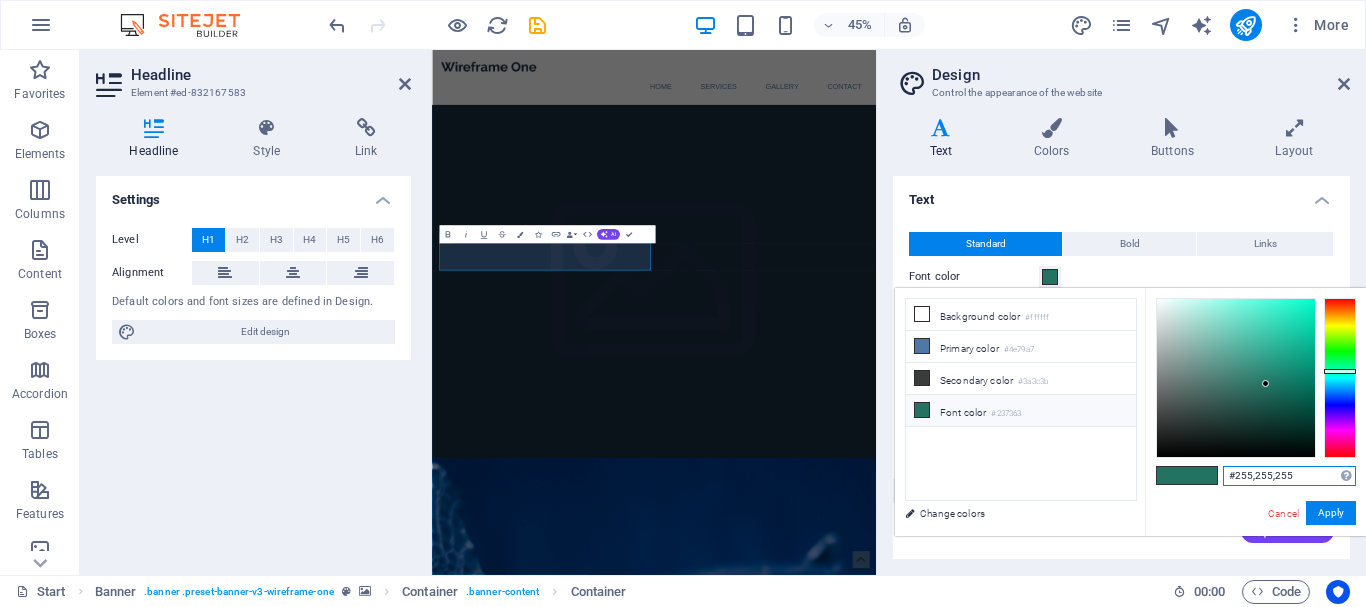 click on "#255,255,255" at bounding box center [1289, 476] 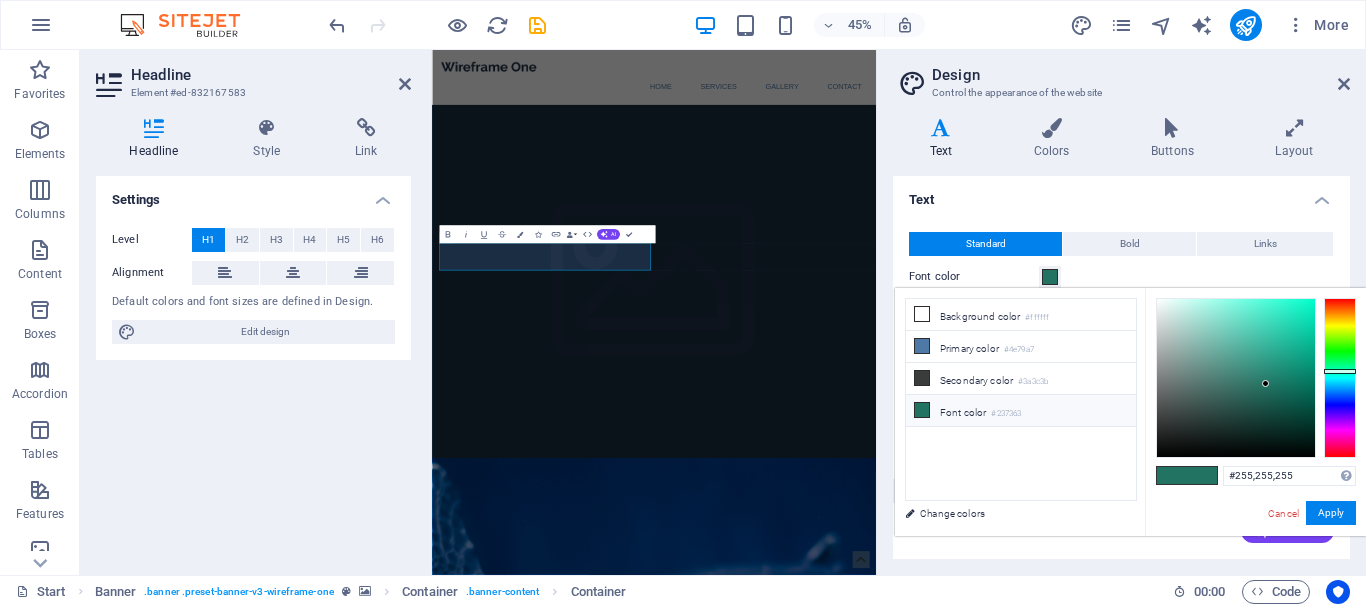 click at bounding box center [922, 410] 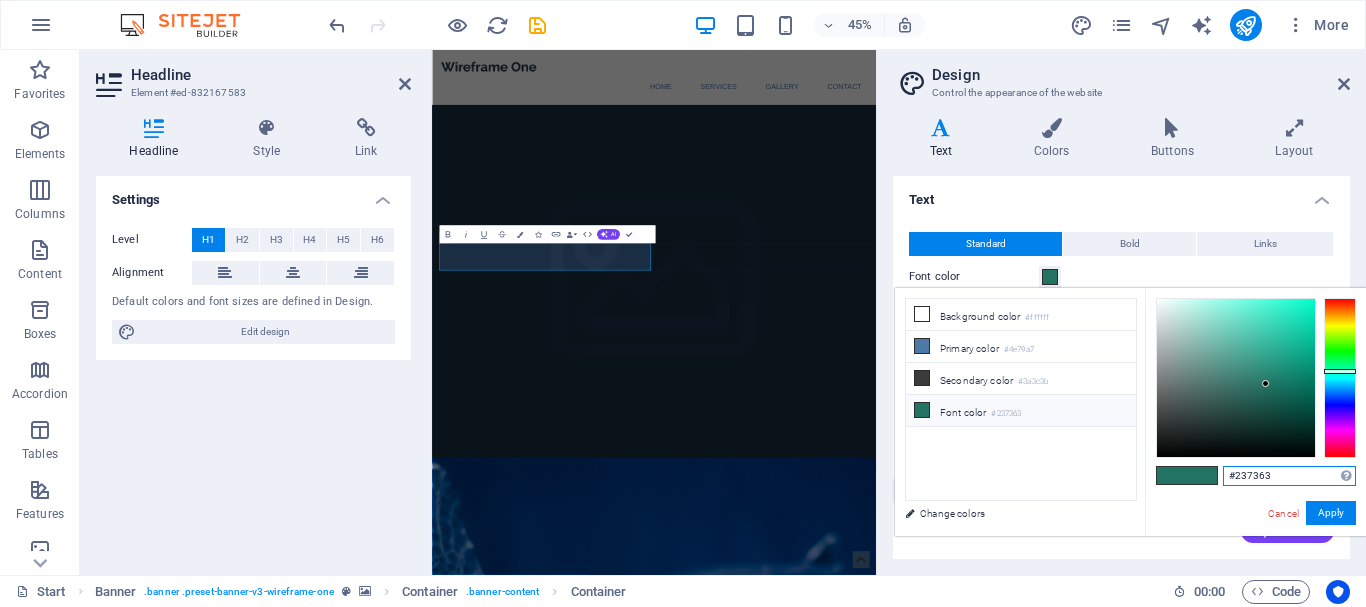 drag, startPoint x: 1280, startPoint y: 471, endPoint x: 1174, endPoint y: 472, distance: 106.004715 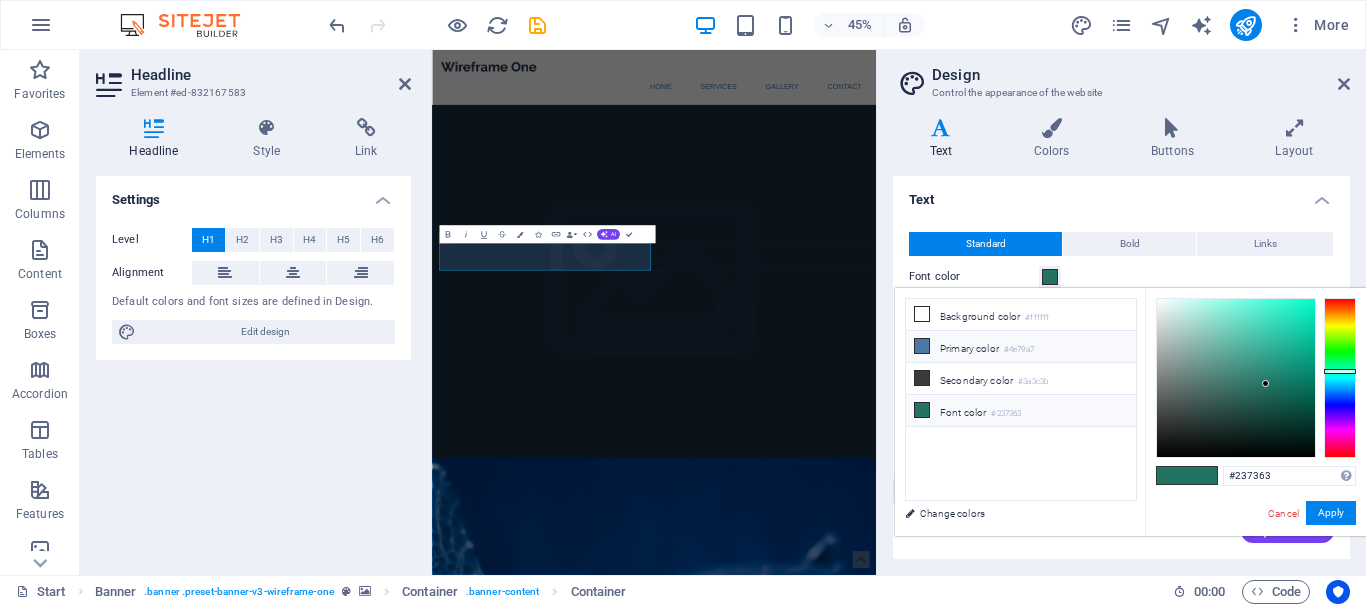 click on "Primary color
#4e79a7" at bounding box center (1021, 347) 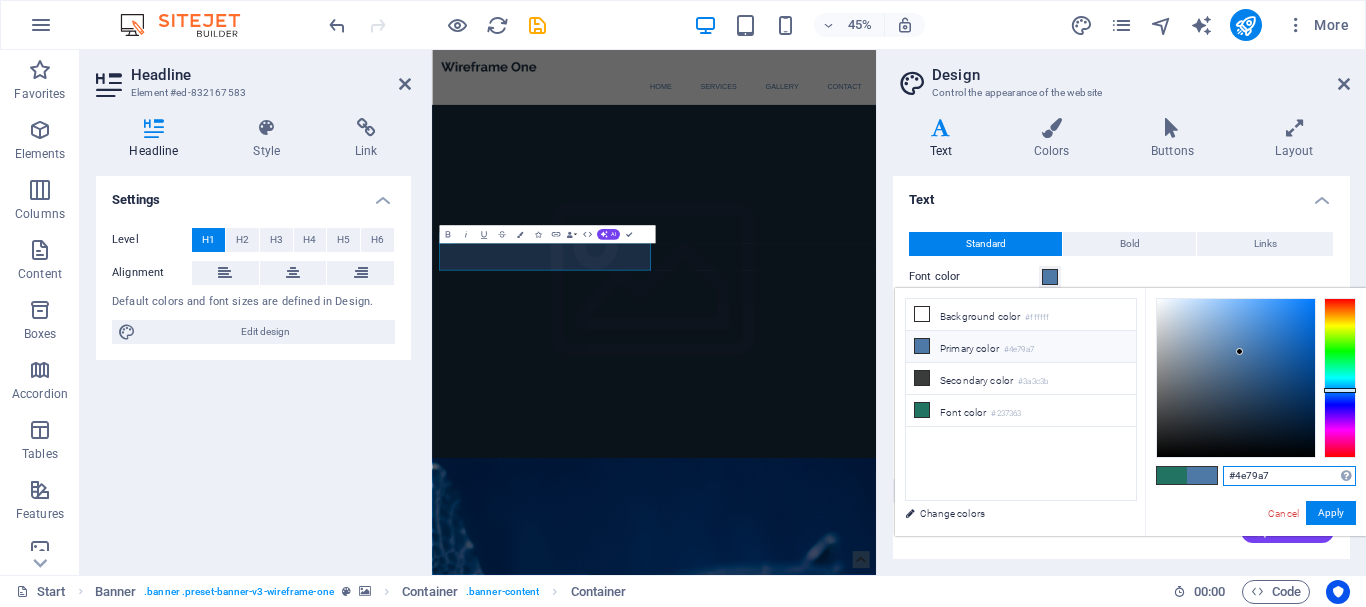 drag, startPoint x: 1290, startPoint y: 476, endPoint x: 1215, endPoint y: 471, distance: 75.16648 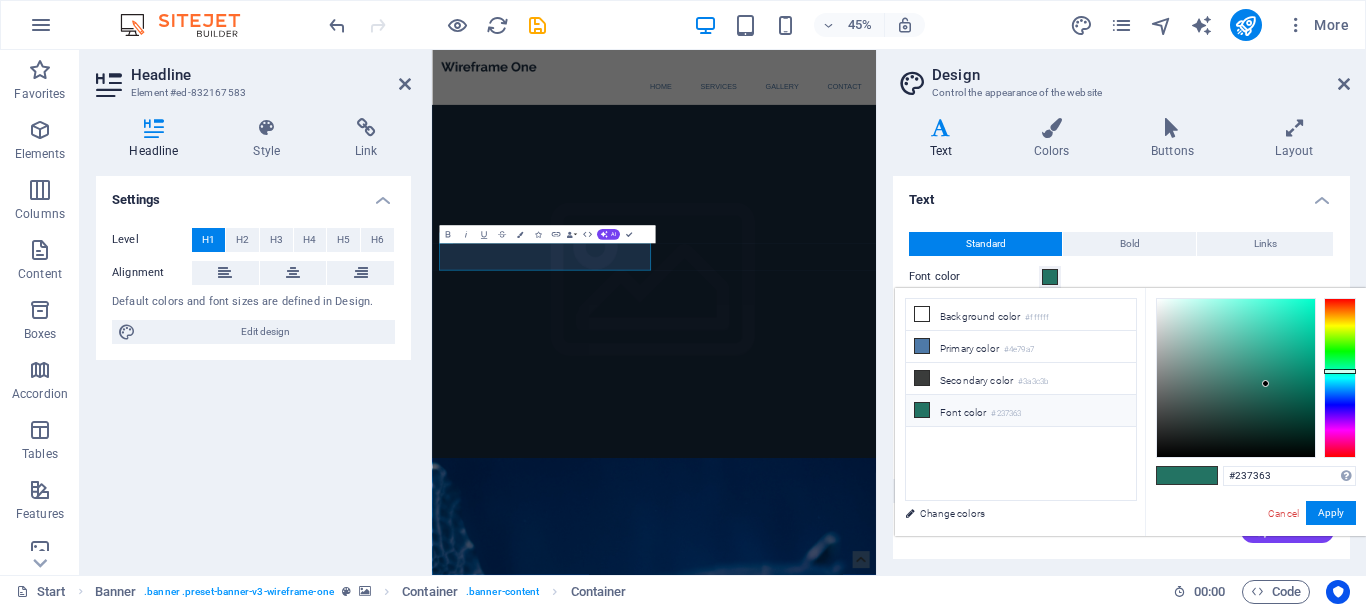 click on "#237363 Supported formats #0852ed rgb(8, 82, 237) rgba(8, 82, 237, 90%) hsv(221,97,93) hsl(221, 93%, 48%) Cancel Apply" at bounding box center [1255, 557] 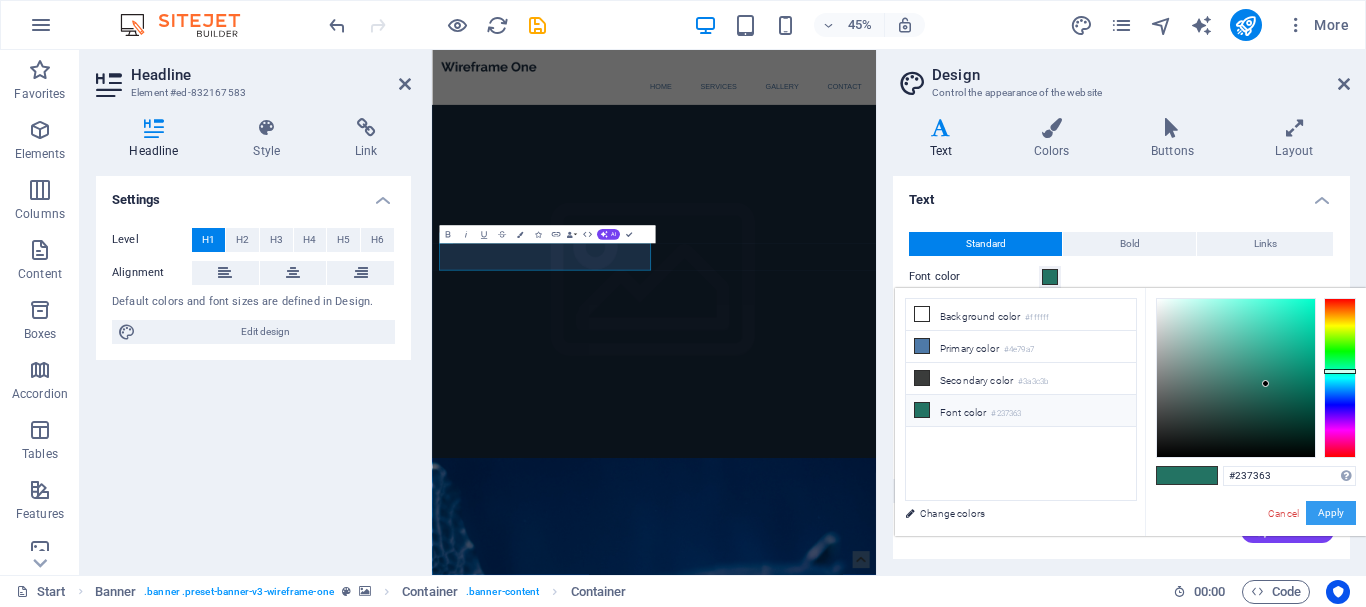 click on "Apply" at bounding box center (1331, 513) 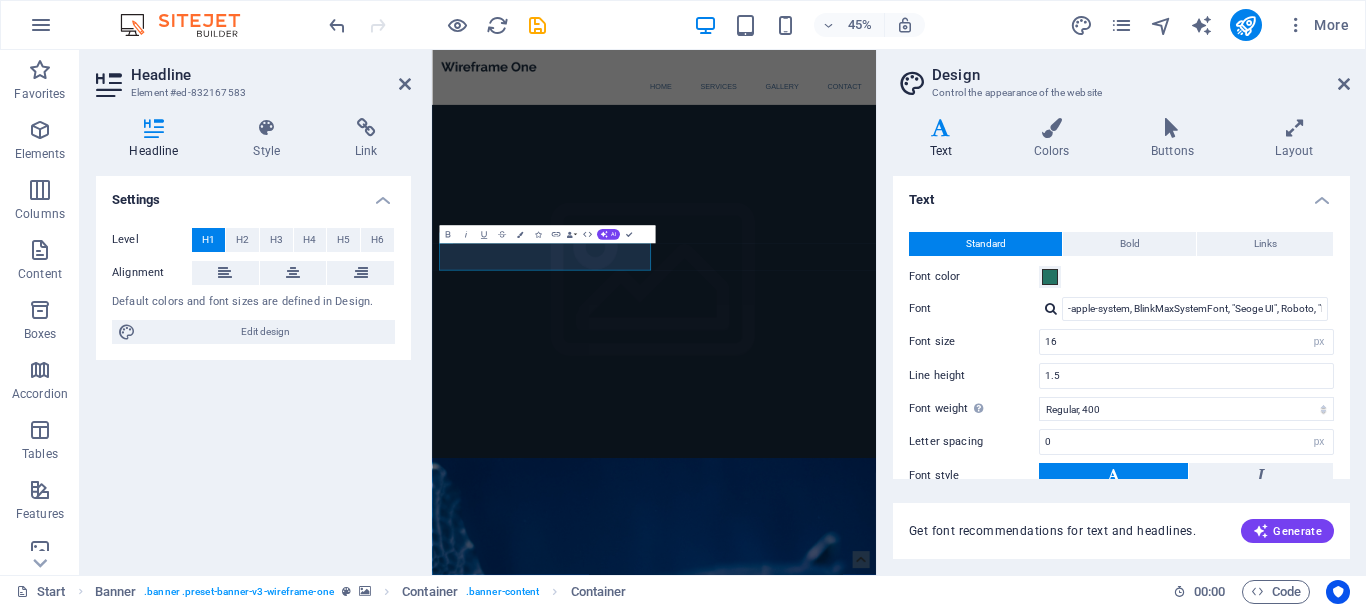 click at bounding box center [925, 1435] 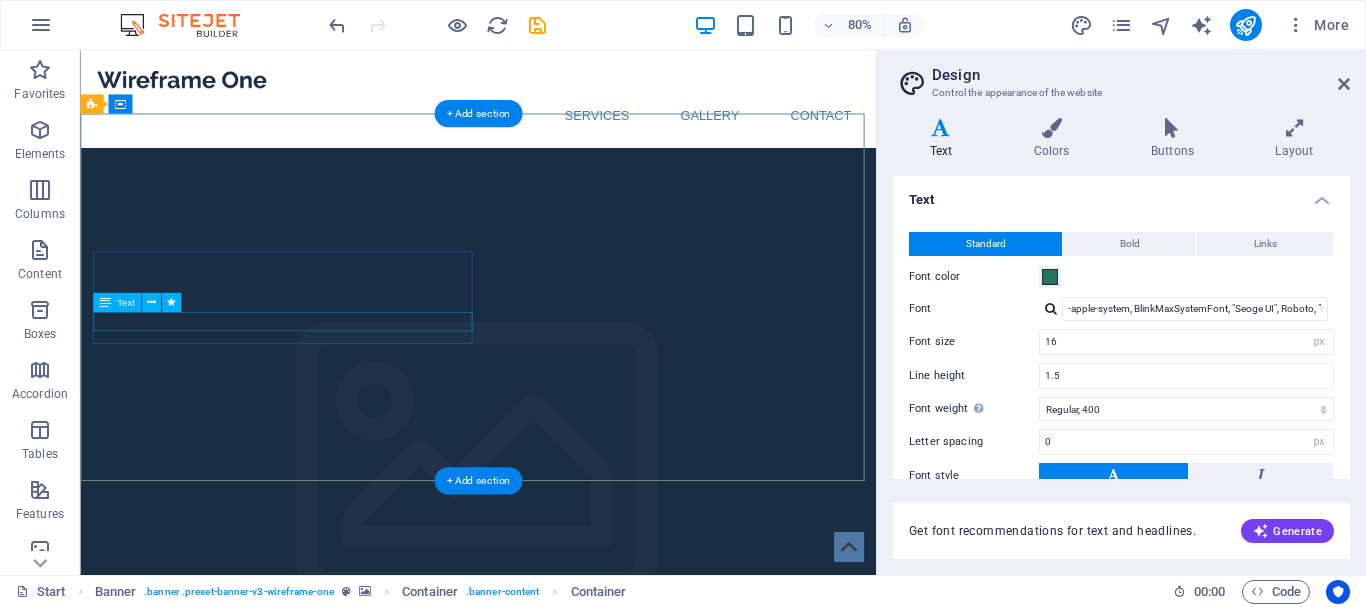 click on "Property maintenance made easy." at bounding box center [577, 2114] 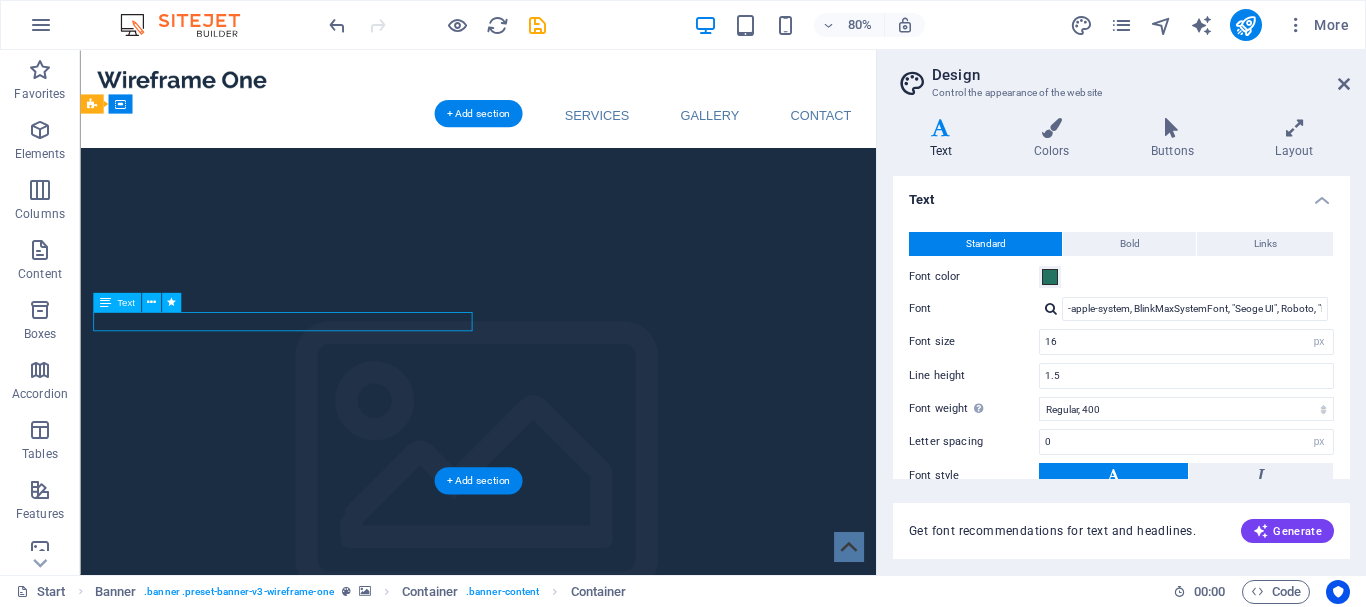 click on "Property maintenance made easy." at bounding box center (577, 2114) 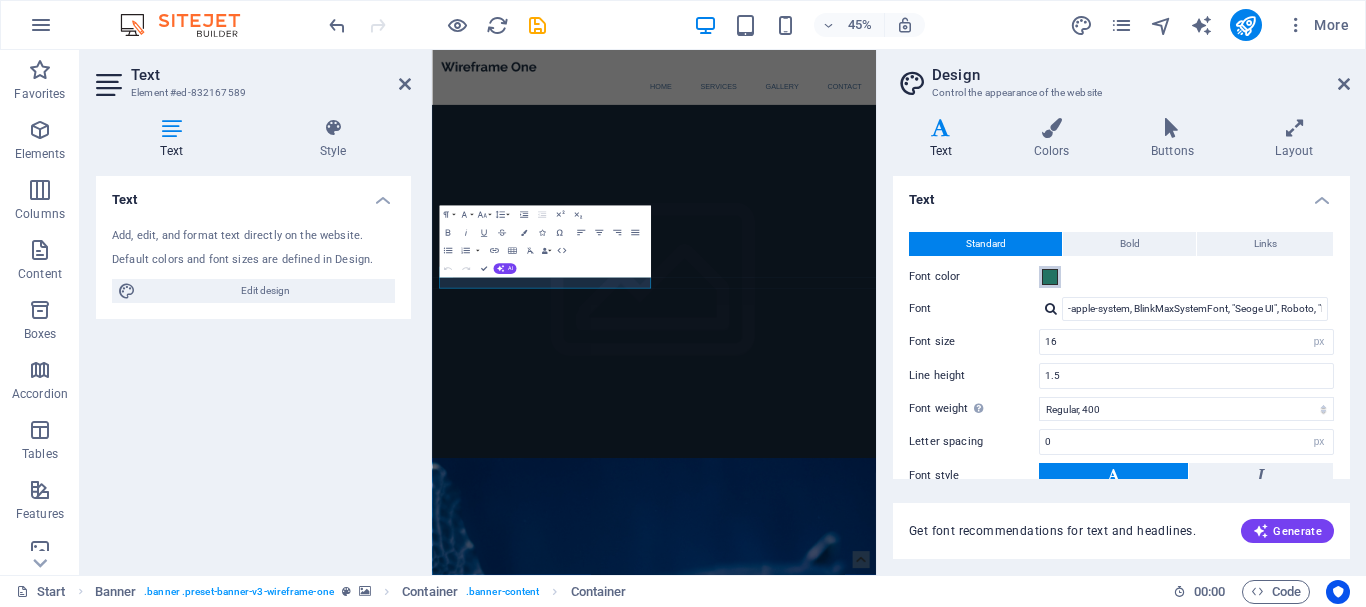 click at bounding box center [1050, 277] 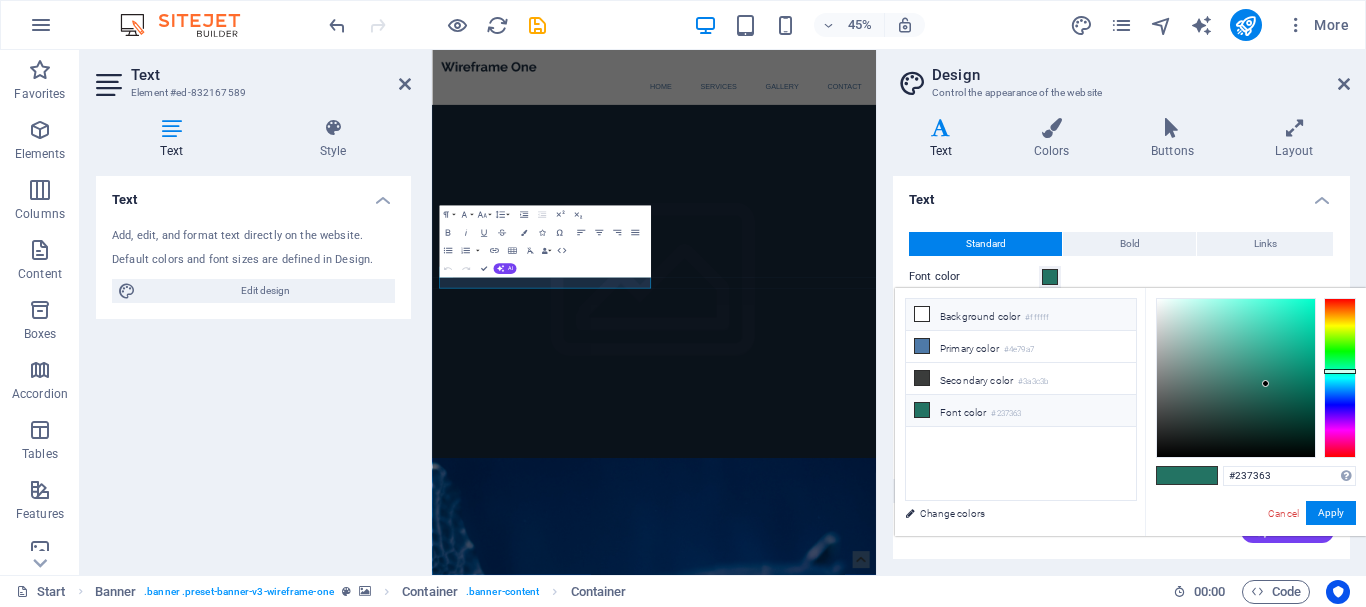 click on "Background color
#ffffff" at bounding box center (1021, 315) 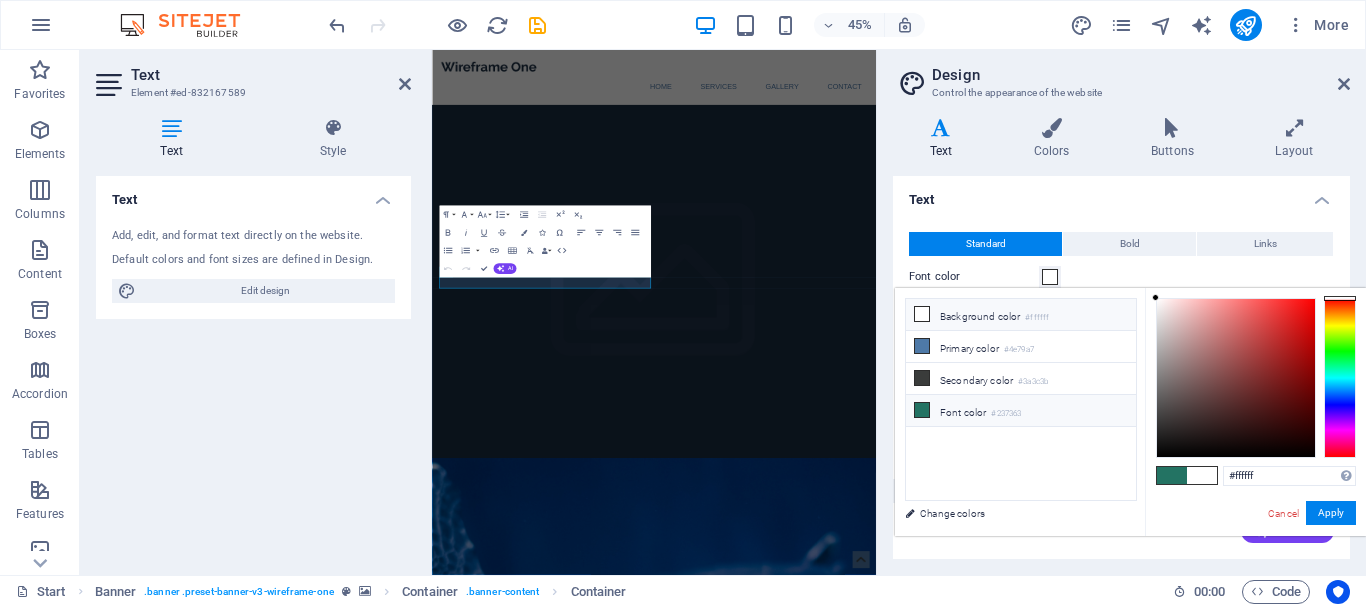 click on "Font color
#237363" at bounding box center (1021, 411) 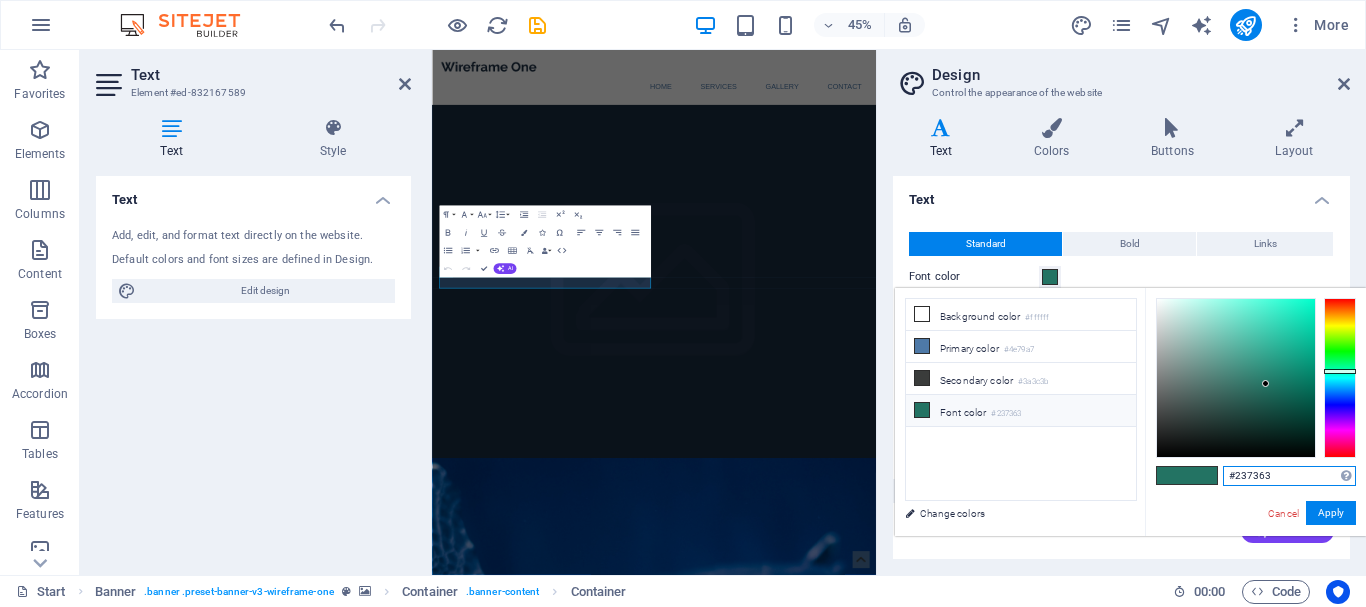 drag, startPoint x: 1282, startPoint y: 474, endPoint x: 1237, endPoint y: 478, distance: 45.17743 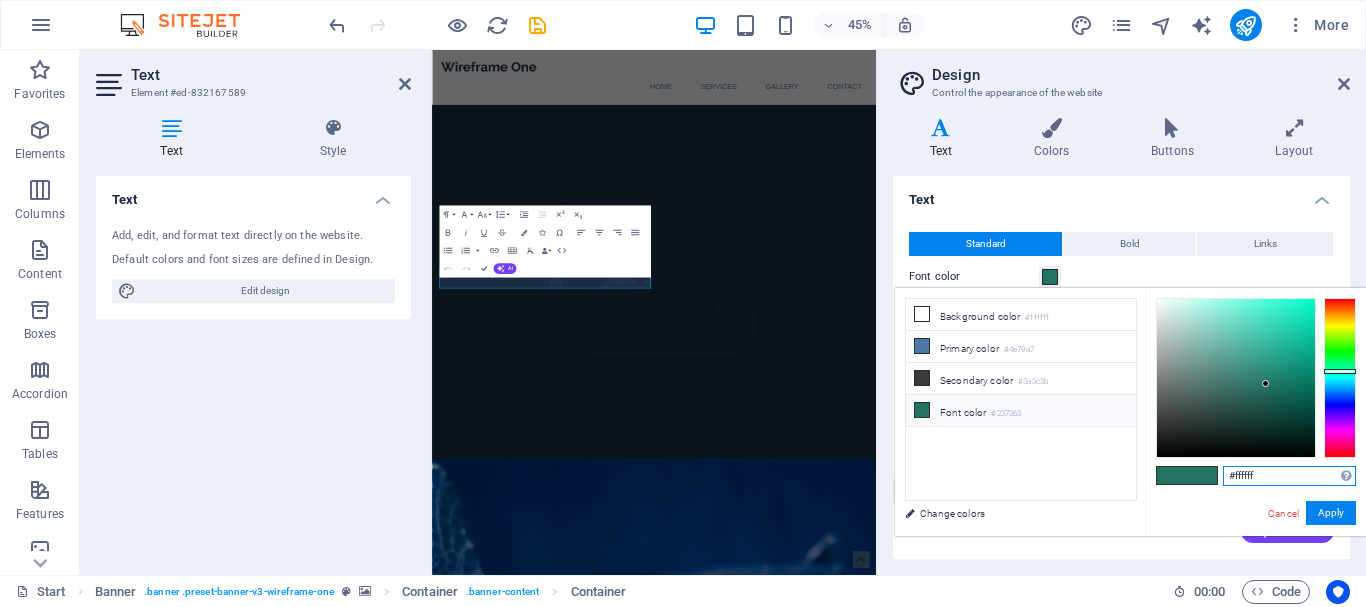 type on "#ffffff" 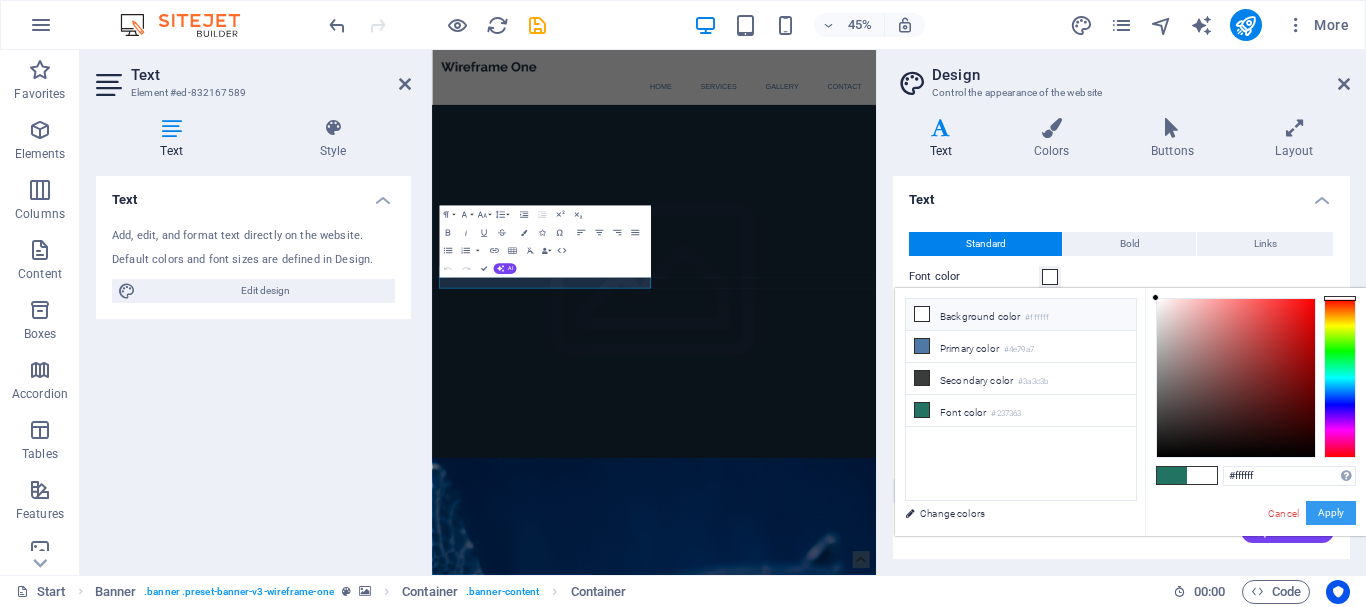click on "Apply" at bounding box center (1331, 513) 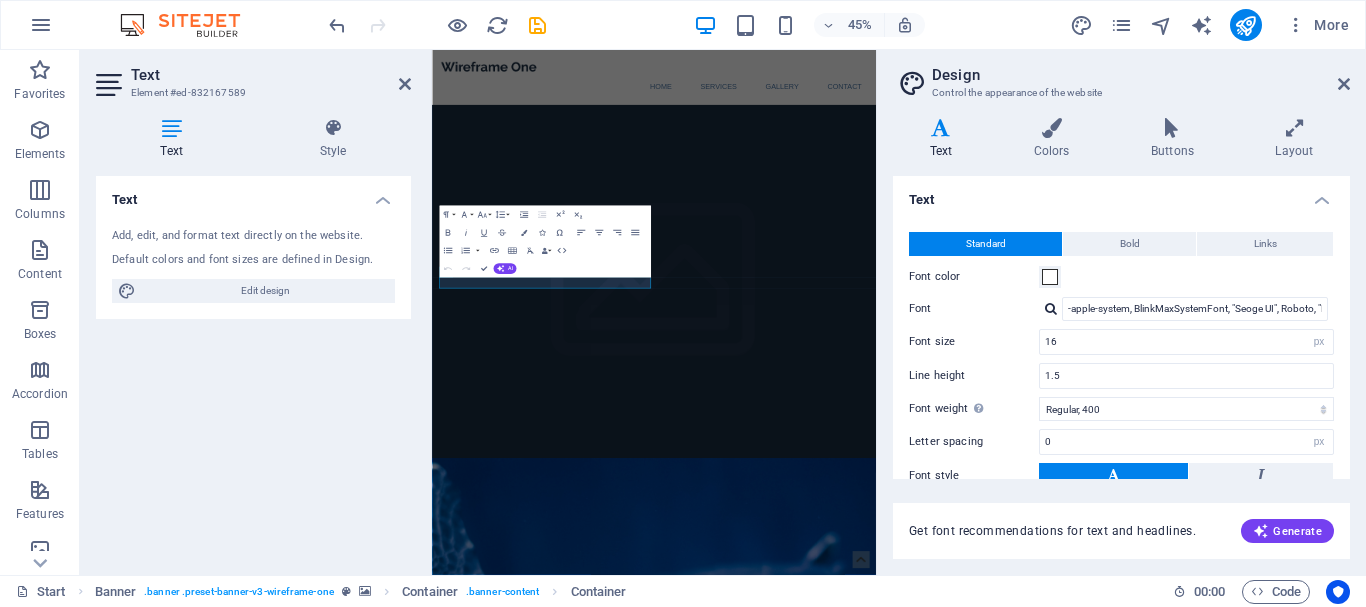click on "Text Add, edit, and format text directly on the website. Default colors and font sizes are defined in Design. Edit design Alignment Left aligned Centered Right aligned" at bounding box center (253, 367) 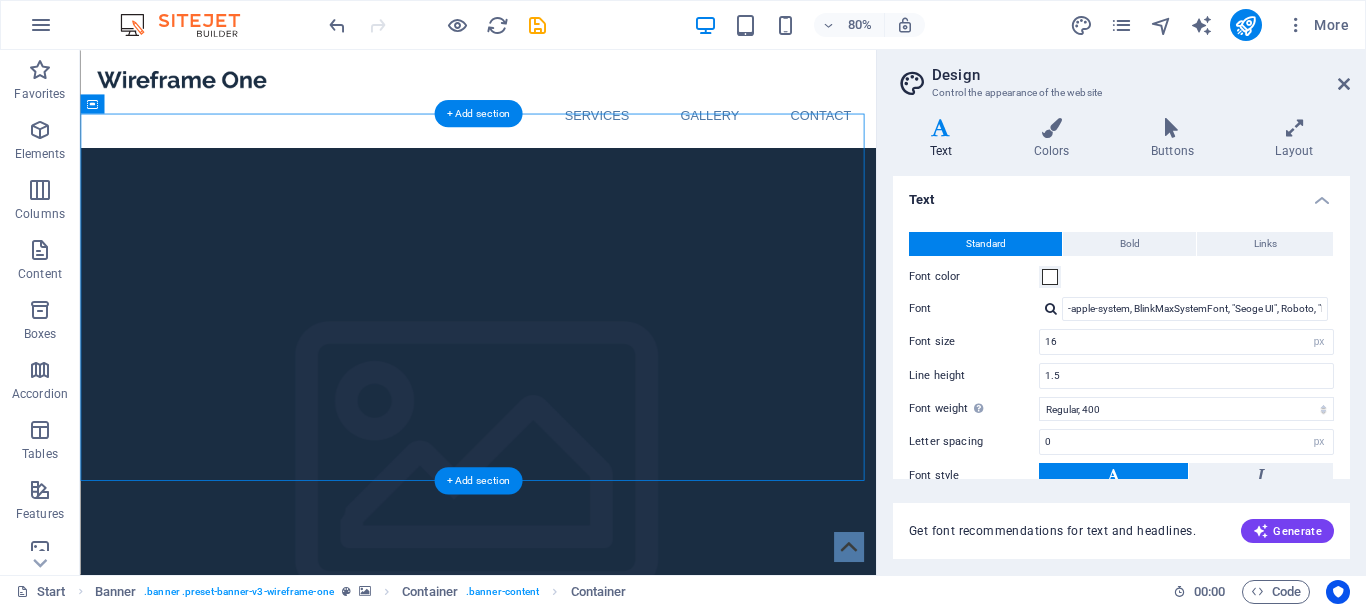 click at bounding box center [577, 1435] 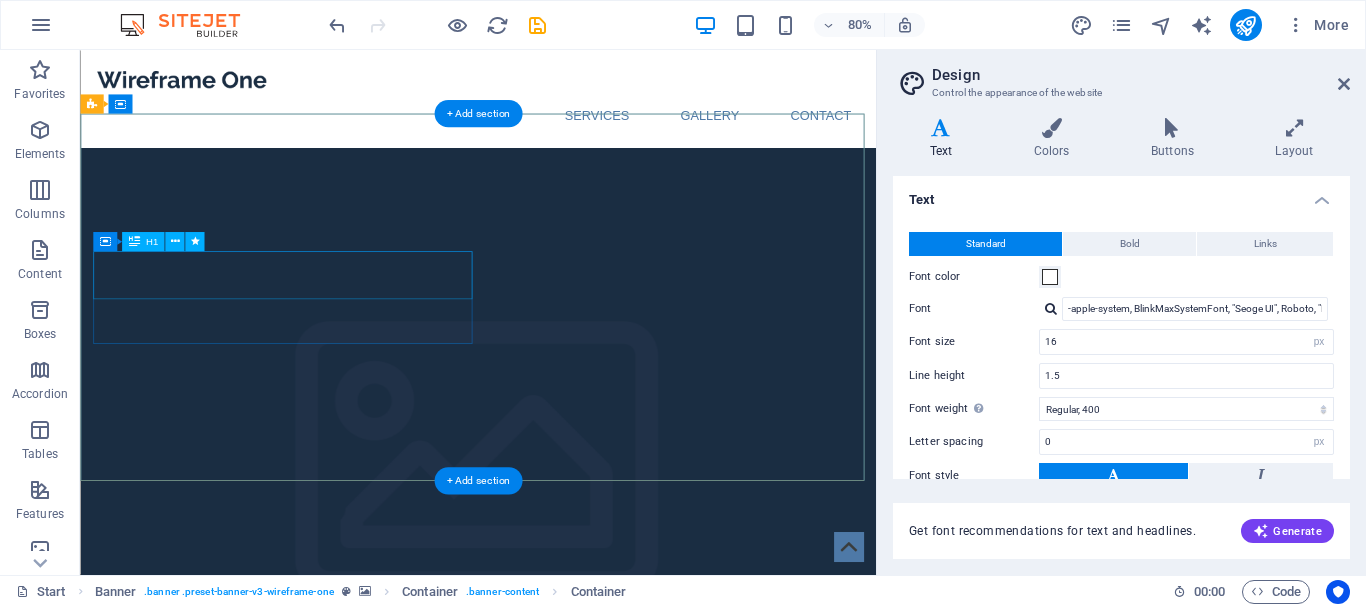 click on "Trevodie Enterprises" at bounding box center [294, 2056] 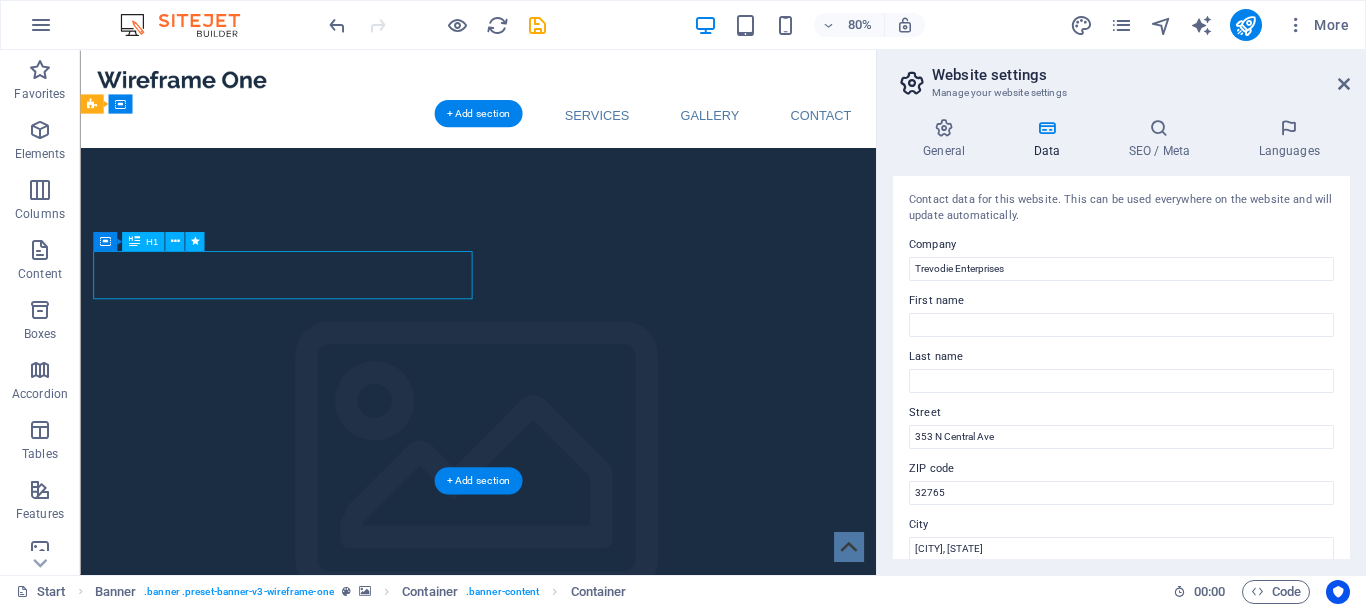 click on "Trevodie Enterprises" at bounding box center (294, 2056) 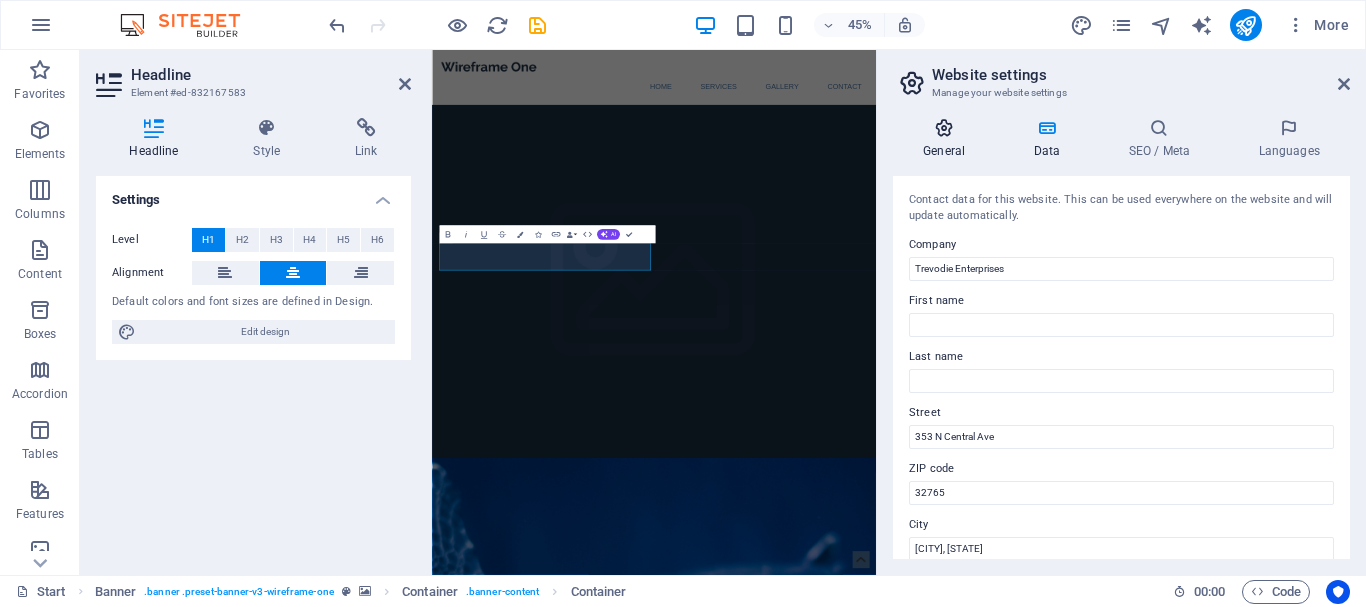 click at bounding box center (944, 128) 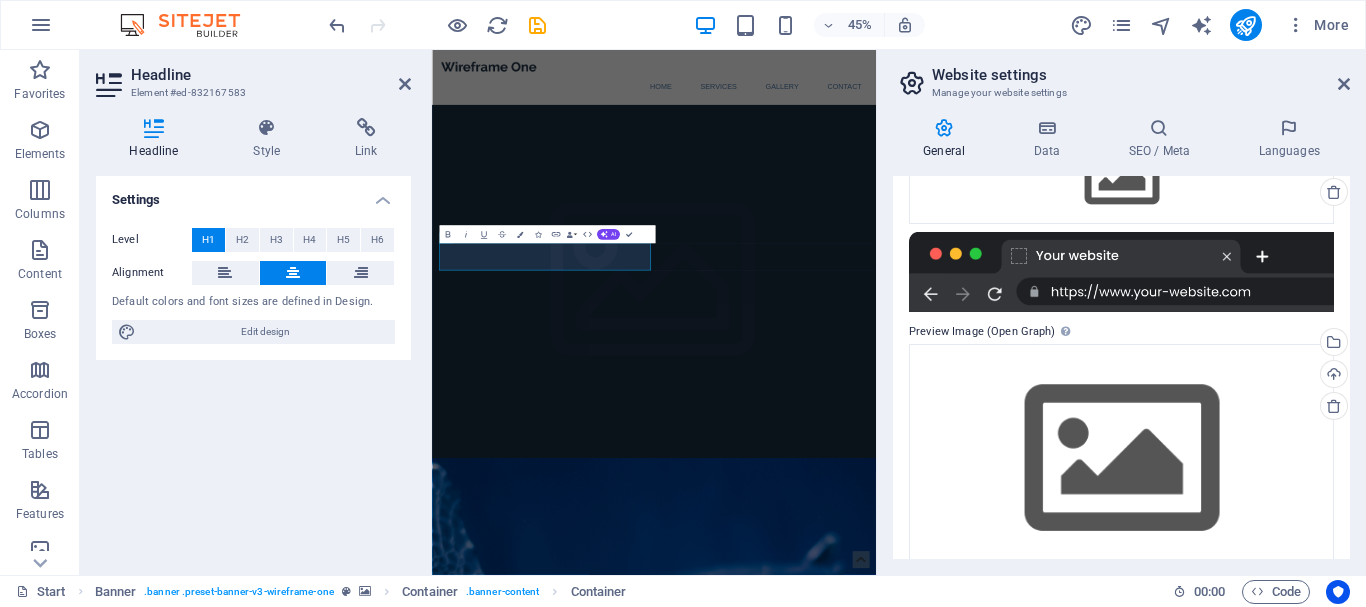 scroll, scrollTop: 299, scrollLeft: 0, axis: vertical 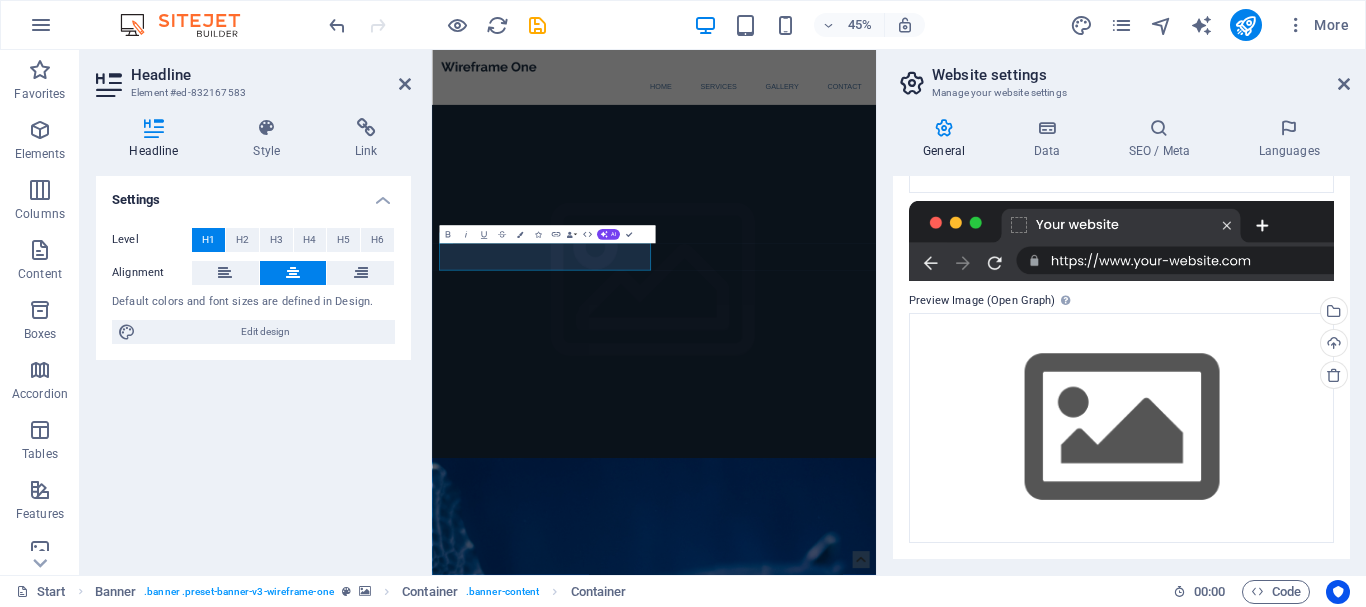 click at bounding box center (1121, 241) 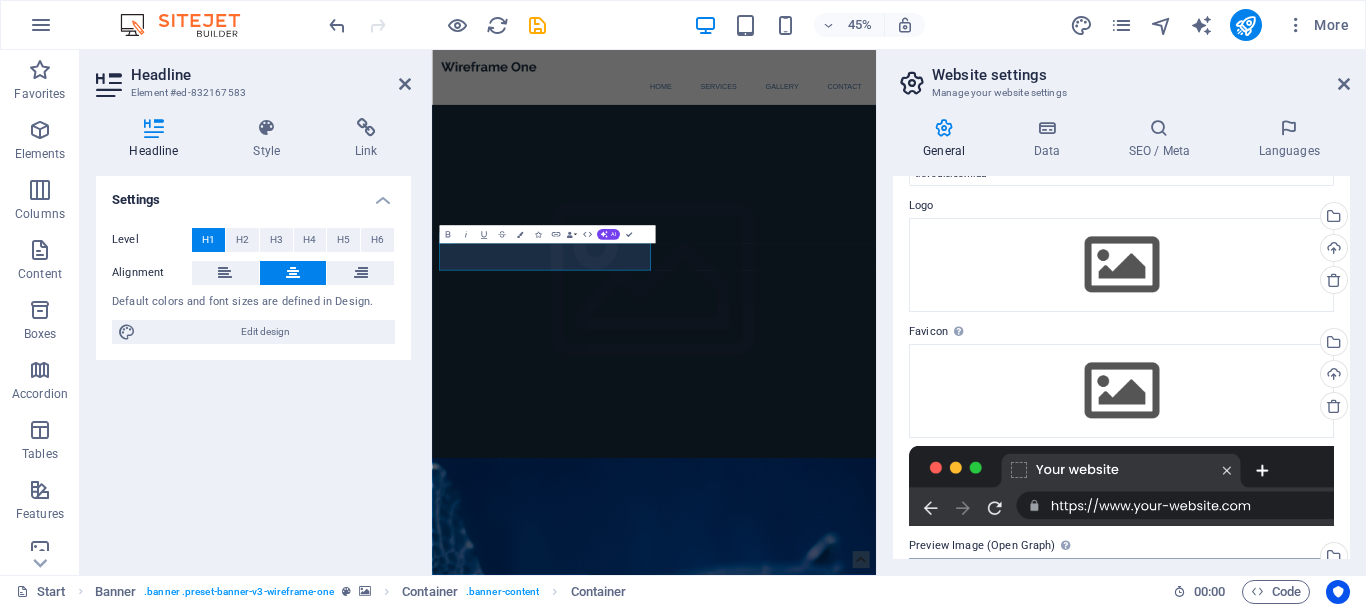 scroll, scrollTop: 0, scrollLeft: 0, axis: both 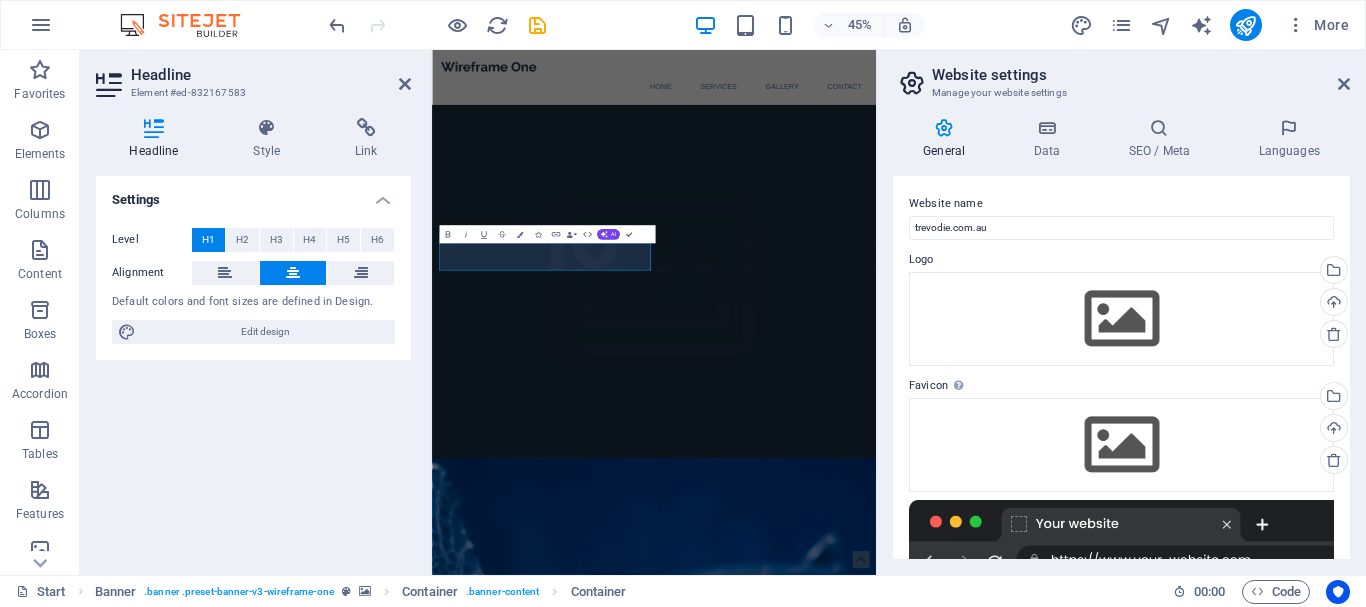 drag, startPoint x: 316, startPoint y: 446, endPoint x: 46, endPoint y: 619, distance: 320.66962 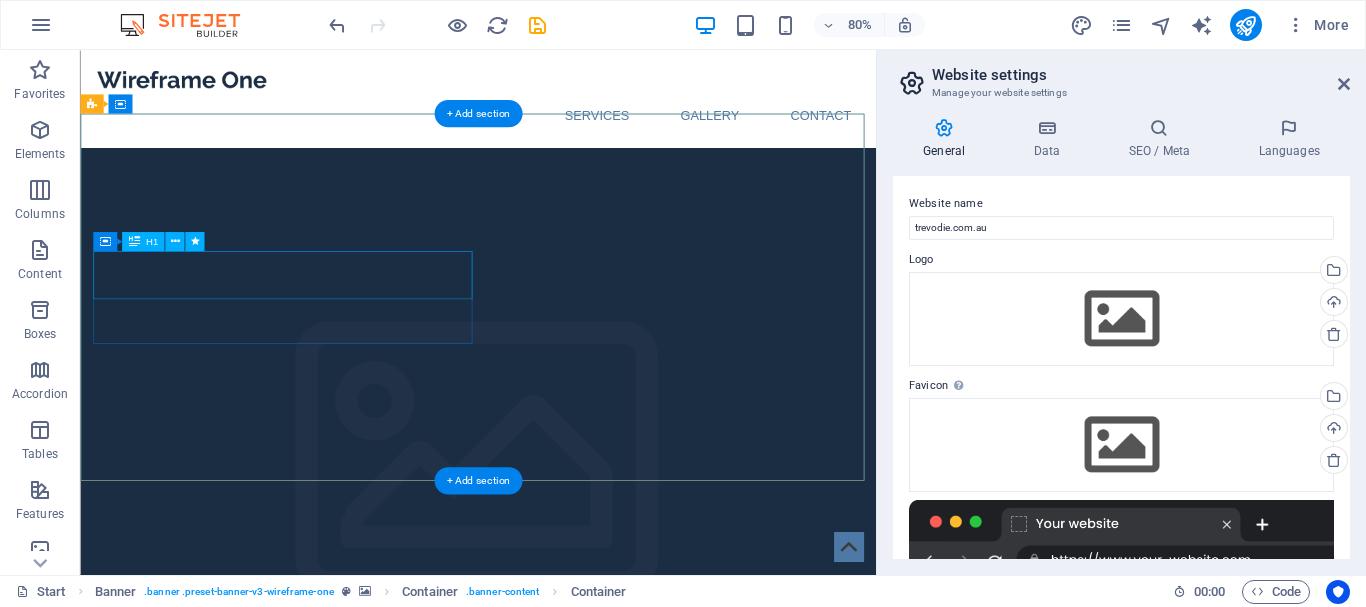 click on "Trevodie Enterprises" at bounding box center [578, 2056] 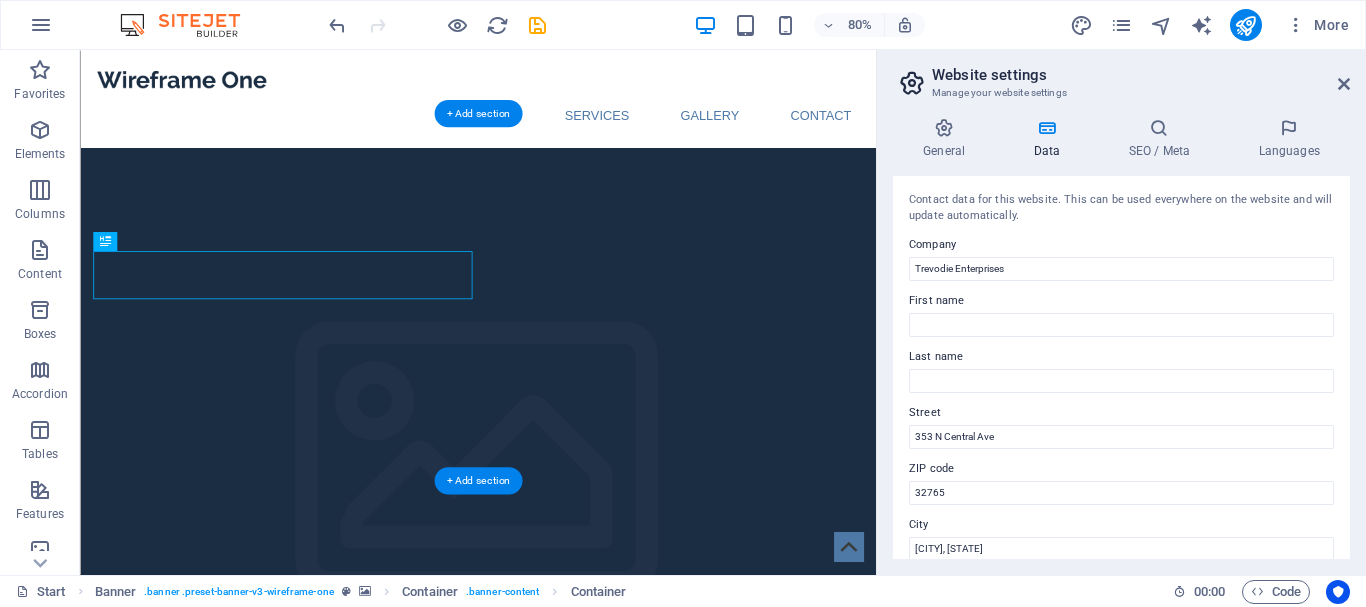drag, startPoint x: 437, startPoint y: 303, endPoint x: 521, endPoint y: 233, distance: 109.3435 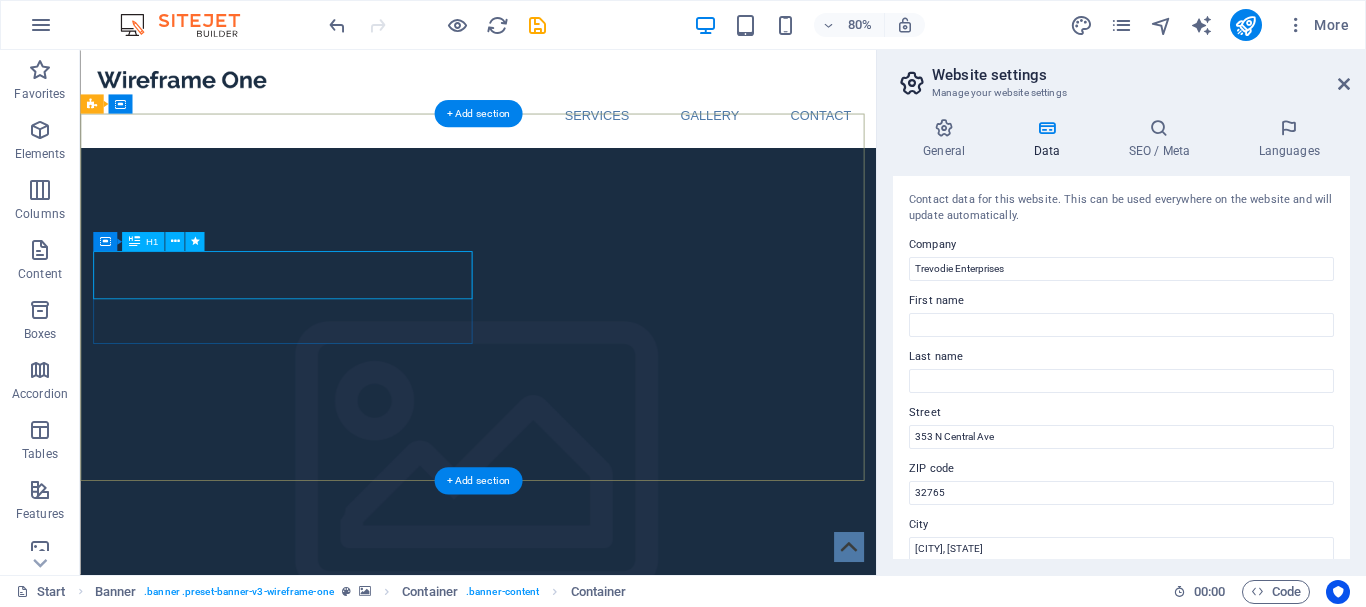 click on "Trevodie Enterprises" at bounding box center [578, 2056] 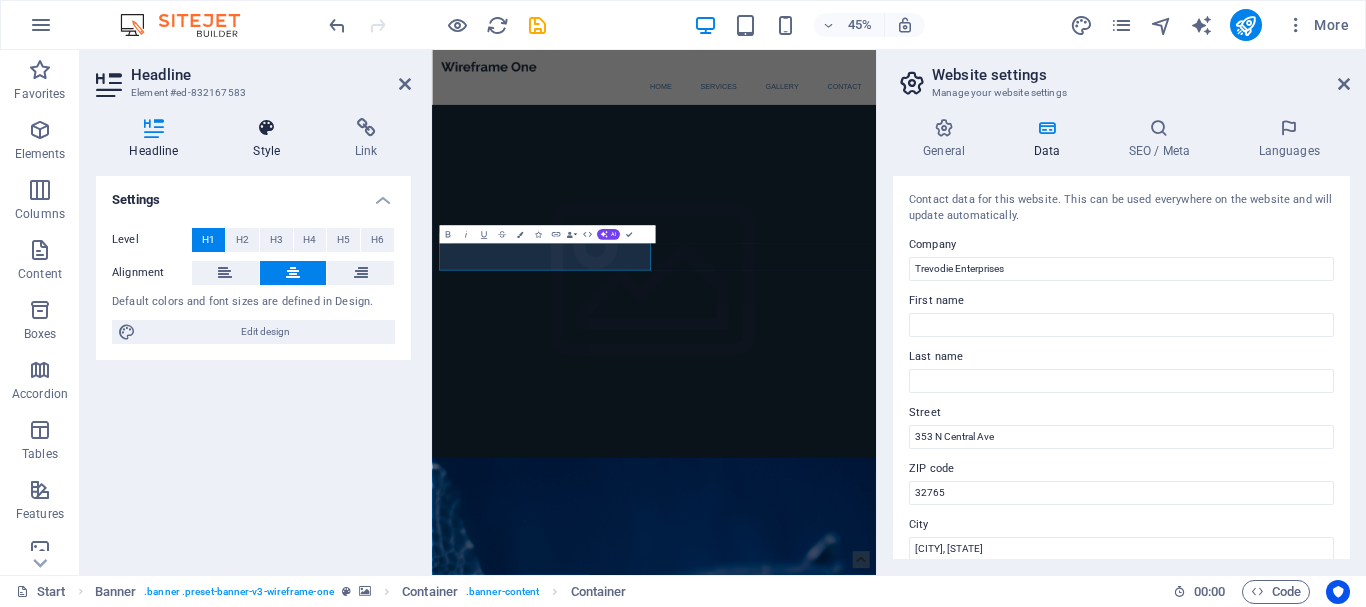 drag, startPoint x: 267, startPoint y: 125, endPoint x: 277, endPoint y: 135, distance: 14.142136 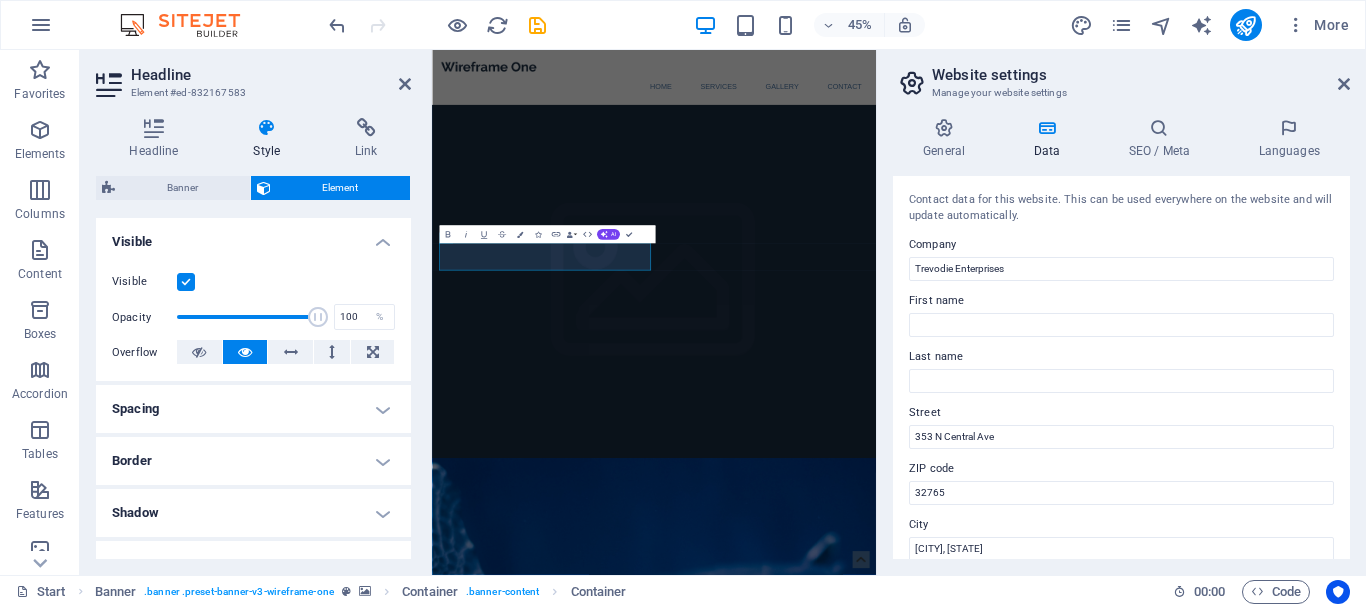 scroll, scrollTop: 103, scrollLeft: 0, axis: vertical 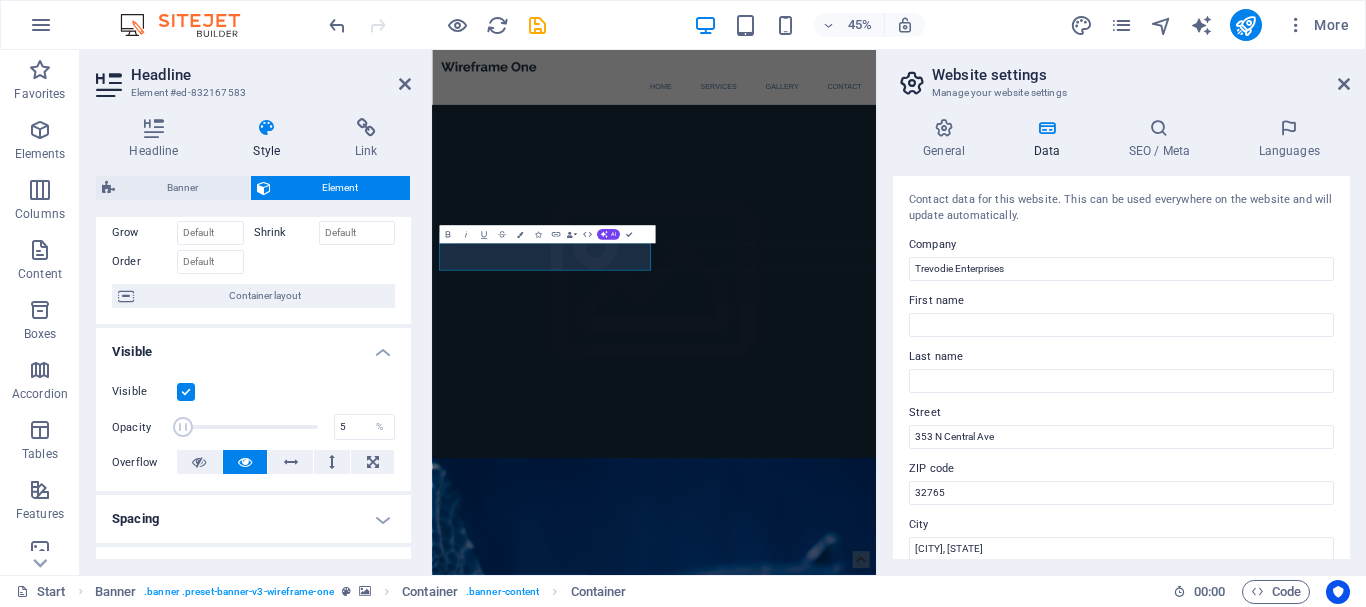 drag, startPoint x: 314, startPoint y: 429, endPoint x: 183, endPoint y: 427, distance: 131.01526 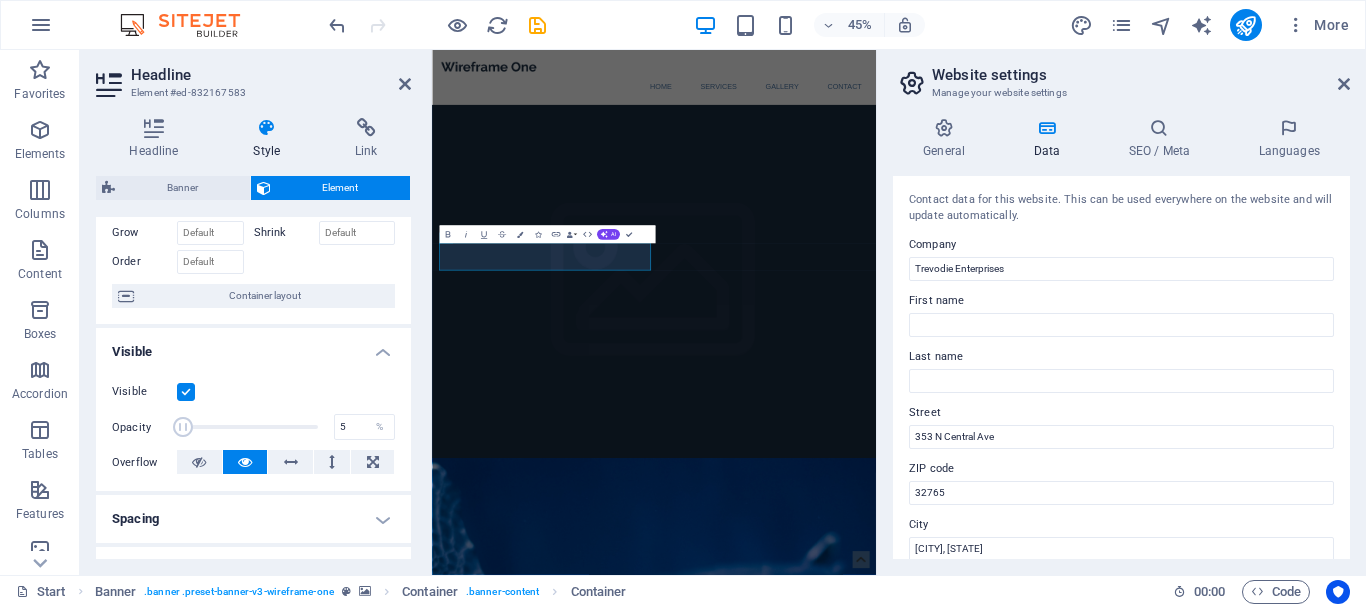 click at bounding box center (183, 427) 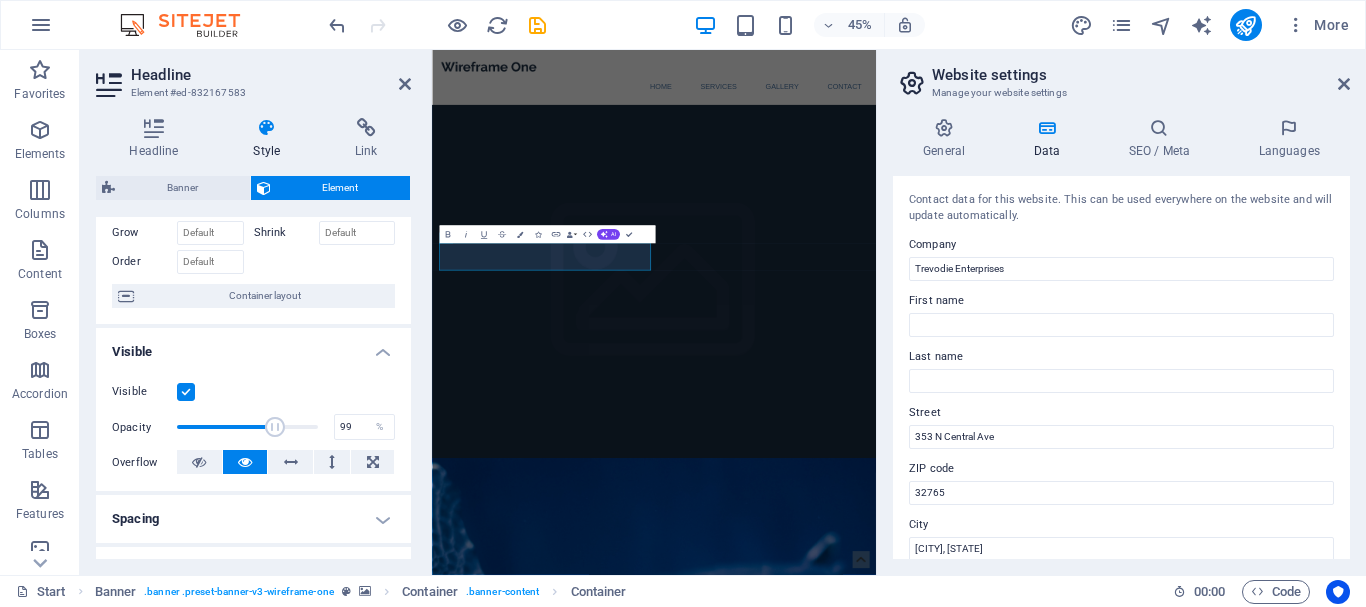 type on "100" 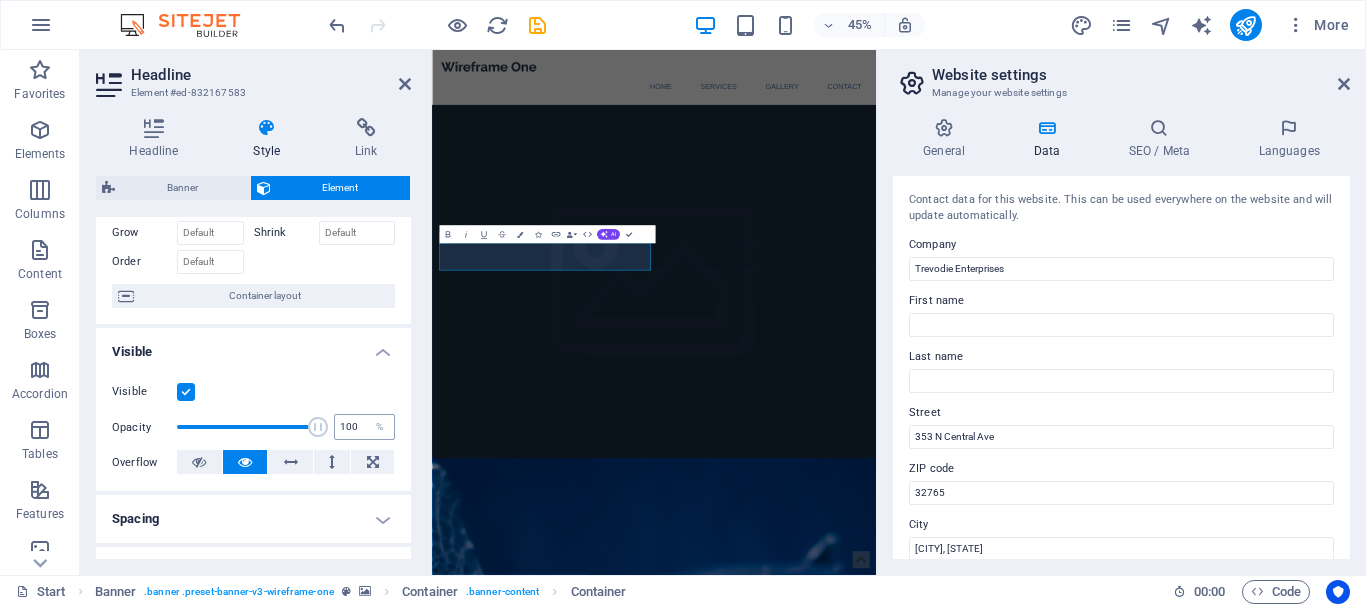 drag, startPoint x: 182, startPoint y: 434, endPoint x: 331, endPoint y: 427, distance: 149.16434 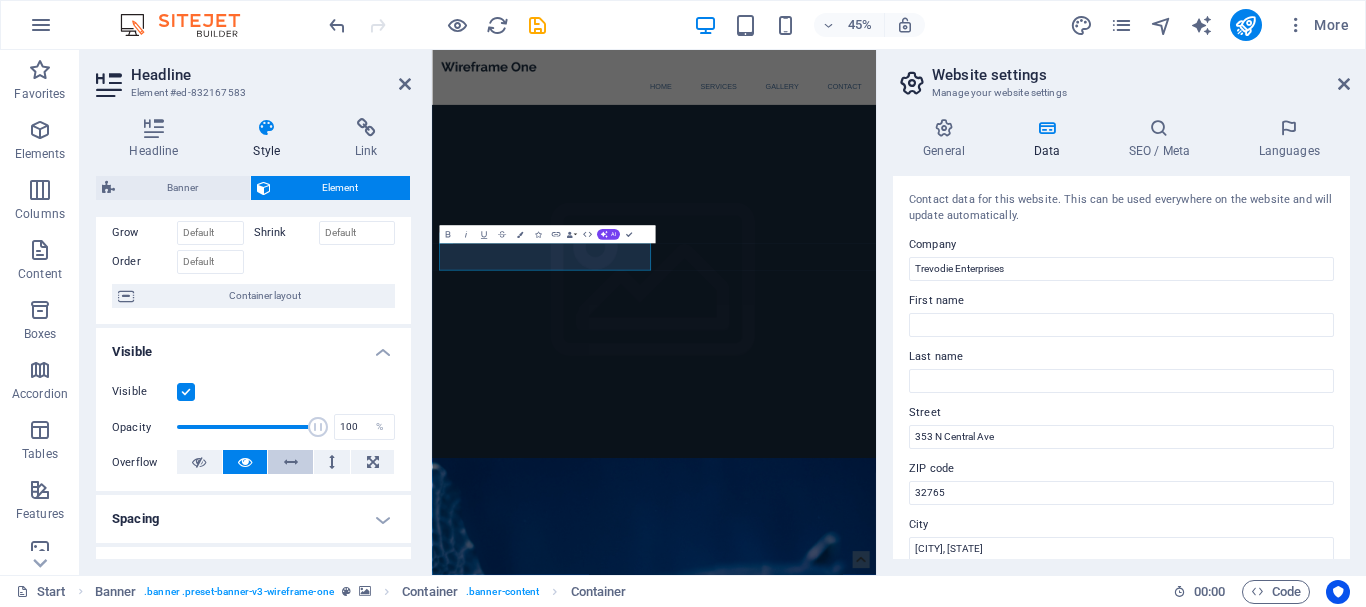 click at bounding box center [291, 462] 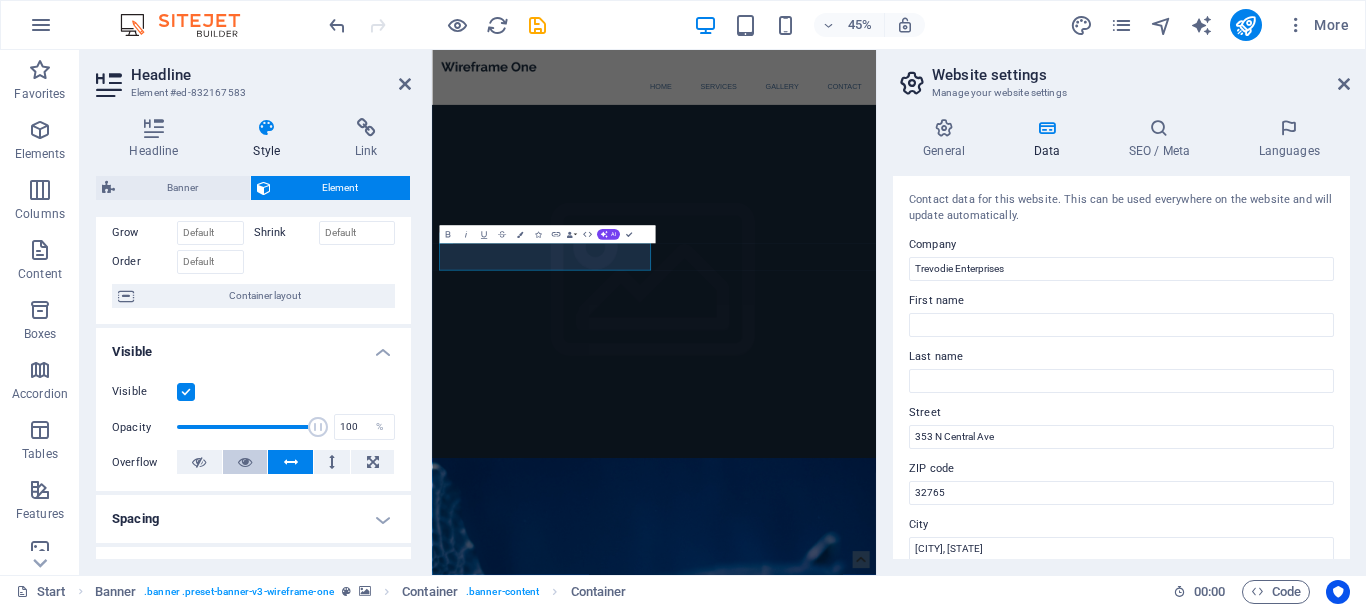 click at bounding box center [245, 462] 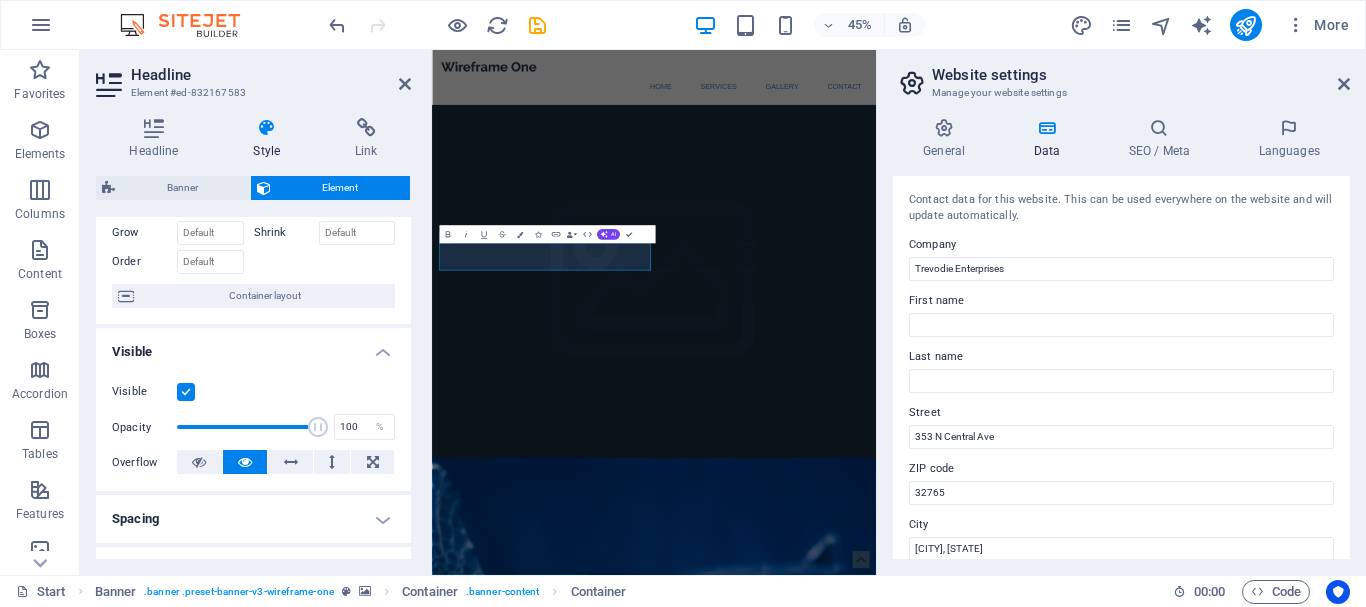 scroll, scrollTop: 0, scrollLeft: 0, axis: both 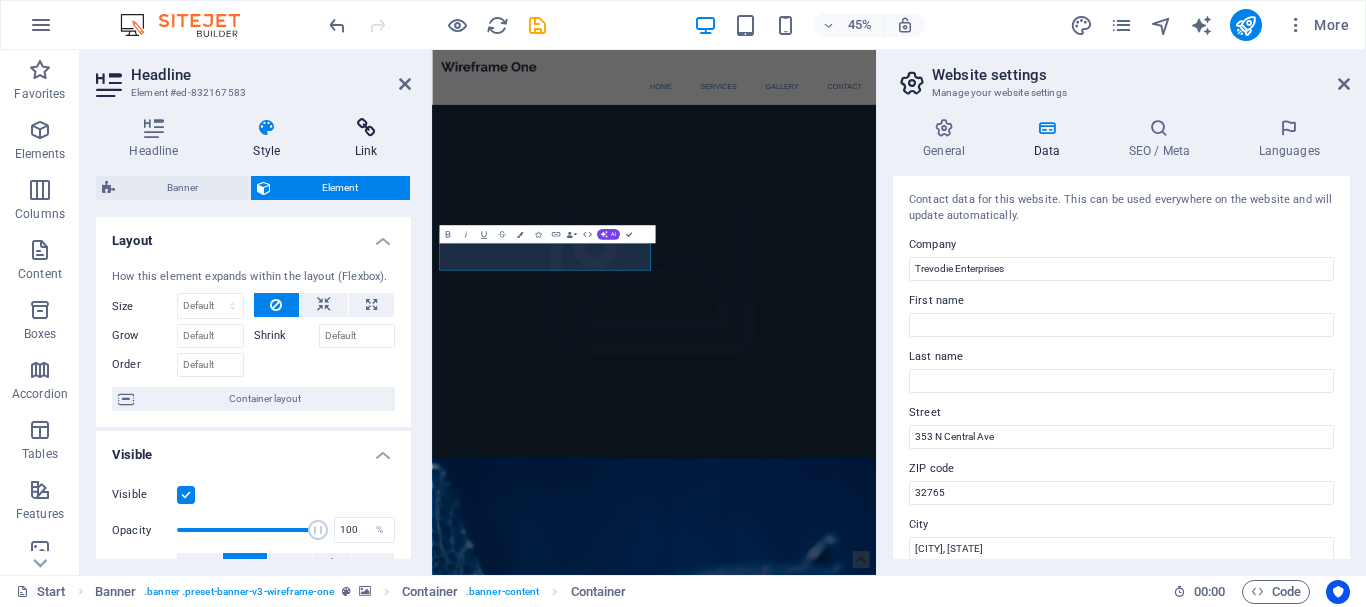 click at bounding box center (366, 128) 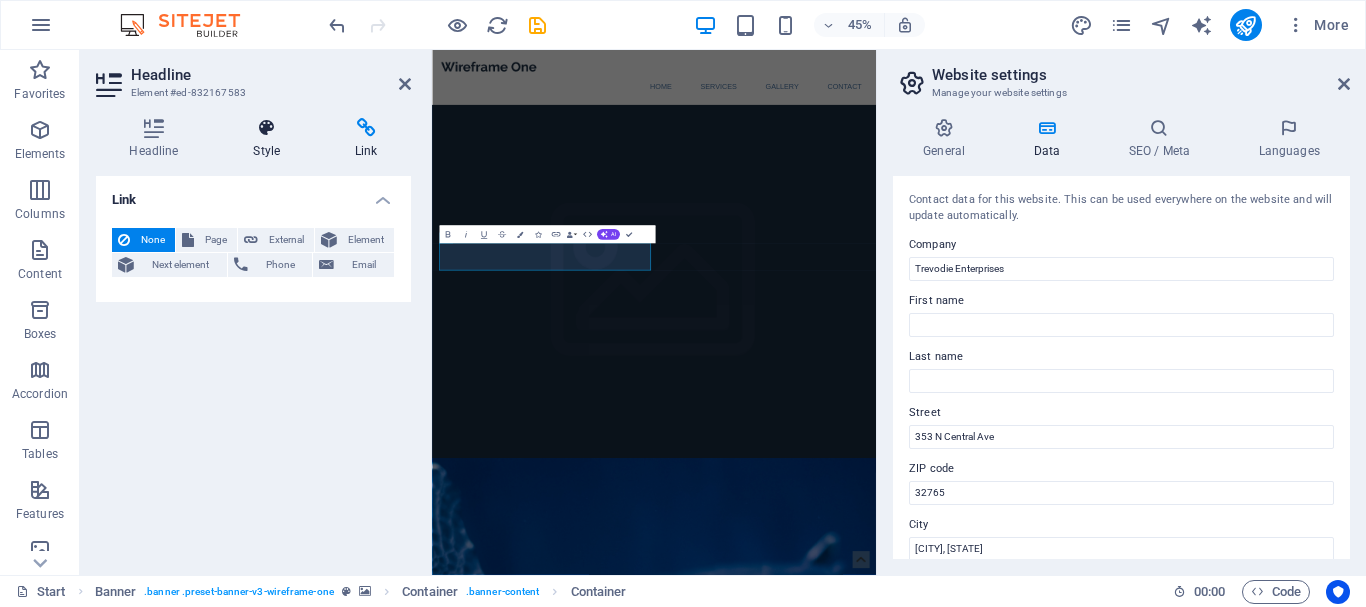 click at bounding box center (267, 128) 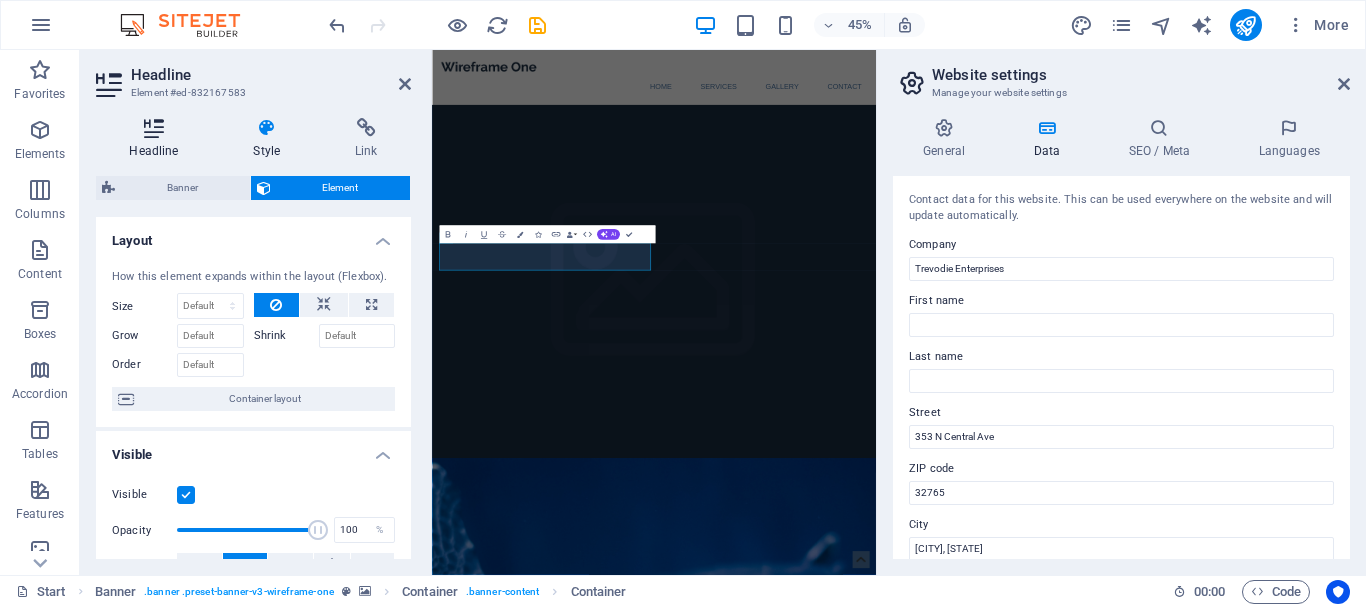 click at bounding box center [154, 128] 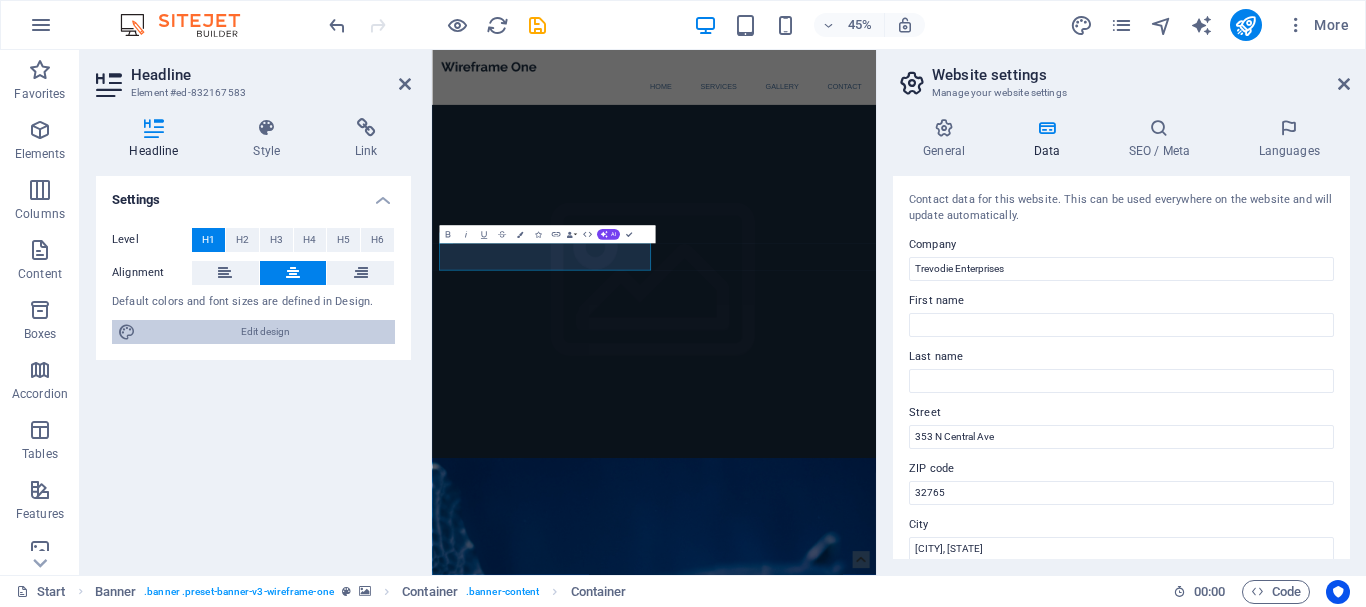 click on "Edit design" at bounding box center [265, 332] 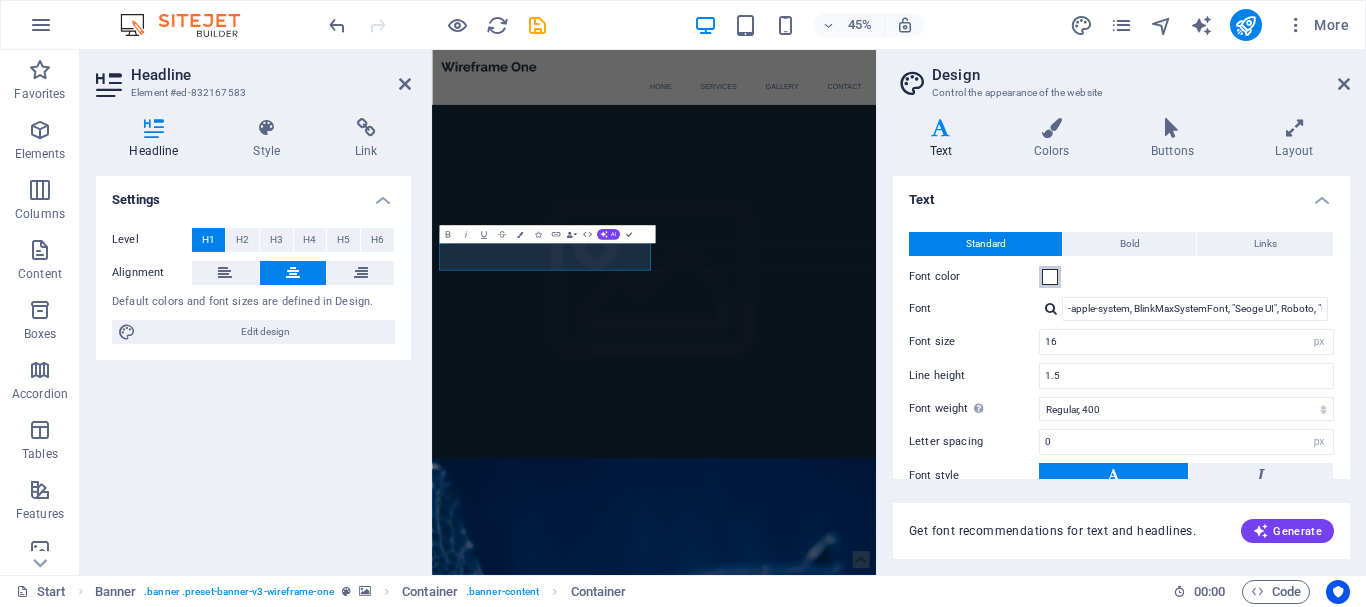 click at bounding box center [1050, 277] 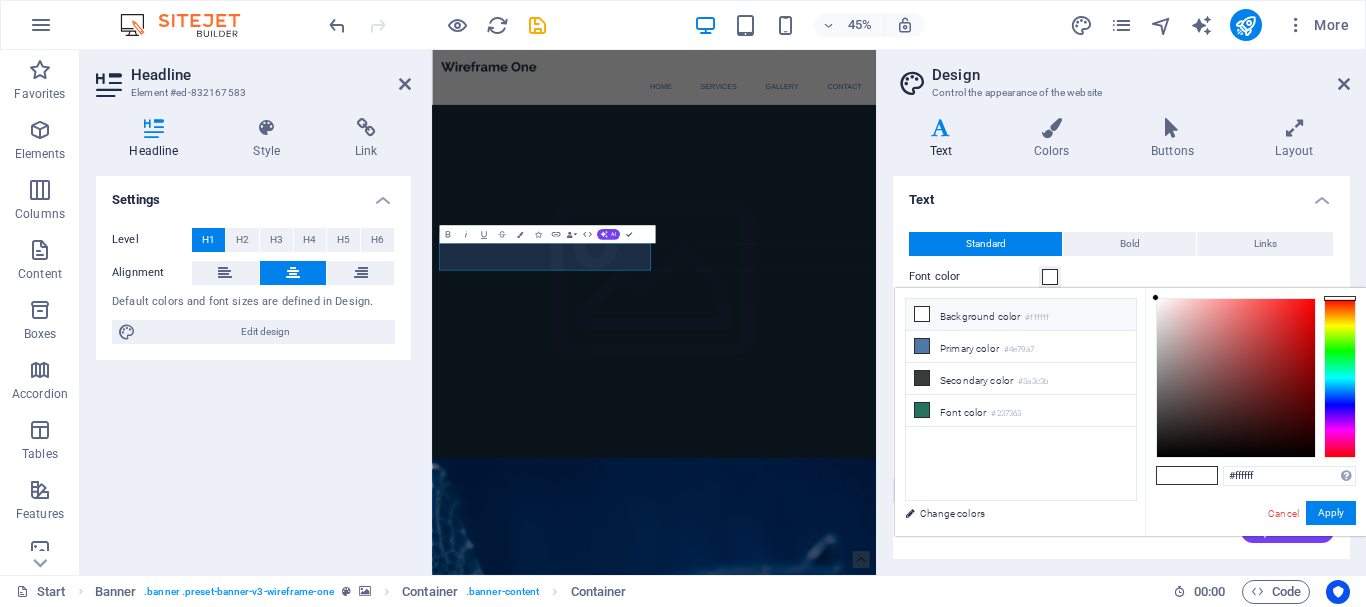click at bounding box center [1050, 277] 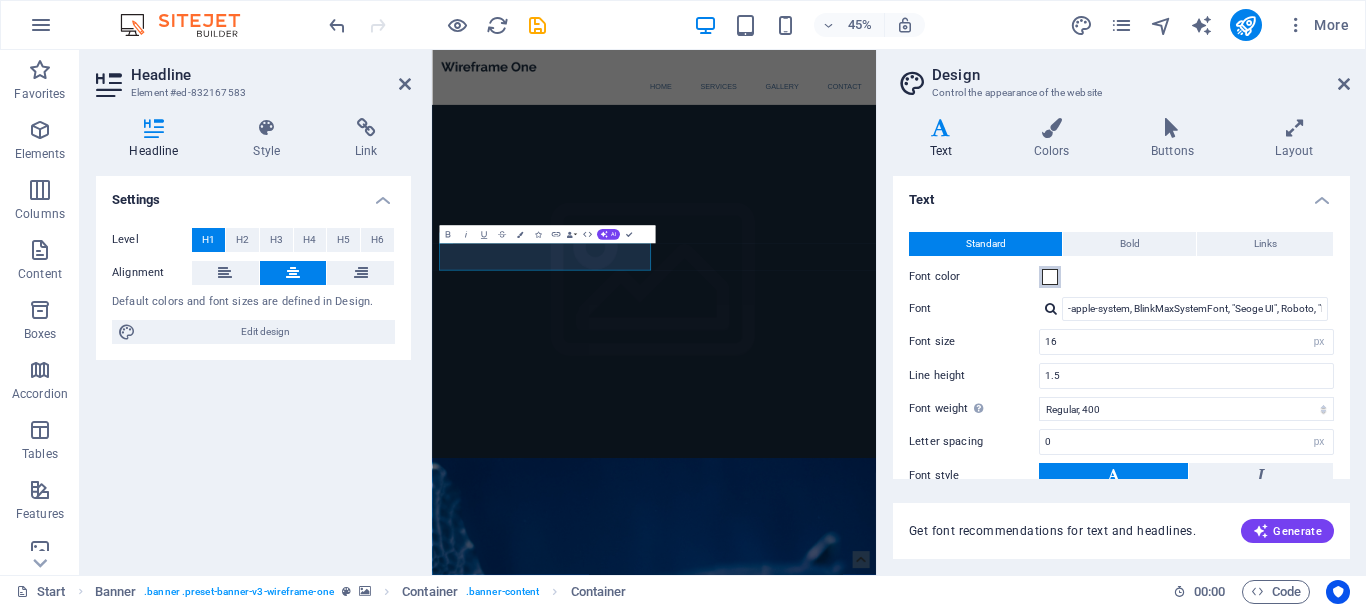 click at bounding box center [1050, 277] 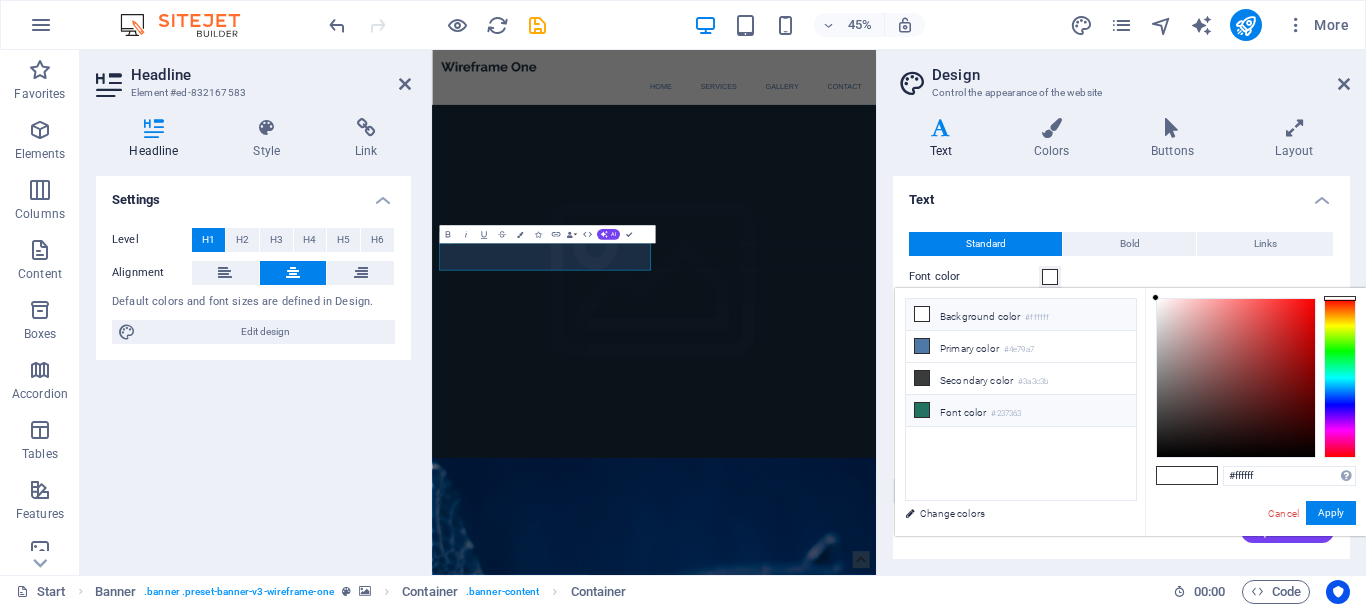 click on "Font color
#237363" at bounding box center [1021, 411] 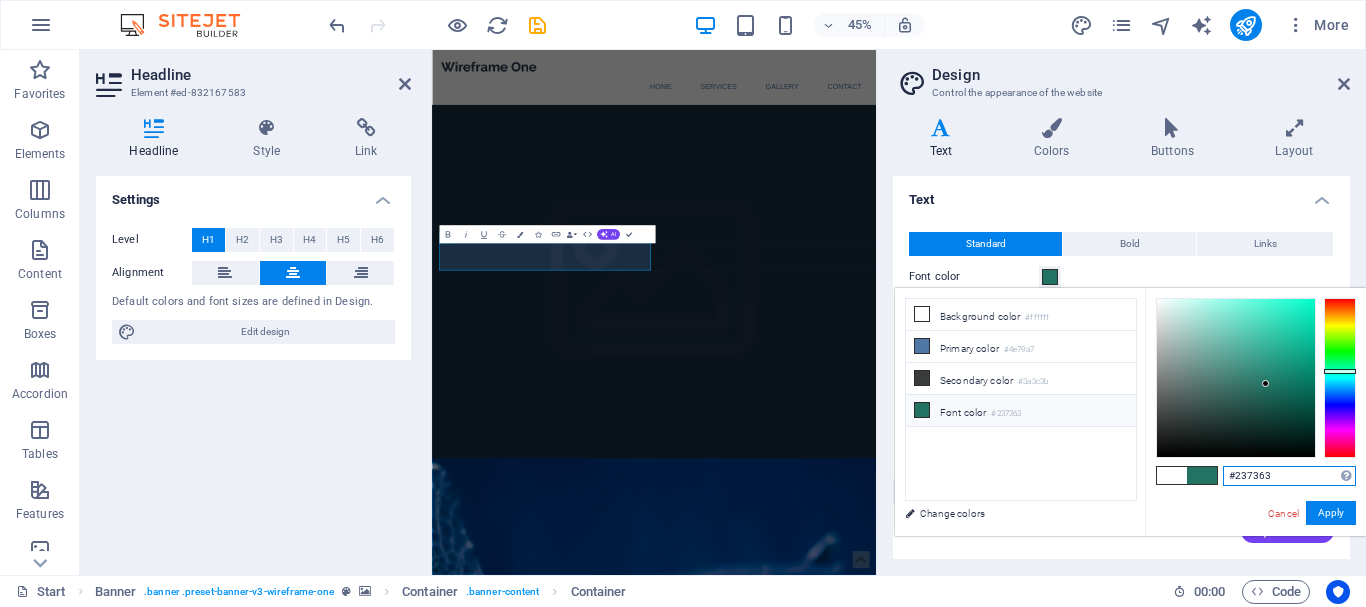 drag, startPoint x: 1293, startPoint y: 477, endPoint x: 1234, endPoint y: 473, distance: 59.135437 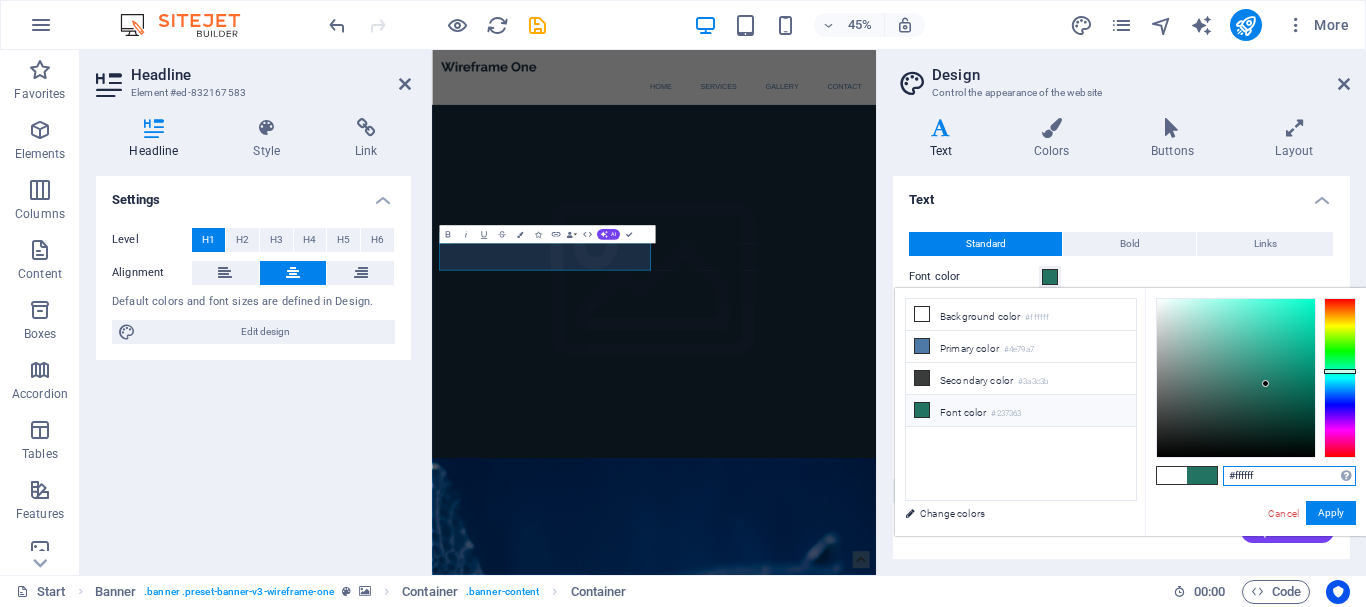 type on "#ffffff" 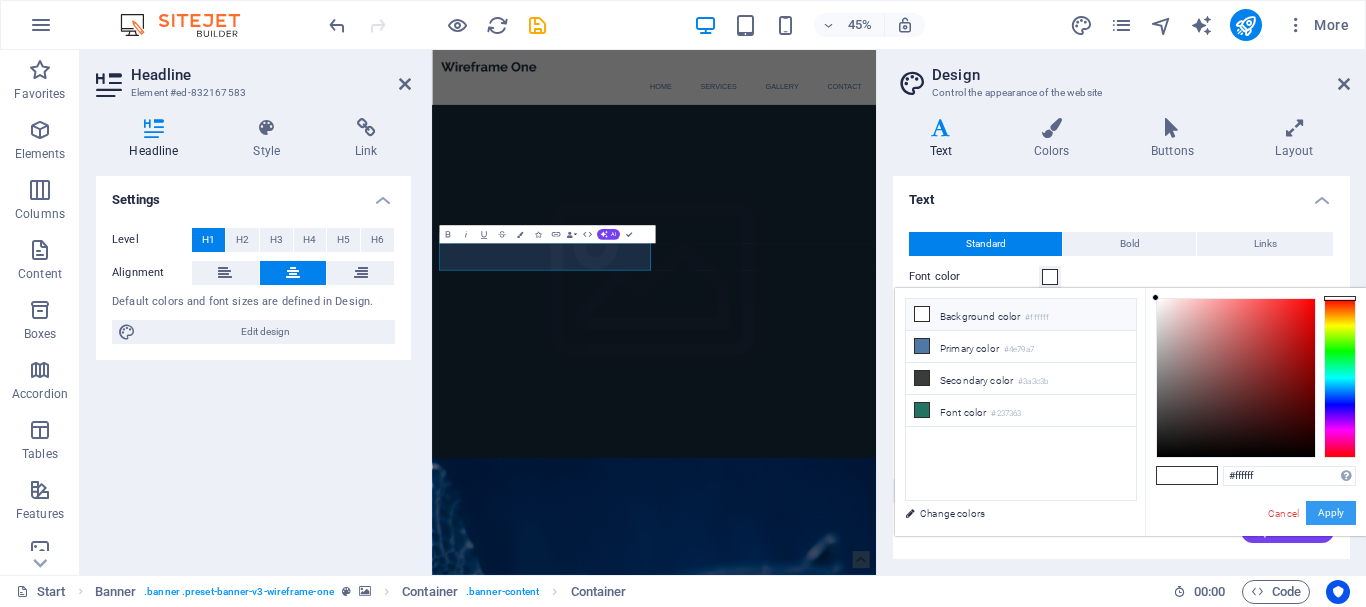 click on "Apply" at bounding box center (1331, 513) 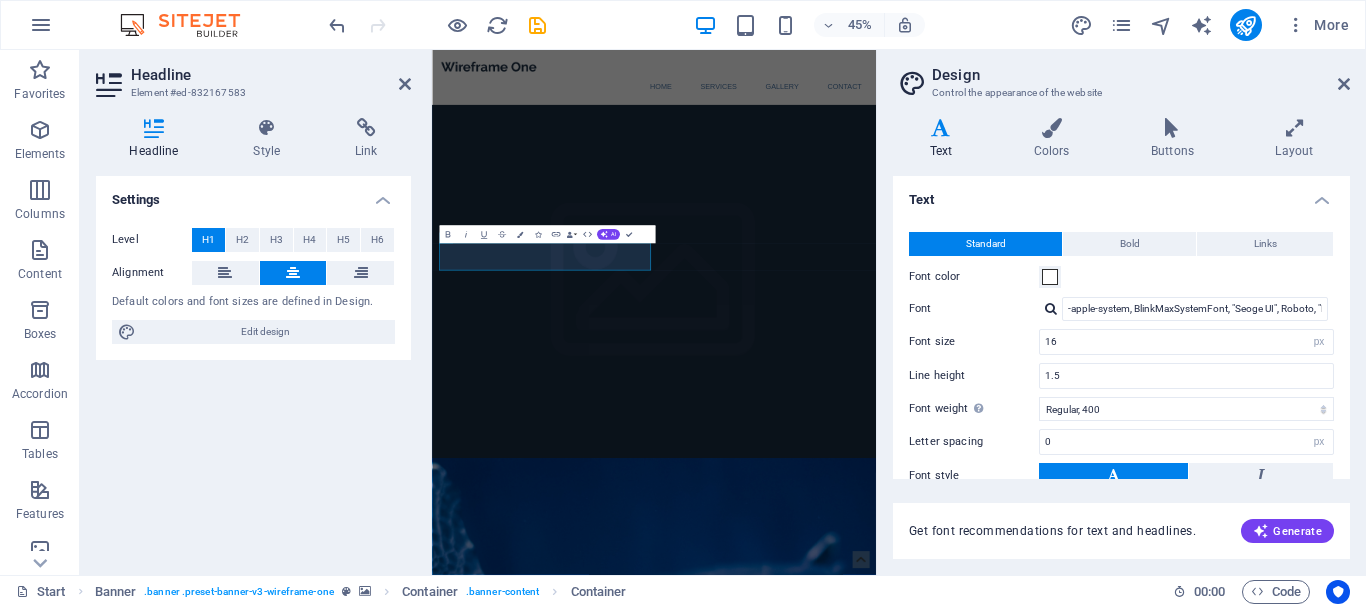 click on "Settings Level H1 H2 H3 H4 H5 H6 Alignment Default colors and font sizes are defined in Design. Edit design" at bounding box center [253, 367] 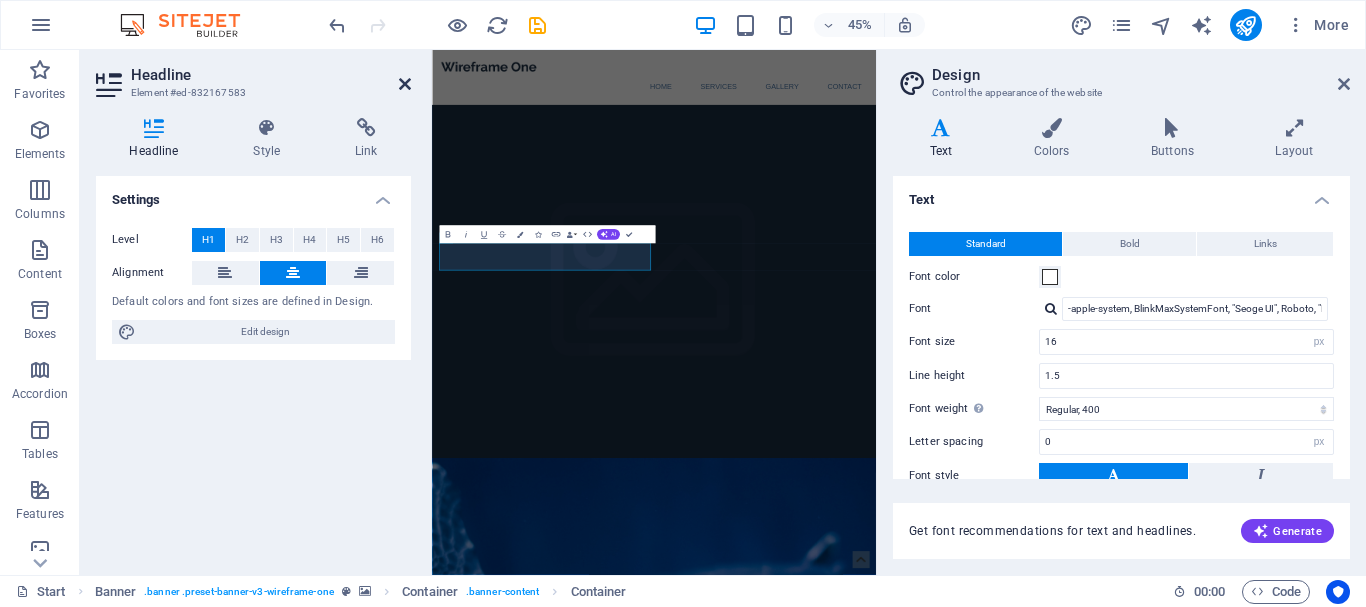click at bounding box center [405, 84] 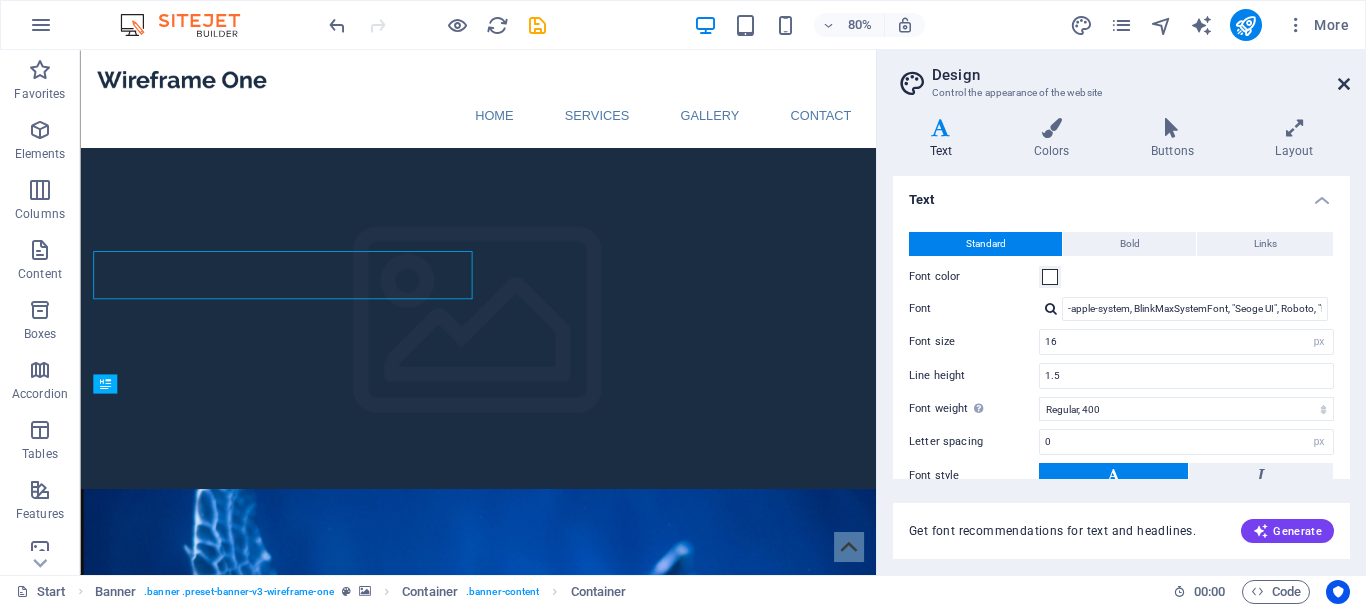 click at bounding box center [1344, 84] 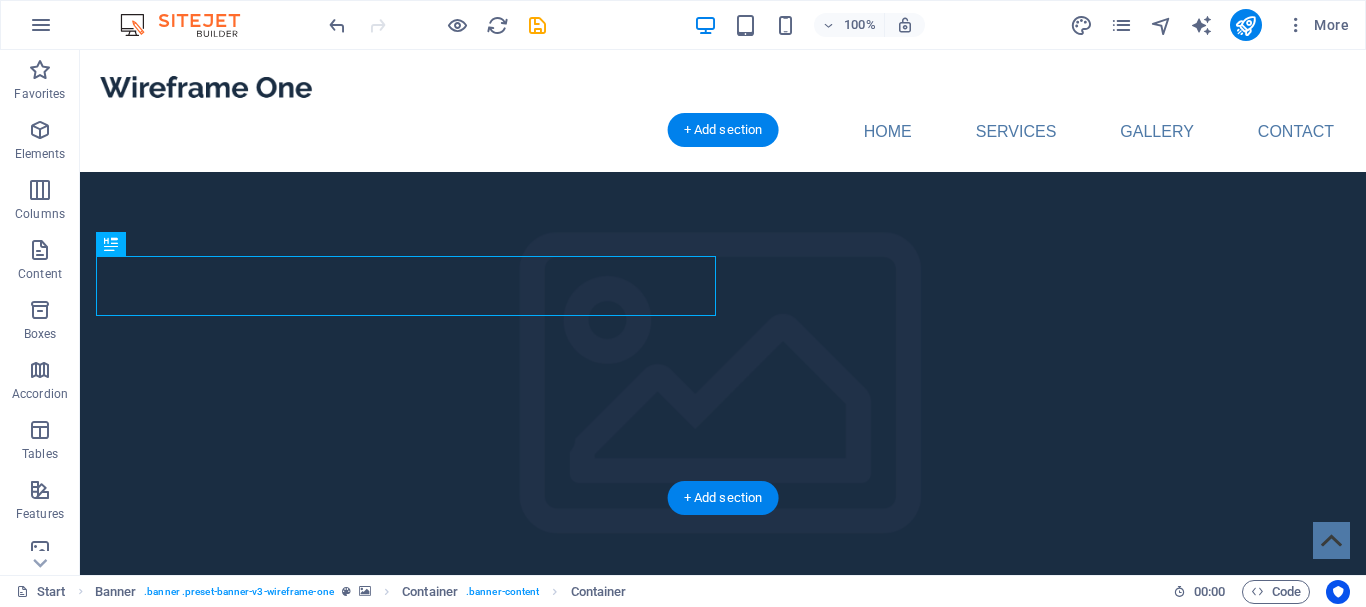 click at bounding box center (723, 868) 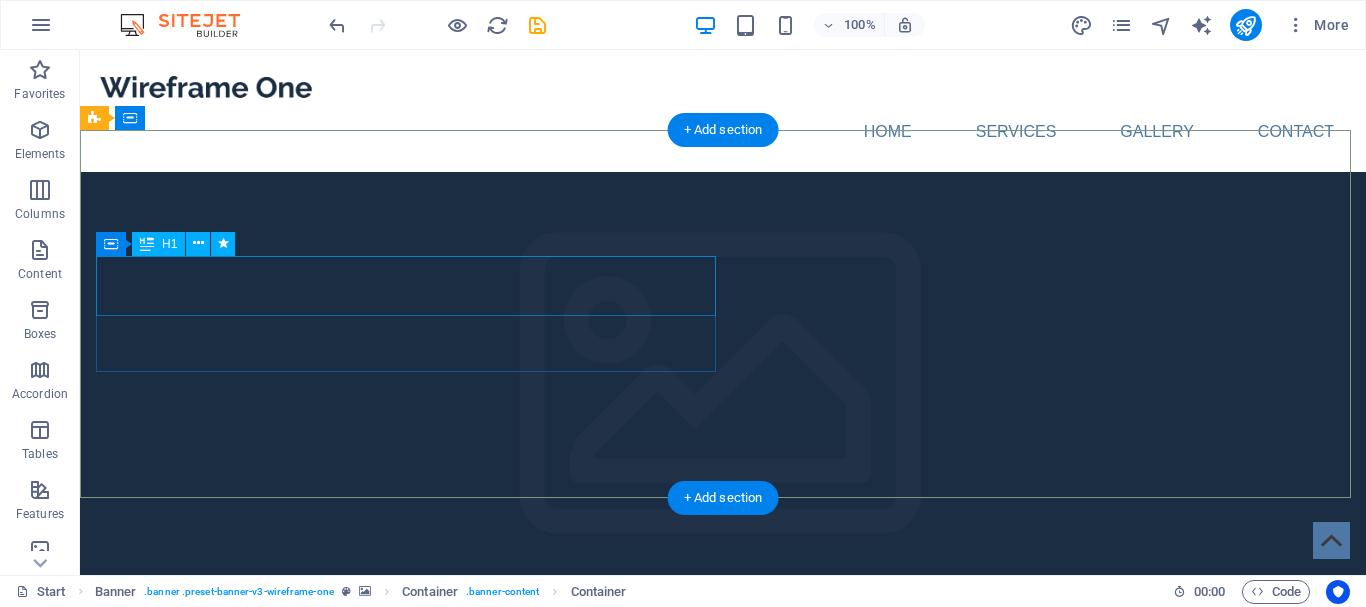 click on "Trevodie Enterprises" at bounding box center (723, 1279) 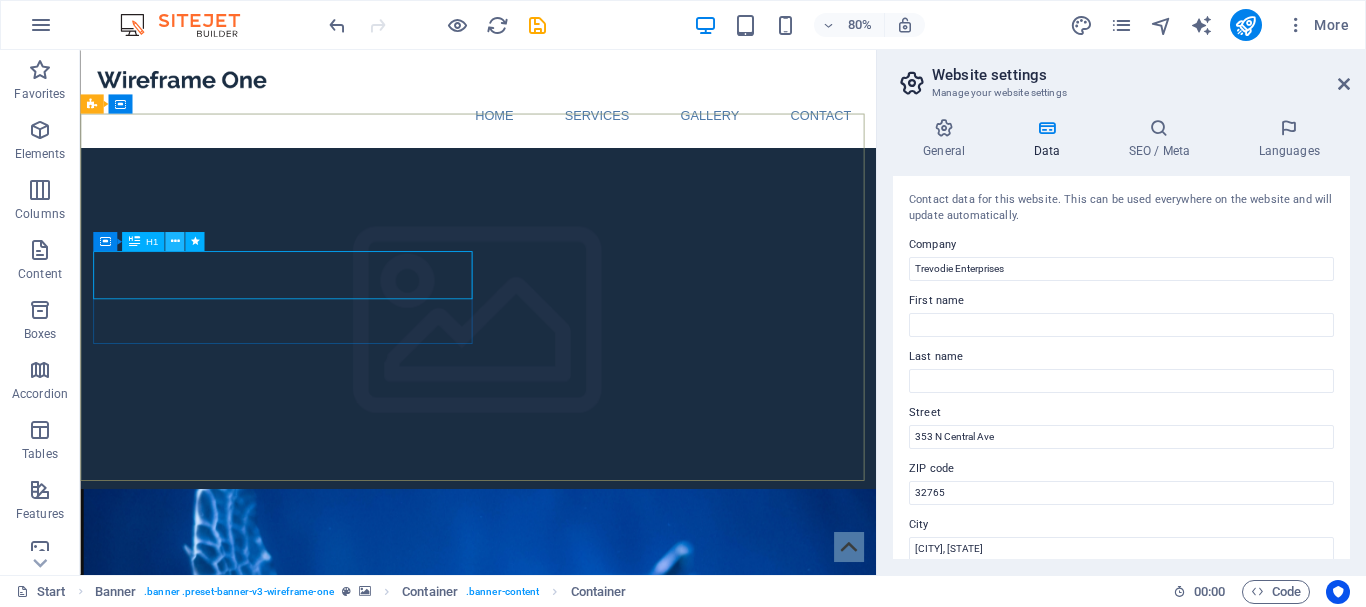 click at bounding box center [174, 241] 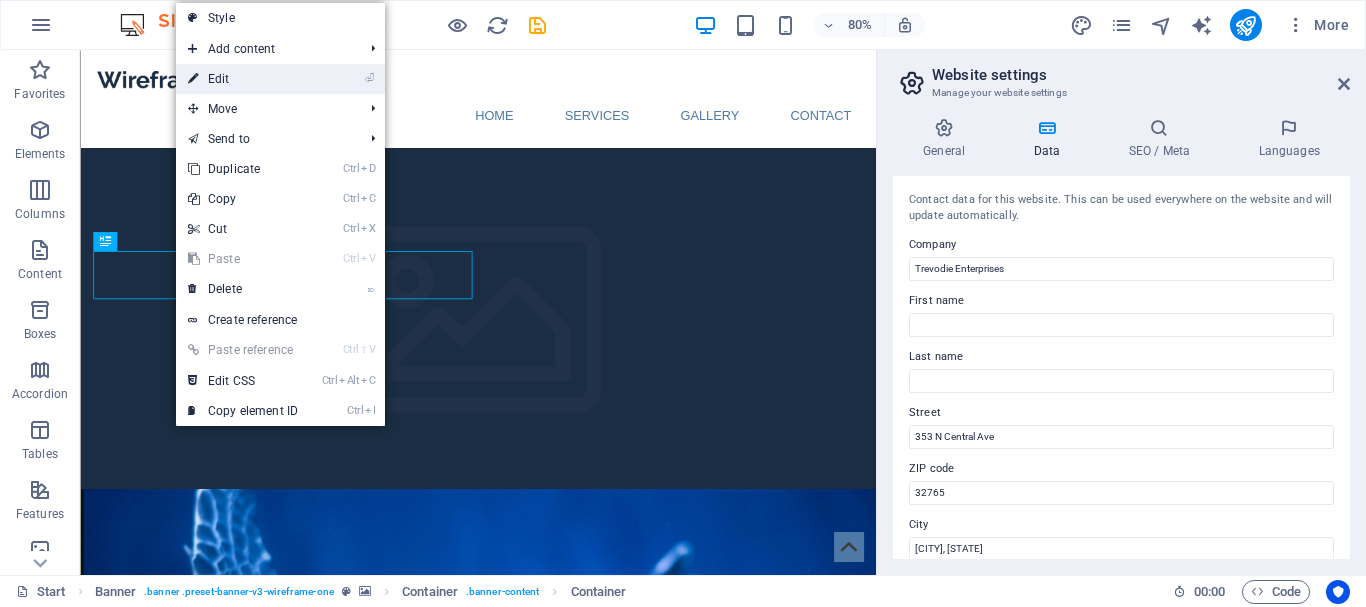 click on "⏎  Edit" at bounding box center [243, 79] 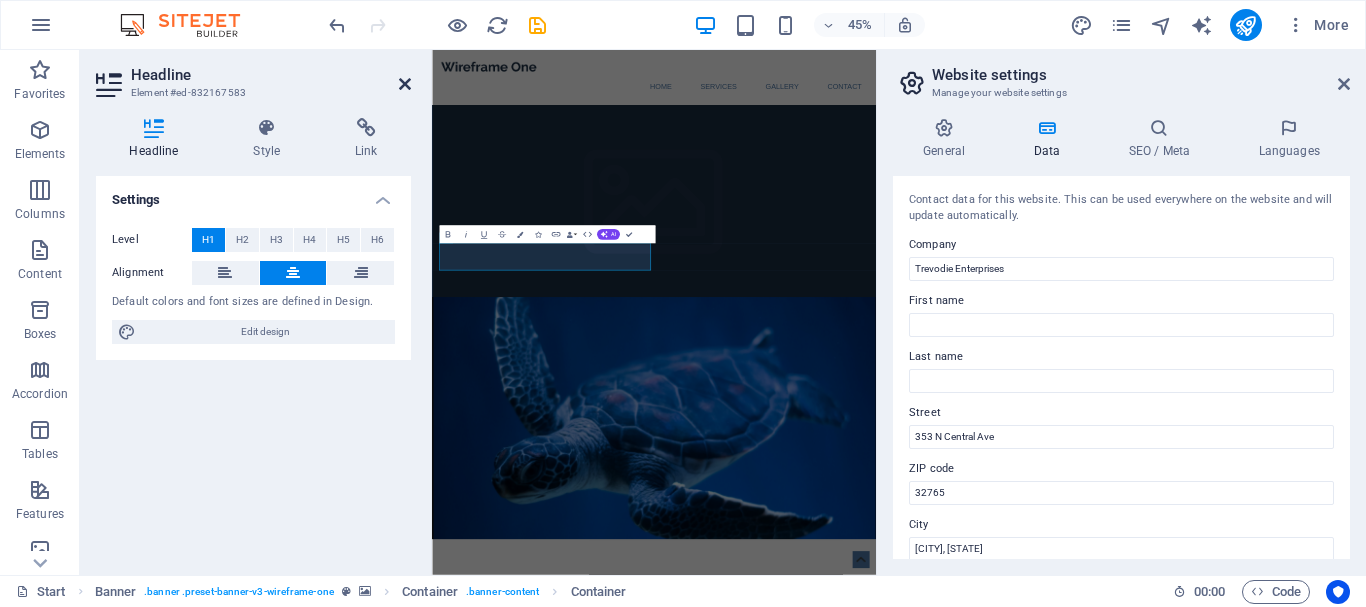 click at bounding box center (405, 84) 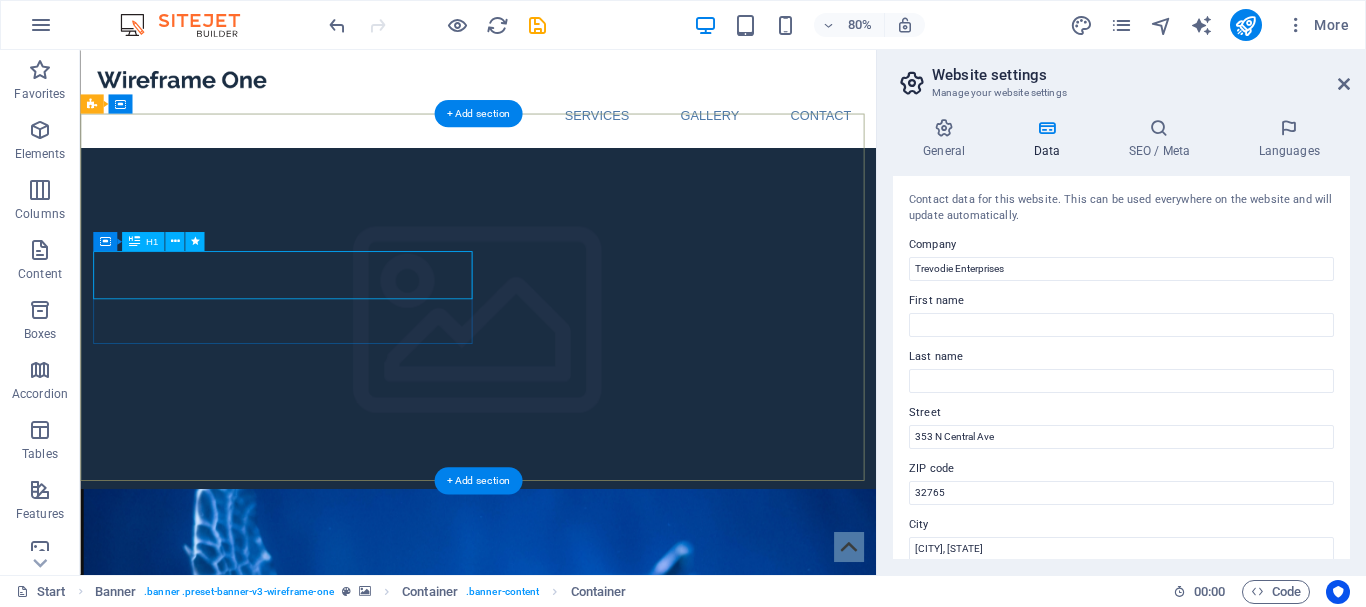 click on "Trevodie Enterprises" at bounding box center [578, 1279] 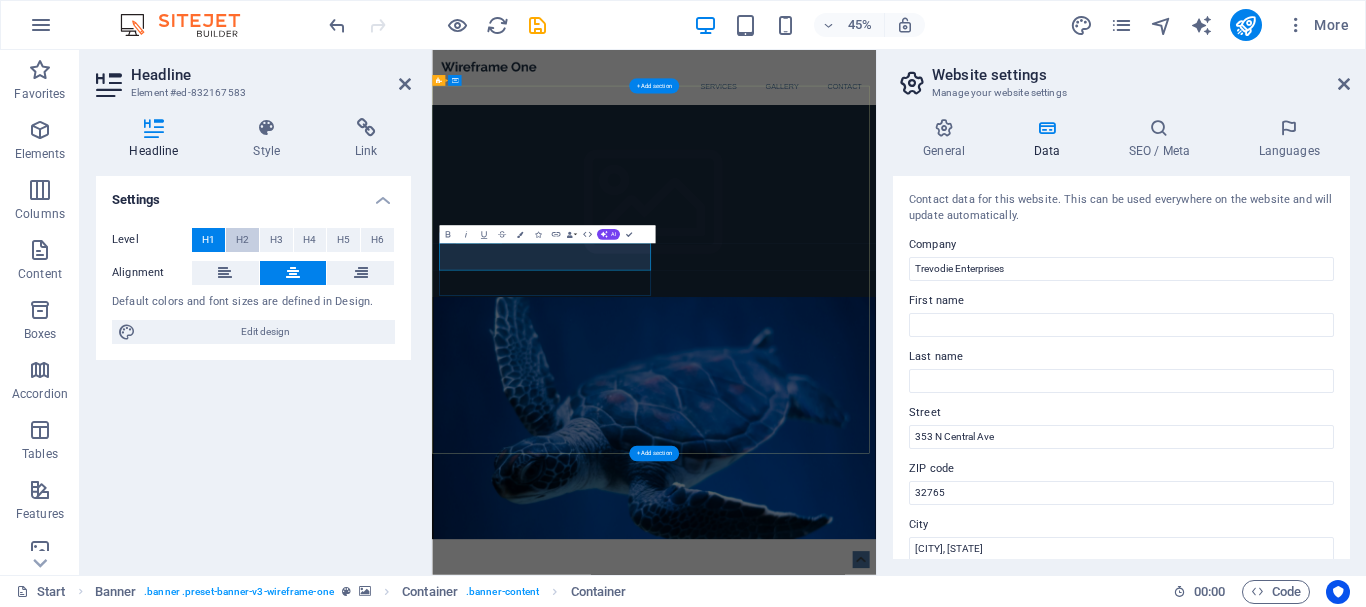 click on "H2" at bounding box center (242, 240) 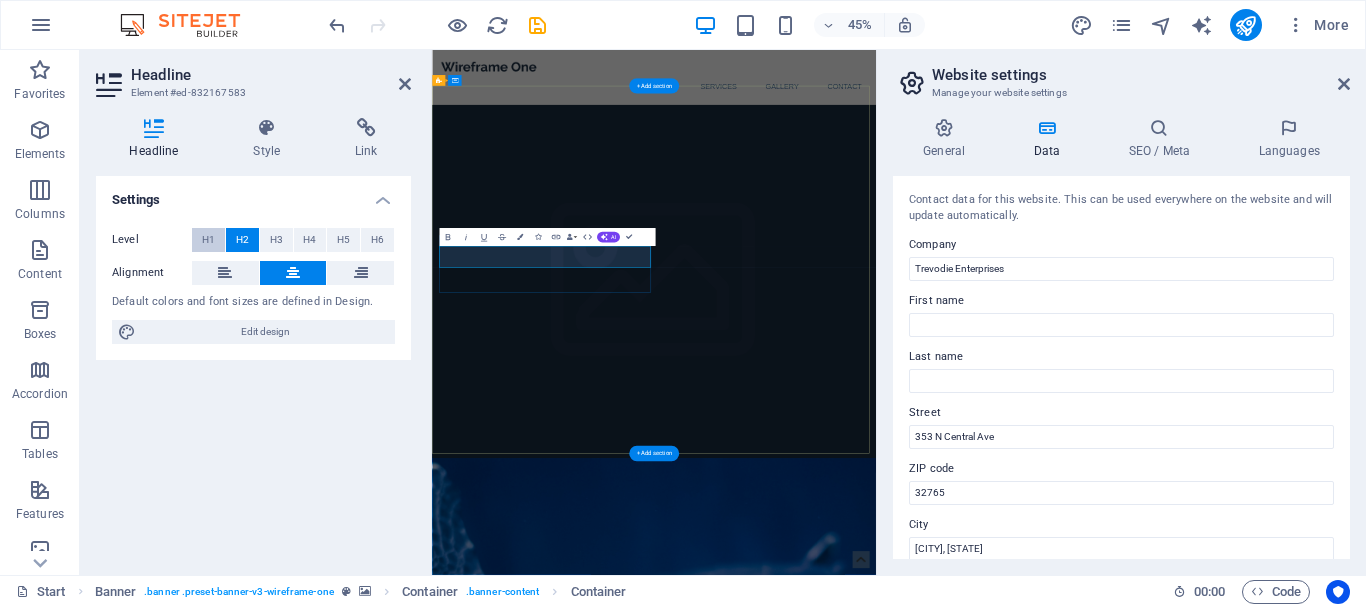 click on "H1" at bounding box center (208, 240) 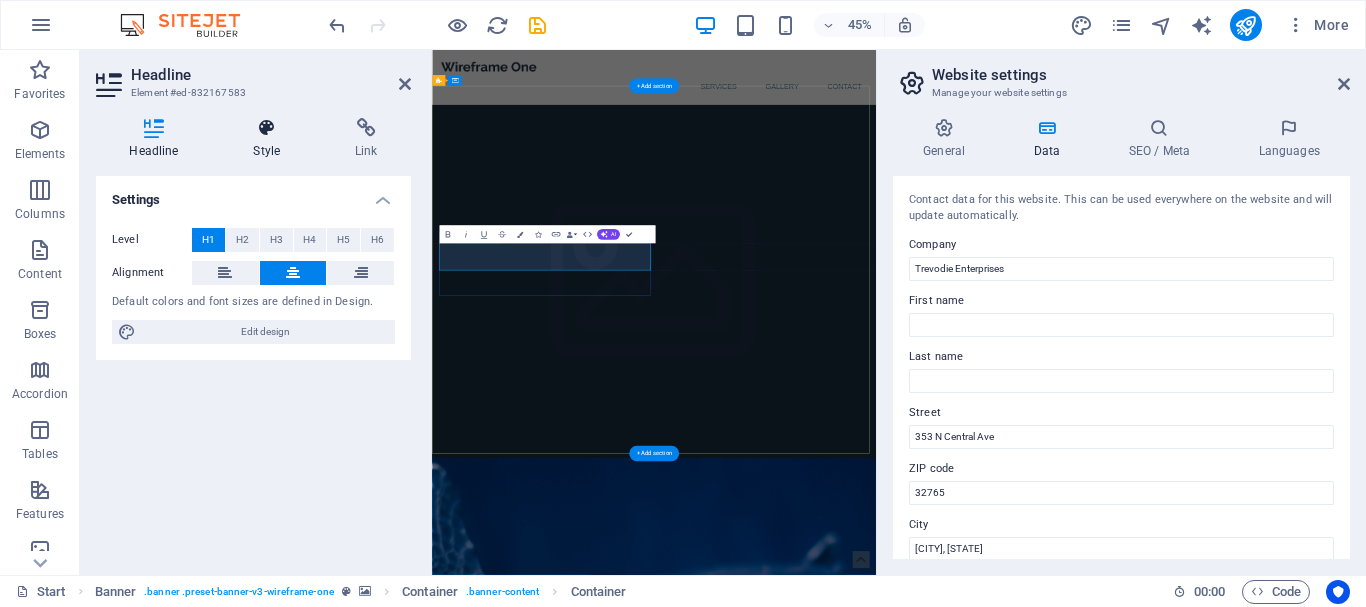 click at bounding box center (267, 128) 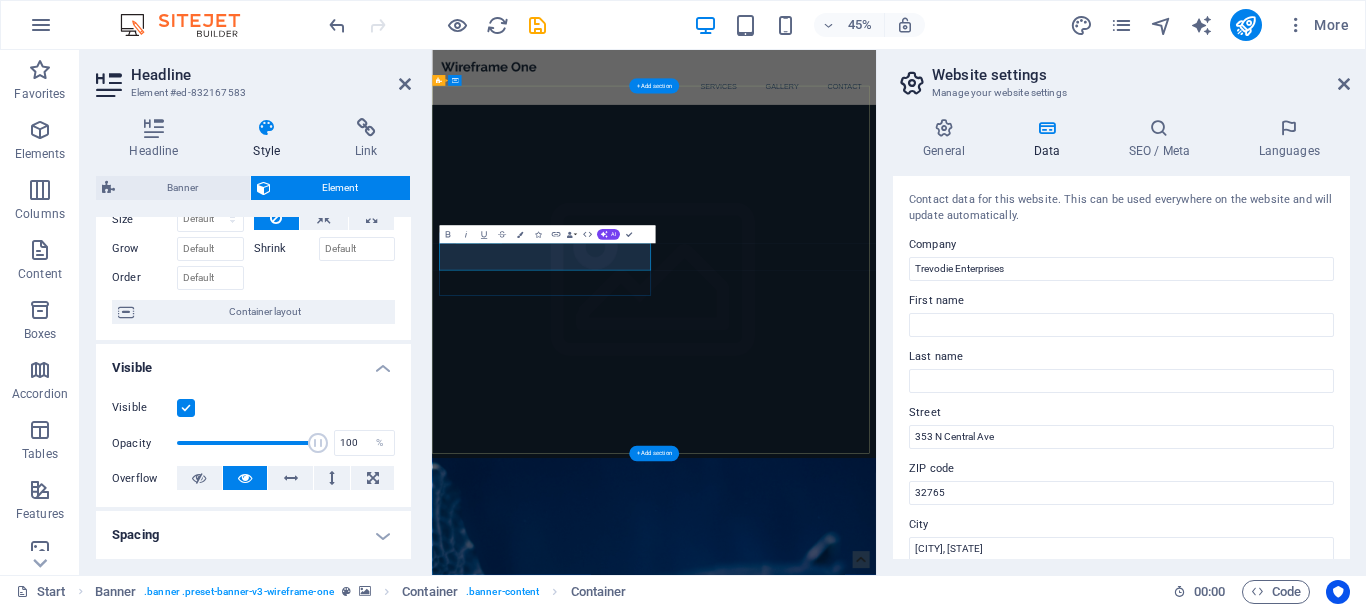 scroll, scrollTop: 200, scrollLeft: 0, axis: vertical 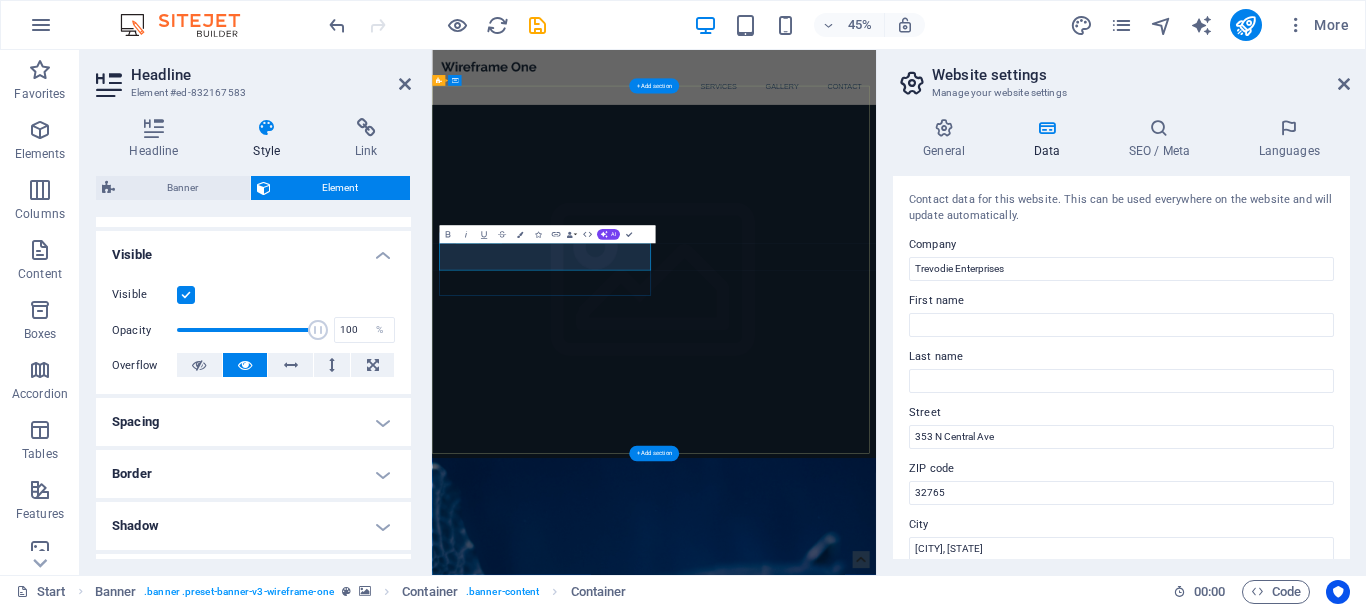 click on "Spacing" at bounding box center (253, 422) 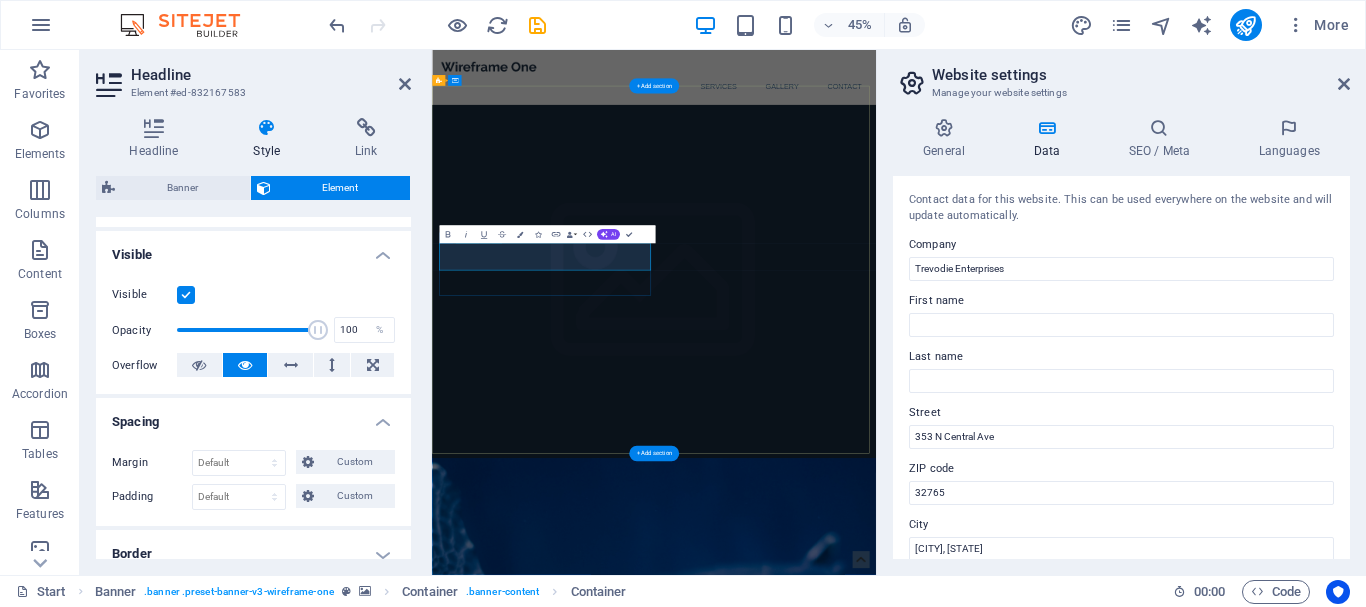 click on "Spacing" at bounding box center (253, 416) 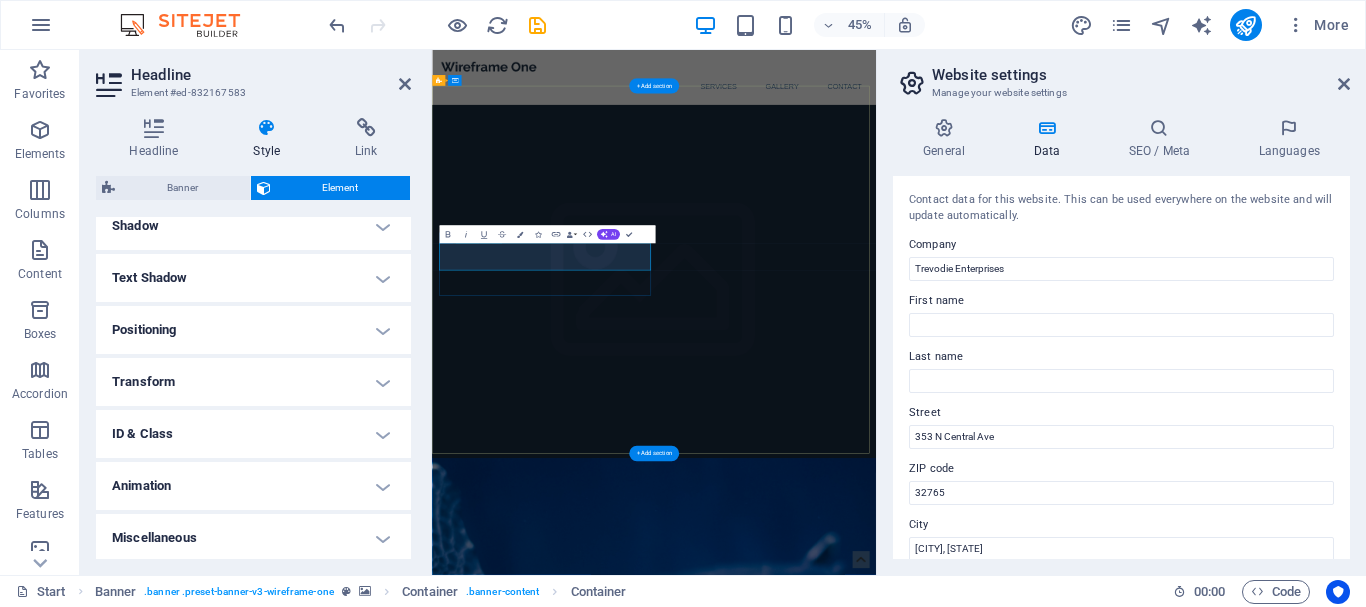 scroll, scrollTop: 0, scrollLeft: 0, axis: both 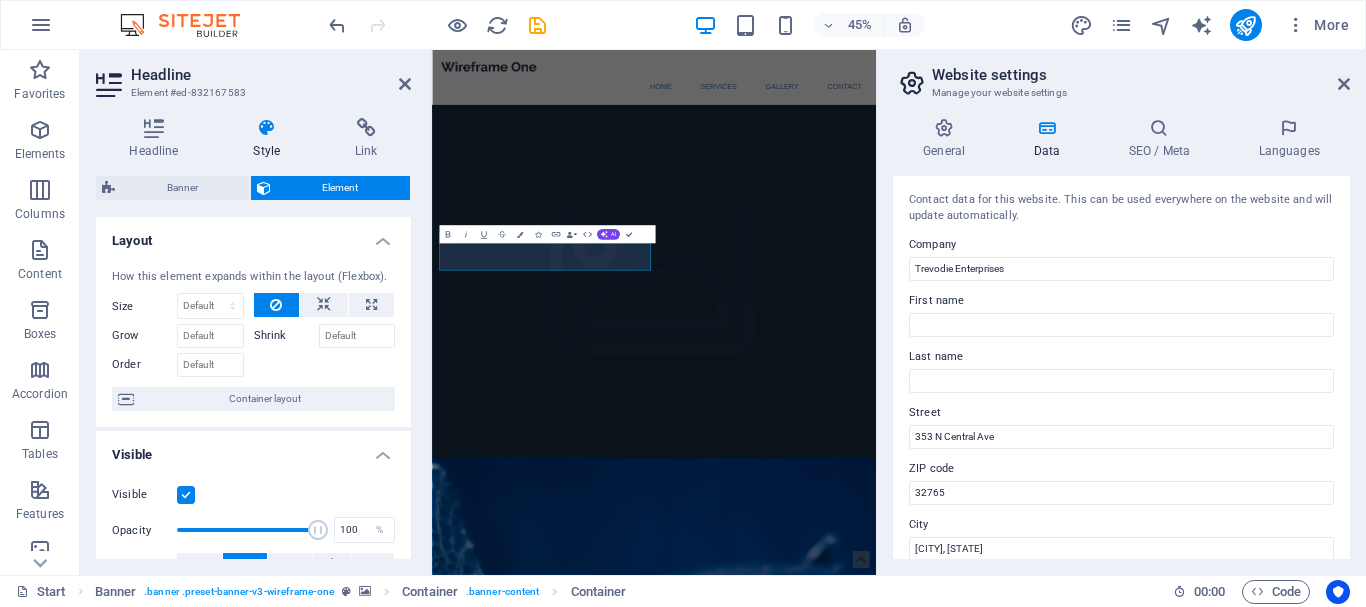 click on "Element #ed-832167583" at bounding box center (251, 93) 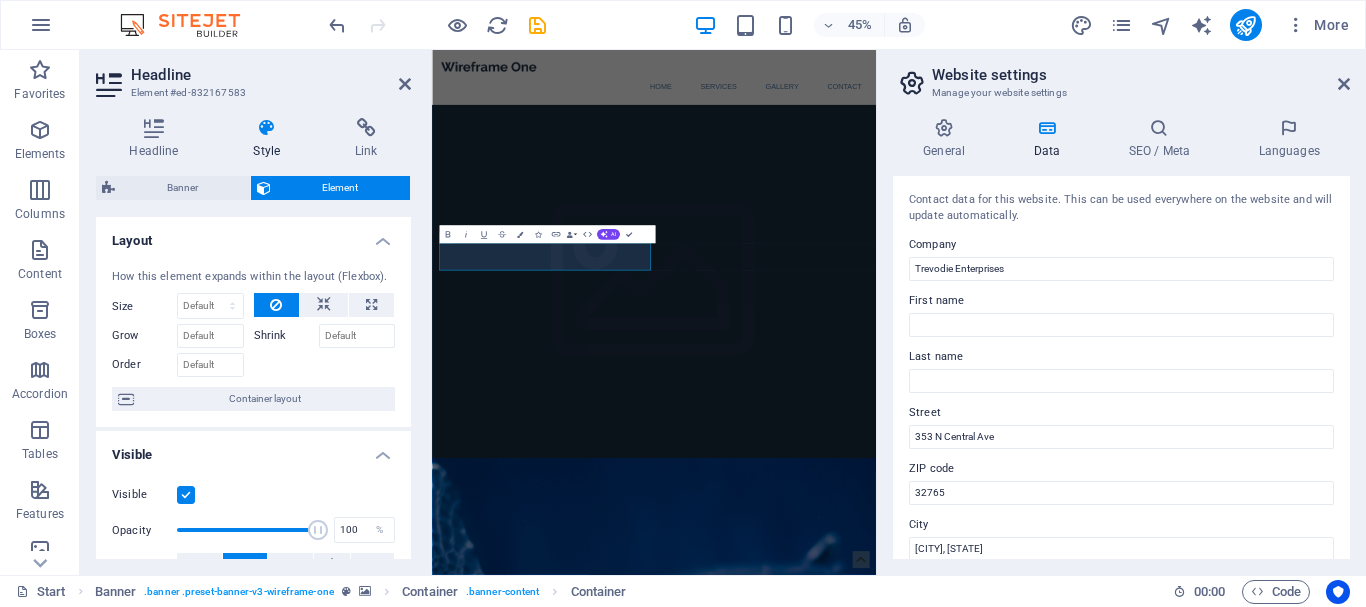 click on "Element #ed-832167583" at bounding box center (251, 93) 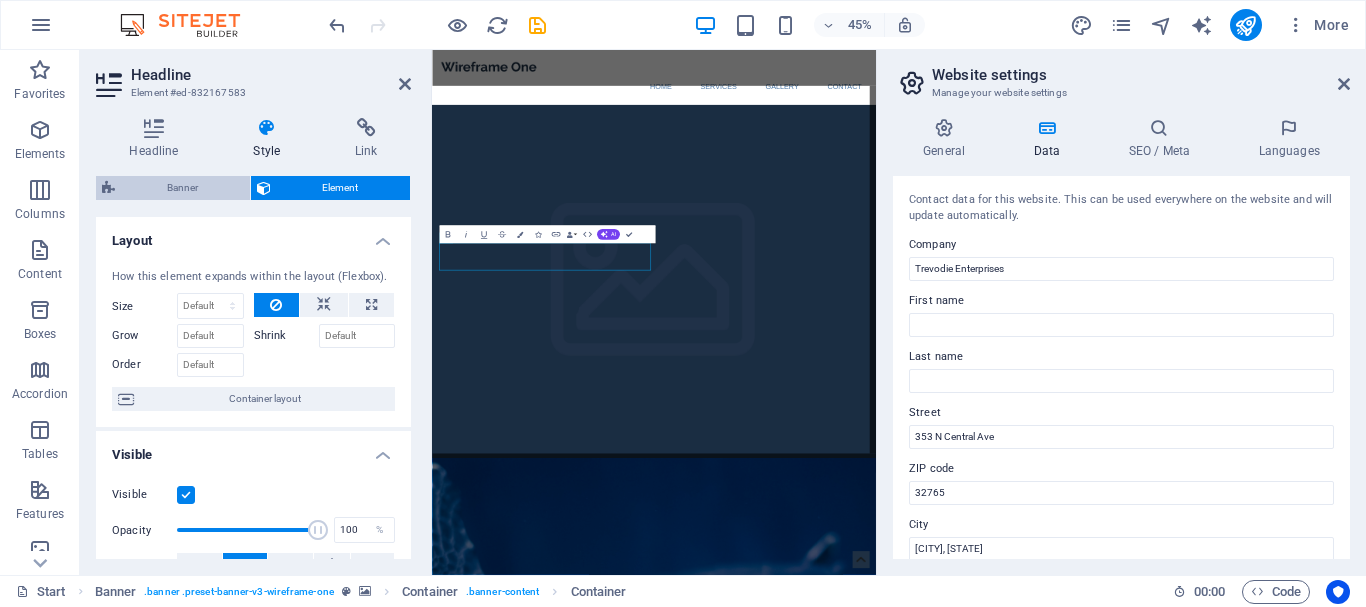 click on "Banner" at bounding box center [182, 188] 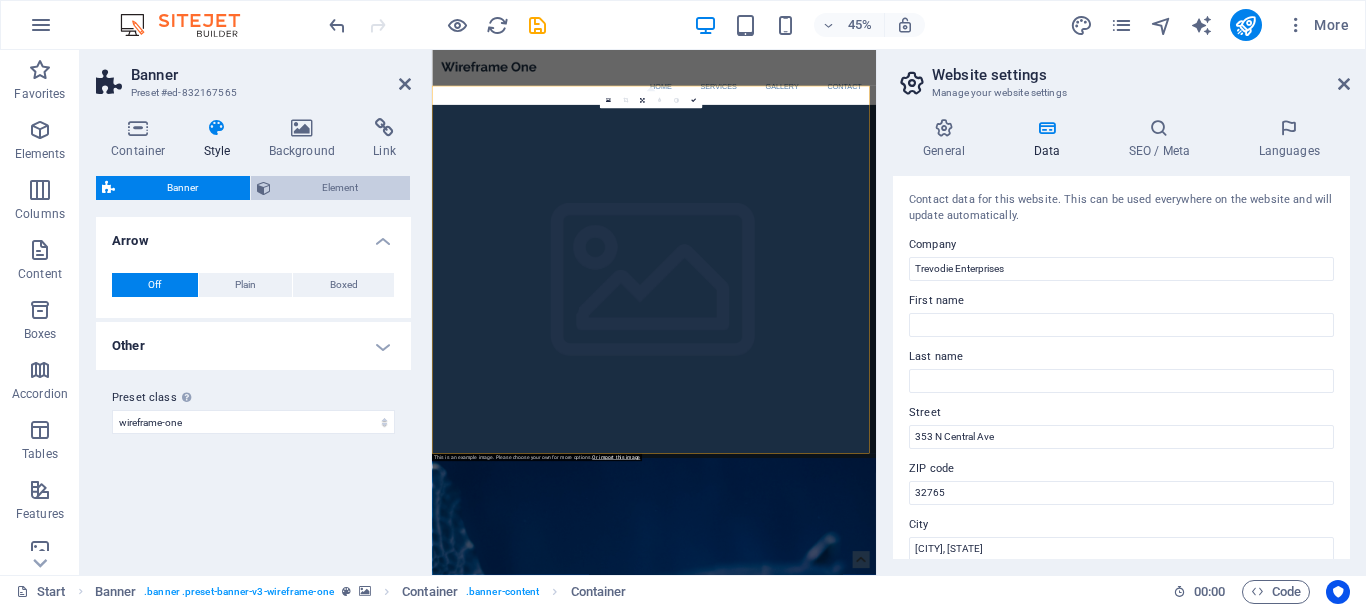 click on "Element" at bounding box center [341, 188] 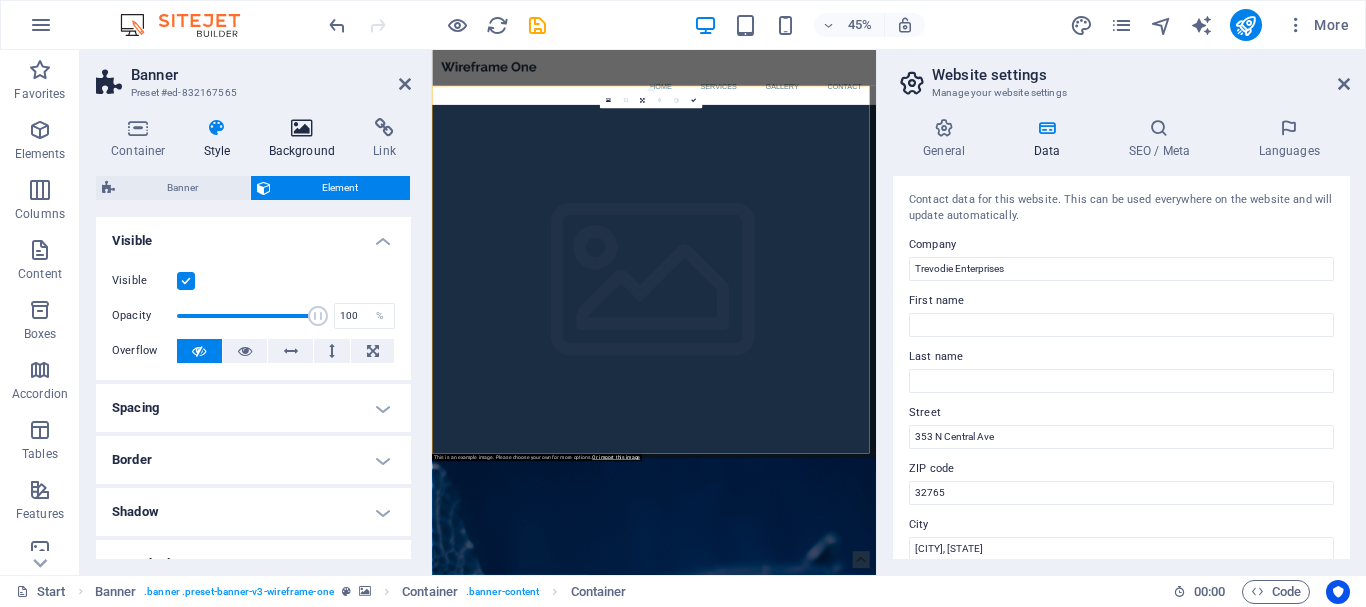 click at bounding box center (302, 128) 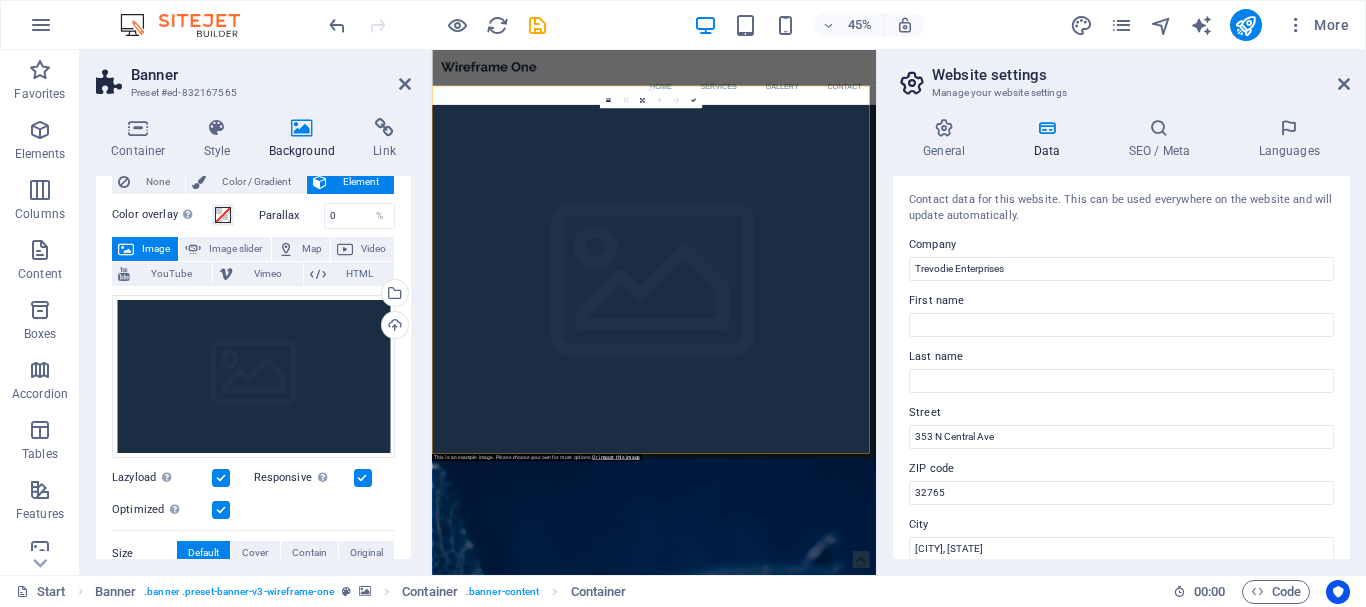 scroll, scrollTop: 56, scrollLeft: 0, axis: vertical 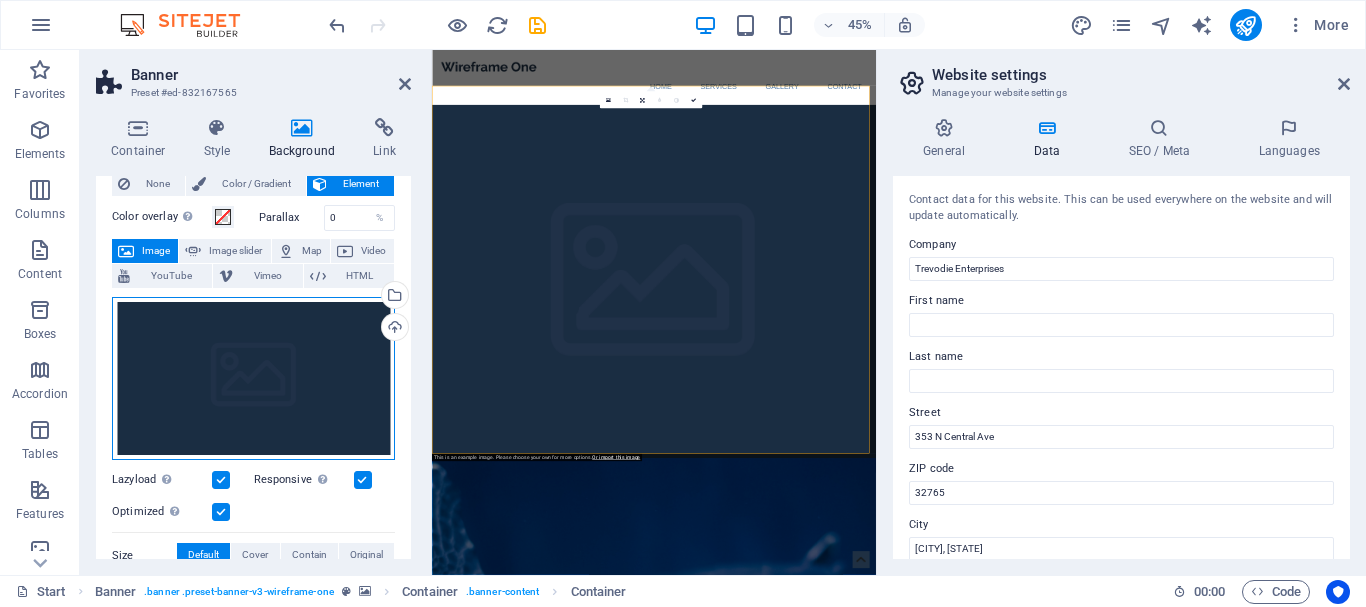 click on "Drag files here, click to choose files or select files from Files or our free stock photos & videos" at bounding box center [253, 379] 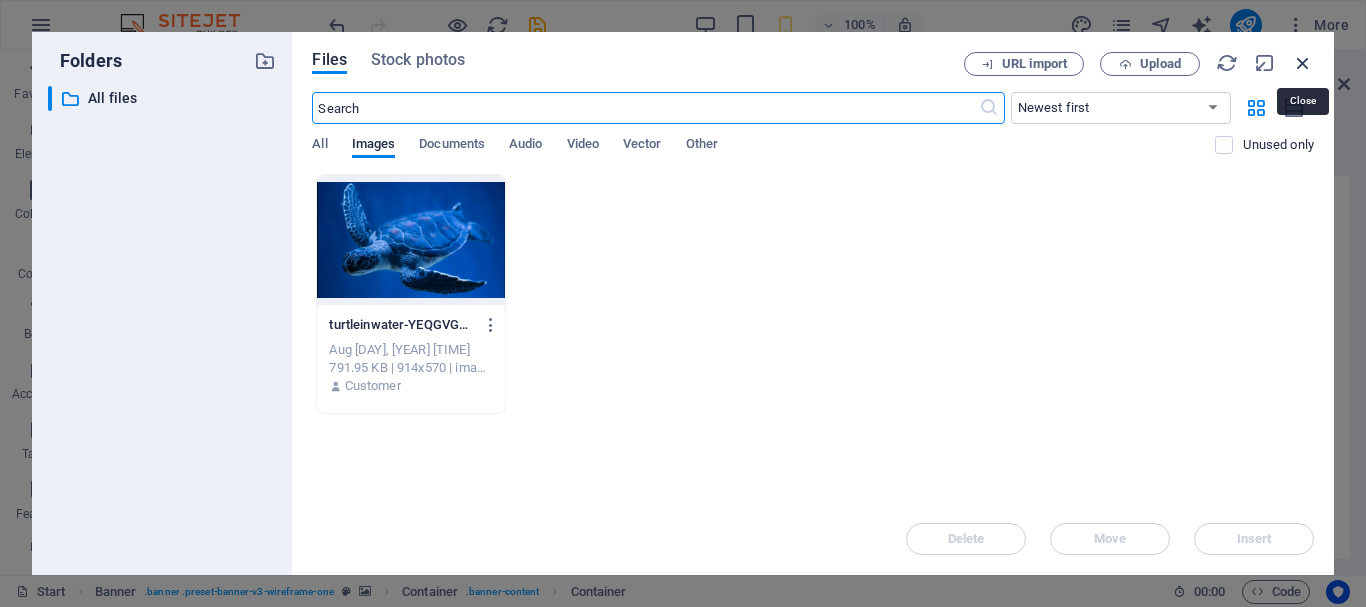 click at bounding box center [1303, 63] 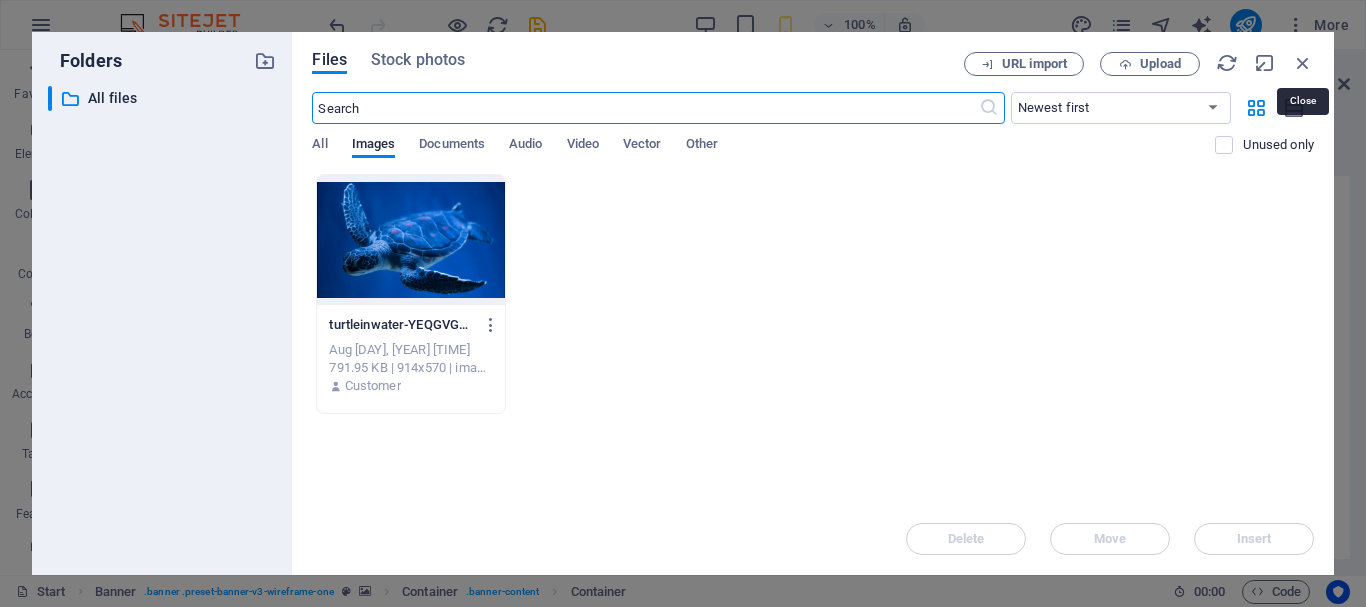 select on "image" 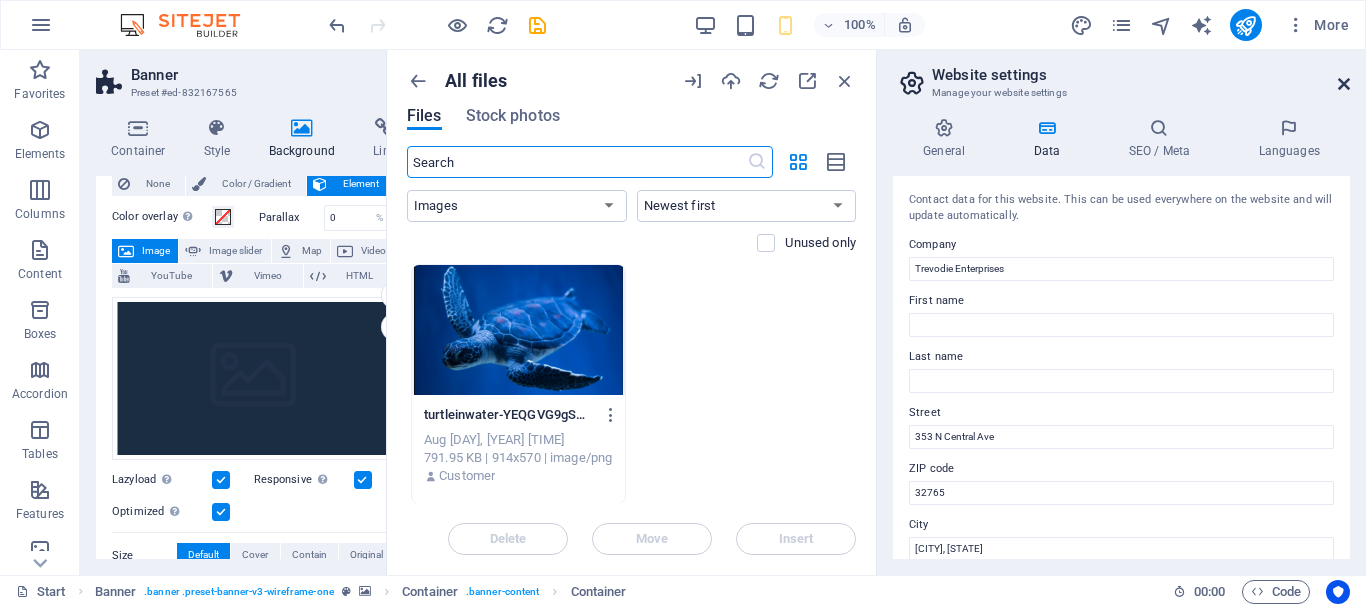 click at bounding box center [1344, 84] 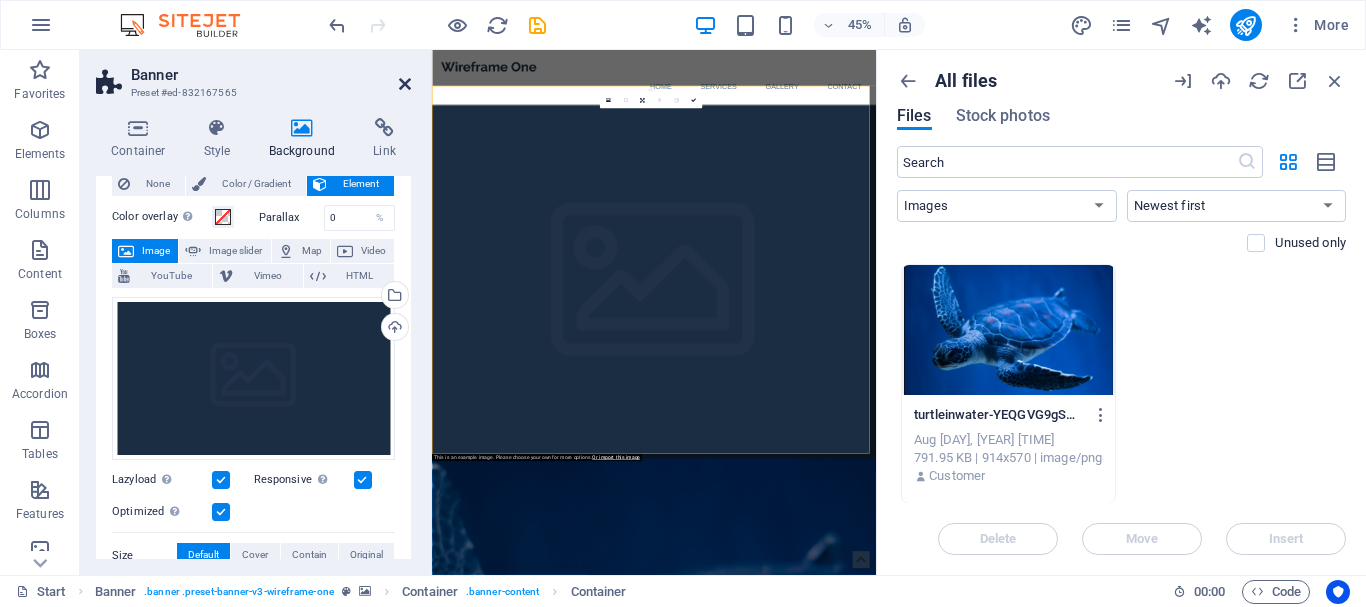 click at bounding box center (405, 84) 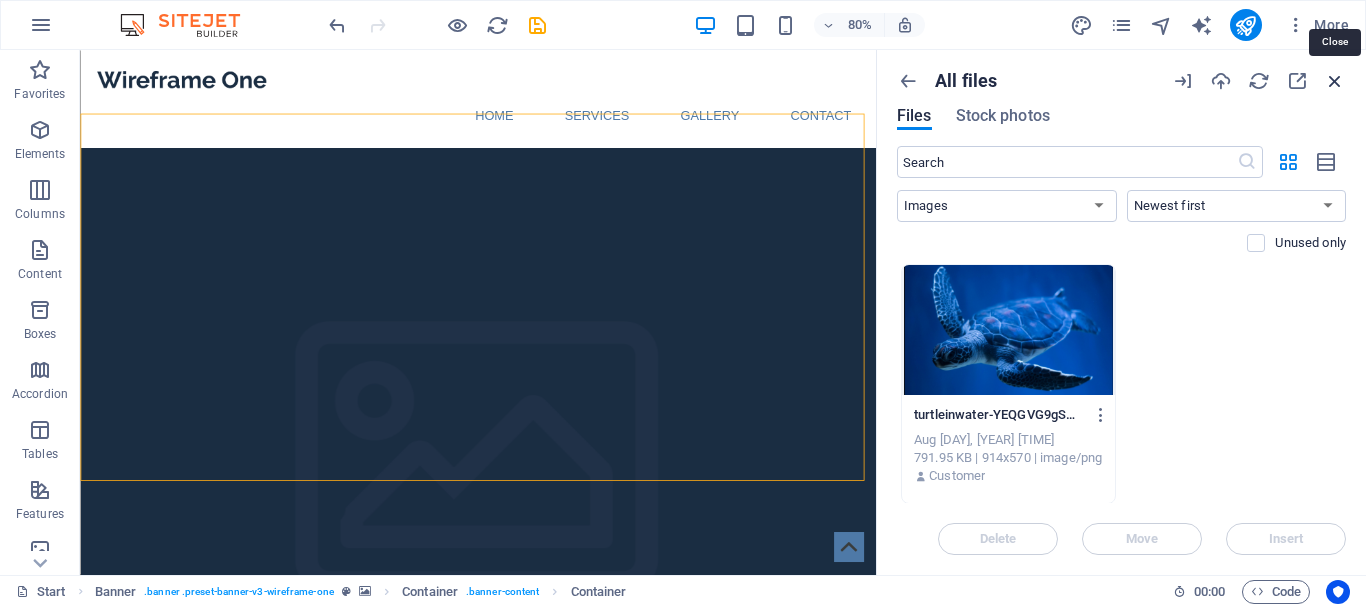 click at bounding box center [1335, 81] 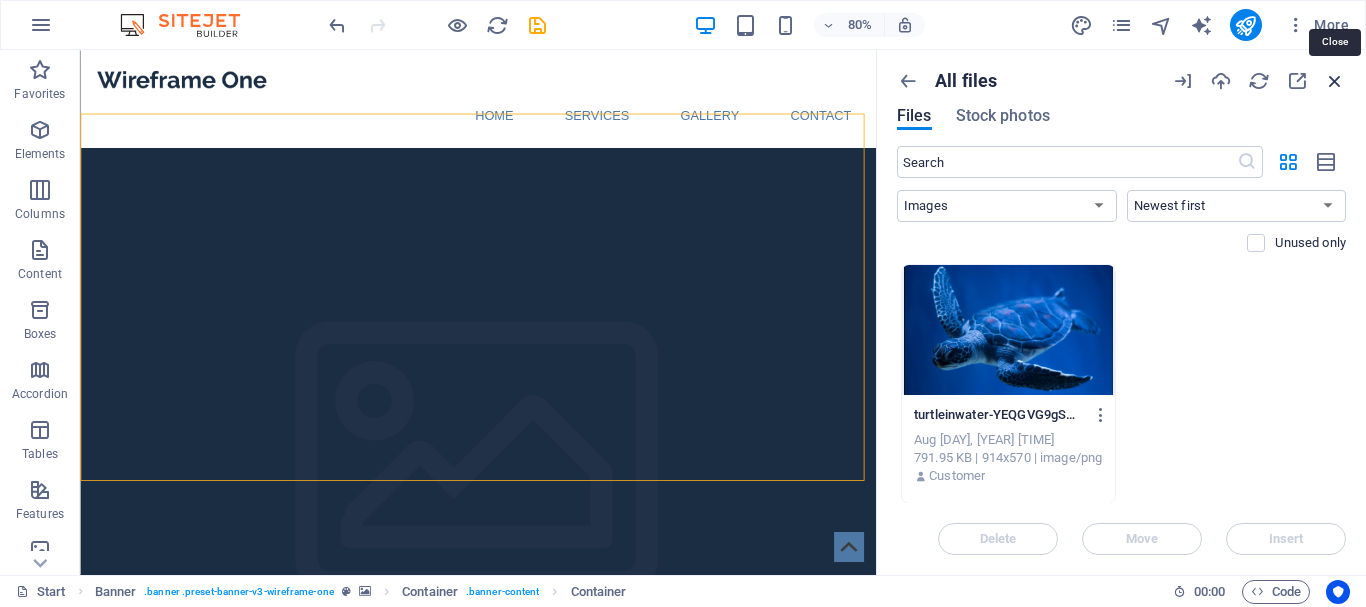 click at bounding box center (1335, 81) 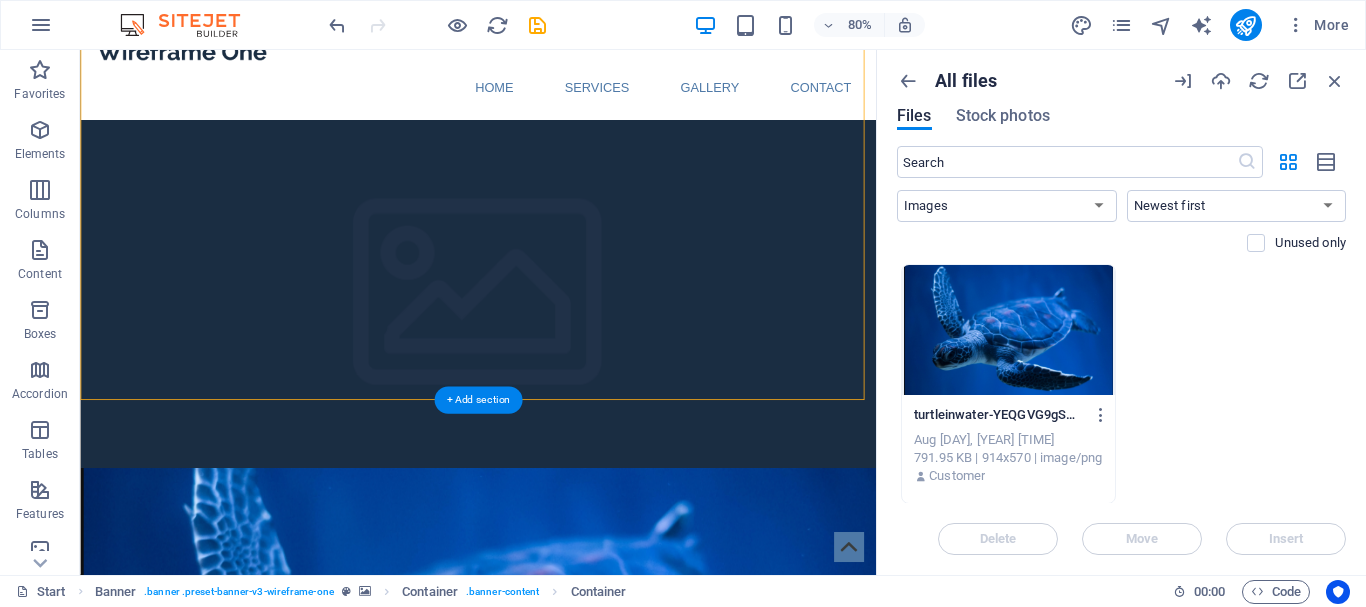 scroll, scrollTop: 0, scrollLeft: 0, axis: both 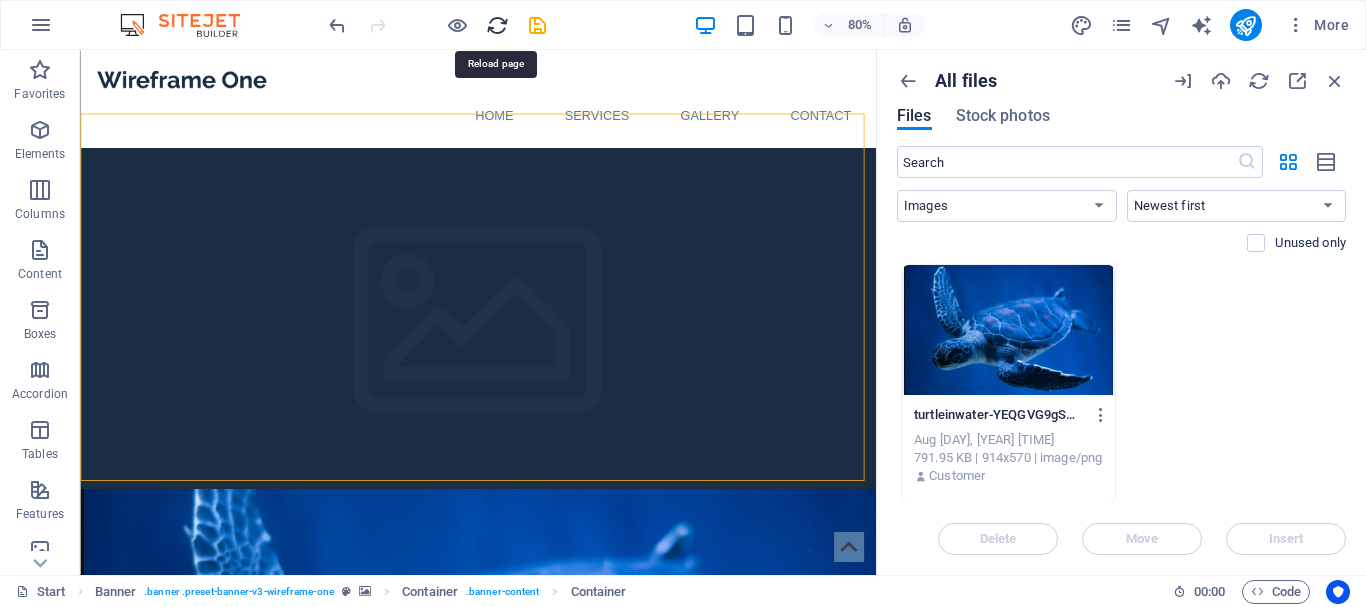 click at bounding box center [497, 25] 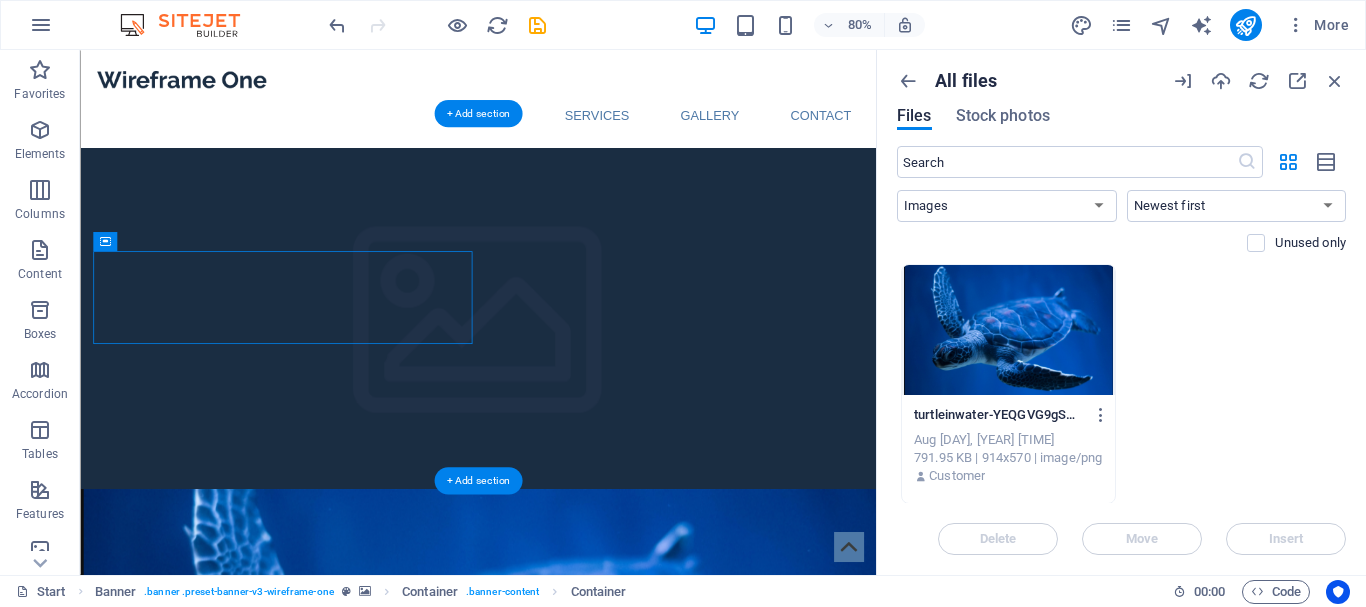 drag, startPoint x: 183, startPoint y: 293, endPoint x: 163, endPoint y: 357, distance: 67.052216 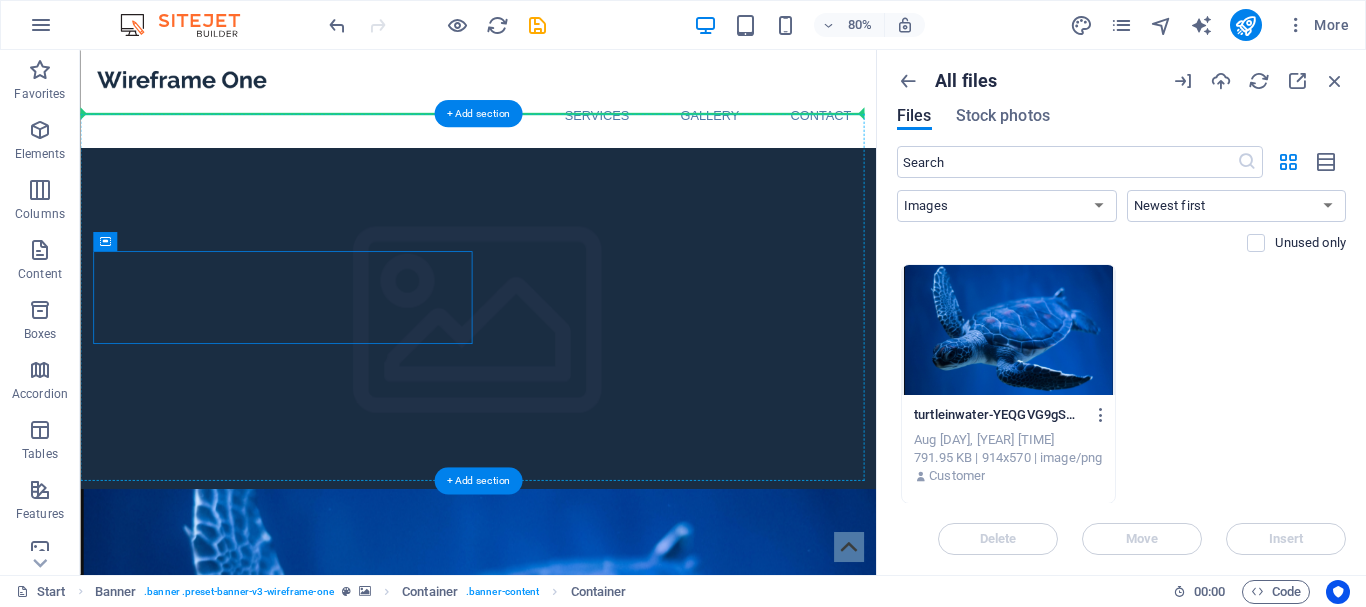drag, startPoint x: 181, startPoint y: 291, endPoint x: 117, endPoint y: 222, distance: 94.11163 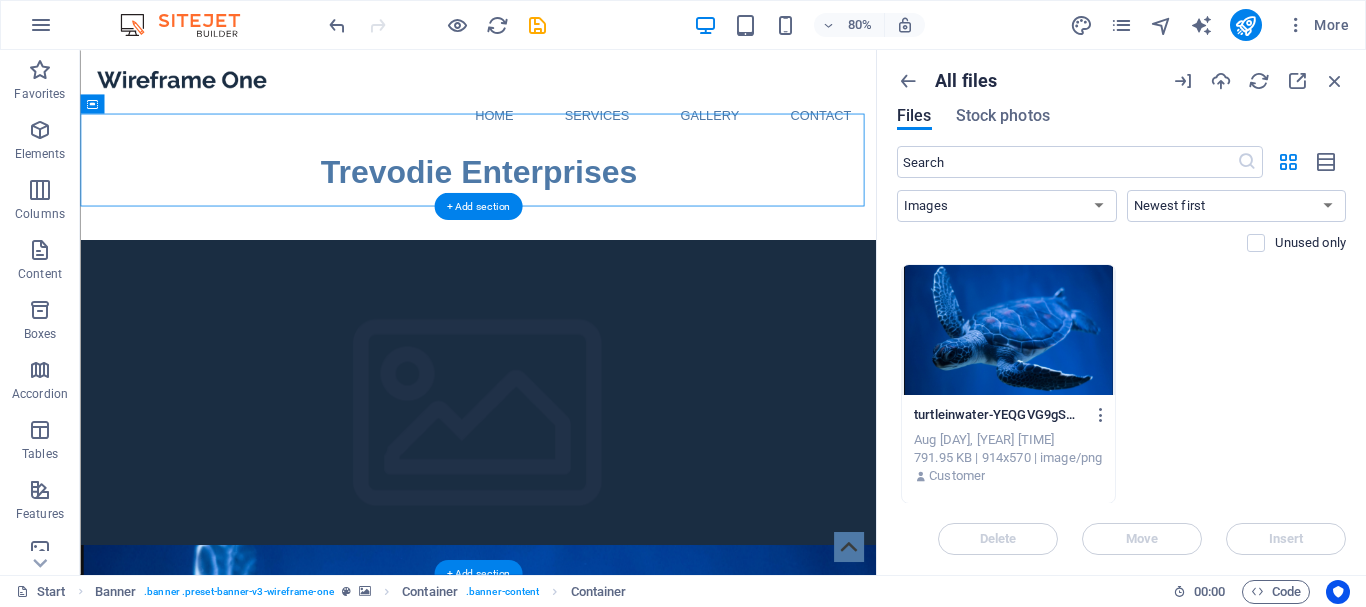 click at bounding box center [577, 938] 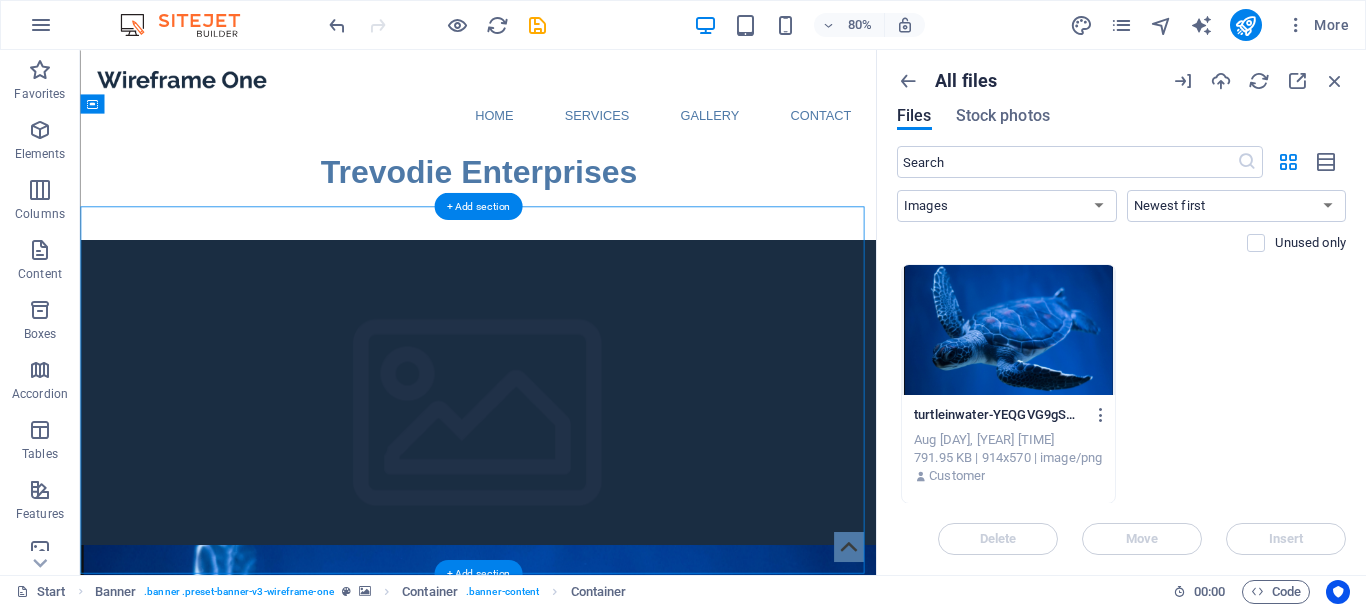 click at bounding box center [577, 938] 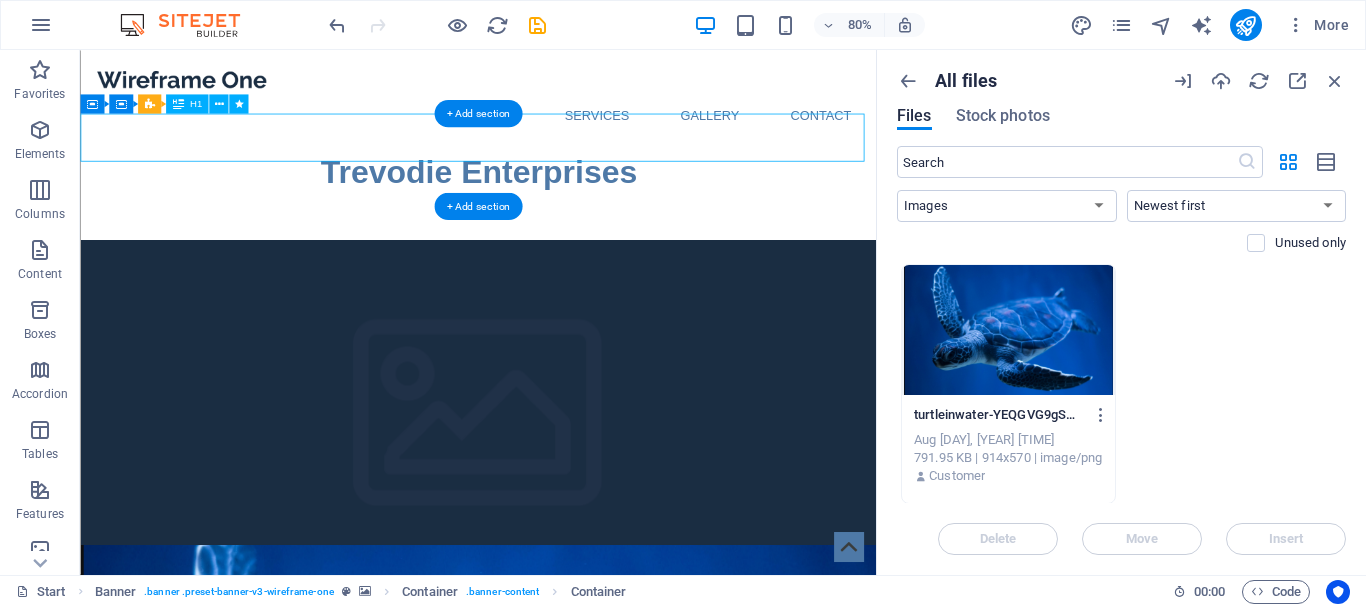 click on "Trevodie Enterprises" at bounding box center [577, 202] 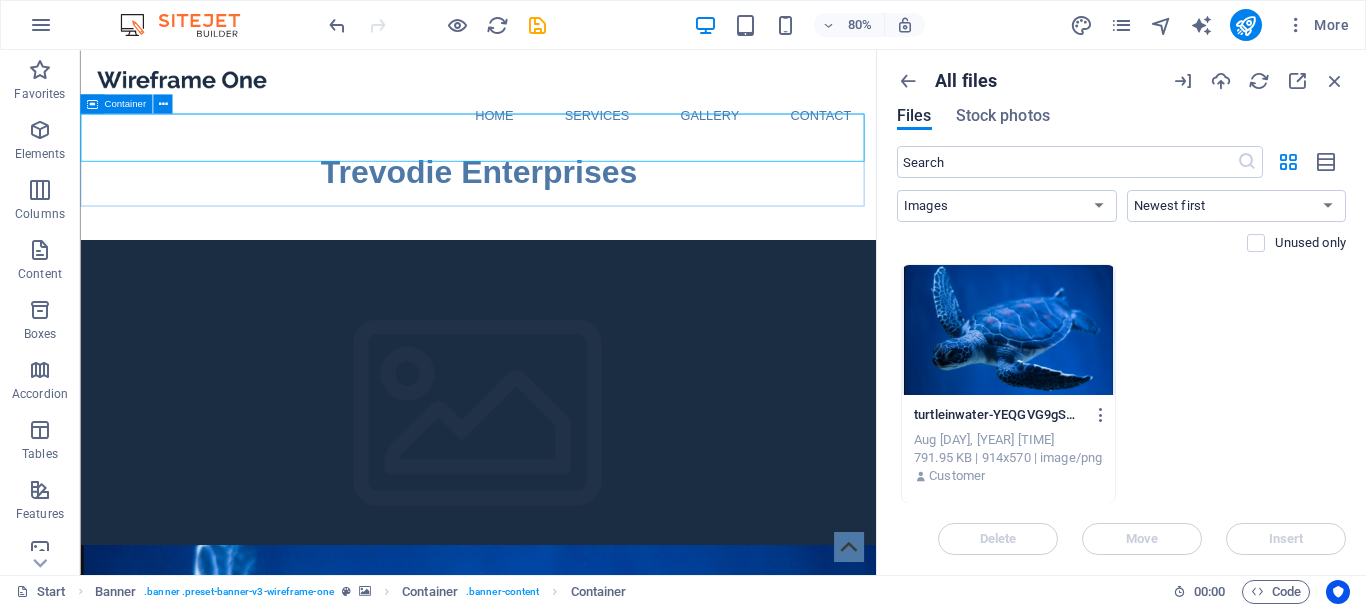 click at bounding box center (91, 104) 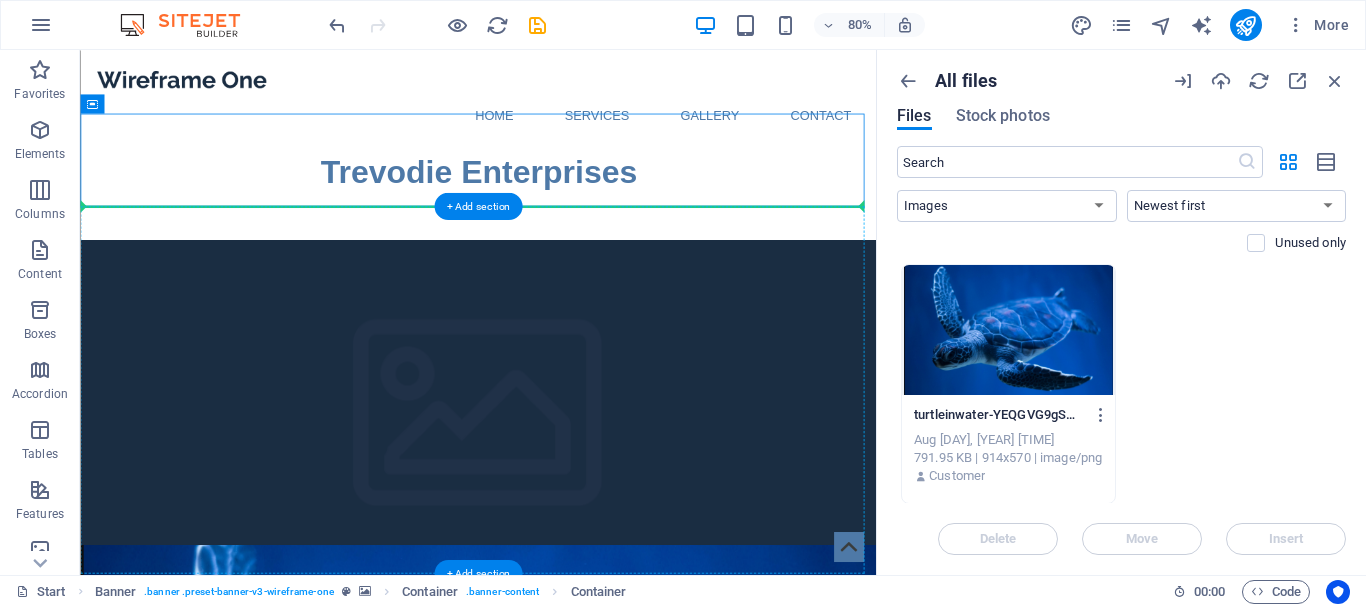 drag, startPoint x: 171, startPoint y: 157, endPoint x: 136, endPoint y: 358, distance: 204.0245 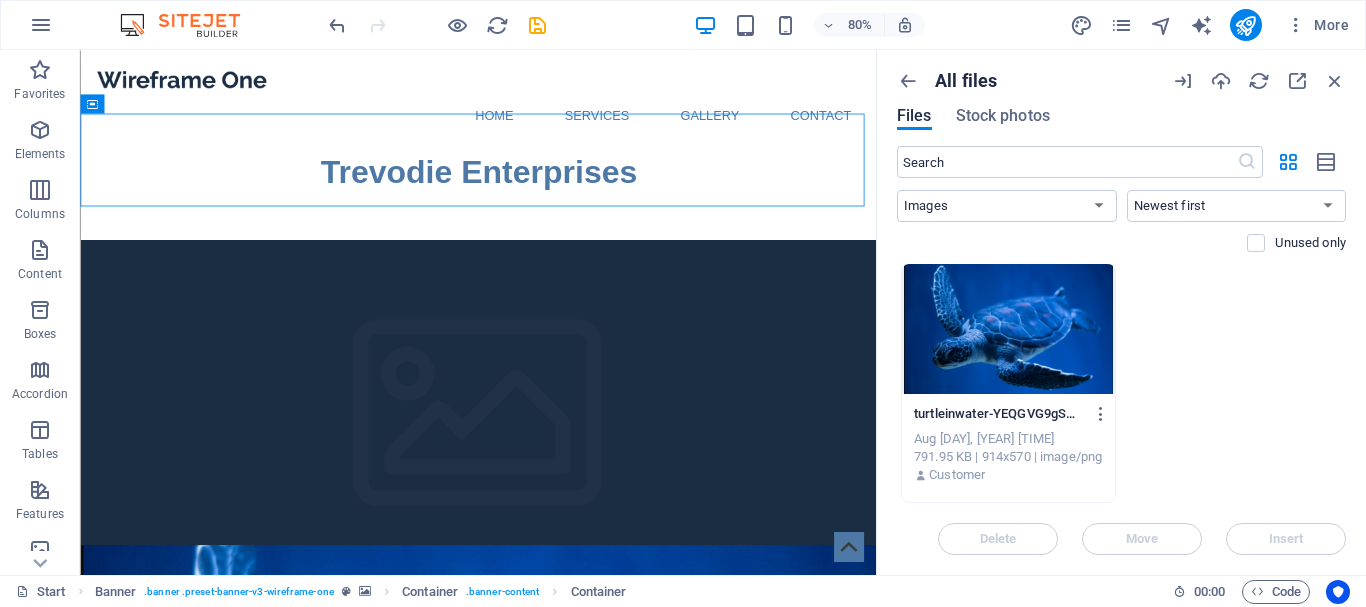 scroll, scrollTop: 0, scrollLeft: 0, axis: both 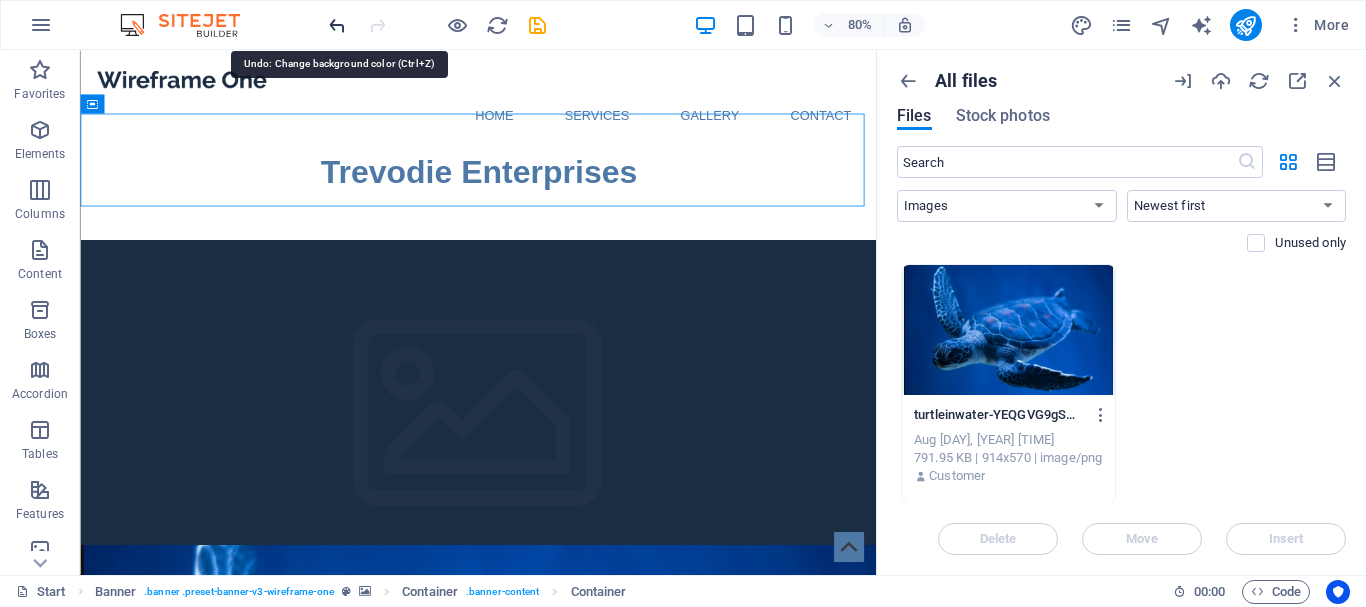 click at bounding box center (337, 25) 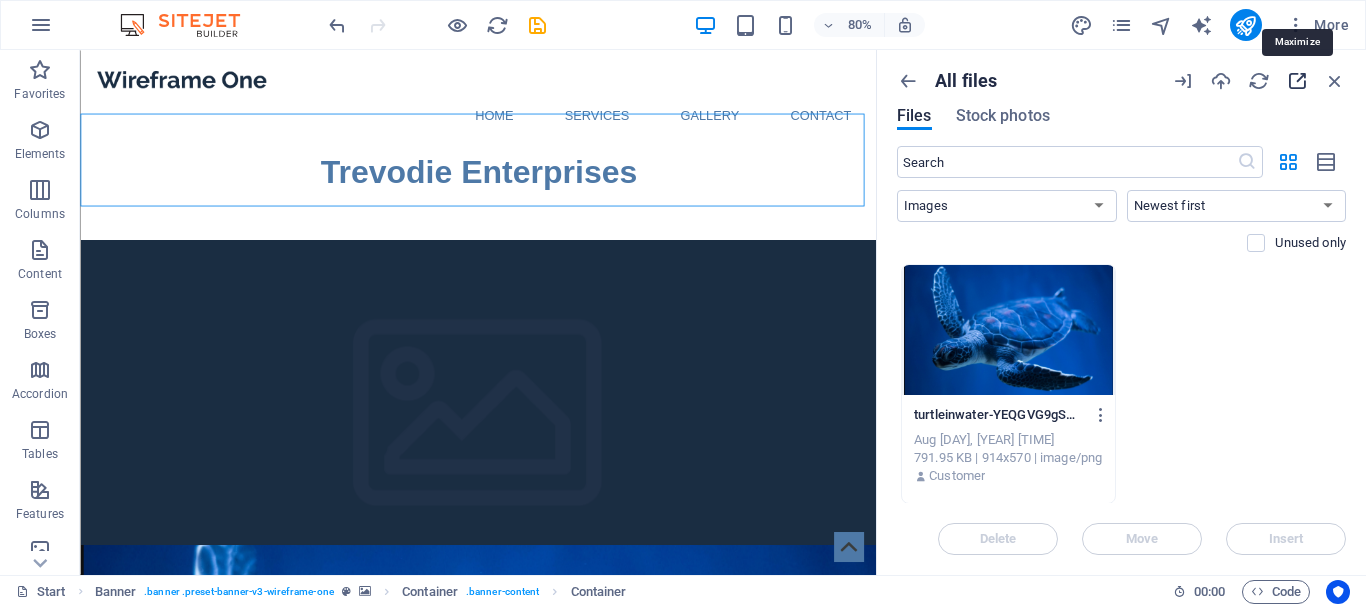 click at bounding box center [1297, 81] 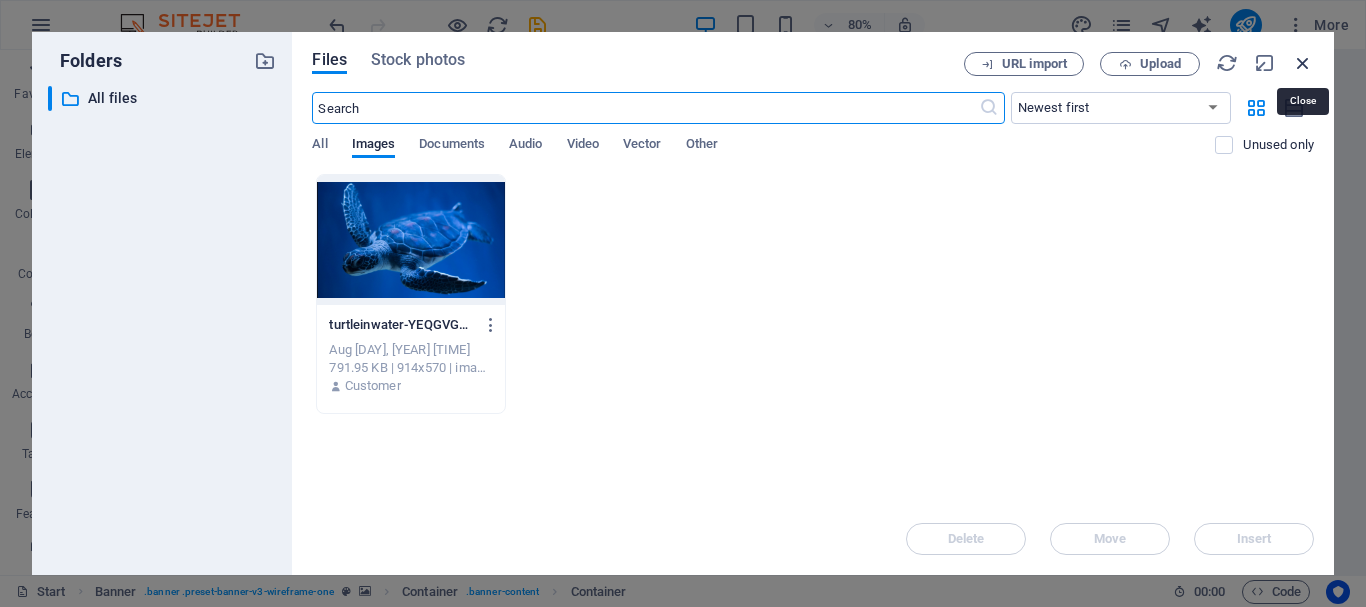 click at bounding box center [1303, 63] 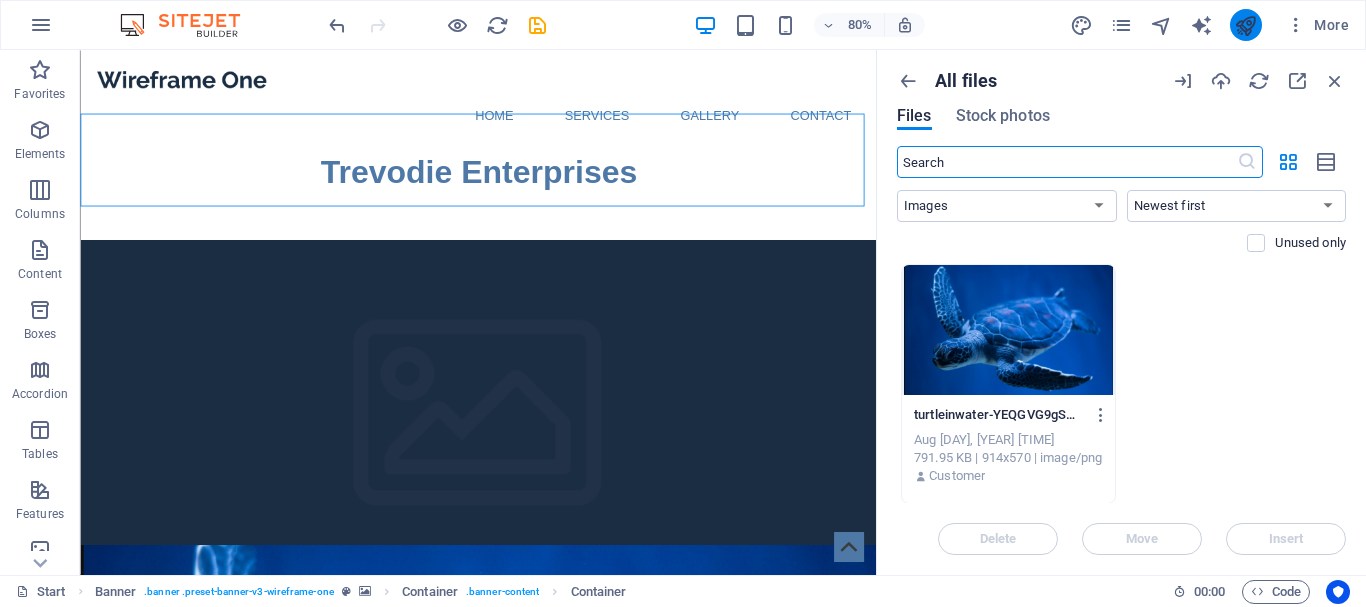 click at bounding box center [1246, 25] 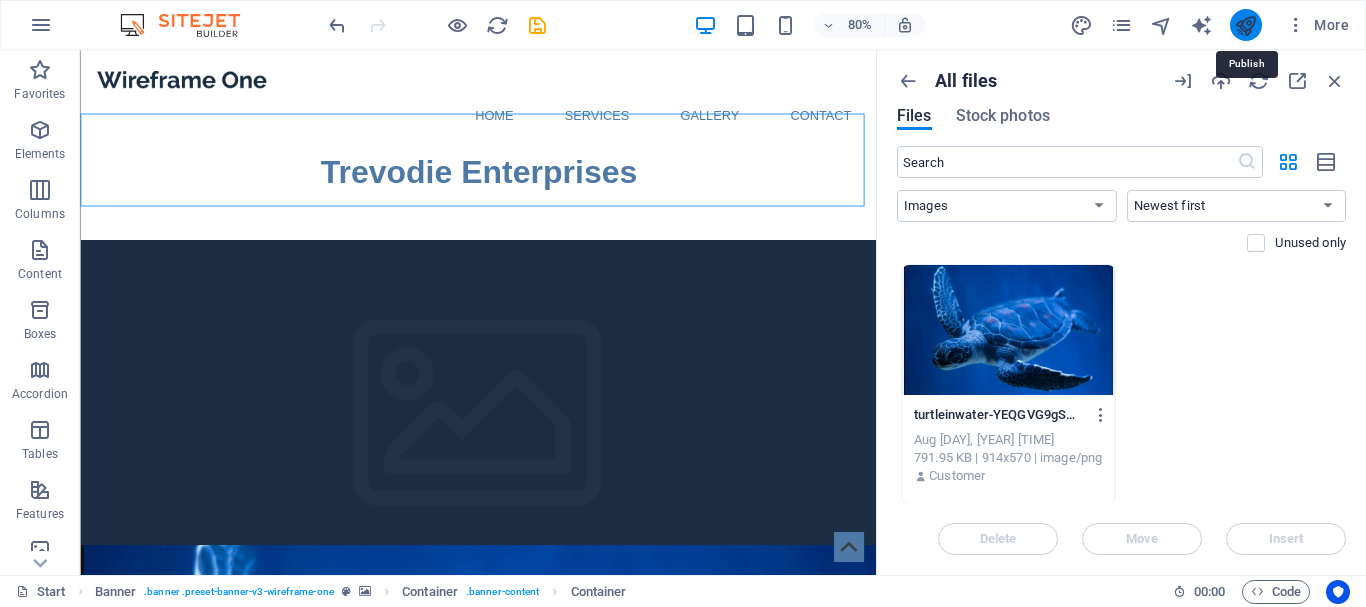 click at bounding box center [1245, 25] 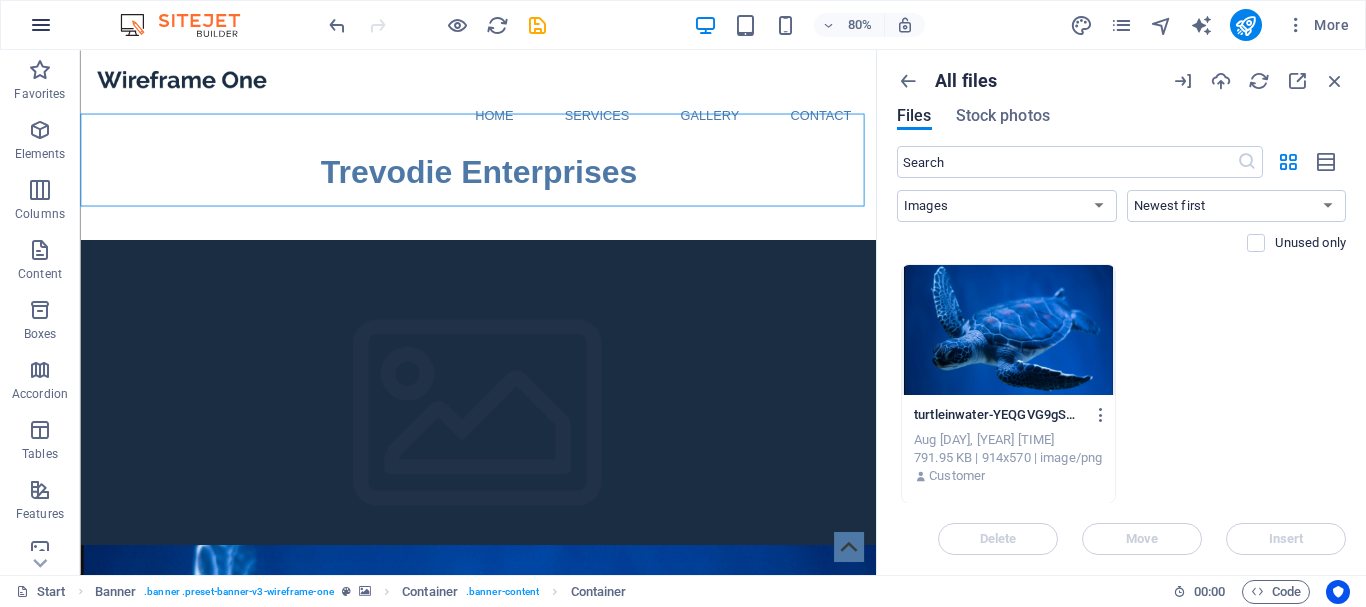 click at bounding box center [41, 25] 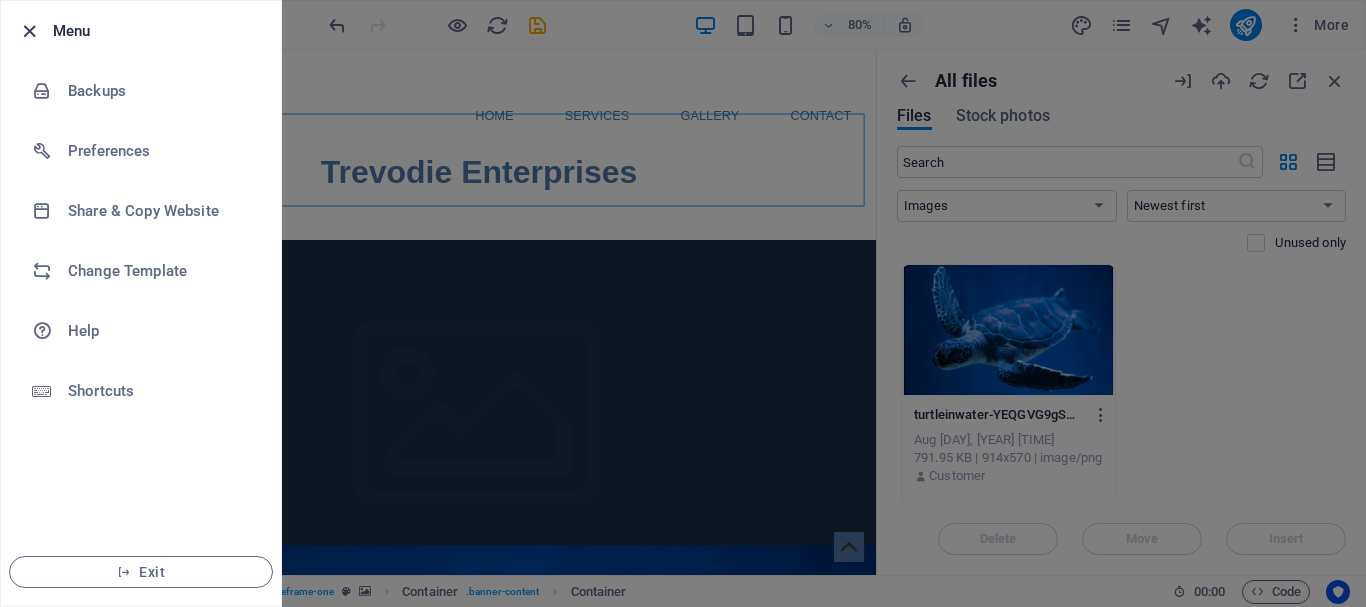 click at bounding box center [29, 31] 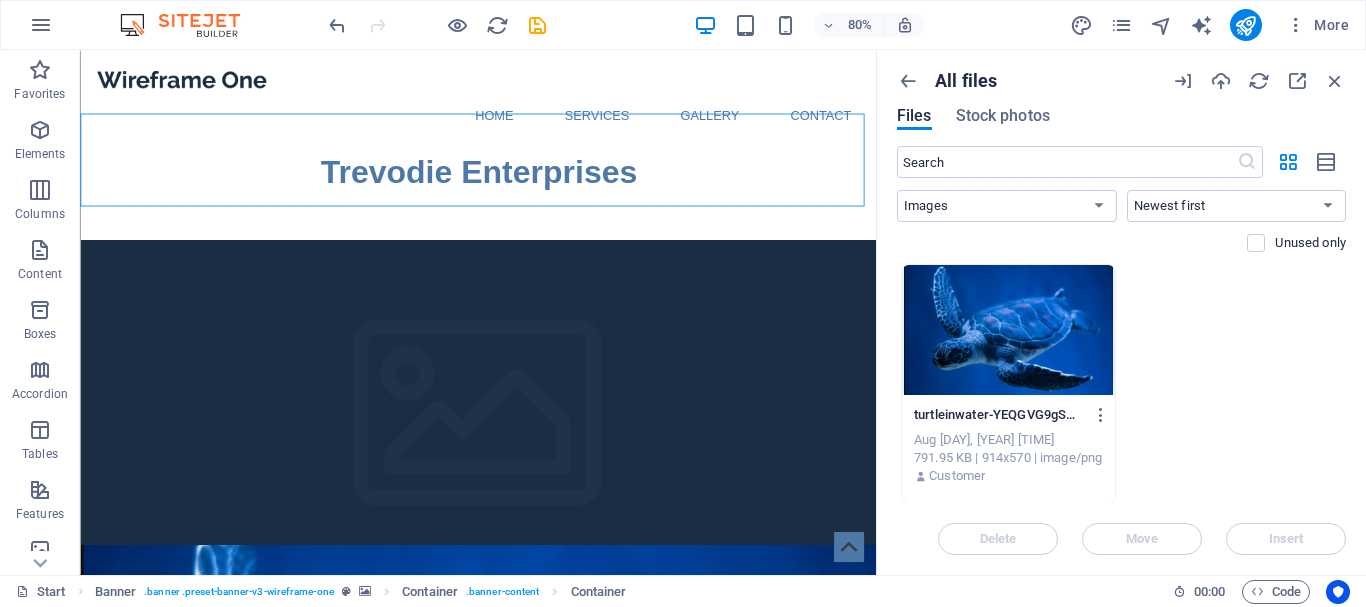 scroll, scrollTop: 1, scrollLeft: 0, axis: vertical 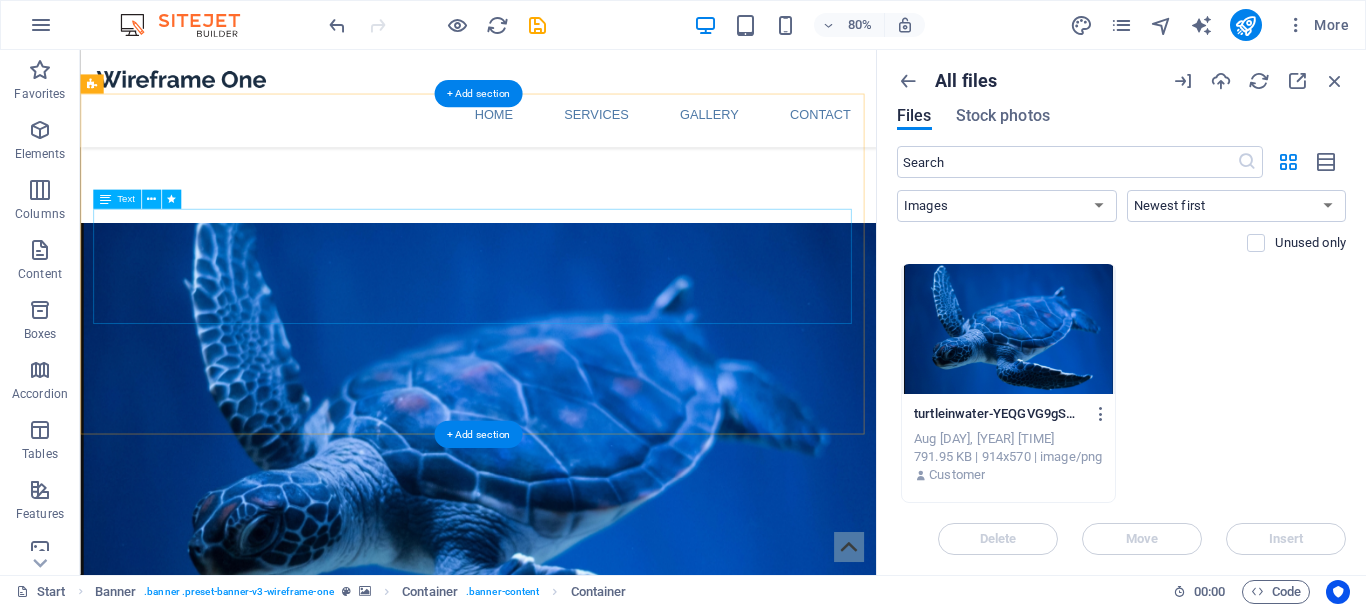click on "[FIRST] and [FIRST] from Trevodie provide maintenance services in the [CITY] and [CITY] areas. With a background in common sense, old fashioned service, compassion and with a touch of engineering know how, Trevodie makes small, medium and larger jobs straight forward. From fixing that annoying door that wont close to rebuilding decks, we have you covered. Operating since 2018 we have built up an extensive gallery of works. Visit the gallery page to have a look at the types of work we have undertaken. Feel free to drop us an email, text message or just give us a call for a chat to discuss your needs or to bounce a few ideas around." at bounding box center (577, 1007) 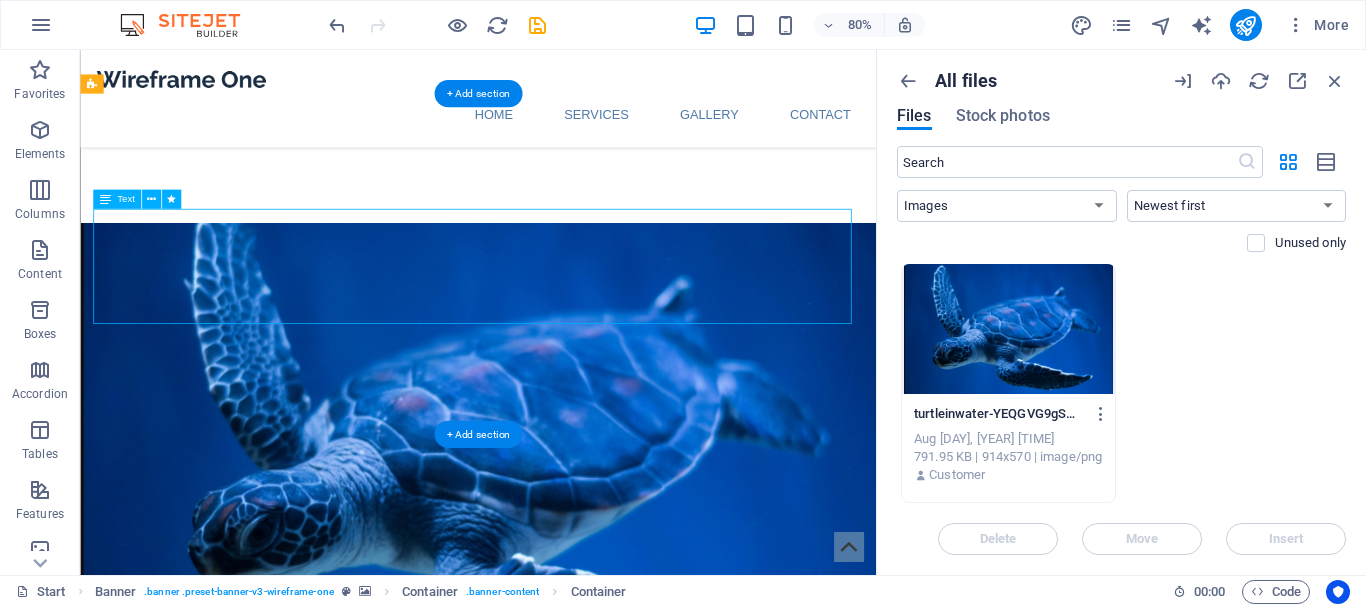 click on "[FIRST] and [FIRST] from Trevodie provide maintenance services in the [CITY] and [CITY] areas. With a background in common sense, old fashioned service, compassion and with a touch of engineering know how, Trevodie makes small, medium and larger jobs straight forward. From fixing that annoying door that wont close to rebuilding decks, we have you covered. Operating since 2018 we have built up an extensive gallery of works. Visit the gallery page to have a look at the types of work we have undertaken. Feel free to drop us an email, text message or just give us a call for a chat to discuss your needs or to bounce a few ideas around." at bounding box center [577, 1007] 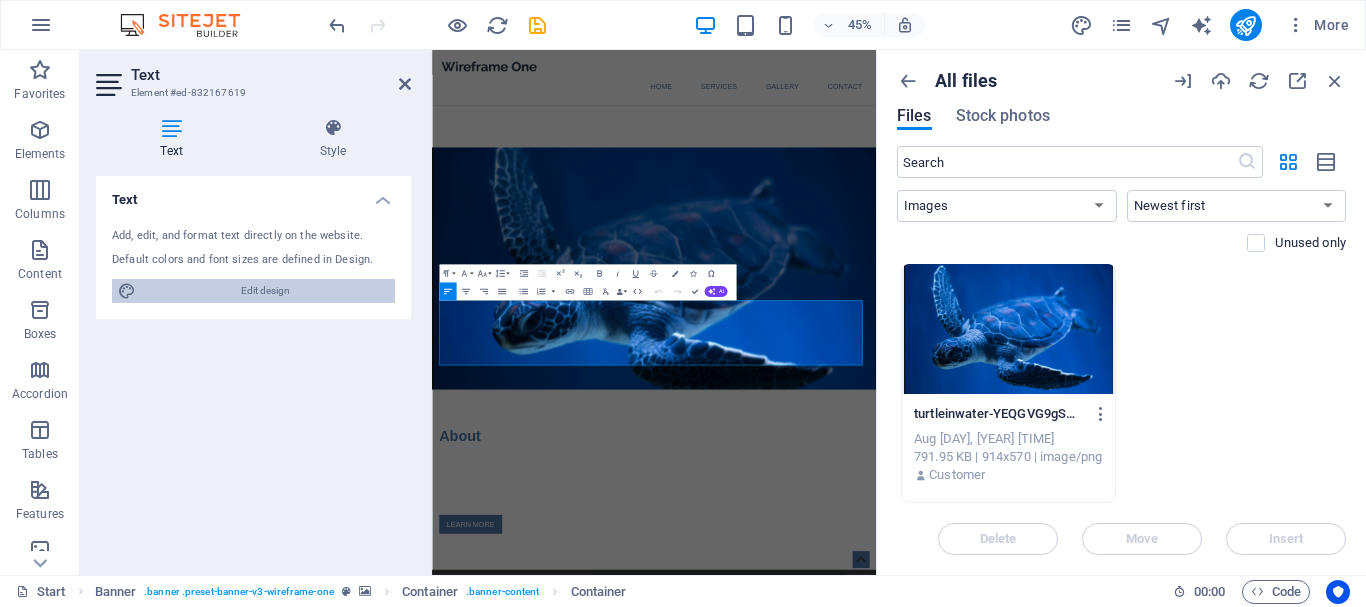 click on "Edit design" at bounding box center (265, 291) 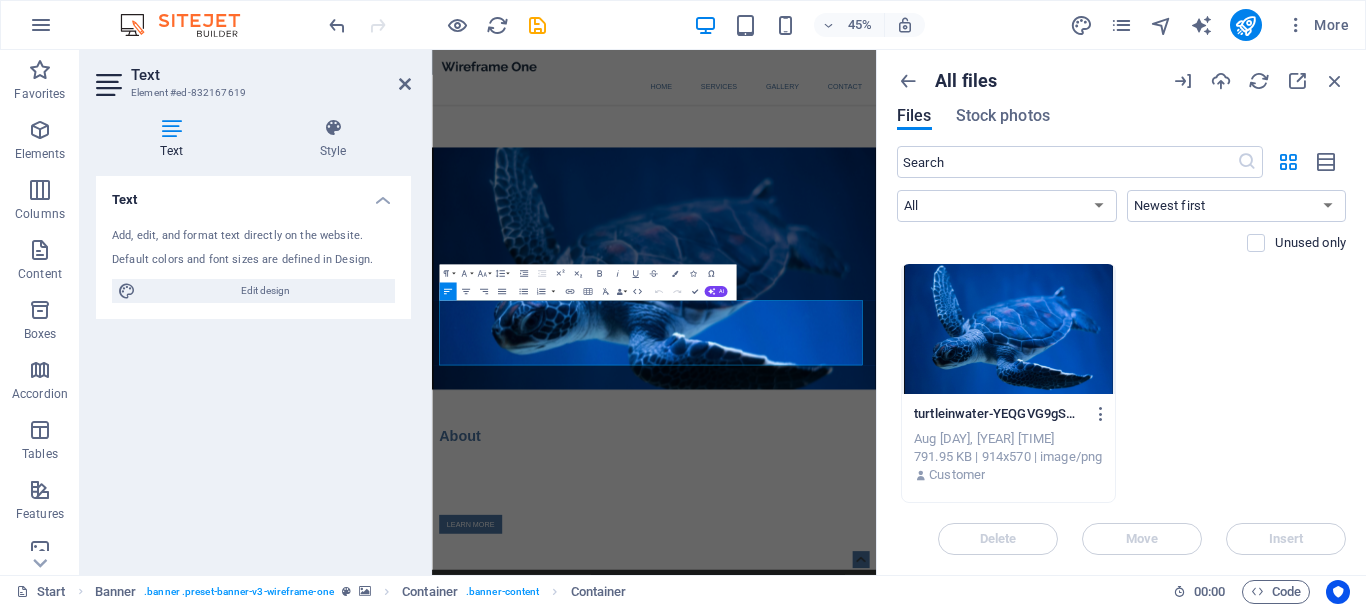 select on "px" 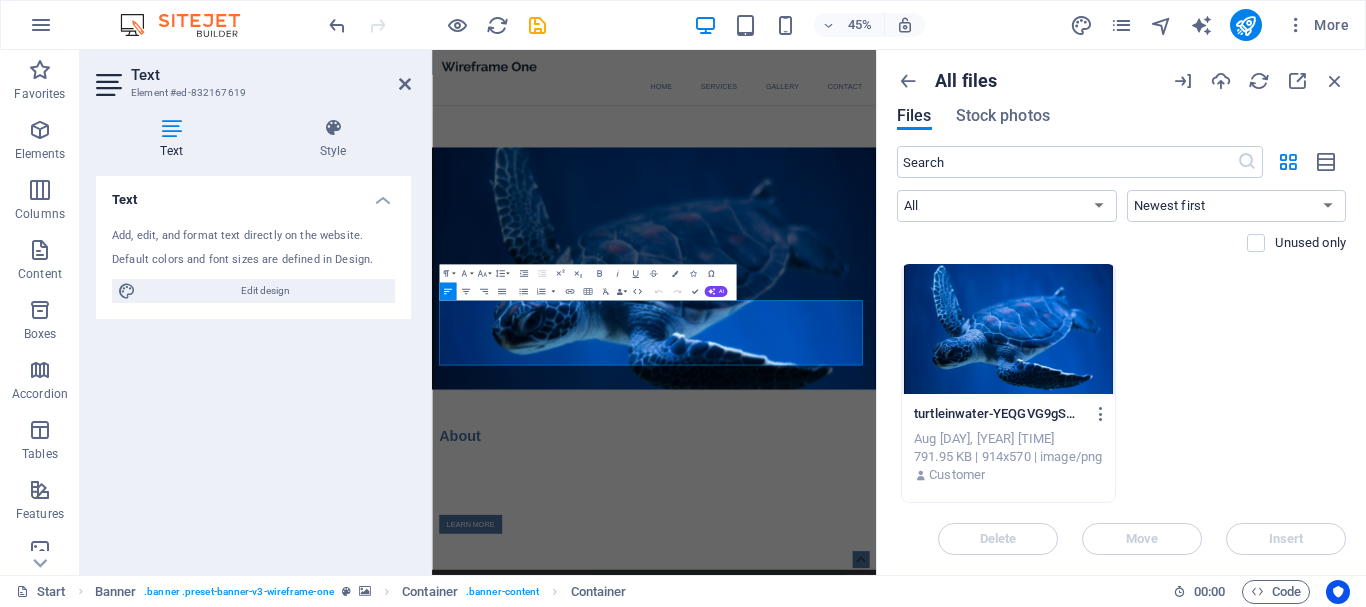 select on "700" 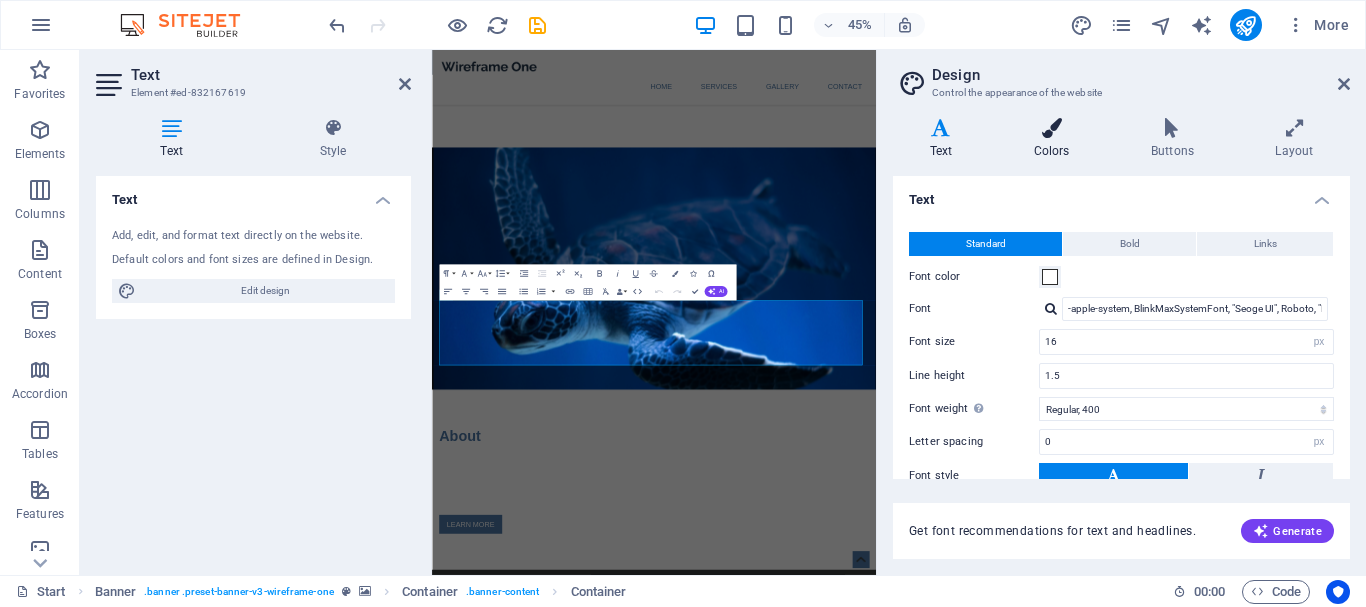click at bounding box center [1051, 128] 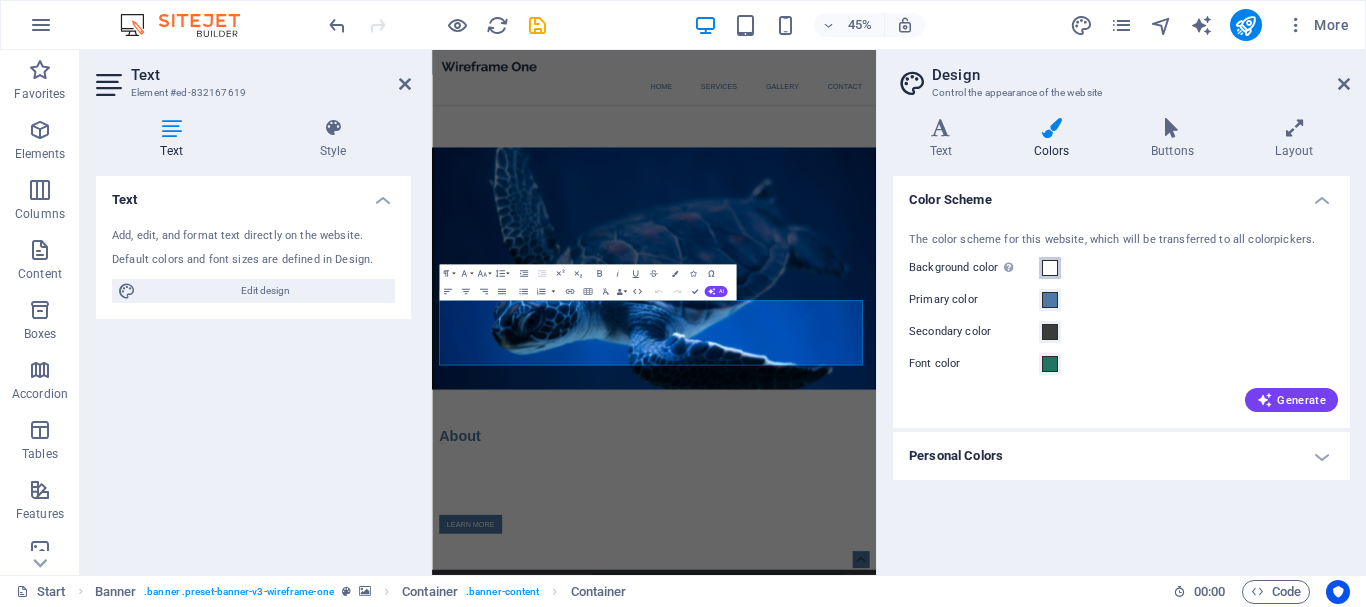 click at bounding box center (1050, 268) 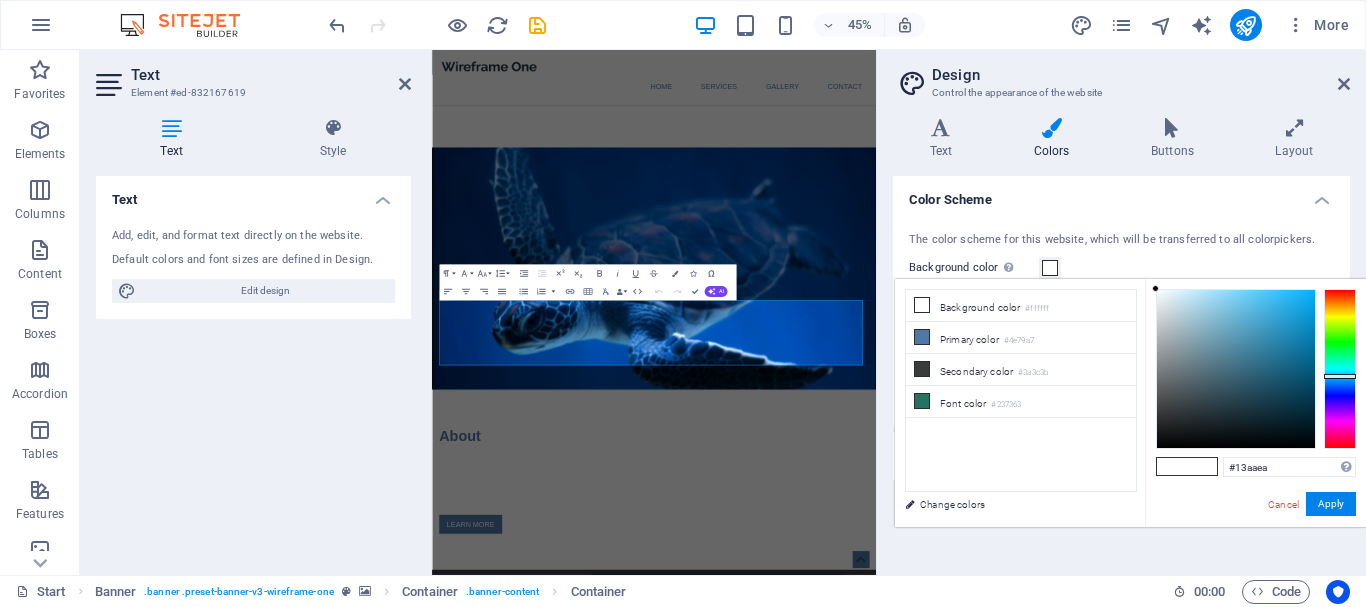 click at bounding box center (1236, 369) 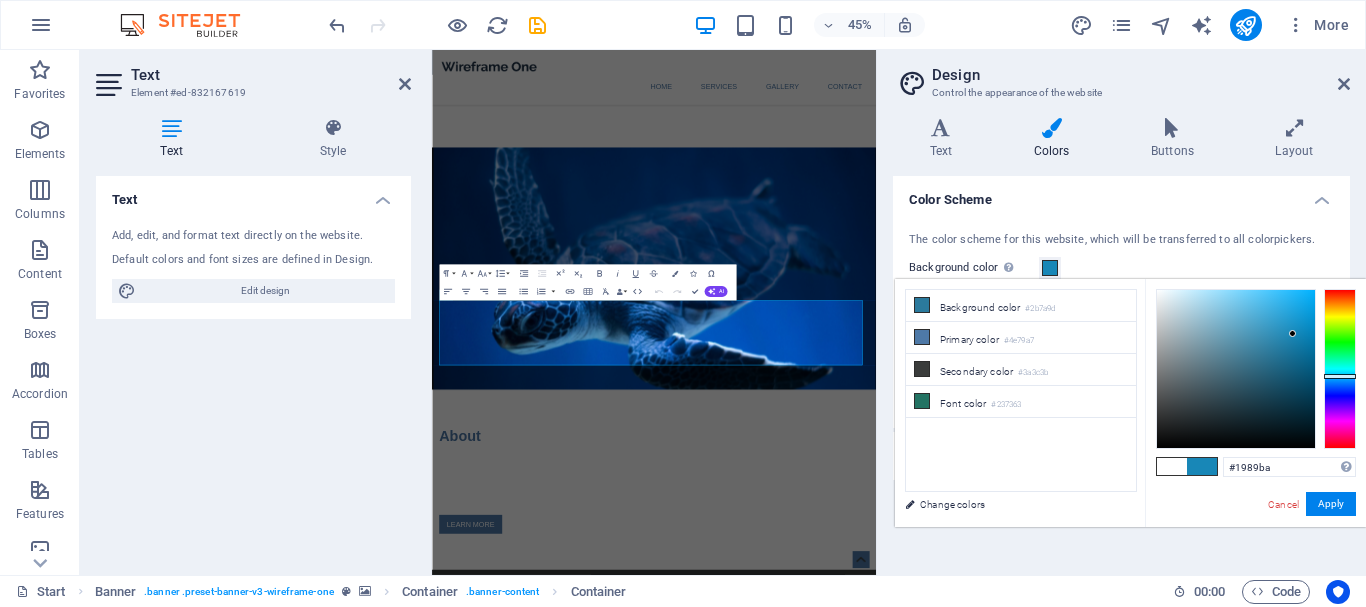 type on "#1889ba" 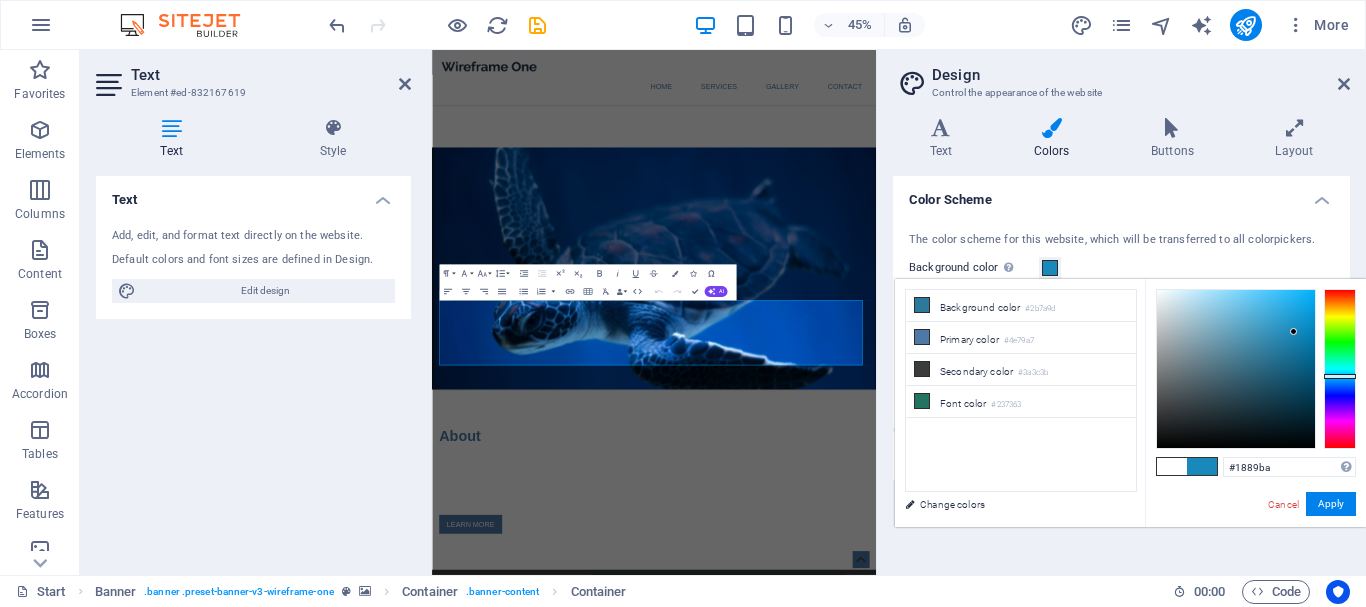 drag, startPoint x: 1293, startPoint y: 322, endPoint x: 1294, endPoint y: 332, distance: 10.049875 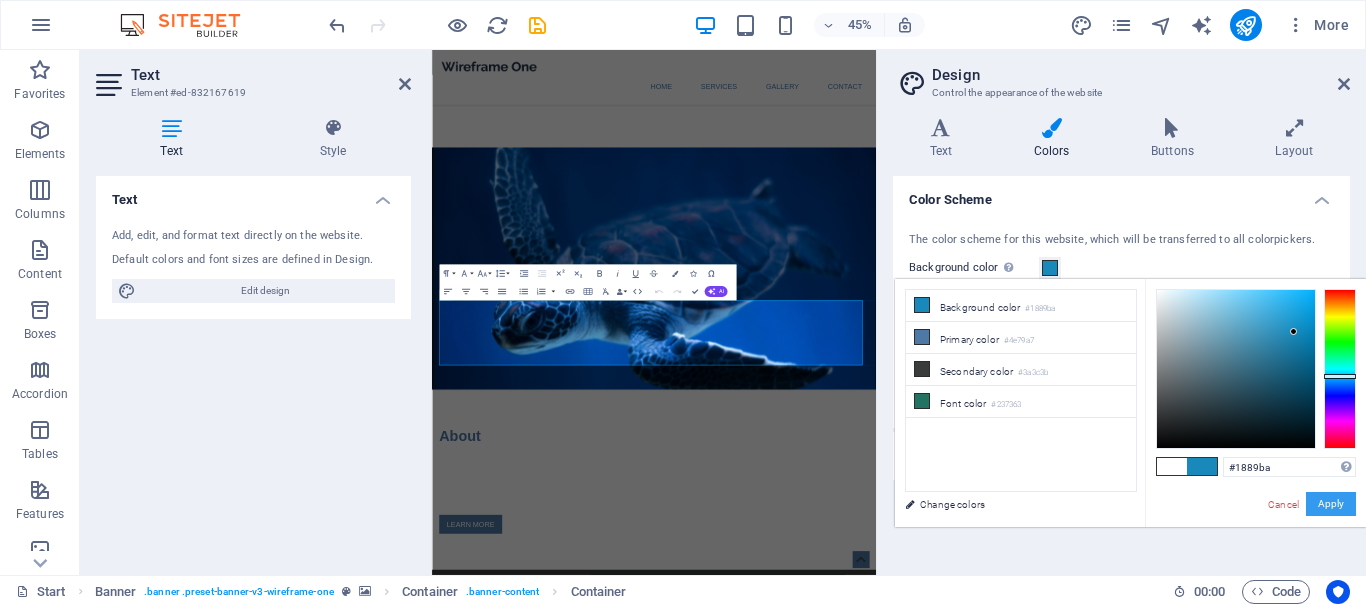 click on "Apply" at bounding box center [1331, 504] 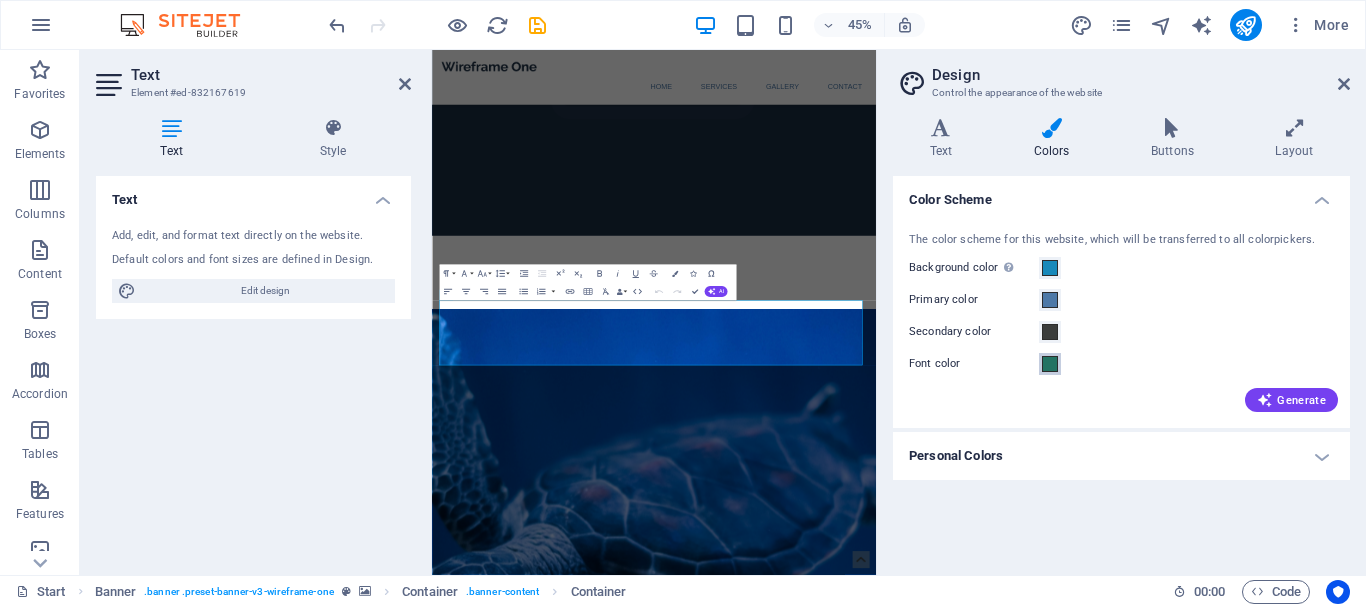 click at bounding box center (1050, 364) 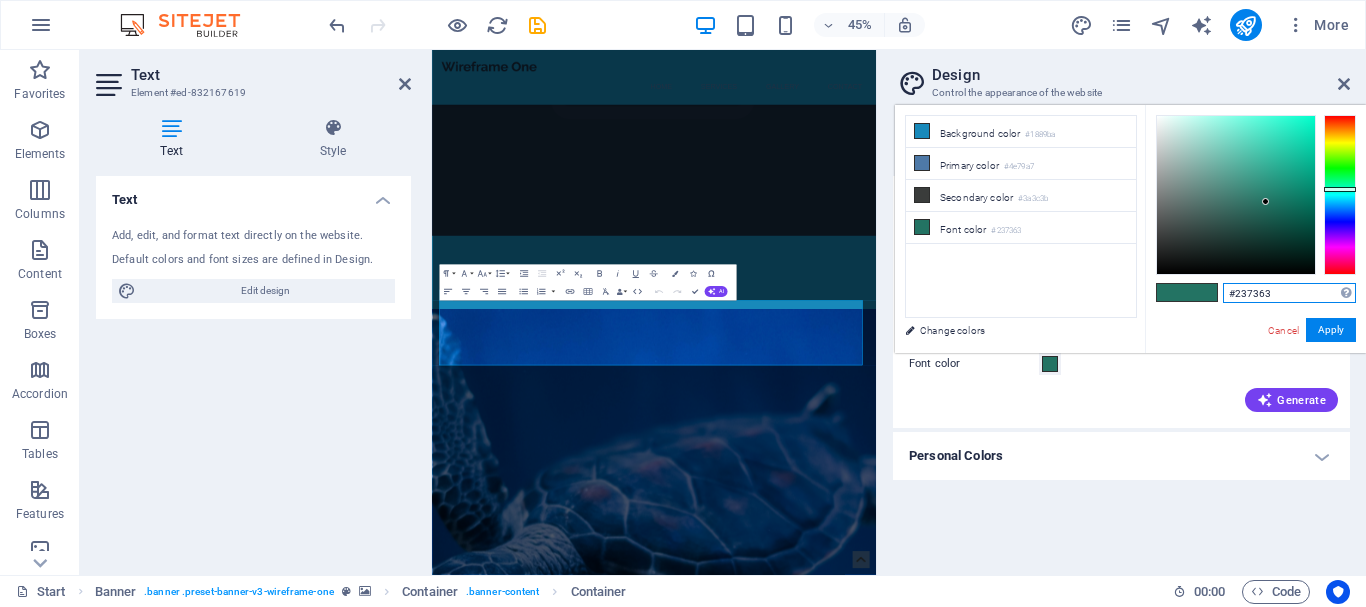 drag, startPoint x: 1275, startPoint y: 292, endPoint x: 1235, endPoint y: 297, distance: 40.311287 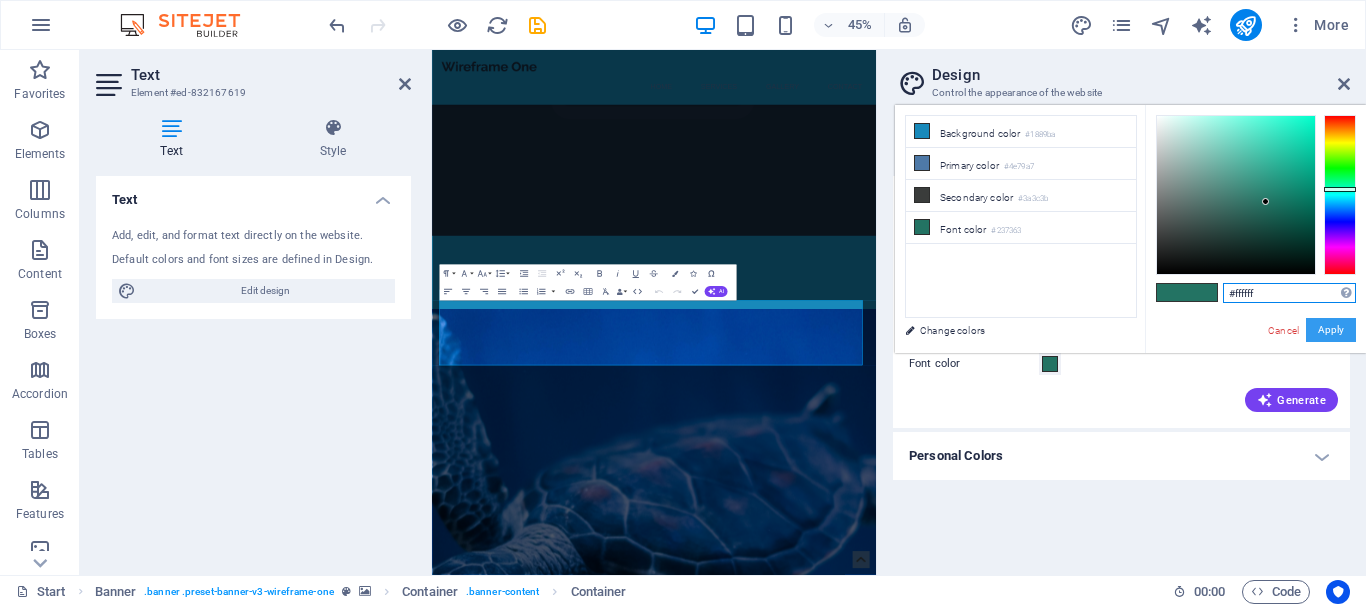 type on "#ffffff" 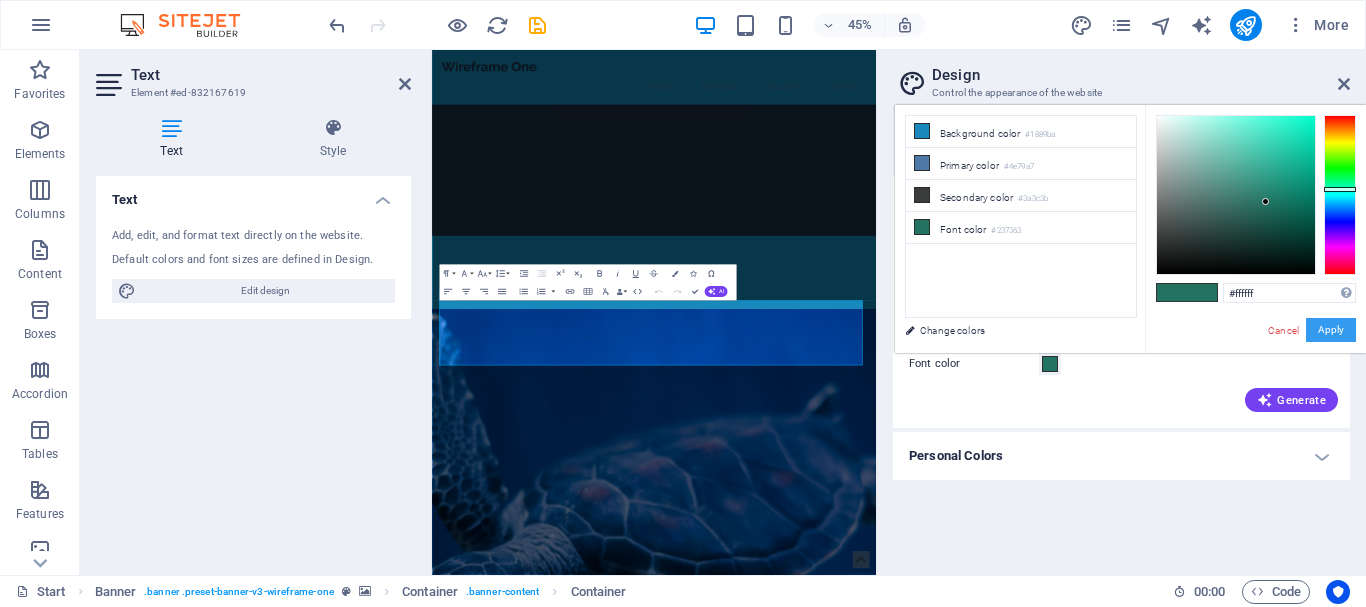 click on "Apply" at bounding box center (1331, 330) 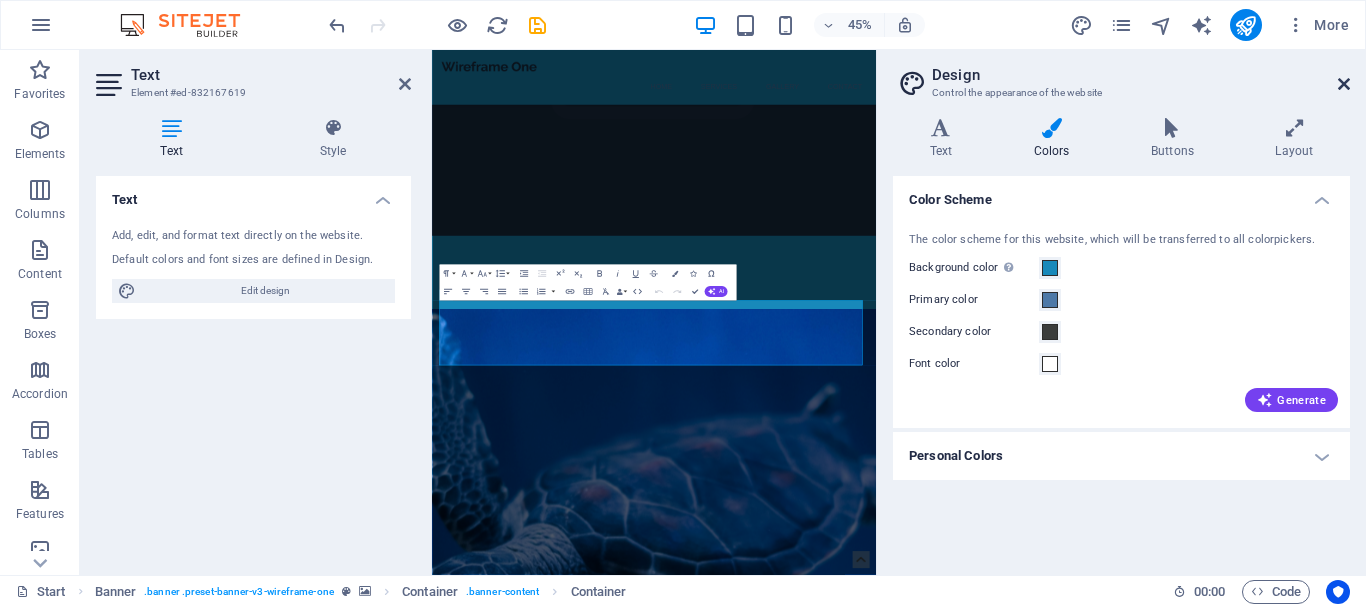 click at bounding box center [1344, 84] 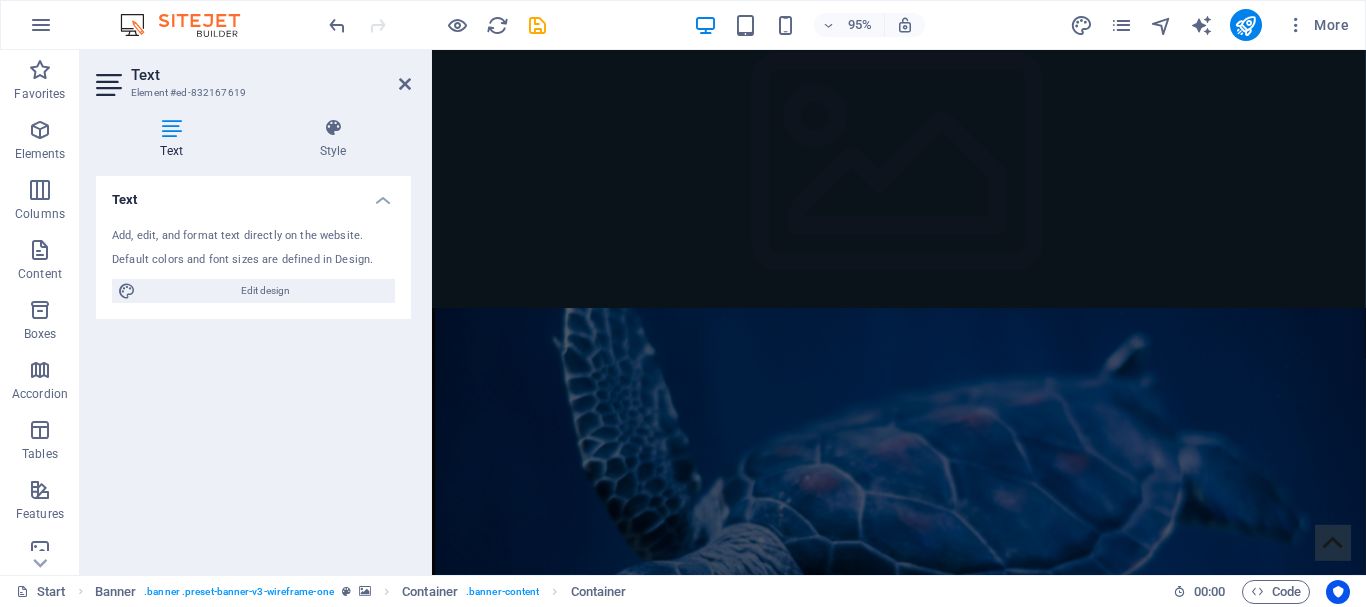 scroll, scrollTop: 0, scrollLeft: 0, axis: both 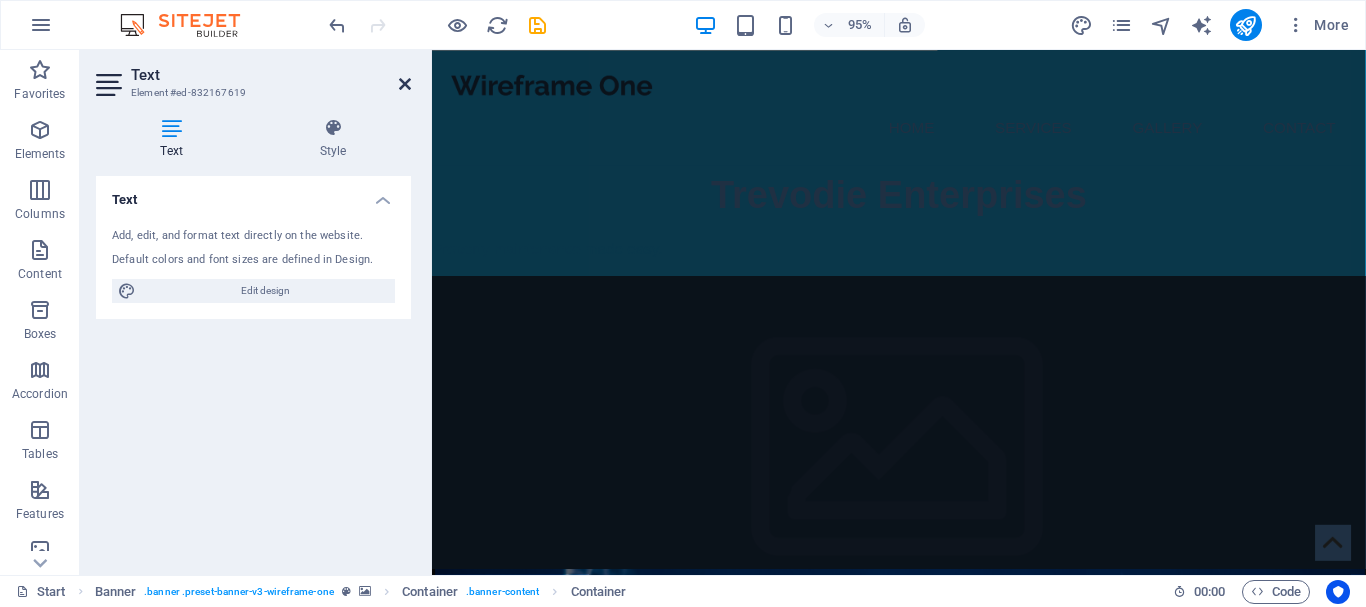 click at bounding box center (405, 84) 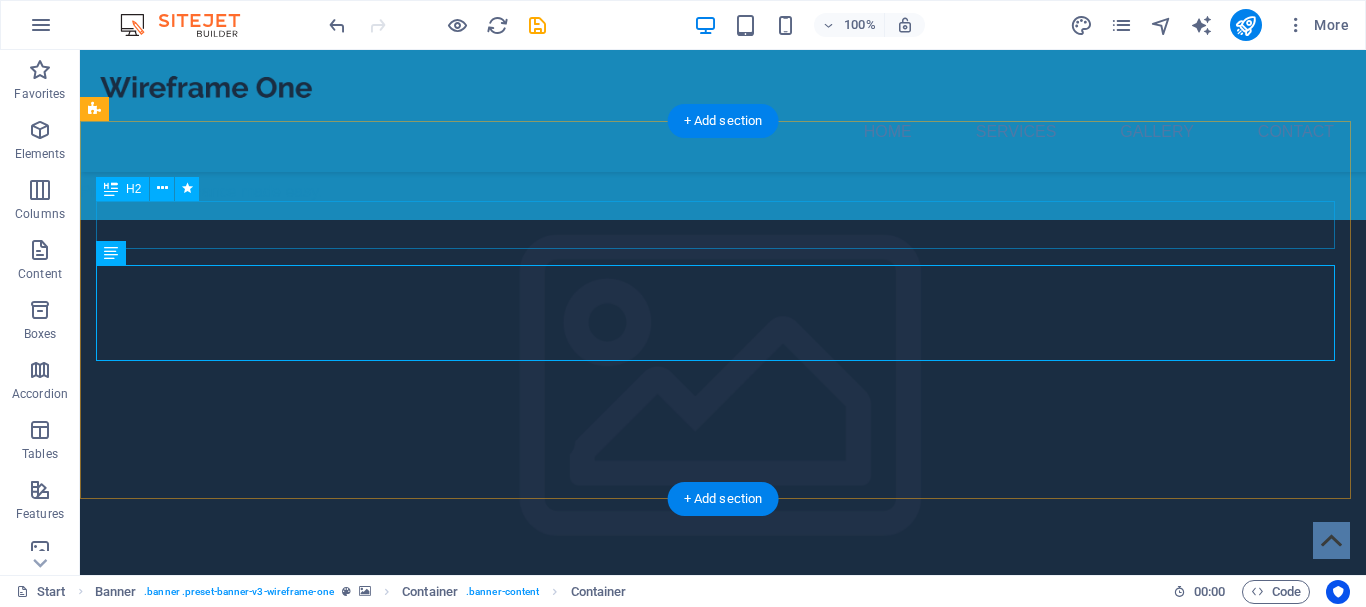 scroll, scrollTop: 0, scrollLeft: 0, axis: both 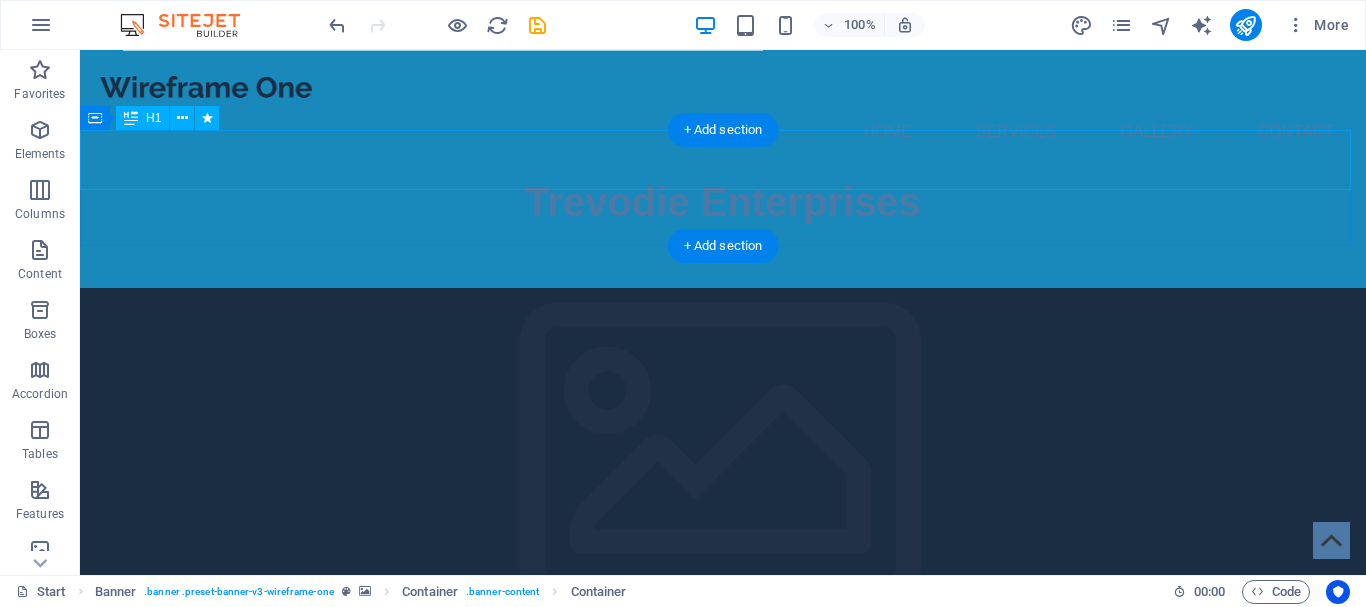 click on "Trevodie Enterprises" at bounding box center (723, 202) 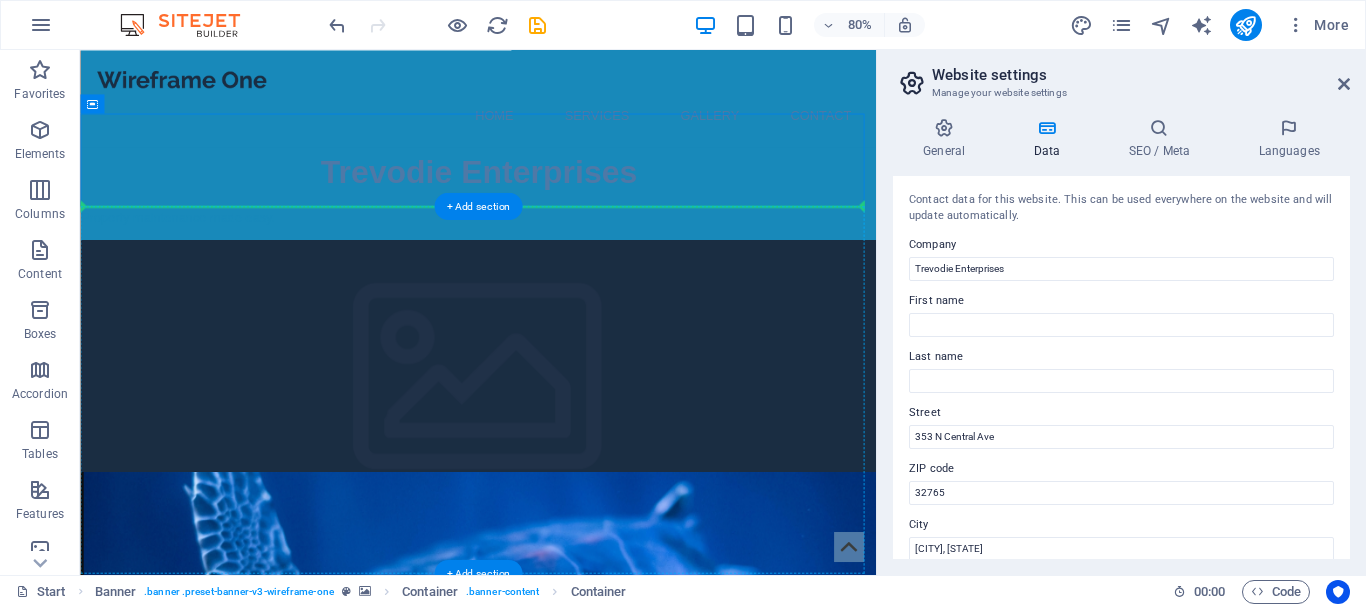 drag, startPoint x: 172, startPoint y: 164, endPoint x: 128, endPoint y: 303, distance: 145.7978 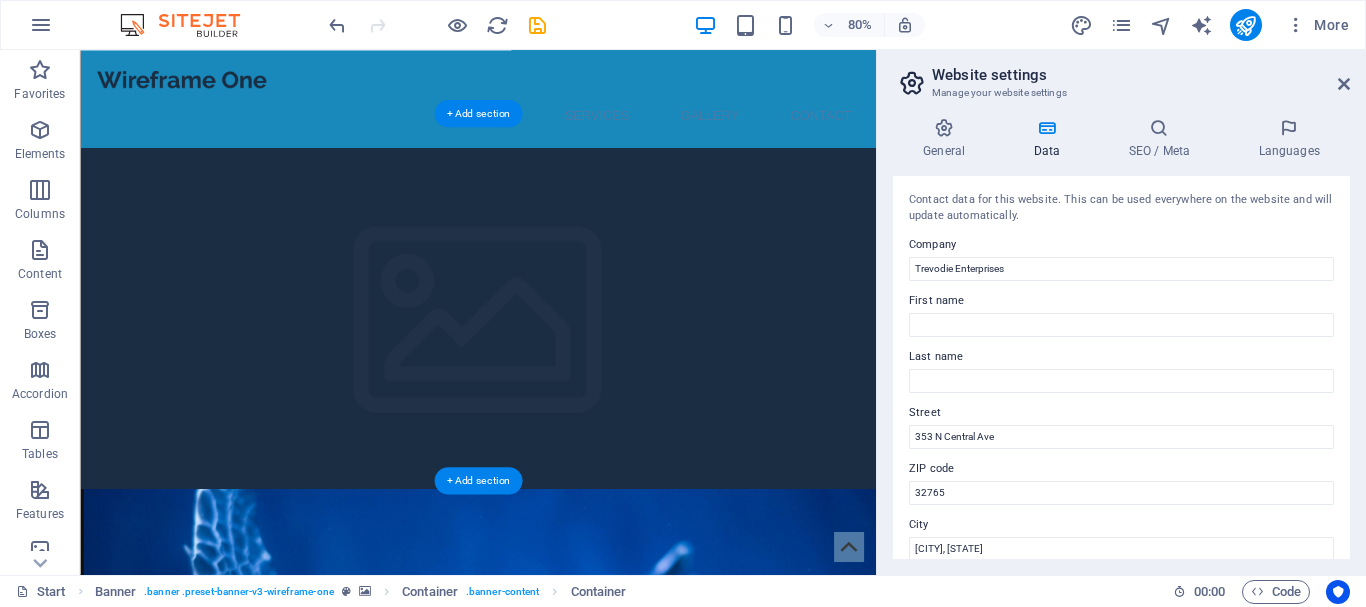 click at bounding box center [577, 868] 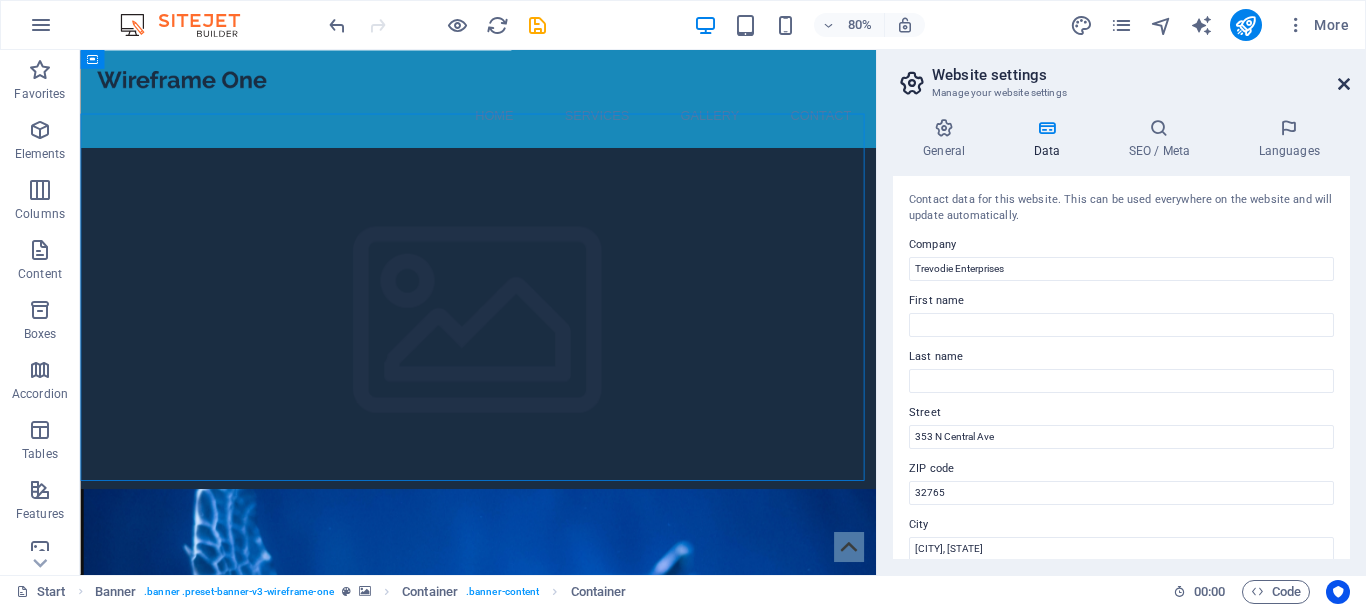 click at bounding box center [1344, 84] 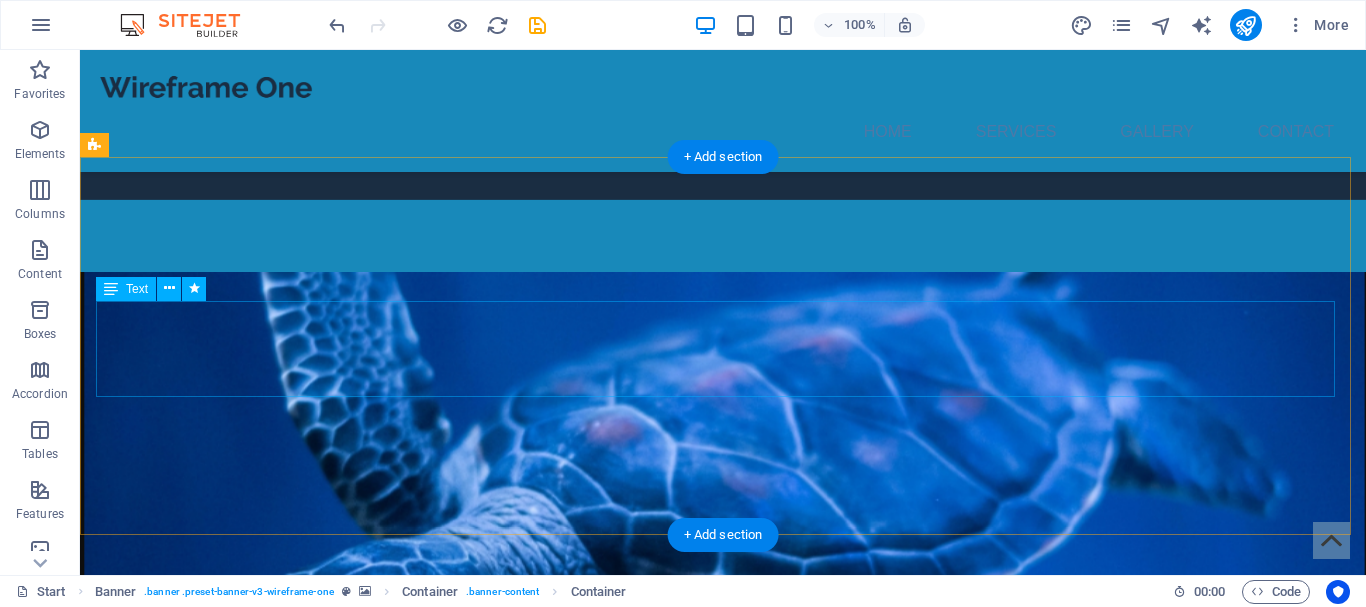 scroll, scrollTop: 300, scrollLeft: 0, axis: vertical 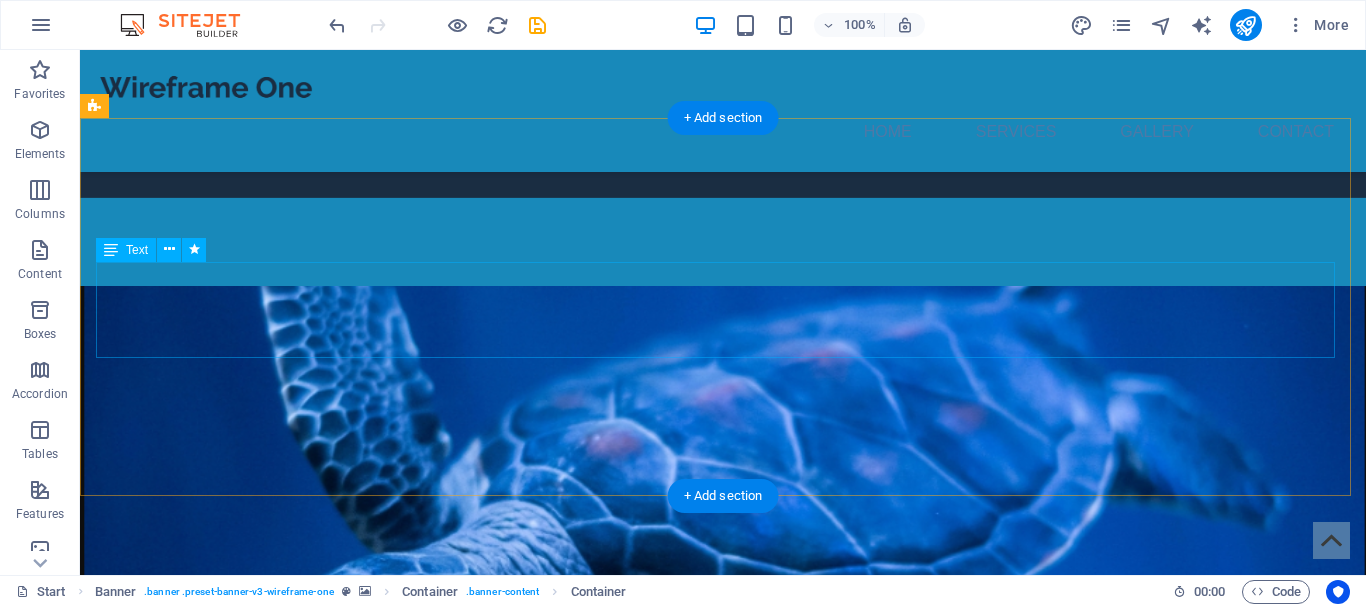 click on "[FIRST] and [FIRST] from Trevodie provide maintenance services in the [CITY] and [CITY] areas. With a background in common sense, old fashioned service, compassion and with a touch of engineering know how, Trevodie makes small, medium and larger jobs straight forward. From fixing that annoying door that wont close to rebuilding decks, we have you covered. Operating since 2018 we have built up an extensive gallery of works. Visit the gallery page to have a look at the types of work we have undertaken. Feel free to drop us an email, text message or just give us a call for a chat to discuss your needs or to bounce a few ideas around." at bounding box center [723, 981] 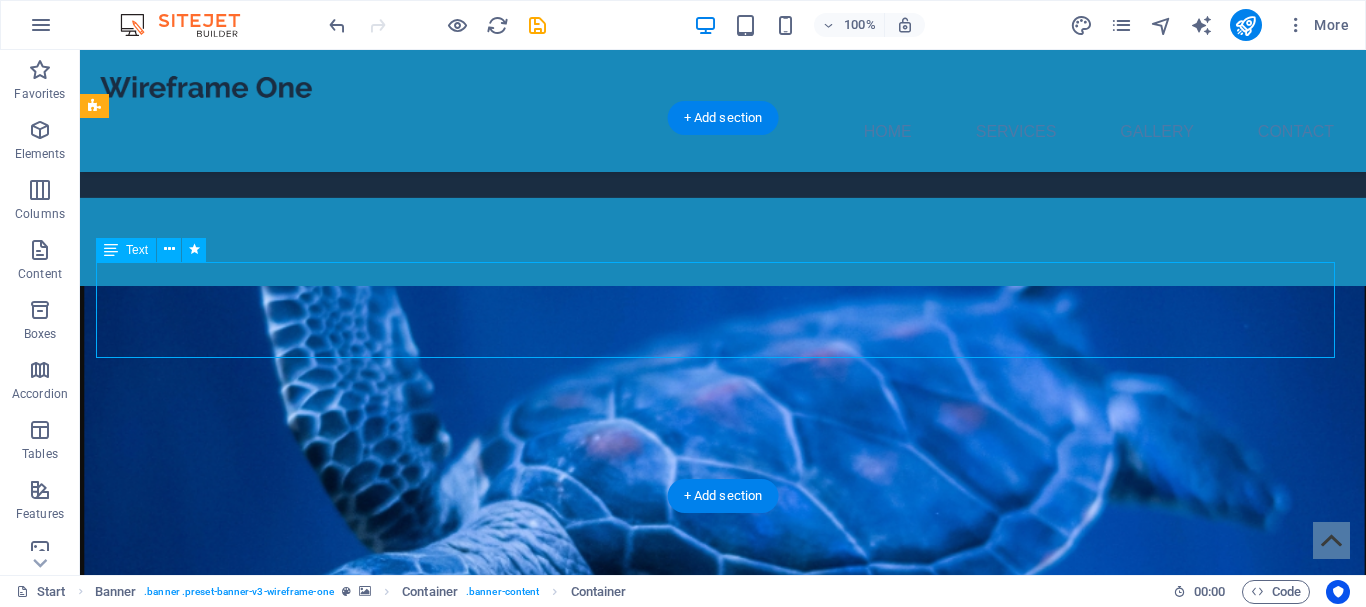click on "[FIRST] and [FIRST] from Trevodie provide maintenance services in the [CITY] and [CITY] areas. With a background in common sense, old fashioned service, compassion and with a touch of engineering know how, Trevodie makes small, medium and larger jobs straight forward. From fixing that annoying door that wont close to rebuilding decks, we have you covered. Operating since 2018 we have built up an extensive gallery of works. Visit the gallery page to have a look at the types of work we have undertaken. Feel free to drop us an email, text message or just give us a call for a chat to discuss your needs or to bounce a few ideas around." at bounding box center [723, 981] 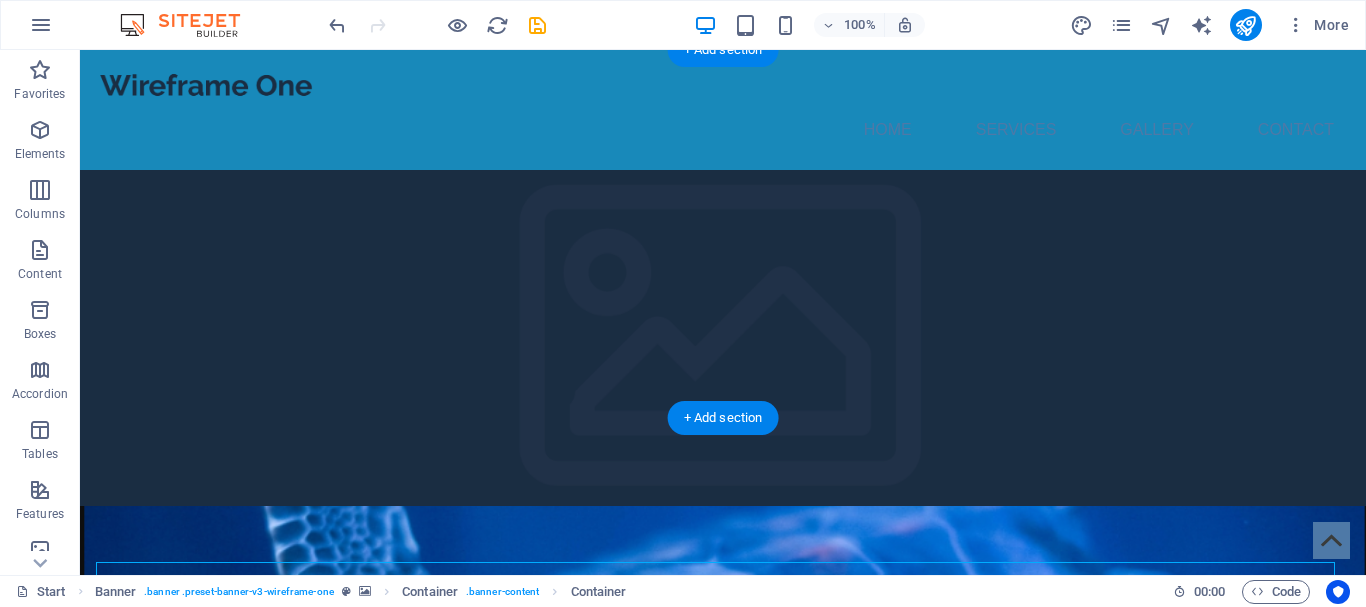 scroll, scrollTop: 0, scrollLeft: 0, axis: both 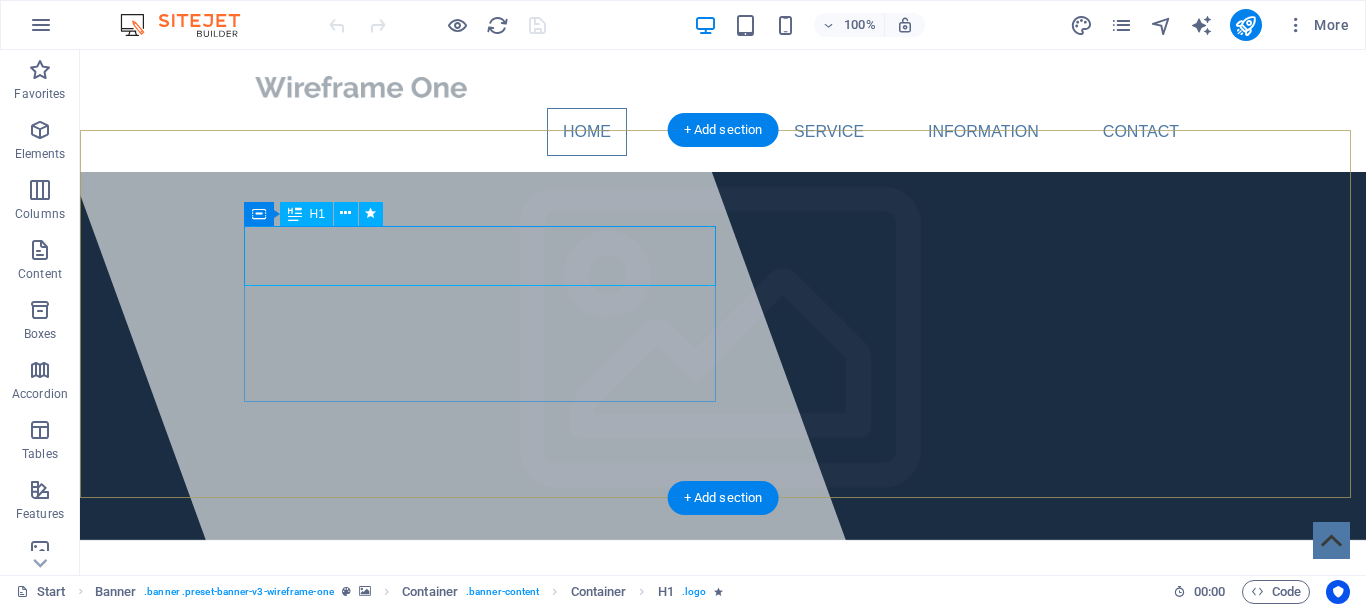 click on "[COMPANY]" at bounding box center [365, 650] 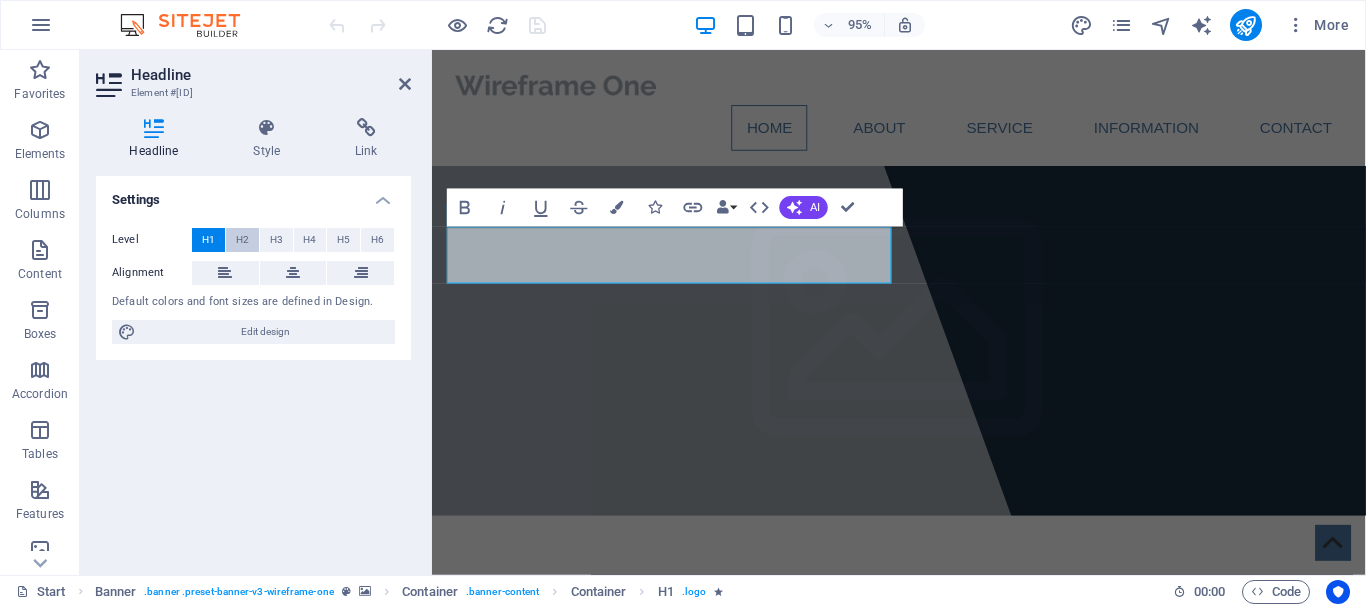click on "H2" at bounding box center [242, 240] 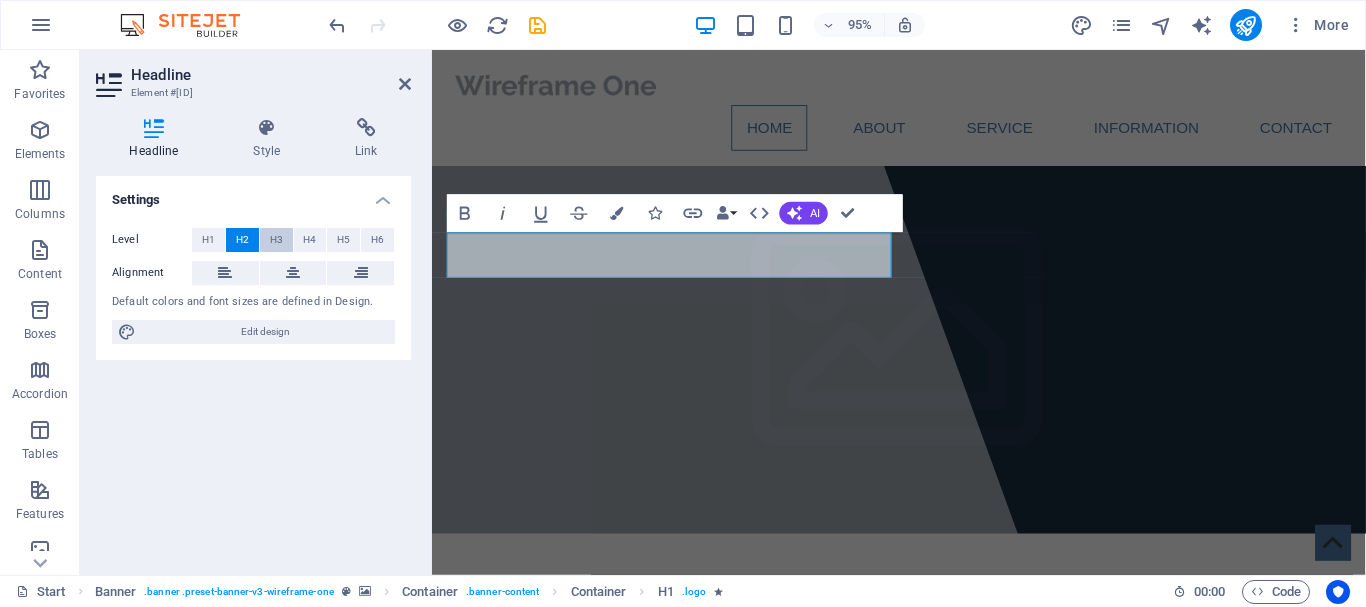 click on "H3" at bounding box center (276, 240) 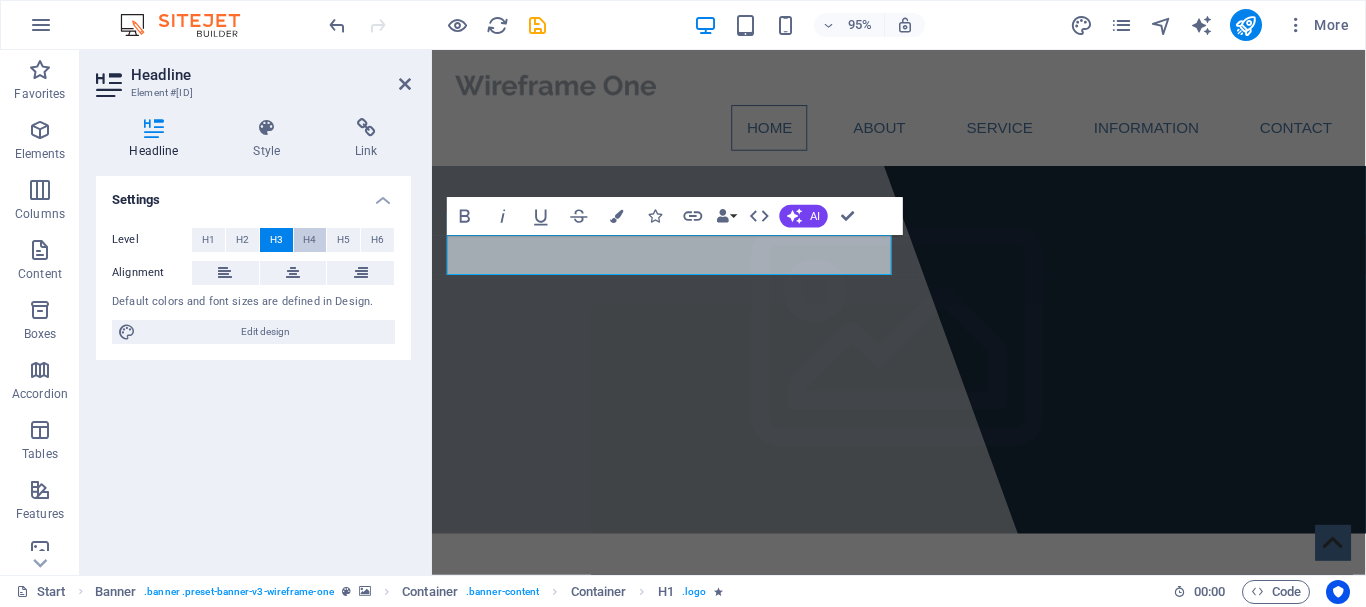 click on "H4" at bounding box center [309, 240] 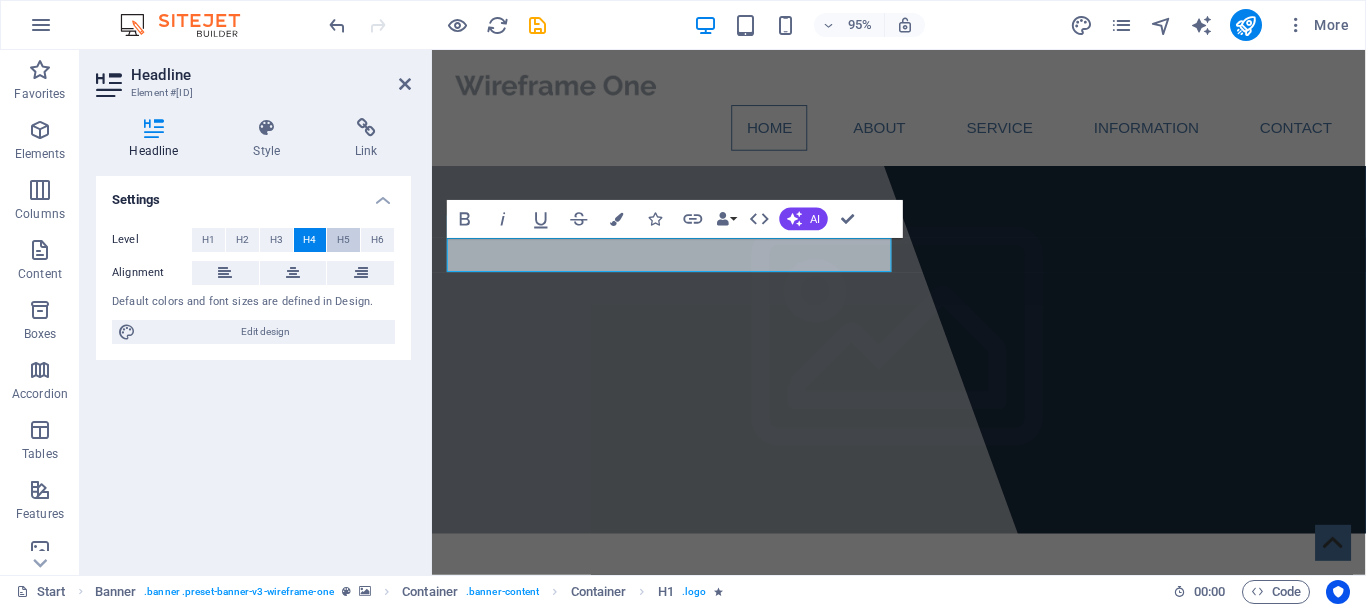 click on "H5" at bounding box center (343, 240) 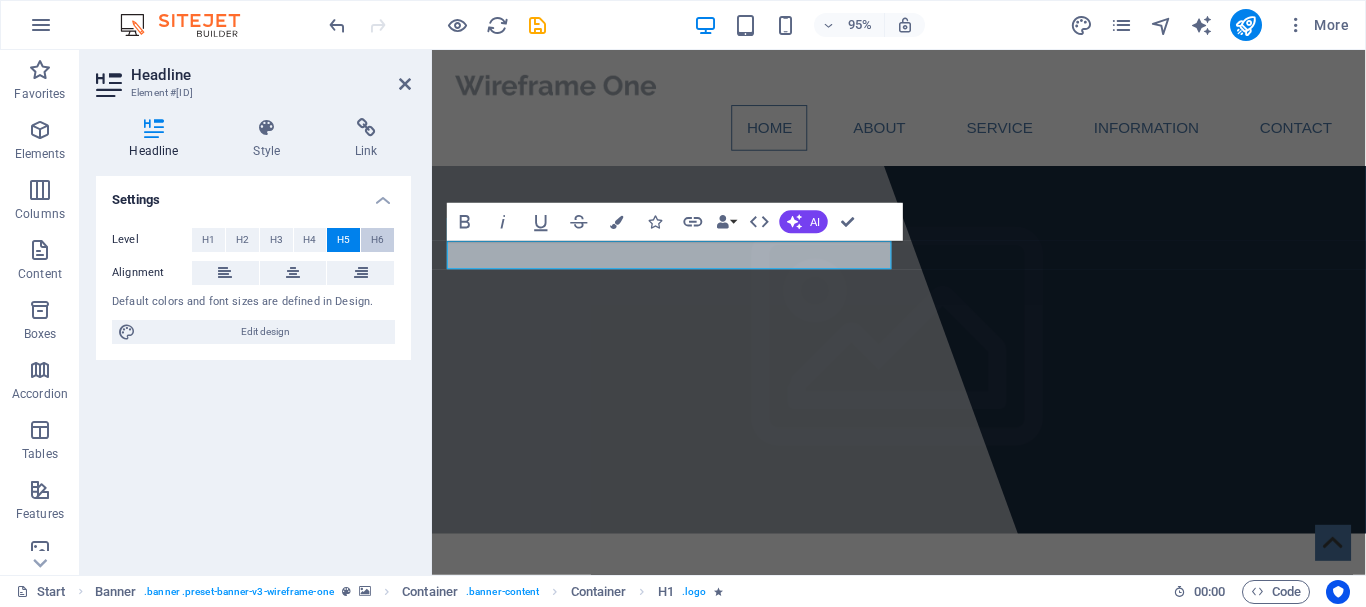 click on "H6" at bounding box center (377, 240) 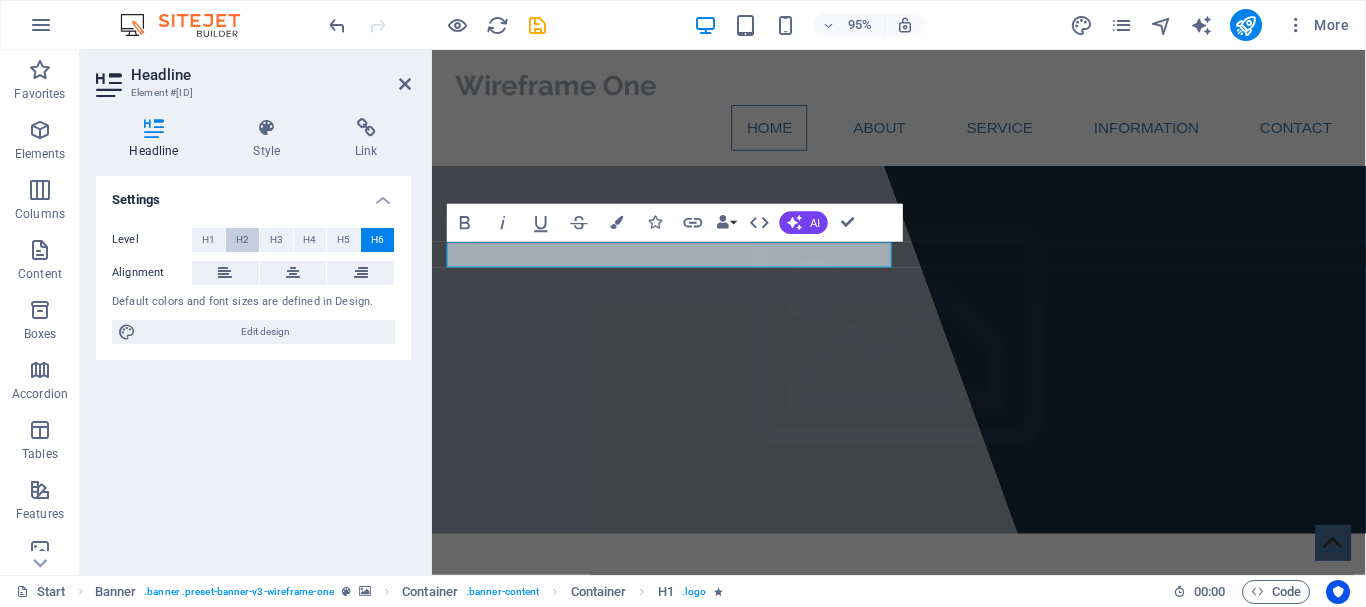 click on "H2" at bounding box center [242, 240] 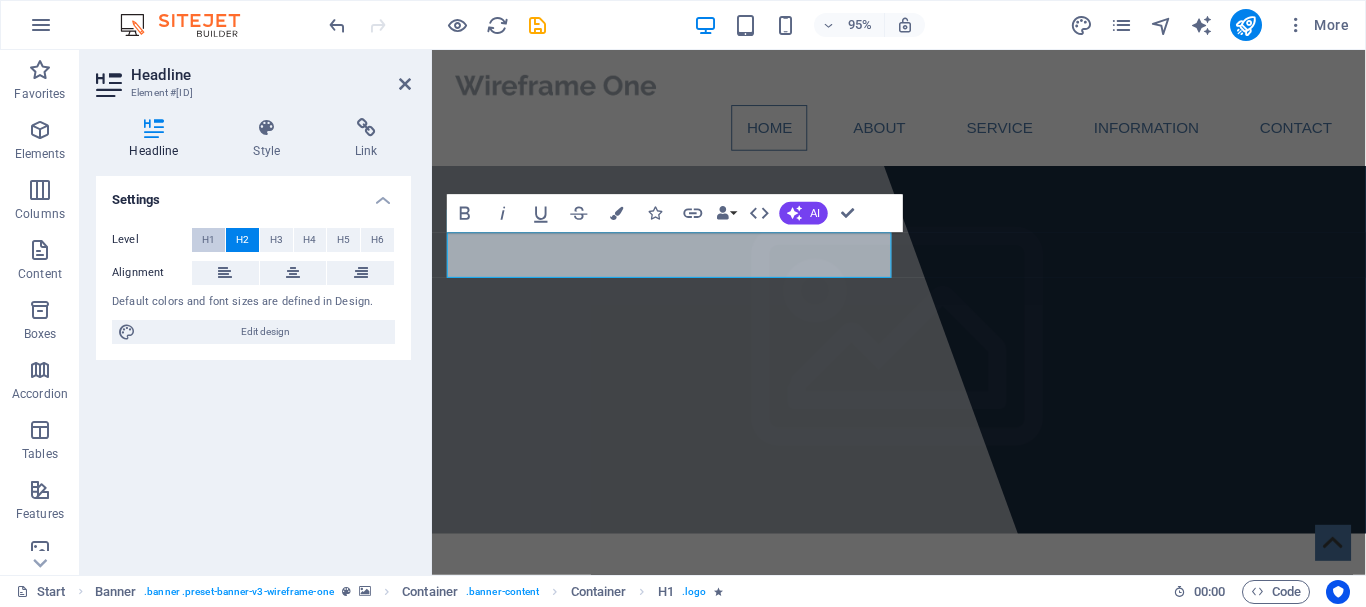 click on "H1" at bounding box center (208, 240) 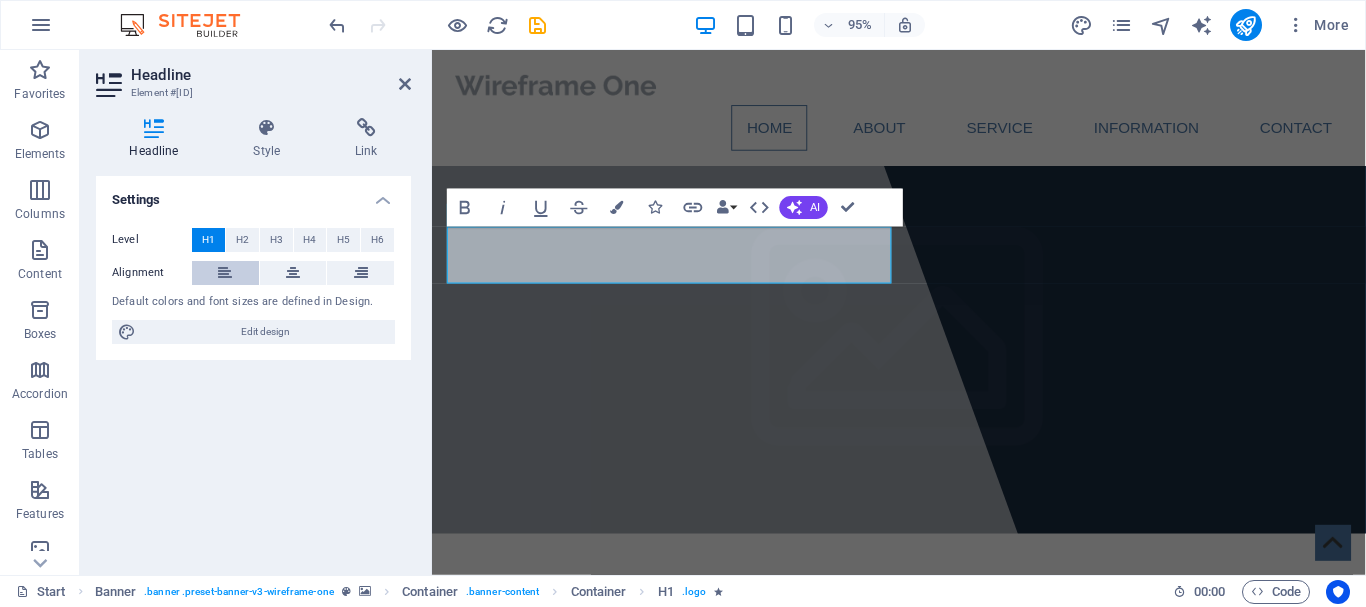 click at bounding box center (225, 273) 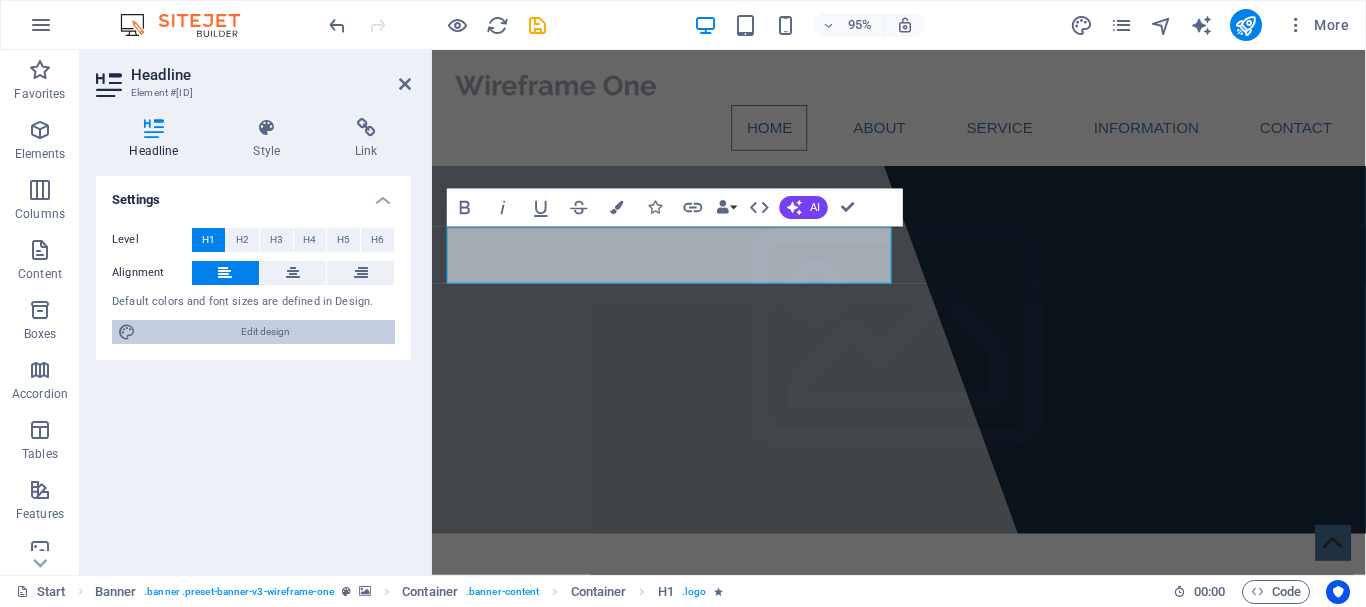 click on "Edit design" at bounding box center (265, 332) 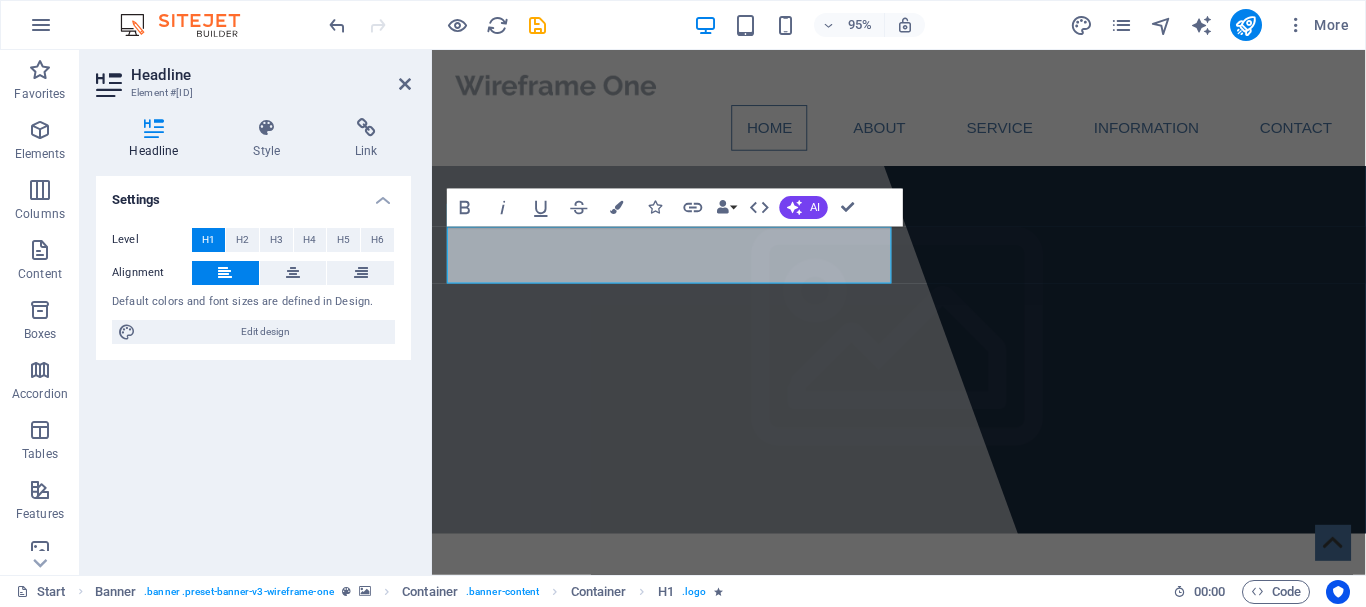 select on "px" 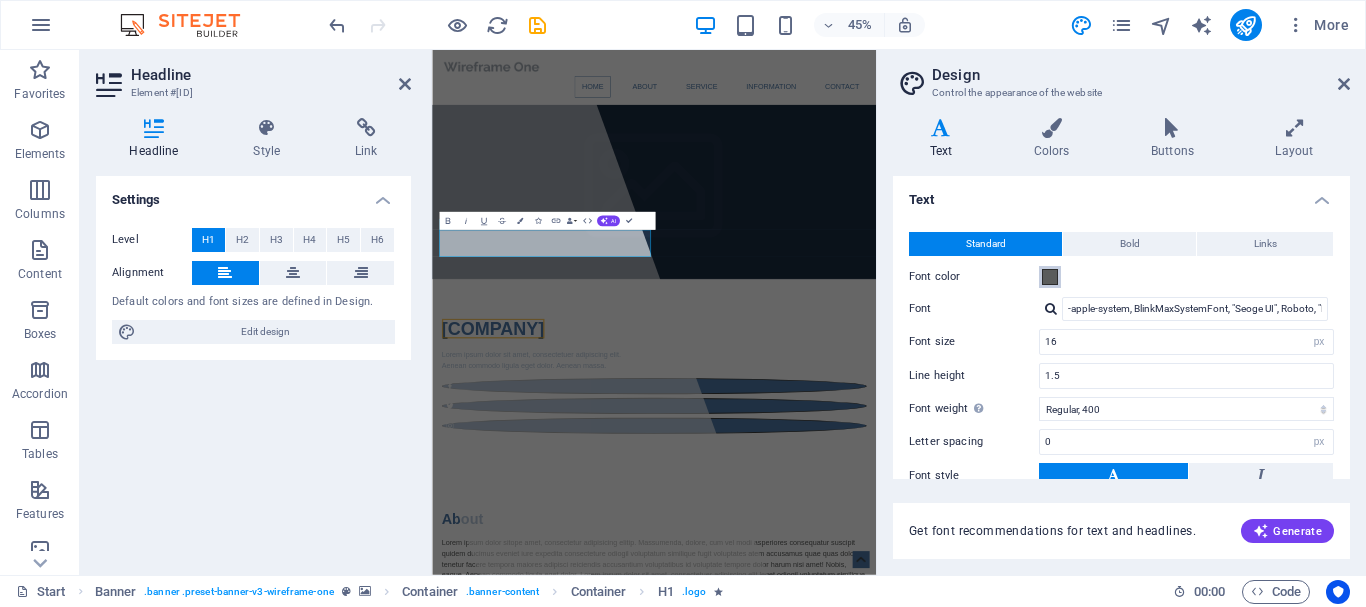 click at bounding box center [1050, 277] 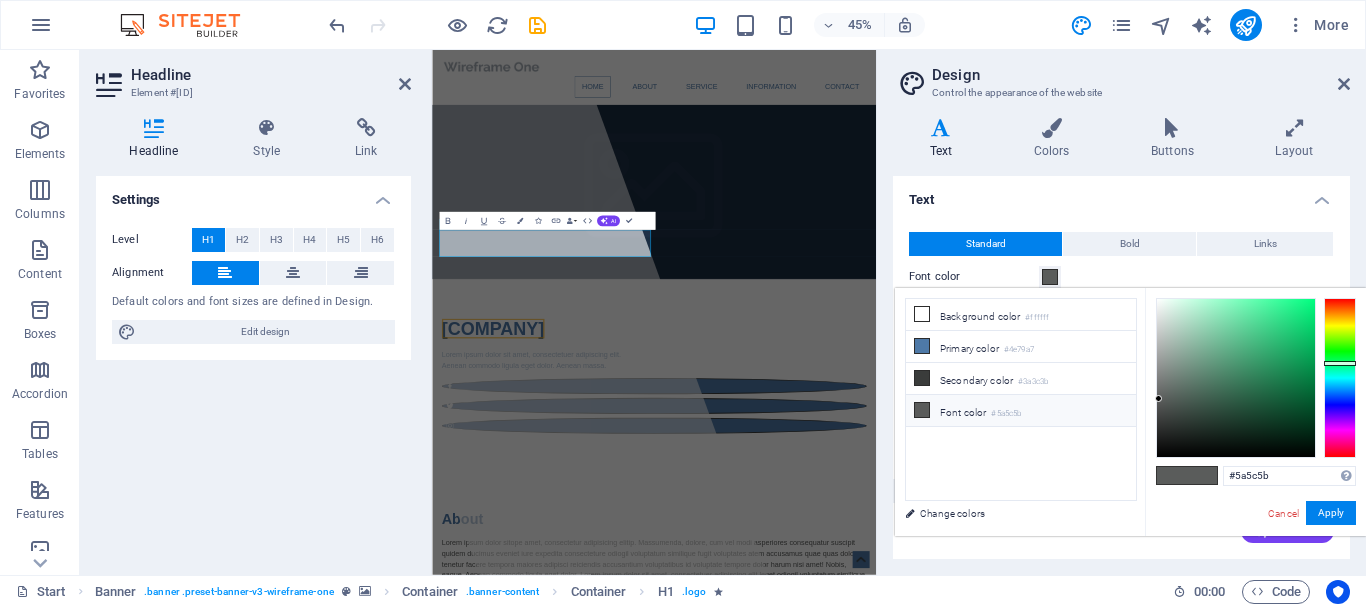 click on "Font color
#5a5c5b" at bounding box center (1021, 411) 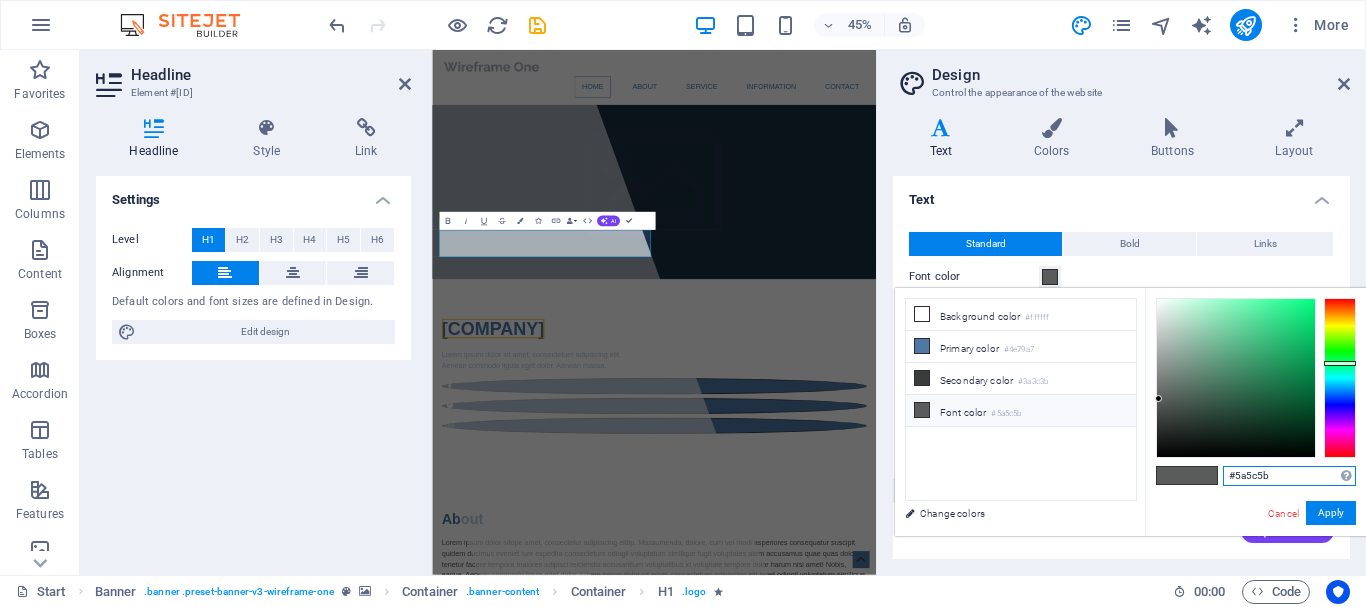 click on "#5a5c5b" at bounding box center [1289, 476] 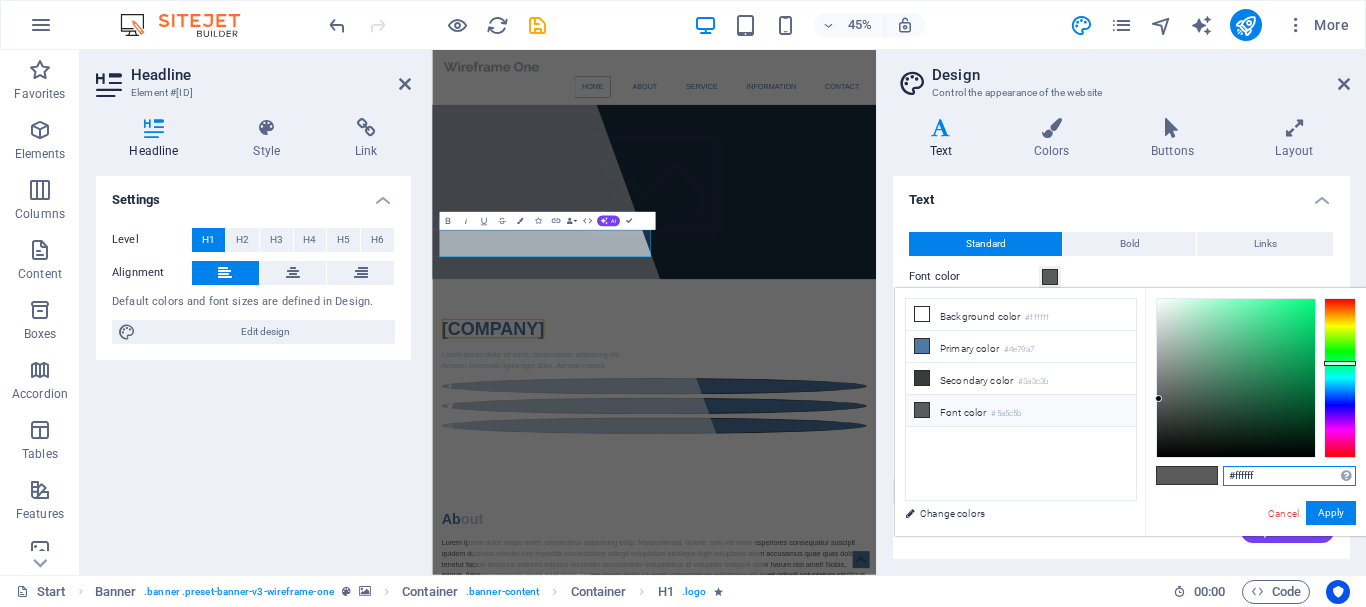 type on "#ffffff" 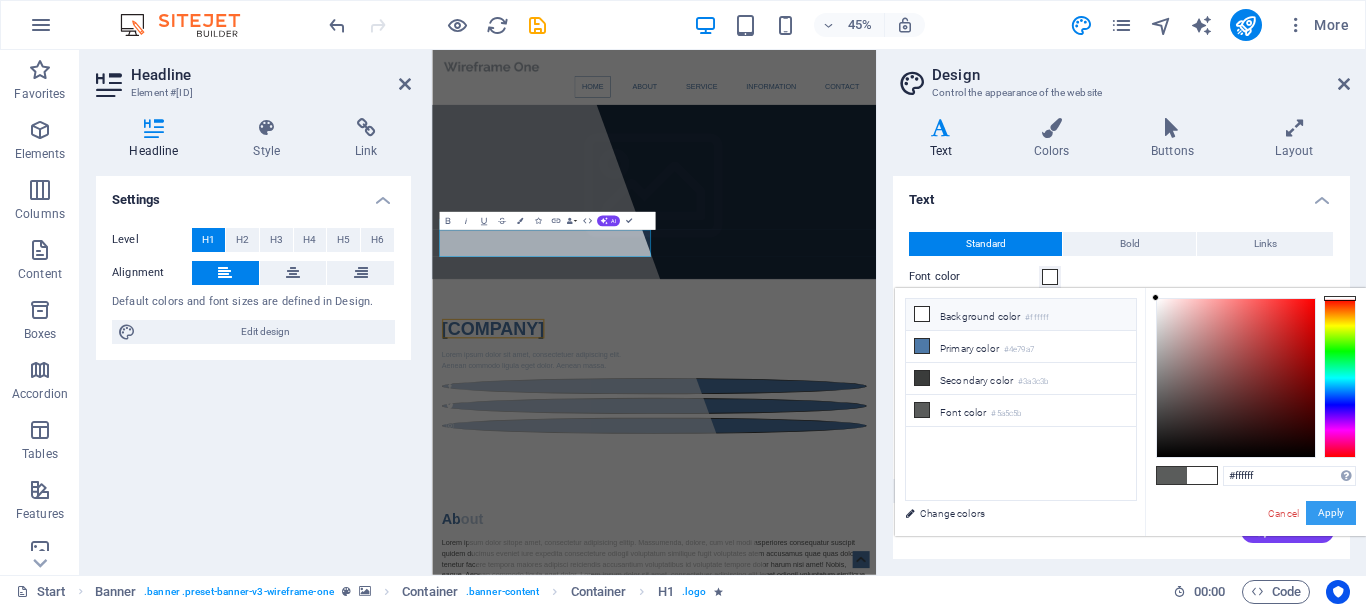 click on "Apply" at bounding box center [1331, 513] 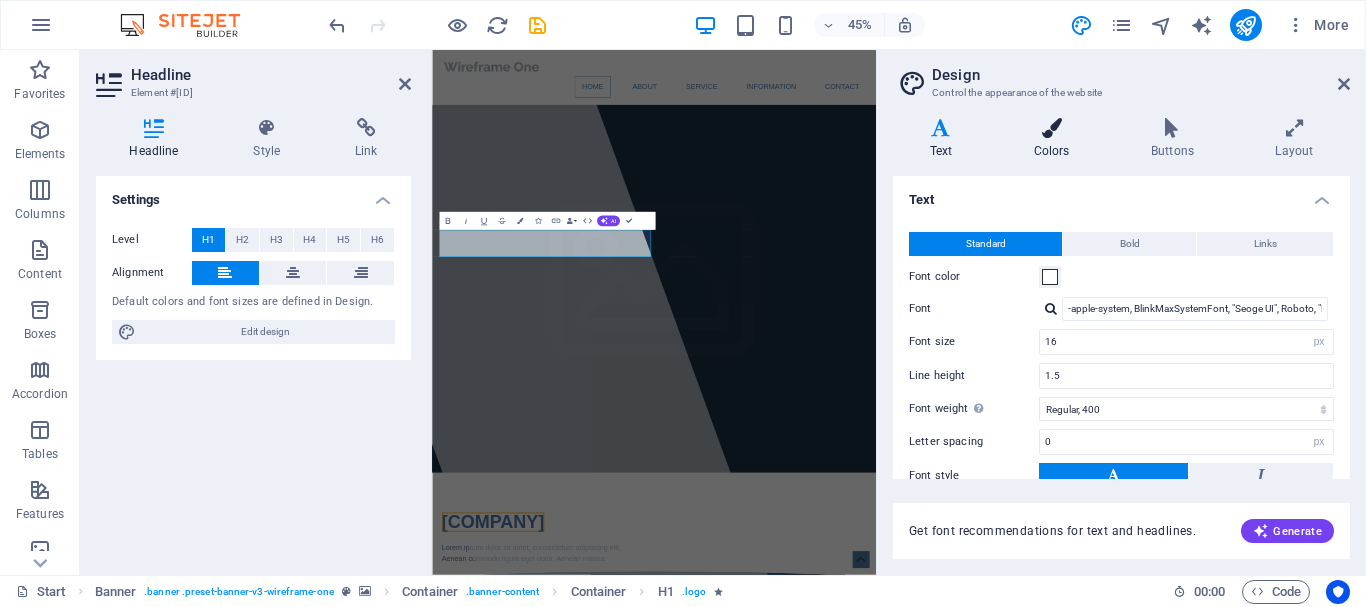 click at bounding box center (1051, 128) 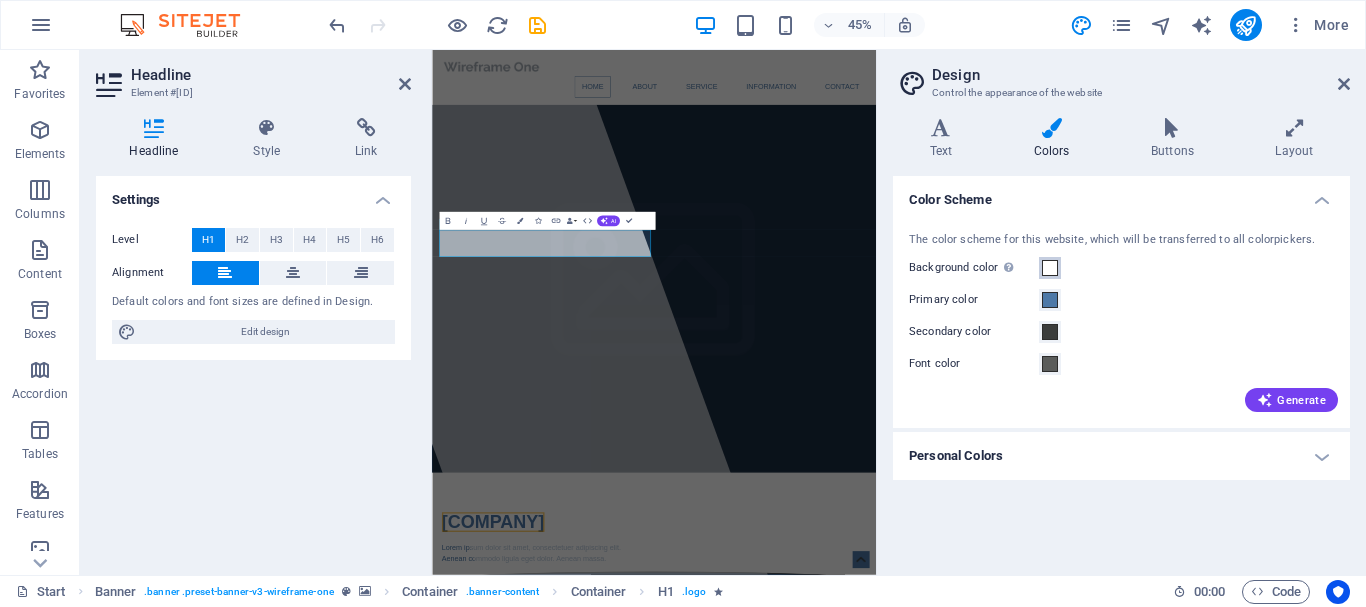 click at bounding box center (1050, 268) 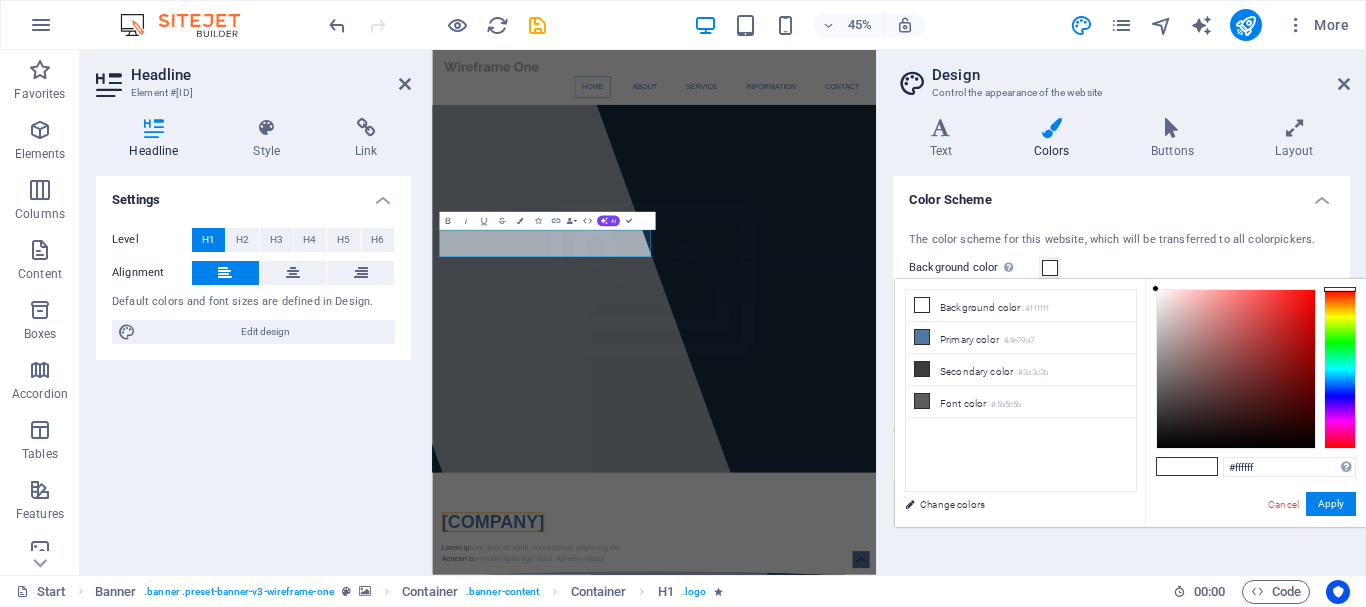 click at bounding box center [1340, 369] 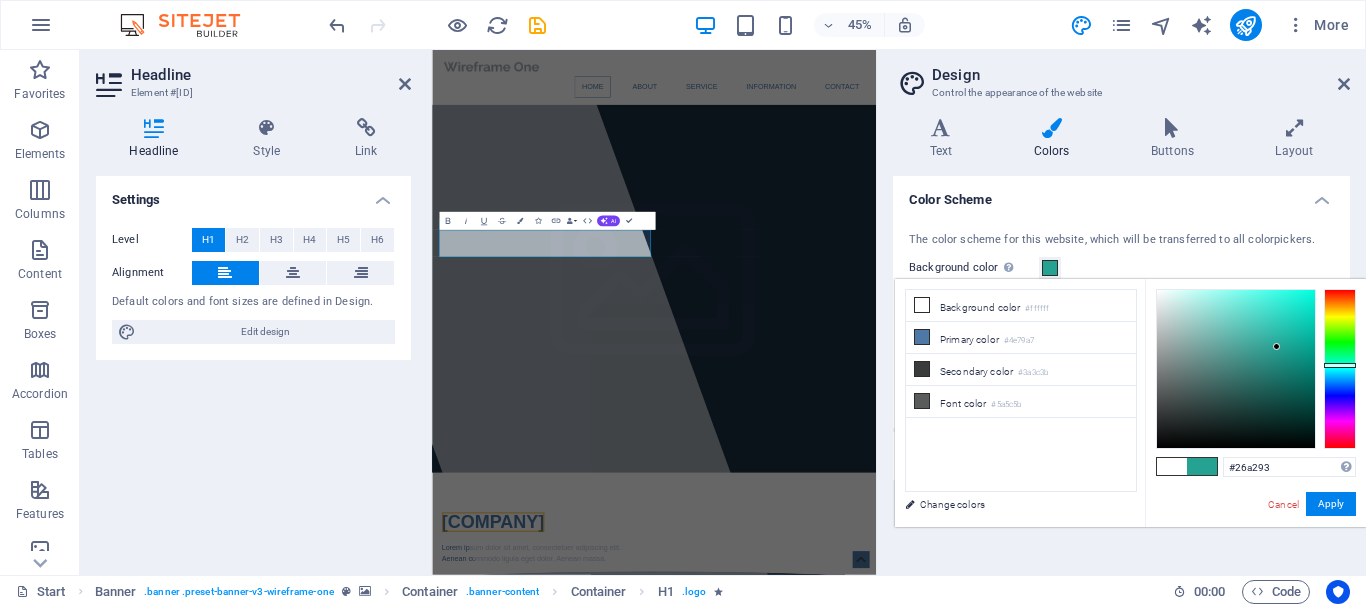 click at bounding box center [1236, 369] 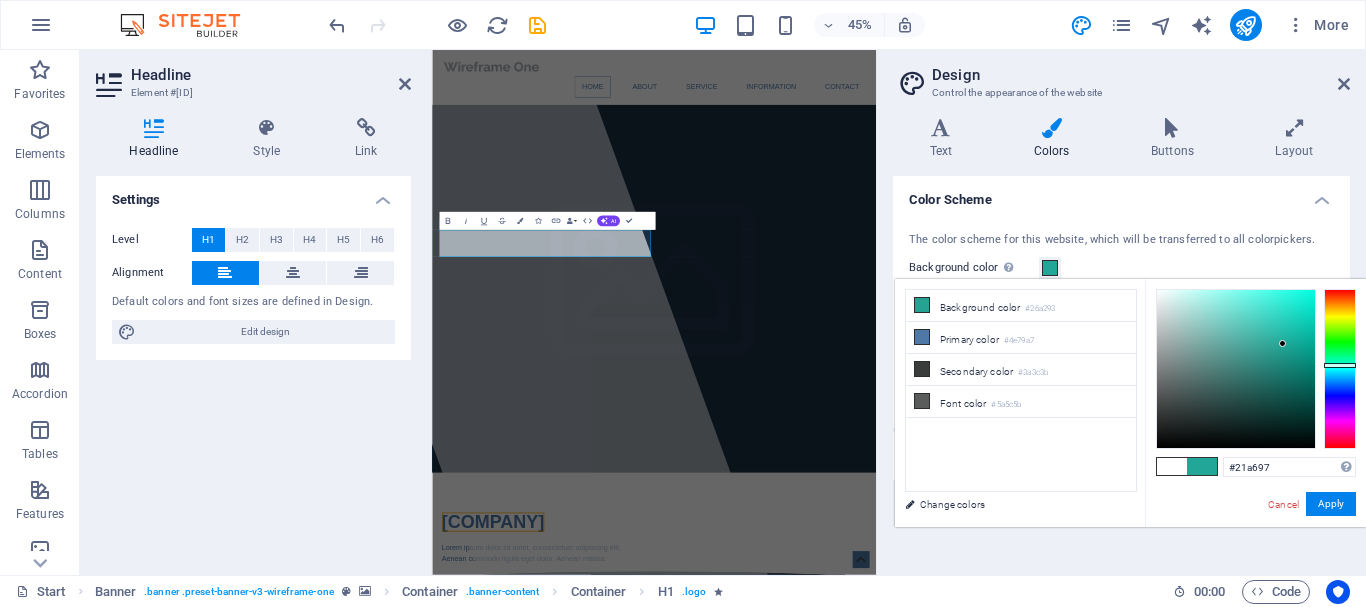 click at bounding box center [1236, 369] 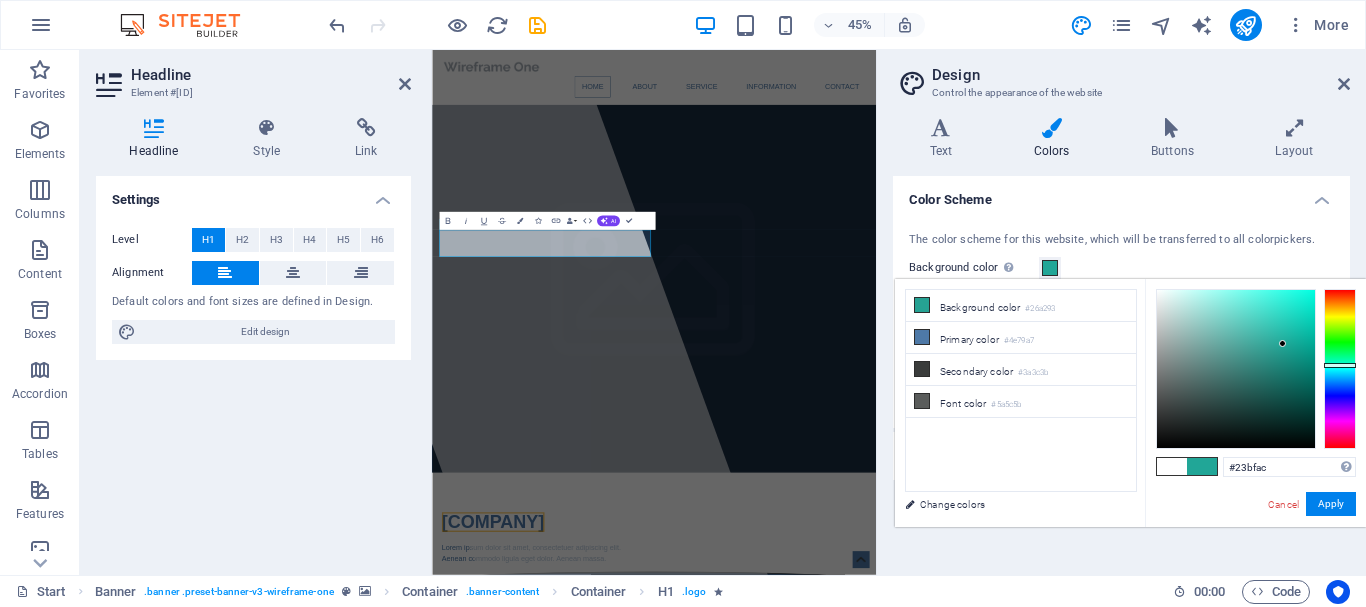 click at bounding box center (1236, 369) 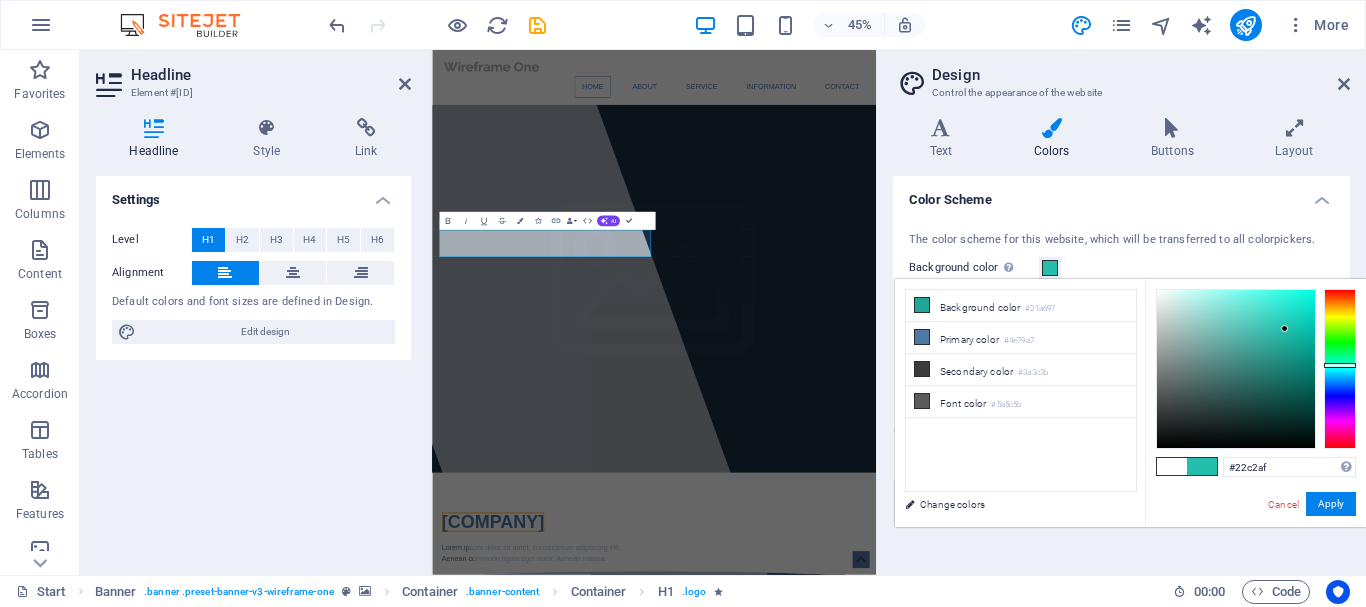click at bounding box center [1284, 328] 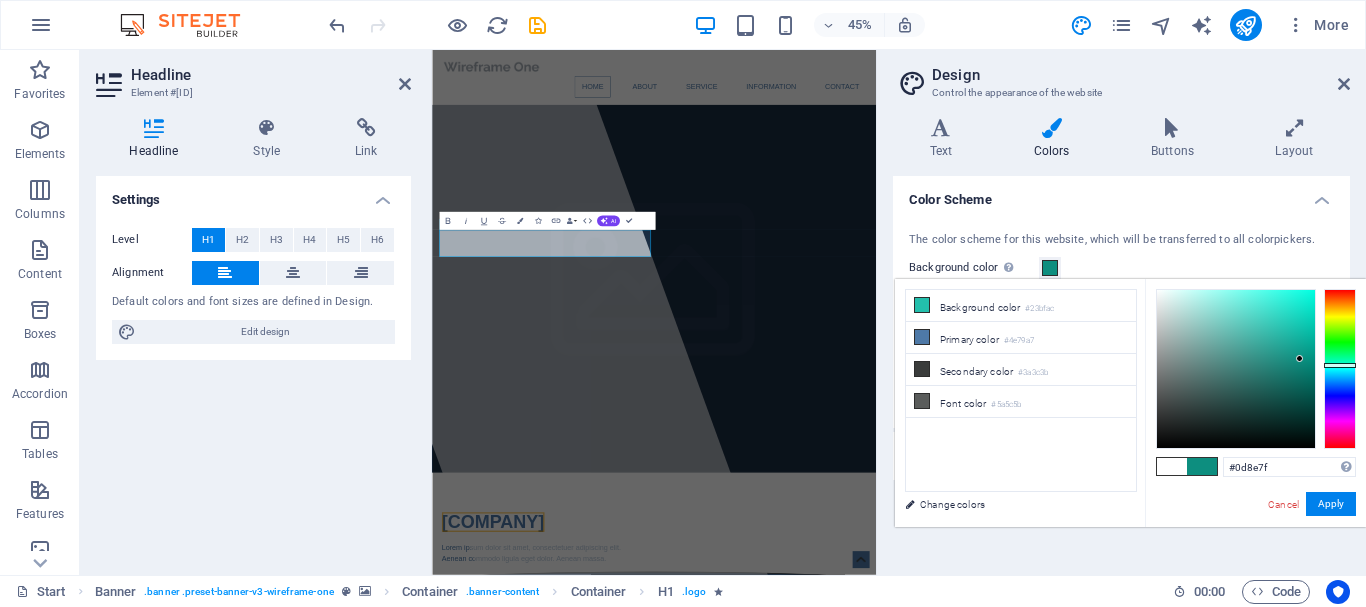 click at bounding box center [1236, 369] 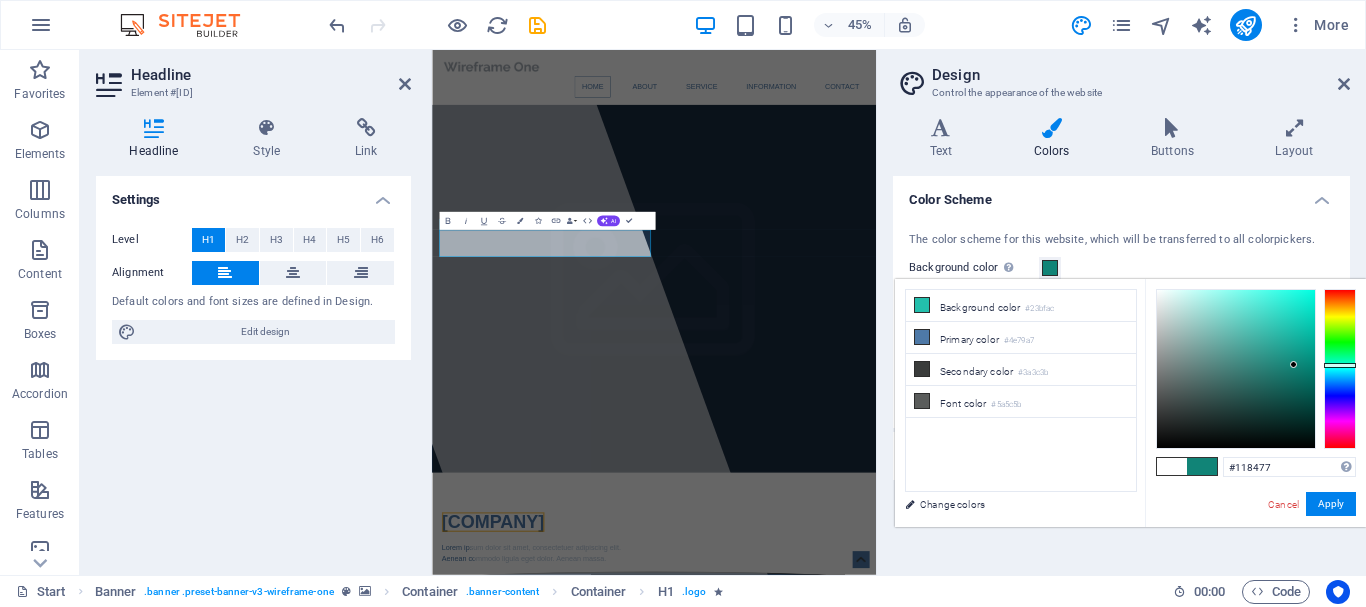 click at bounding box center [1236, 369] 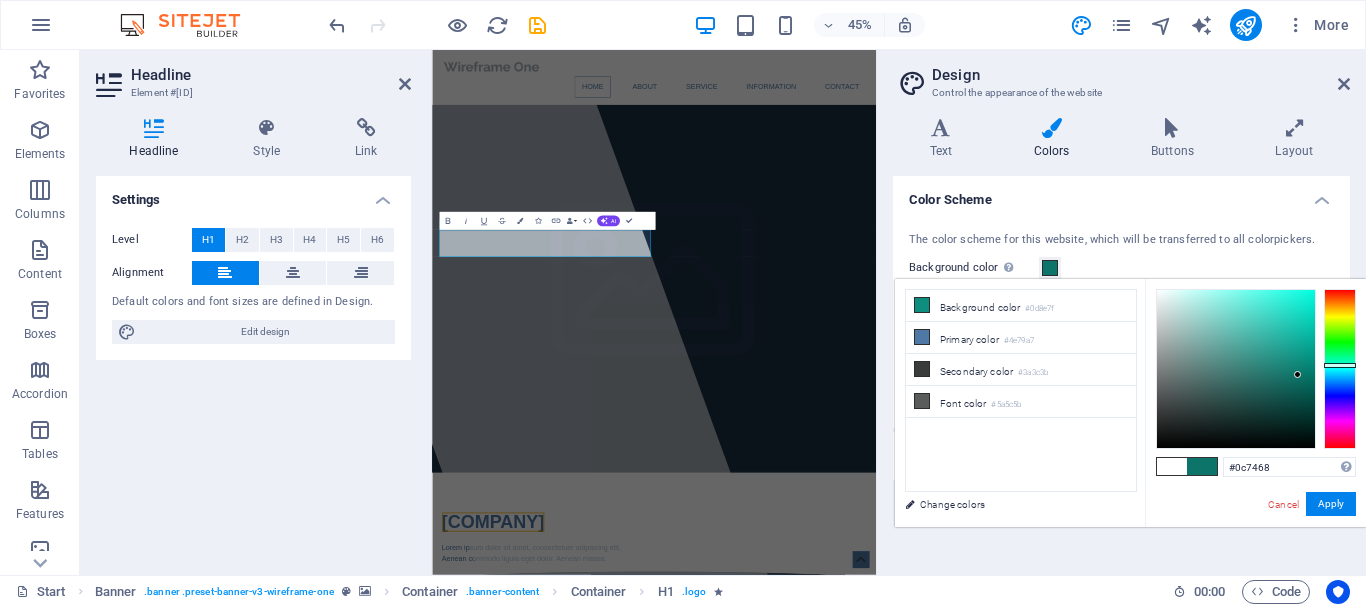 click at bounding box center [1236, 369] 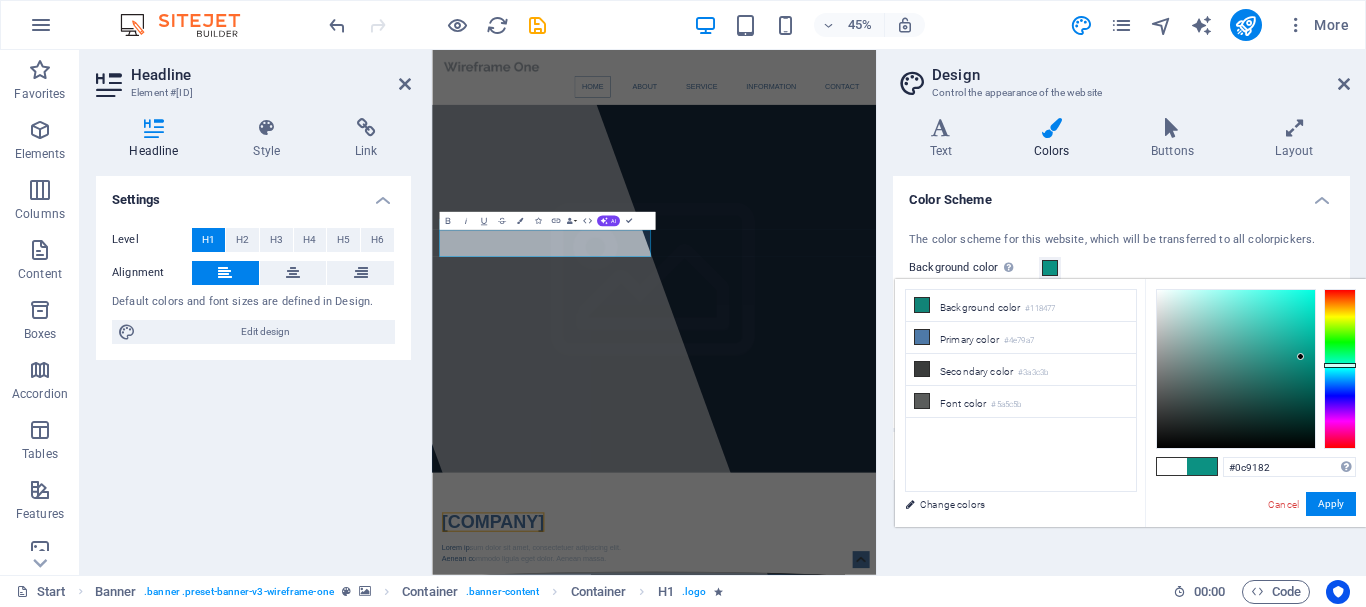 click at bounding box center [1236, 369] 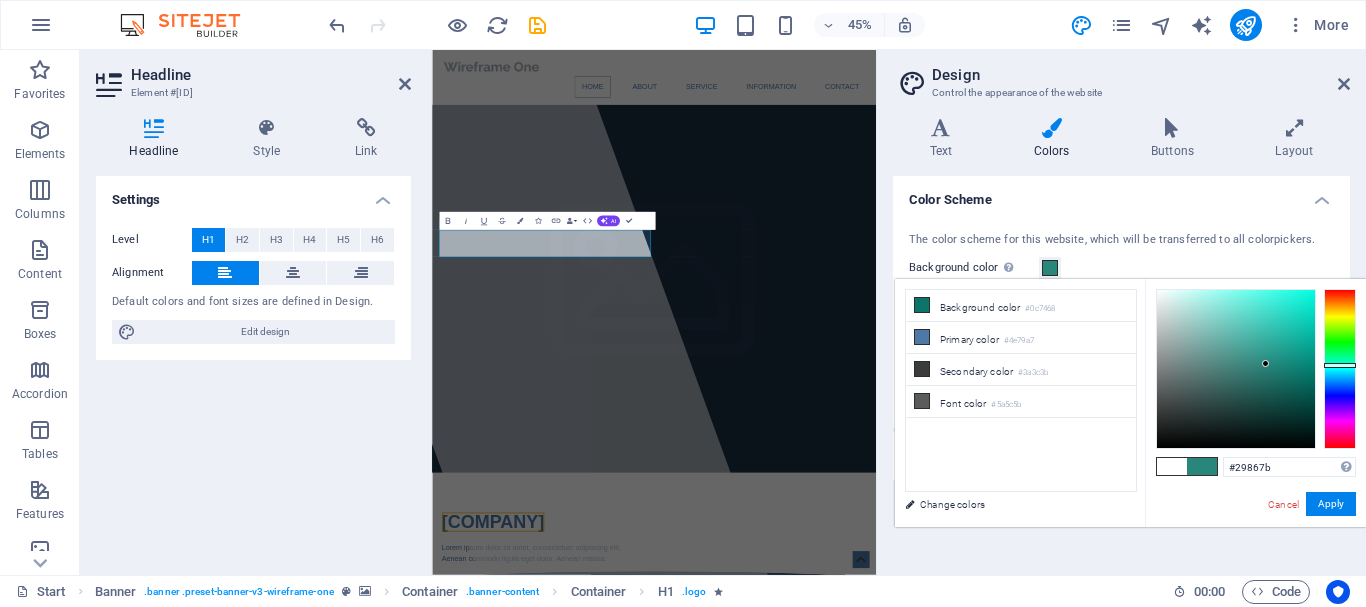 click at bounding box center (1236, 369) 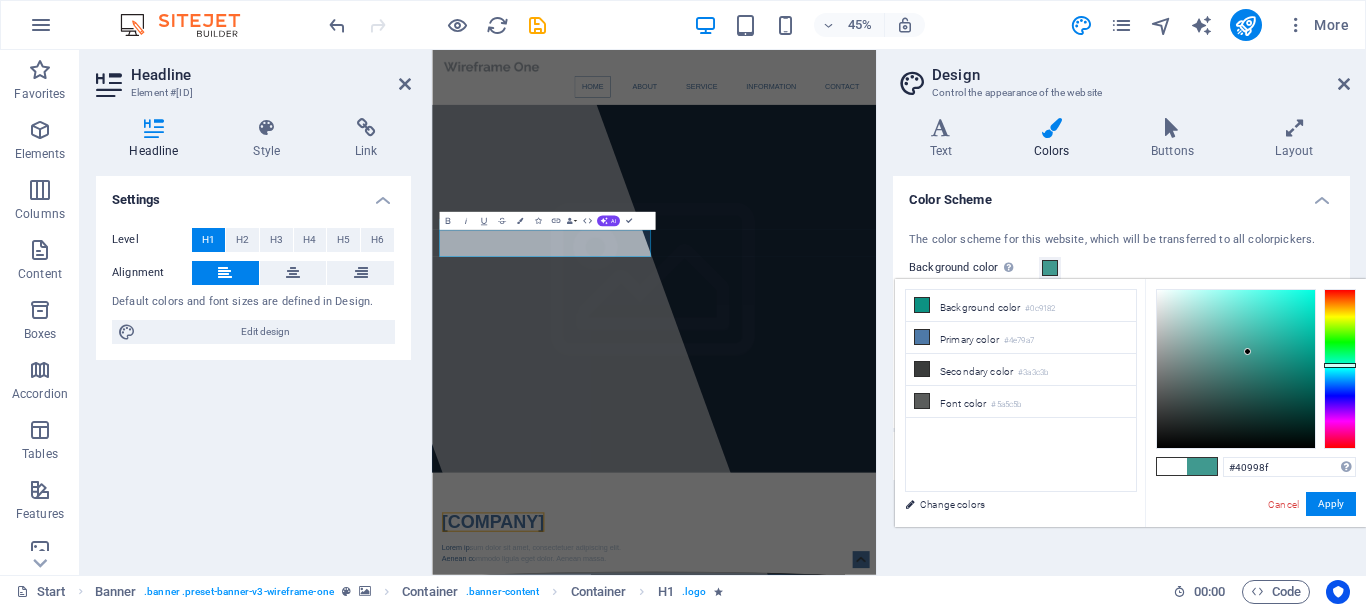 click at bounding box center (1236, 369) 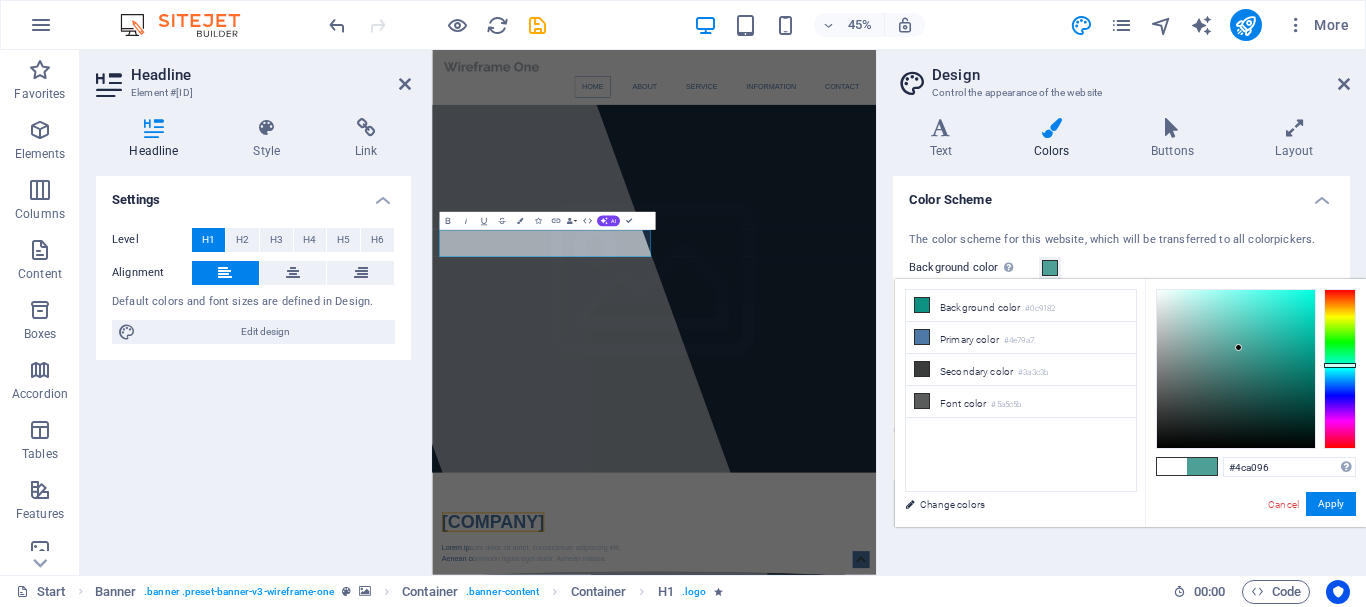 click at bounding box center [1236, 369] 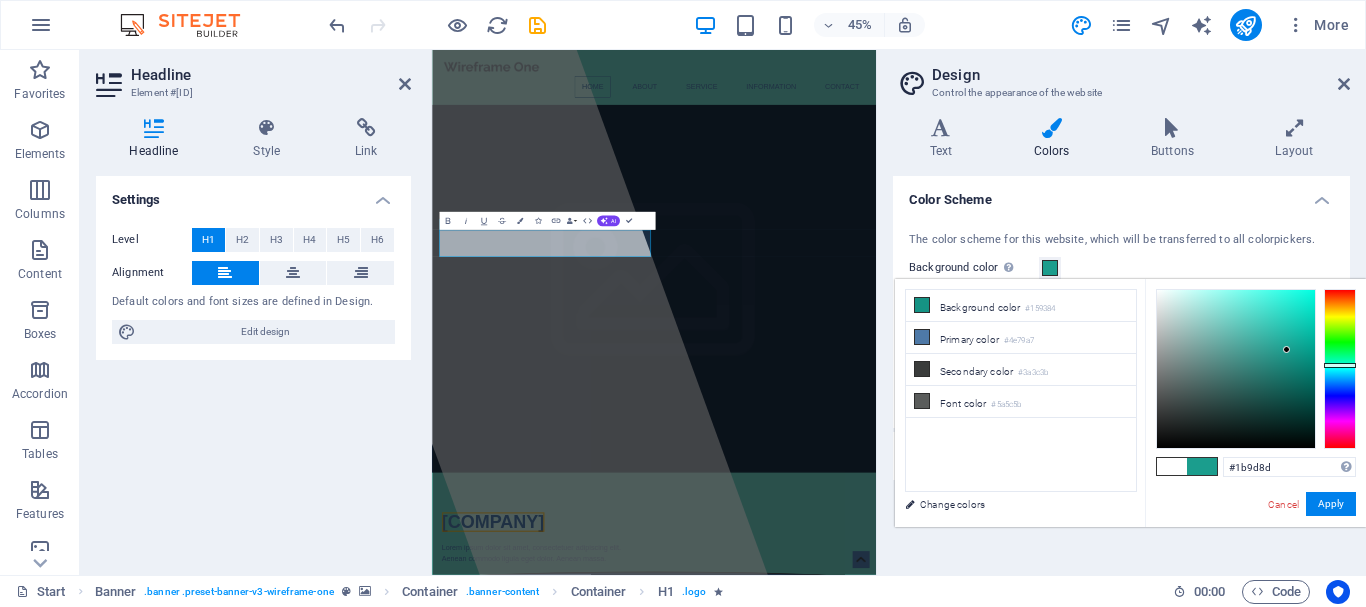 drag, startPoint x: 1238, startPoint y: 346, endPoint x: 1287, endPoint y: 350, distance: 49.162994 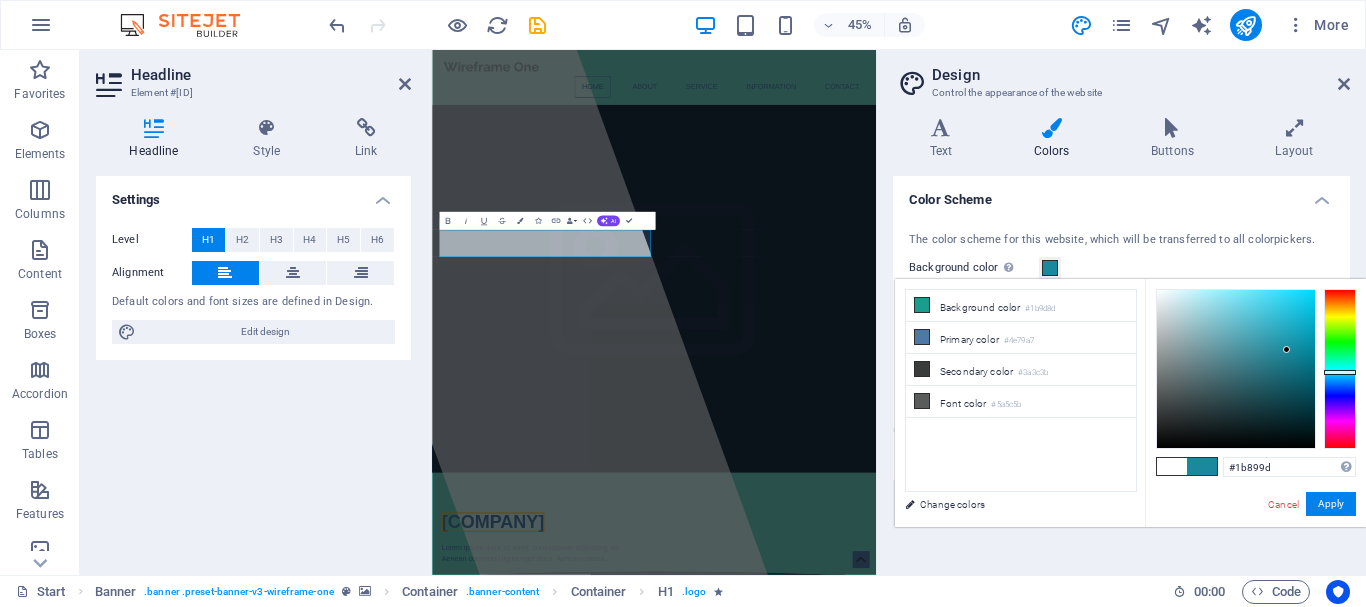 click at bounding box center (1340, 372) 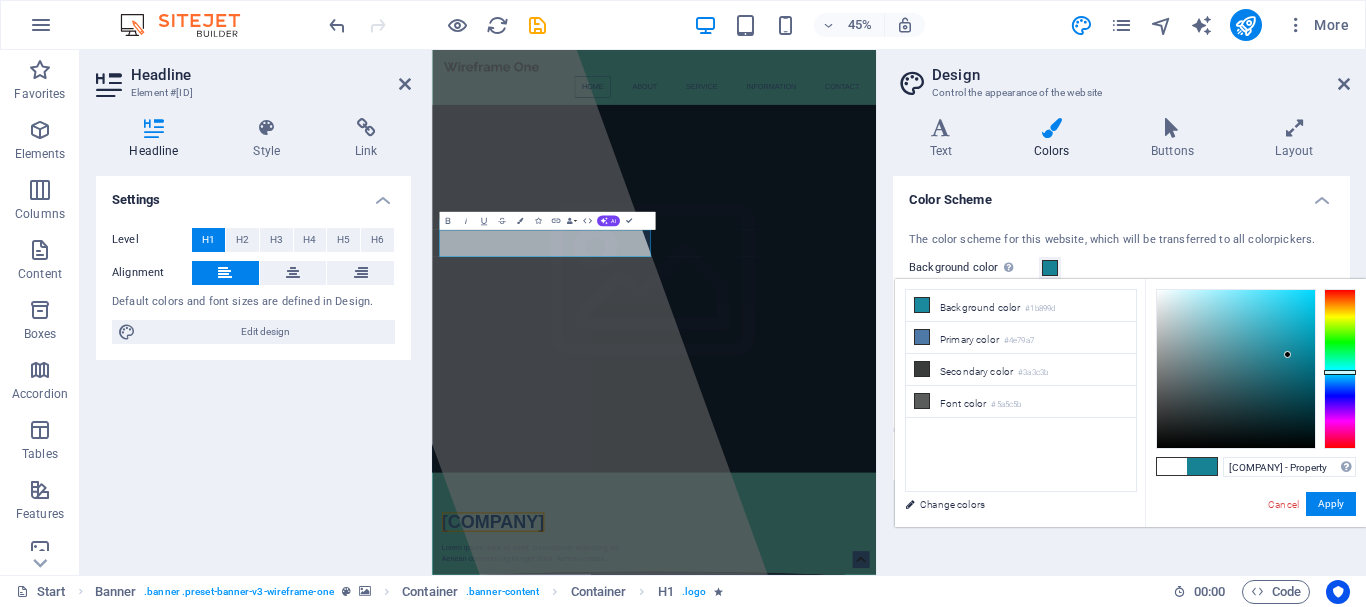 type on "#1b8496" 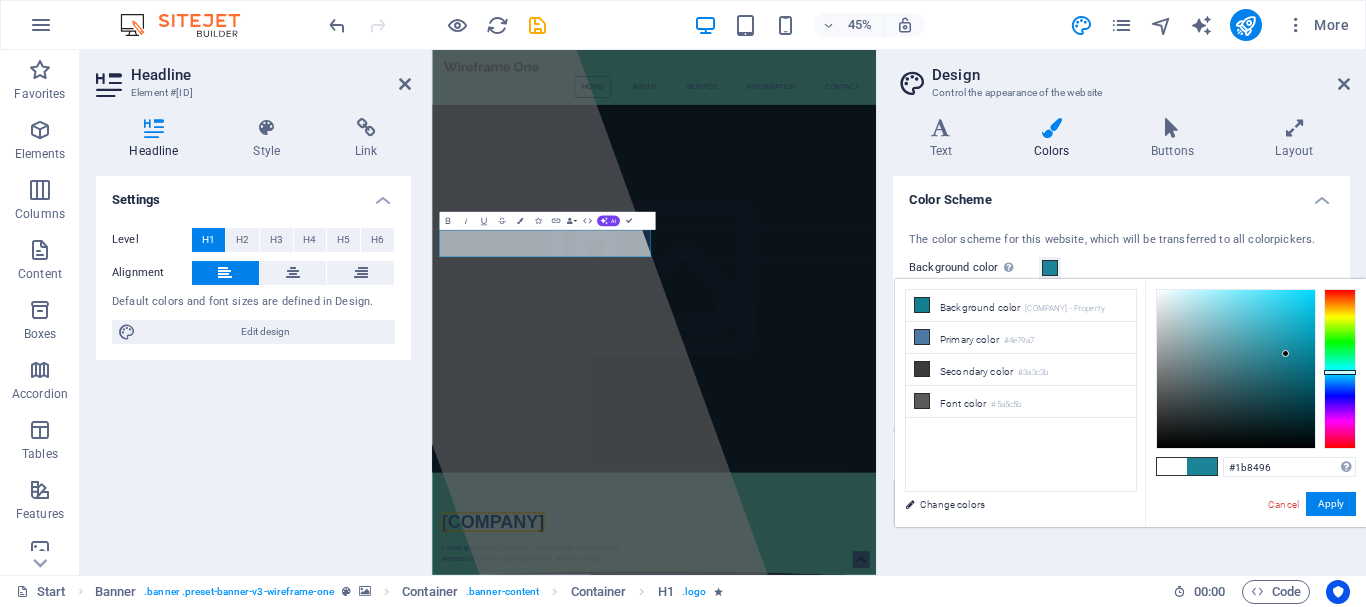 click at bounding box center [1285, 353] 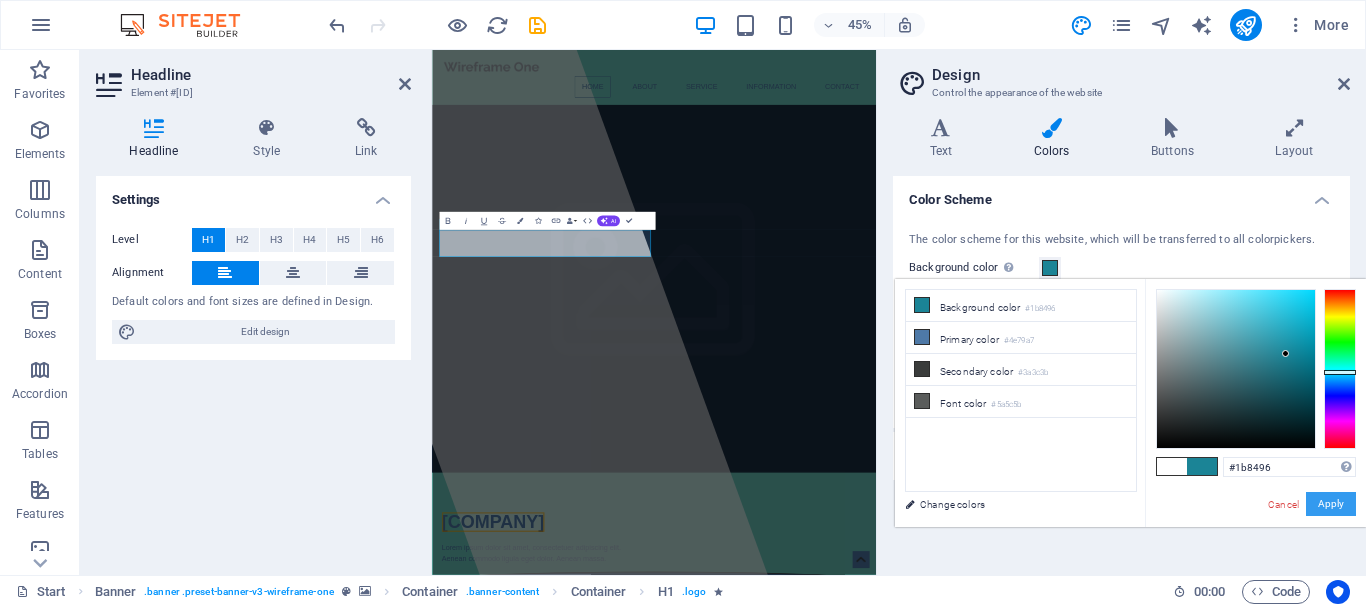 click on "Apply" at bounding box center [1331, 504] 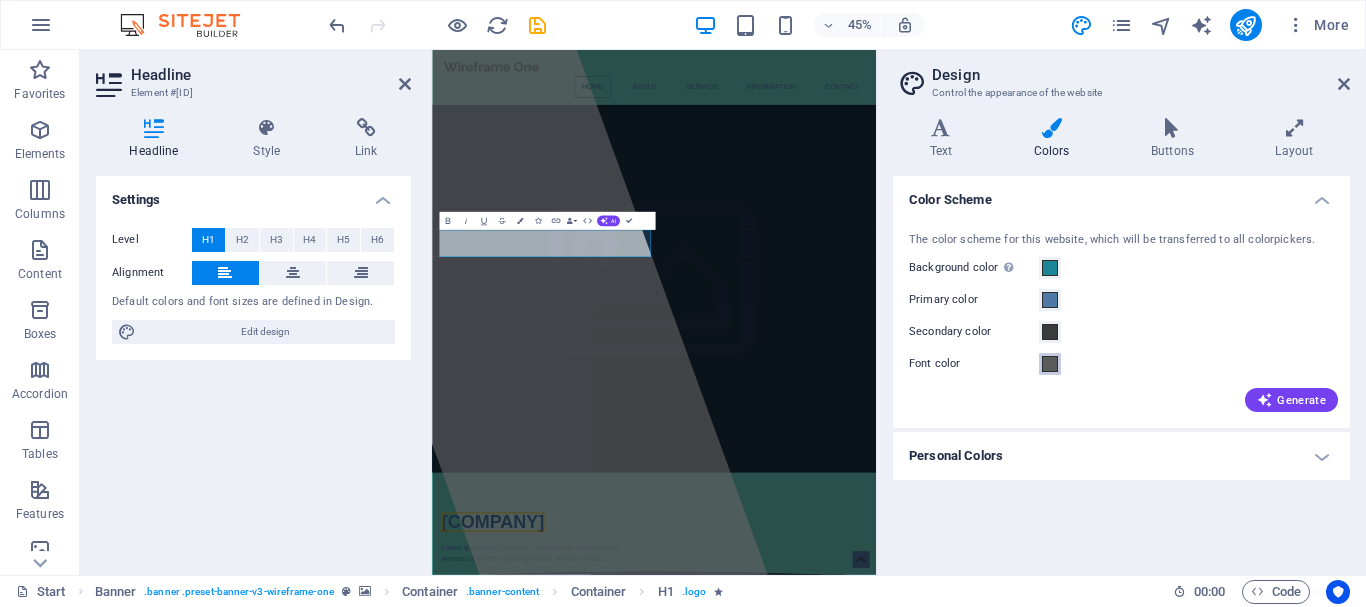 click at bounding box center [1050, 364] 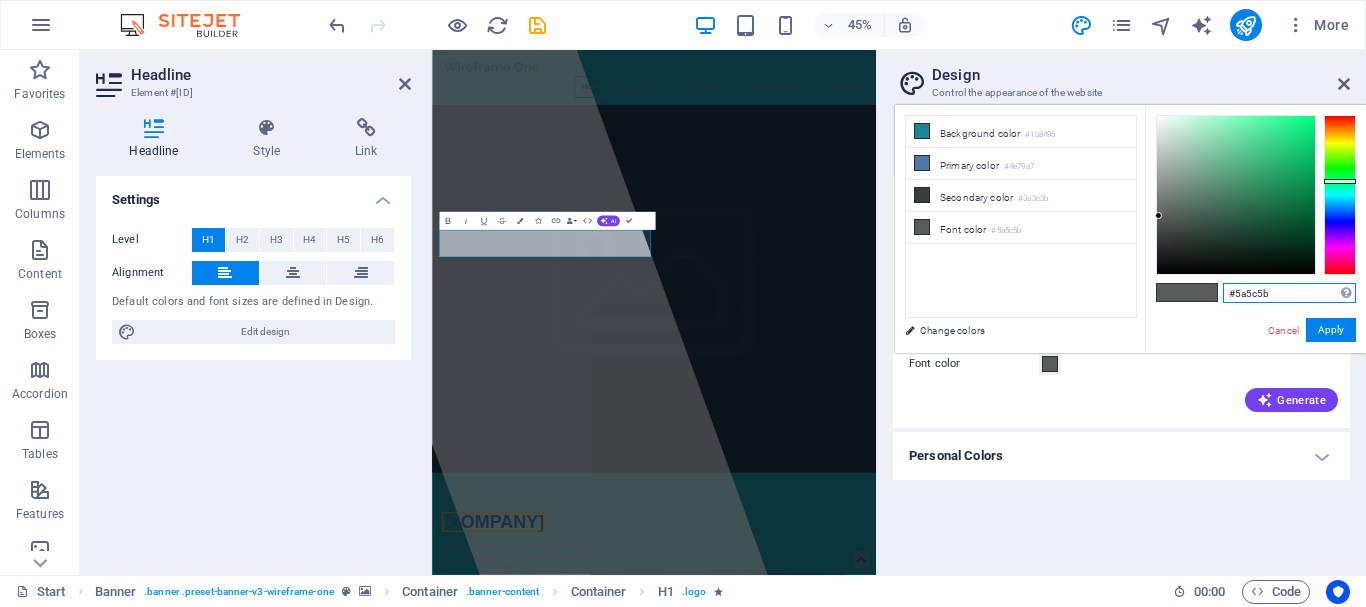 drag, startPoint x: 1293, startPoint y: 290, endPoint x: 1219, endPoint y: 294, distance: 74.10803 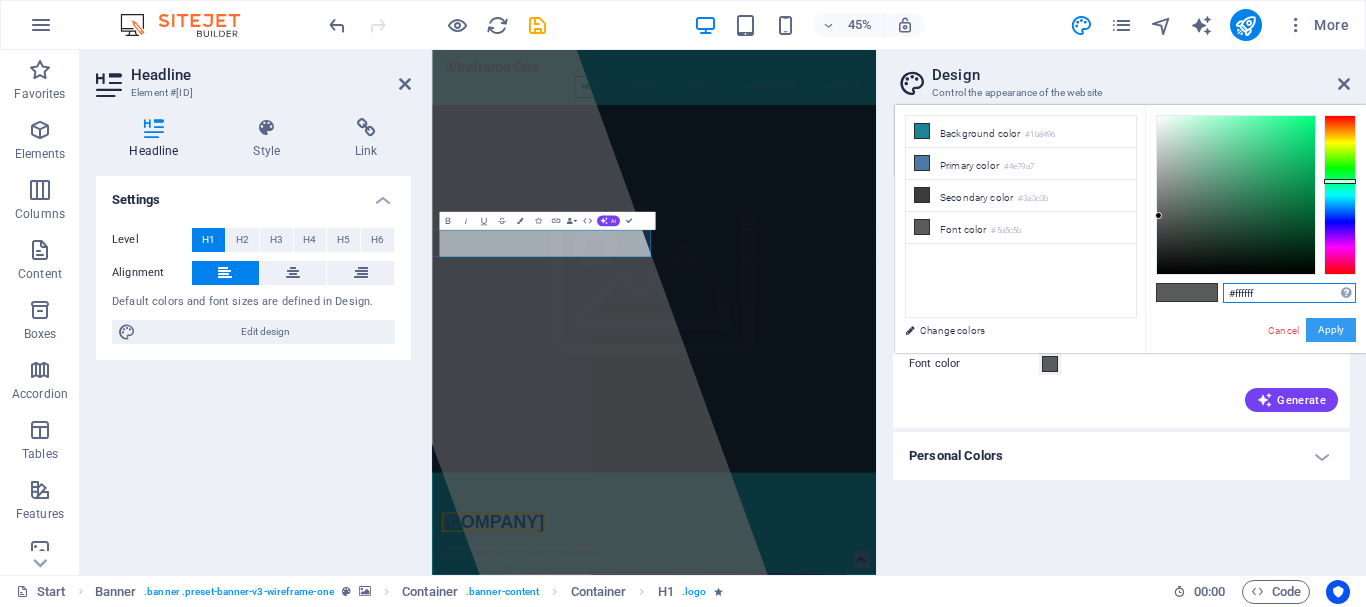 type on "#ffffff" 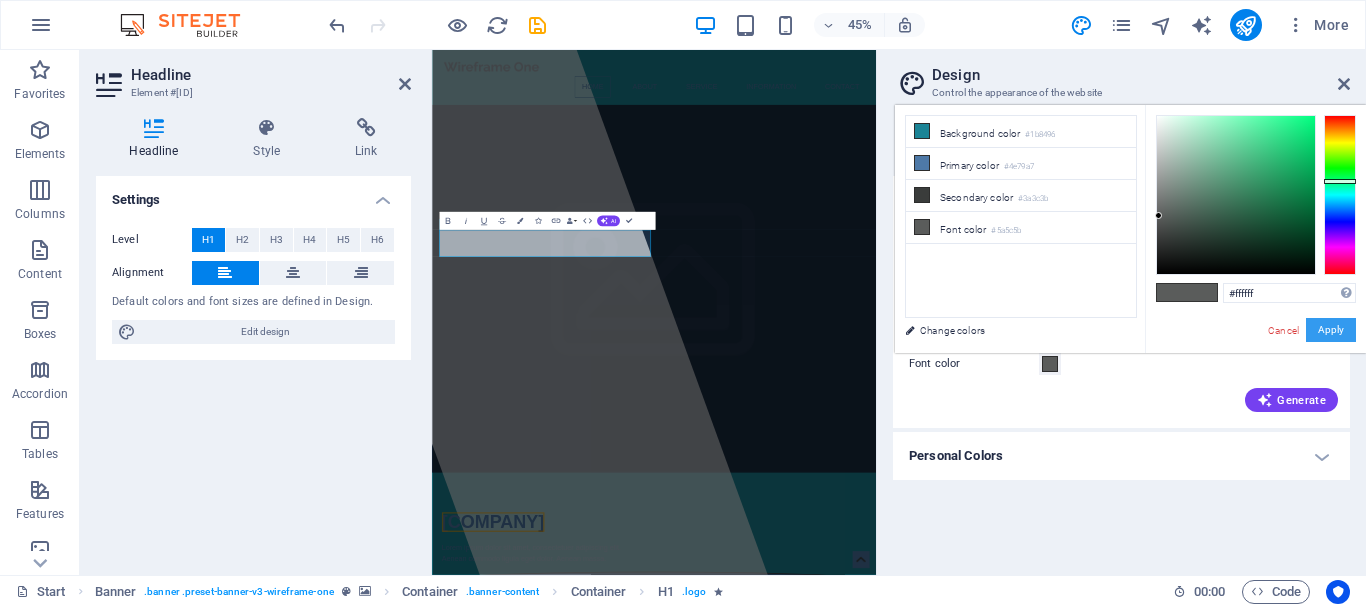 click on "Apply" at bounding box center (1331, 330) 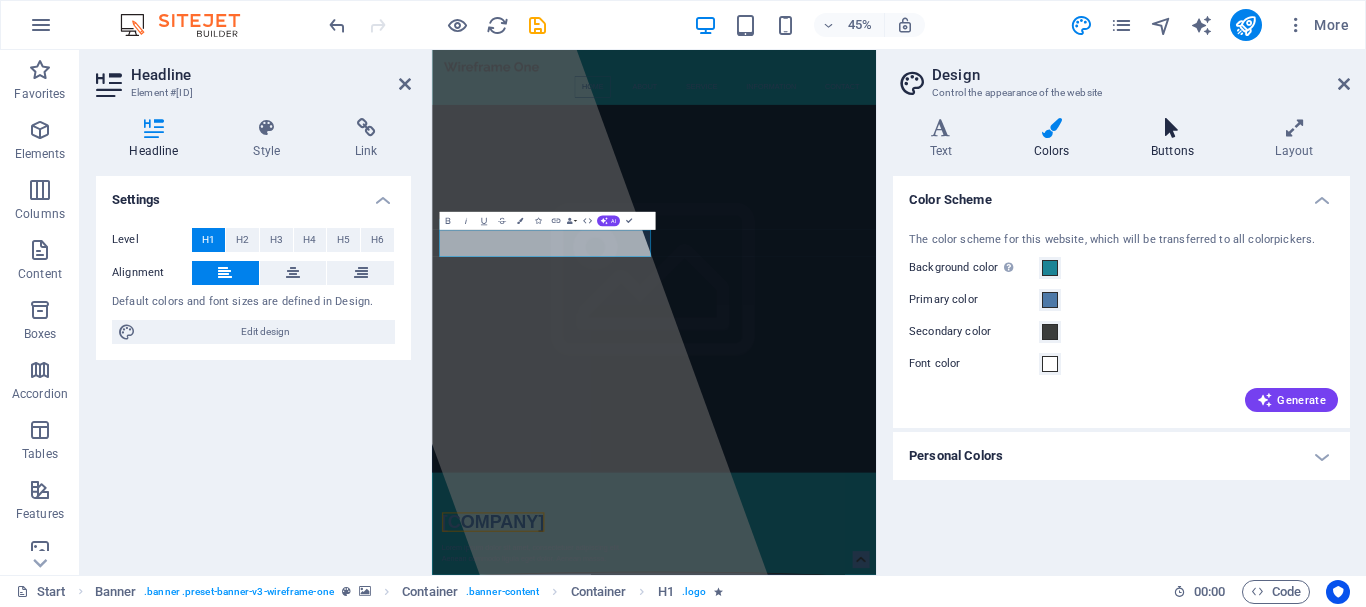 click at bounding box center [1172, 128] 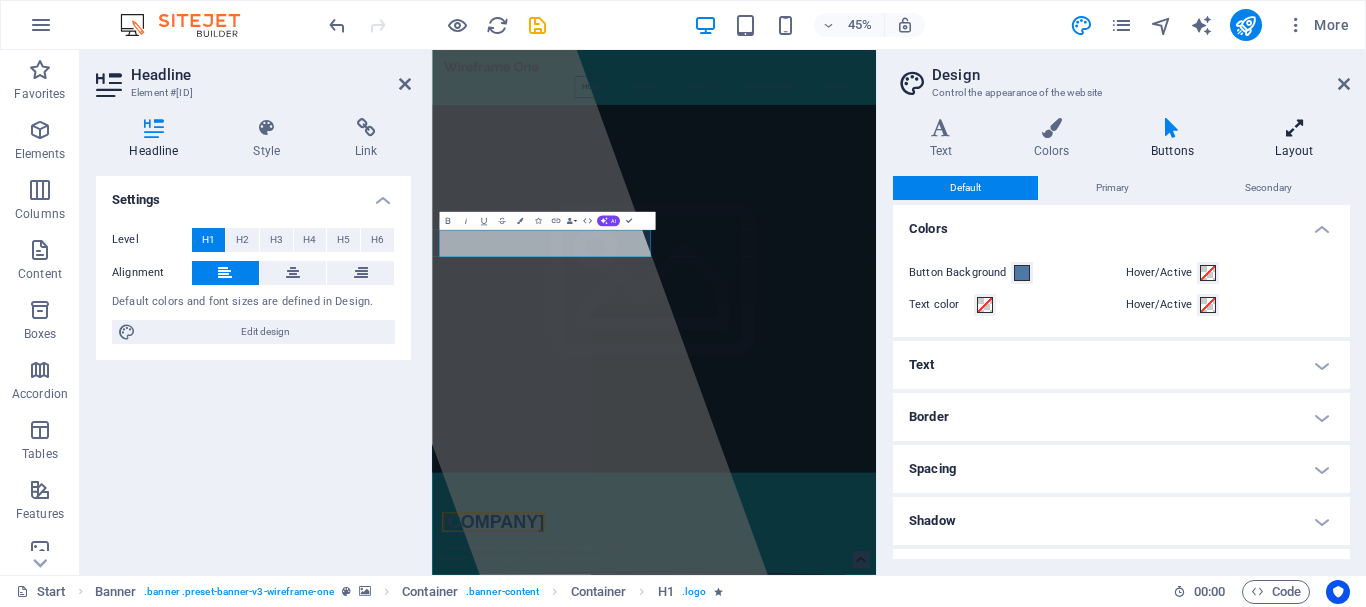 click at bounding box center (1294, 128) 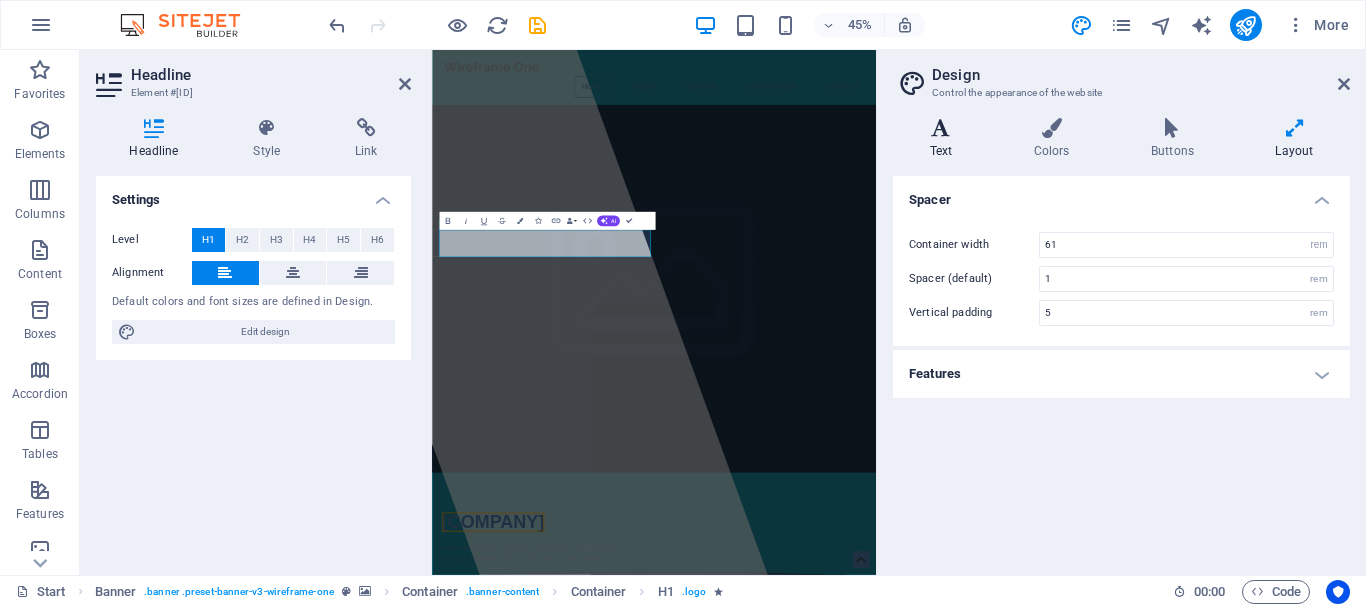 click at bounding box center (941, 128) 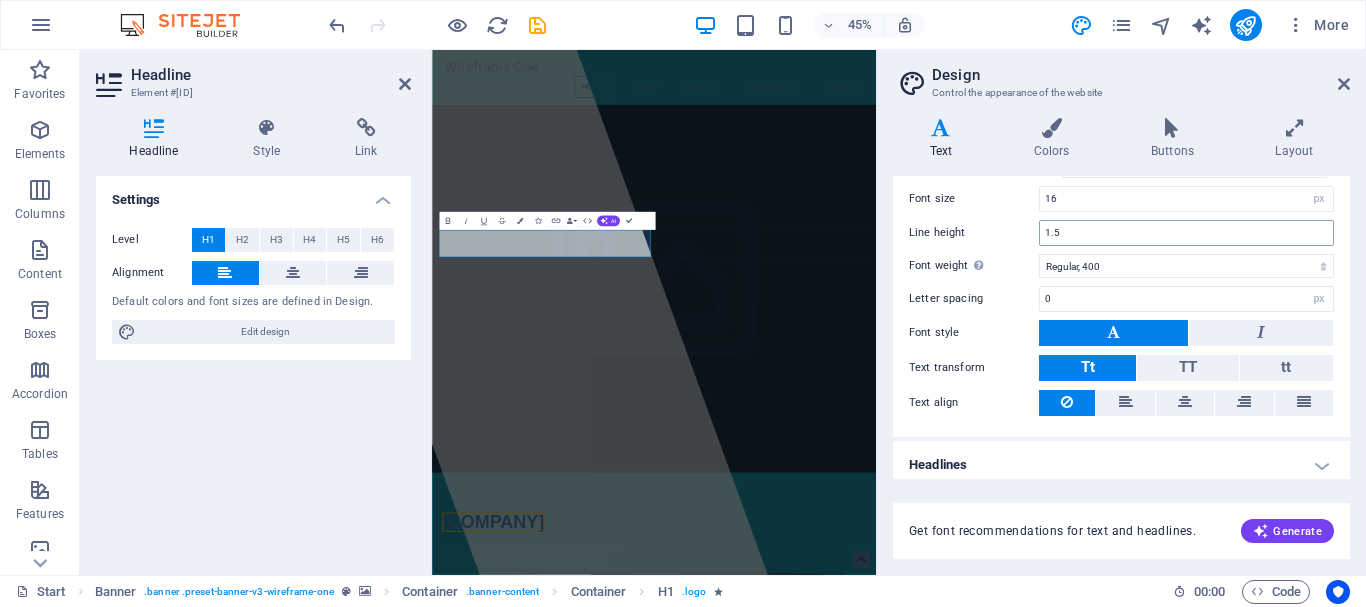 scroll, scrollTop: 153, scrollLeft: 0, axis: vertical 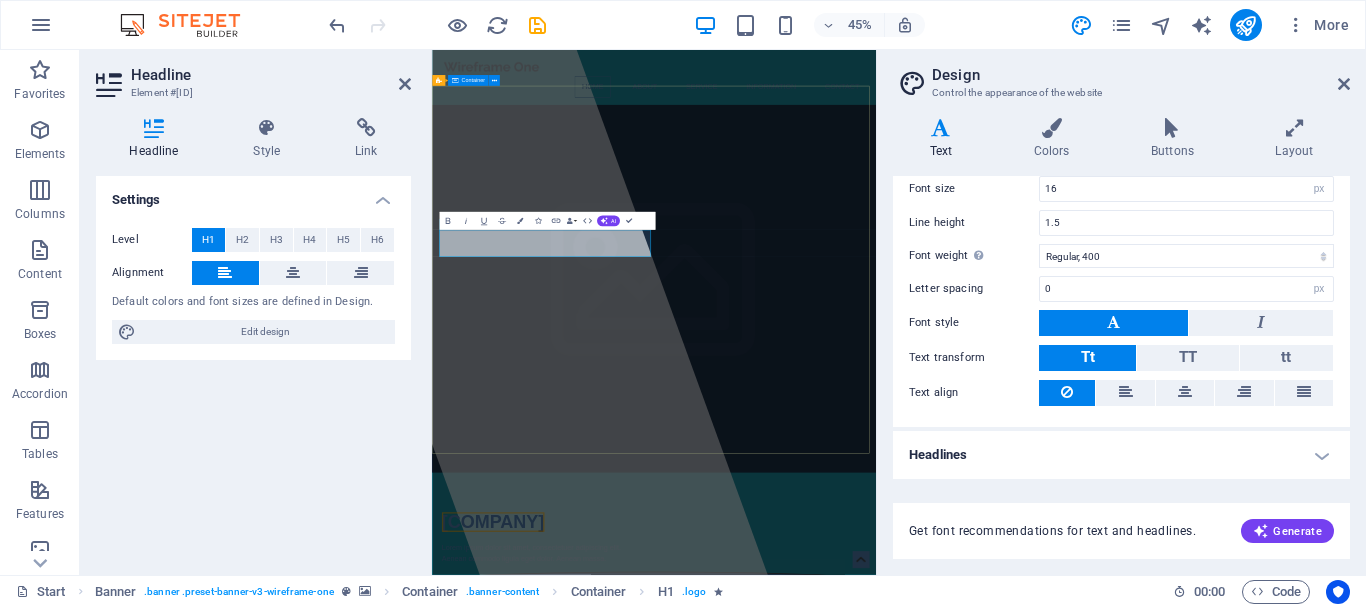 click on "trevodie.com.au Lorem ipsum dolor sit amet, consectetuer adipiscing elit. Aenean commodo ligula eget dolor. Aenean massa." at bounding box center [925, 1201] 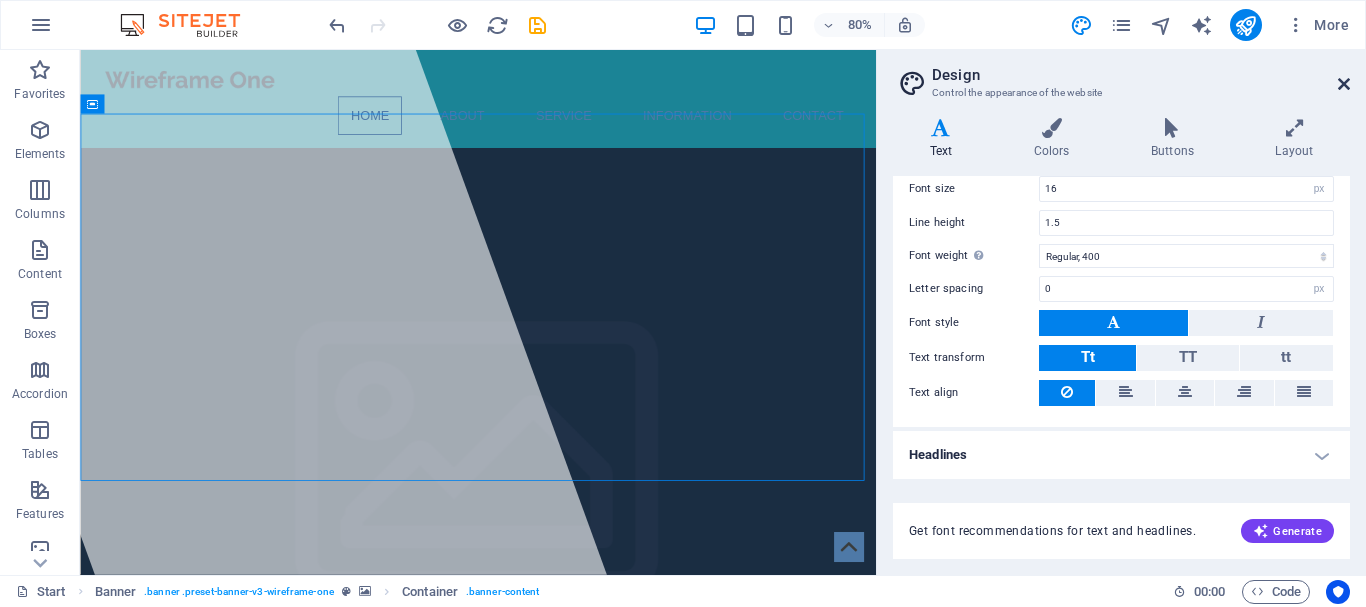 click at bounding box center [1344, 84] 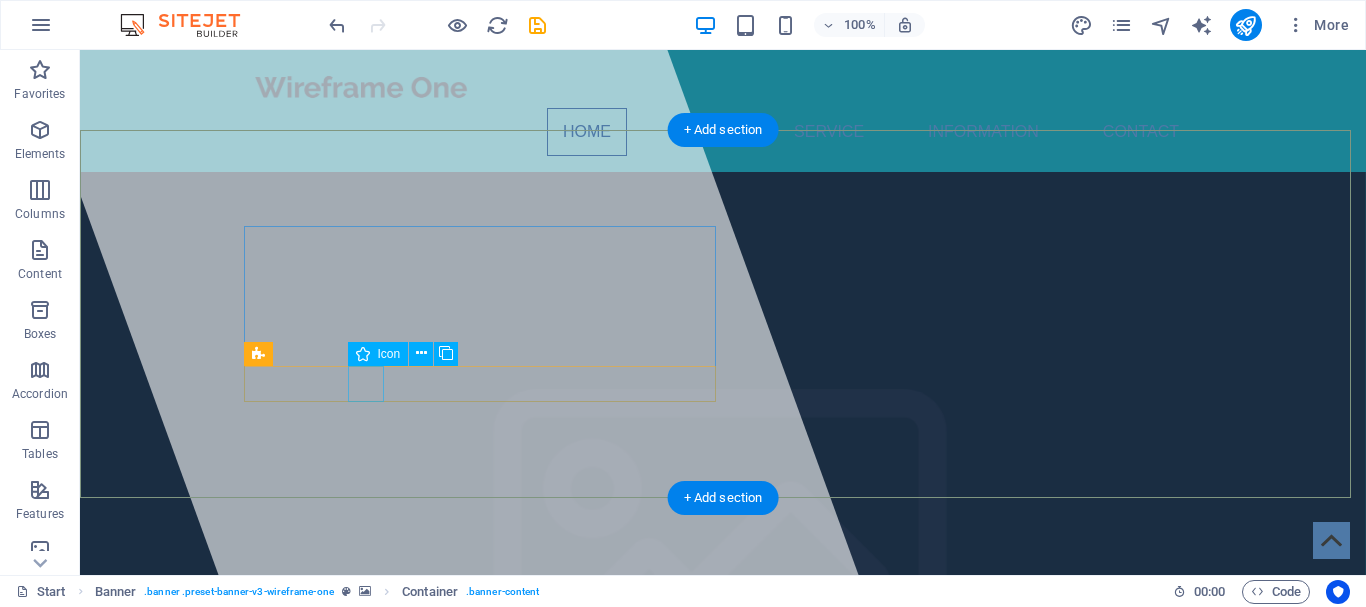 click at bounding box center (723, 1315) 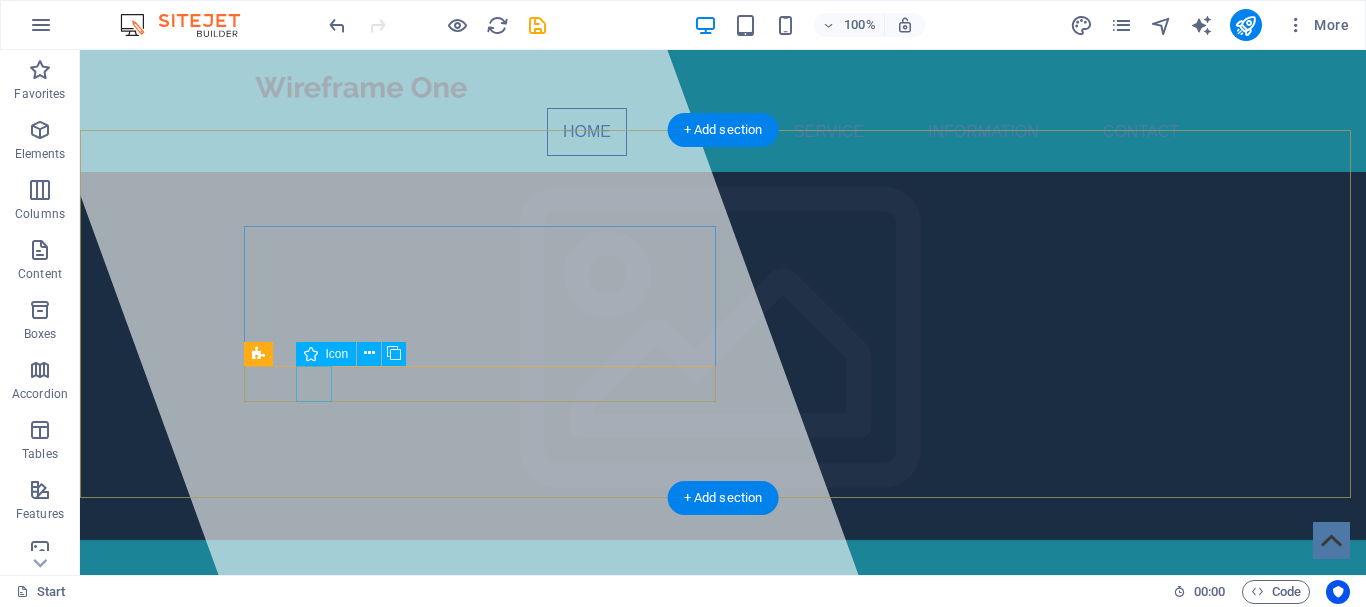 click at bounding box center (723, 822) 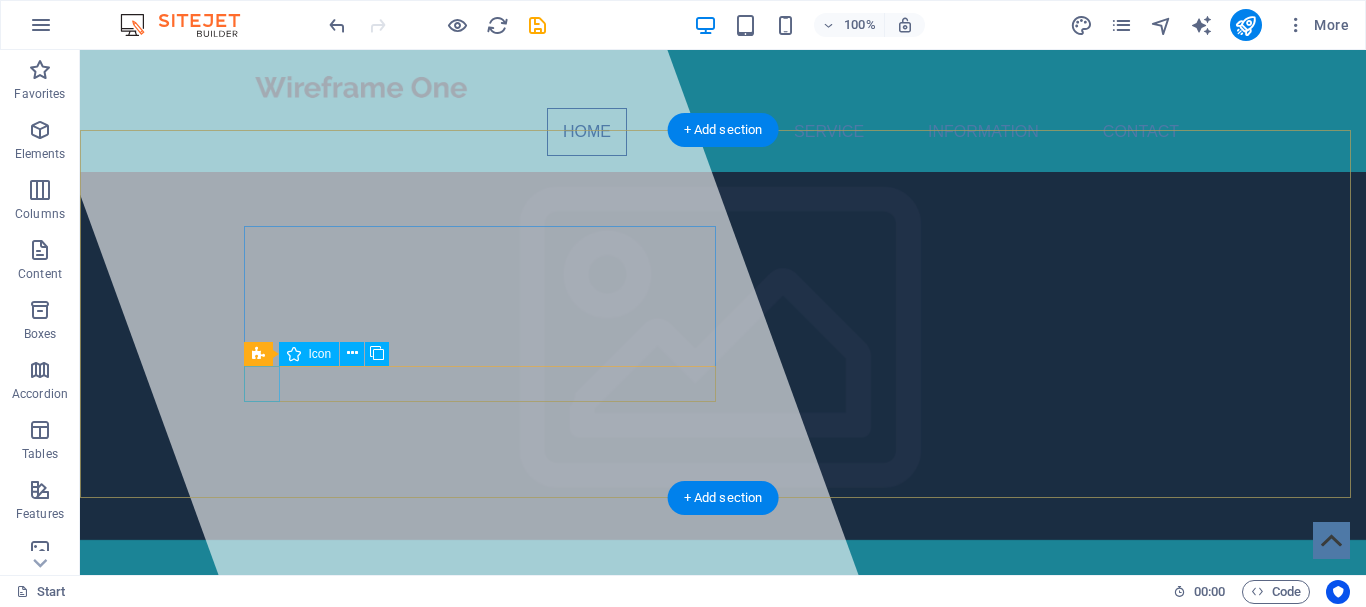 click at bounding box center [723, 778] 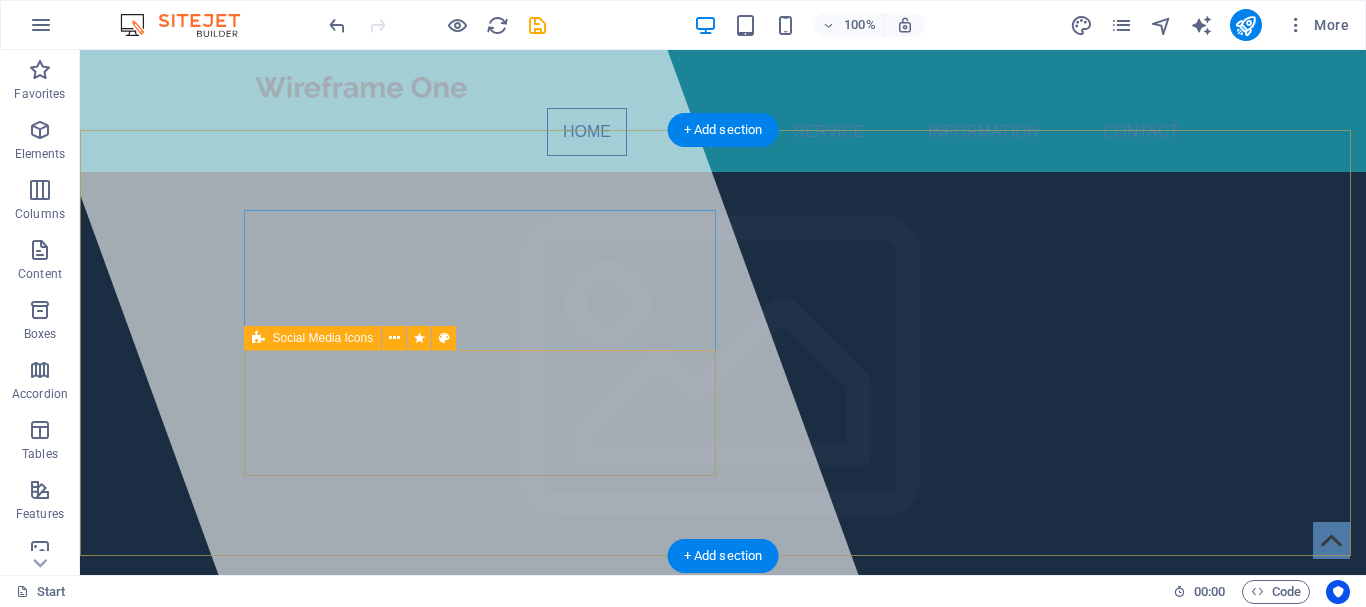 click on "Drop content here or  Add elements  Paste clipboard" at bounding box center [723, 881] 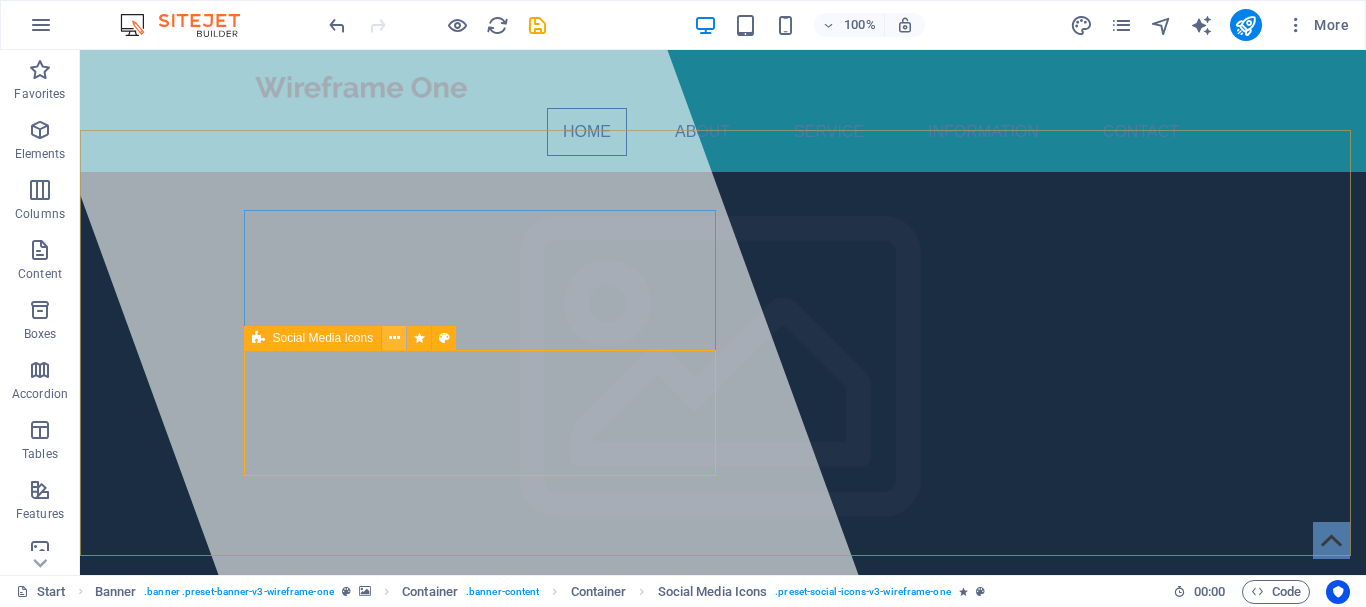 click at bounding box center (394, 338) 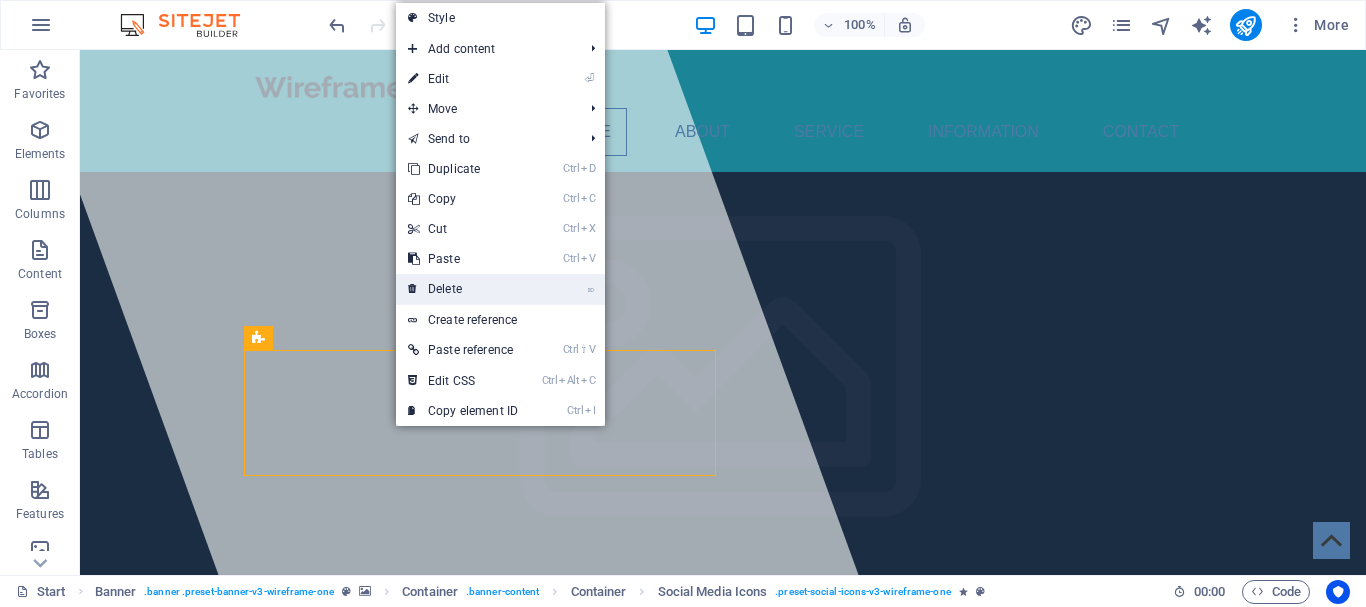 click on "⌦  Delete" at bounding box center [463, 289] 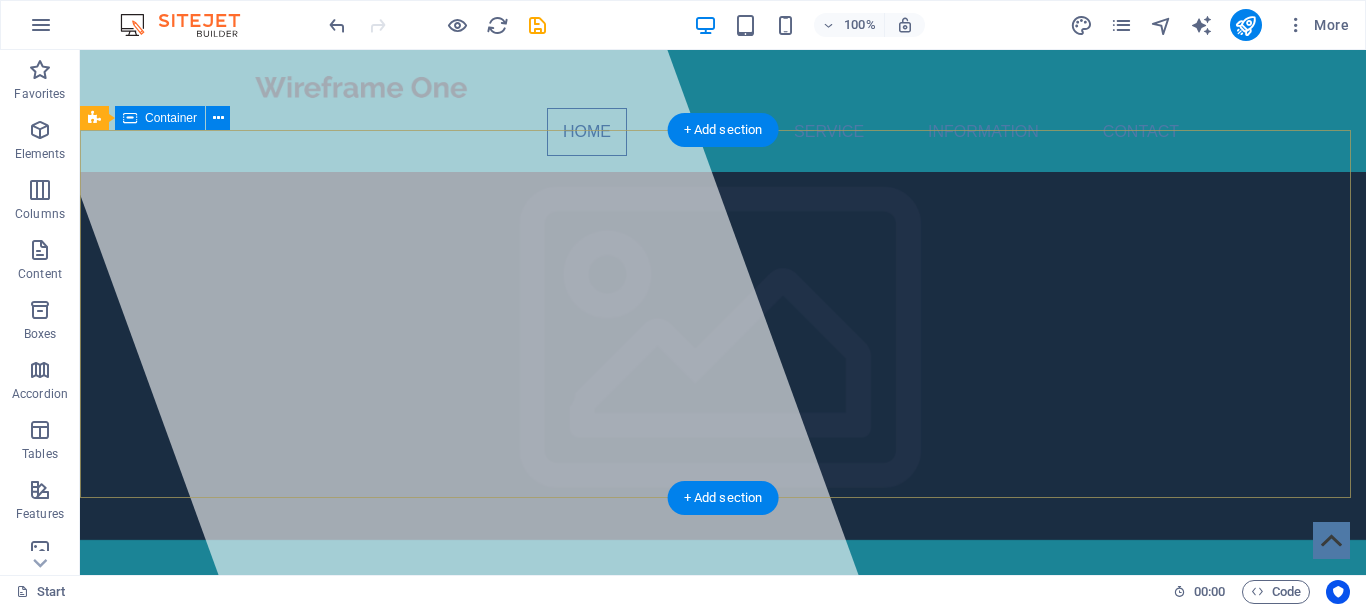 click on "trevodie.com.au Lorem ipsum dolor sit amet, consectetuer adipiscing elit. Aenean commodo ligula eget dolor. Aenean massa." at bounding box center (723, 690) 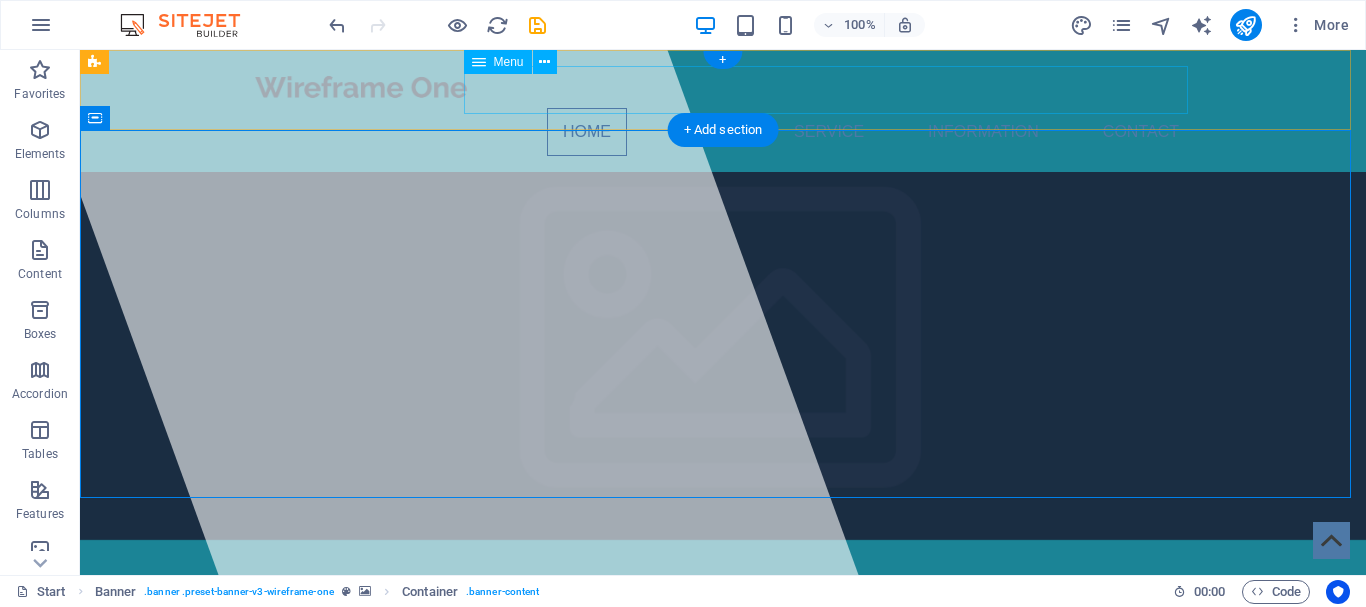 click on "Home About Service Information Contact" at bounding box center (723, 132) 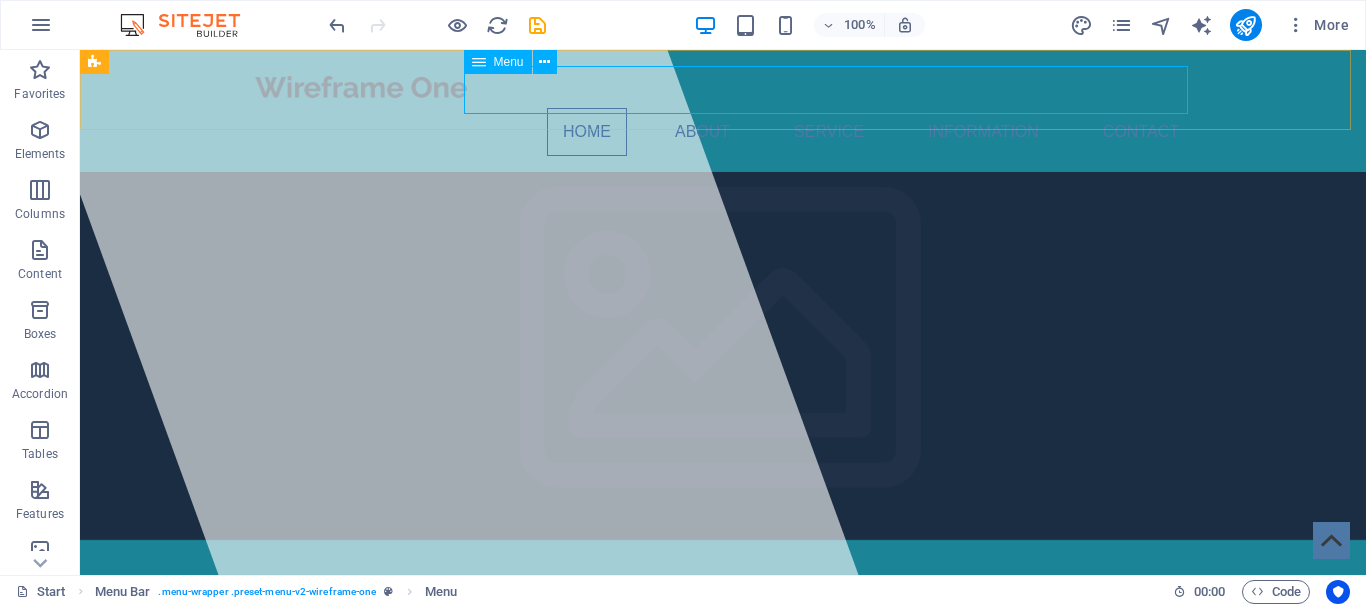 click on "Menu" at bounding box center [509, 62] 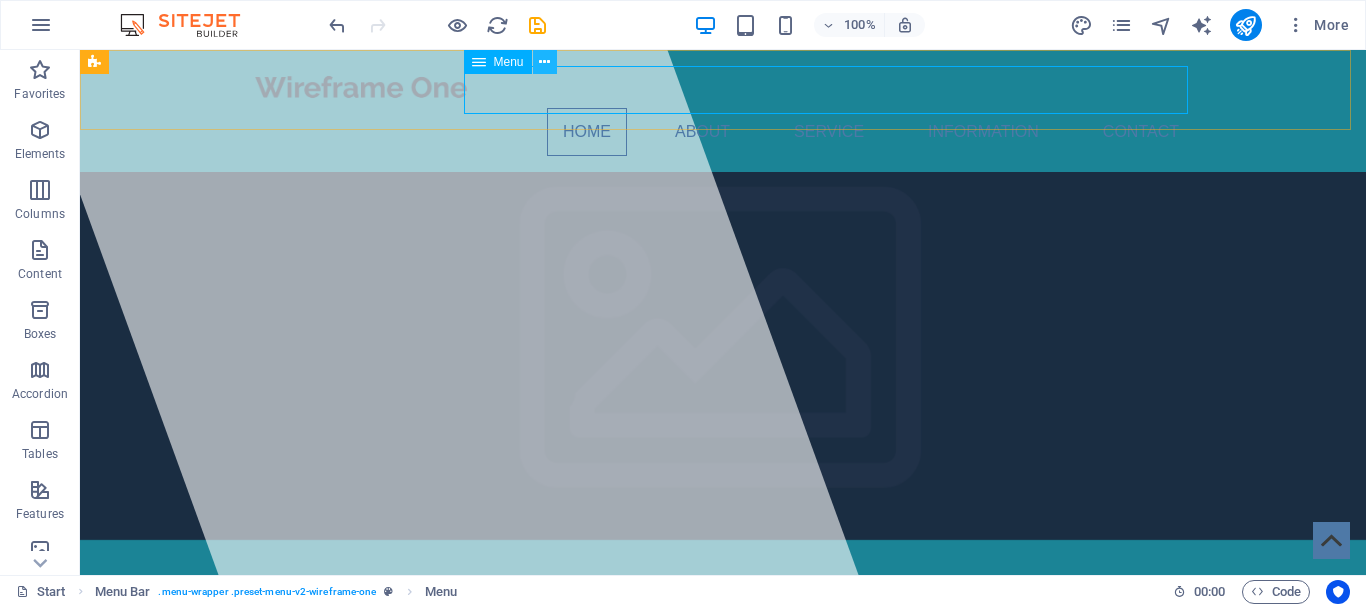 click on "Menu" at bounding box center (517, 62) 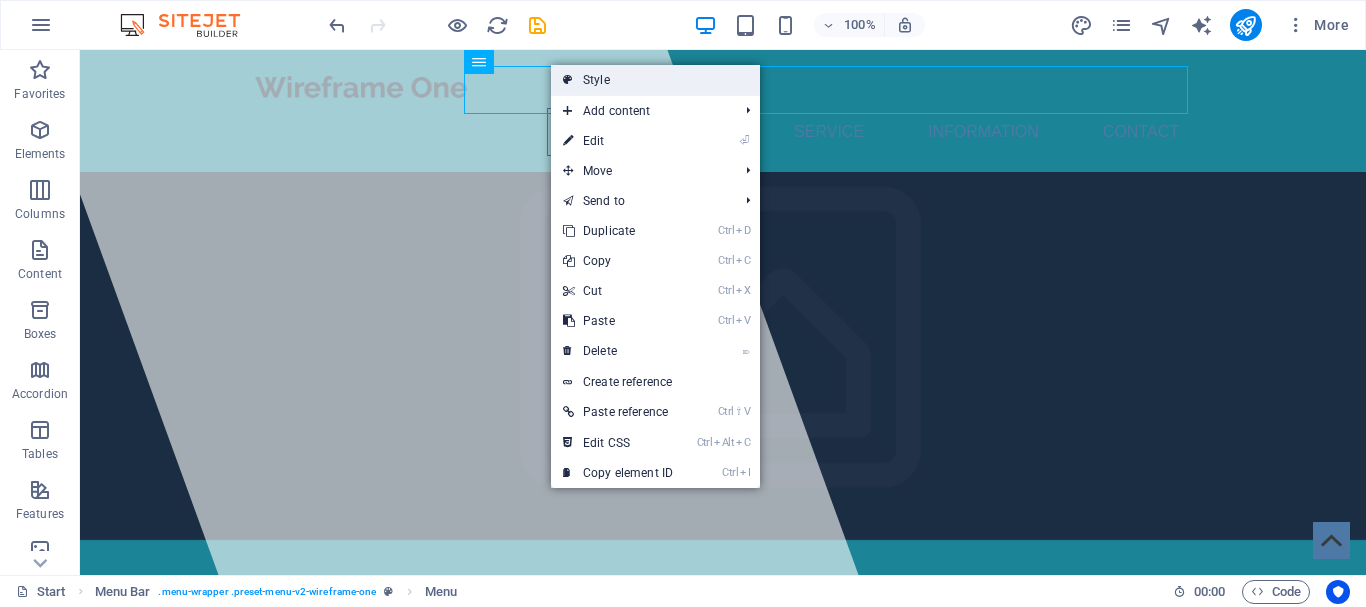 click on "Style" at bounding box center (655, 80) 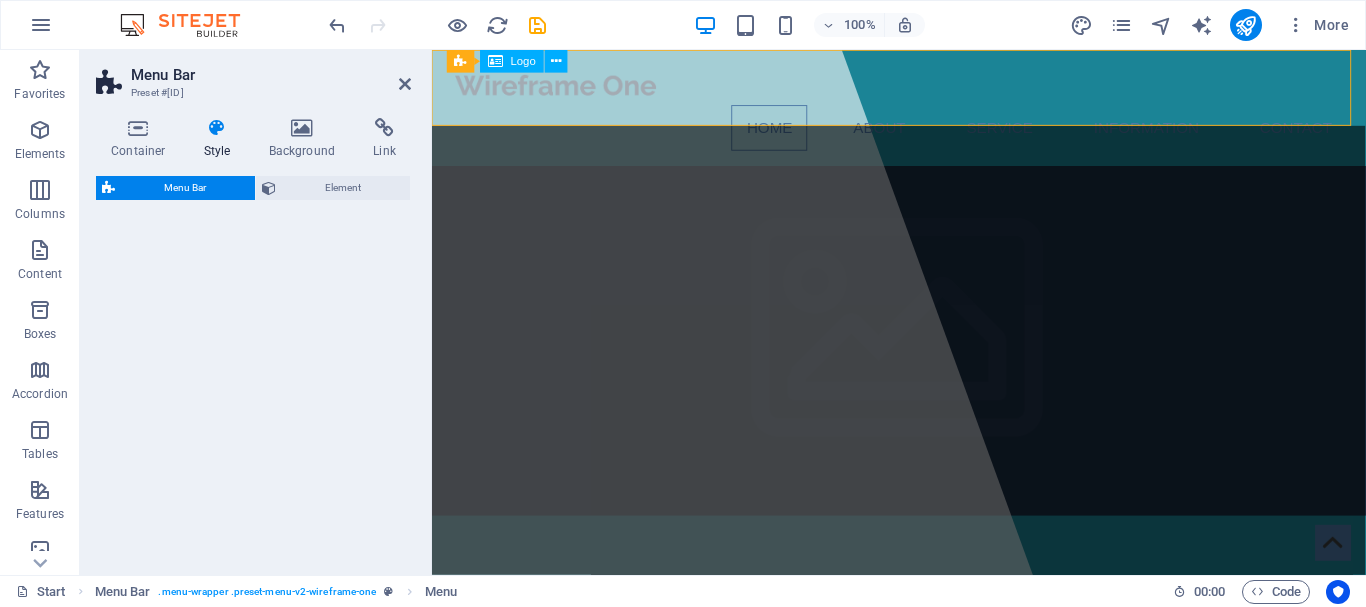 select on "rem" 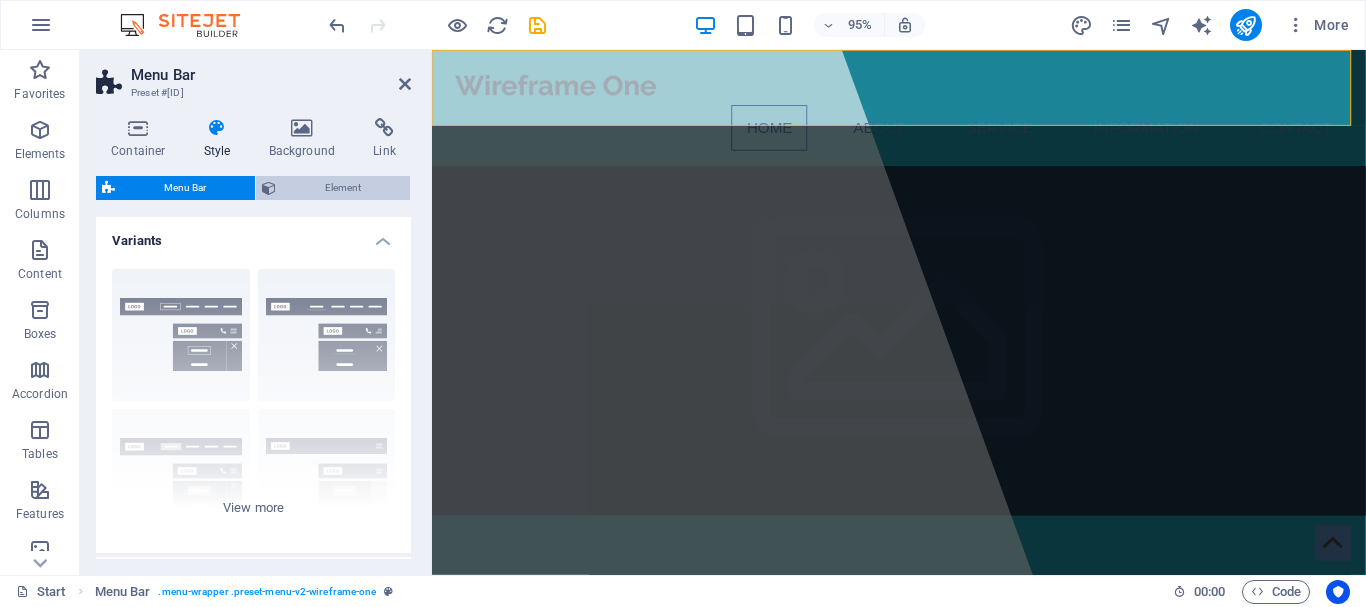 click on "Element" at bounding box center [343, 188] 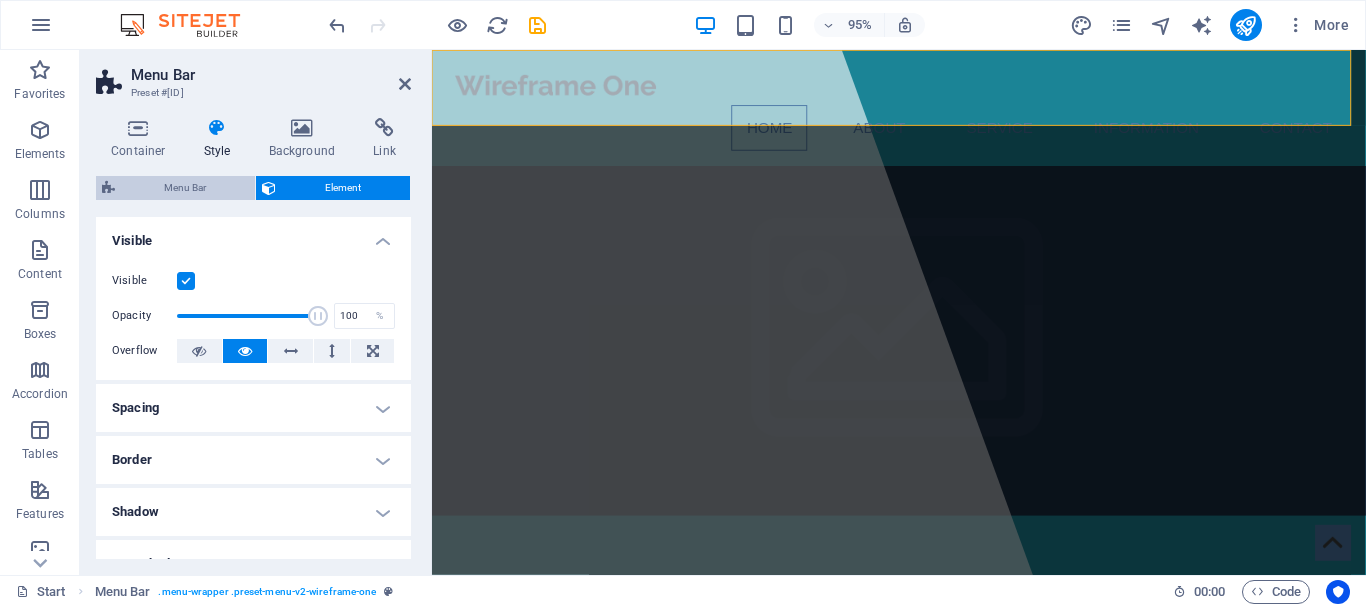 click on "Menu Bar" at bounding box center (185, 188) 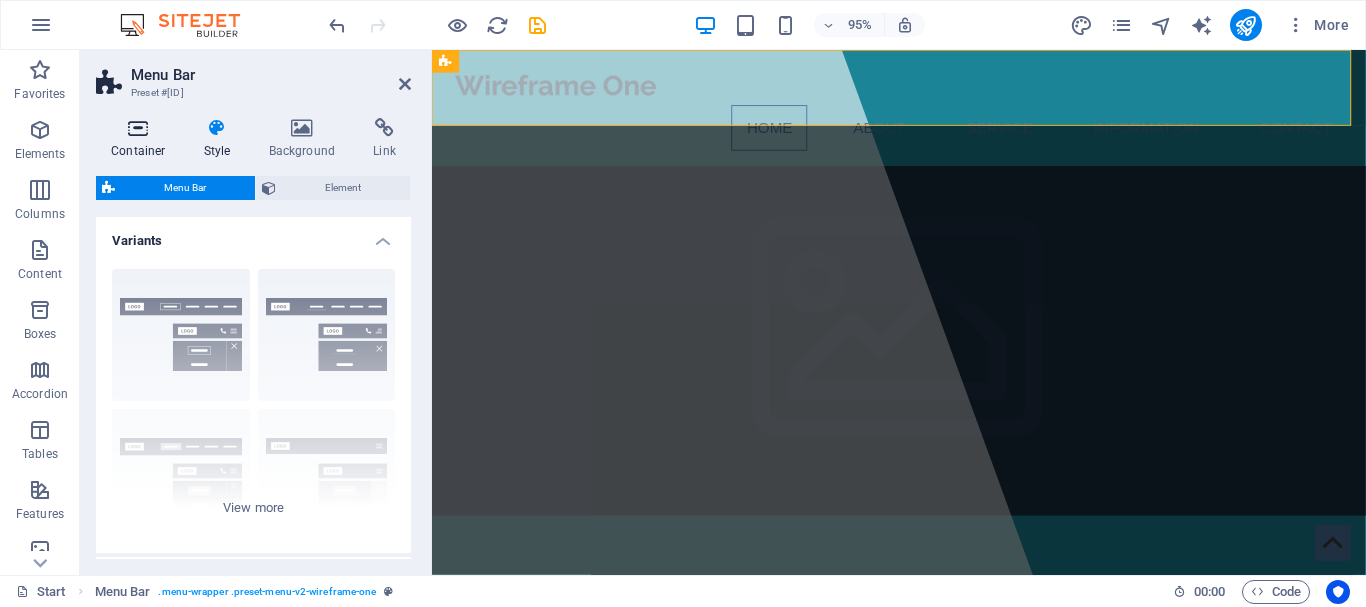 click at bounding box center (138, 128) 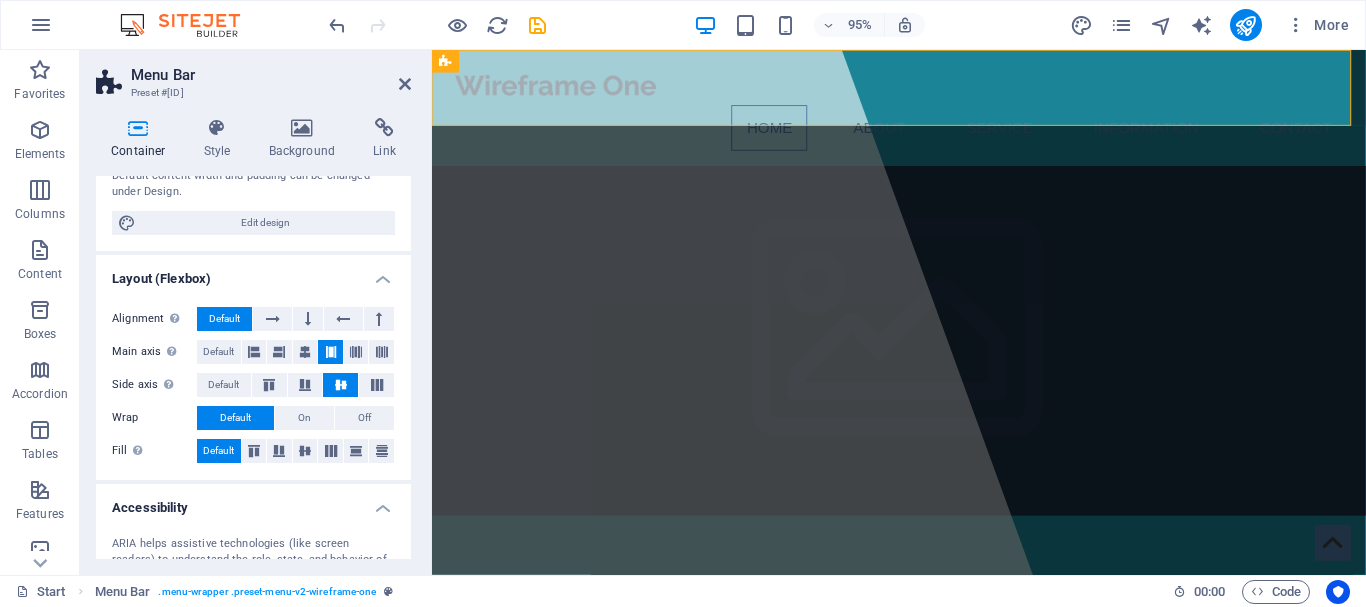 scroll, scrollTop: 0, scrollLeft: 0, axis: both 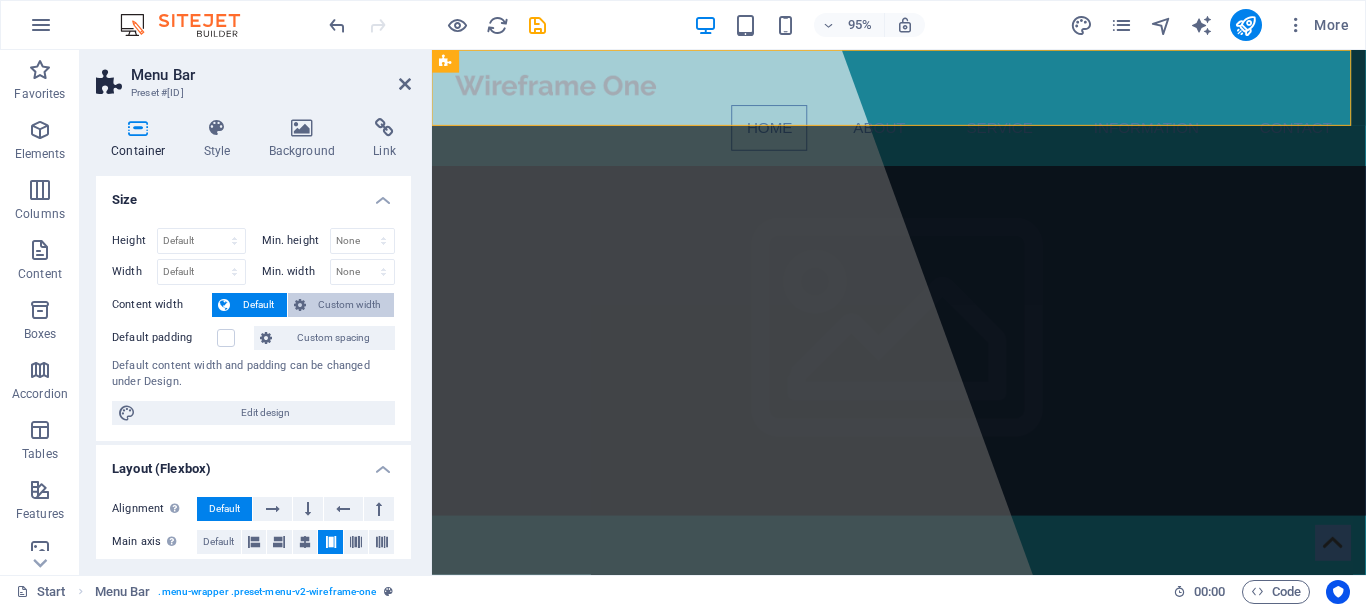click on "Custom width" at bounding box center (350, 305) 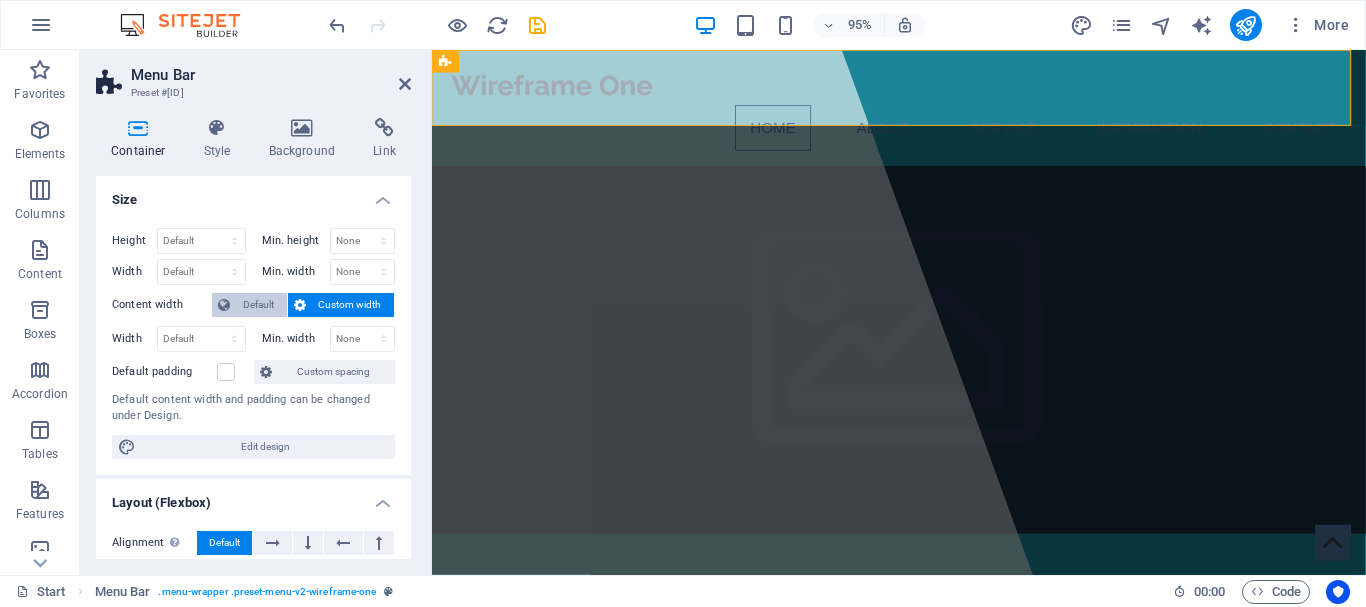 click on "Default" at bounding box center [258, 305] 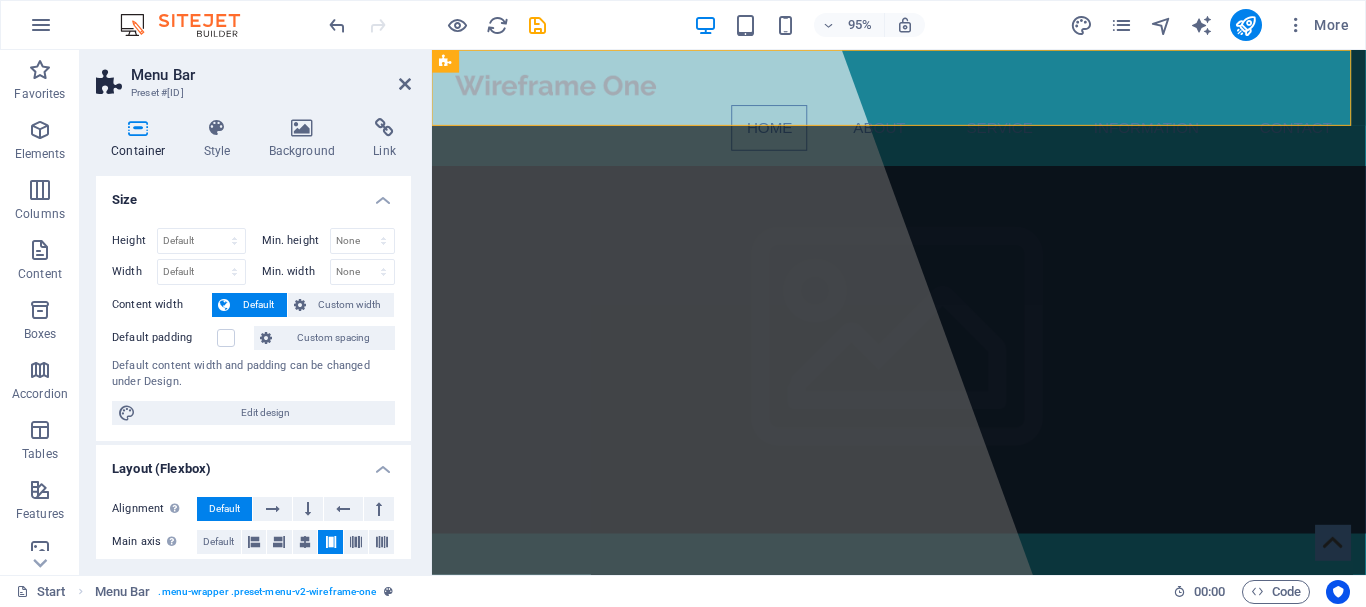 click on "Size" at bounding box center [253, 194] 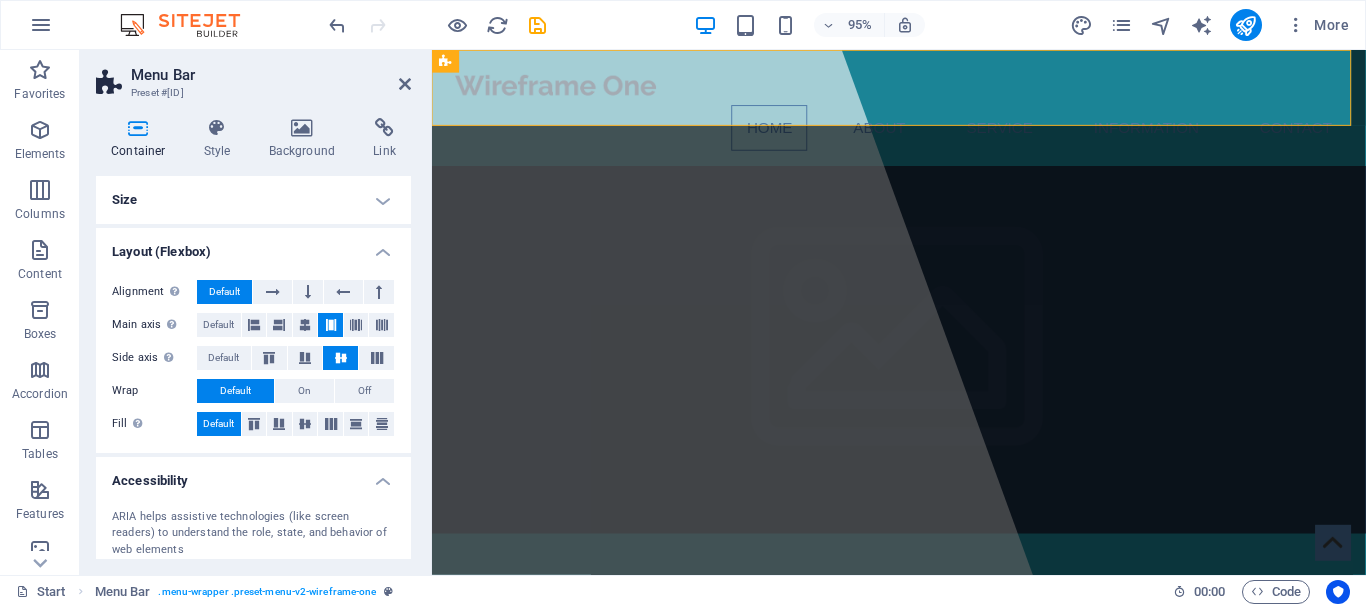 click on "Size" at bounding box center (253, 200) 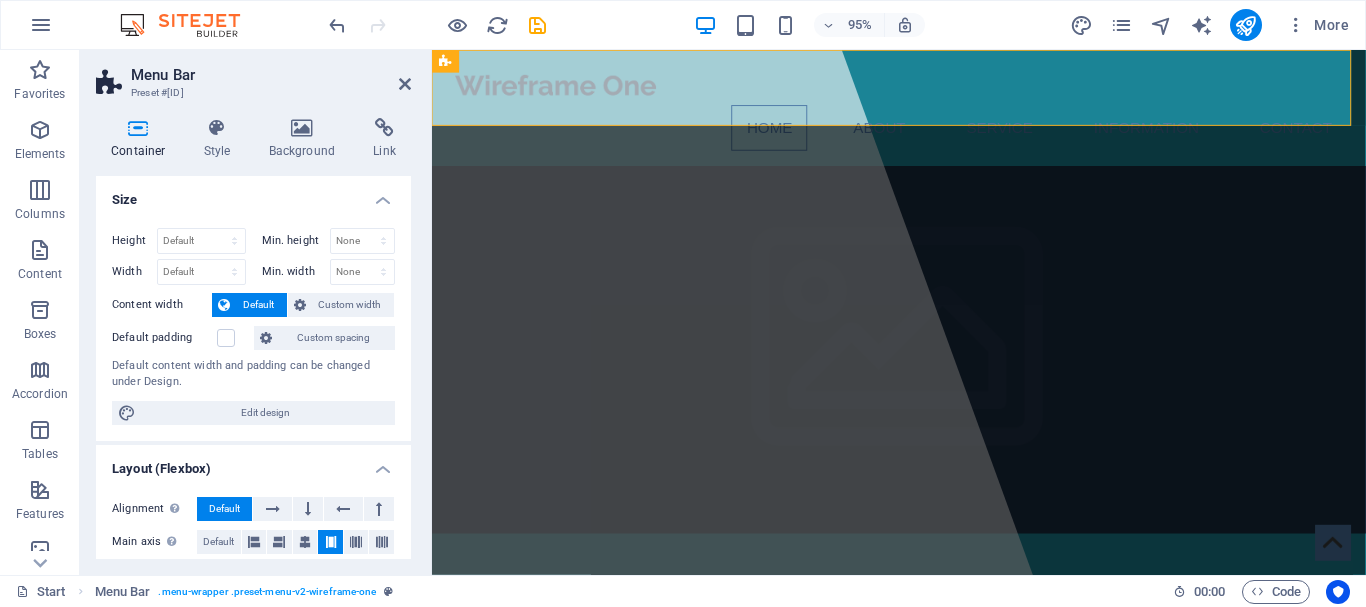 click on "Size" at bounding box center [253, 194] 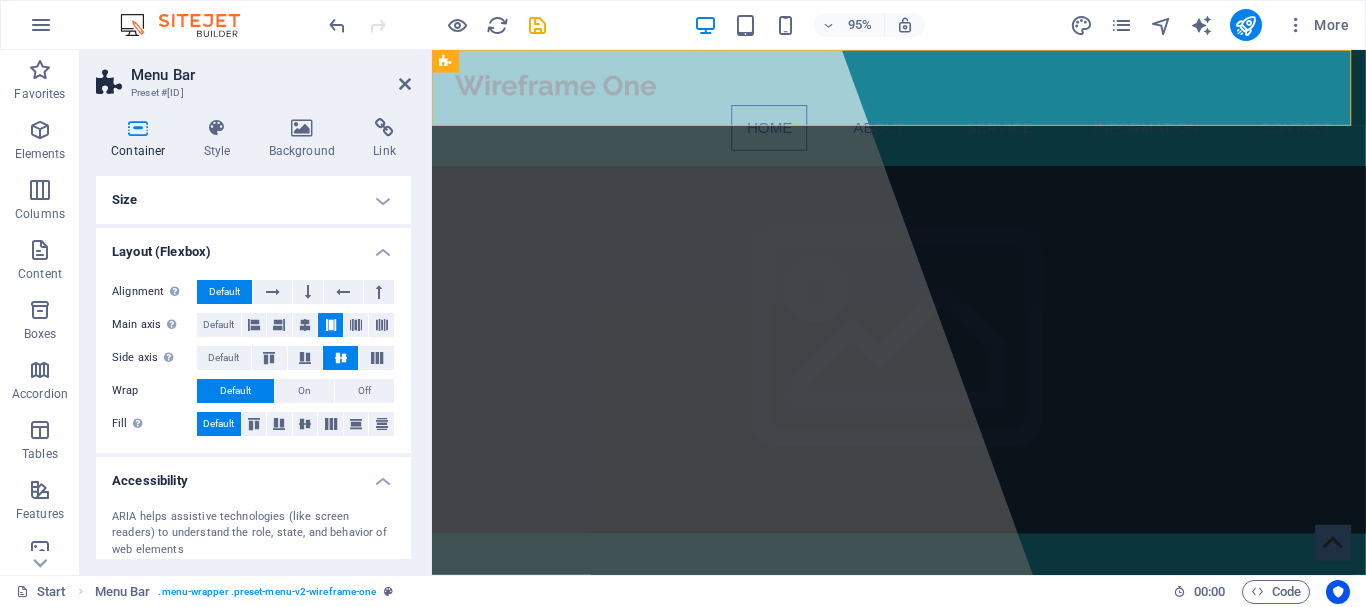 click on "Layout (Flexbox)" at bounding box center (253, 246) 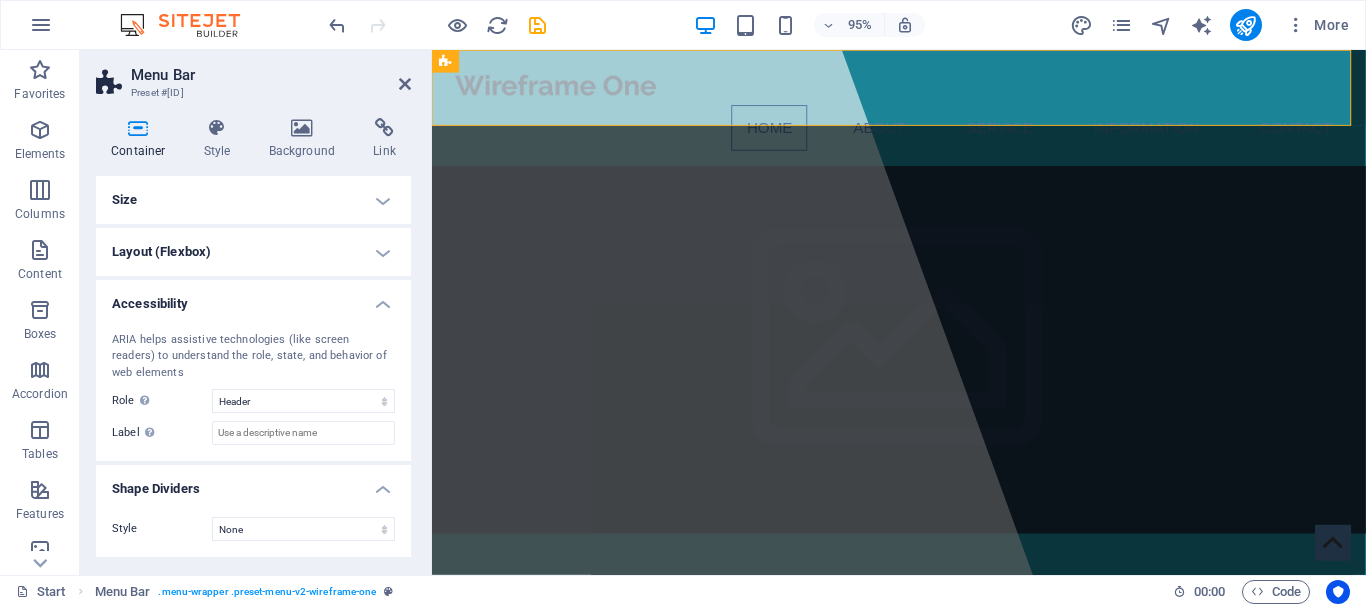 click on "Accessibility" at bounding box center [253, 298] 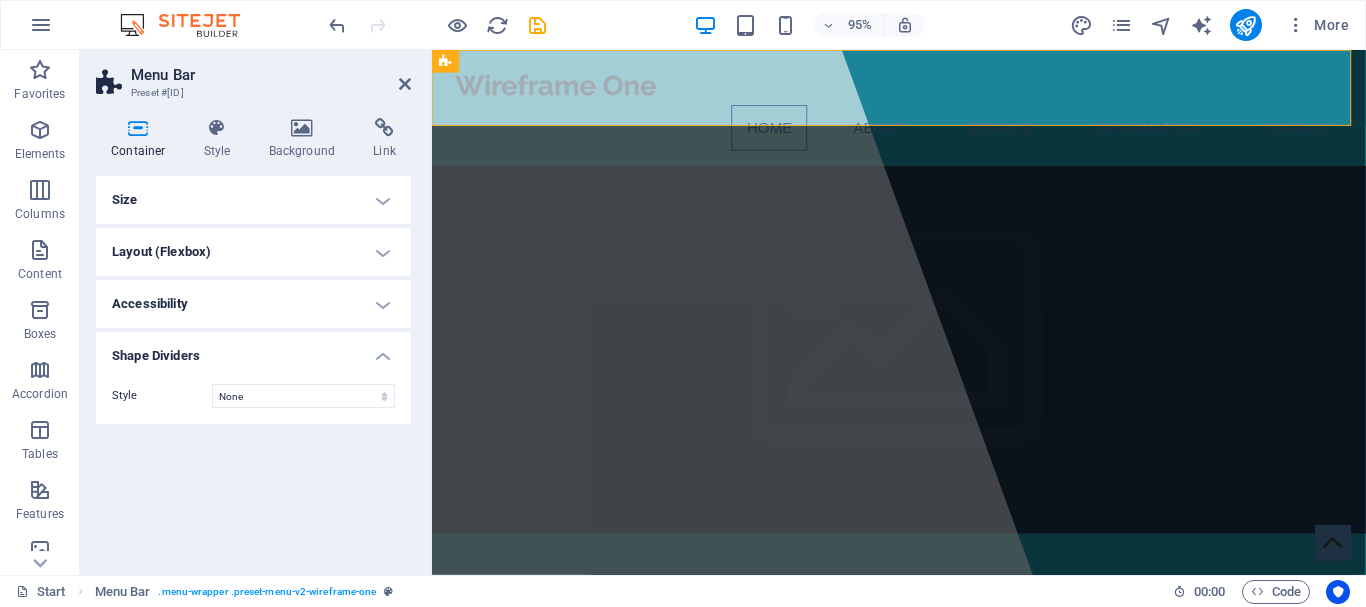 click on "Shape Dividers" at bounding box center [253, 350] 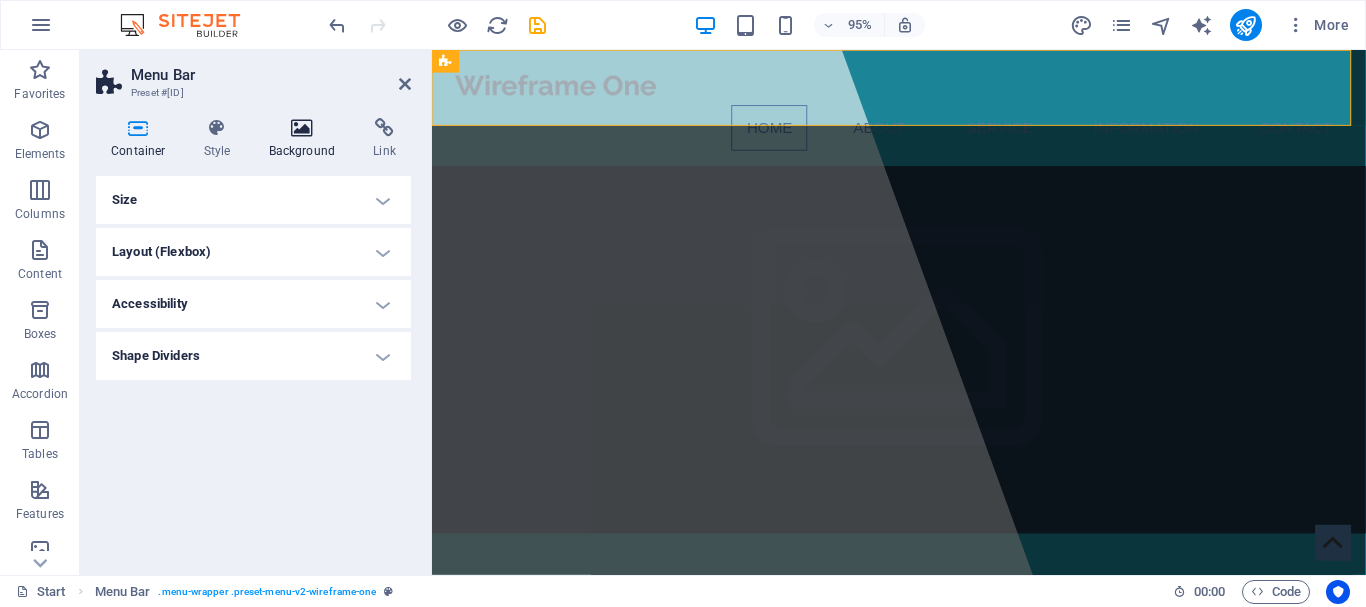 click at bounding box center (302, 128) 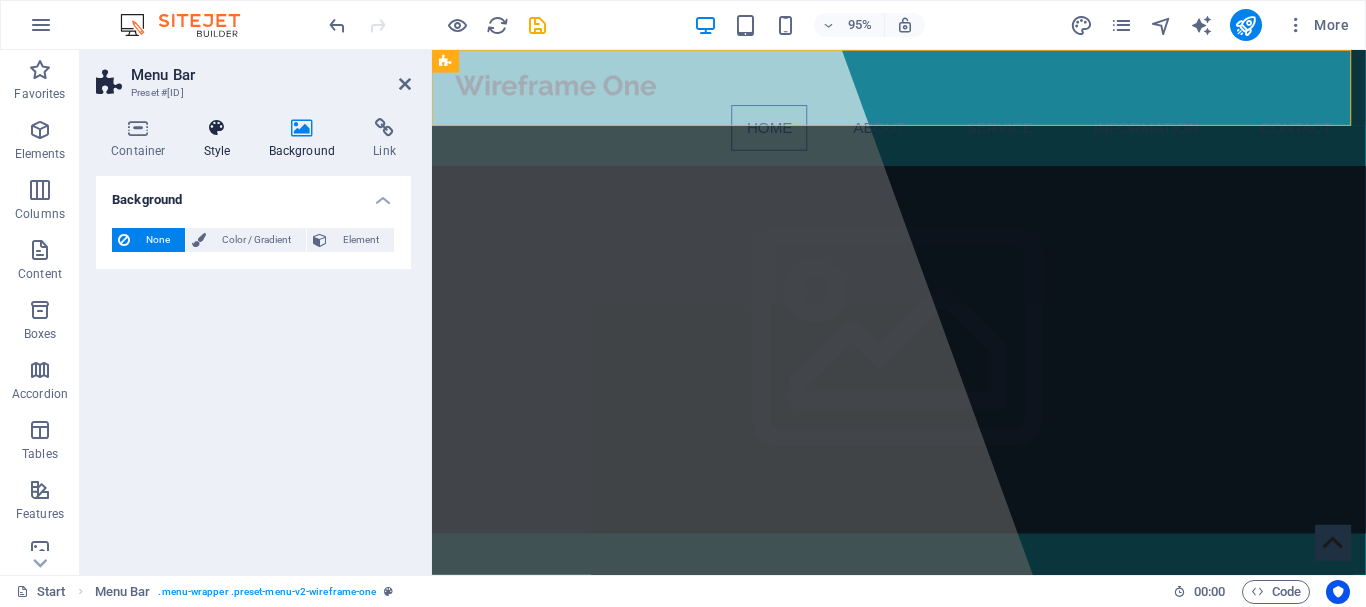 click at bounding box center (217, 128) 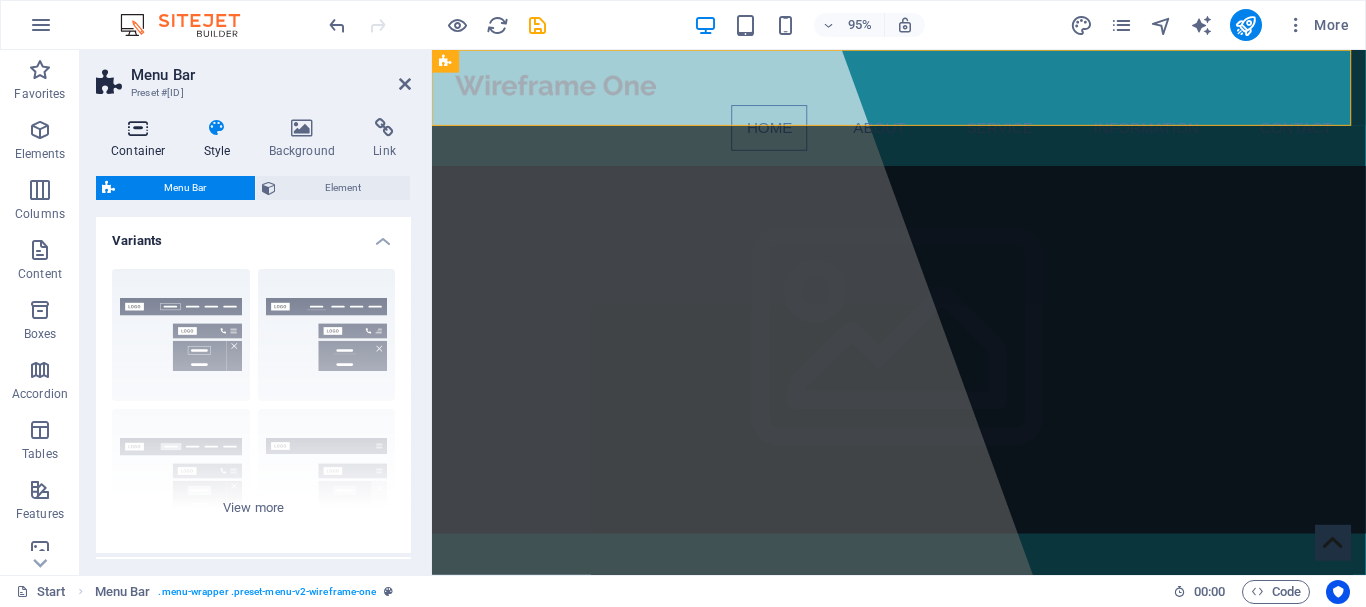 click at bounding box center (138, 128) 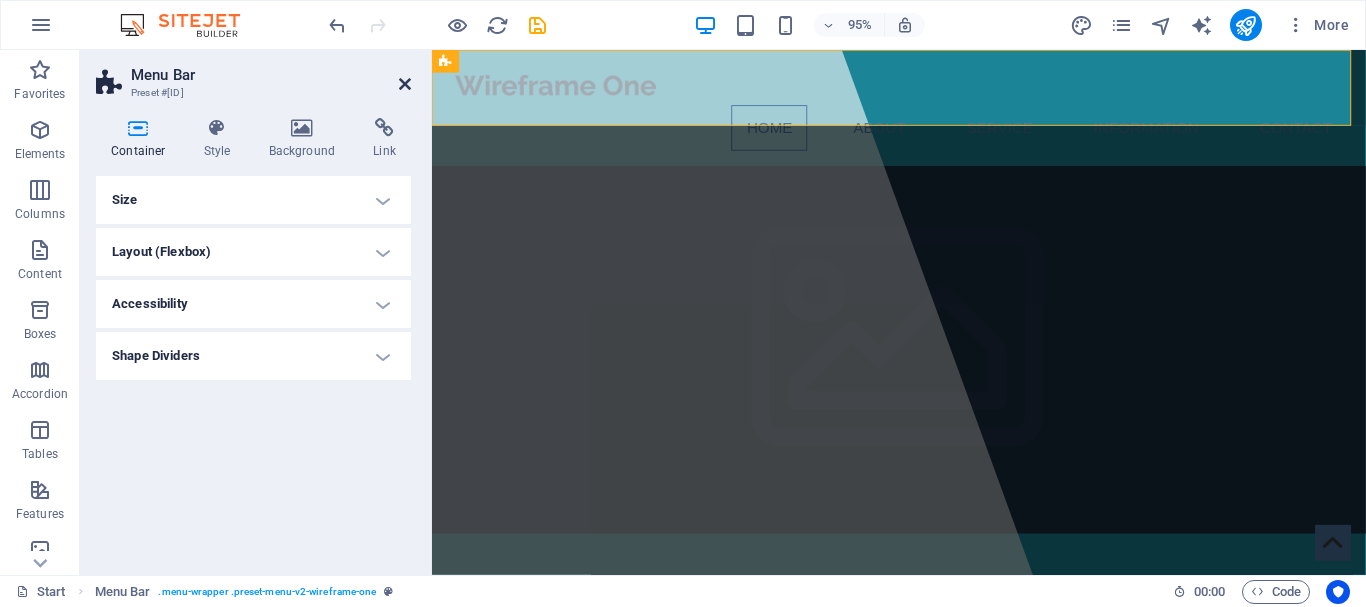 click at bounding box center [405, 84] 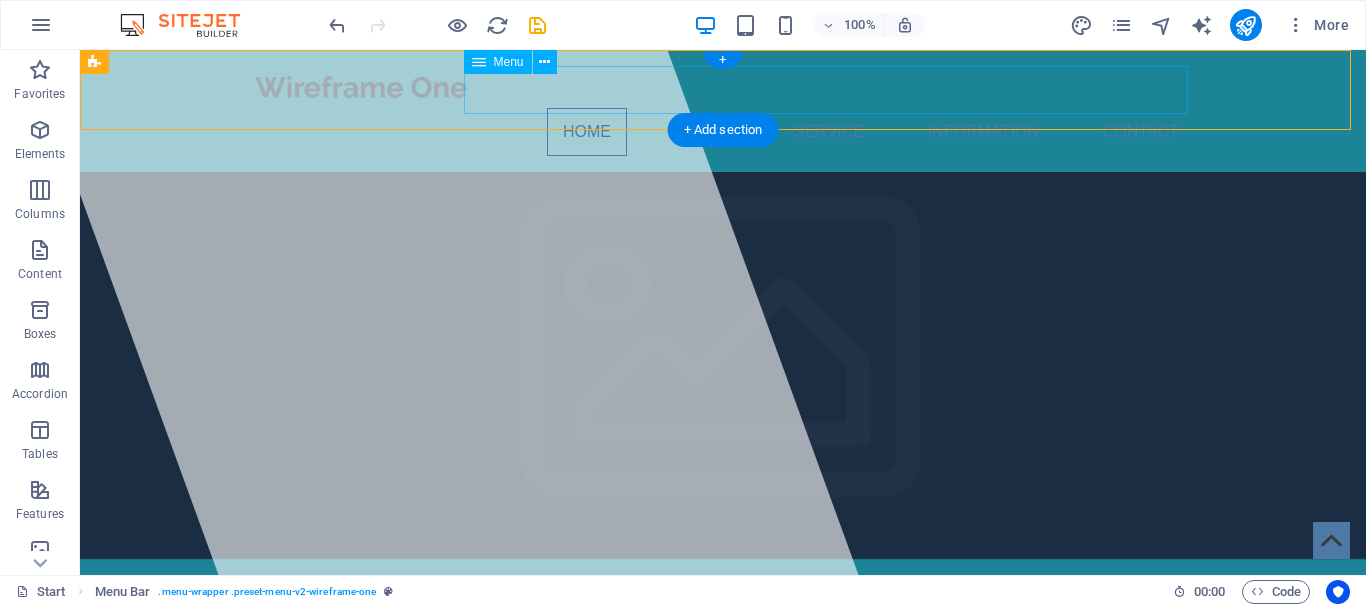 click on "Home About Service Information Contact" at bounding box center [723, 132] 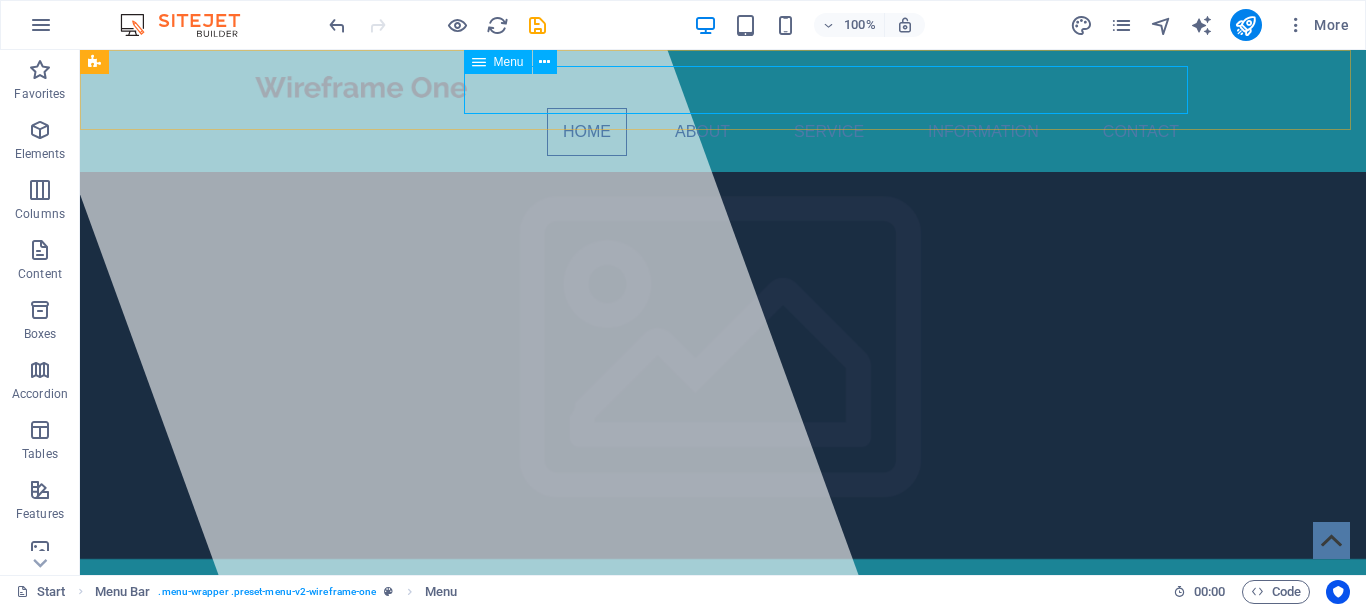 click at bounding box center [479, 62] 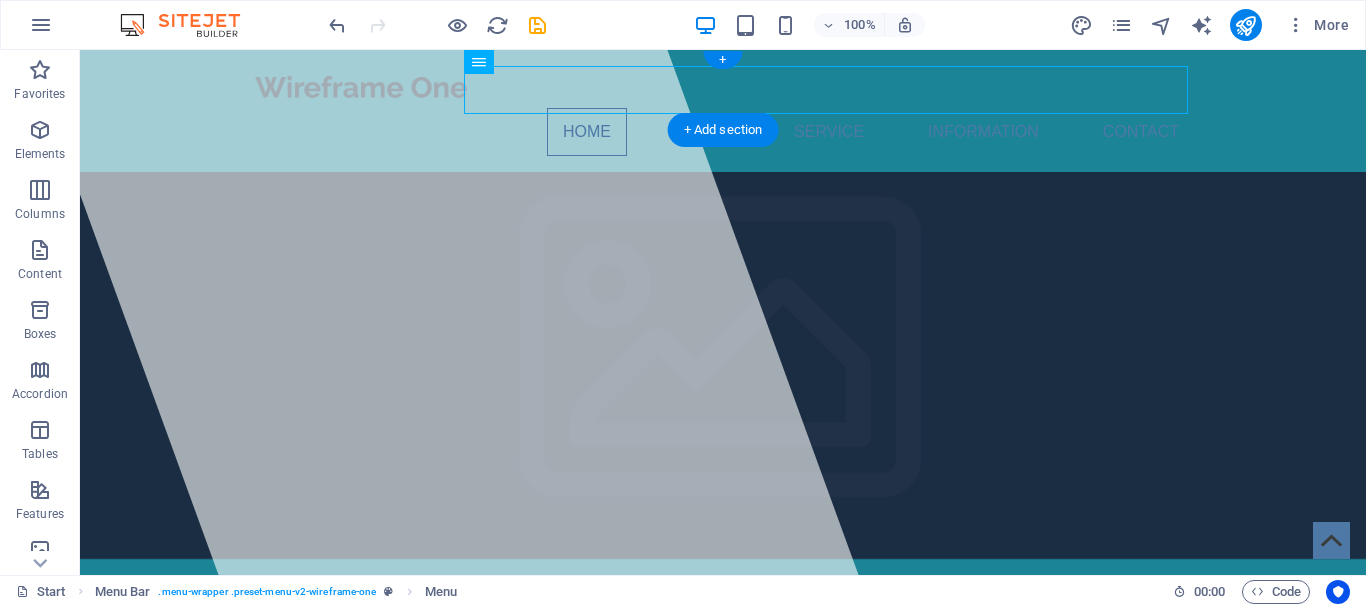 drag, startPoint x: 565, startPoint y: 114, endPoint x: 483, endPoint y: 77, distance: 89.961105 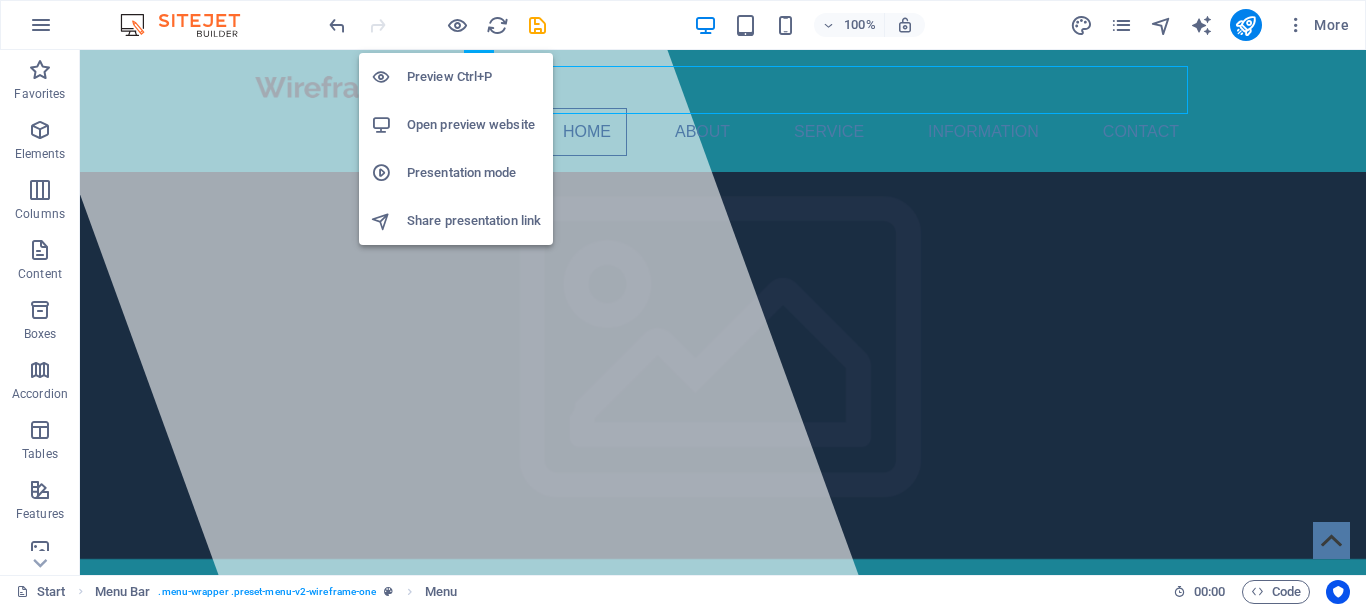 click on "Open preview website" at bounding box center (474, 125) 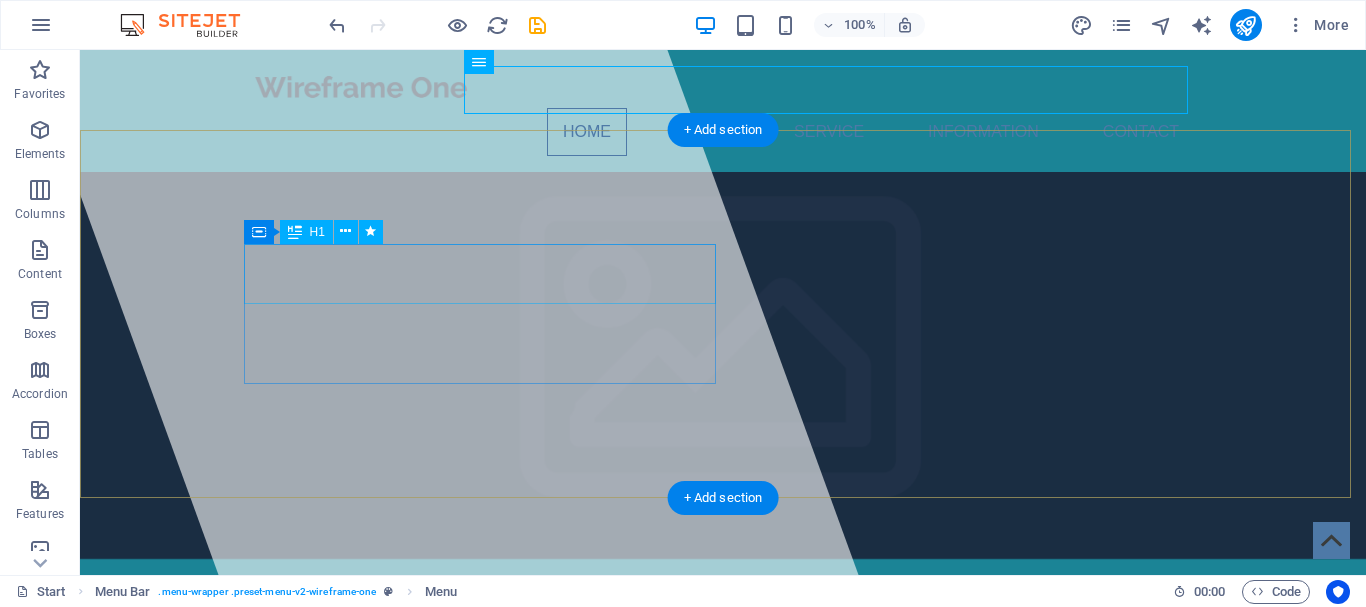 click on "trevodie.com.au" at bounding box center [365, 669] 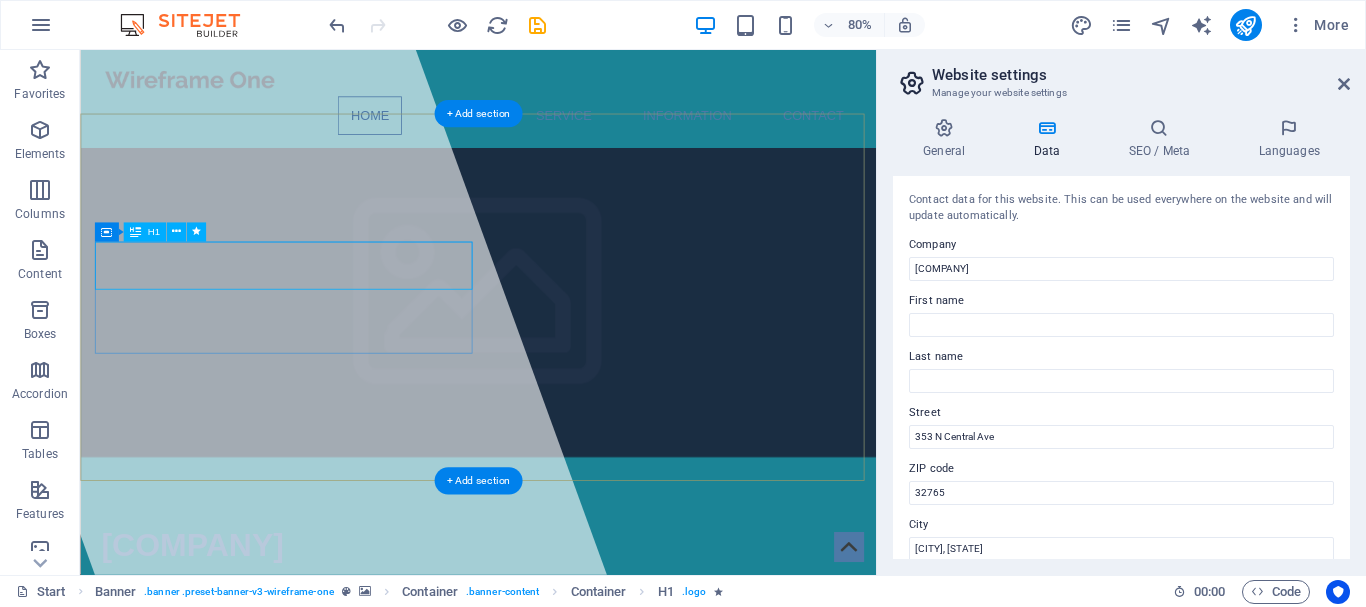 click on "trevodie.com.au" at bounding box center [220, 669] 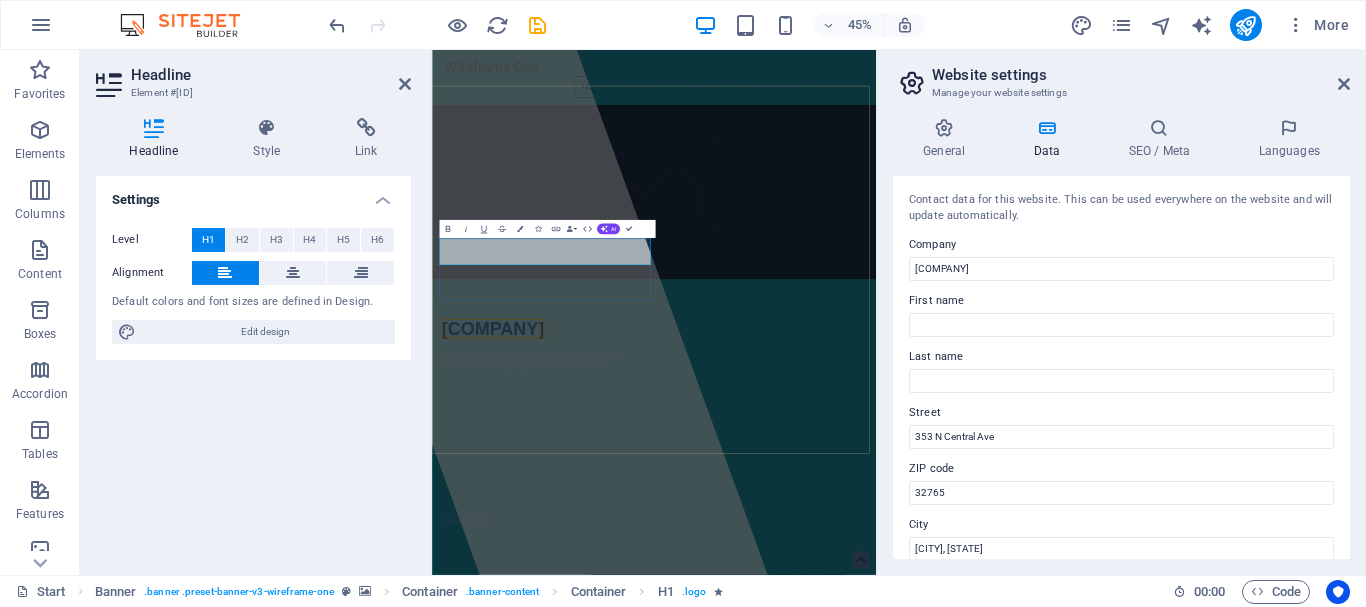 click on "trevodie.com.au" at bounding box center (568, 669) 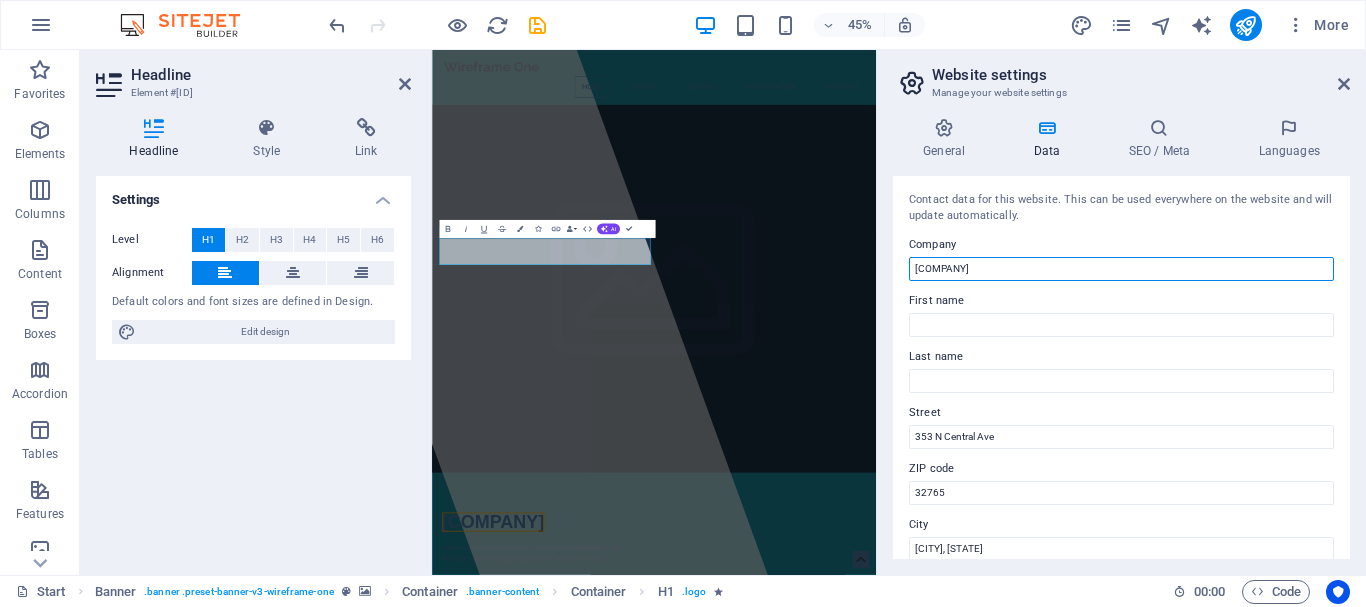 drag, startPoint x: 990, startPoint y: 273, endPoint x: 878, endPoint y: 277, distance: 112.0714 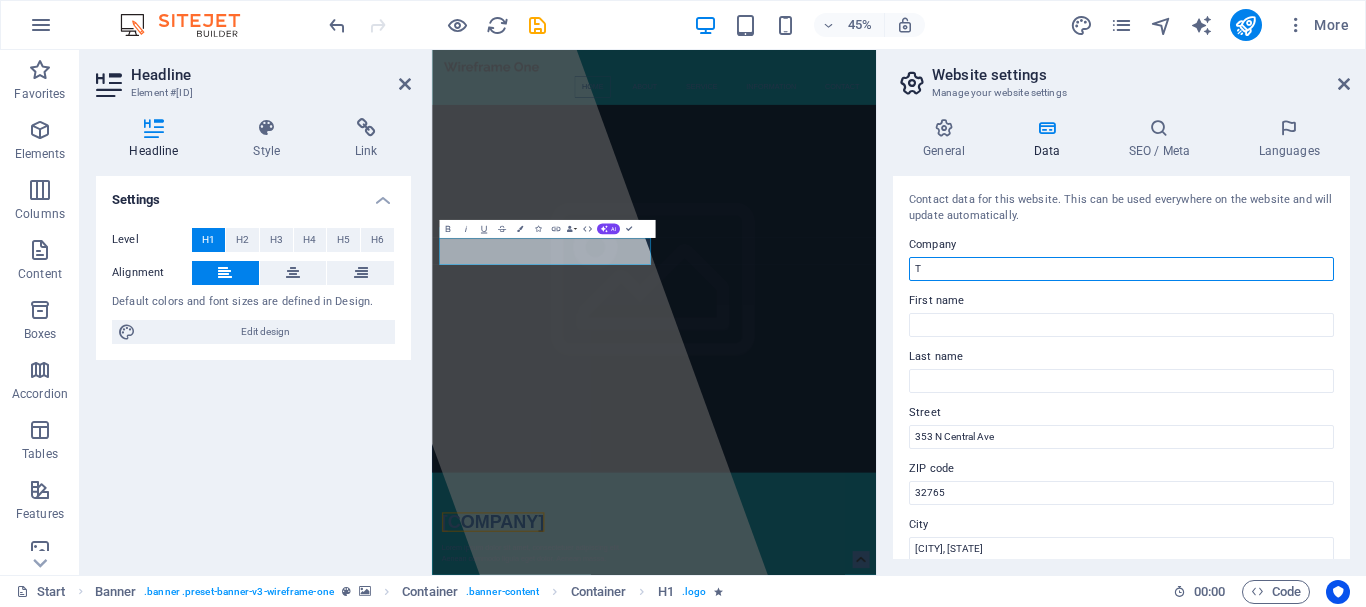 click at bounding box center [879, 312] 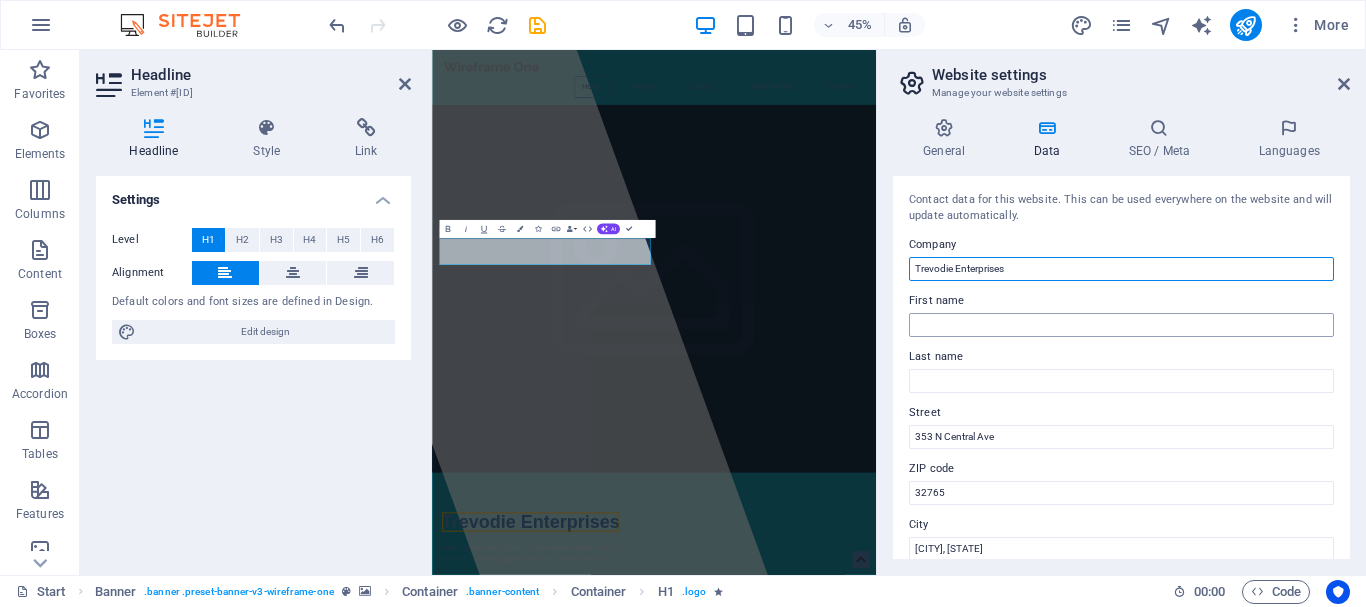 type on "Trevodie Enterprises" 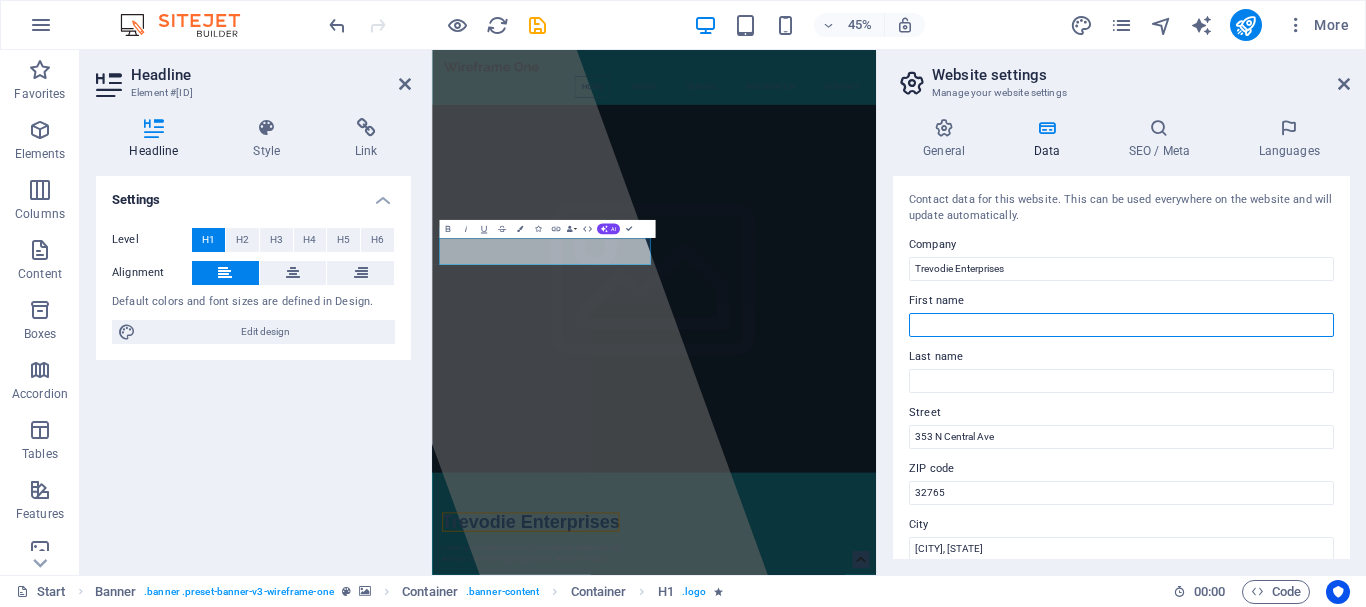 click on "First name" at bounding box center (1121, 325) 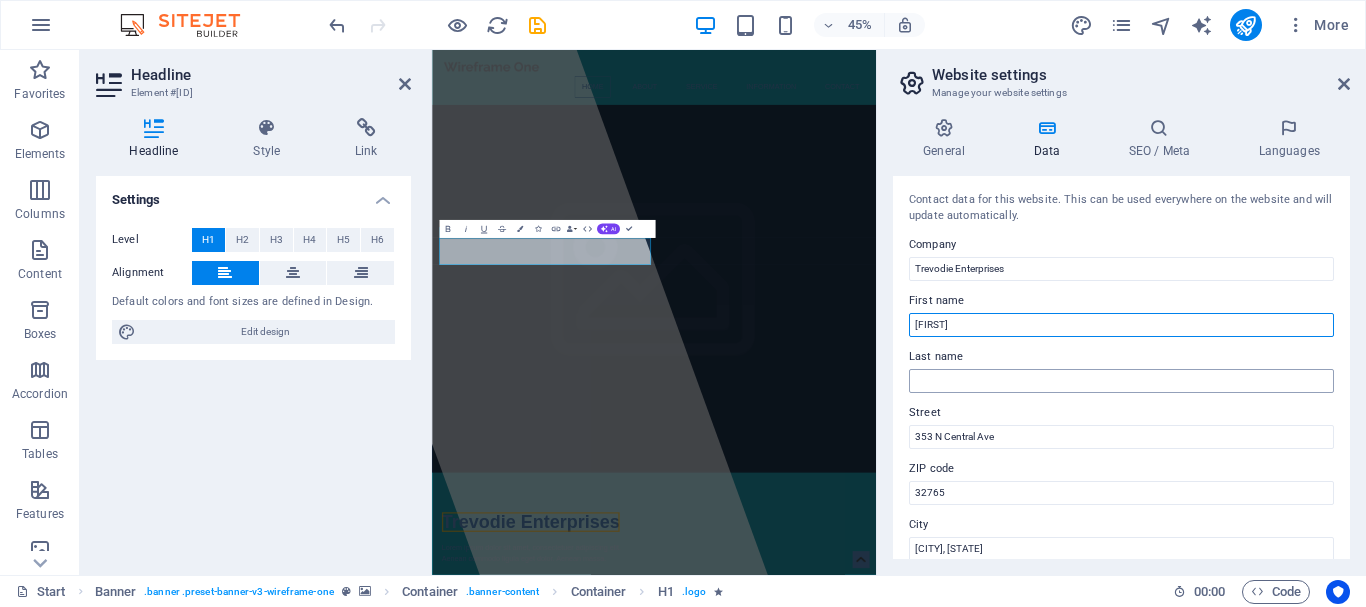 type on "[FIRST]" 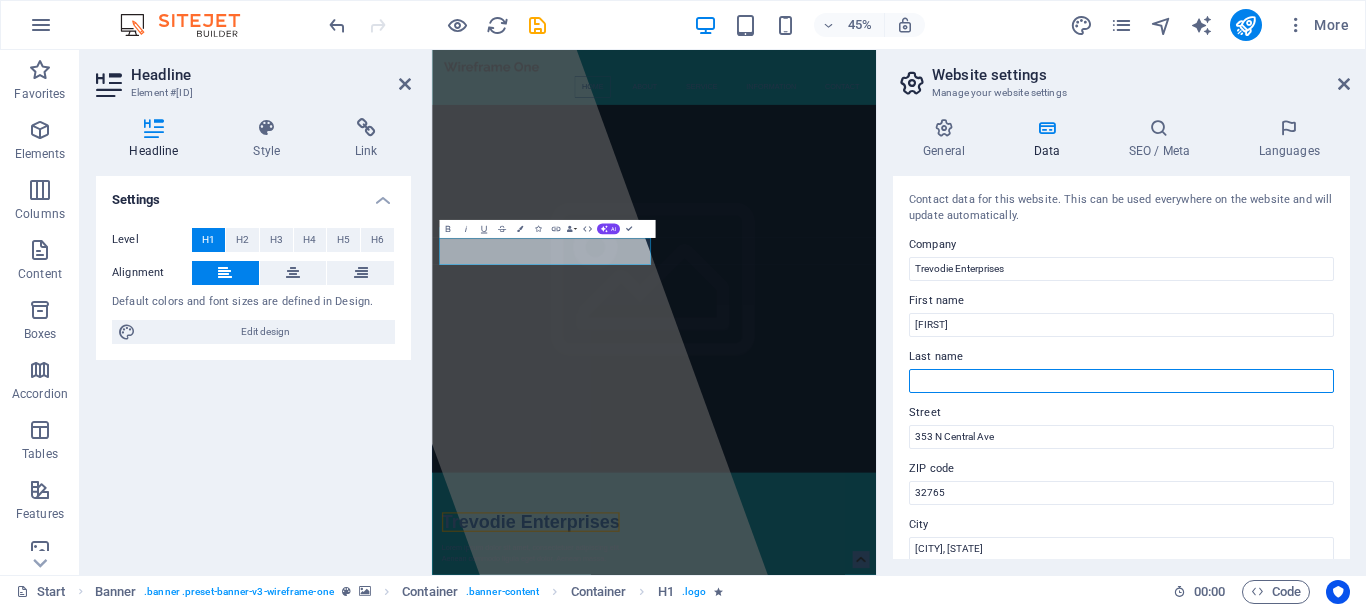 click on "Last name" at bounding box center [1121, 381] 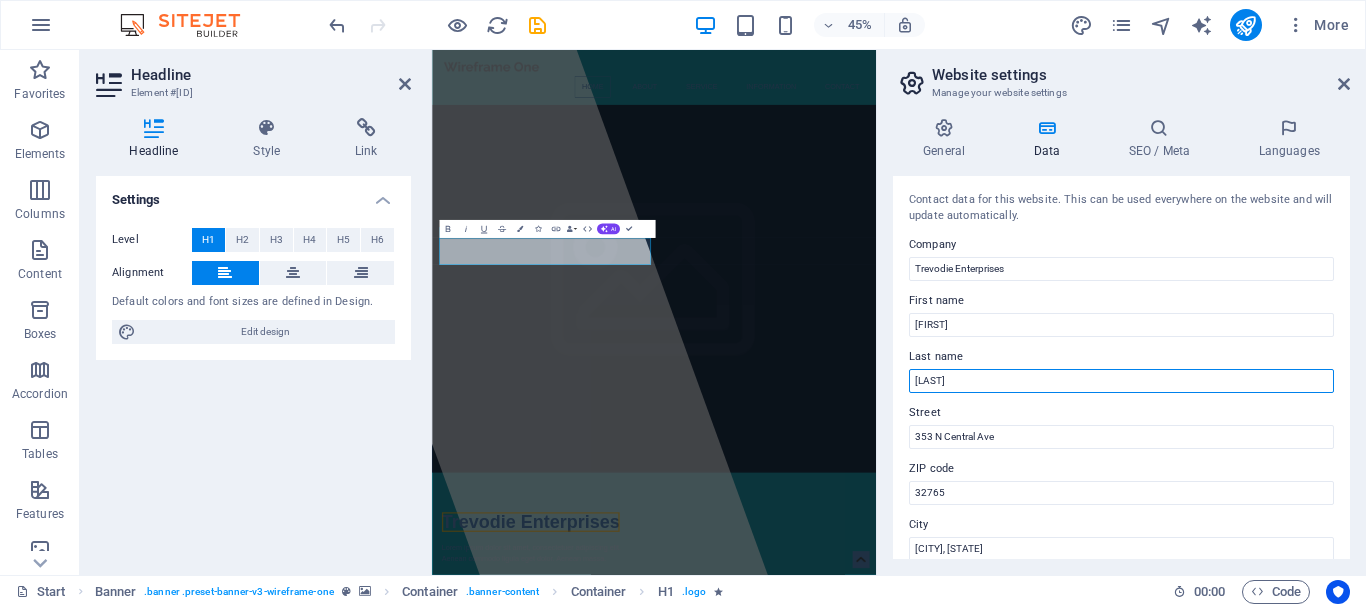 type on "Sykes" 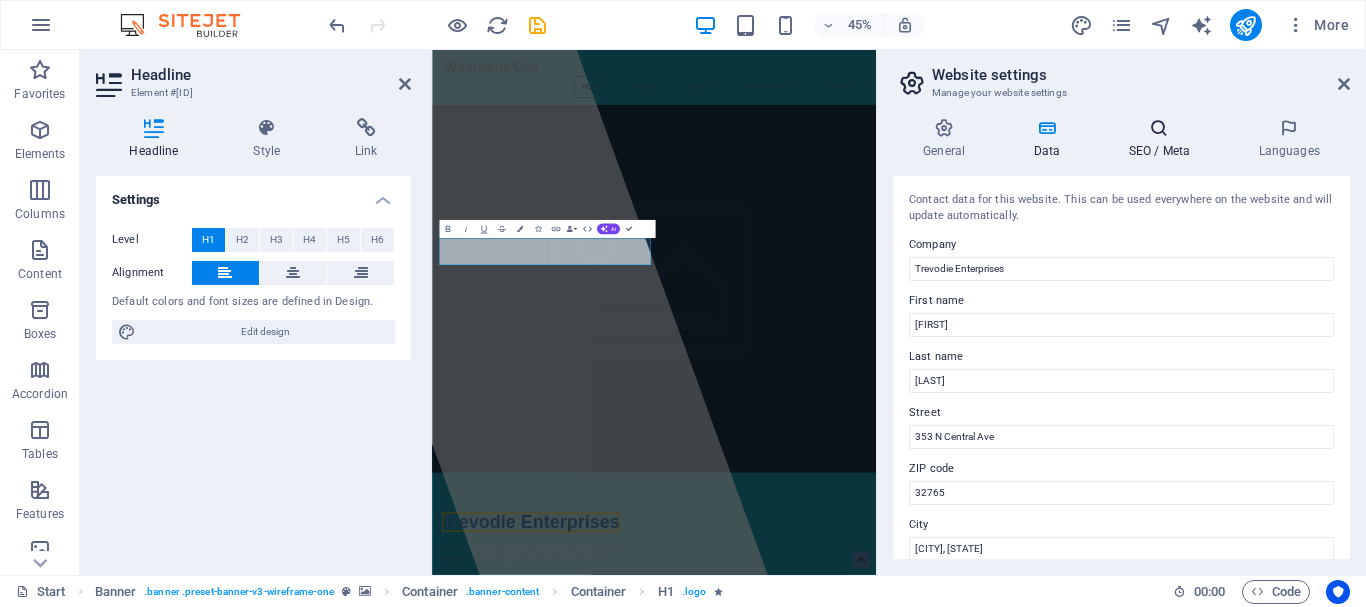 click at bounding box center [1159, 128] 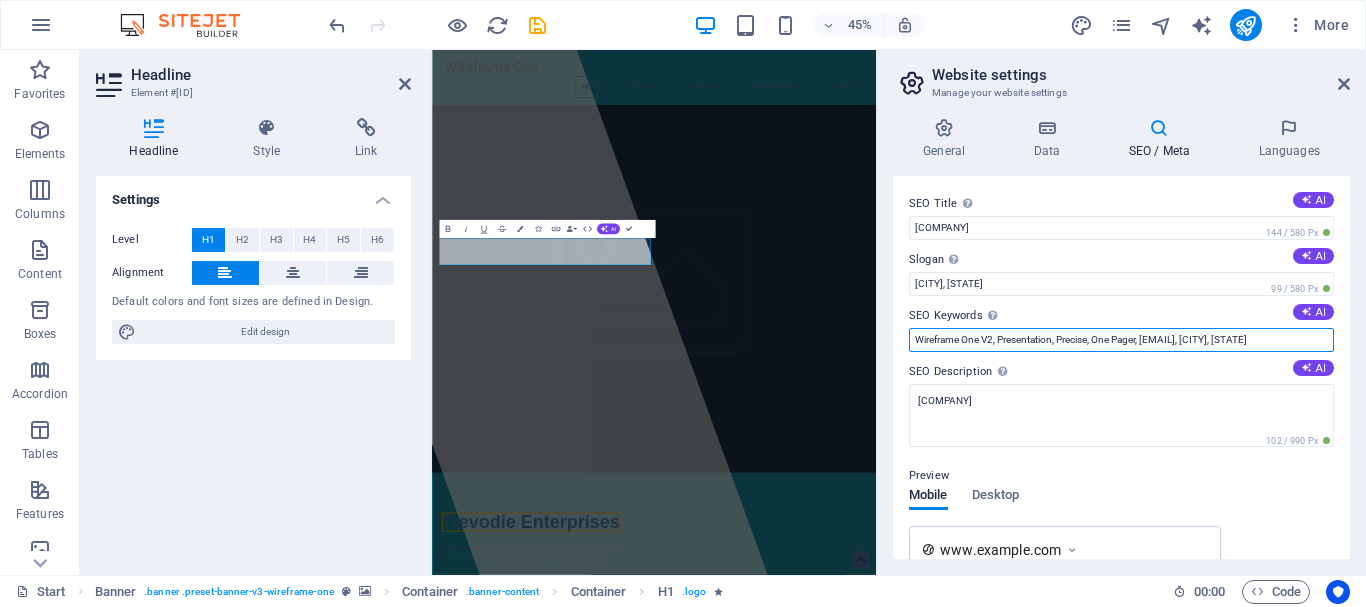 drag, startPoint x: 1292, startPoint y: 339, endPoint x: 932, endPoint y: 337, distance: 360.00555 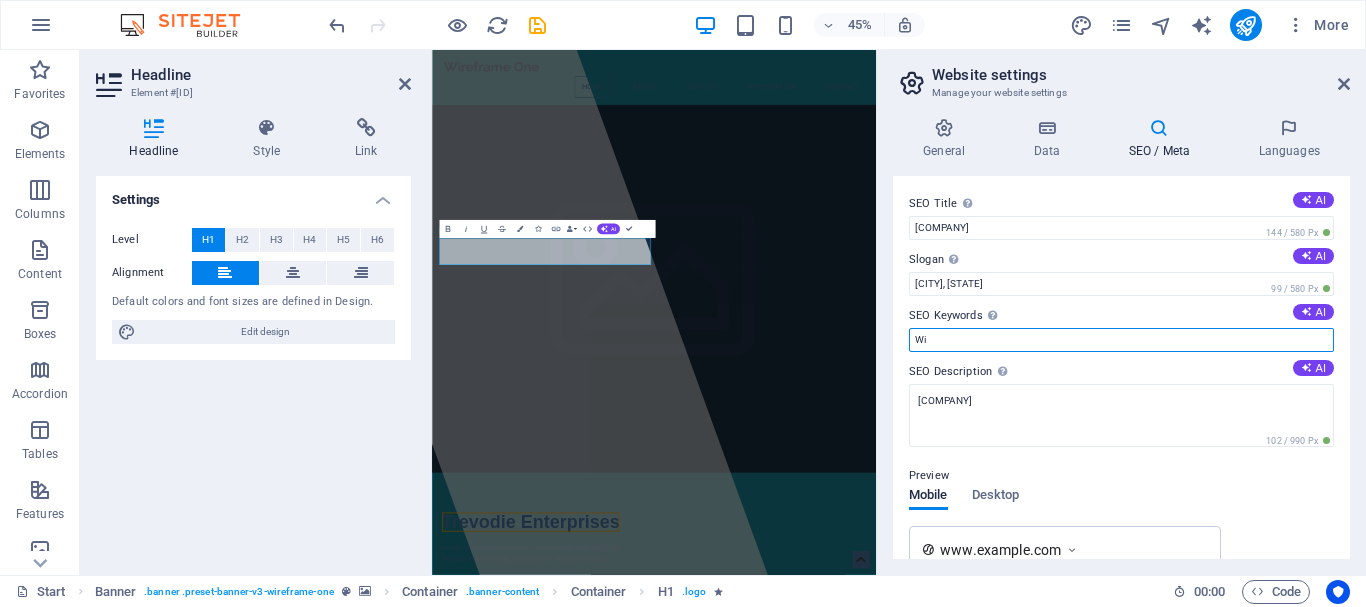 type on "W" 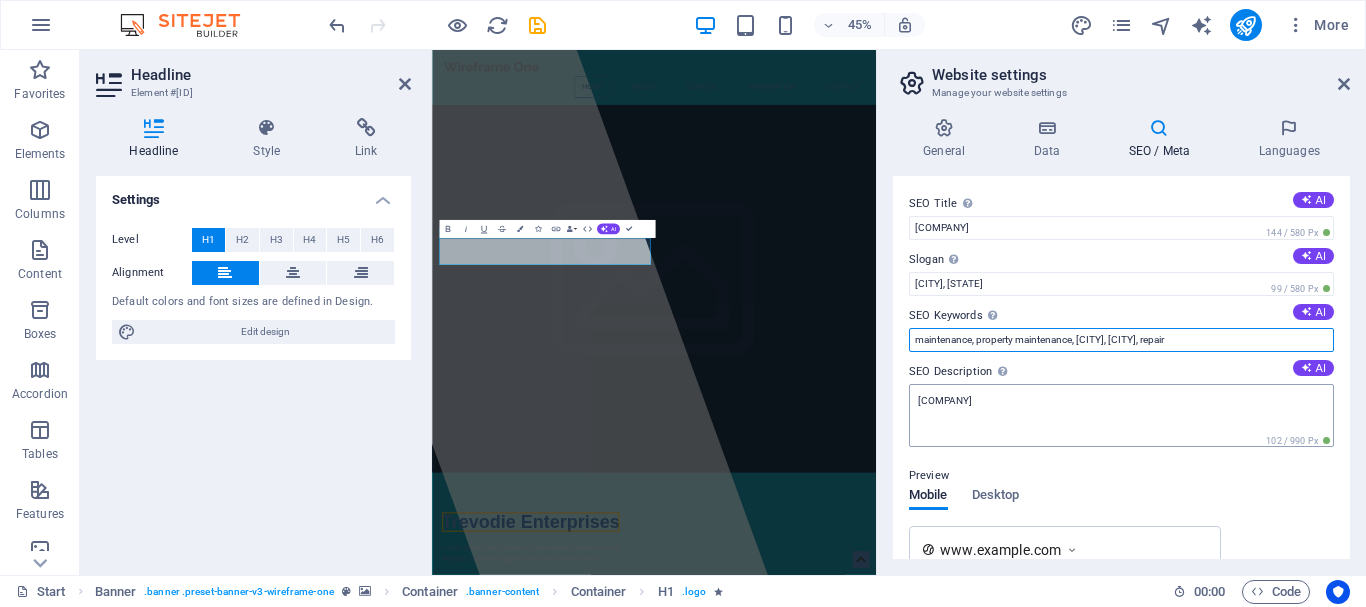 type on "maintenance, property maintenance, Greensborough, Daylesford, repair" 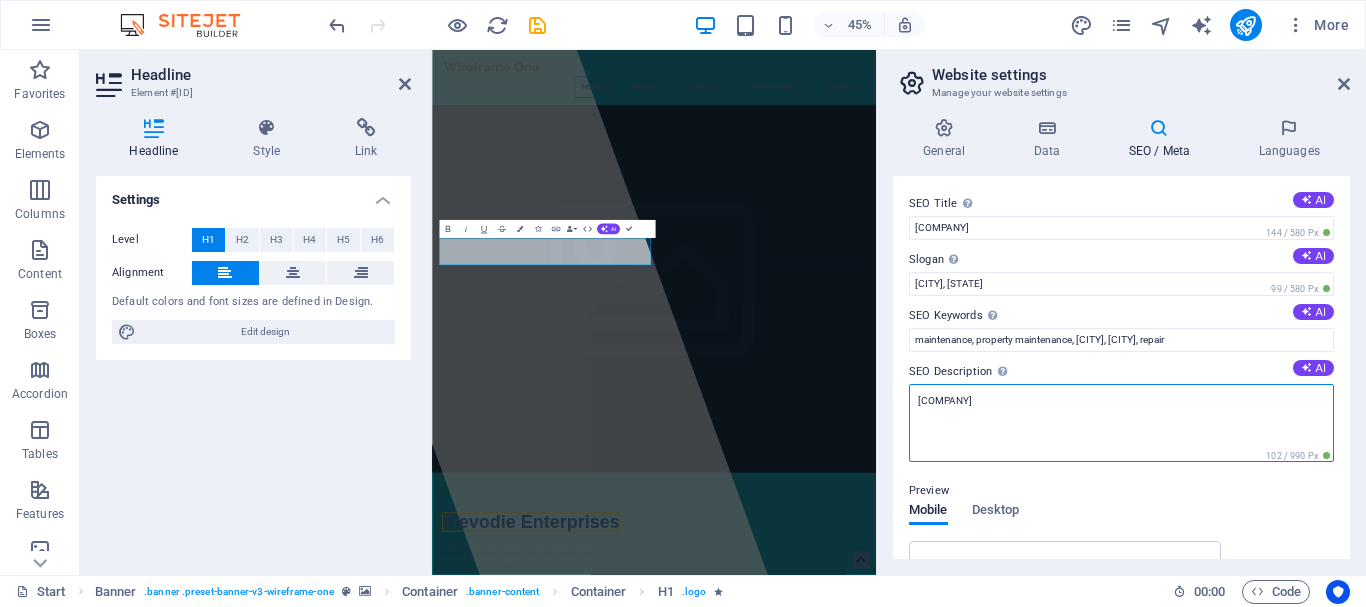 click on "trevodie.com.au" at bounding box center [1121, 423] 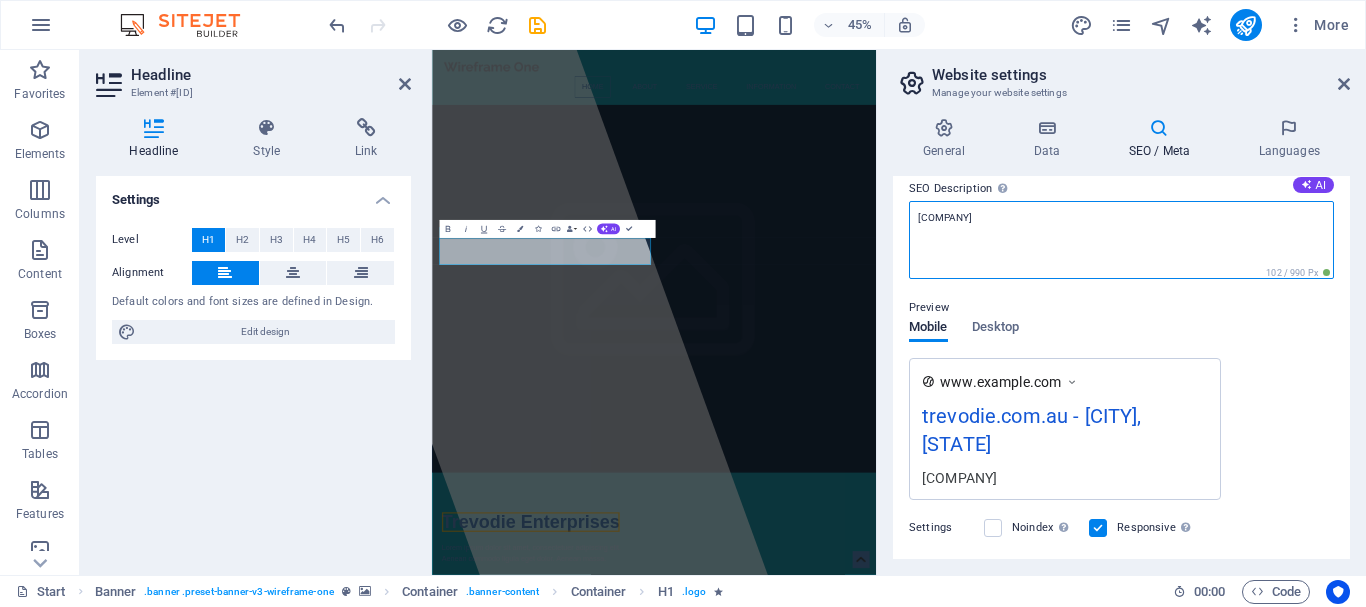 scroll, scrollTop: 200, scrollLeft: 0, axis: vertical 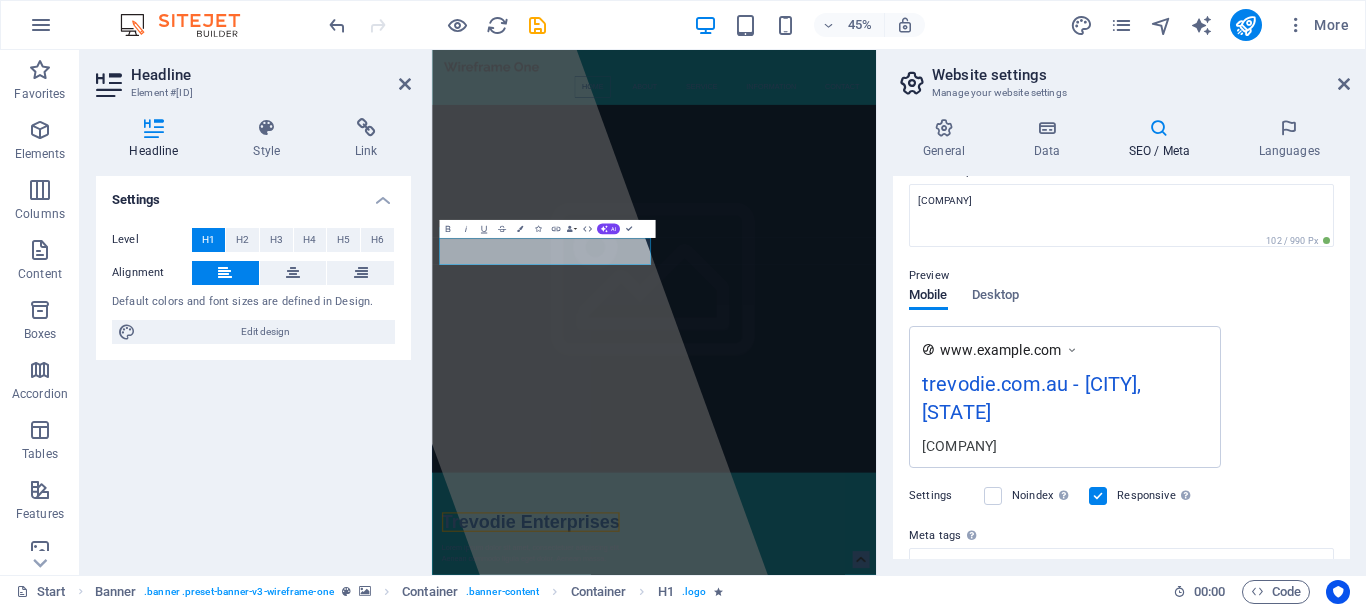 click on "trevodie.com.au - [CITY], [STATE]" at bounding box center (1065, 402) 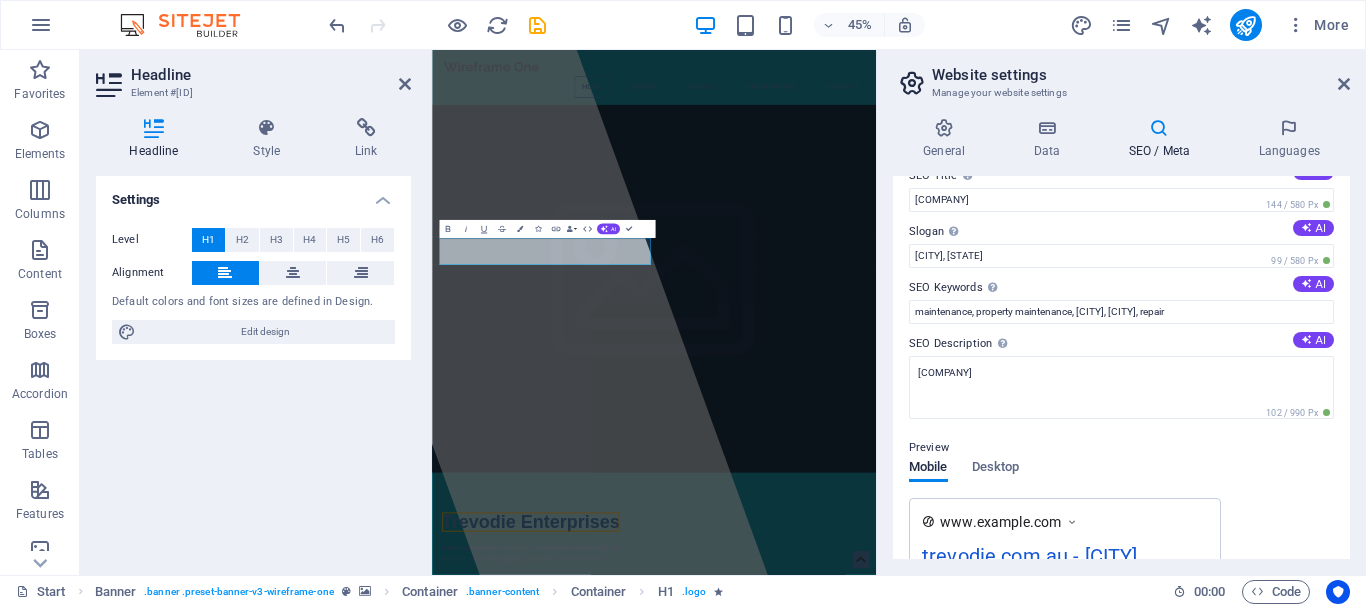 scroll, scrollTop: 0, scrollLeft: 0, axis: both 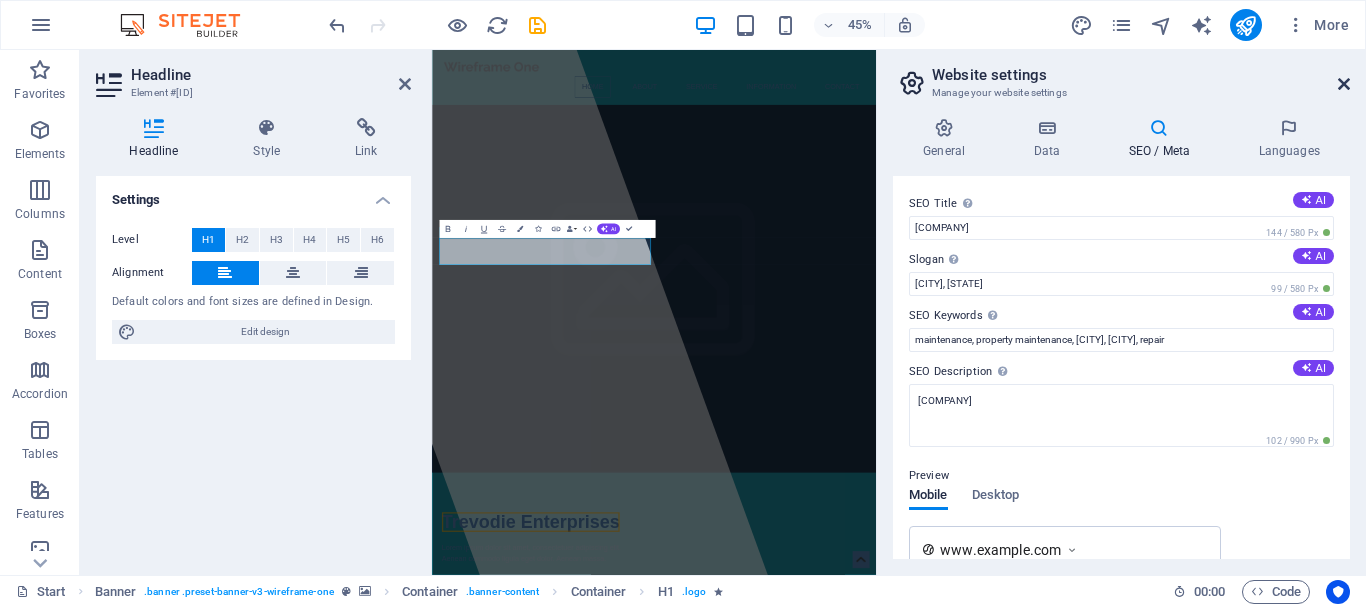 click at bounding box center (1344, 84) 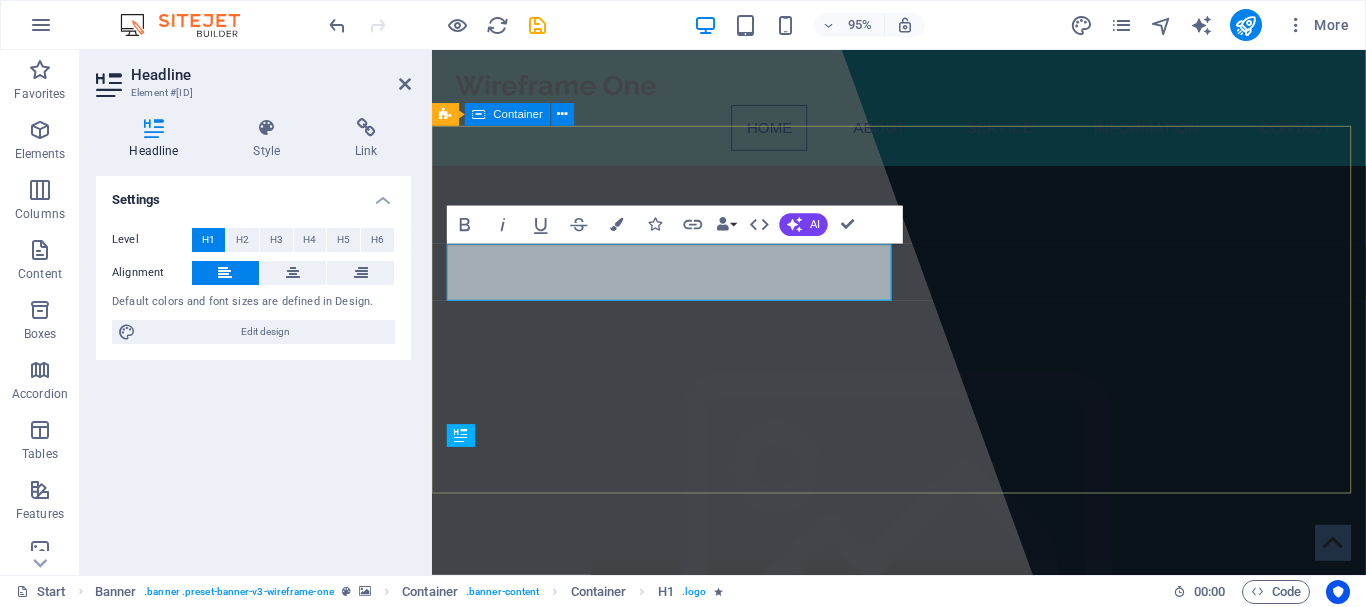 click on "Trevodie Enterprises Lorem ipsum dolor sit amet, consectetuer adipiscing elit. Aenean commodo ligula eget dolor. Aenean massa." at bounding box center [923, 1139] 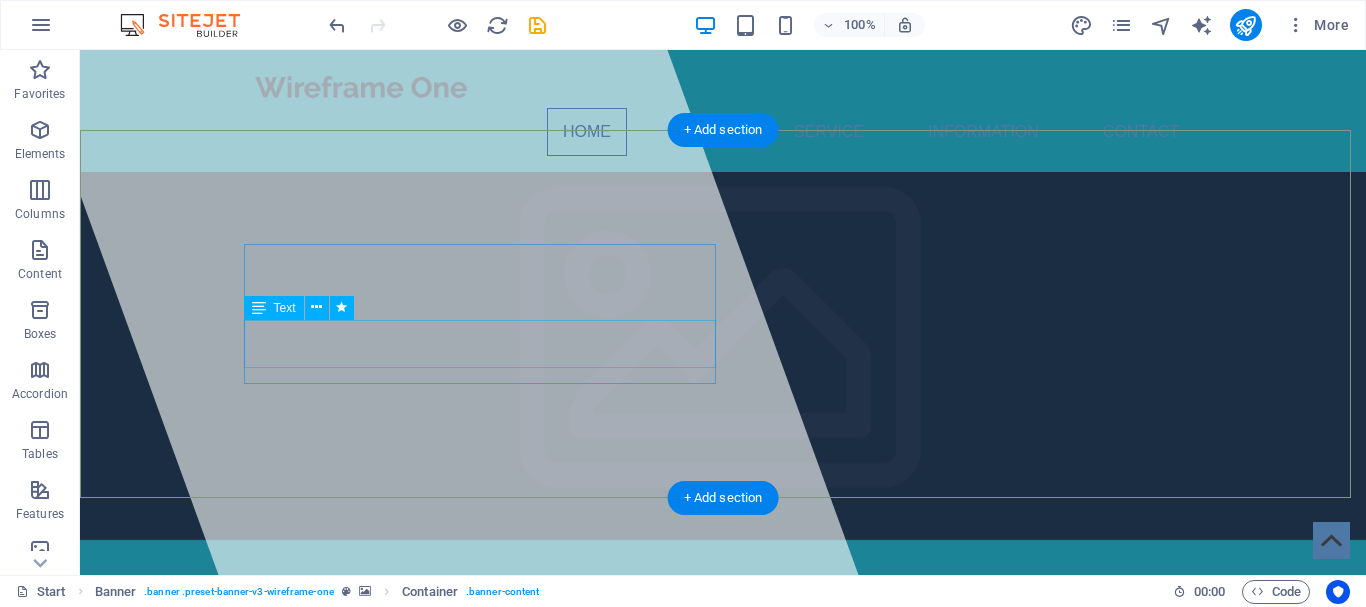 click on "Lorem ipsum dolor sit amet, consectetuer adipiscing elit. Aenean commodo ligula eget dolor. Aenean massa." at bounding box center (723, 720) 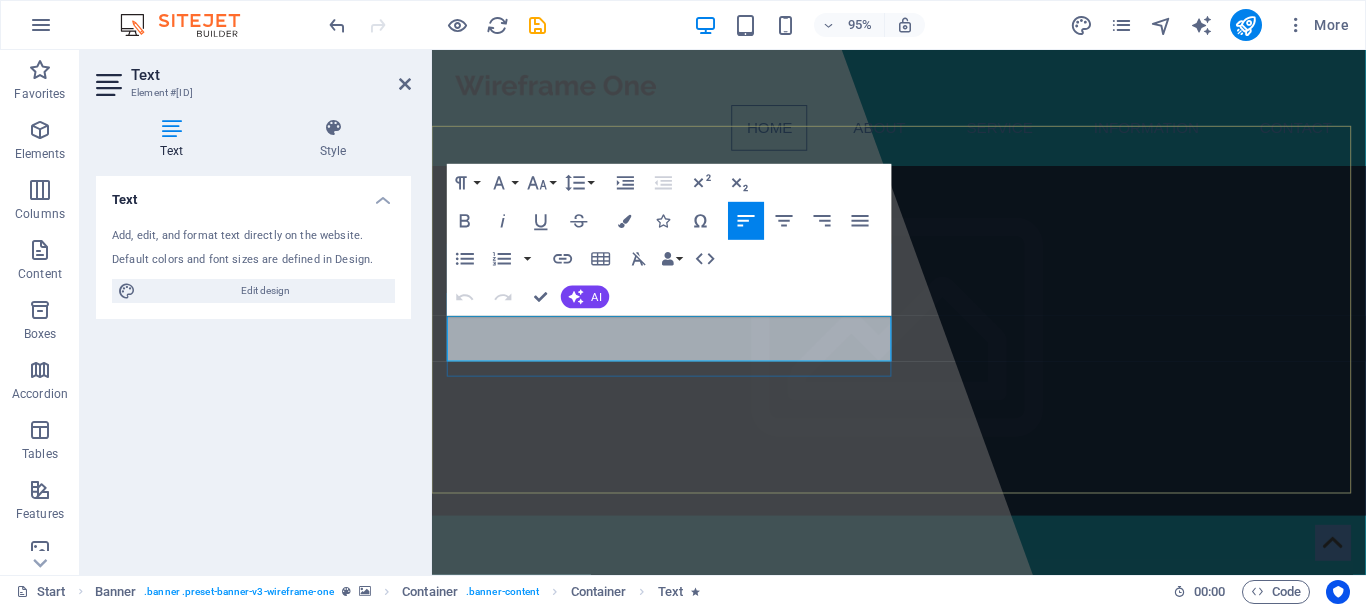 drag, startPoint x: 815, startPoint y: 364, endPoint x: 449, endPoint y: 347, distance: 366.3946 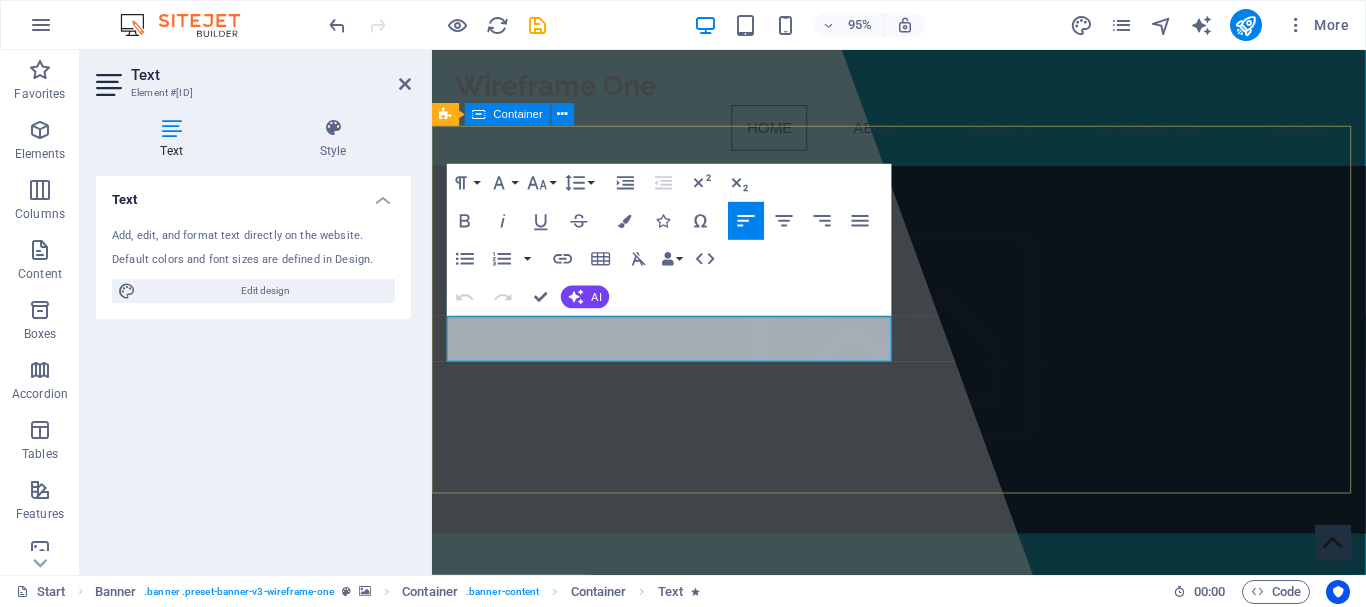 type 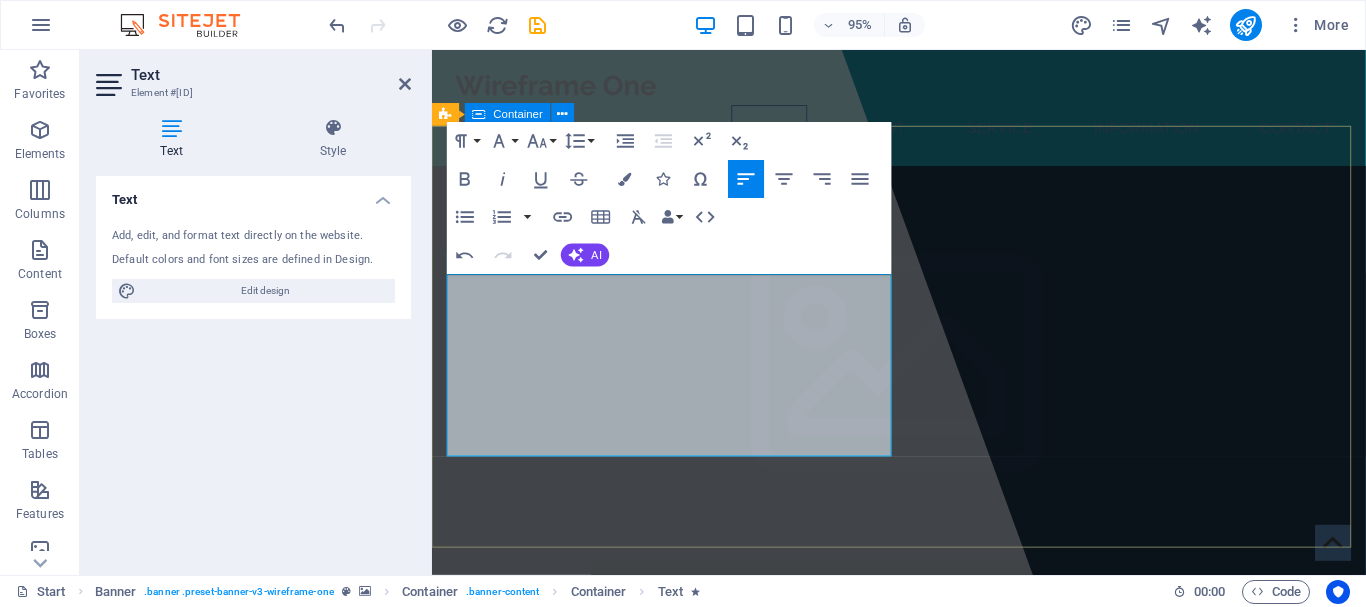click on "Trevodie Enterprises Trev and Jodie from Trevodie Enterprises provide preoprty maintenance services in the Greensborough and Daylesford areas.  With a background in common sense, listening, understanding, innovation and engineering, we provide solutions to the day to day issues with owning property.  From that door that will not close to refurbishing decking our 7 years of experience covers a wide range of works.  Please check out our gallery for a look at the work we have done." at bounding box center (923, 790) 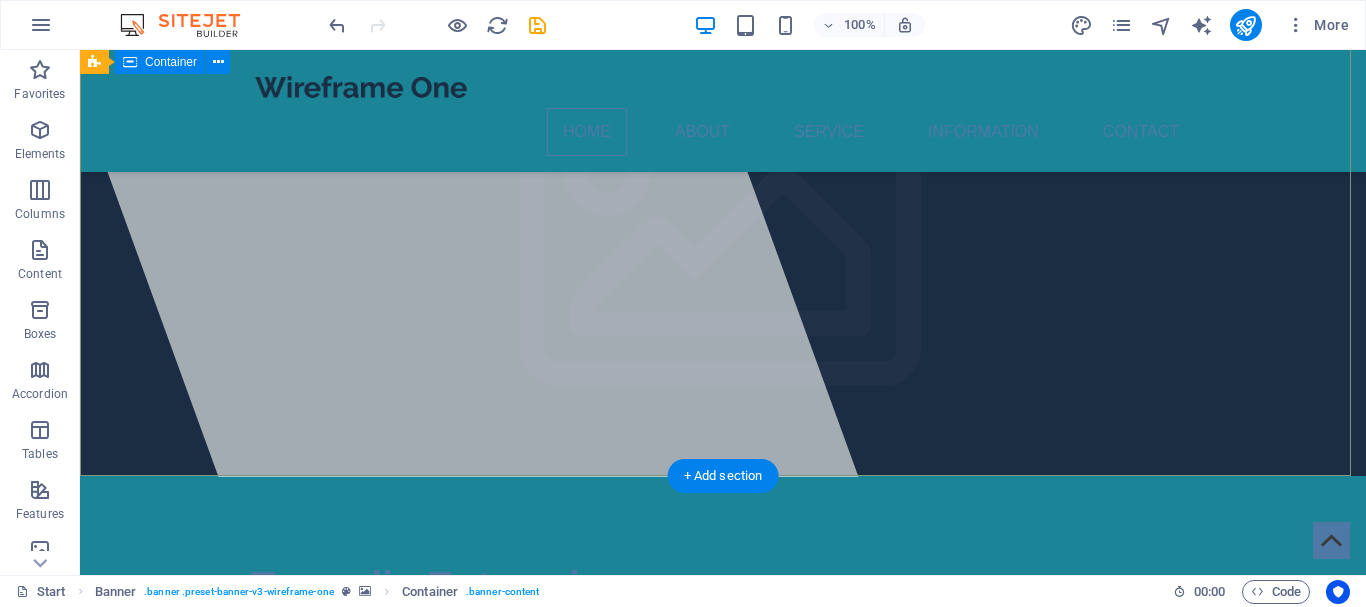 scroll, scrollTop: 0, scrollLeft: 0, axis: both 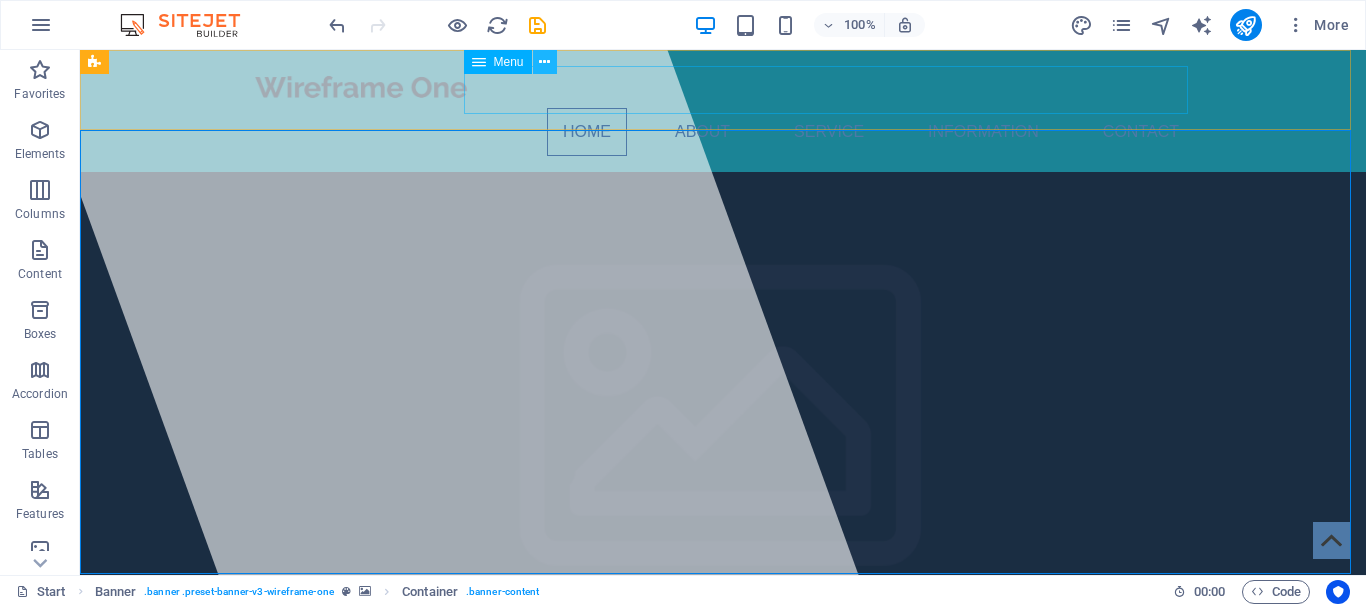 click at bounding box center (544, 62) 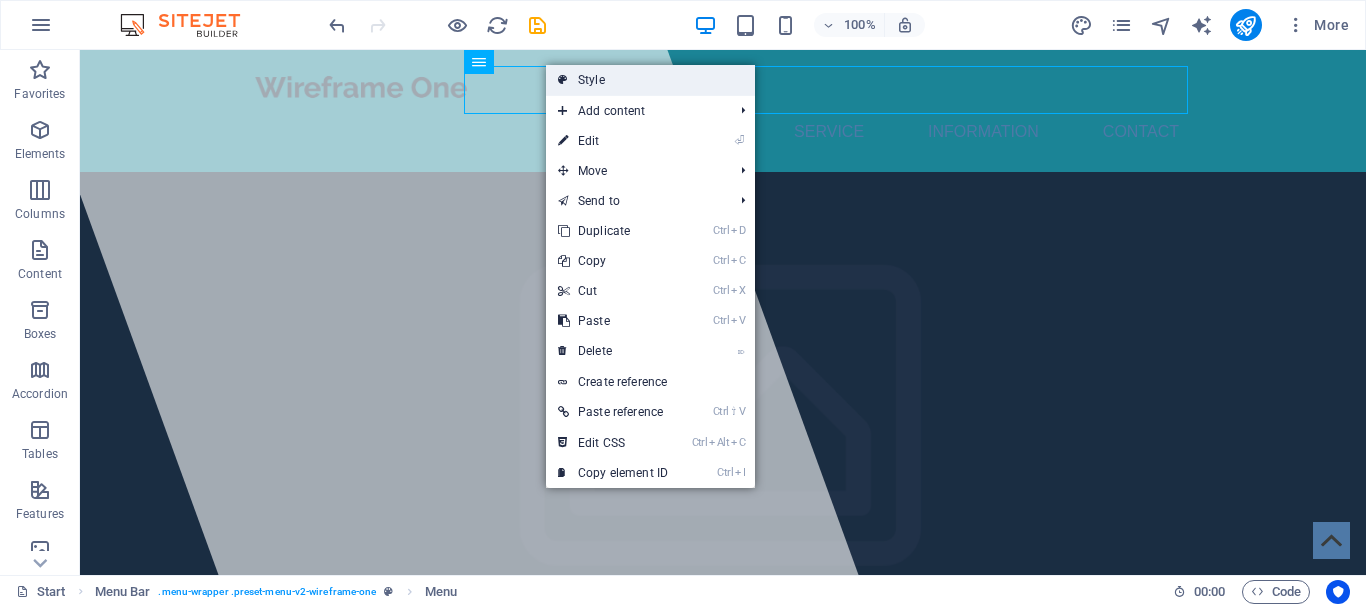 click on "Style" at bounding box center [650, 80] 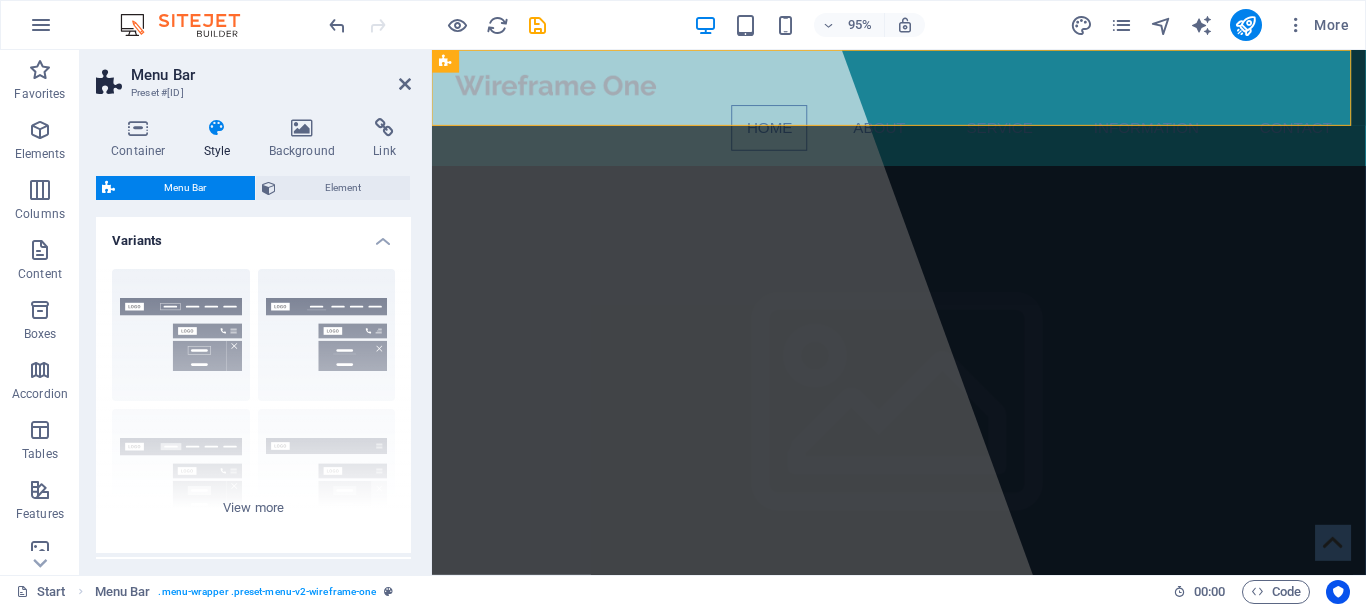click on "Menu Bar" at bounding box center (185, 188) 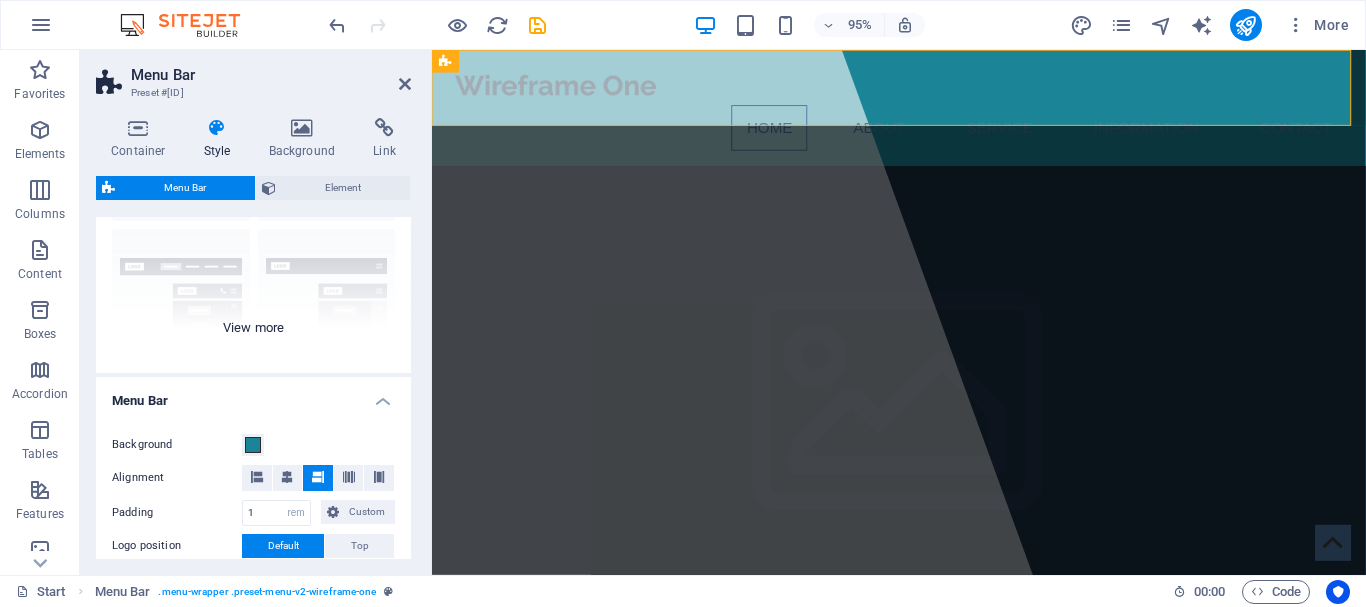 scroll, scrollTop: 300, scrollLeft: 0, axis: vertical 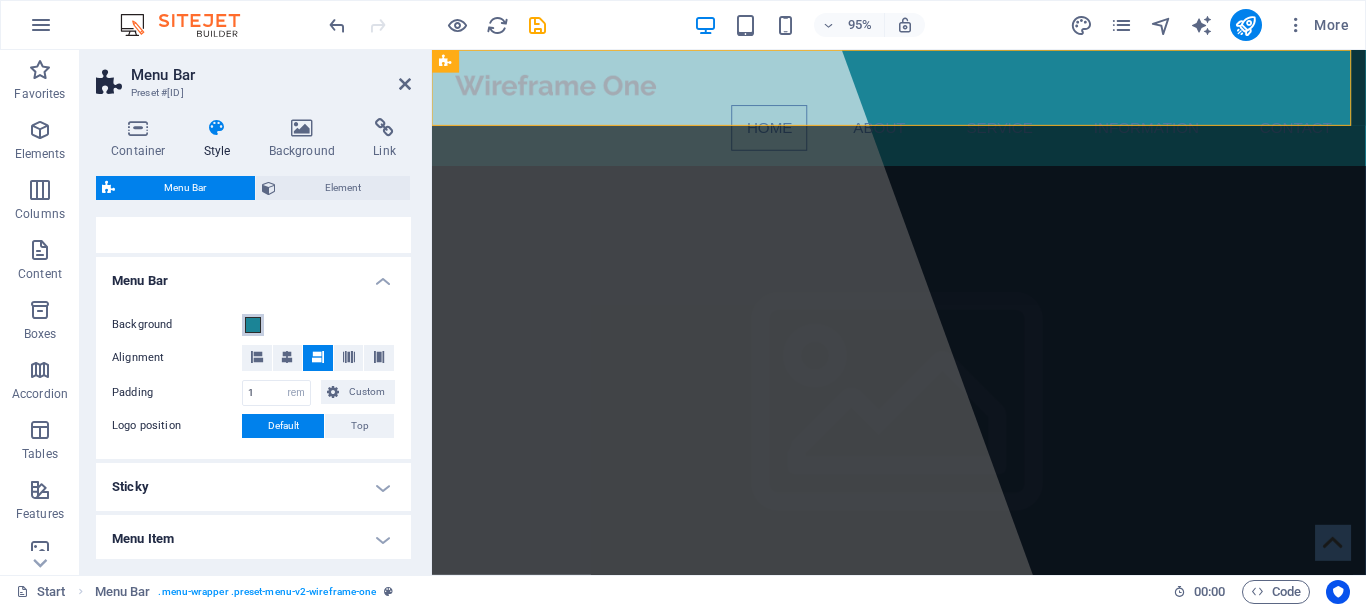 click at bounding box center [253, 325] 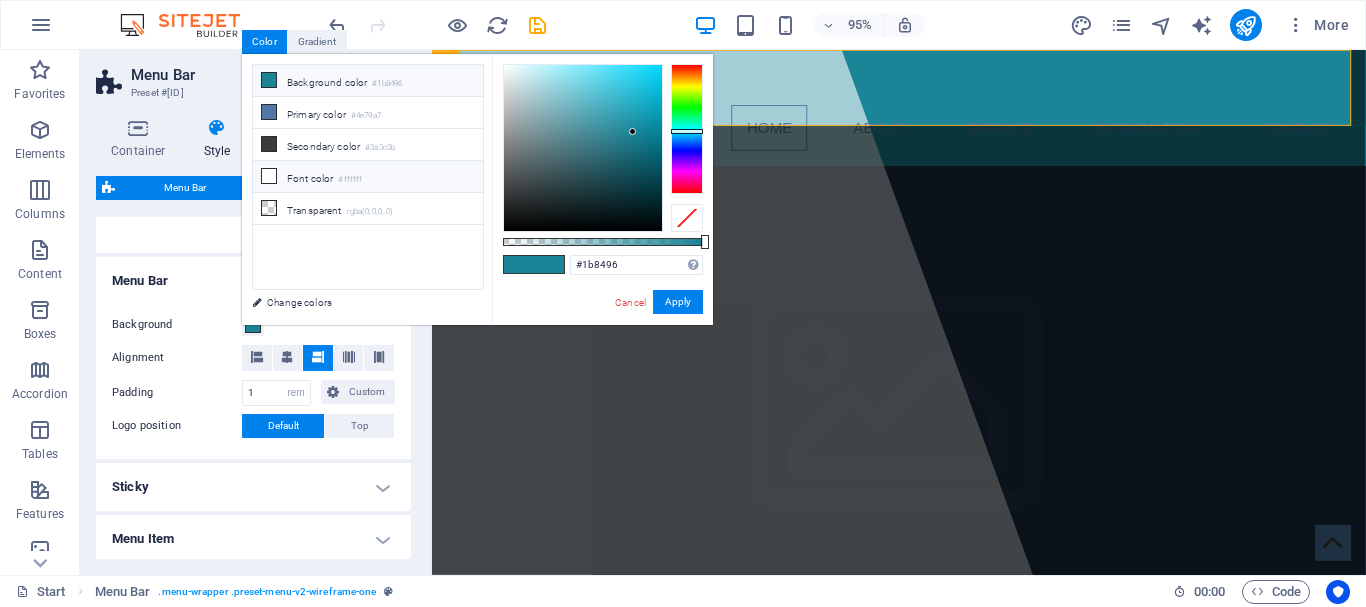 click on "Font color
#ffffff" at bounding box center (368, 177) 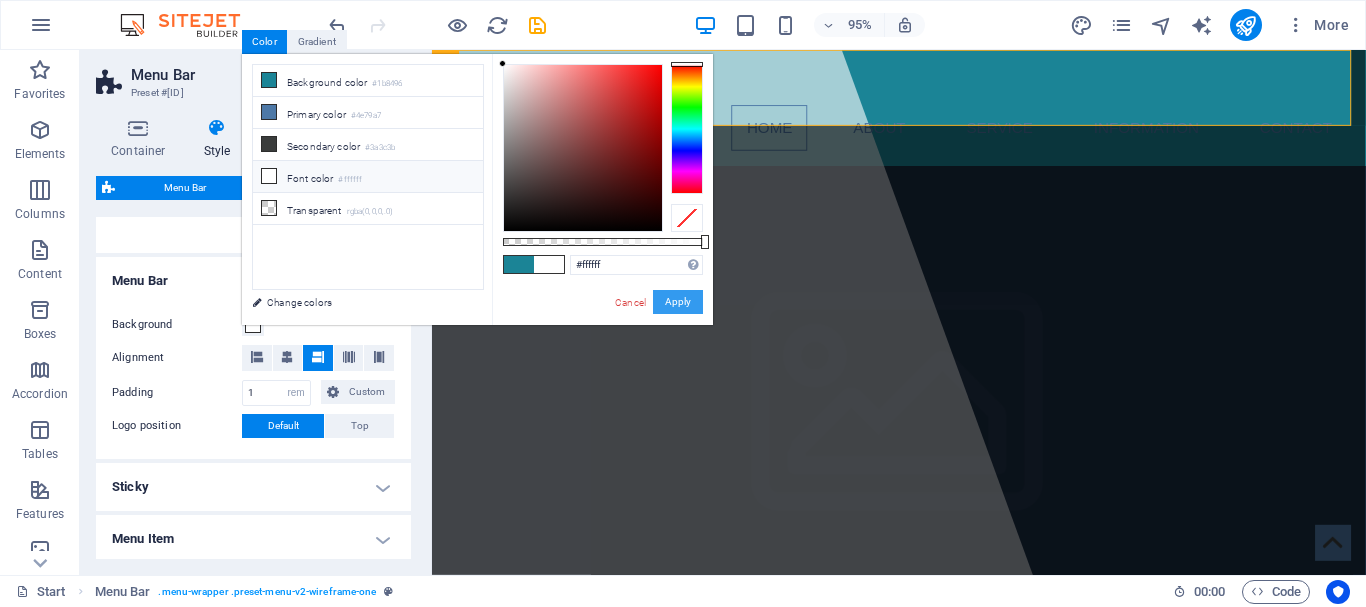 click on "Apply" at bounding box center (678, 302) 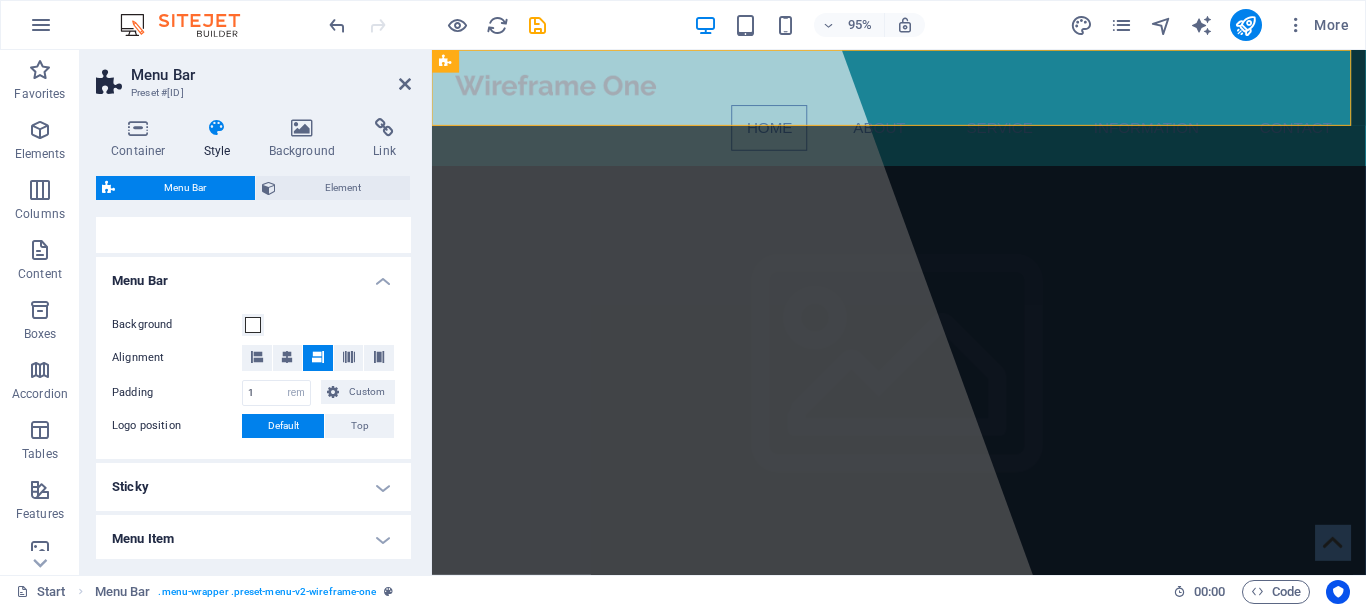 click on "Menu Bar" at bounding box center (271, 75) 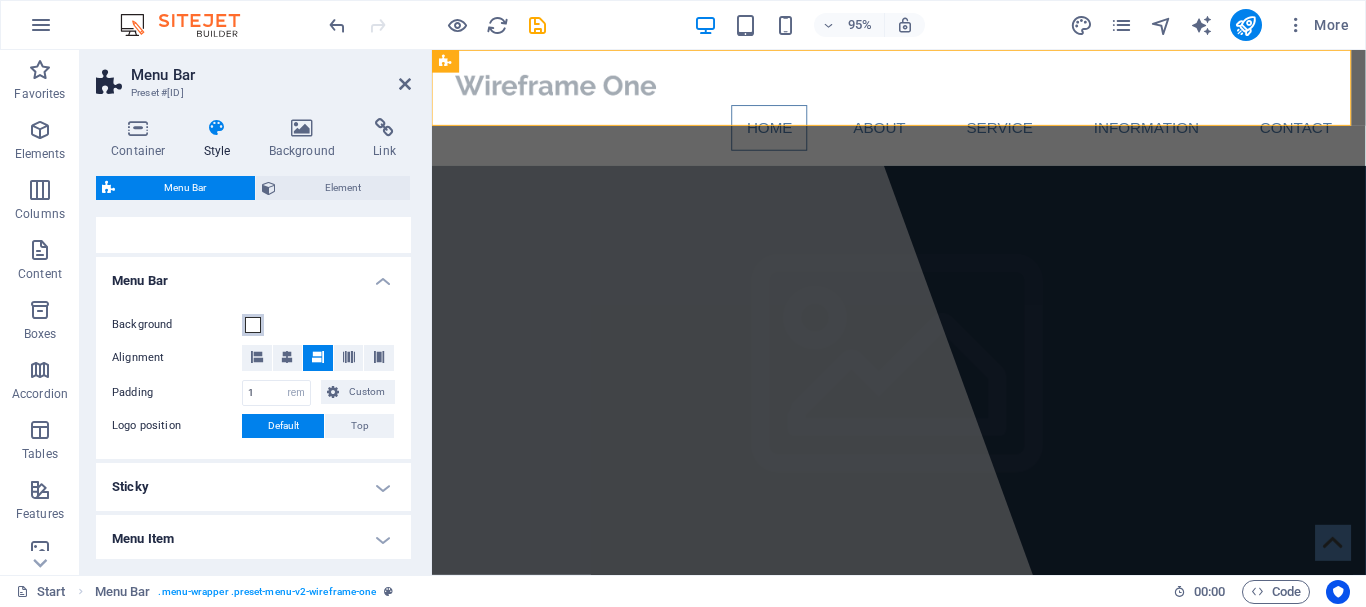 click at bounding box center (253, 325) 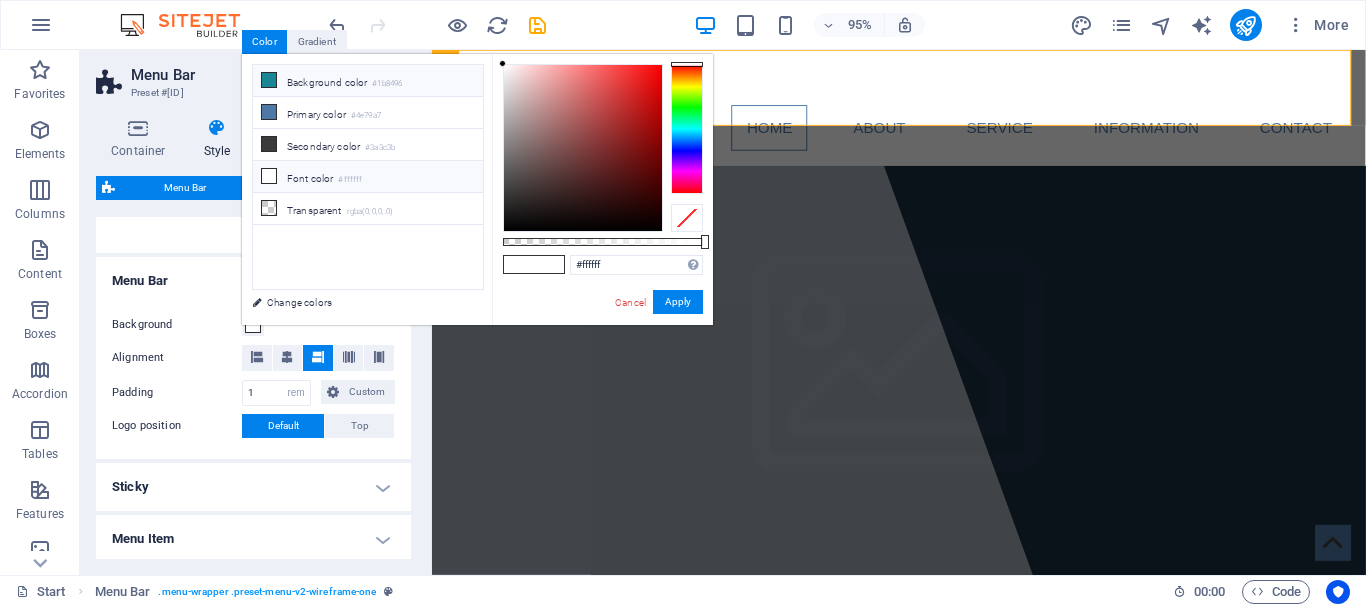 click at bounding box center (269, 80) 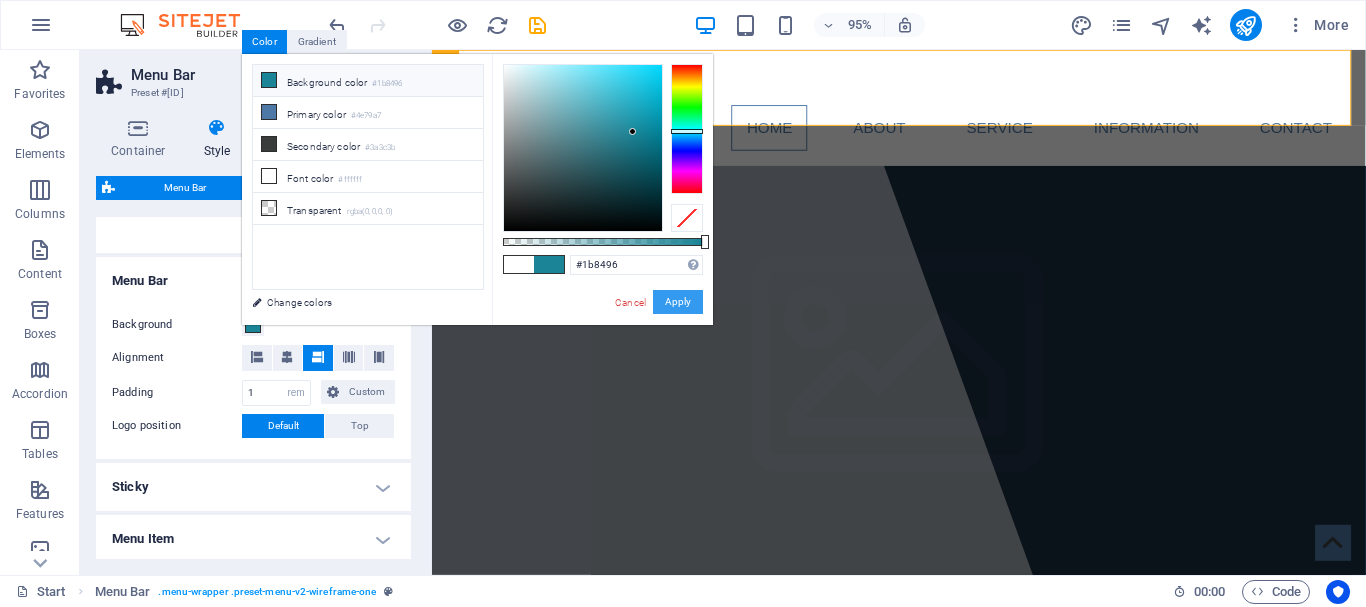 click on "Apply" at bounding box center (678, 302) 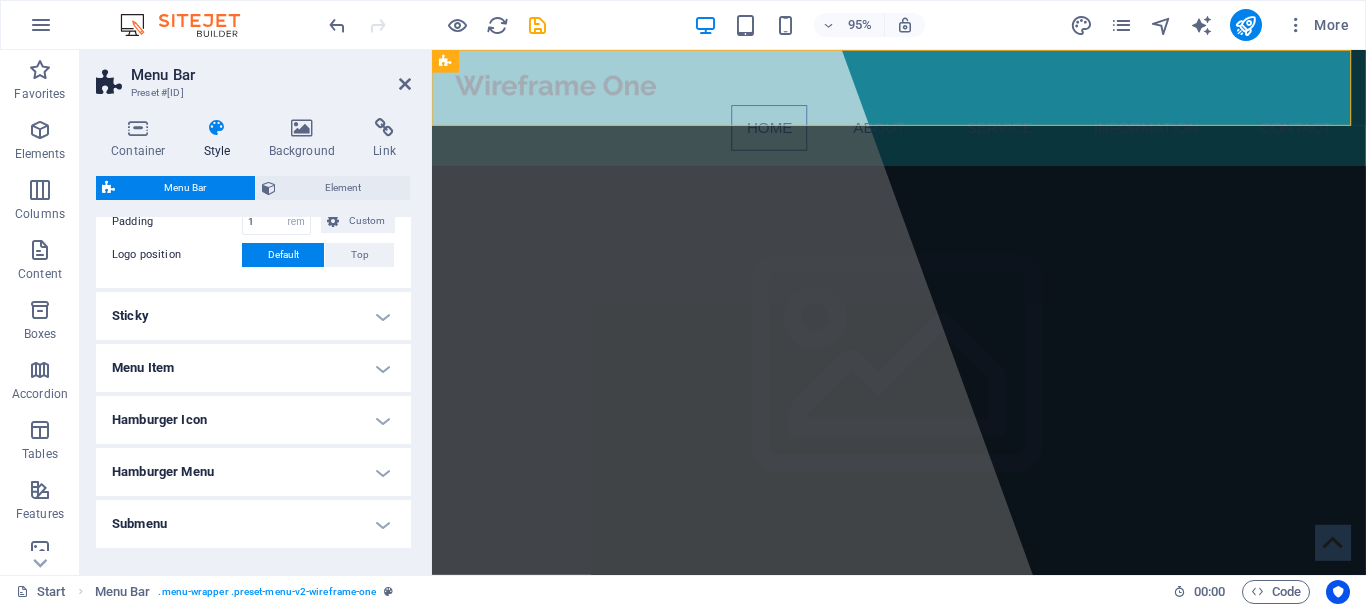 scroll, scrollTop: 500, scrollLeft: 0, axis: vertical 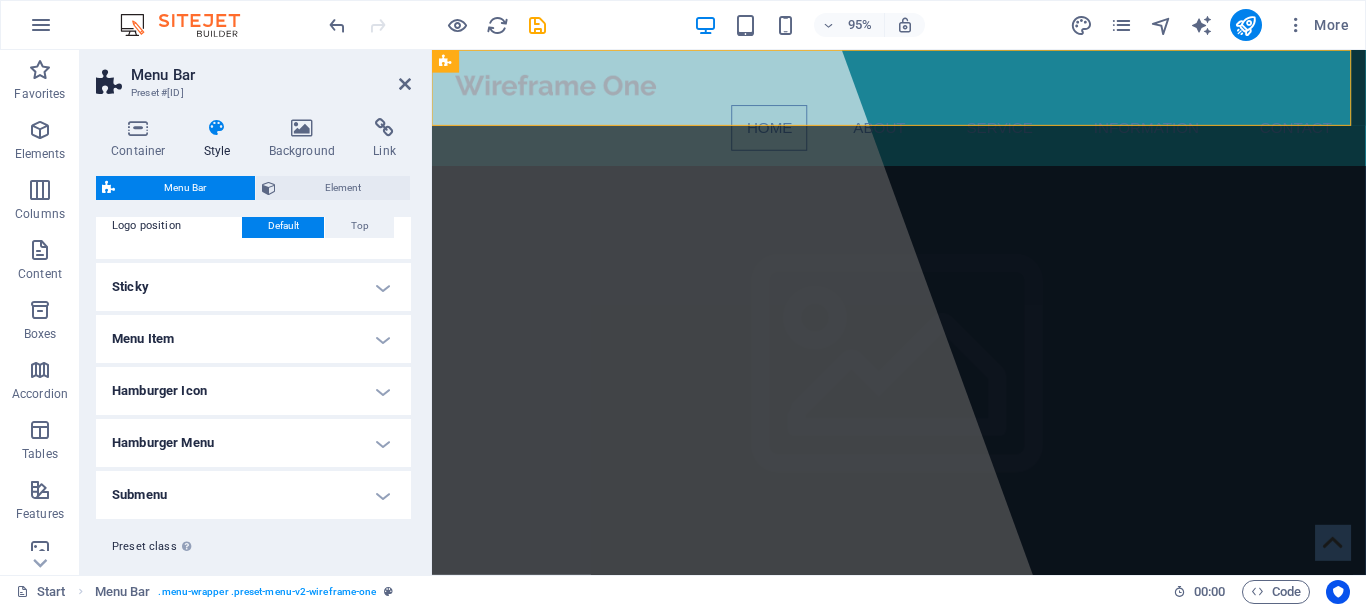 click on "Menu Item" at bounding box center [253, 339] 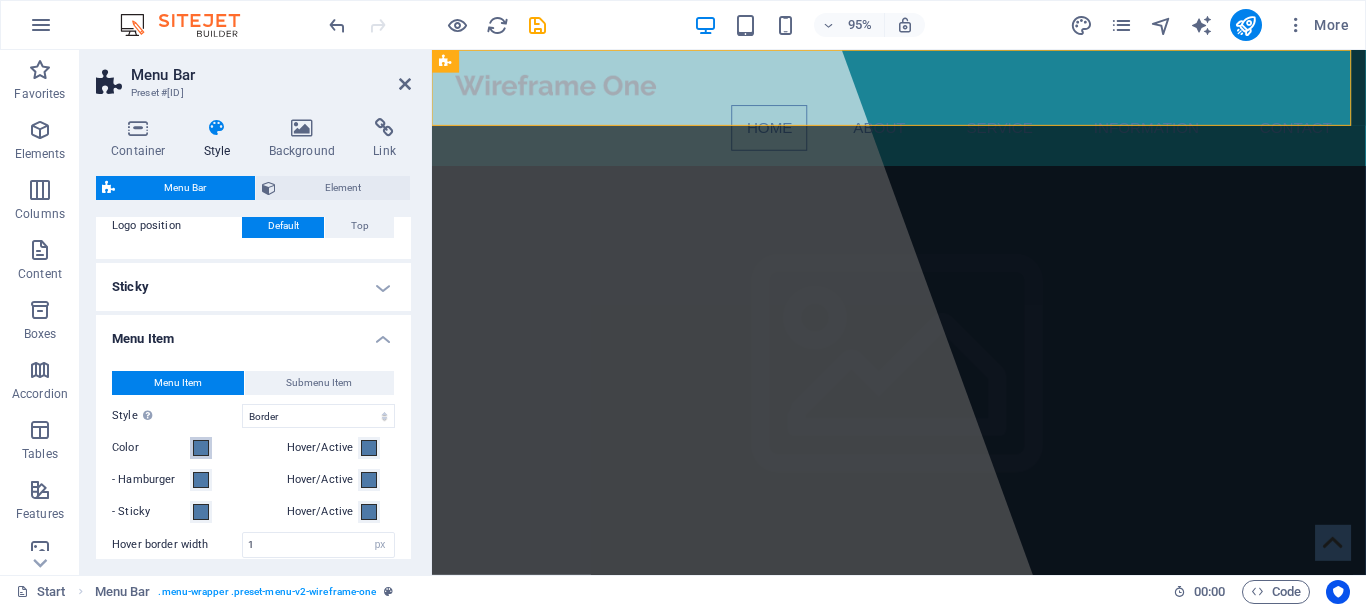 click at bounding box center (201, 448) 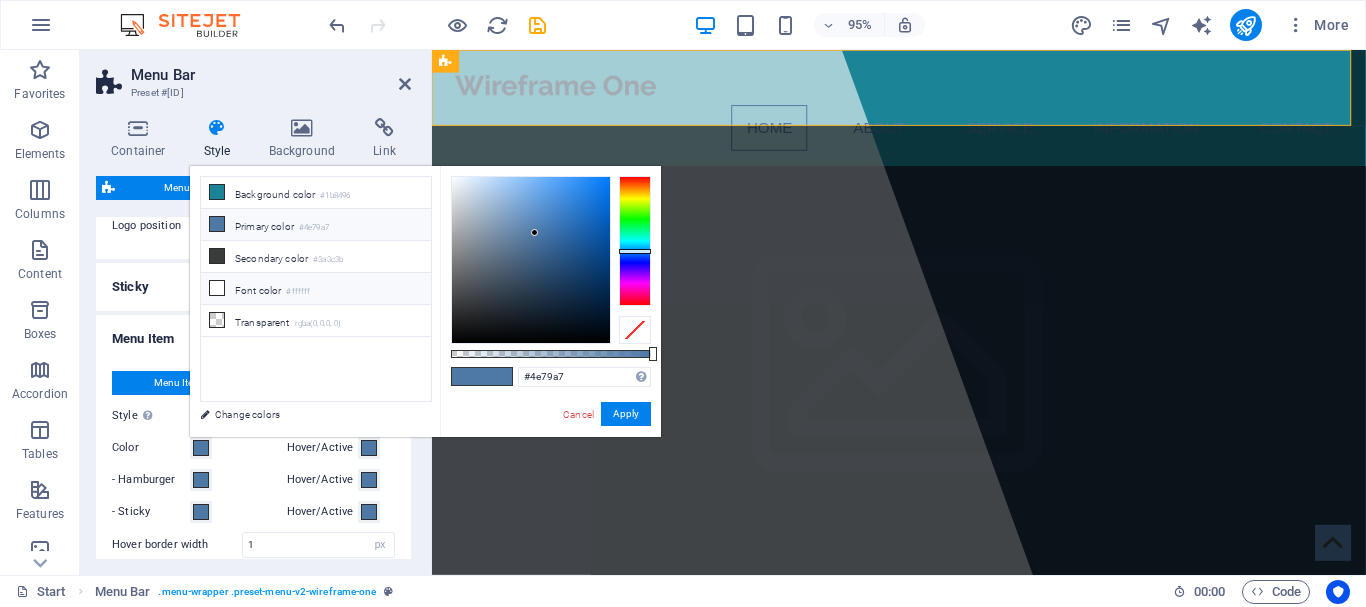 click at bounding box center (217, 288) 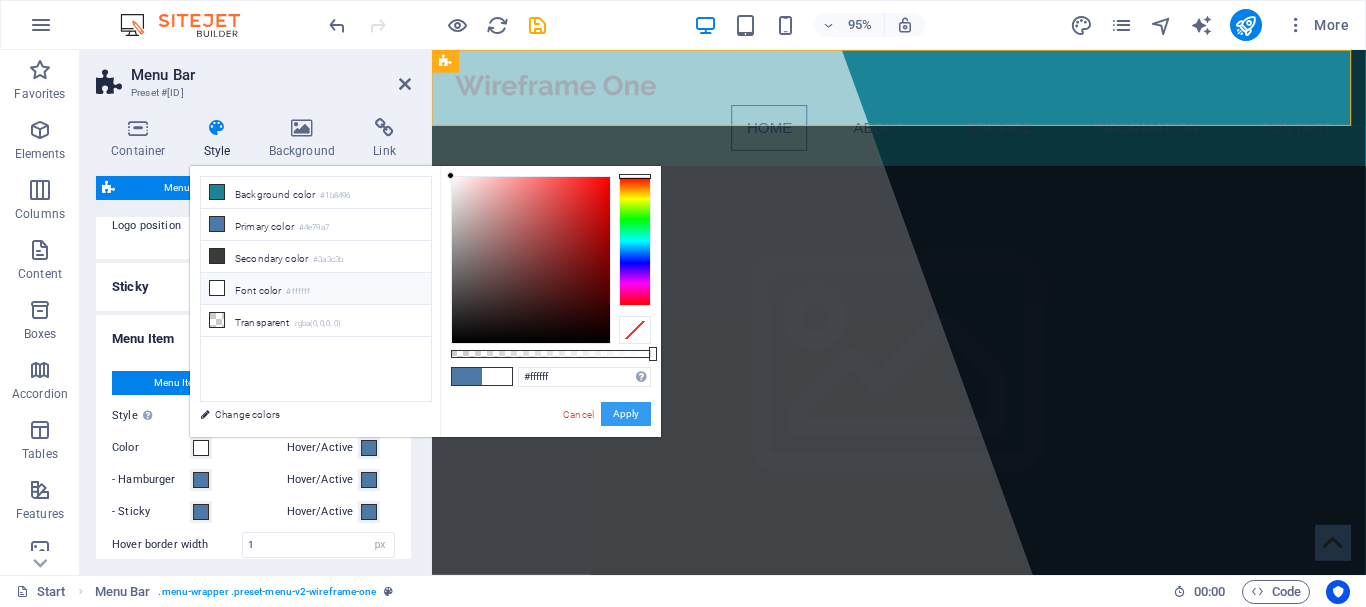 click on "Apply" at bounding box center (626, 414) 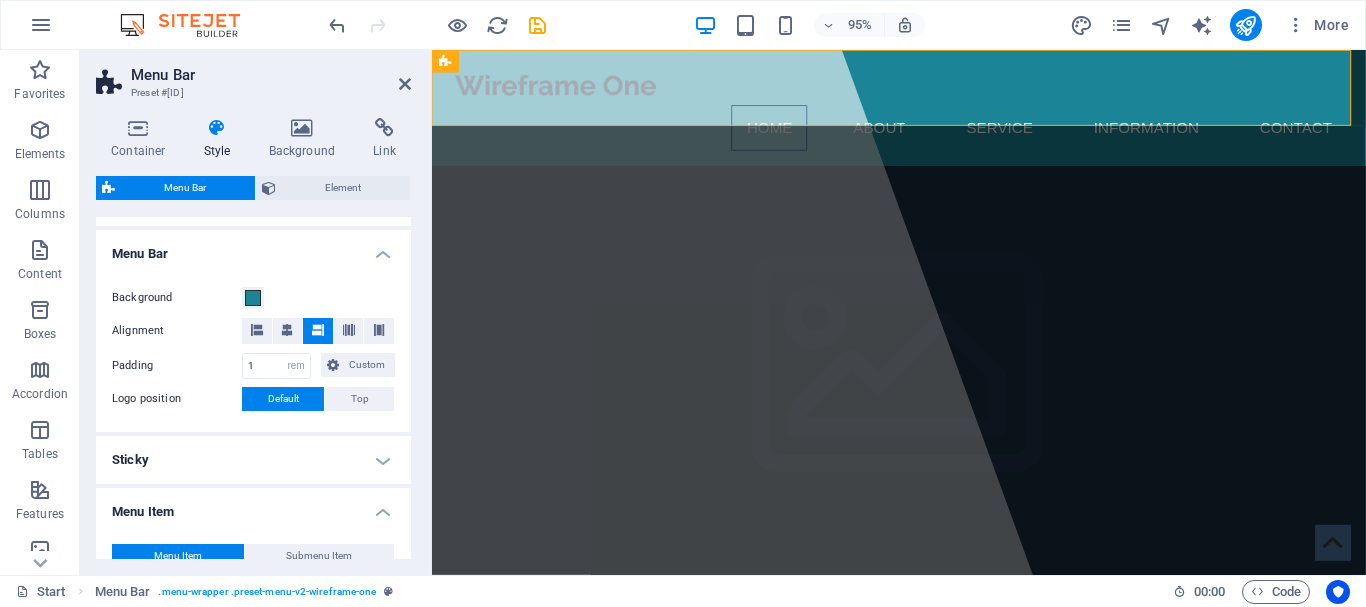 scroll, scrollTop: 200, scrollLeft: 0, axis: vertical 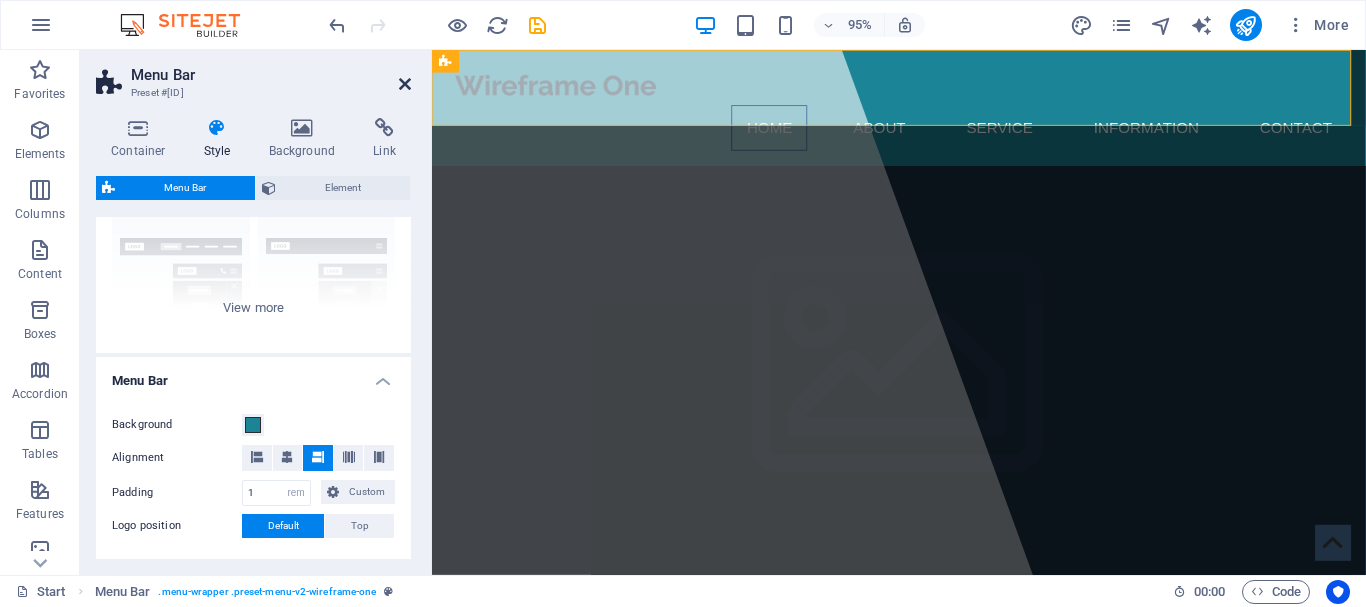 click at bounding box center (405, 84) 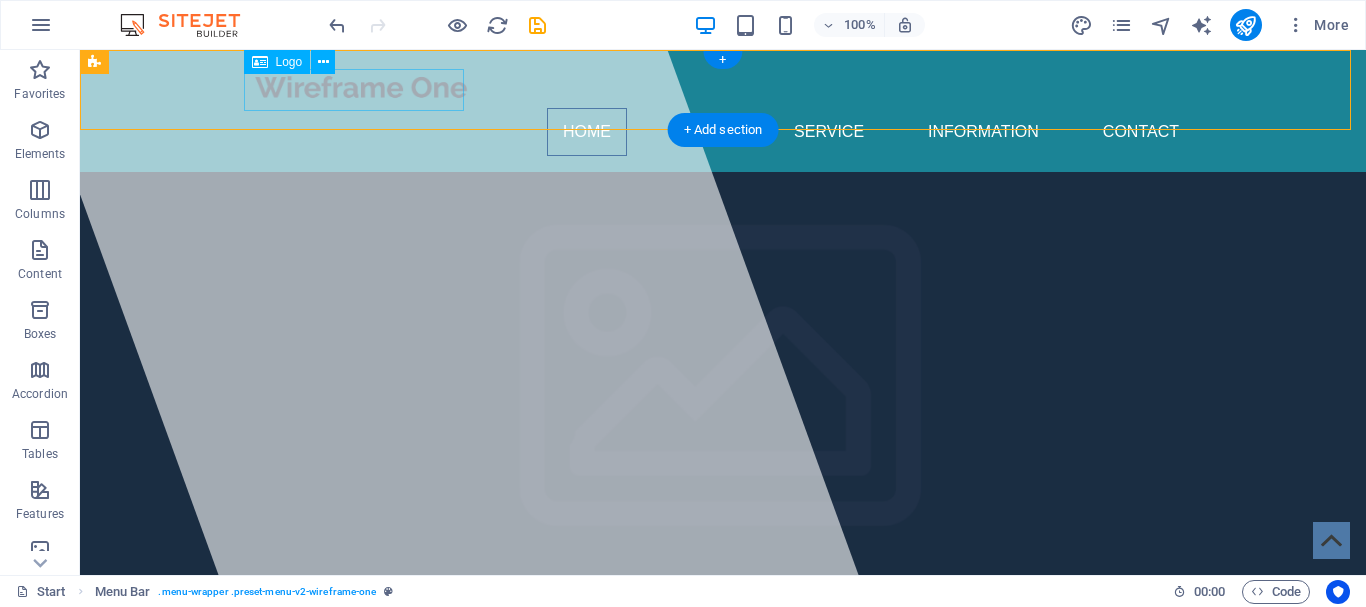 click at bounding box center [723, 87] 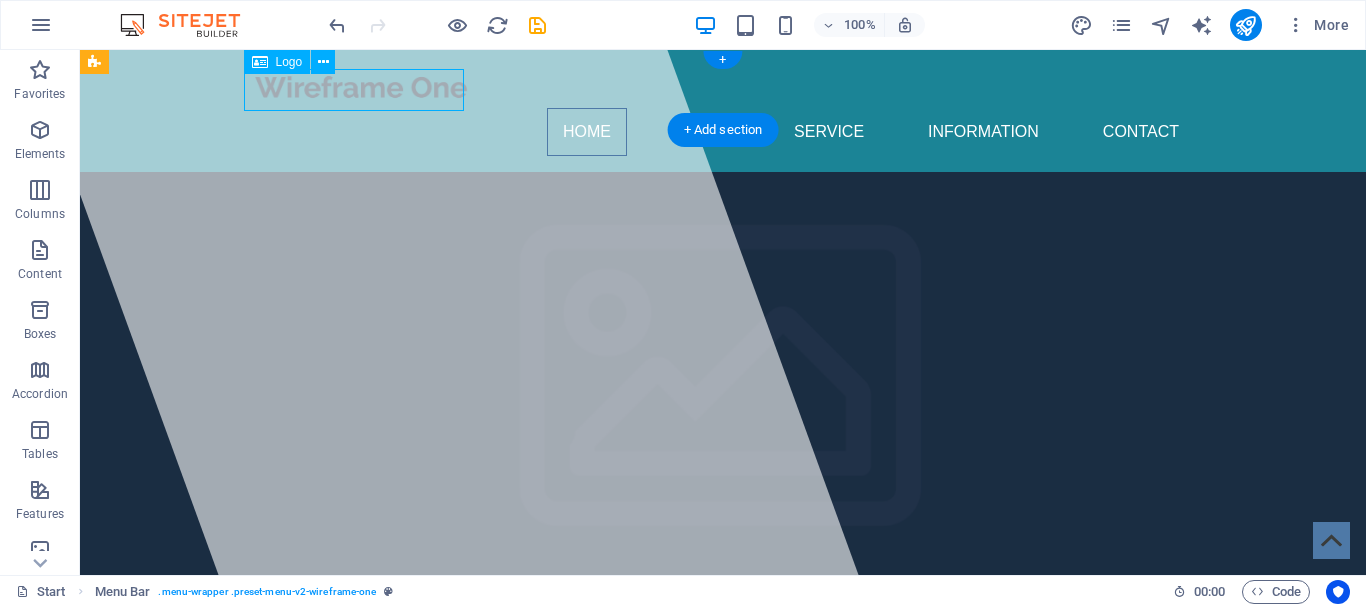 click at bounding box center [723, 87] 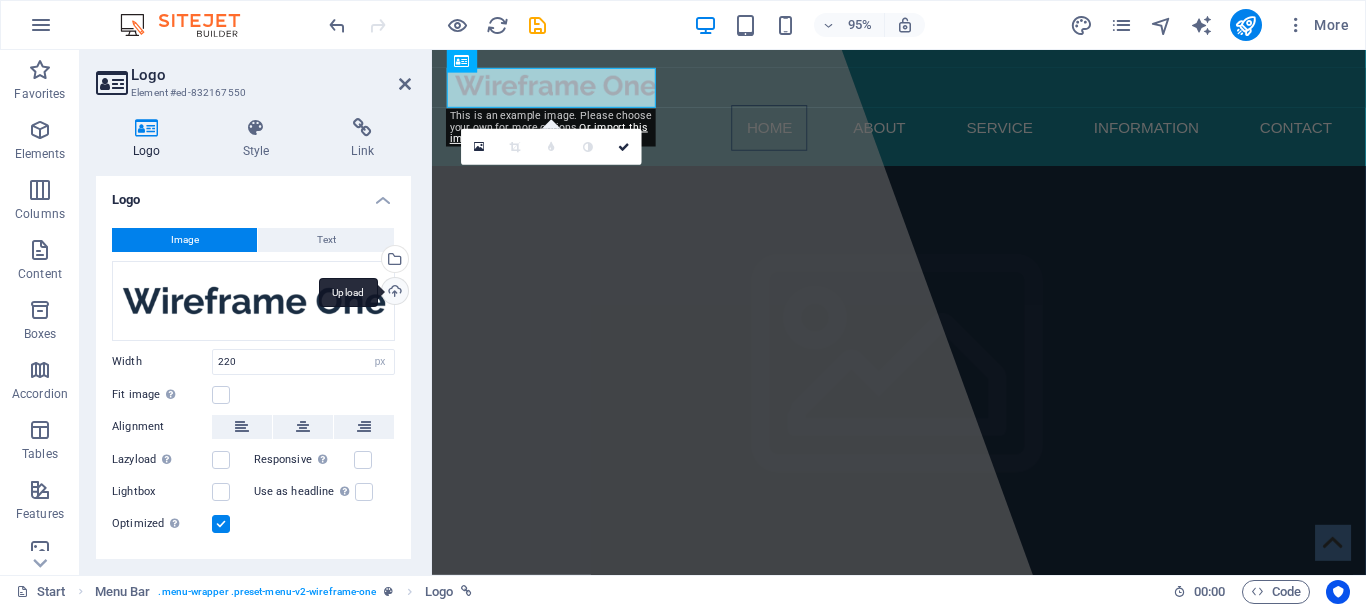 click on "Upload" at bounding box center [393, 293] 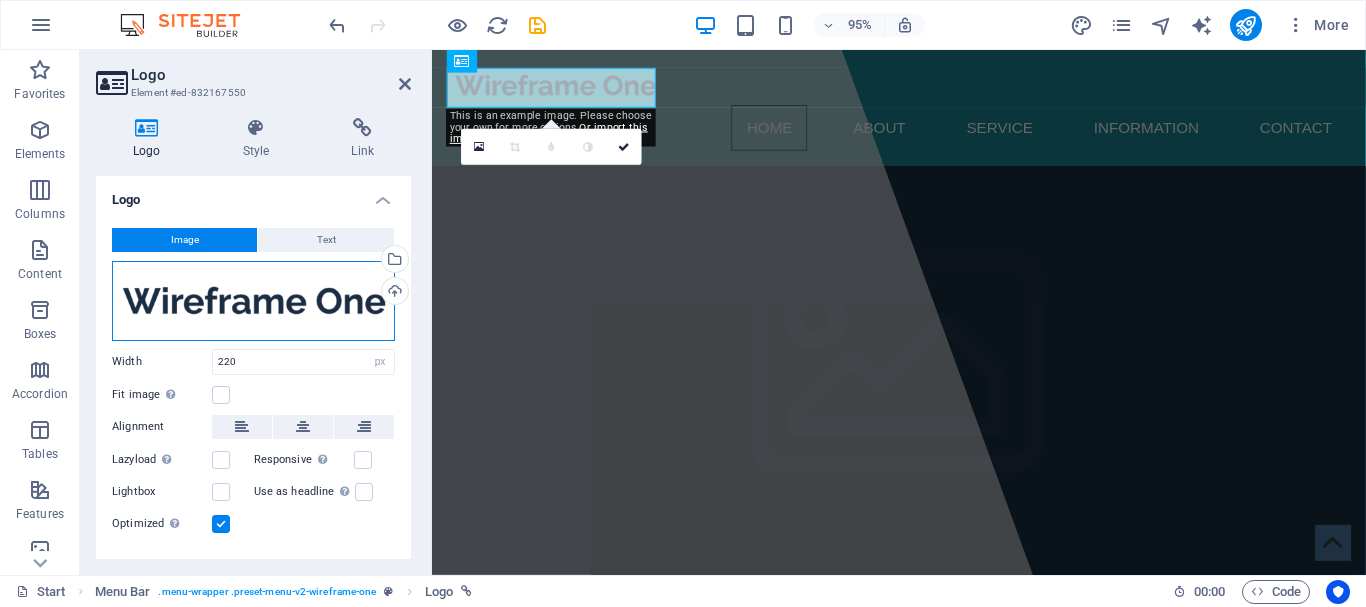 click on "Drag files here, click to choose files or select files from Files or our free stock photos & videos" at bounding box center (253, 301) 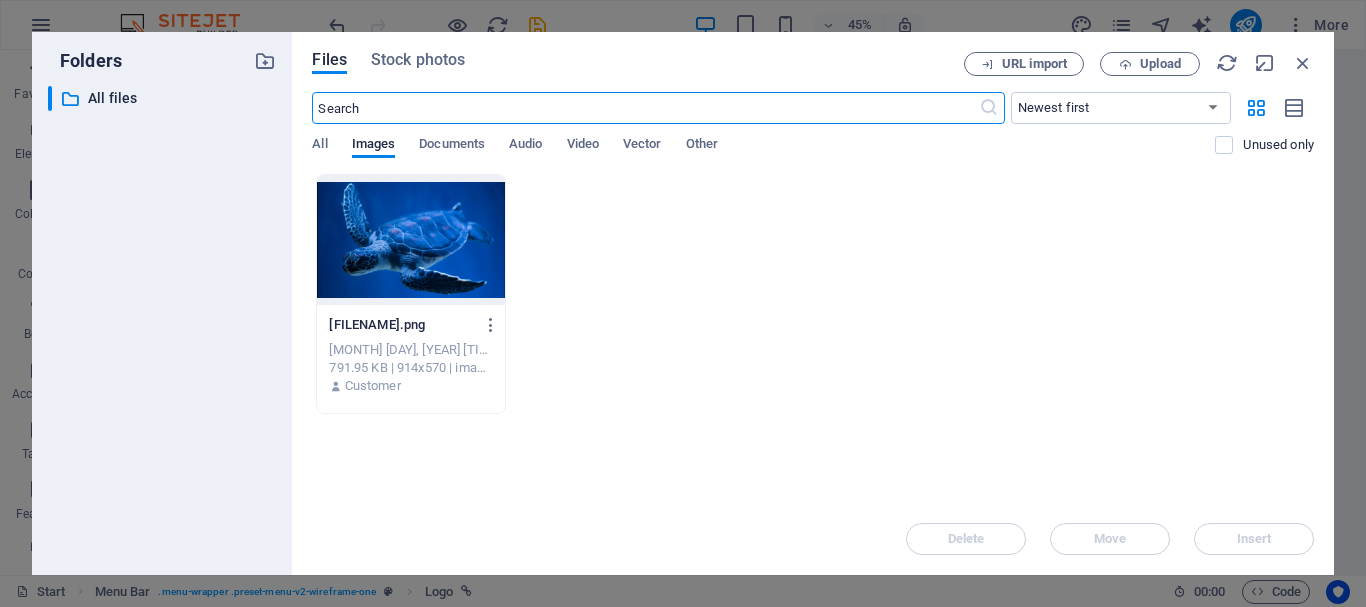 drag, startPoint x: 430, startPoint y: 205, endPoint x: 449, endPoint y: 202, distance: 19.235384 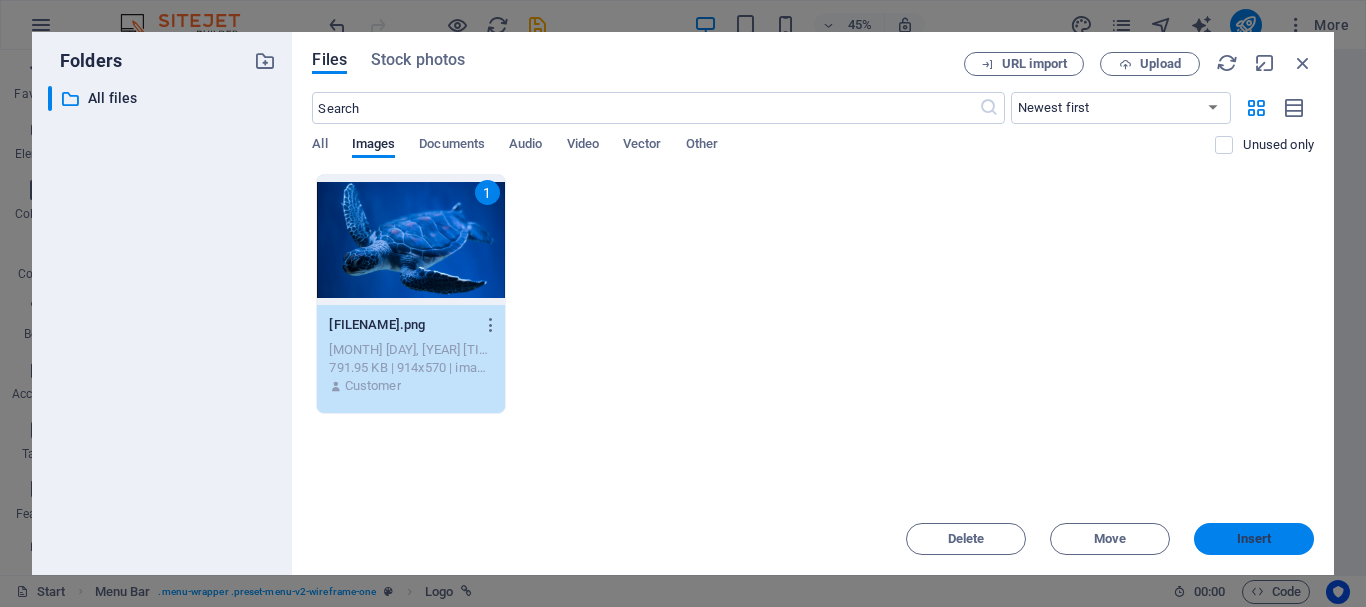 click on "Insert" at bounding box center [1254, 539] 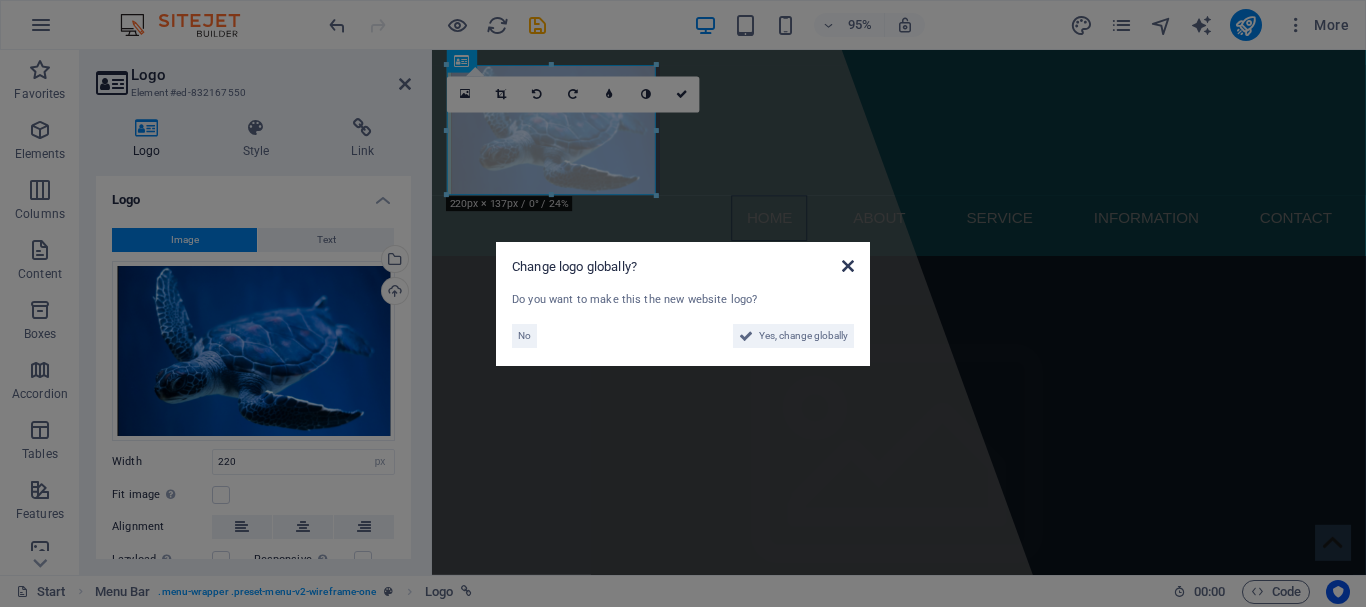 click at bounding box center (848, 266) 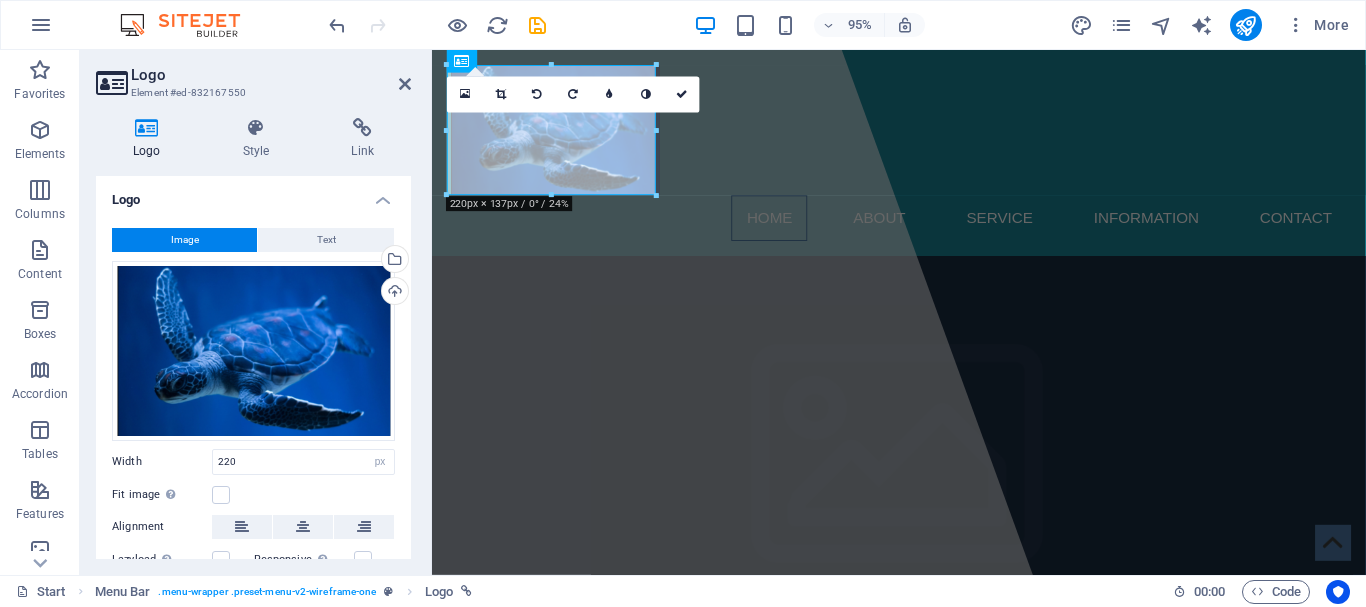 click on "Logo" at bounding box center [253, 194] 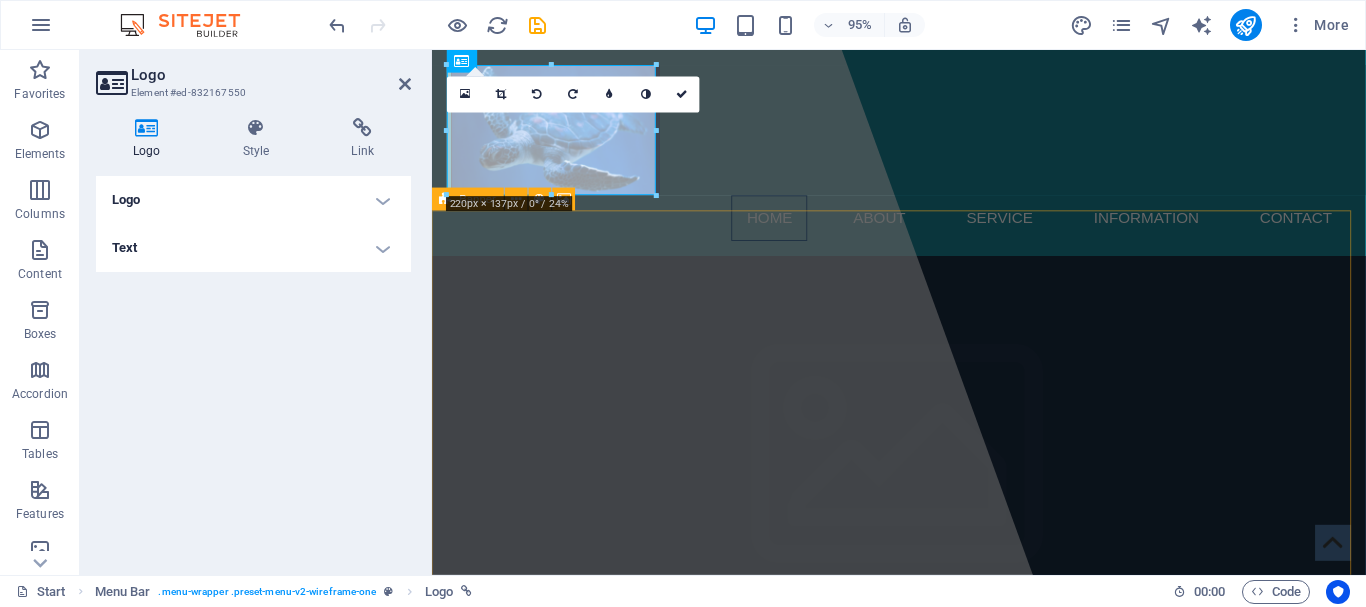 click on "Logo" at bounding box center [253, 200] 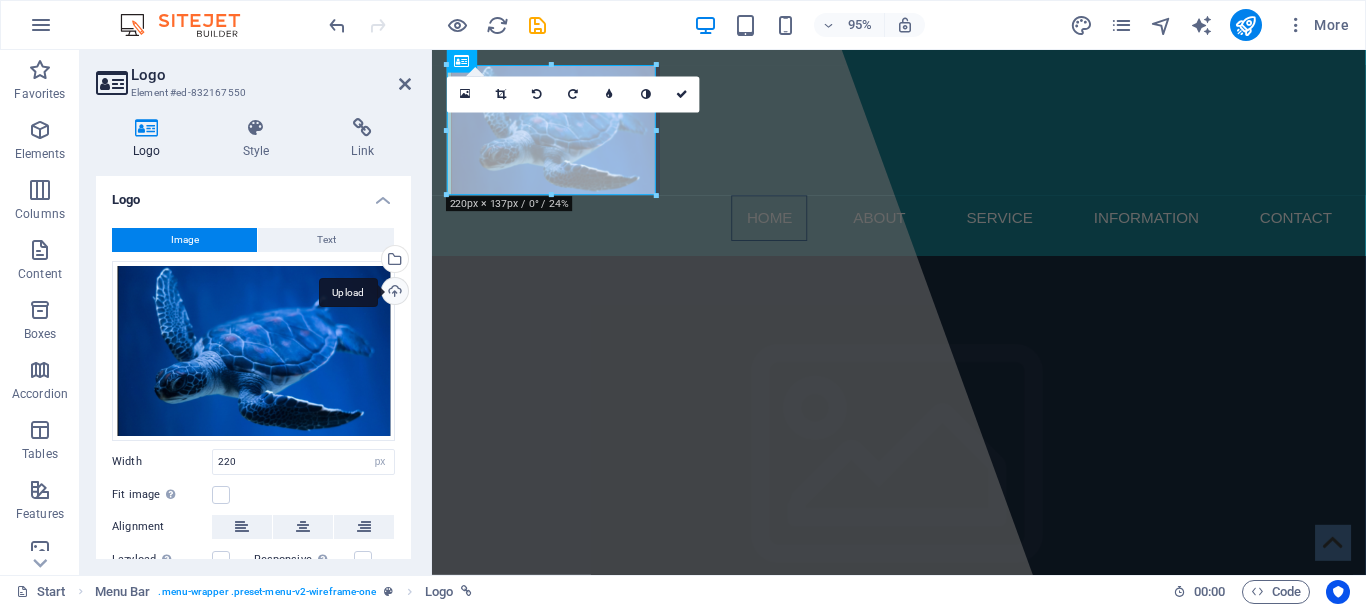 click on "Upload" at bounding box center [393, 293] 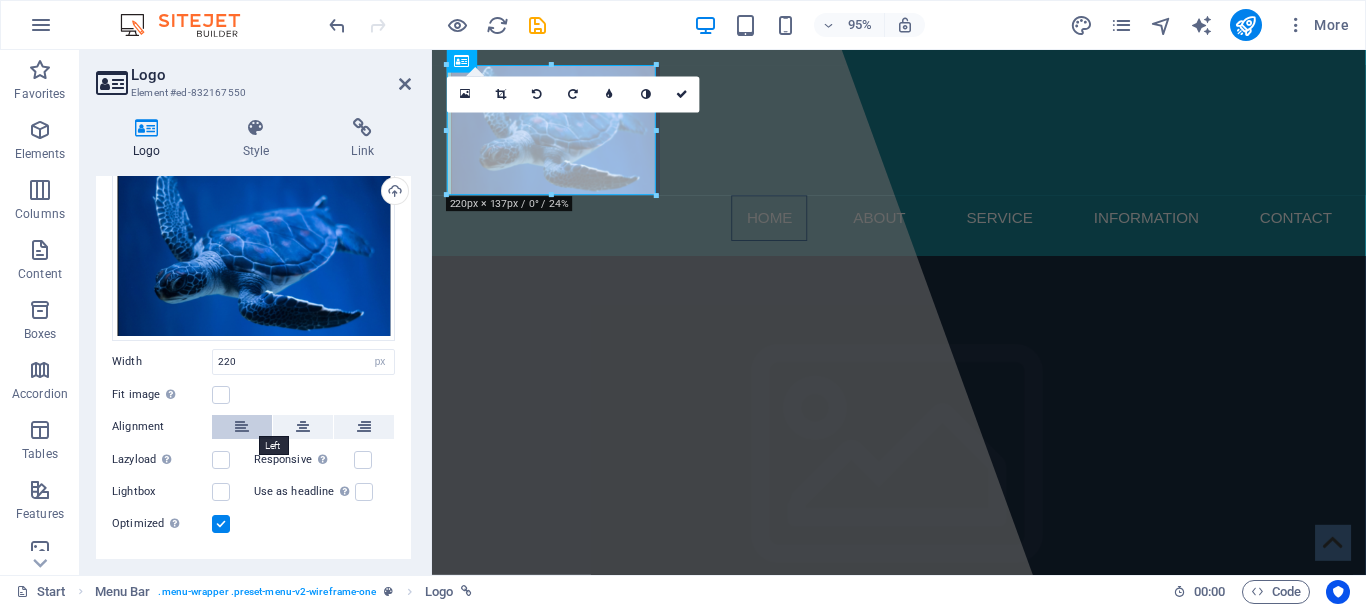 scroll, scrollTop: 0, scrollLeft: 0, axis: both 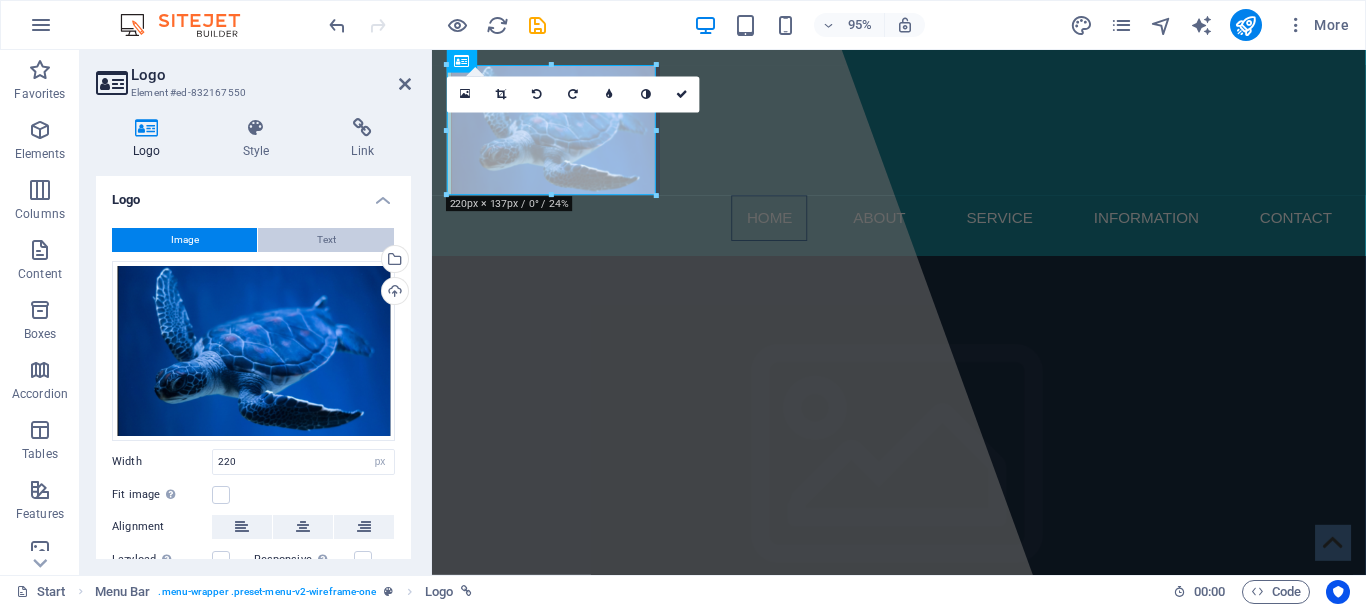click on "Text" at bounding box center (326, 240) 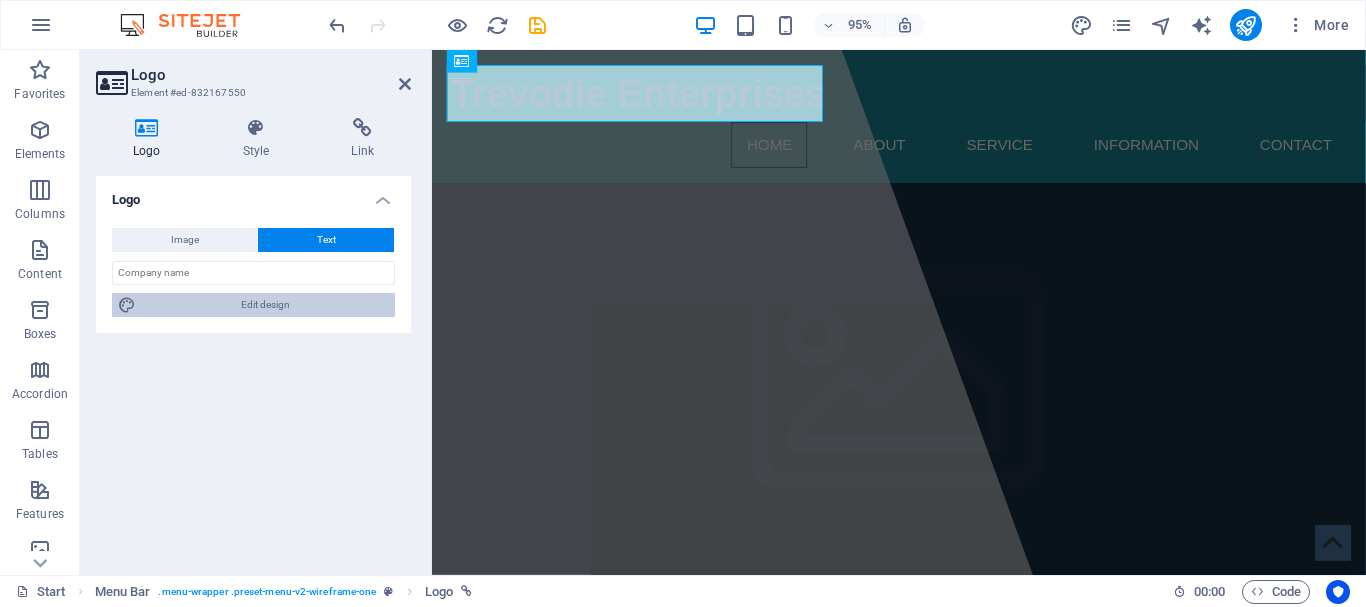 click on "Edit design" at bounding box center (265, 305) 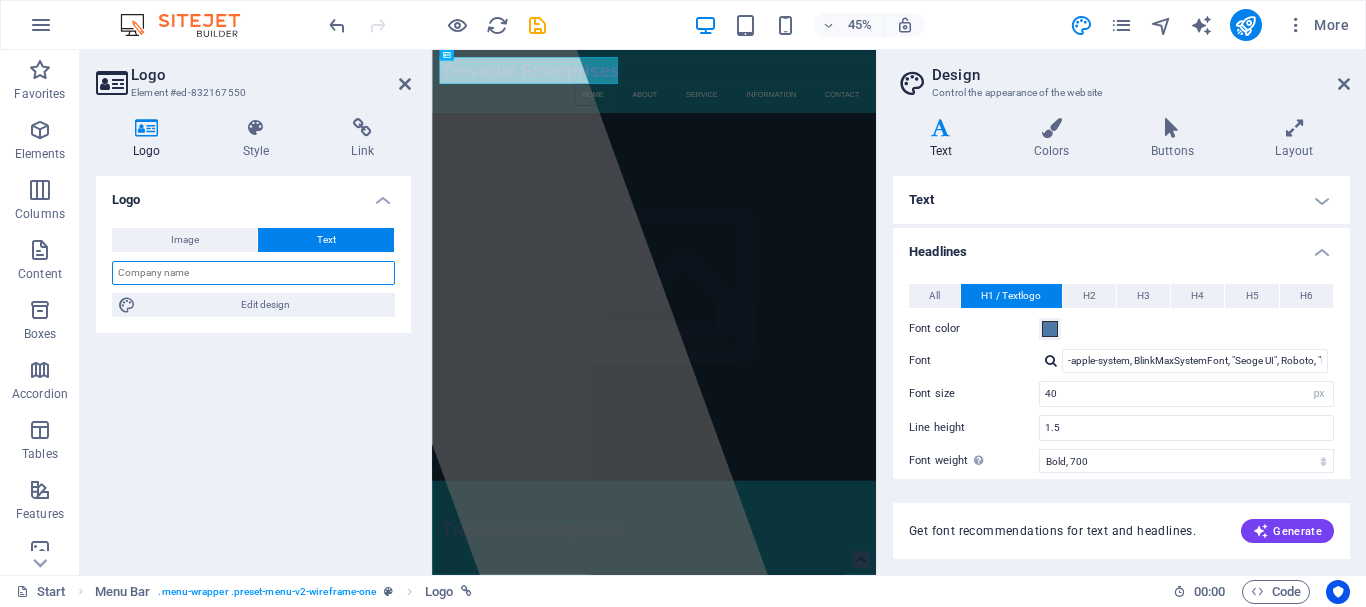 click at bounding box center (253, 273) 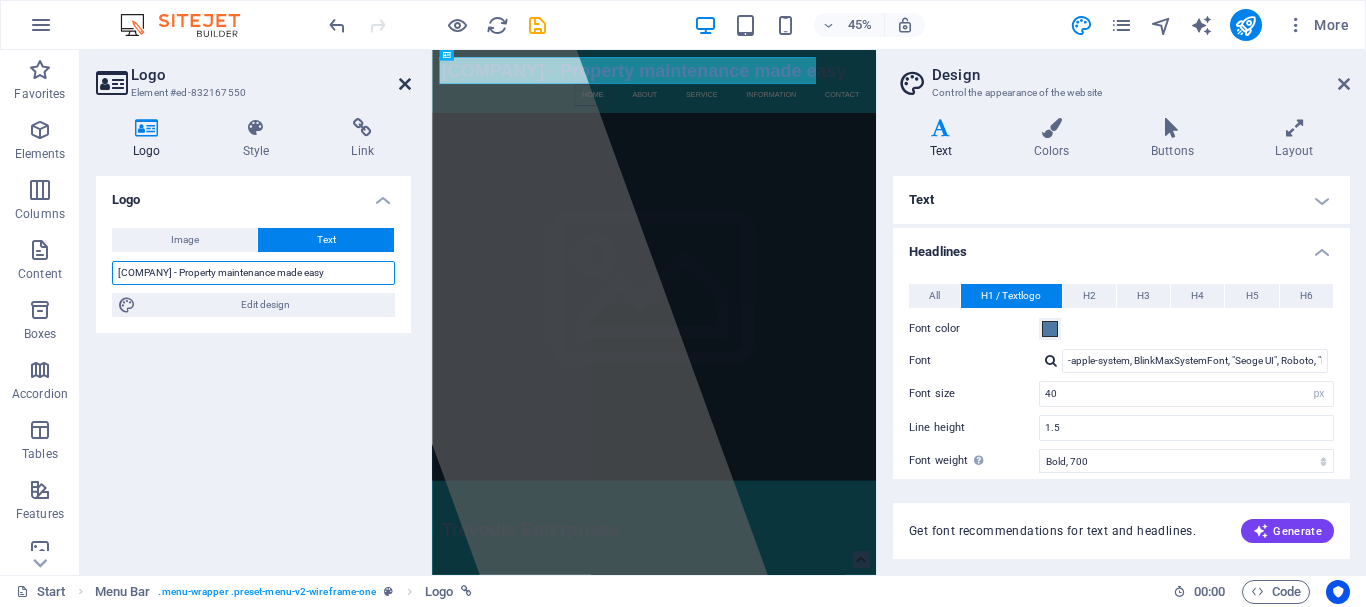 type on "Trevodie - Property maintenance made easy" 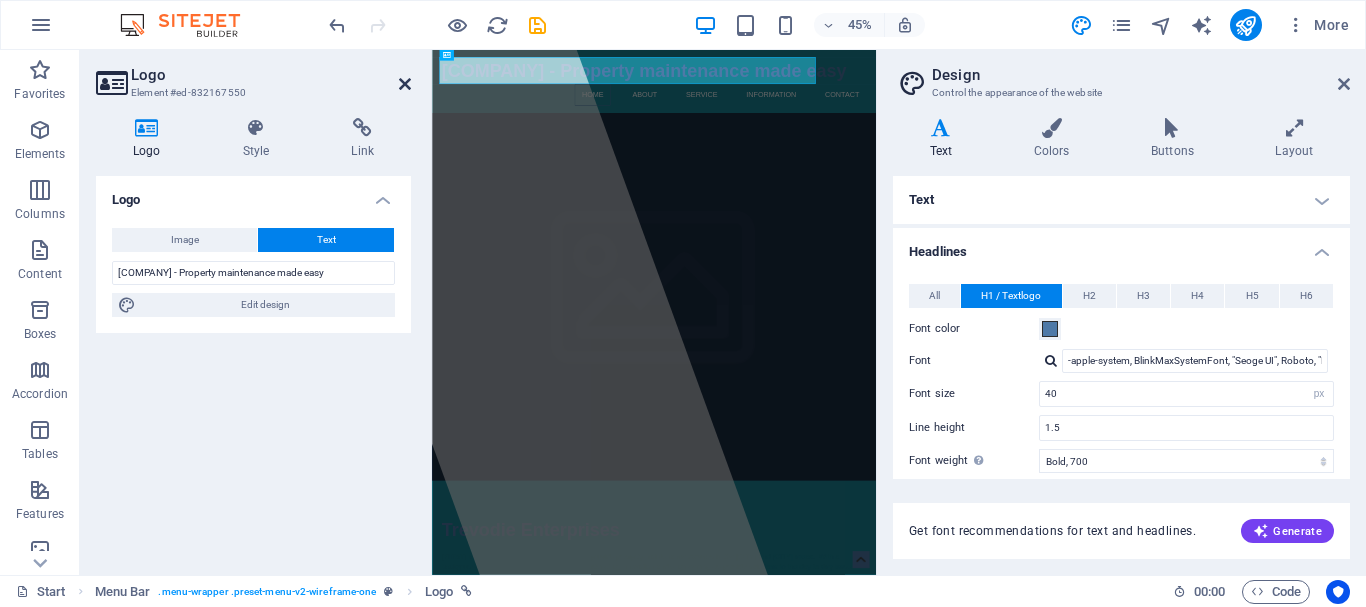 drag, startPoint x: 407, startPoint y: 79, endPoint x: 411, endPoint y: 41, distance: 38.209946 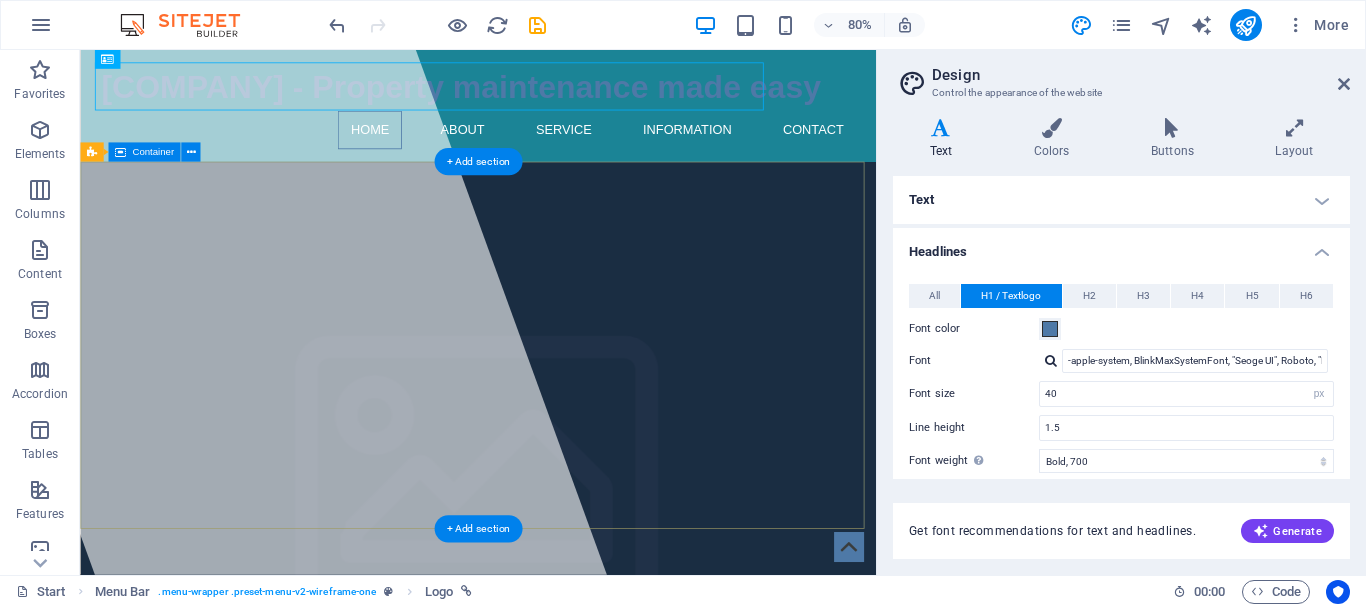 click on "Trevodie Enterprises Trev and Jodie from Trevodie Enterprises provide preoprty maintenance services in the Greensborough and Daylesford areas.  With a background in common sense, listening, understanding, innovation and engineering, we provide solutions to the day to day issues with owning property.  From that door that will not close to refurbishing decking our 7 years of experience covers a wide range of works.  Please check out our gallery for a look at the work we have done." at bounding box center (577, 1181) 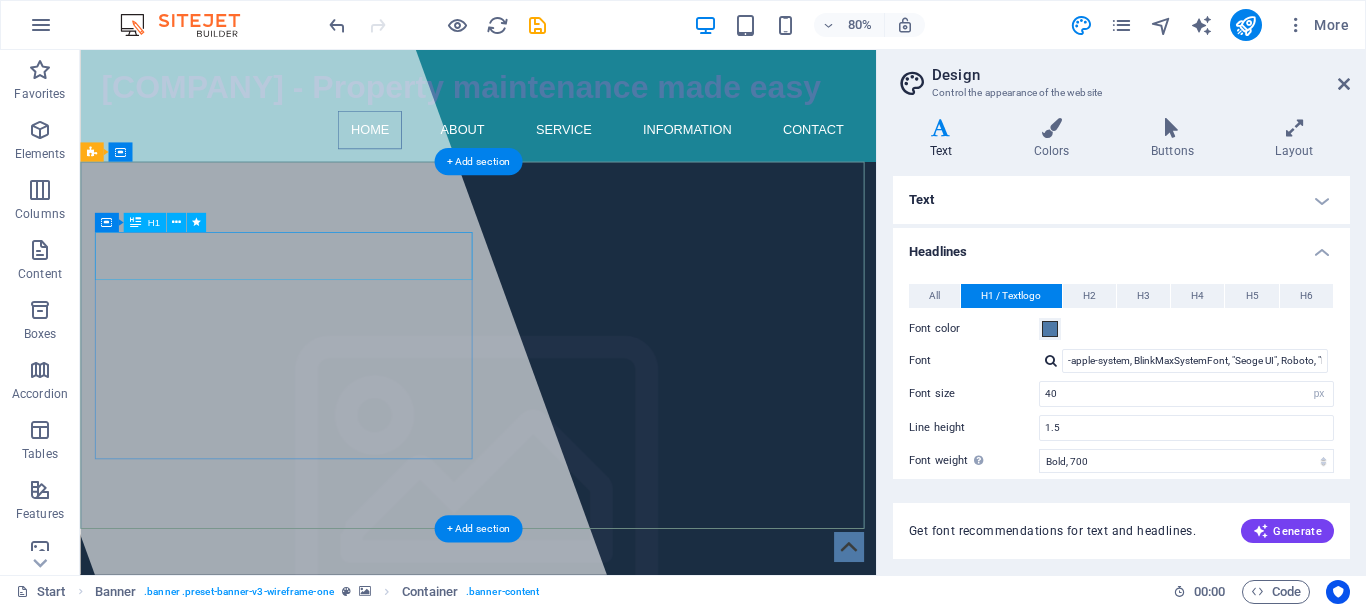 click on "Trevodie Enterprises" at bounding box center (304, 1117) 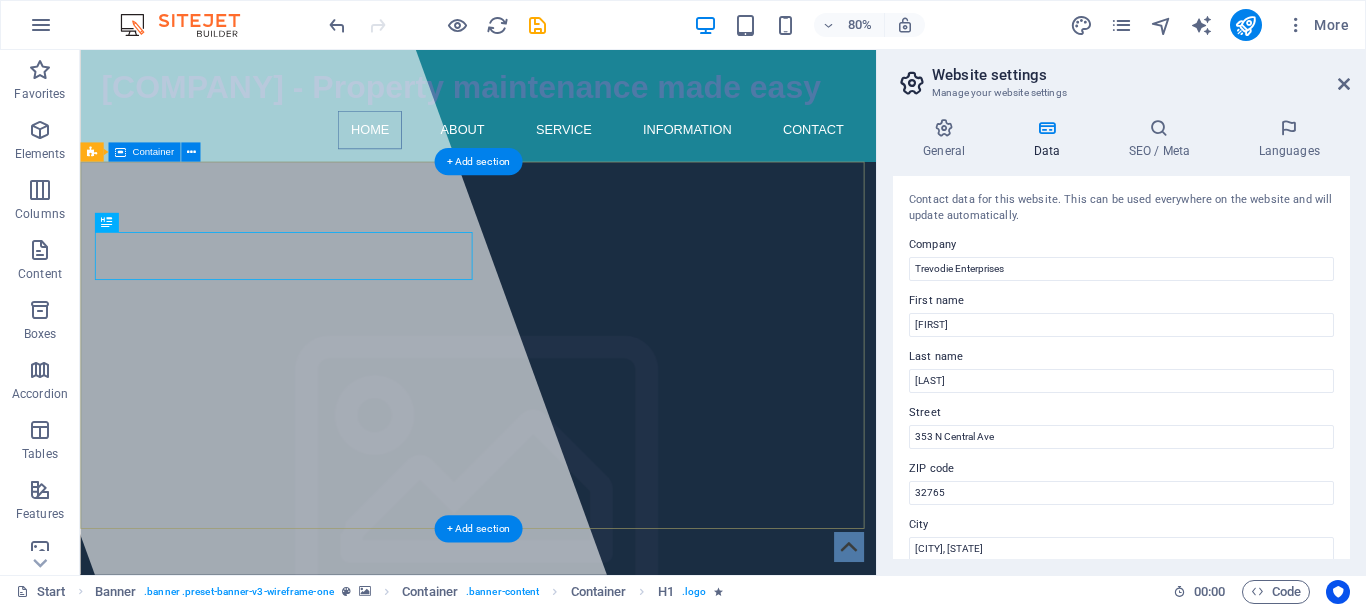 click on "Trevodie Enterprises Trev and Jodie from Trevodie Enterprises provide preoprty maintenance services in the Greensborough and Daylesford areas.  With a background in common sense, listening, understanding, innovation and engineering, we provide solutions to the day to day issues with owning property.  From that door that will not close to refurbishing decking our 7 years of experience covers a wide range of works.  Please check out our gallery for a look at the work we have done." at bounding box center [577, 1181] 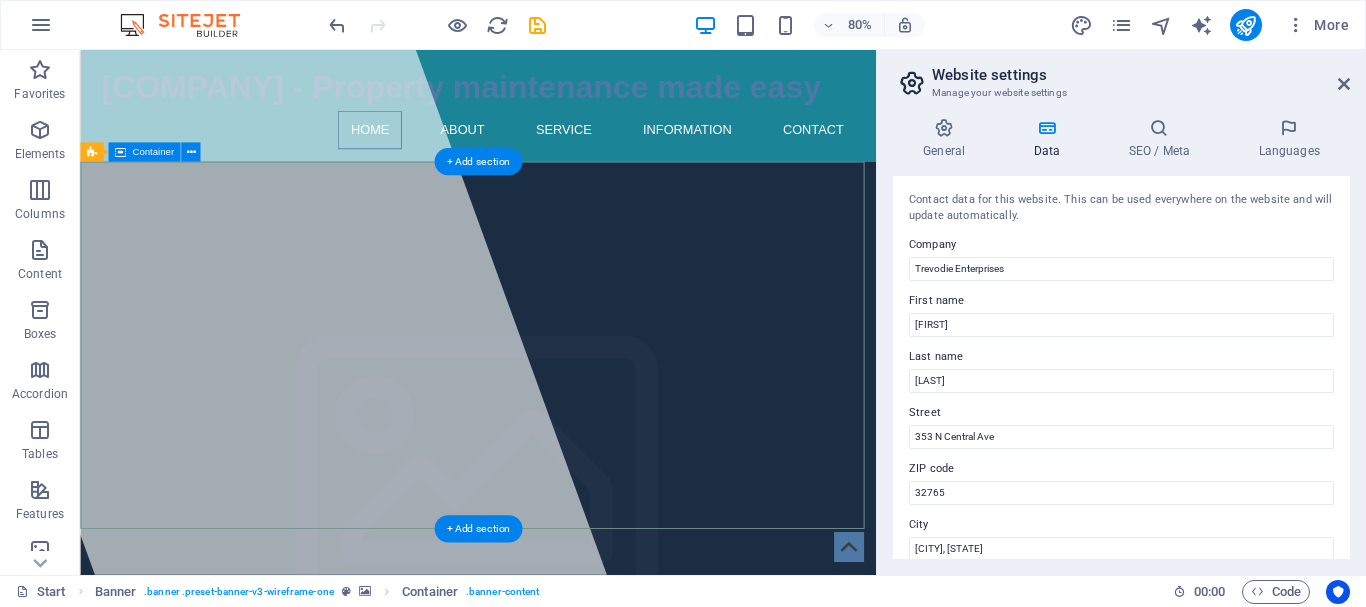 click on "Trevodie Enterprises Trev and Jodie from Trevodie Enterprises provide preoprty maintenance services in the Greensborough and Daylesford areas.  With a background in common sense, listening, understanding, innovation and engineering, we provide solutions to the day to day issues with owning property.  From that door that will not close to refurbishing decking our 7 years of experience covers a wide range of works.  Please check out our gallery for a look at the work we have done." at bounding box center (577, 1181) 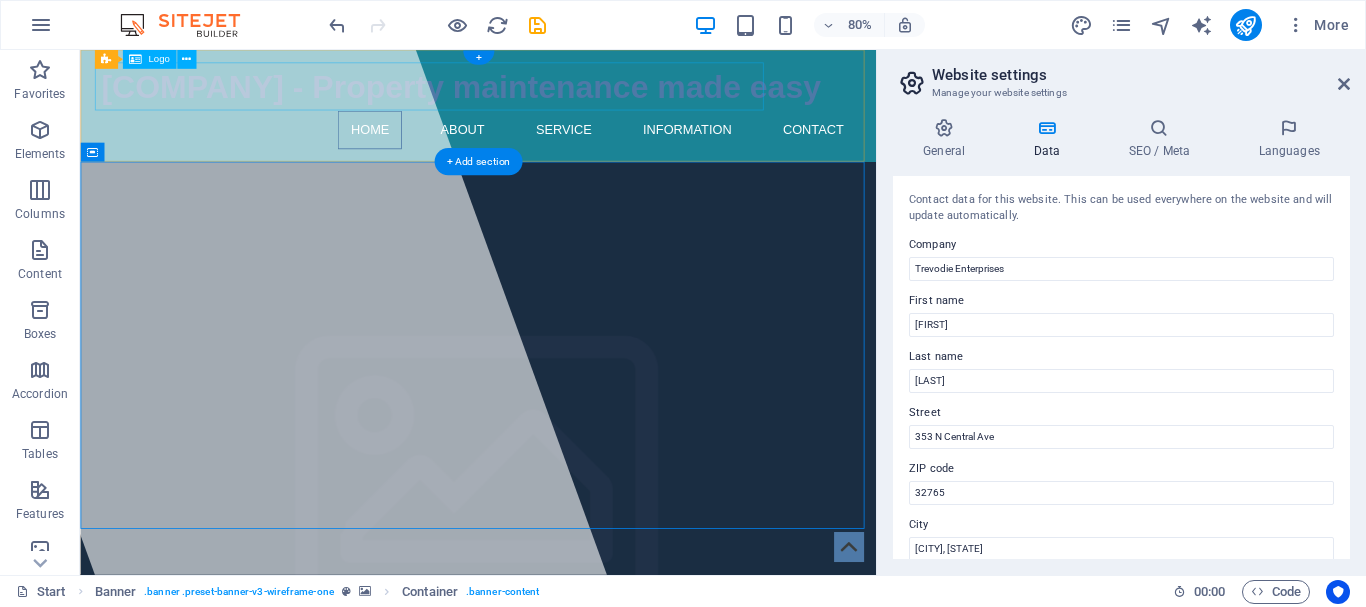 click on "Trevodie - Property maintenance made easy" at bounding box center [578, 96] 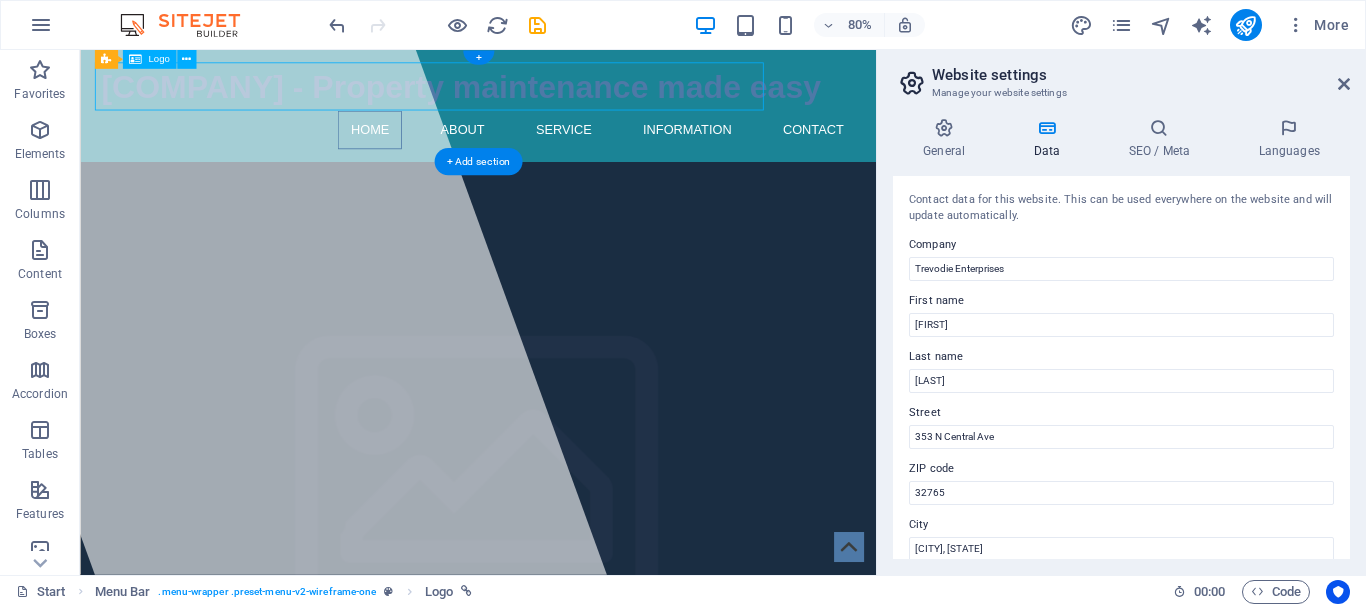 click on "Trevodie - Property maintenance made easy" at bounding box center [578, 96] 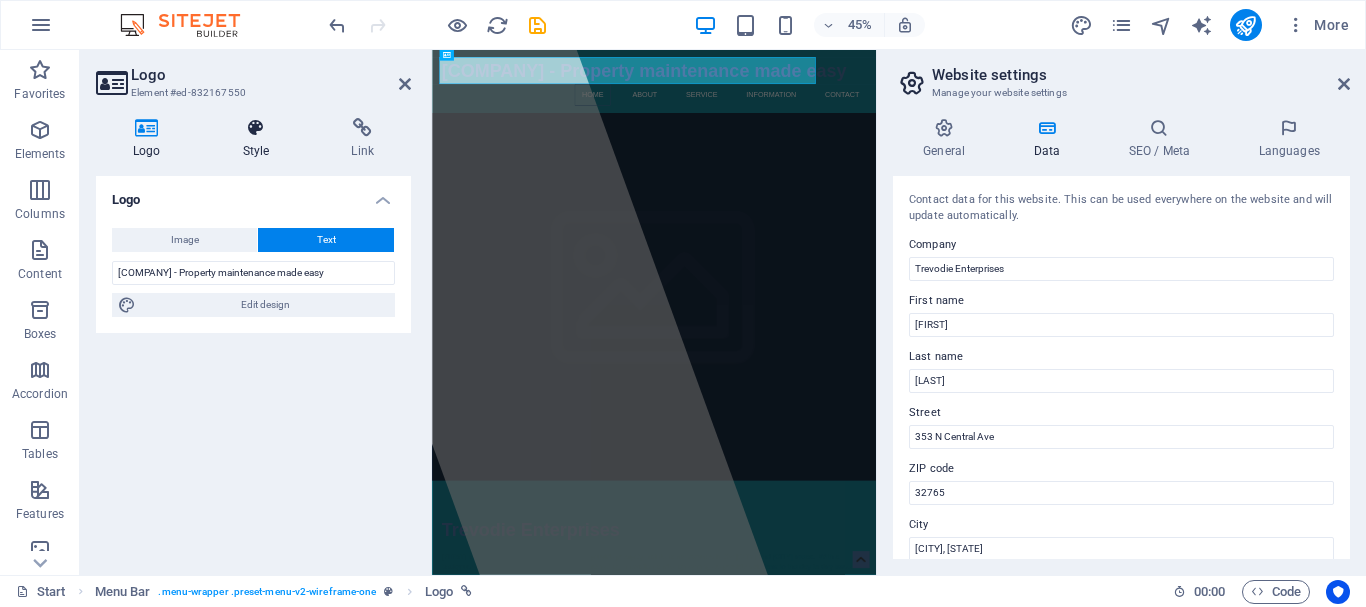 click at bounding box center (256, 128) 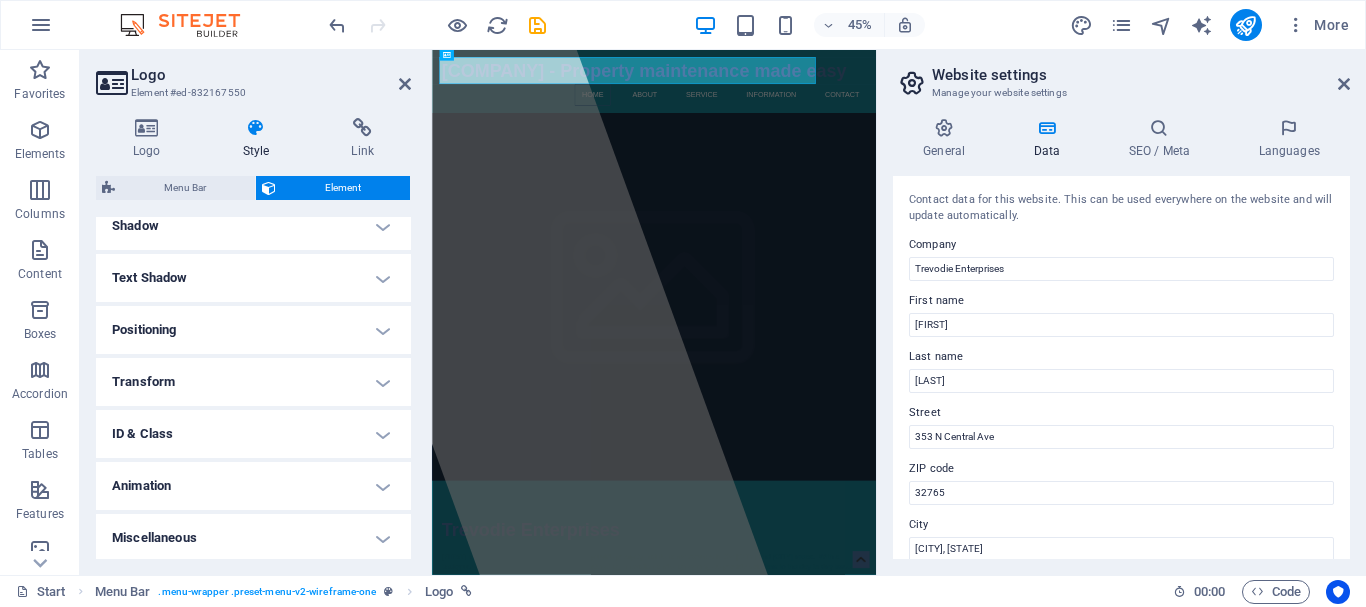 scroll, scrollTop: 0, scrollLeft: 0, axis: both 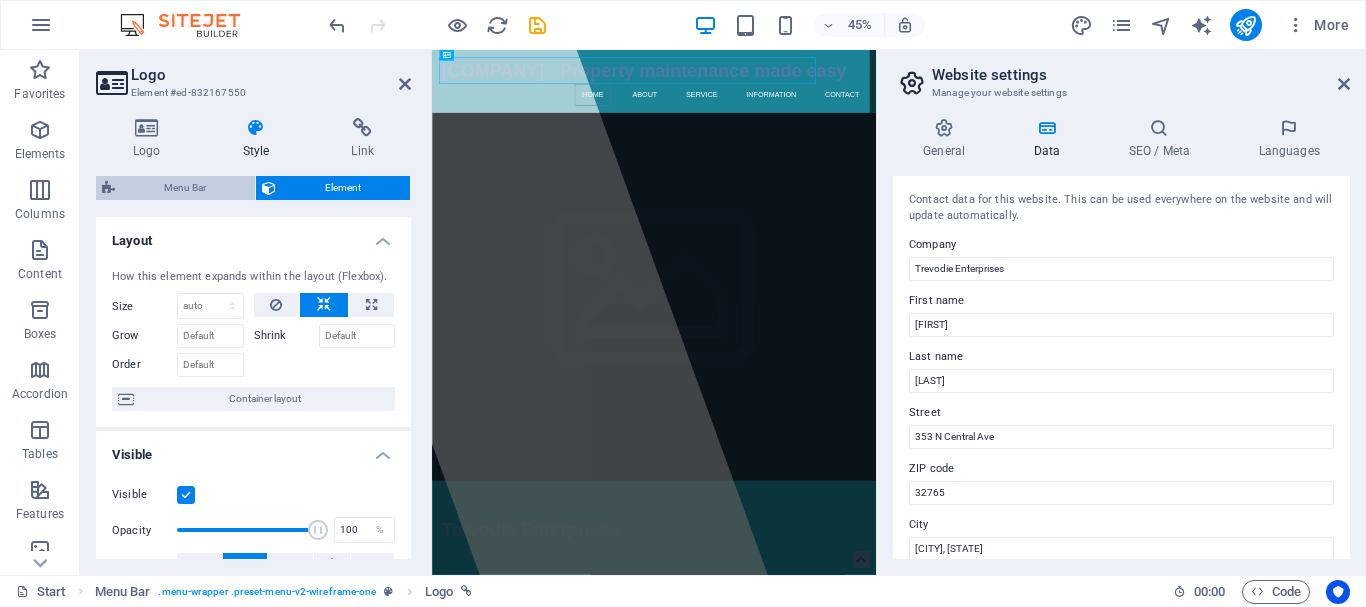 click on "Menu Bar" at bounding box center (185, 188) 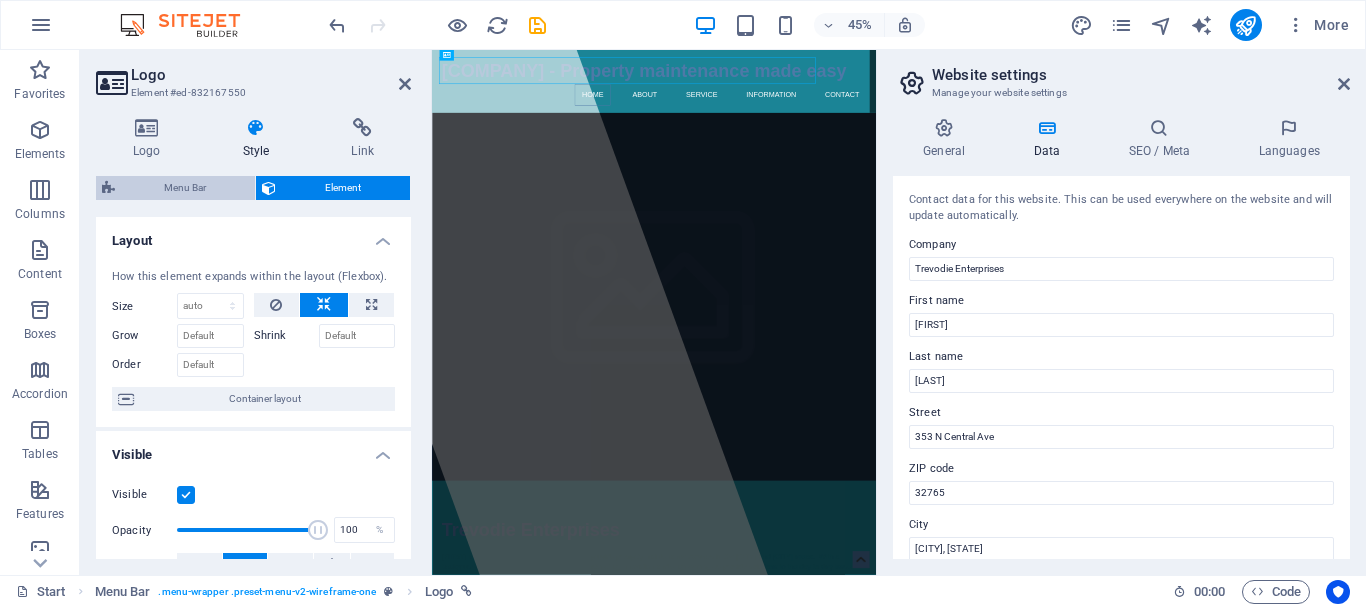 select on "px" 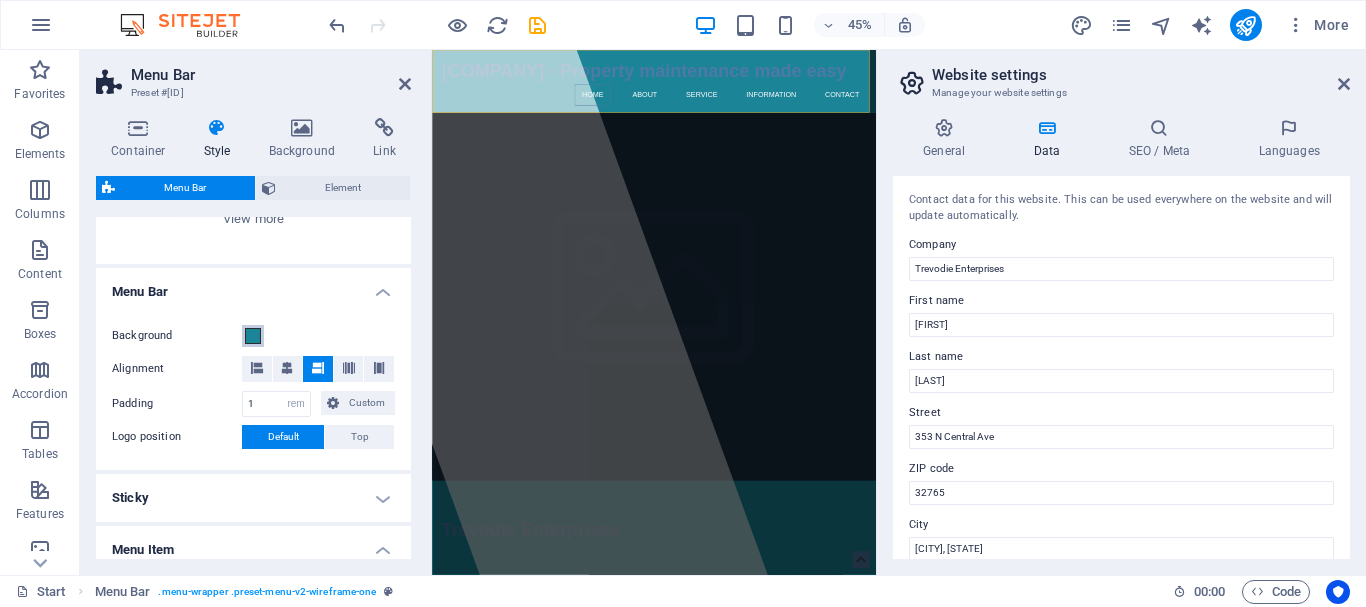 scroll, scrollTop: 300, scrollLeft: 0, axis: vertical 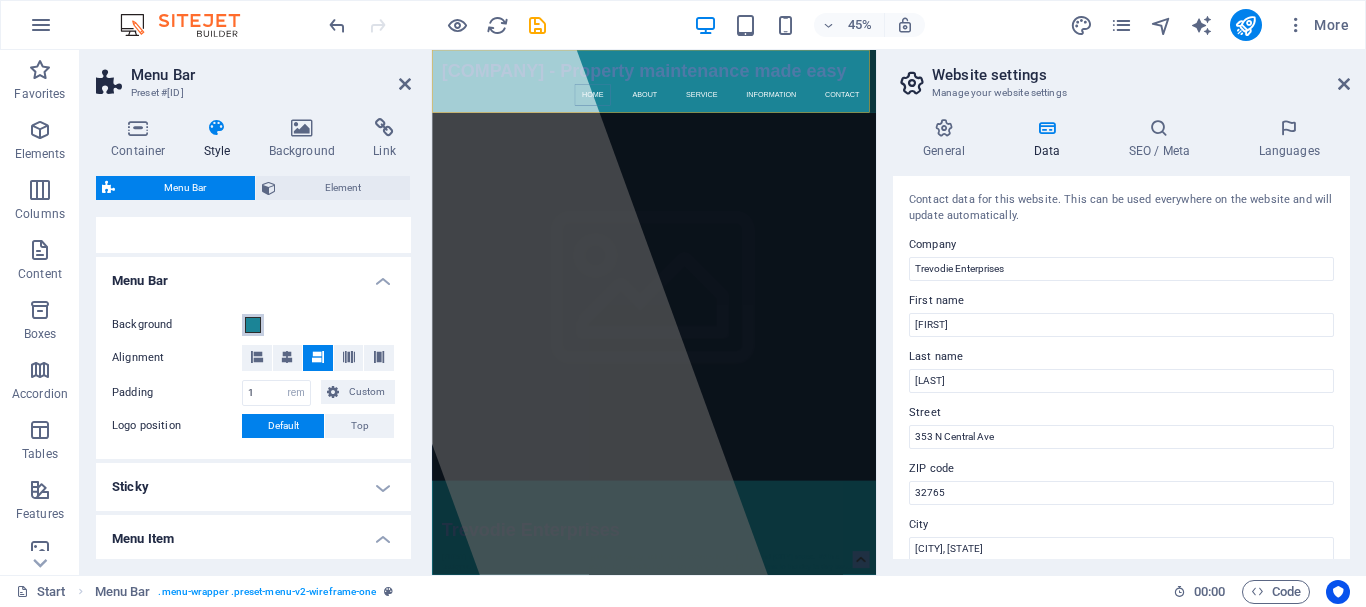 click at bounding box center (253, 325) 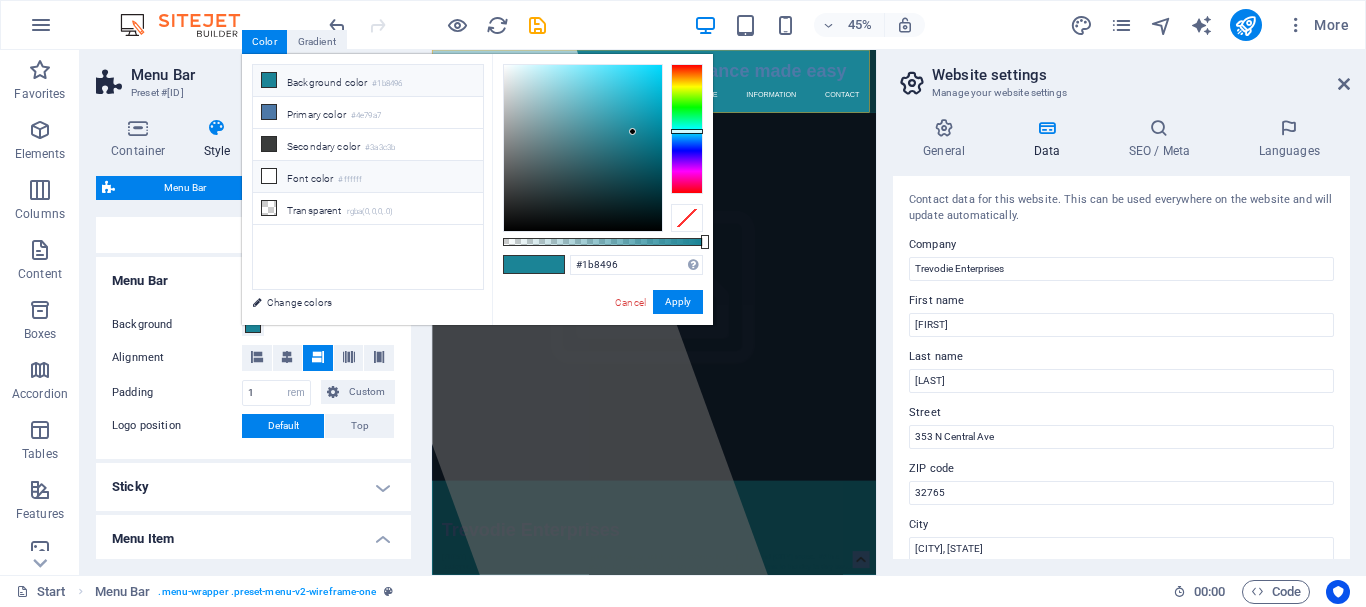 click on "Font color
#ffffff" at bounding box center (368, 177) 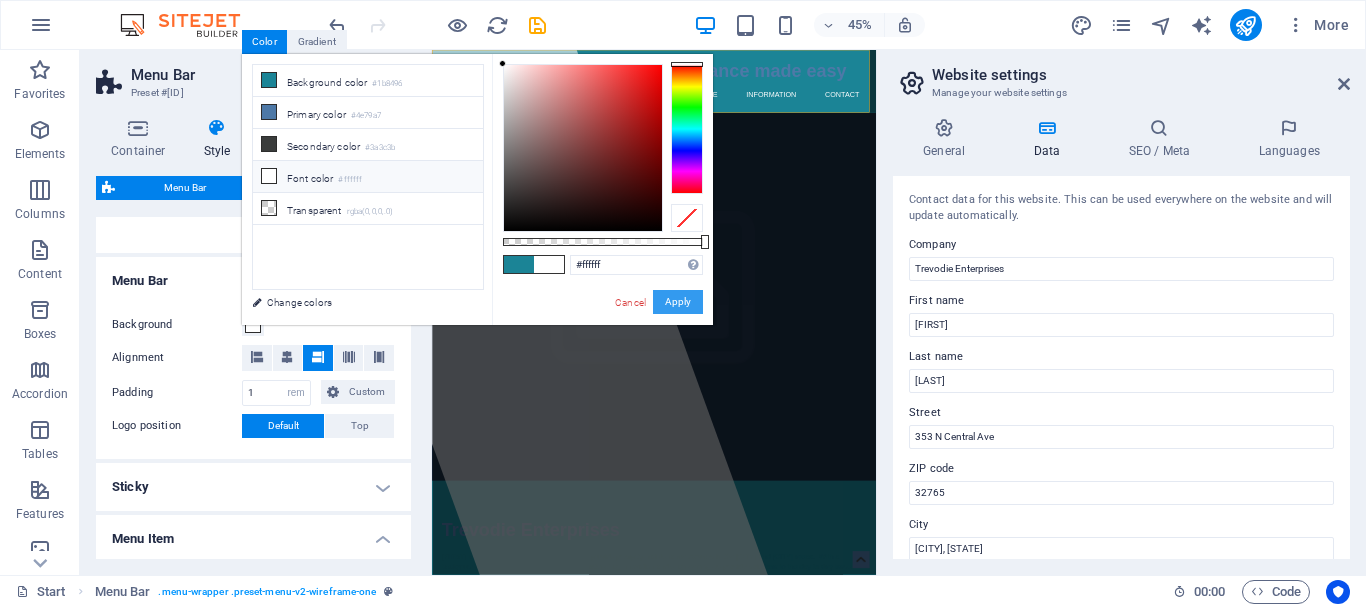 click on "Apply" at bounding box center [678, 302] 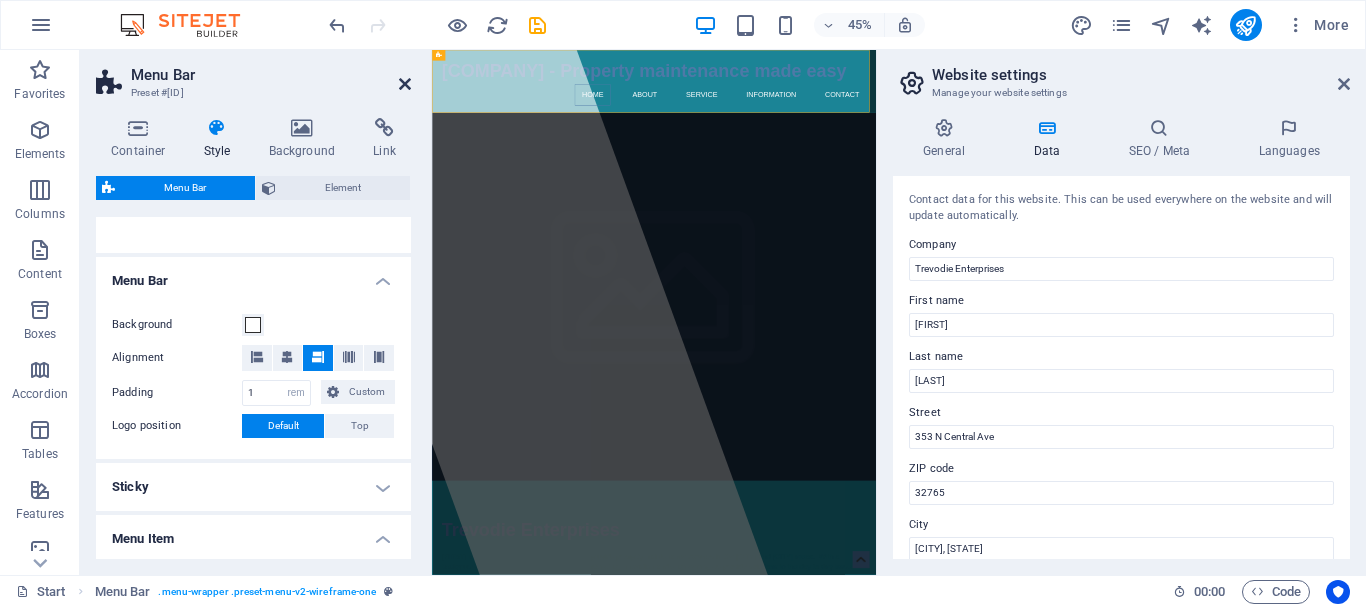click at bounding box center (405, 84) 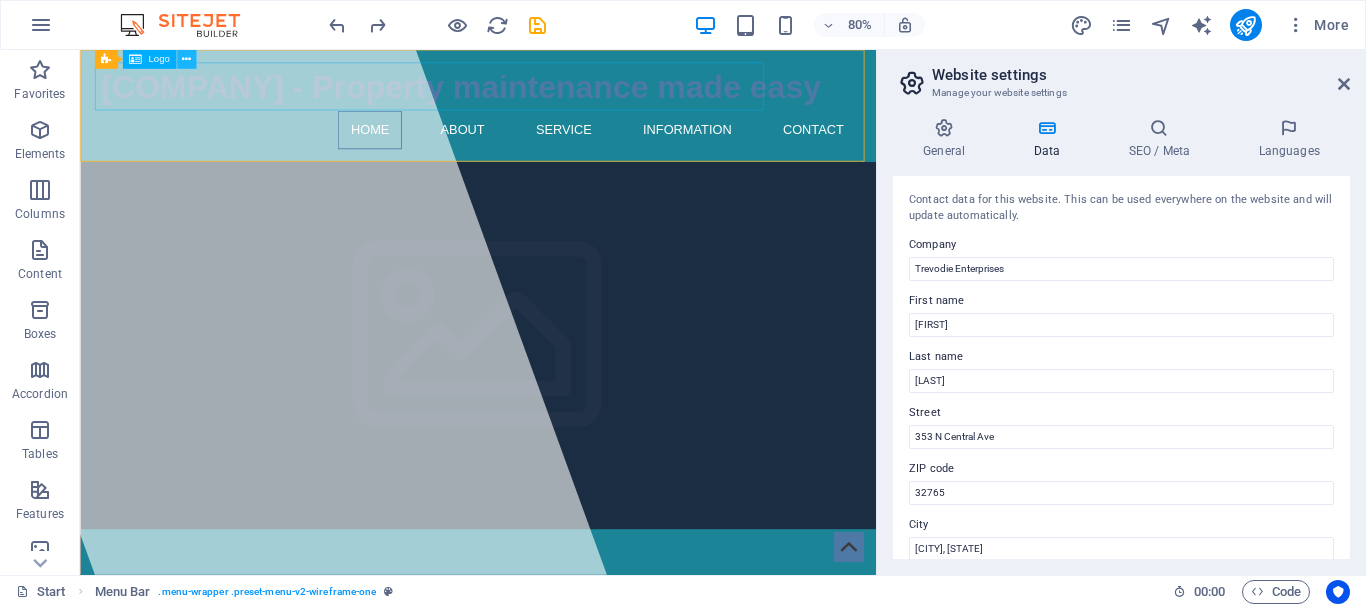 click at bounding box center [186, 59] 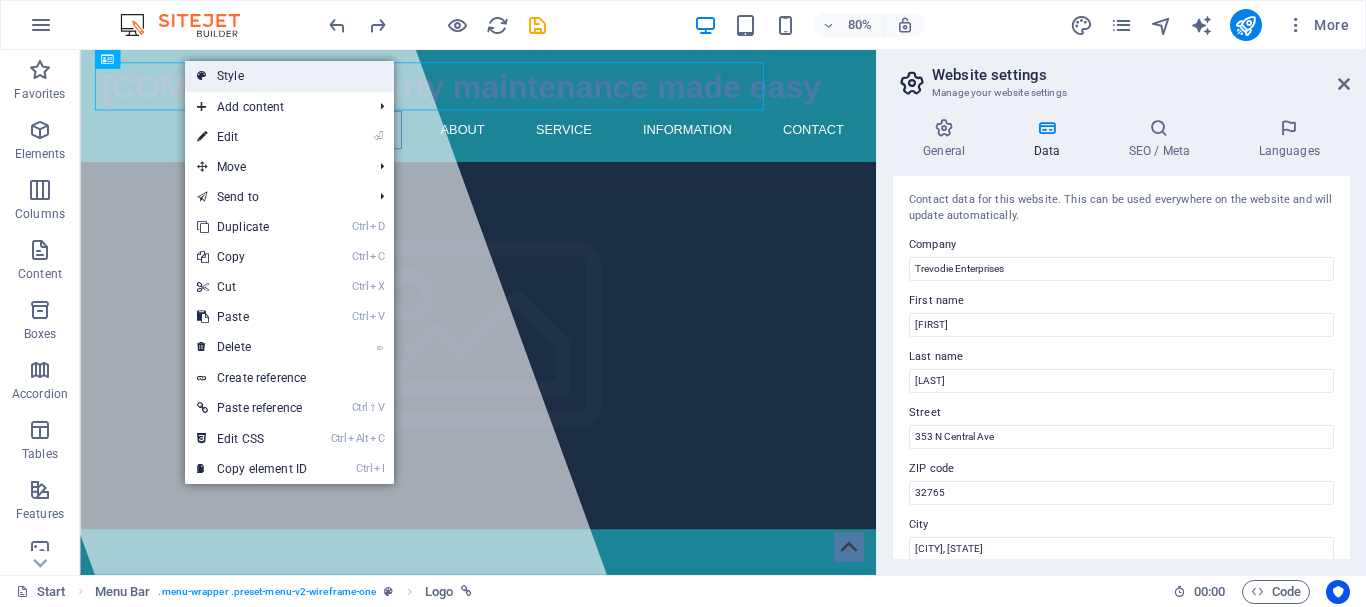 click on "Style" at bounding box center (289, 76) 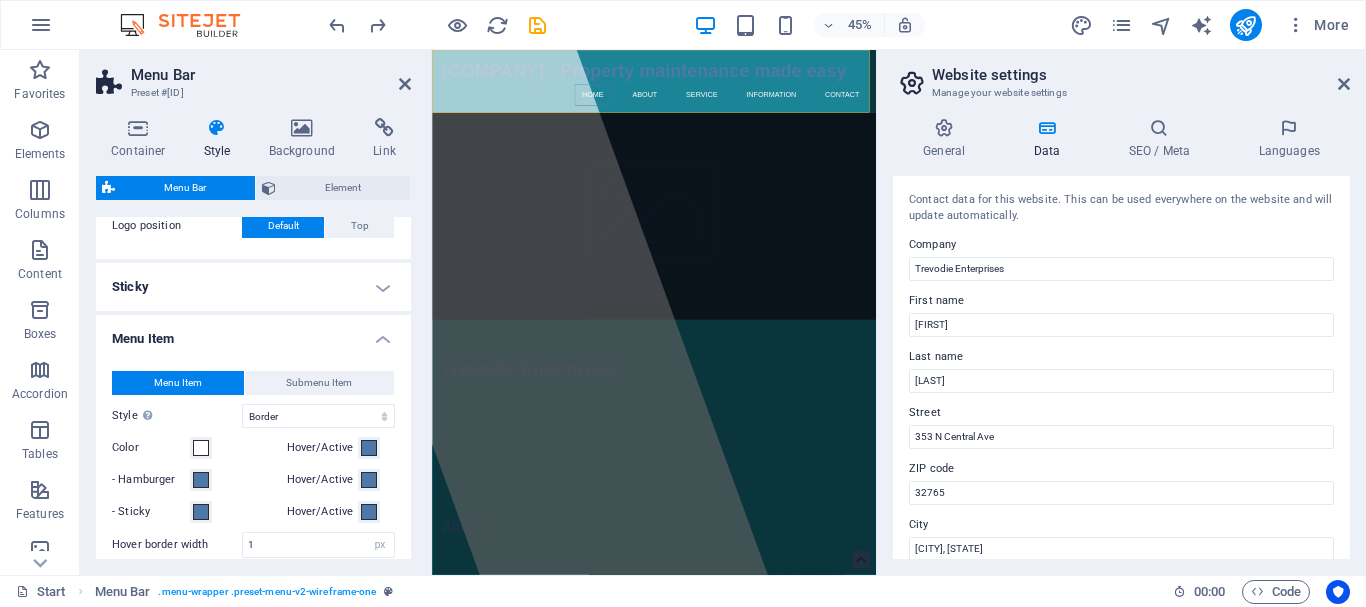 scroll, scrollTop: 600, scrollLeft: 0, axis: vertical 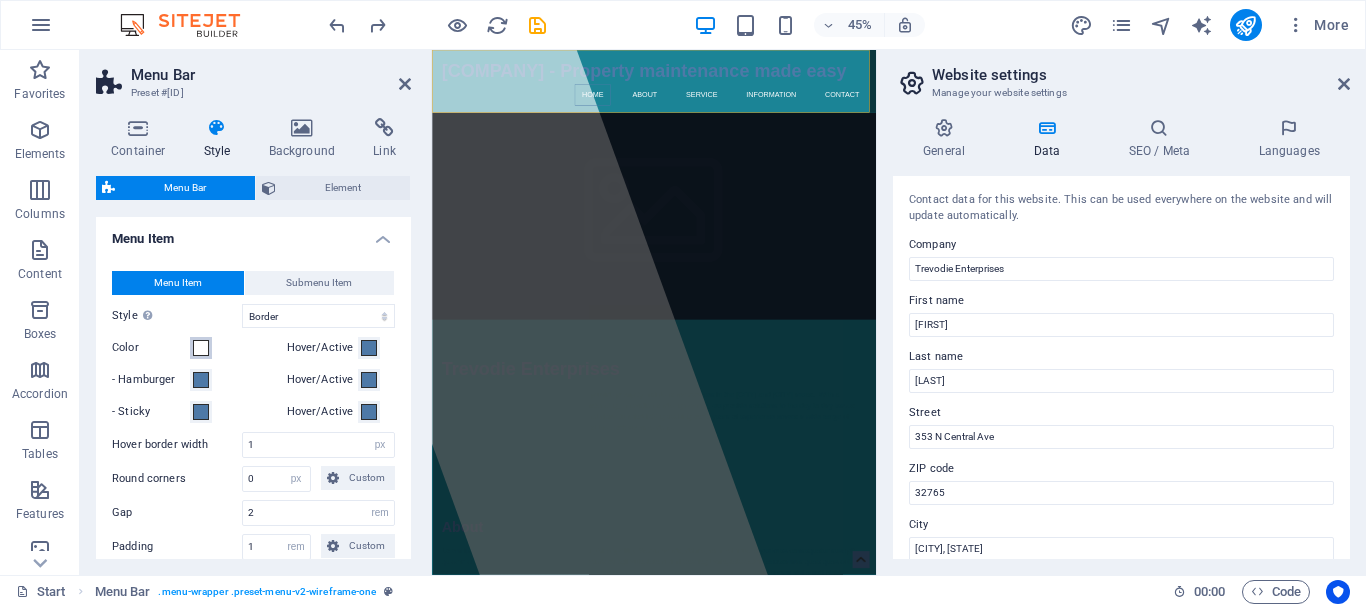 click at bounding box center (201, 348) 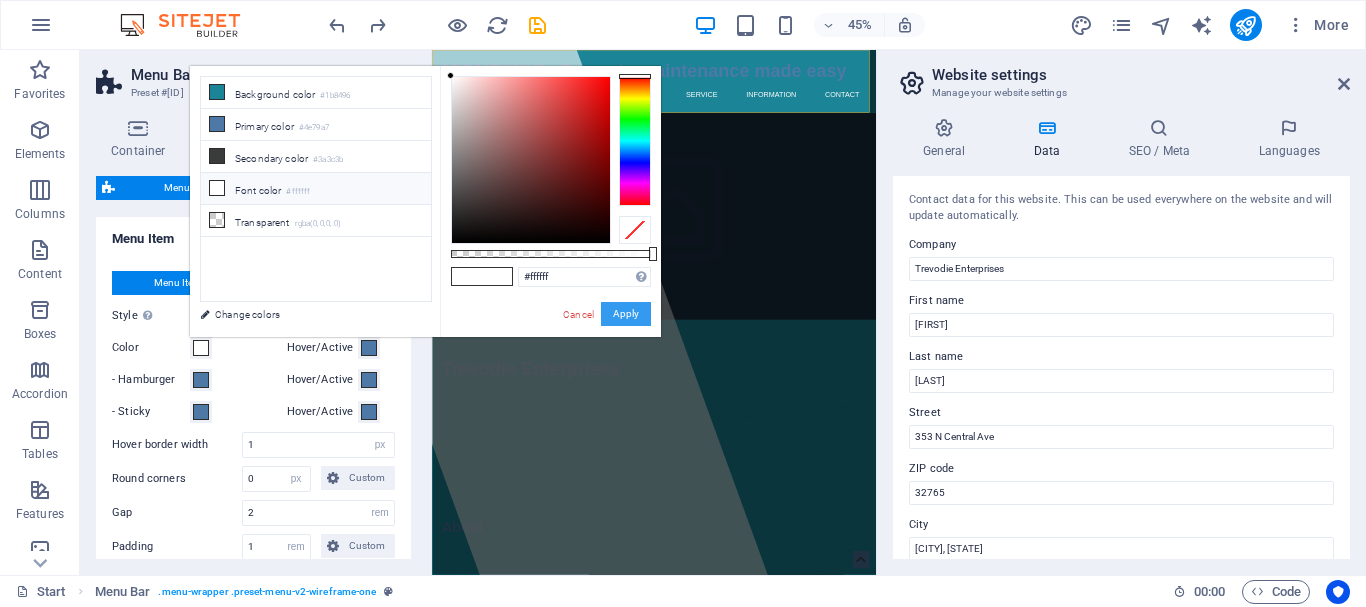 click on "Apply" at bounding box center (626, 314) 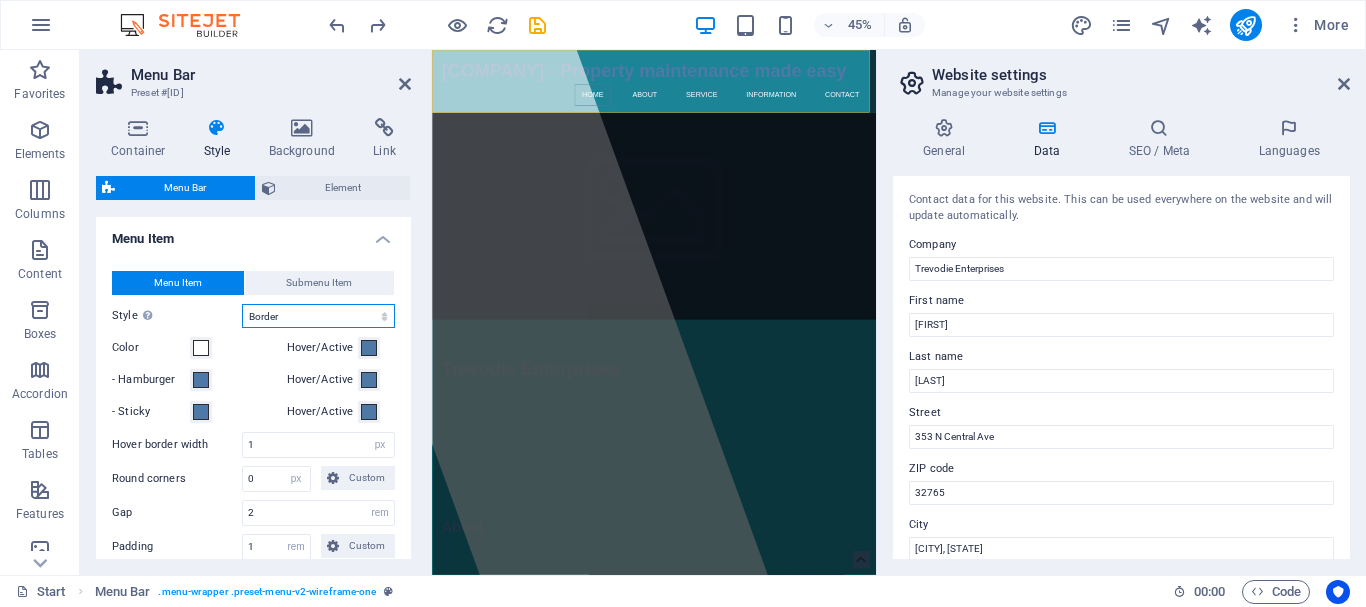 click on "Plain Text color Box: Fade Box: Flip vertical Box: Flip horizontal Box: Slide down Box: Slide up Box: Slide right Box: Slide left Box: Zoom effect Border Border top & bottom Border left & right Border top Border bottom" at bounding box center [318, 316] 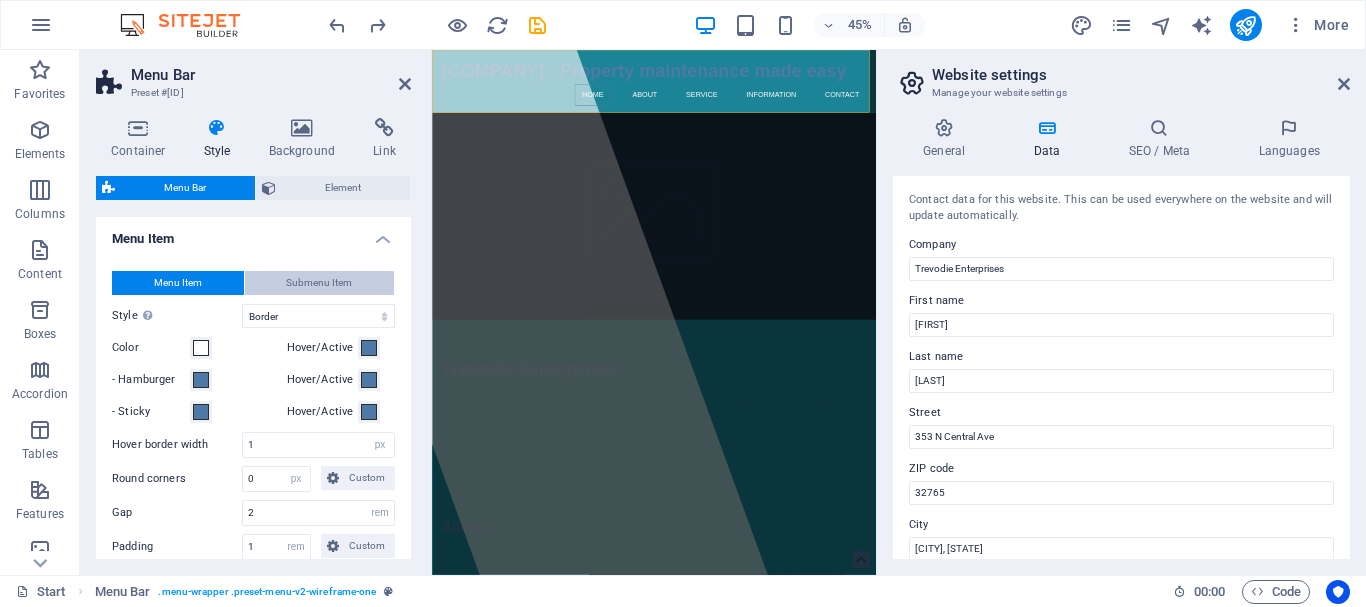 click on "Submenu Item" at bounding box center (319, 283) 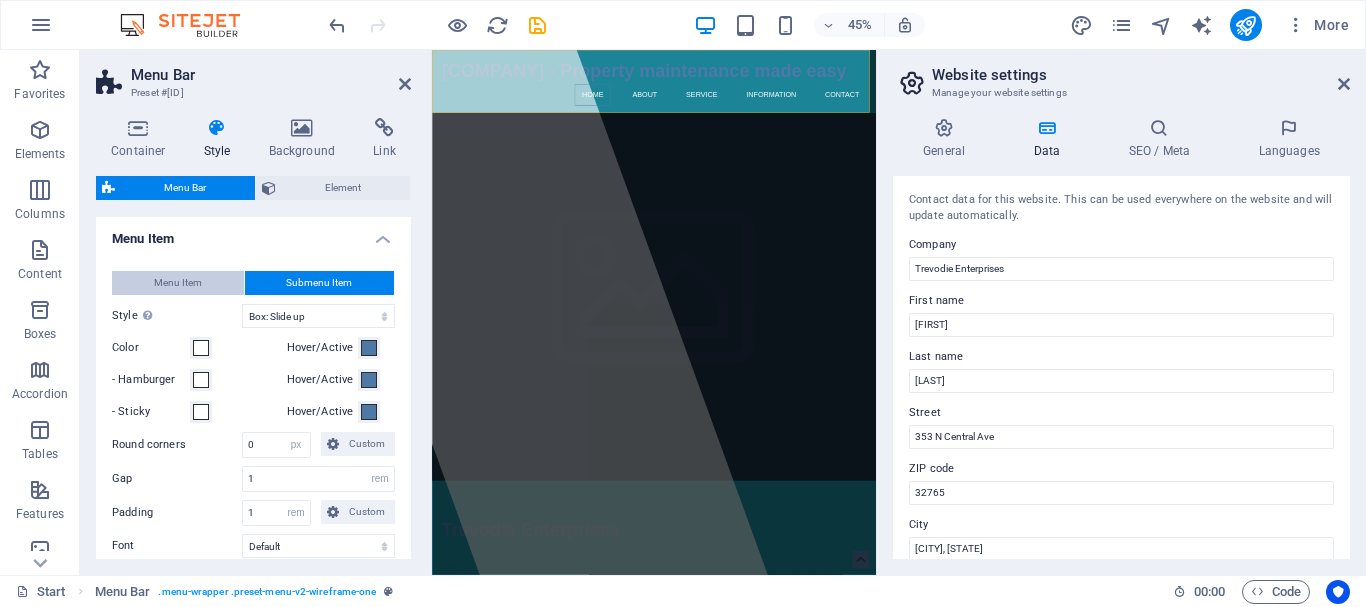 click on "Menu Item" at bounding box center [178, 283] 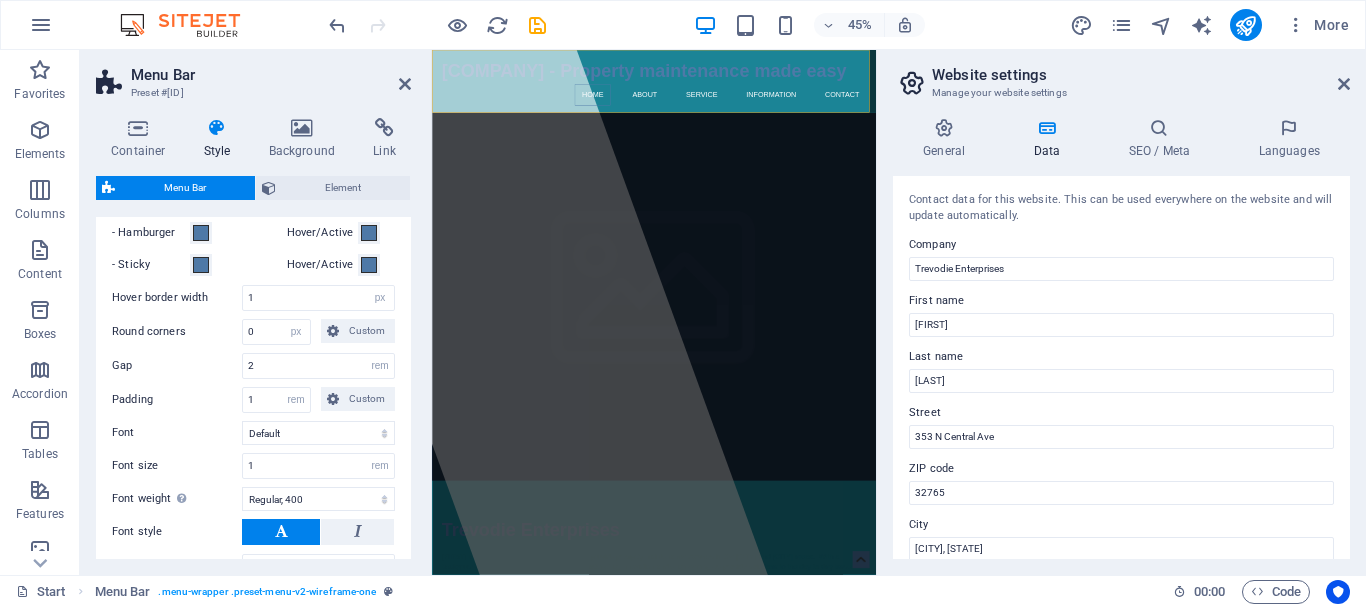 scroll, scrollTop: 800, scrollLeft: 0, axis: vertical 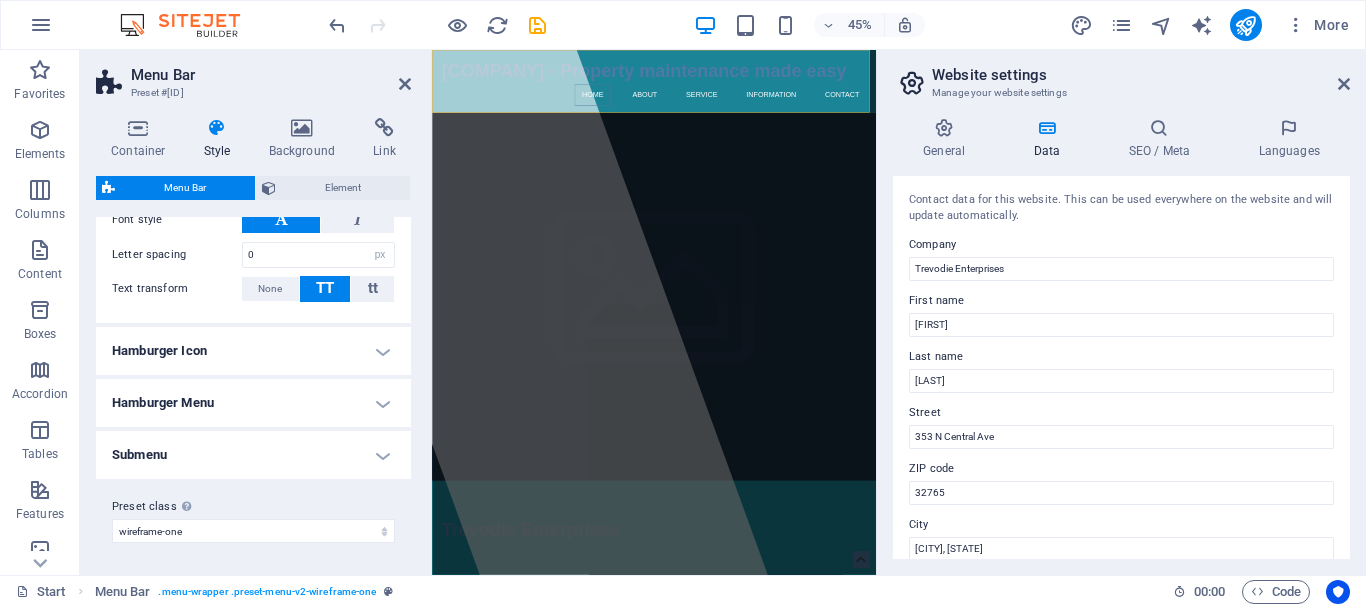 click on "Submenu" at bounding box center [253, 455] 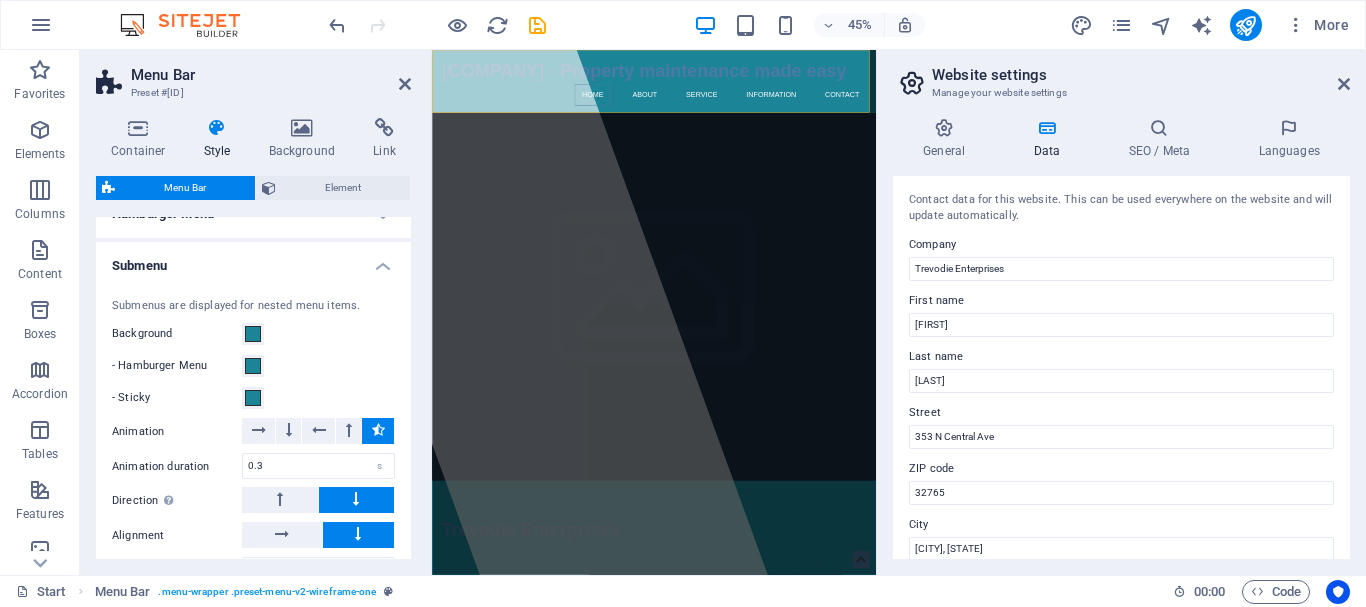 scroll, scrollTop: 1259, scrollLeft: 0, axis: vertical 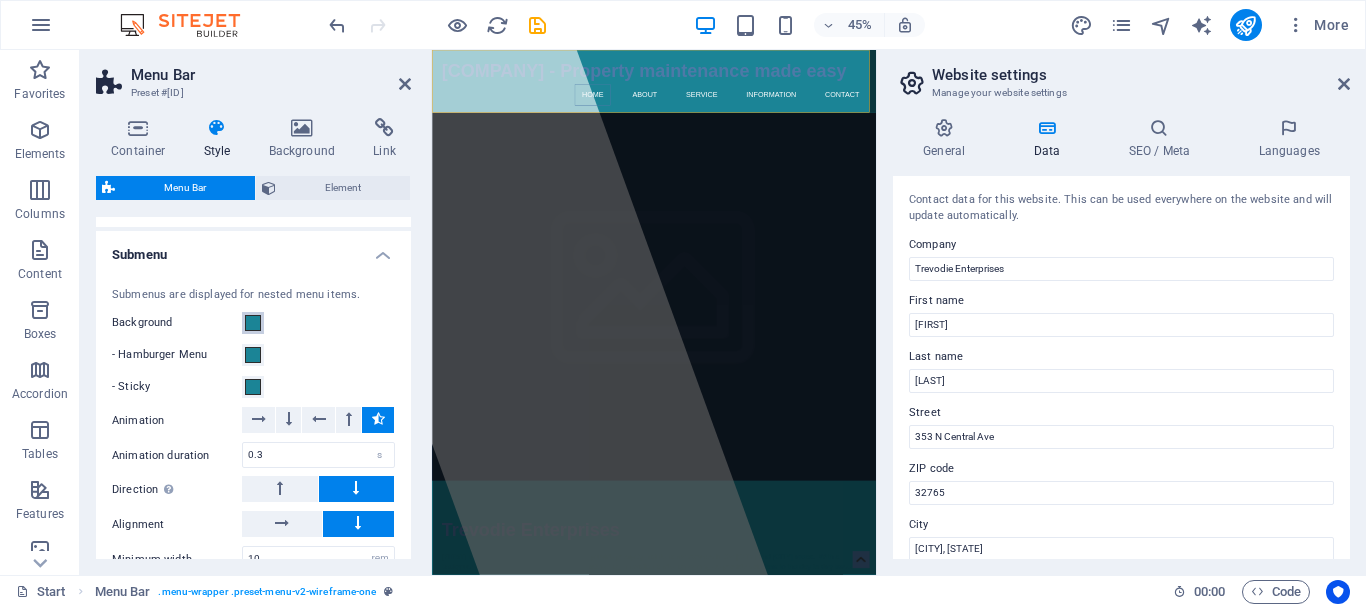 click at bounding box center (253, 323) 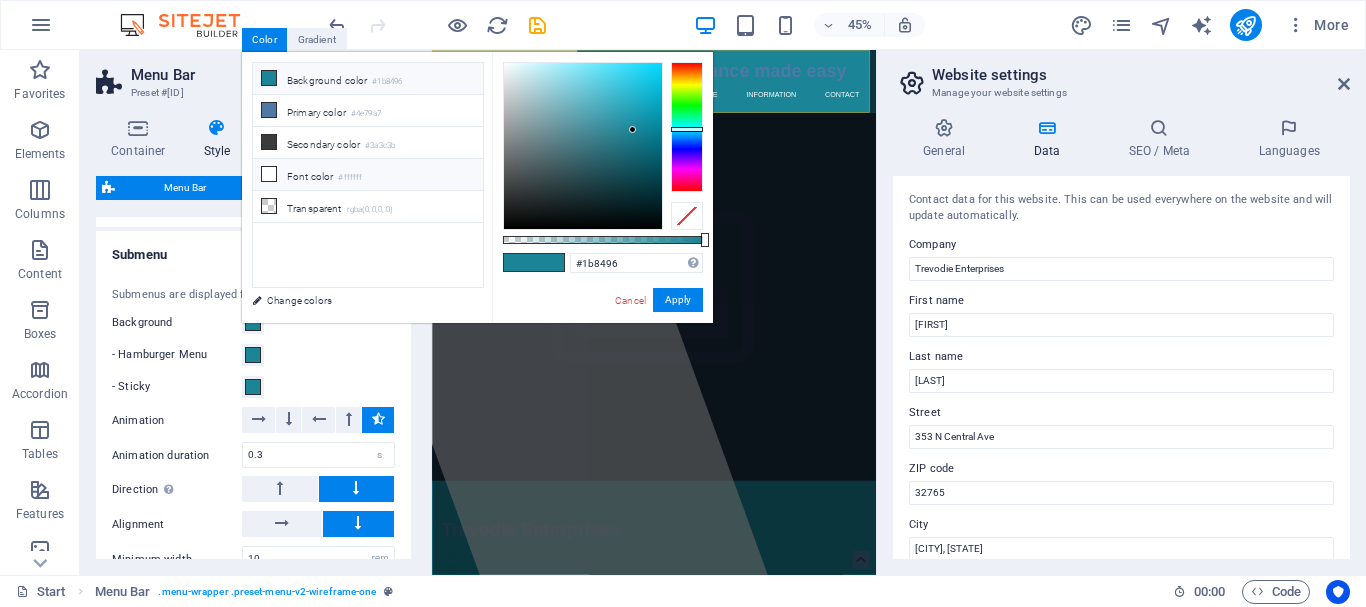 click on "Font color
#ffffff" at bounding box center [368, 175] 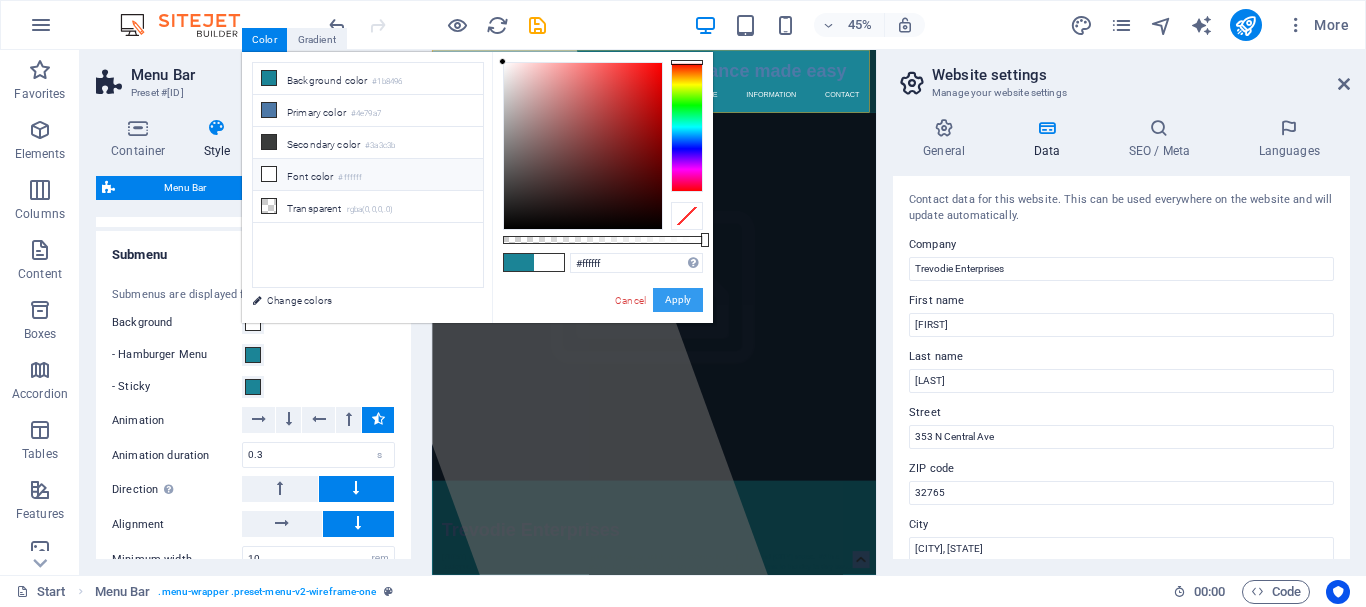 click on "Apply" at bounding box center (678, 300) 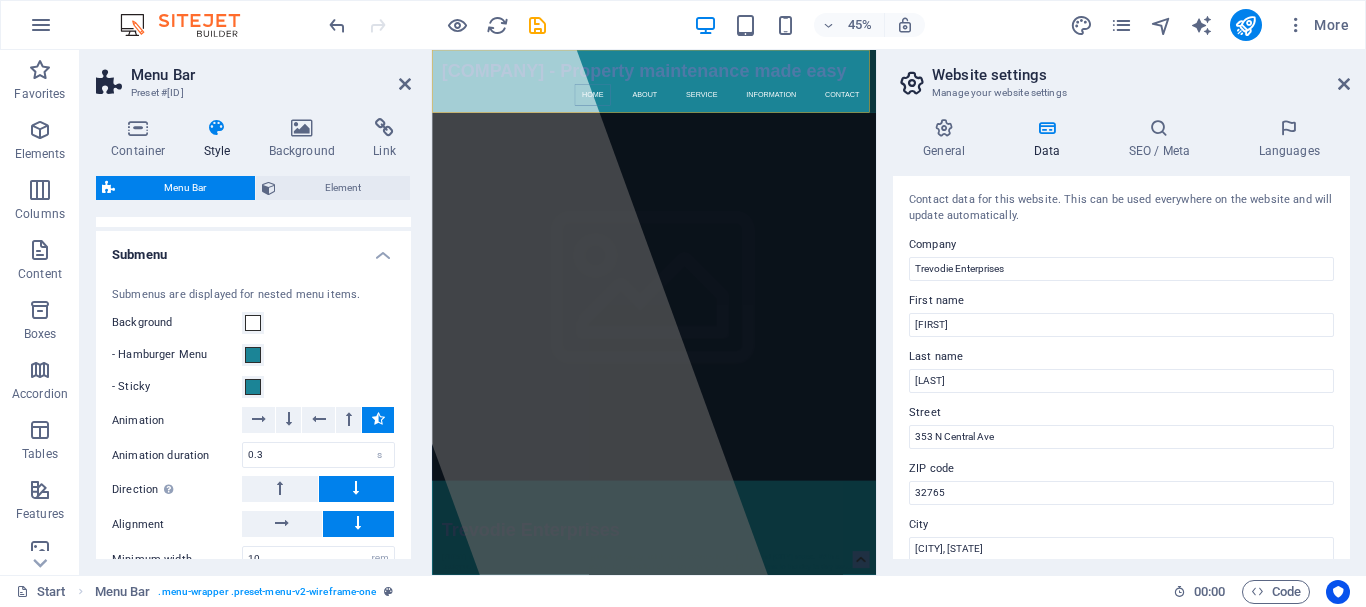click on "Menu Bar" at bounding box center [271, 75] 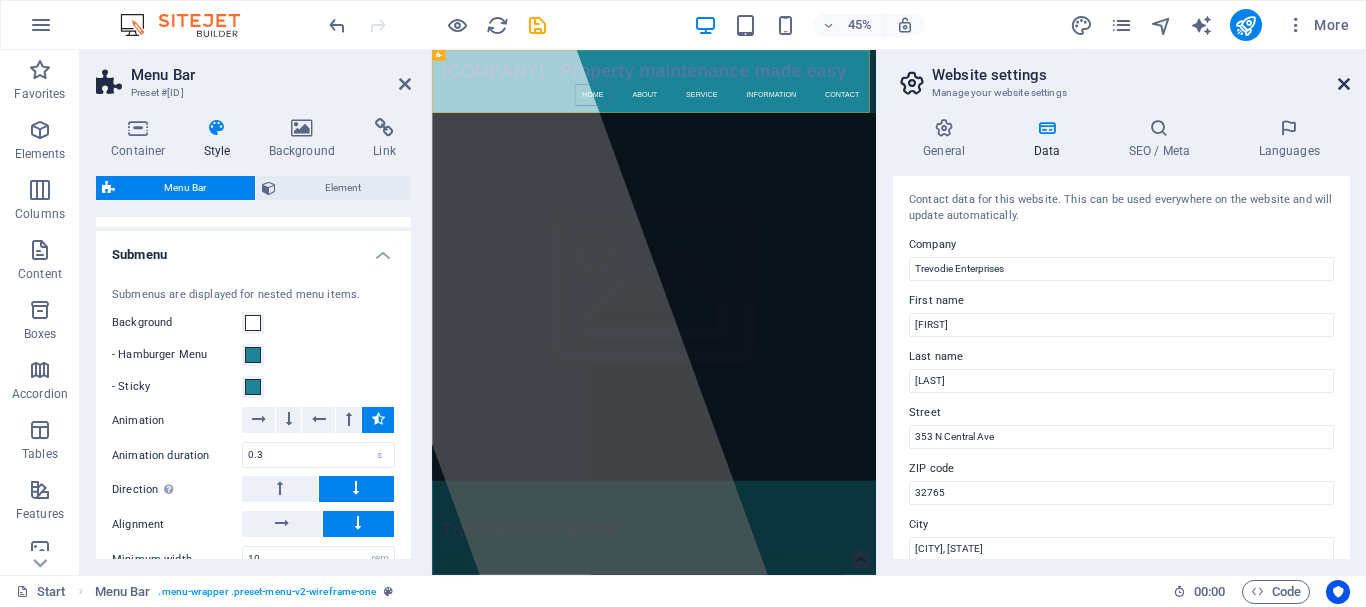click at bounding box center (1344, 84) 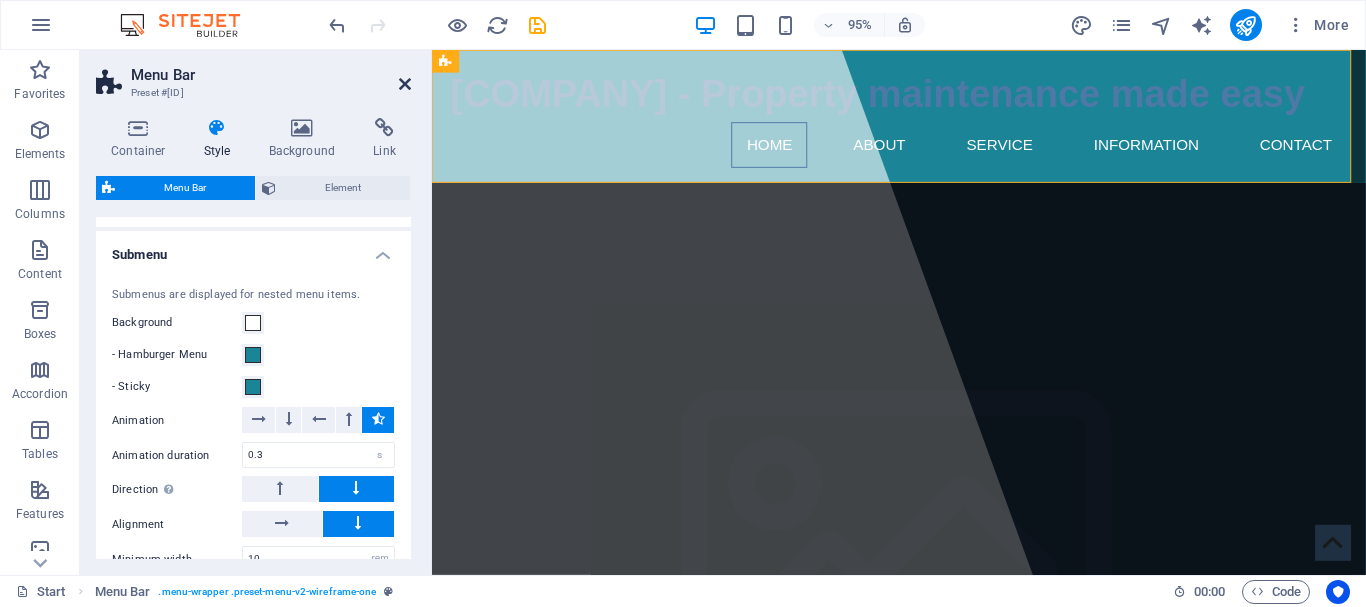 click at bounding box center [405, 84] 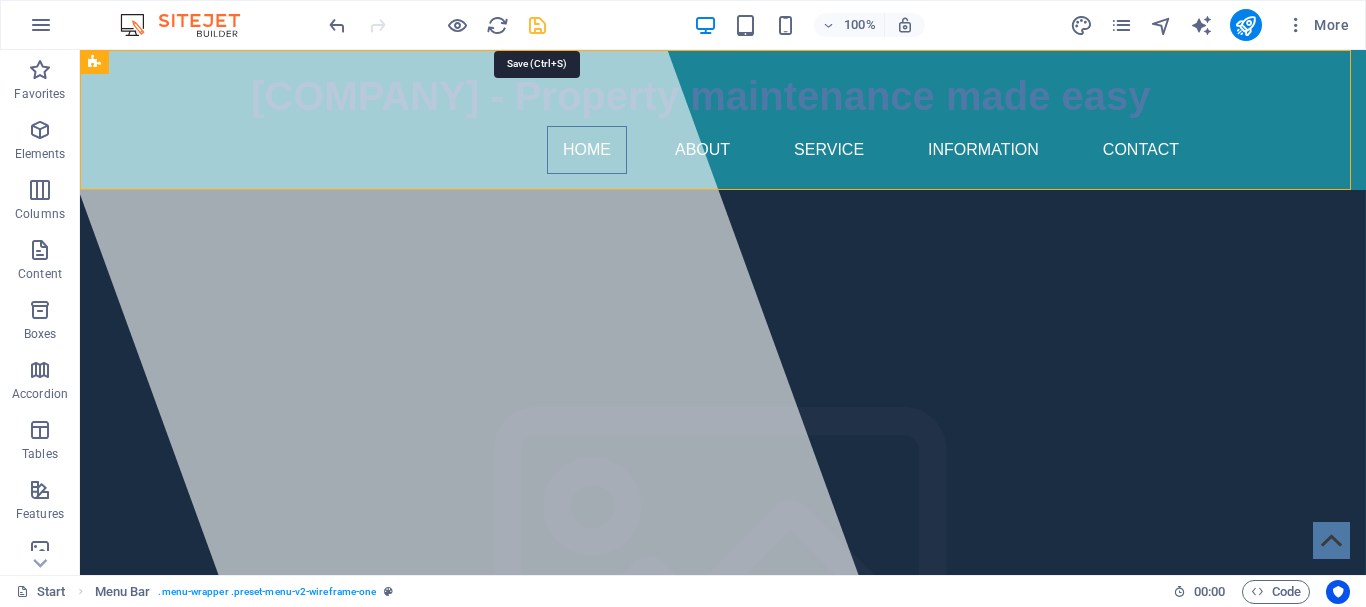 click at bounding box center (537, 25) 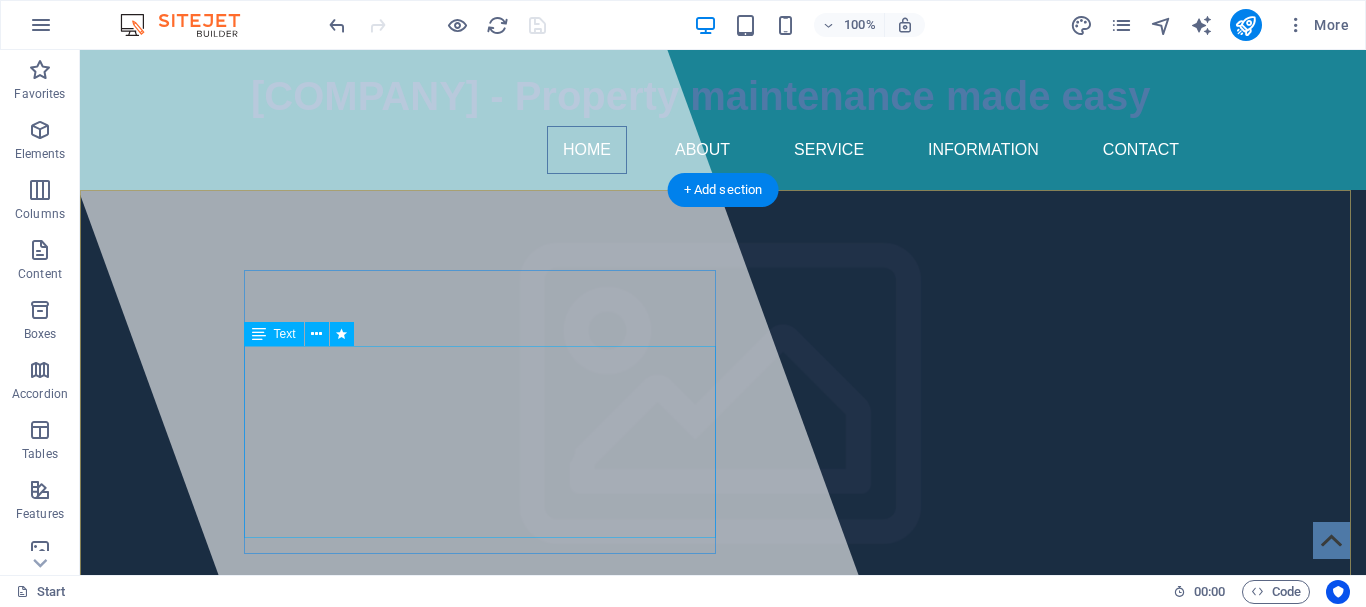click on "Trev and Jodie from Trevodie Enterprises provide preoprty maintenance services in the Greensborough and Daylesford areas.  With a background in common sense, listening, understanding, innovation and engineering, we provide solutions to the day to day issues with owning property.  From that door that will not close to refurbishing decking our 7 years of experience covers a wide range of works.  Please check out our gallery for a look at the work we have done." at bounding box center [723, 838] 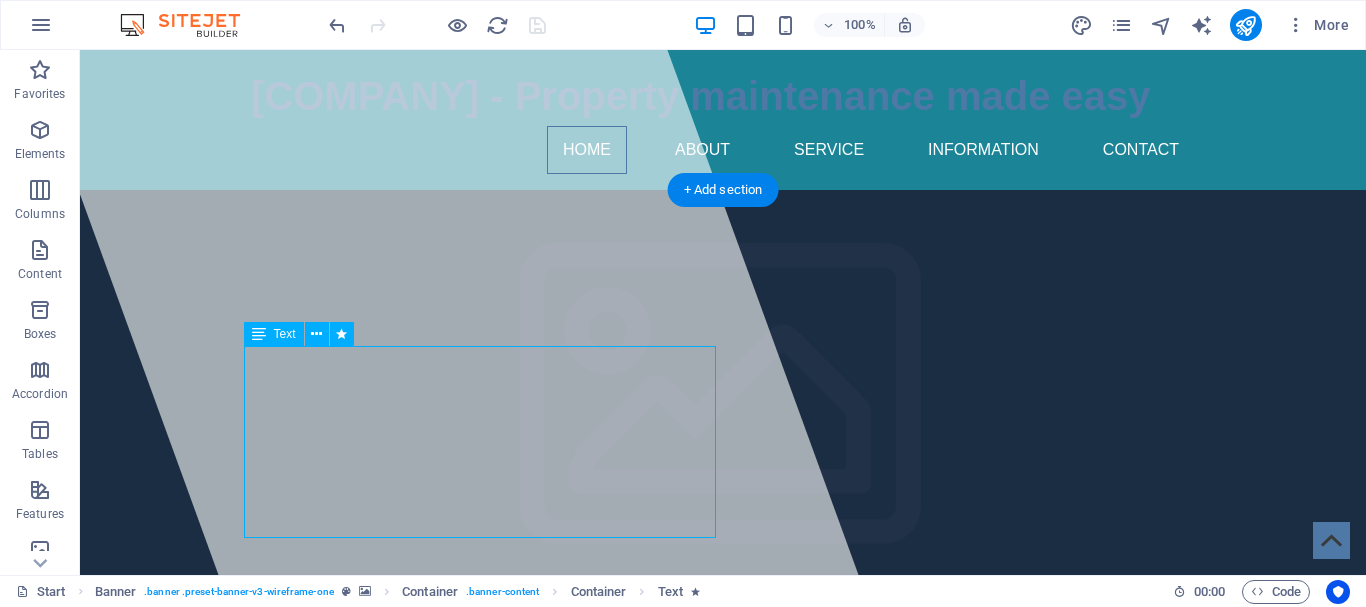 click on "Trev and Jodie from Trevodie Enterprises provide preoprty maintenance services in the Greensborough and Daylesford areas.  With a background in common sense, listening, understanding, innovation and engineering, we provide solutions to the day to day issues with owning property.  From that door that will not close to refurbishing decking our 7 years of experience covers a wide range of works.  Please check out our gallery for a look at the work we have done." at bounding box center (723, 838) 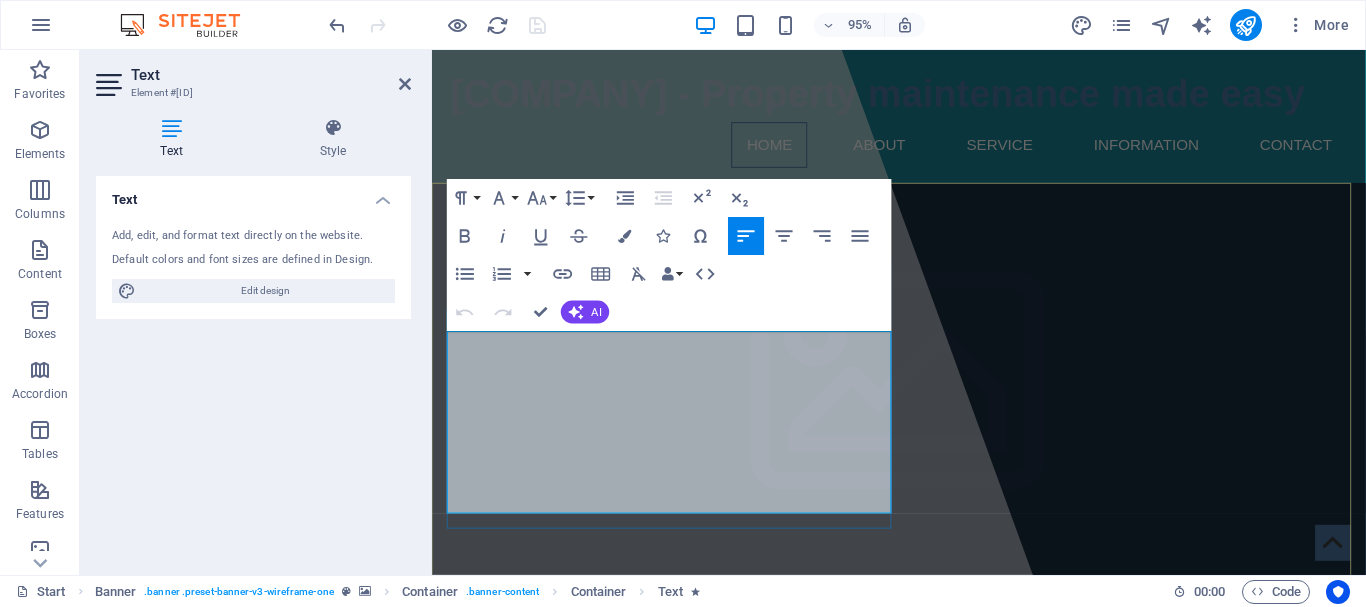 type 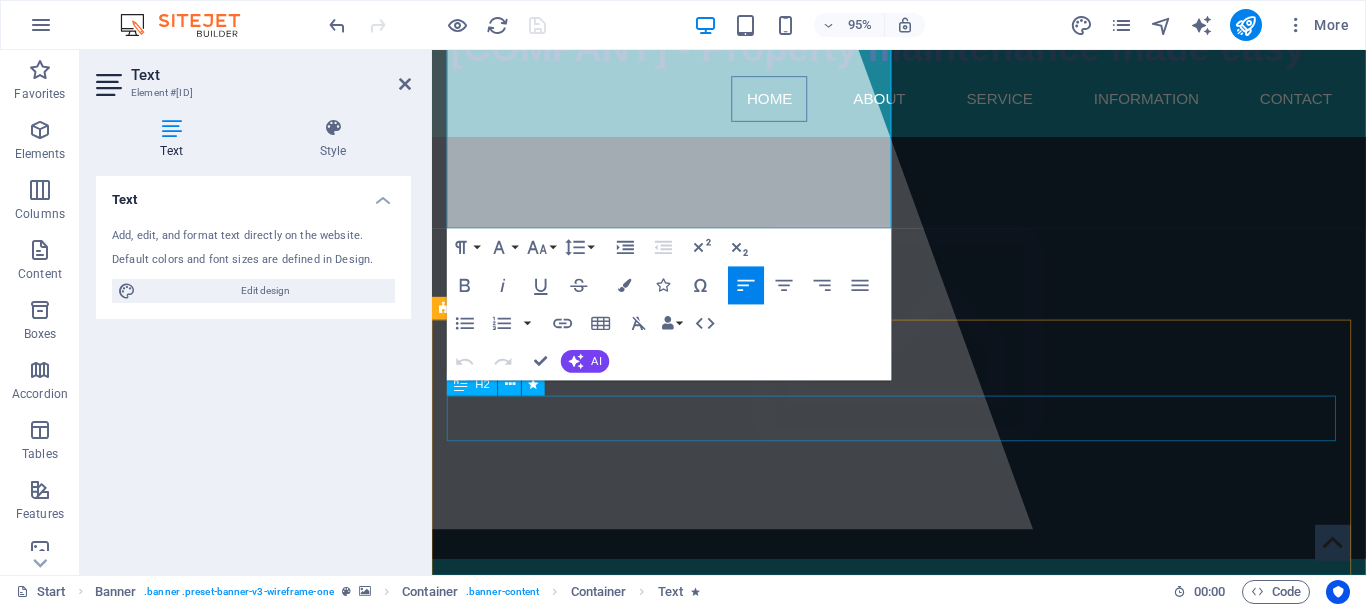 scroll, scrollTop: 0, scrollLeft: 0, axis: both 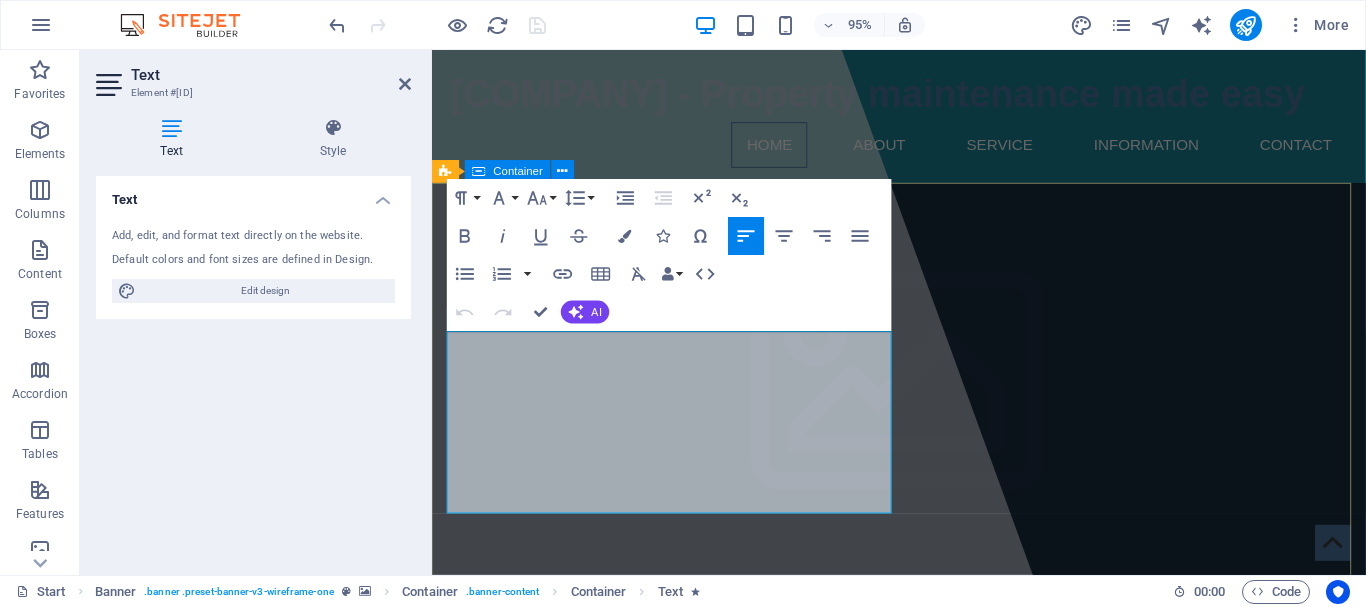 click on "Trevodie Enterprises Trev and Jodie from Trevodie Enterprises provide property maintenance services in the Greensborough and Daylesford areas.  With a background in common sense, listening, understanding, innovation and engineering, we provide solutions to the day to day issues with owning property.  From that door that will not close to refurbishing decking our 7 years of experience covers a wide range of works.  Please check out our gallery for a look at the work we have done." at bounding box center [923, 808] 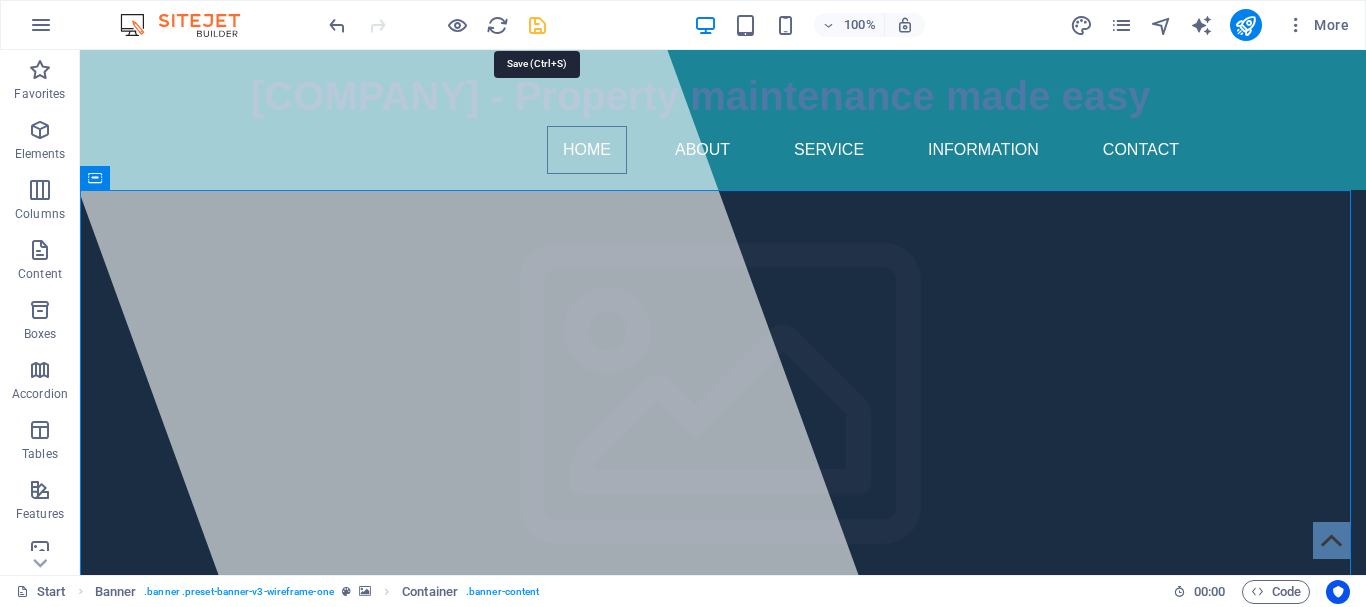 drag, startPoint x: 532, startPoint y: 24, endPoint x: 543, endPoint y: 30, distance: 12.529964 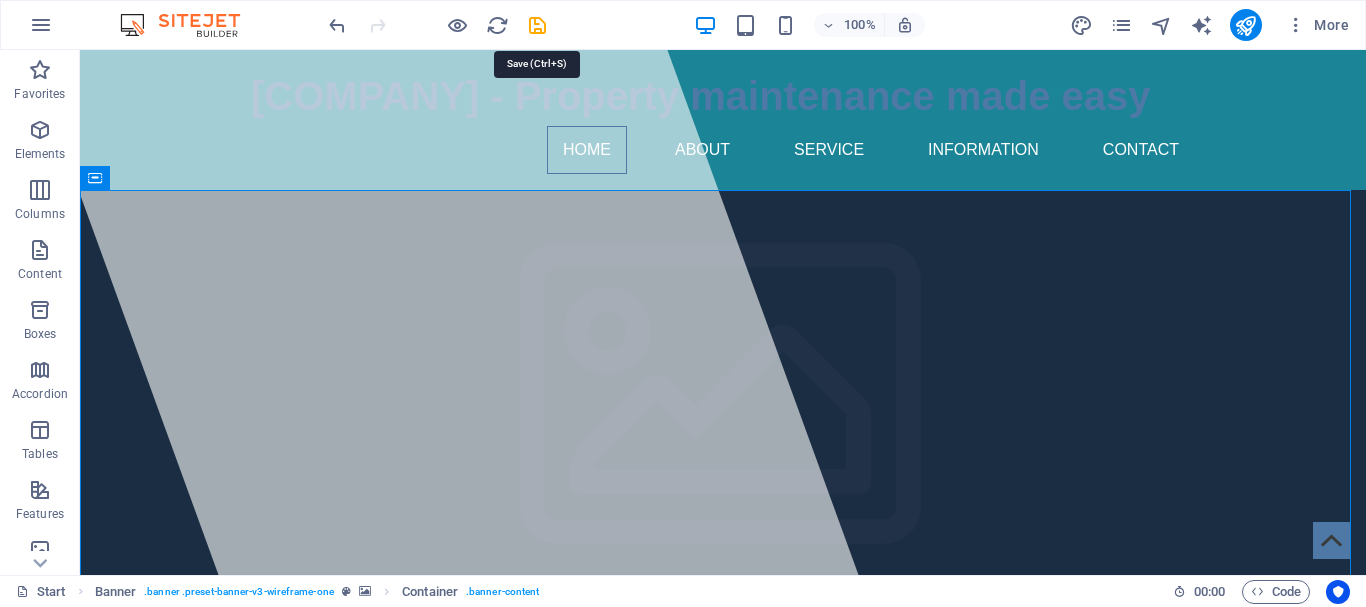 click at bounding box center (537, 25) 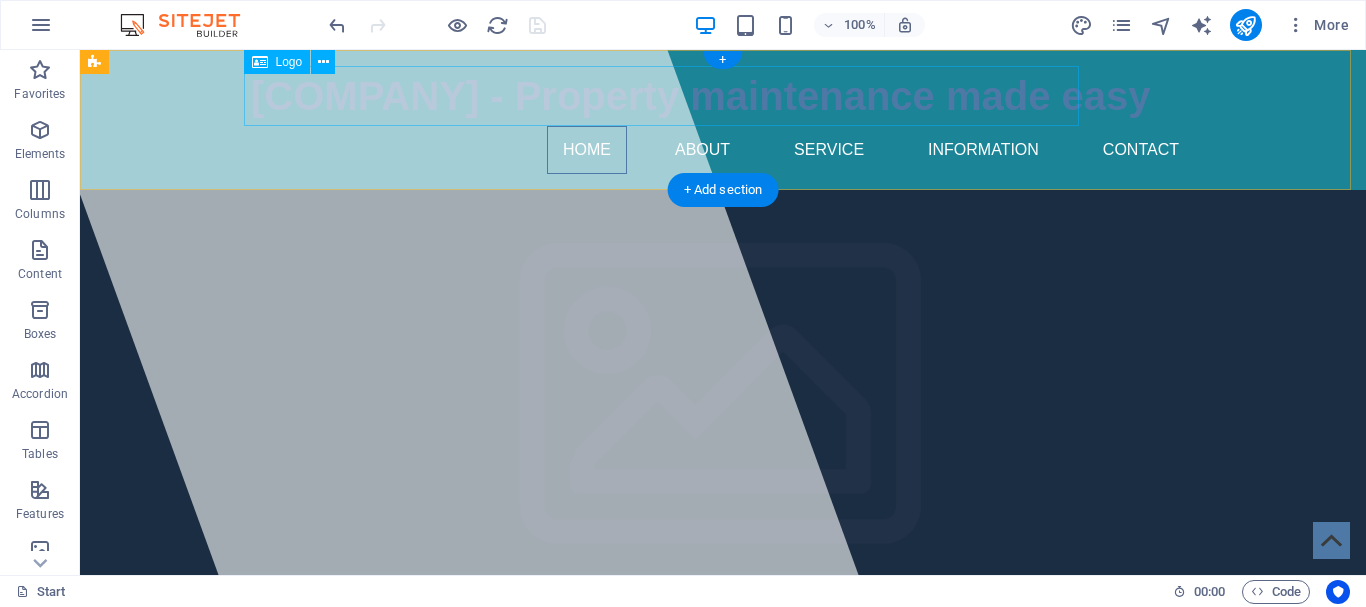 click on "Trevodie - Property maintenance made easy" at bounding box center (723, 96) 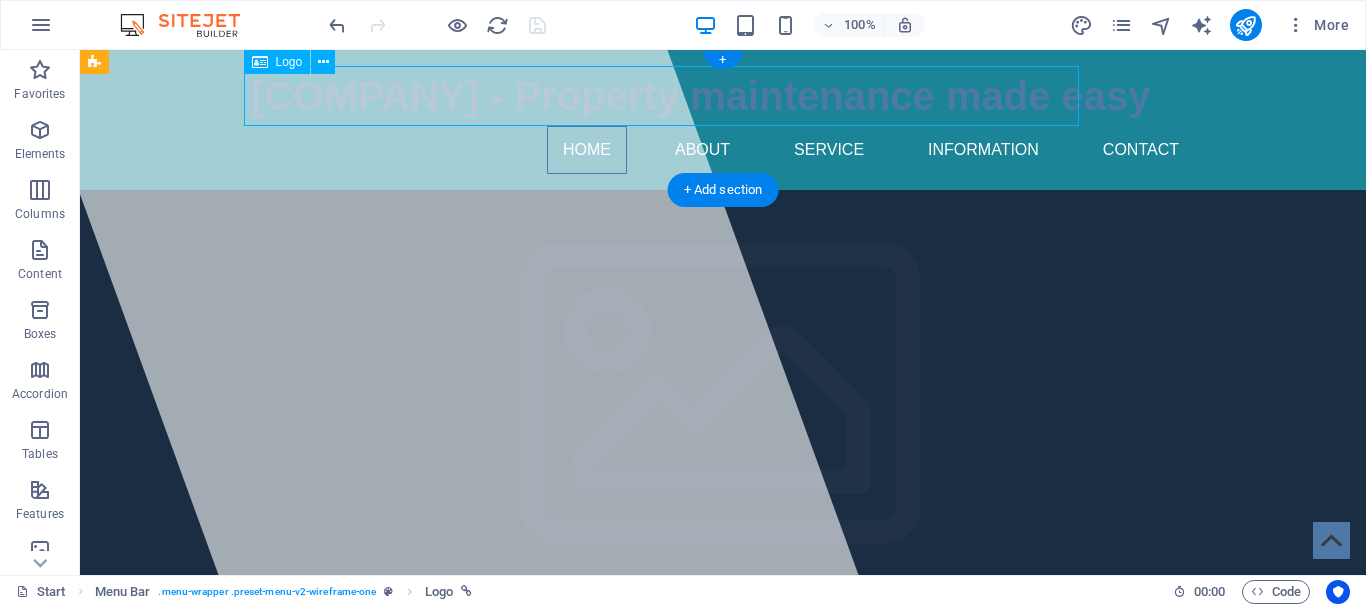 click on "Trevodie - Property maintenance made easy" at bounding box center [723, 96] 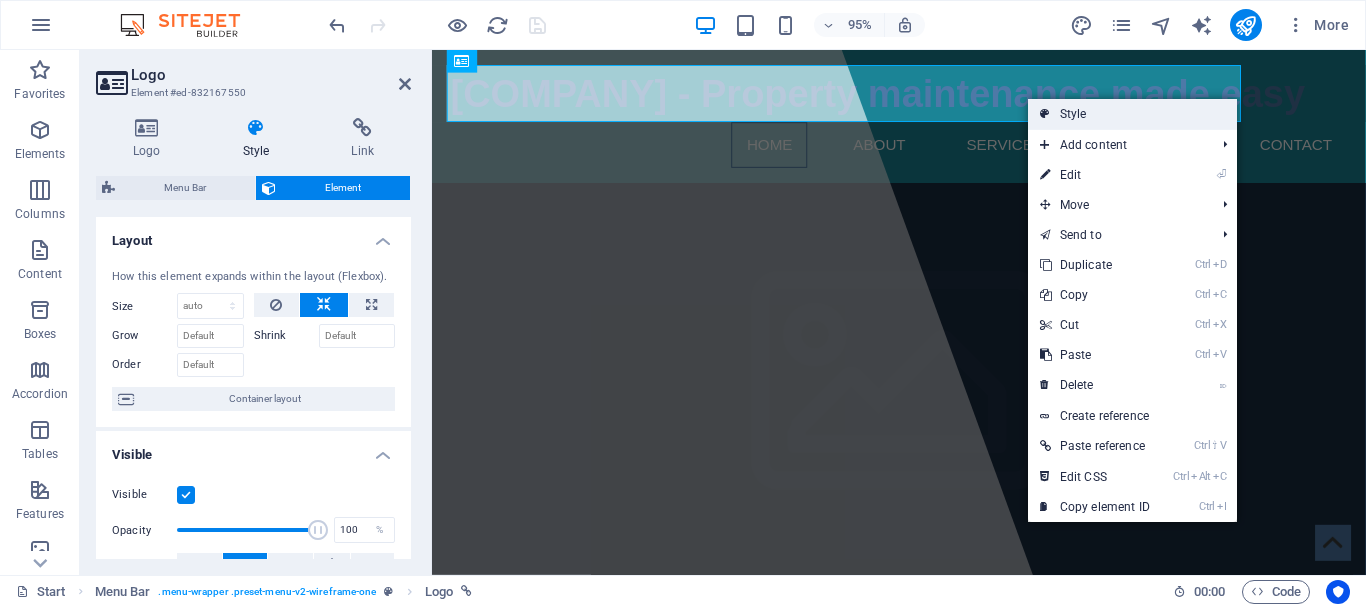 click on "Style" at bounding box center [1132, 114] 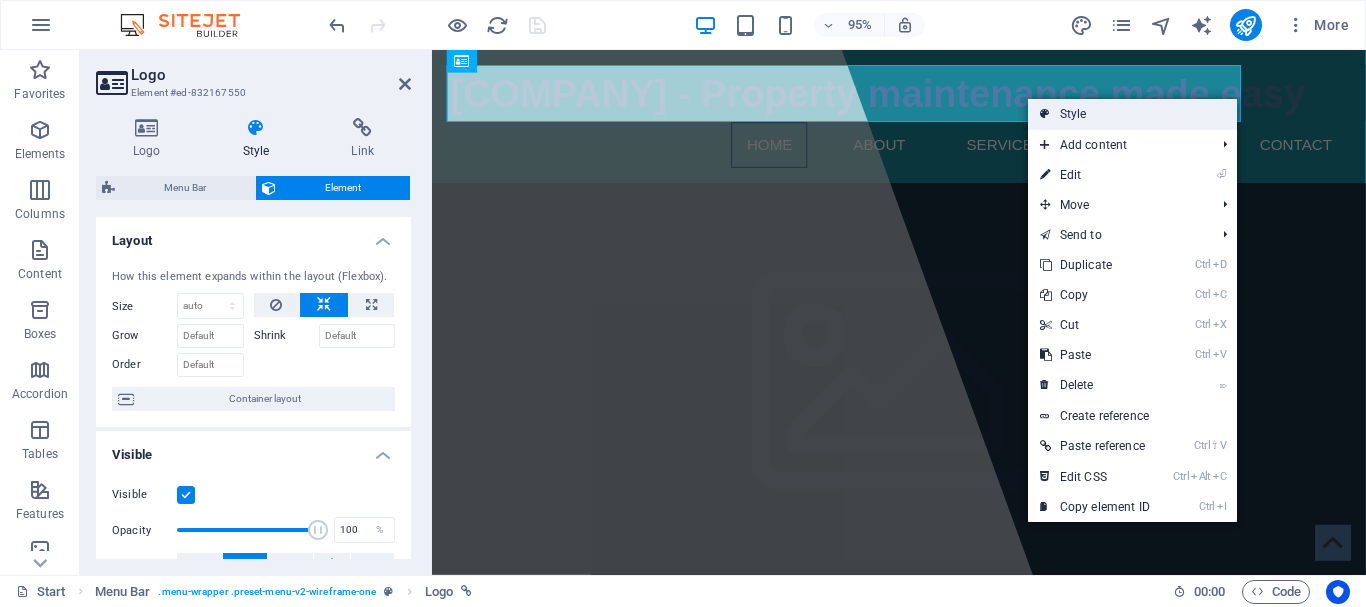 select on "rem" 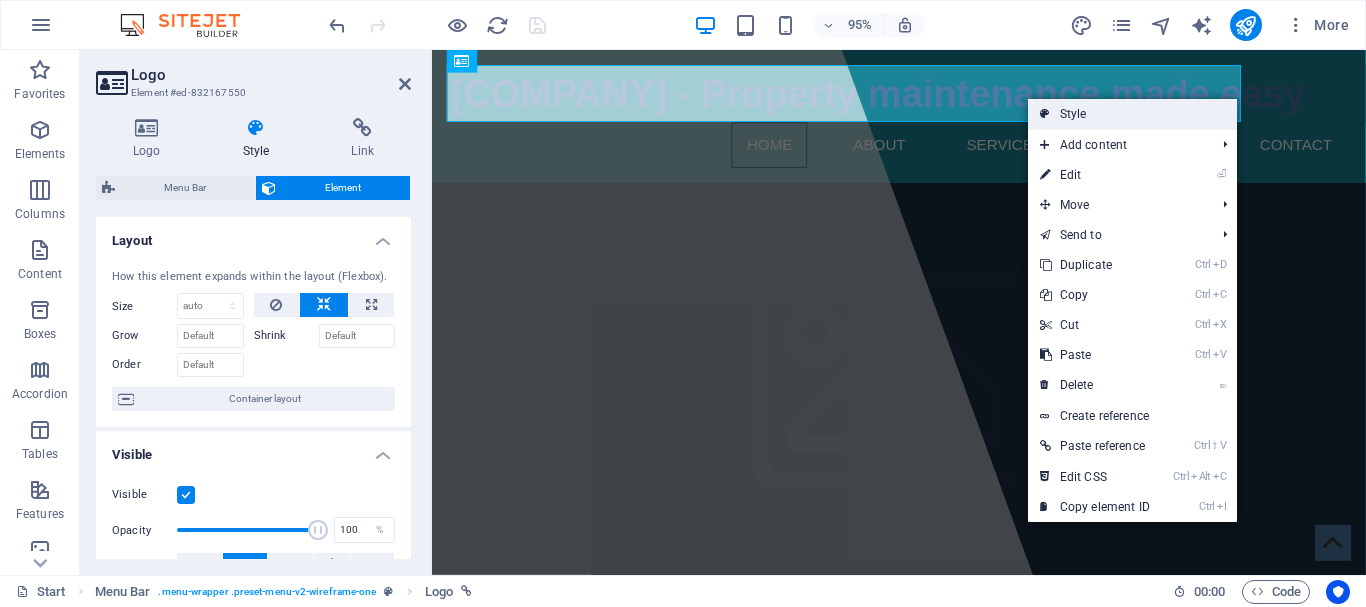 select on "px" 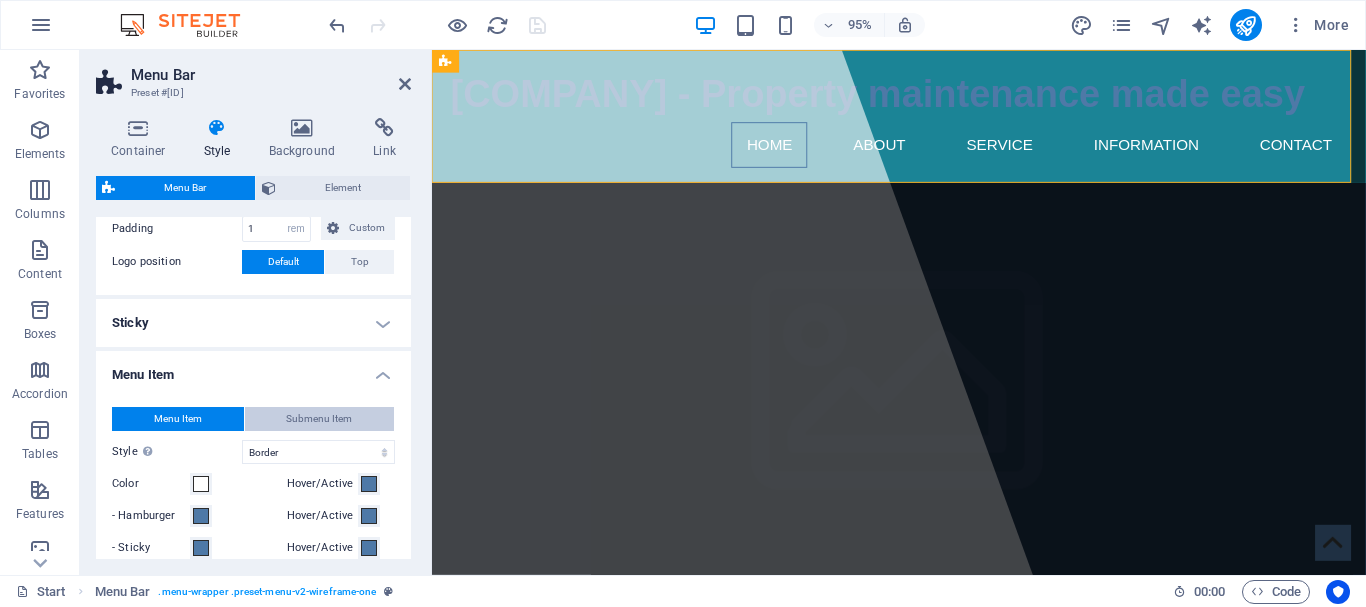 scroll, scrollTop: 600, scrollLeft: 0, axis: vertical 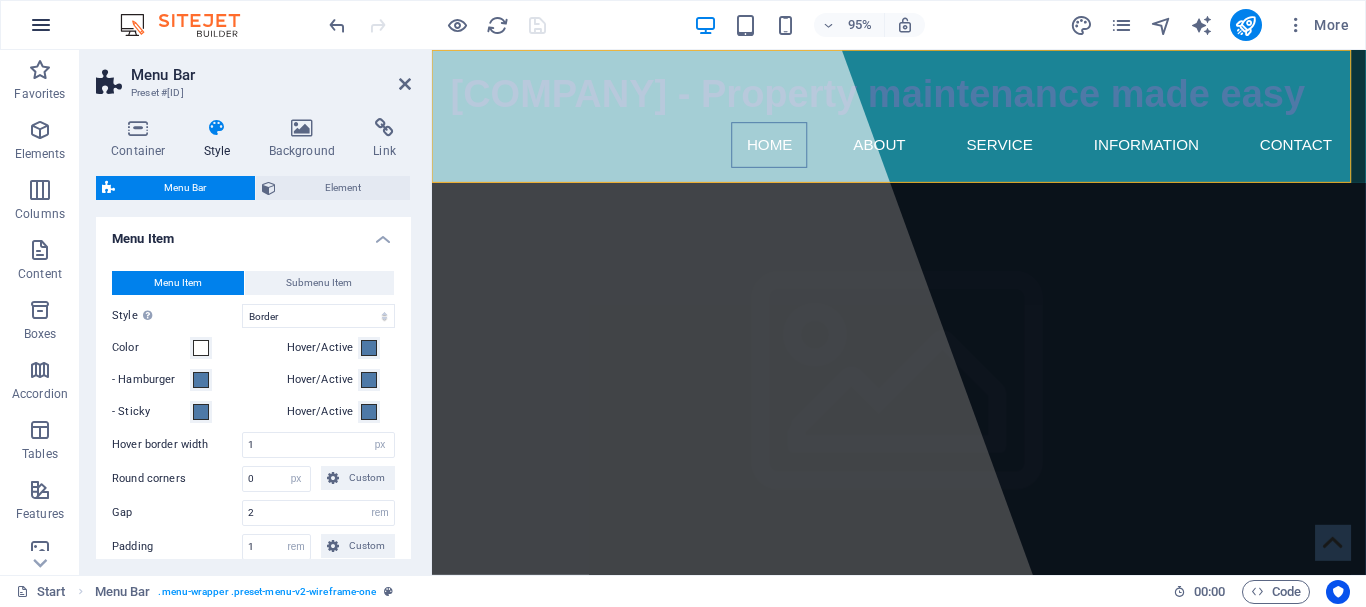 click at bounding box center [41, 25] 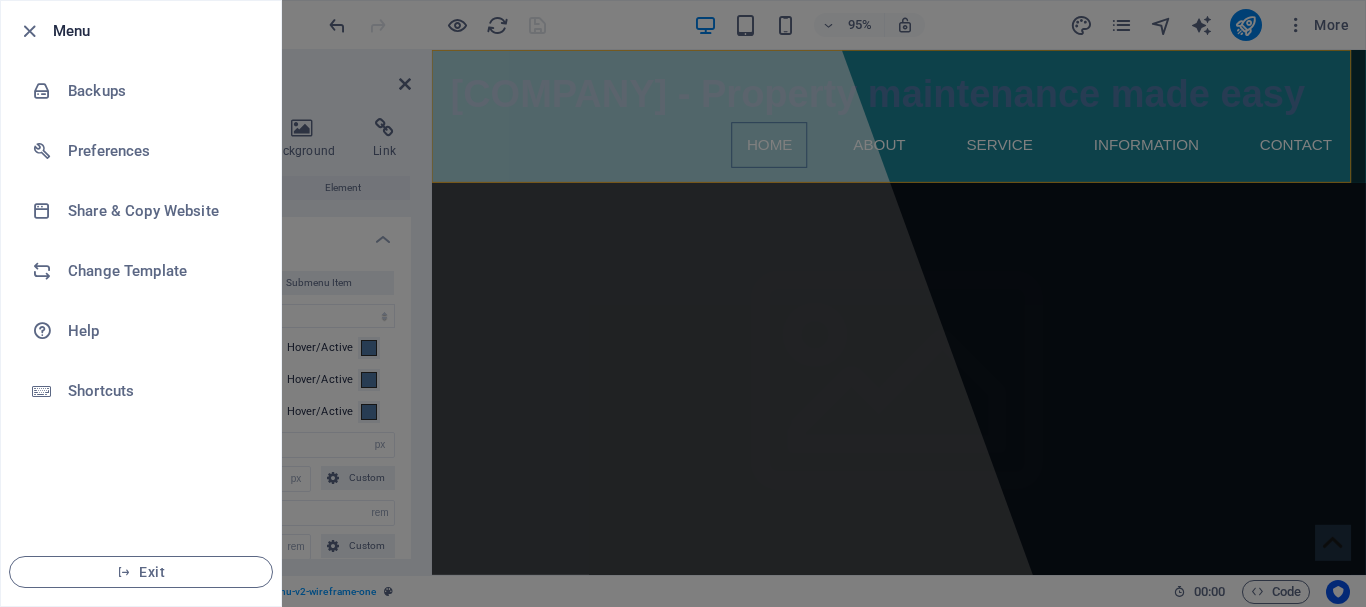 click at bounding box center (683, 303) 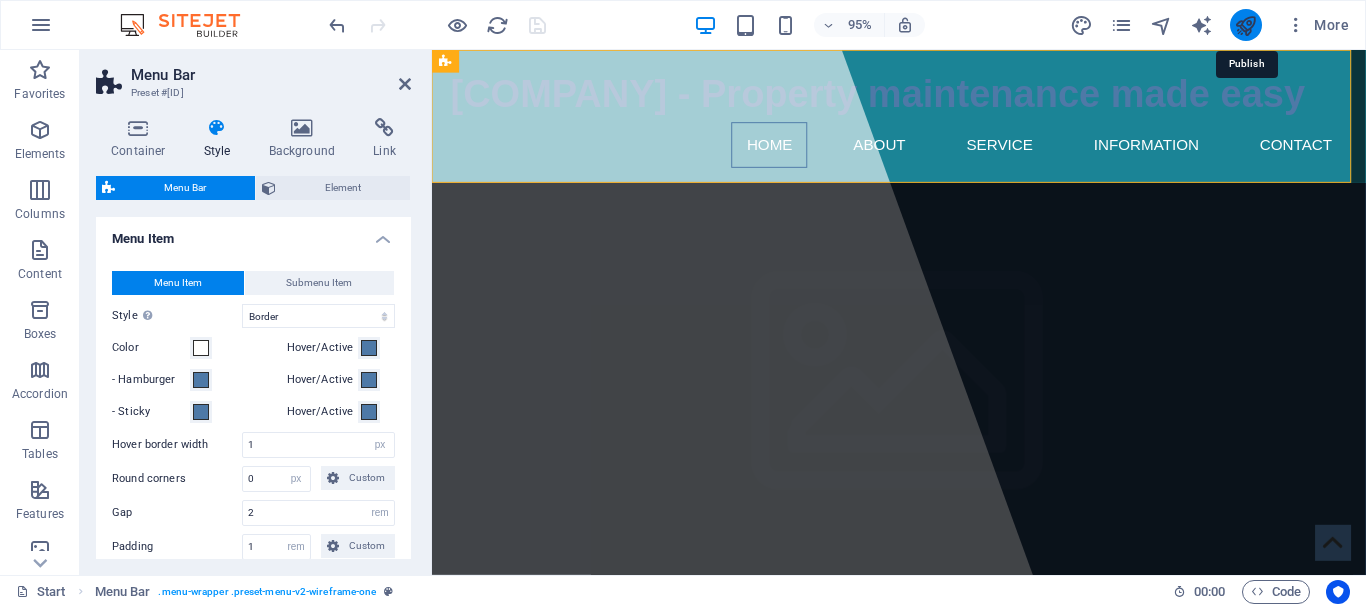 click at bounding box center (1245, 25) 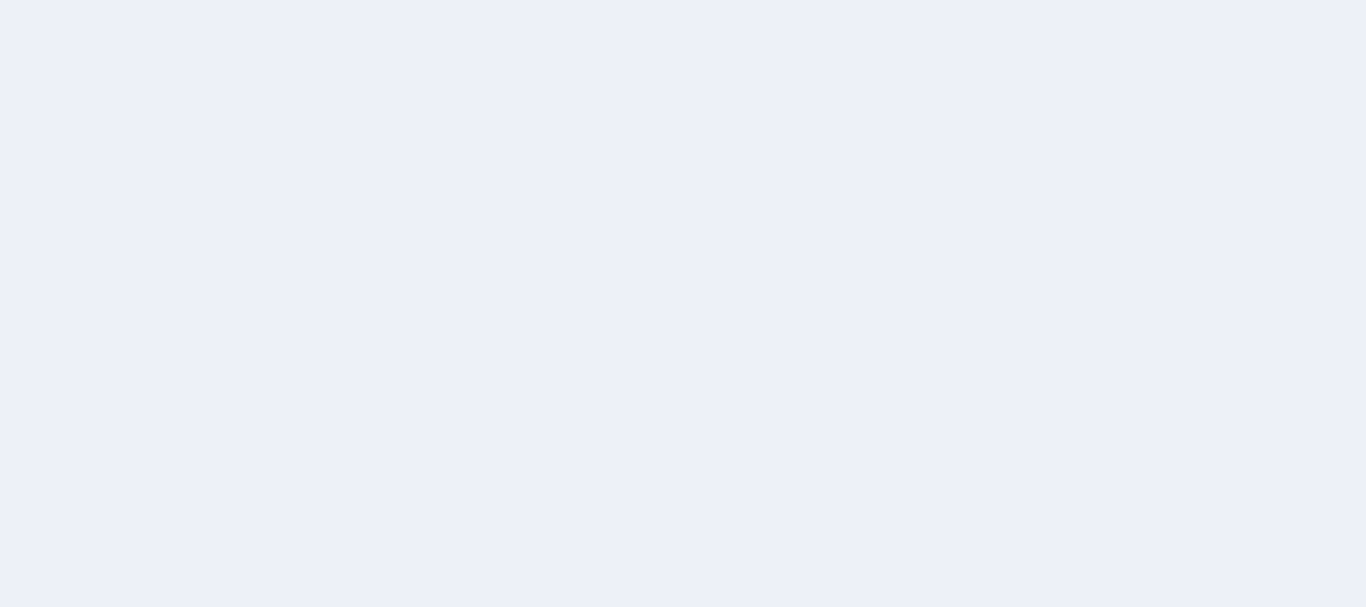 scroll, scrollTop: 0, scrollLeft: 0, axis: both 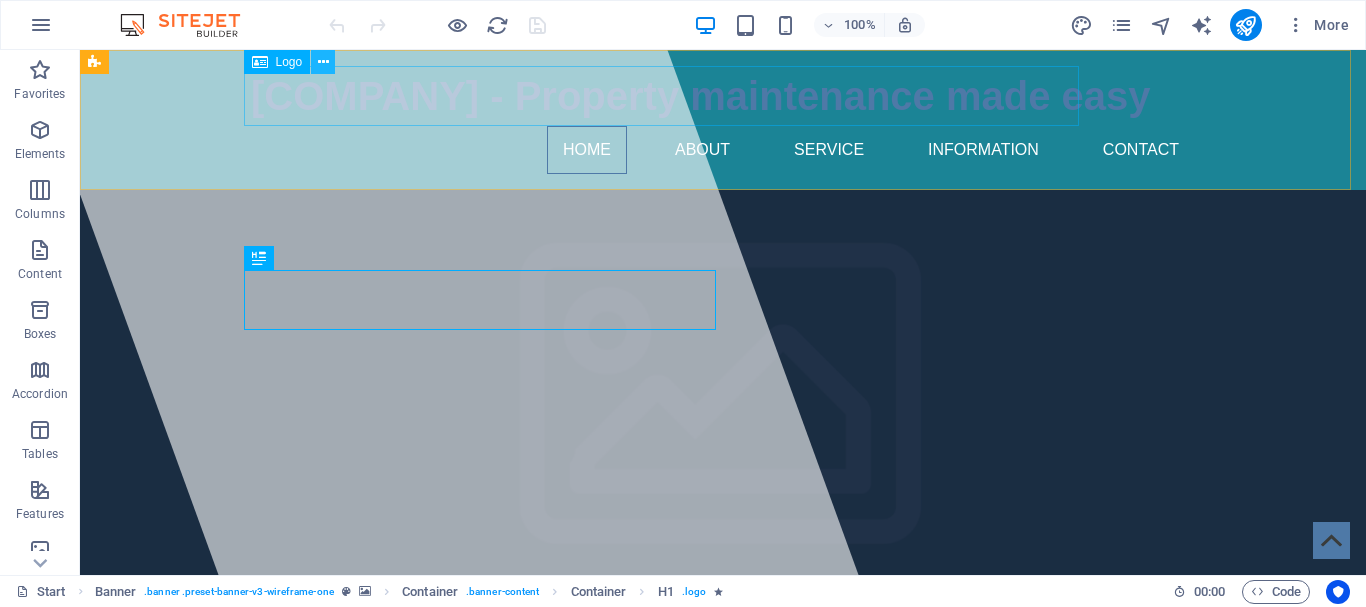 click at bounding box center [323, 62] 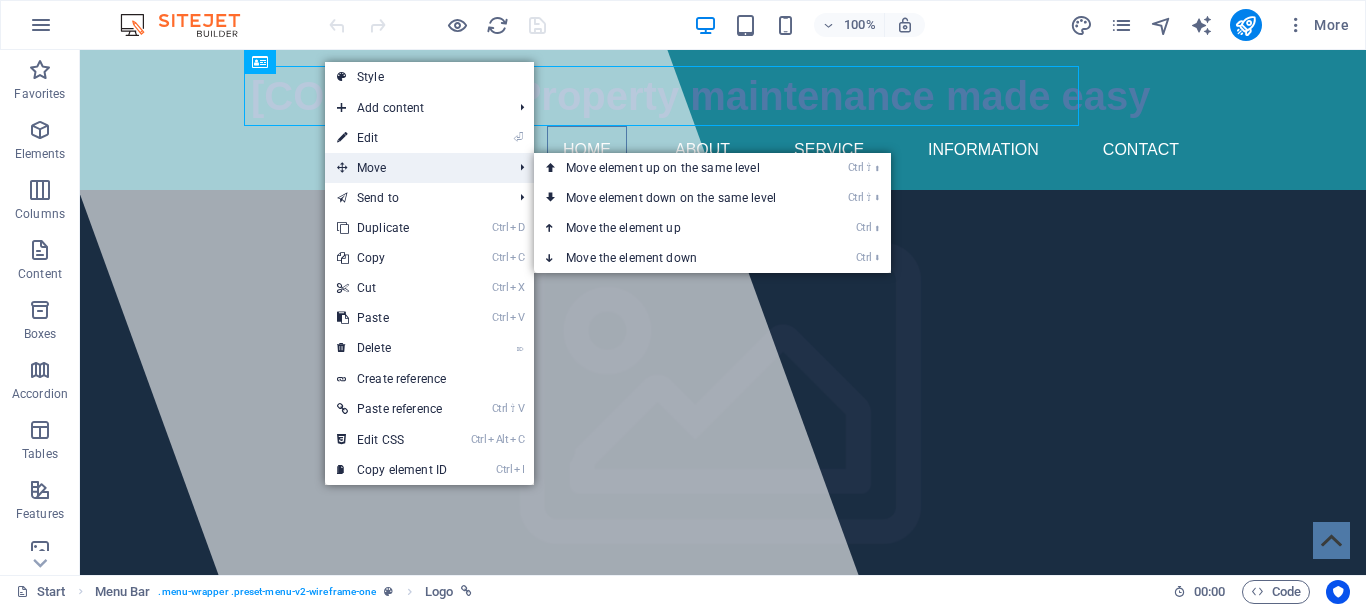 click on "Move" at bounding box center [414, 168] 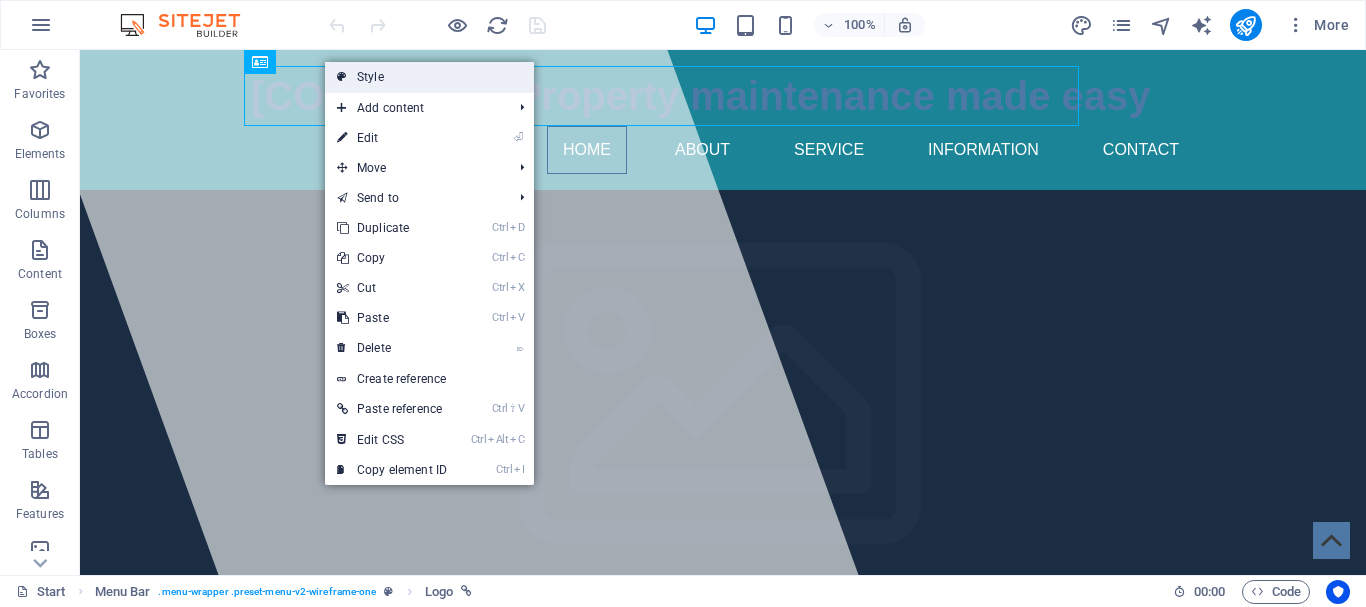 click on "Style" at bounding box center [429, 77] 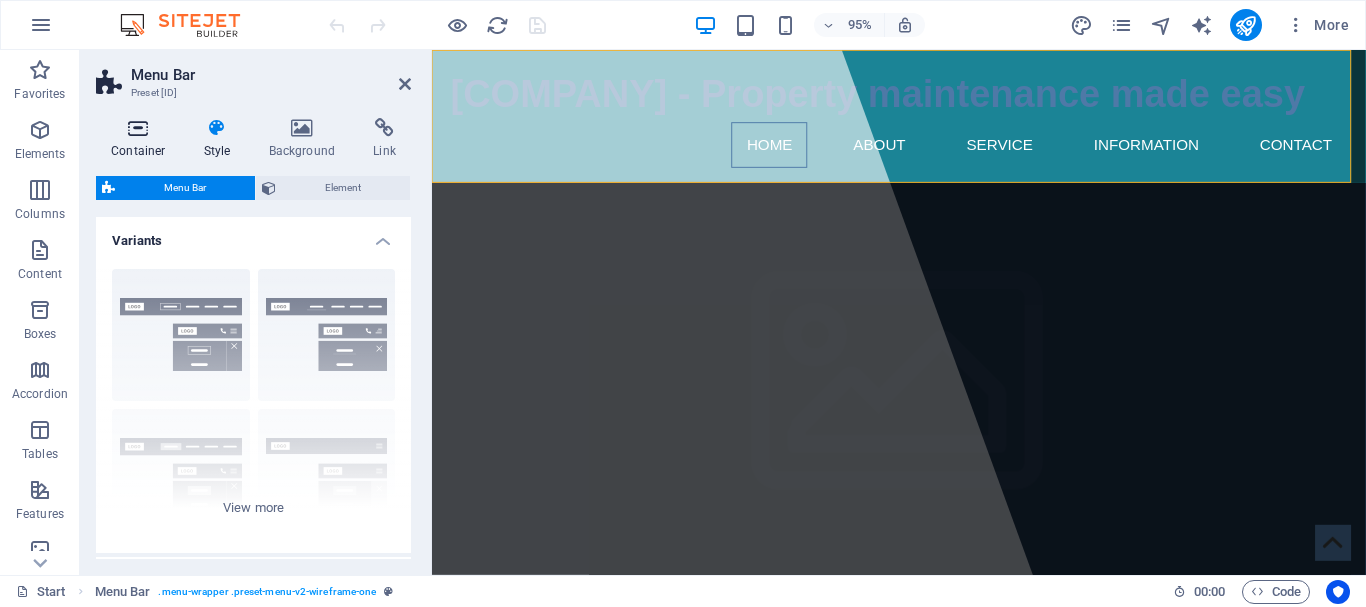click at bounding box center (138, 128) 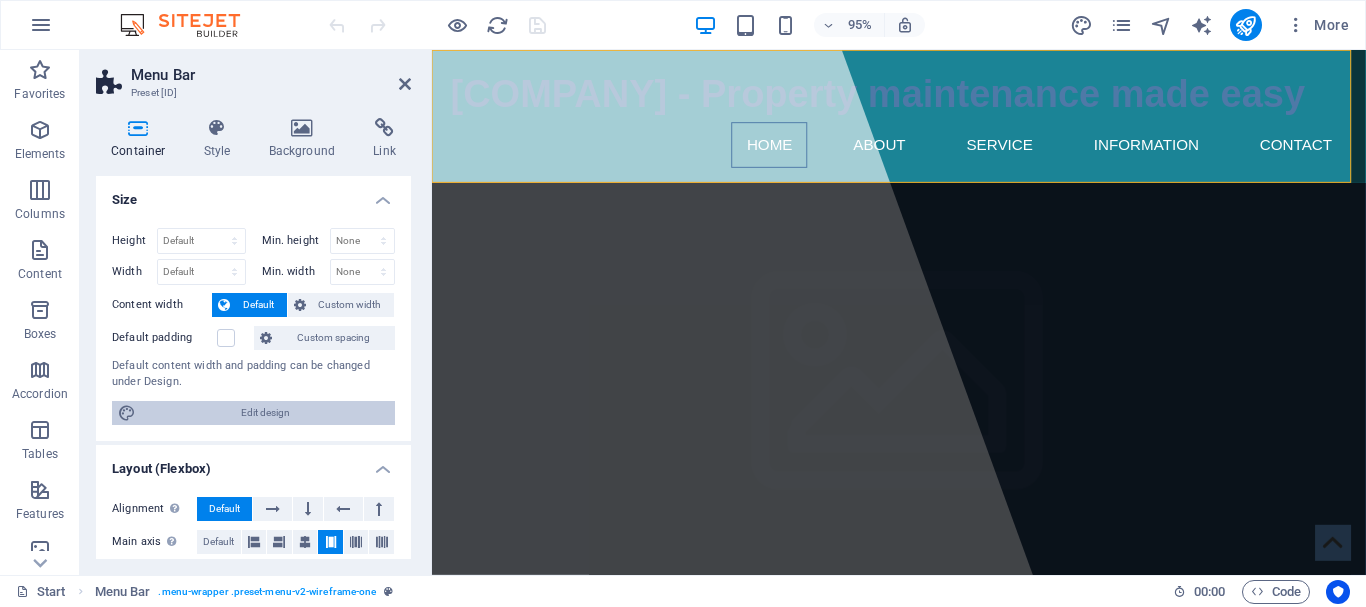 click on "Edit design" at bounding box center (265, 413) 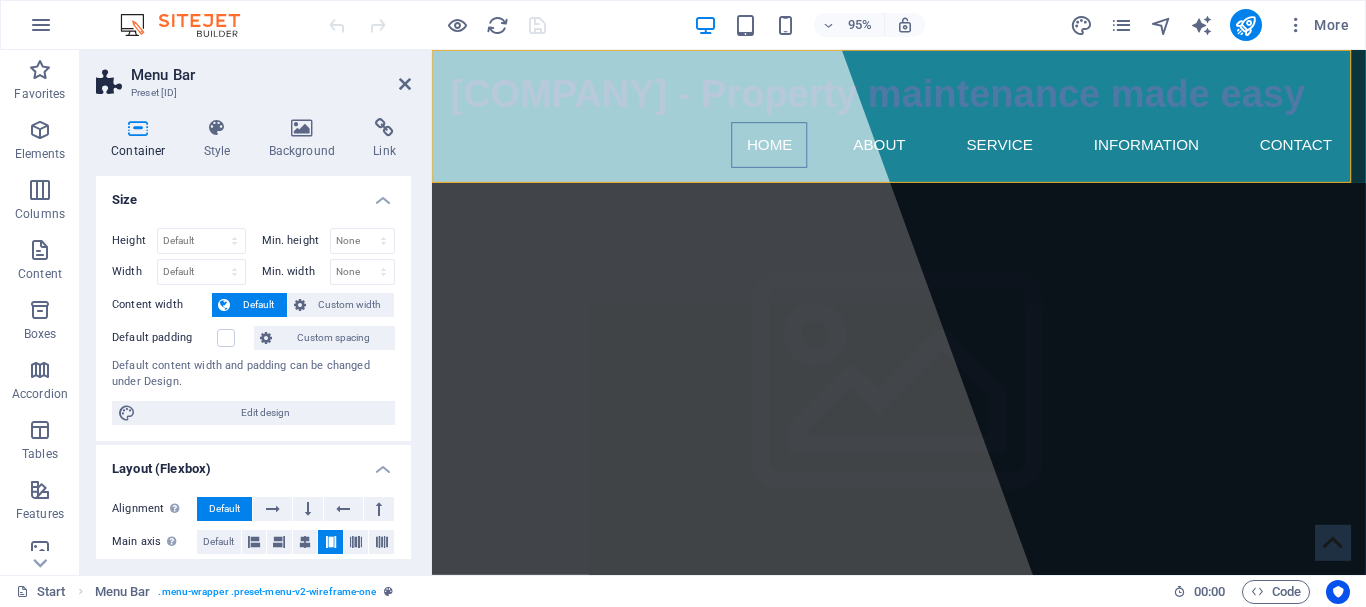 select on "rem" 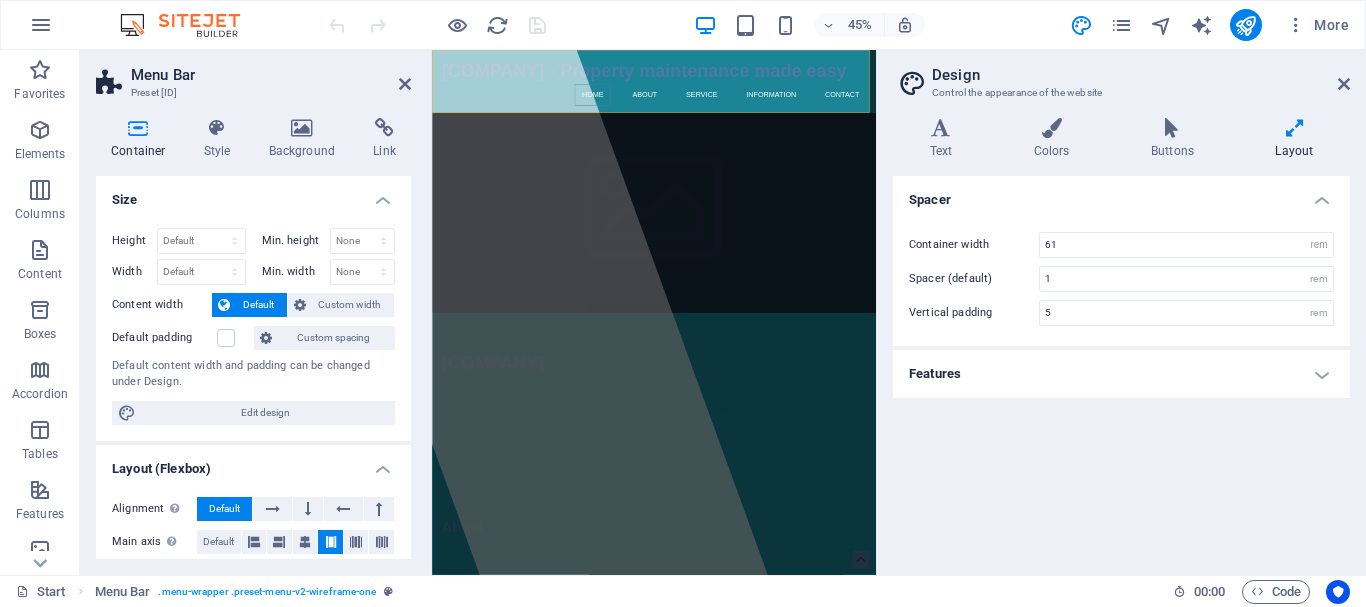 click on "Features" at bounding box center [1121, 374] 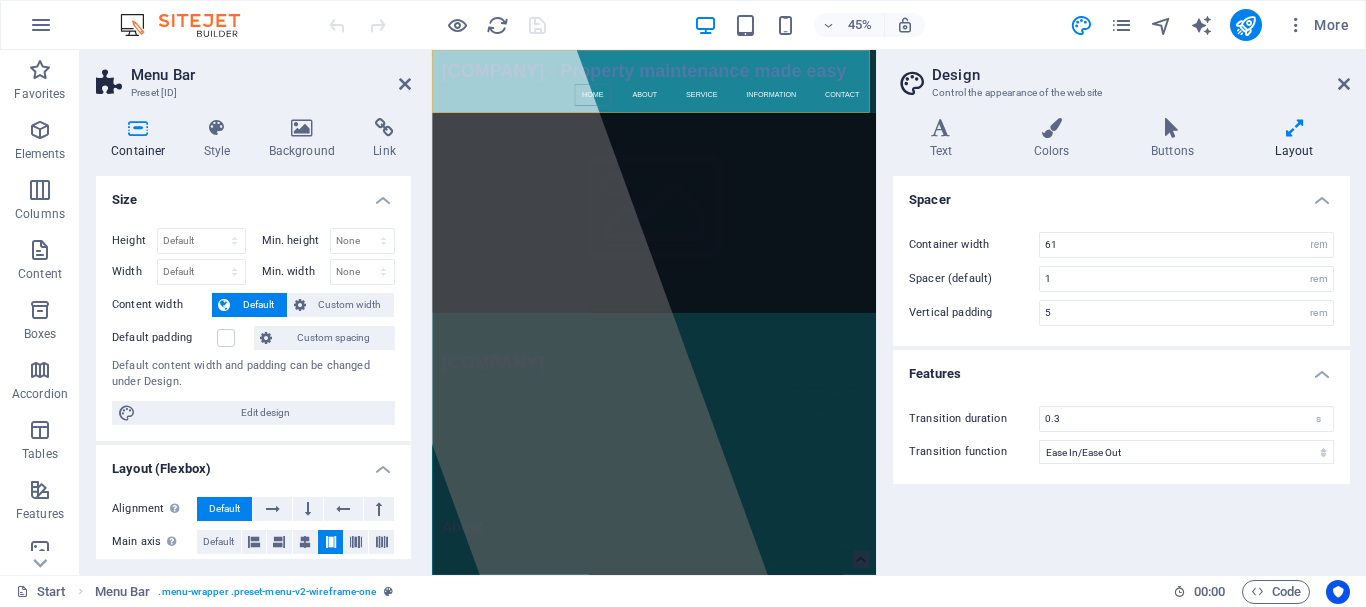 click at bounding box center (1294, 128) 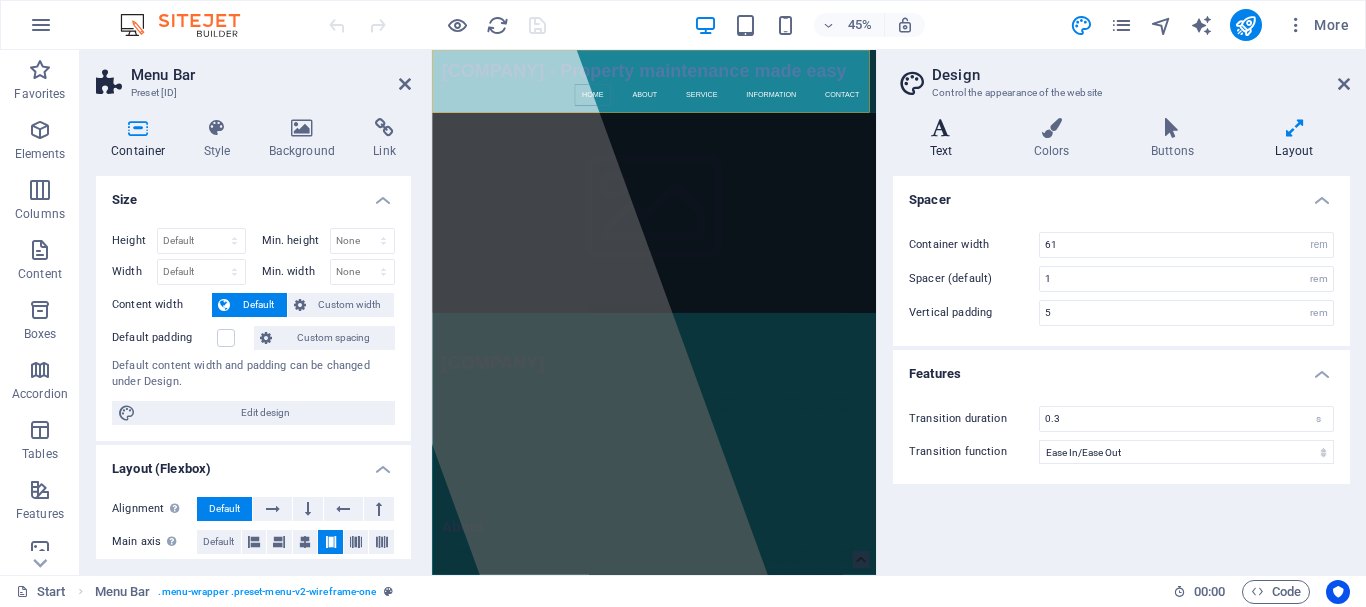 click at bounding box center [941, 128] 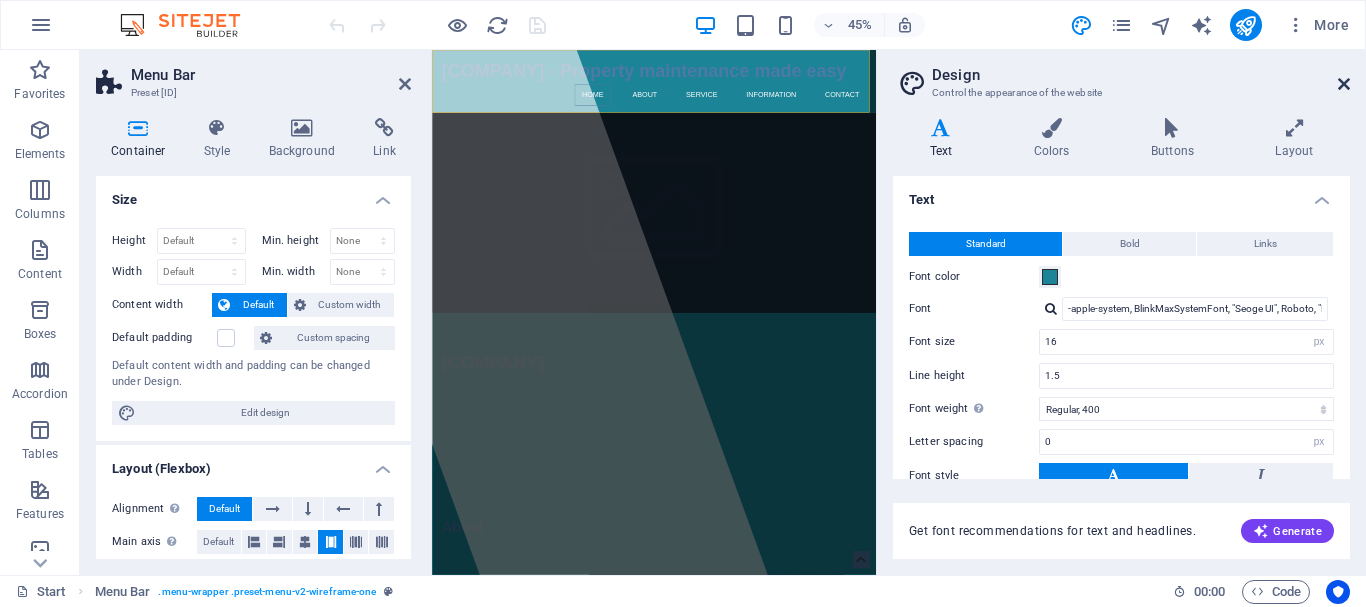 click at bounding box center (1344, 84) 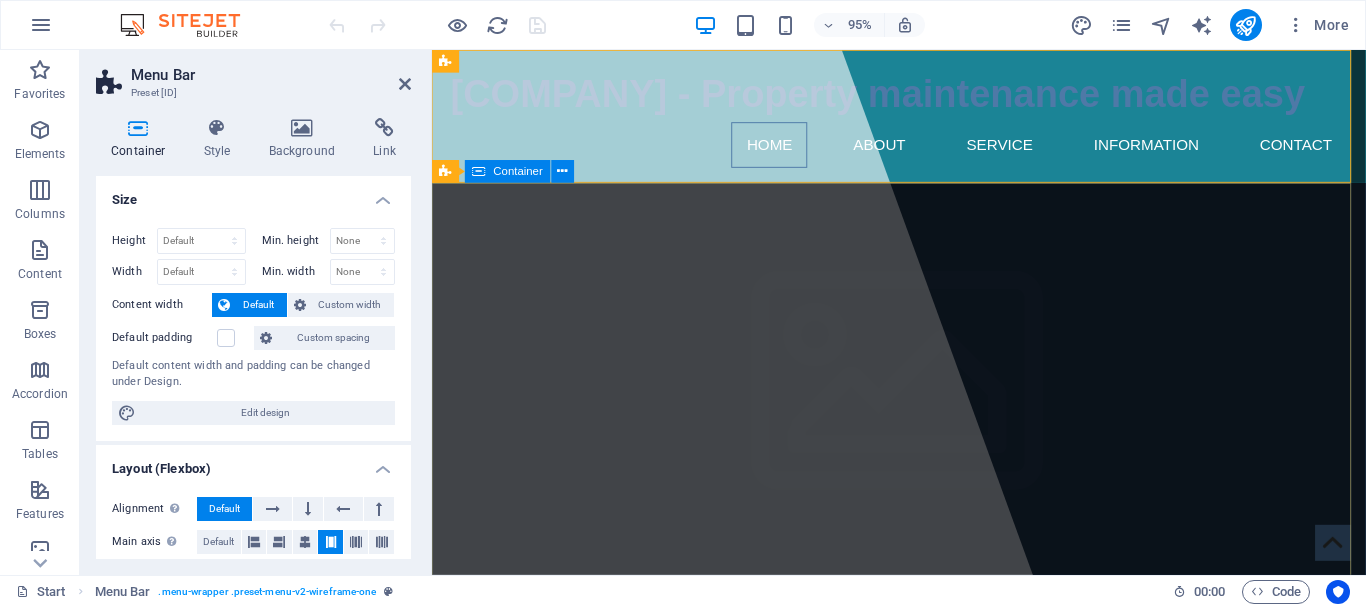 click on "Trevodie Enterprises Trev and Jodie from Trevodie Enterprises provide property maintenance services in the Greensborough and Daylesford areas.  With a background in common sense, listening, understanding, innovation and engineering, we provide solutions to the day to day issues with owning property.  From that door that will not close to refurbishing decking our 7 years of experience covers a wide range of works.  Please check out our gallery for a look at the work we have done." at bounding box center [923, 808] 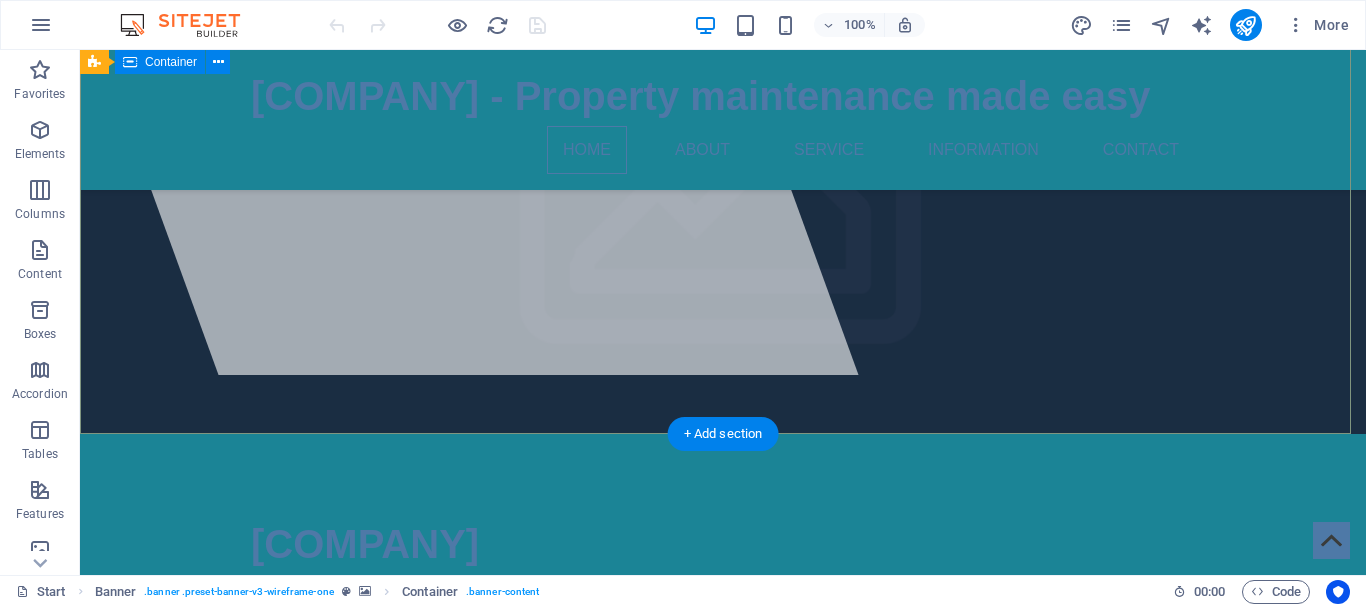 scroll, scrollTop: 0, scrollLeft: 0, axis: both 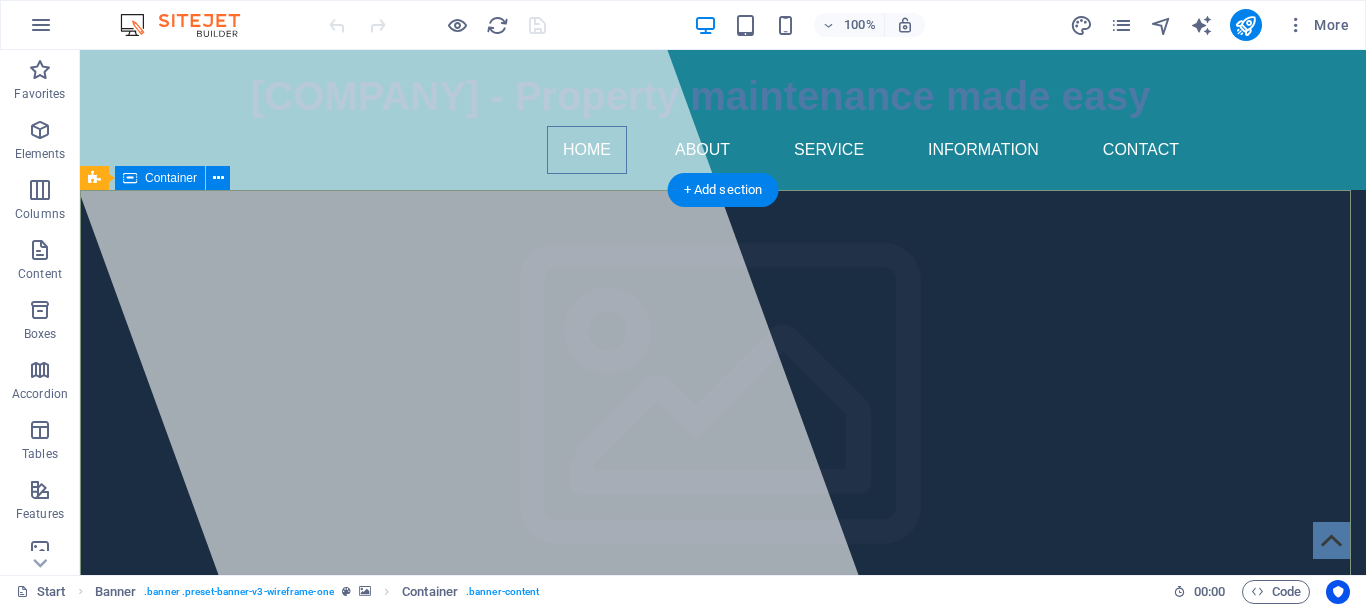 click on "Trevodie Enterprises Trev and Jodie from Trevodie Enterprises provide property maintenance services in the Greensborough and Daylesford areas.  With a background in common sense, listening, understanding, innovation and engineering, we provide solutions to the day to day issues with owning property.  From that door that will not close to refurbishing decking our 7 years of experience covers a wide range of works.  Please check out our gallery for a look at the work we have done." at bounding box center (723, 808) 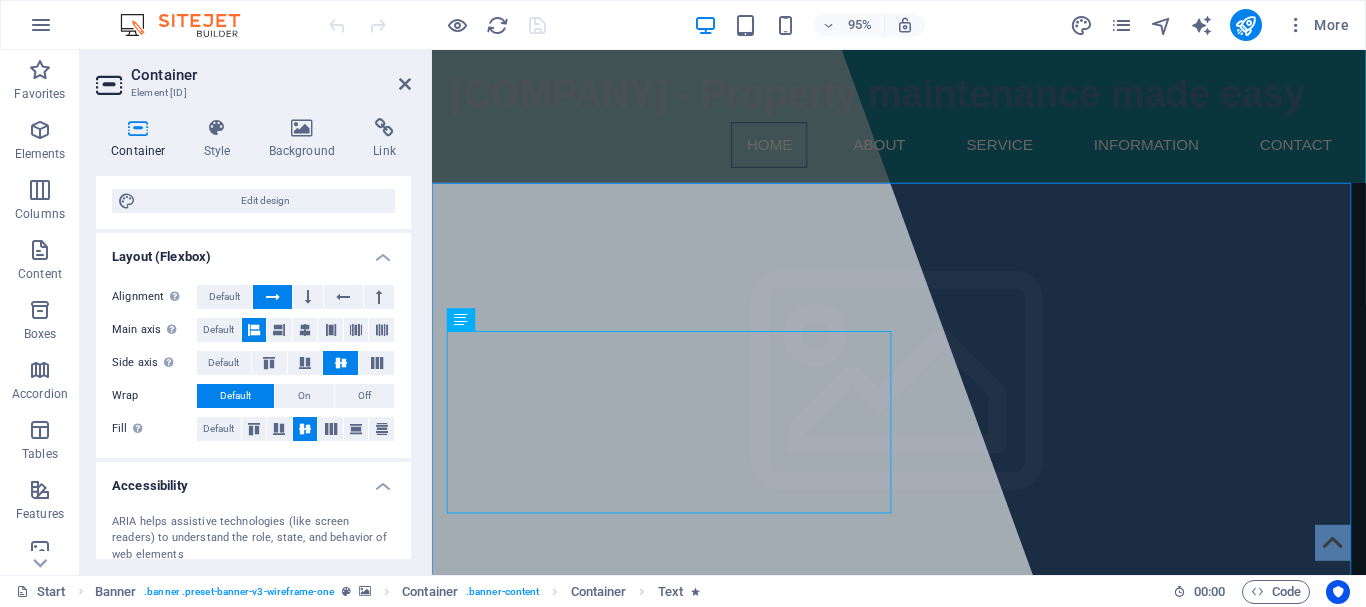 scroll, scrollTop: 100, scrollLeft: 0, axis: vertical 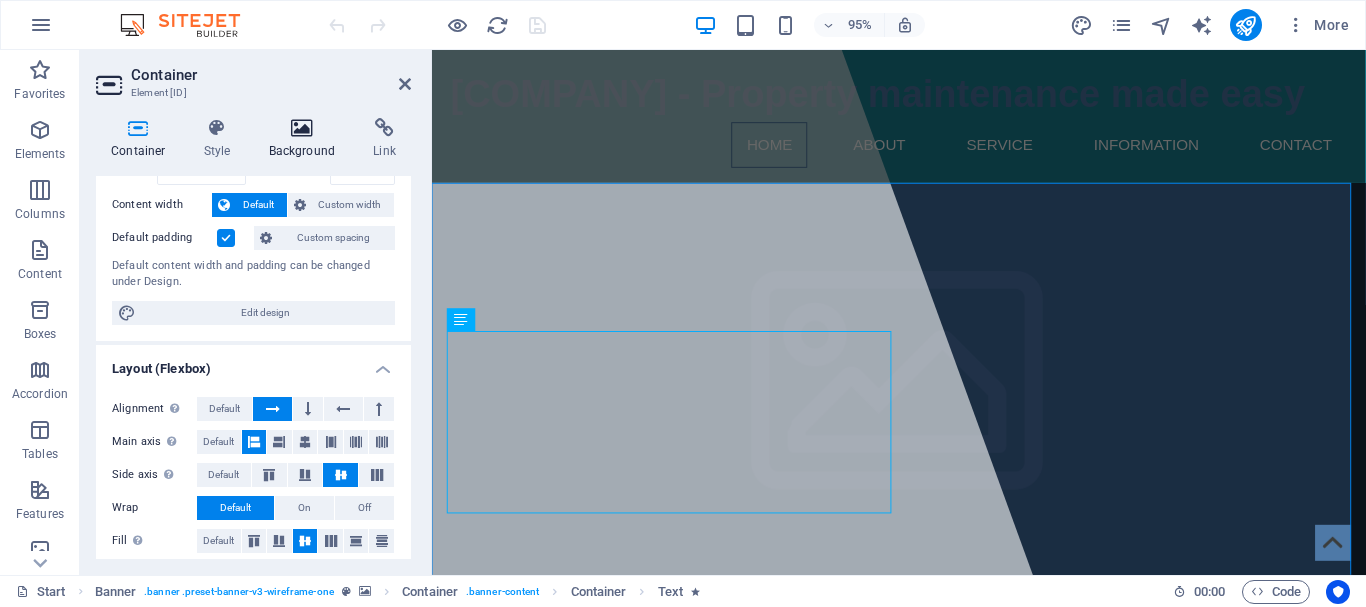click at bounding box center (302, 128) 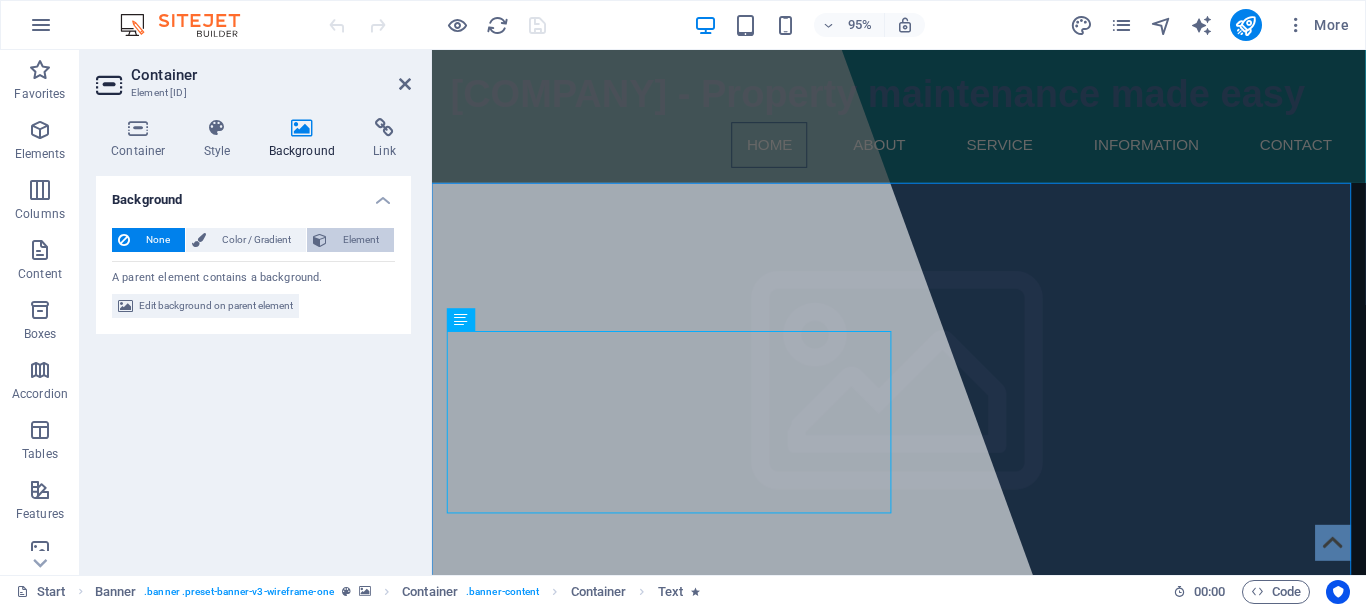 click on "Element" at bounding box center (360, 240) 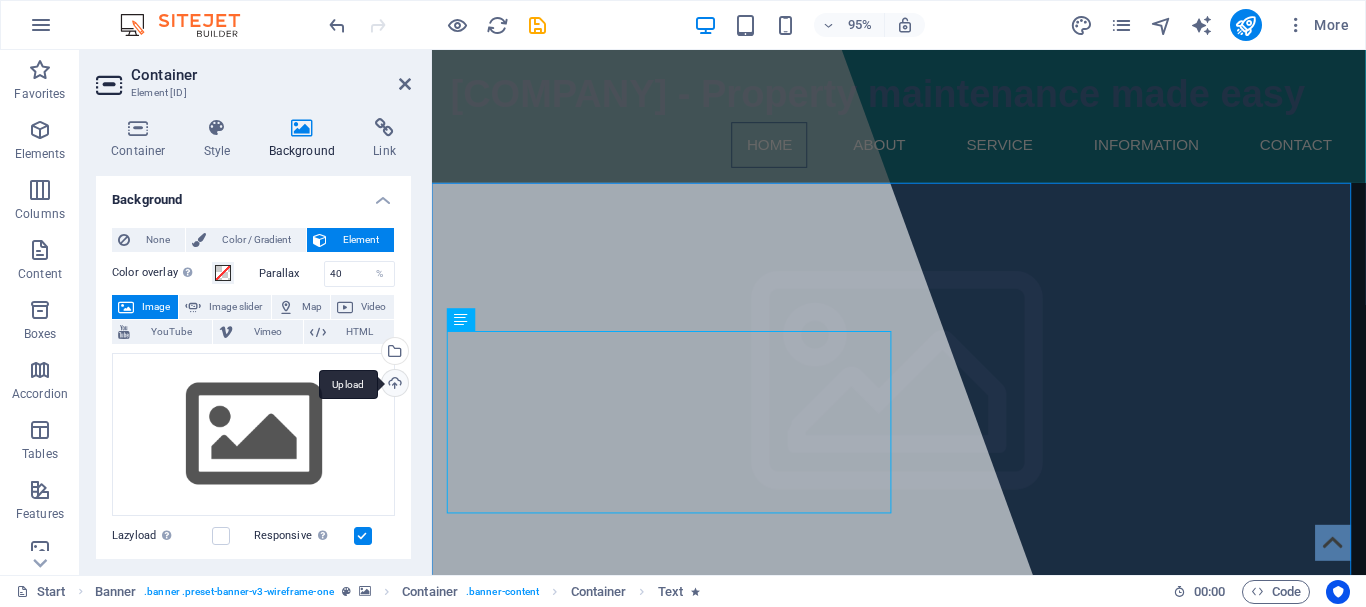 click on "Upload" at bounding box center [393, 385] 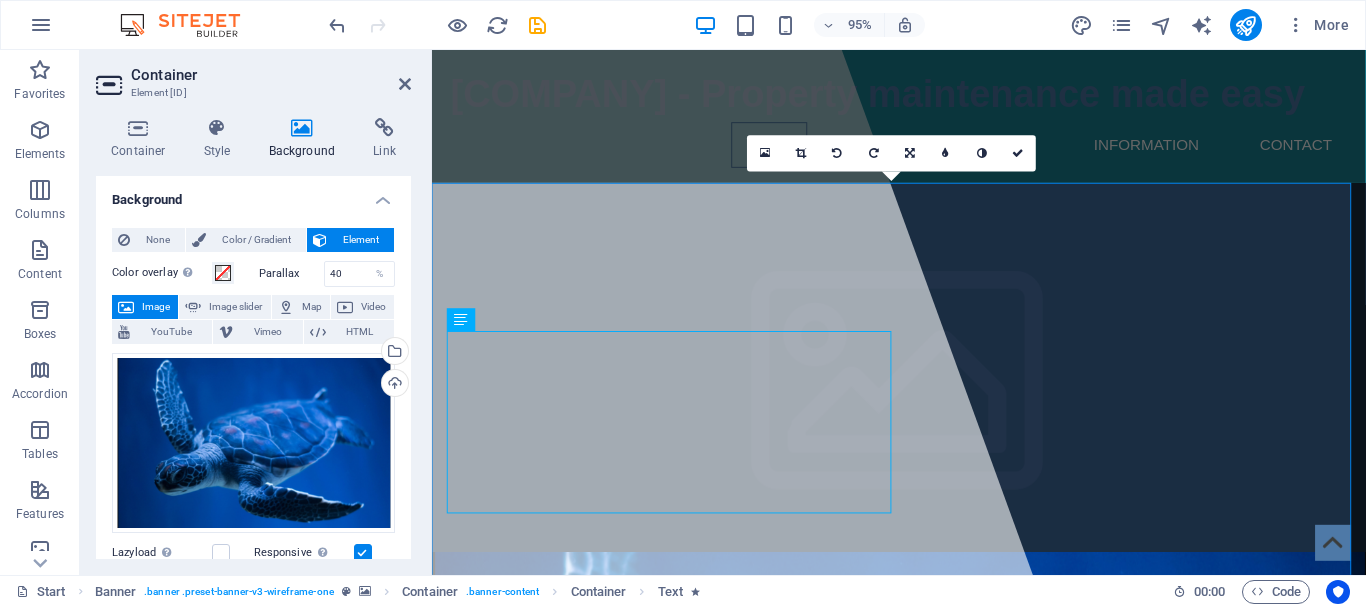 click on "Container Element #ed-832167571" at bounding box center (253, 76) 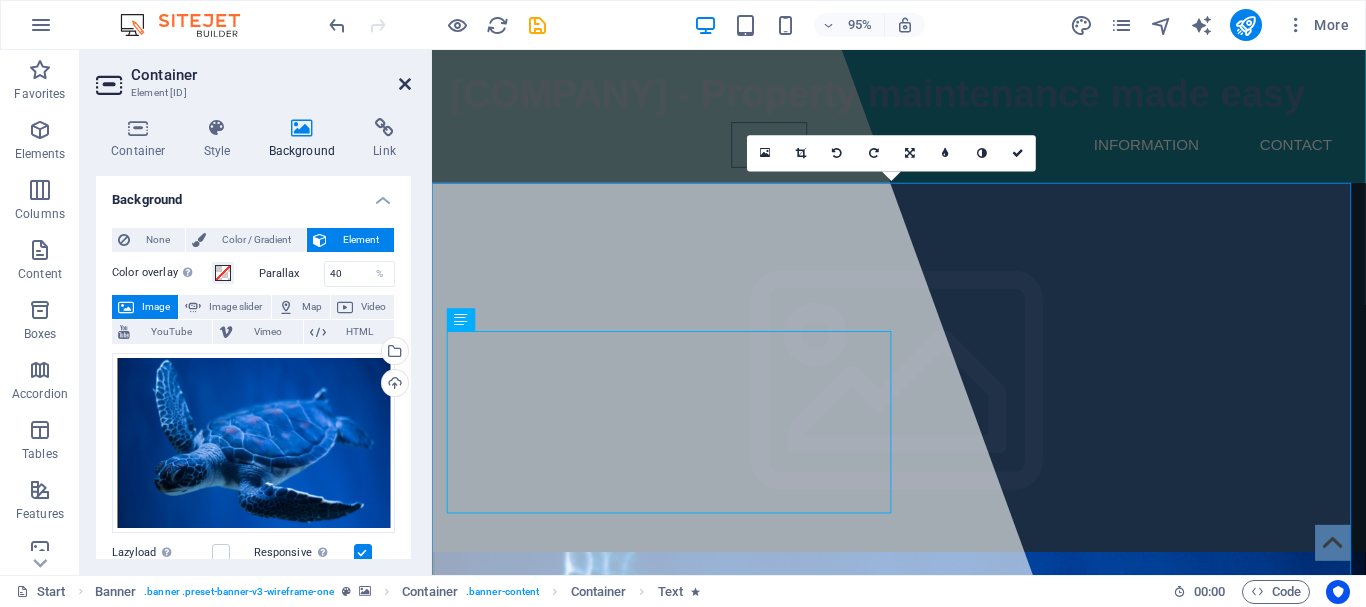click at bounding box center [405, 84] 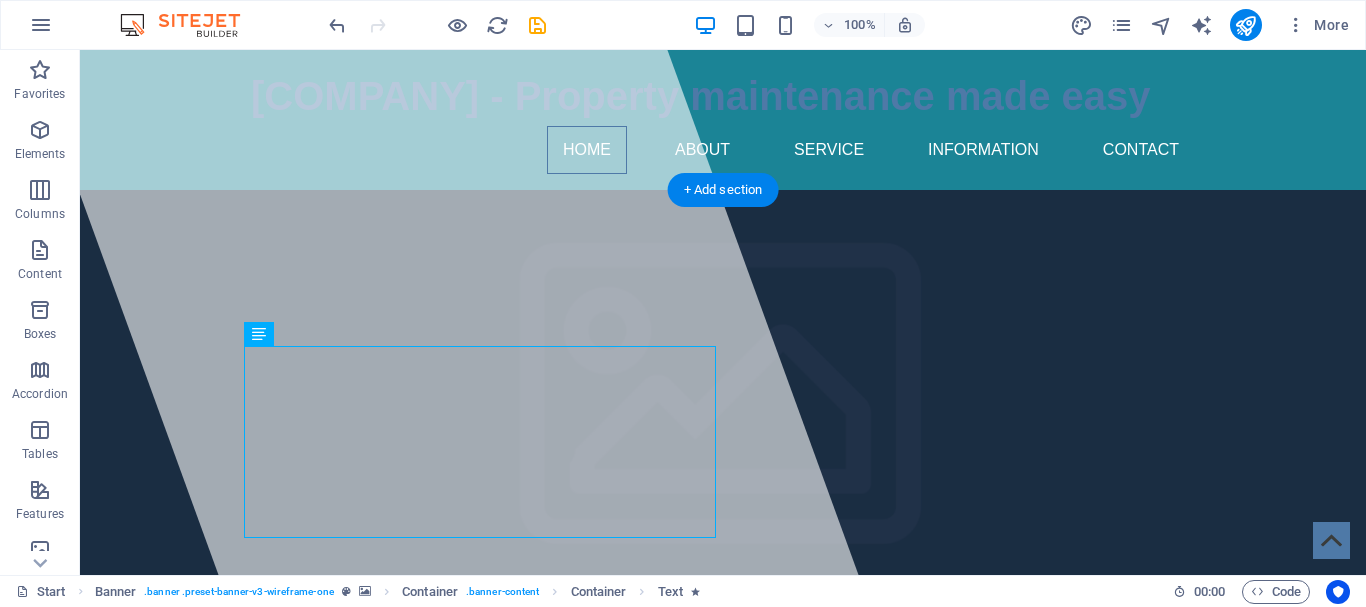 click at bounding box center [723, 822] 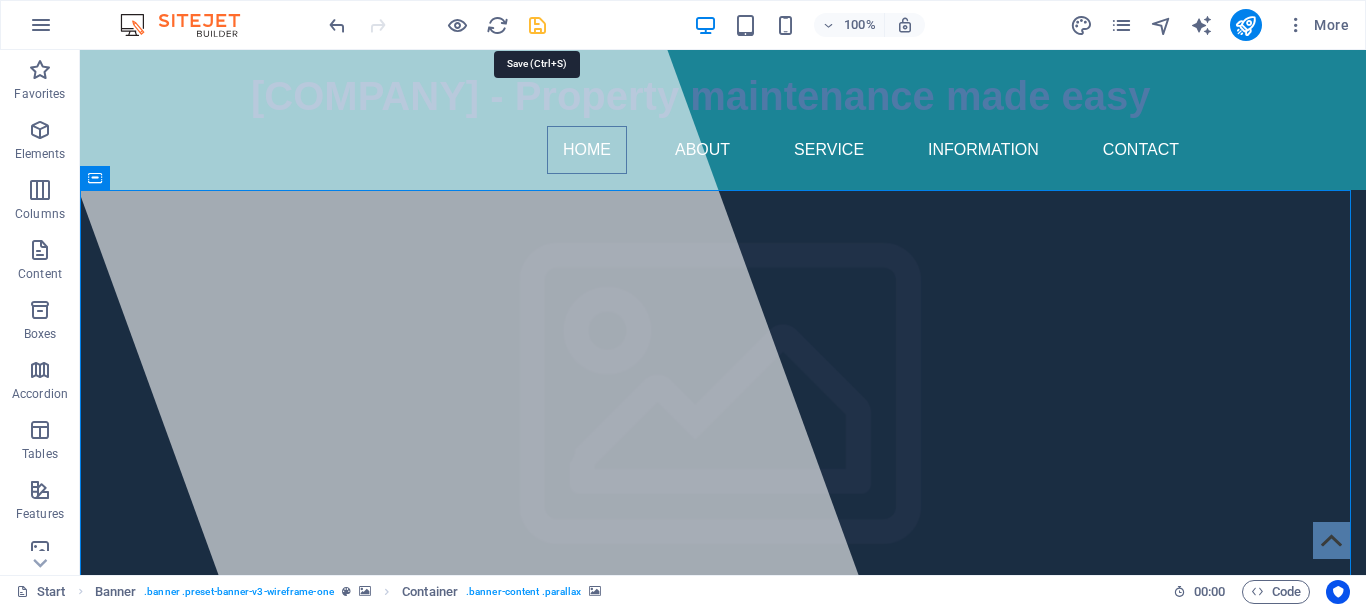 click at bounding box center (537, 25) 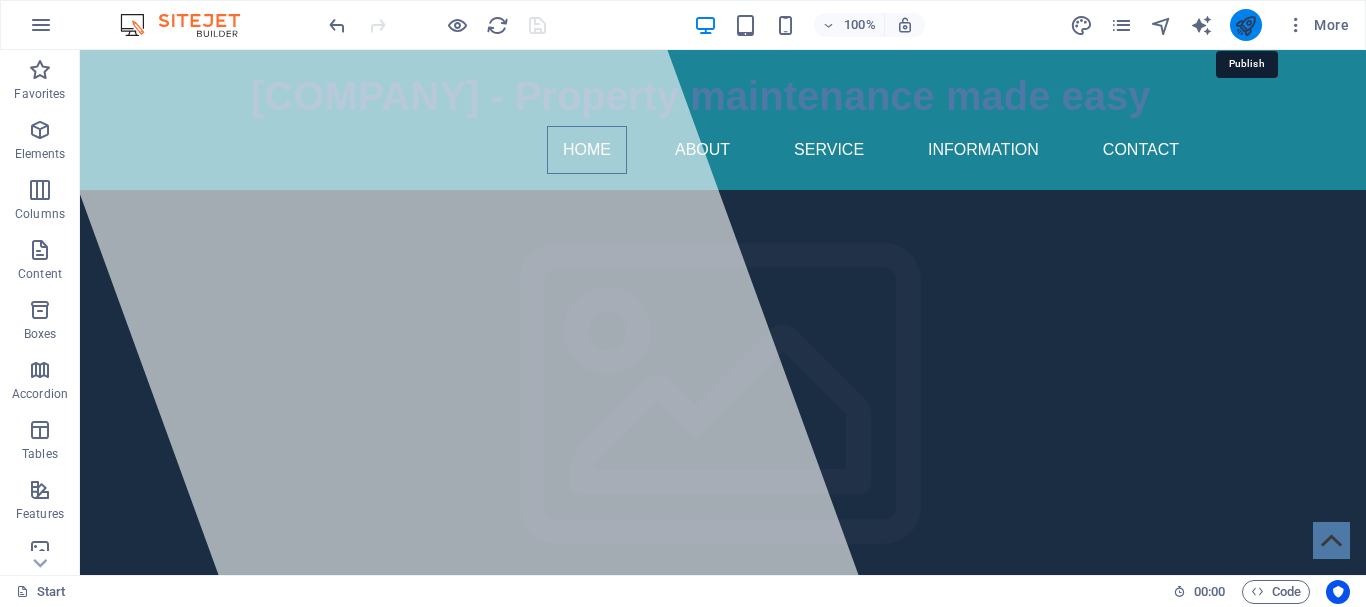 click at bounding box center [1245, 25] 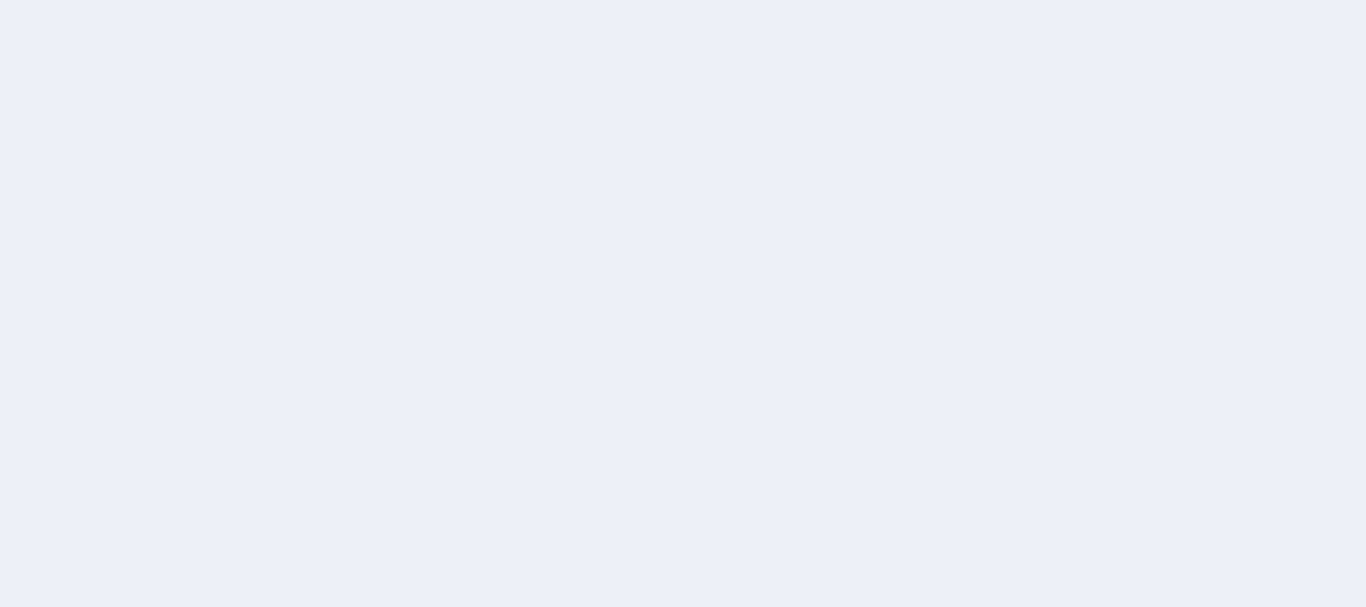 scroll, scrollTop: 0, scrollLeft: 0, axis: both 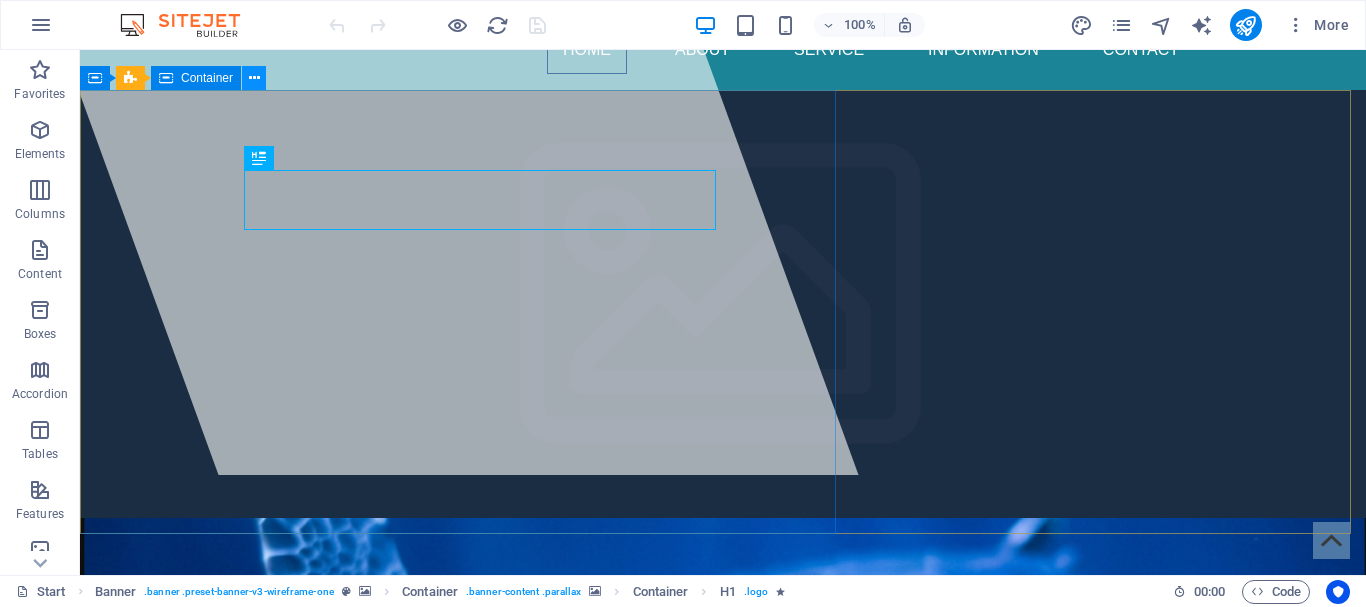 click at bounding box center [254, 78] 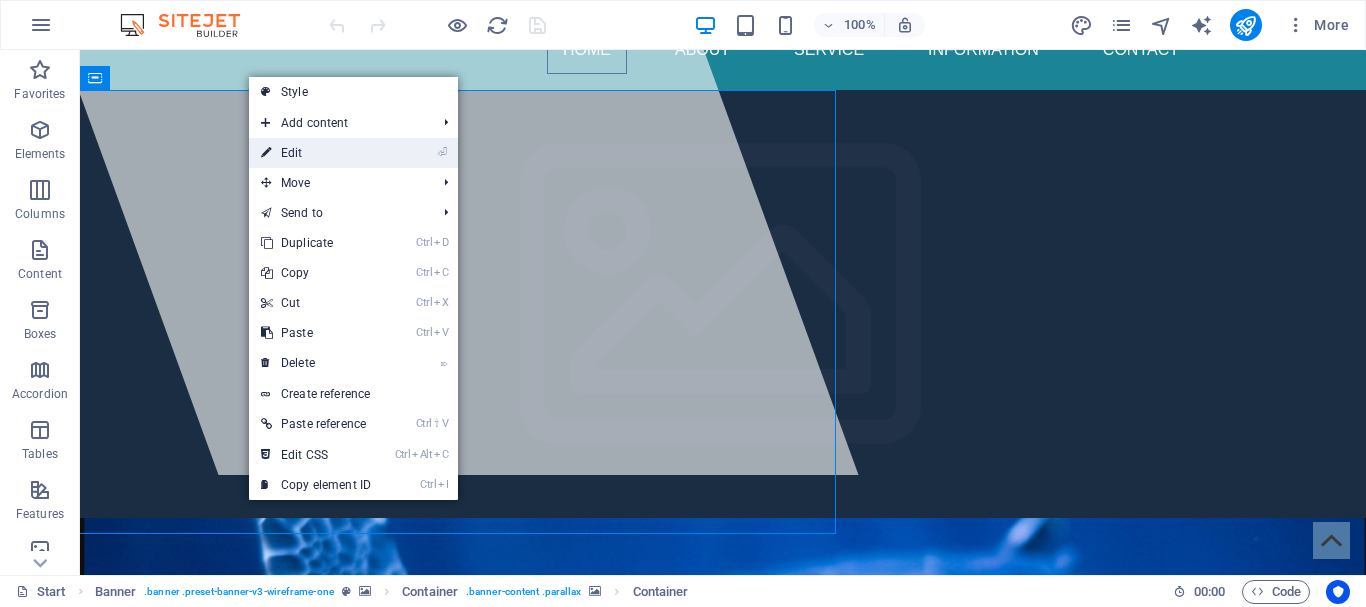 click on "⏎  Edit" at bounding box center [316, 153] 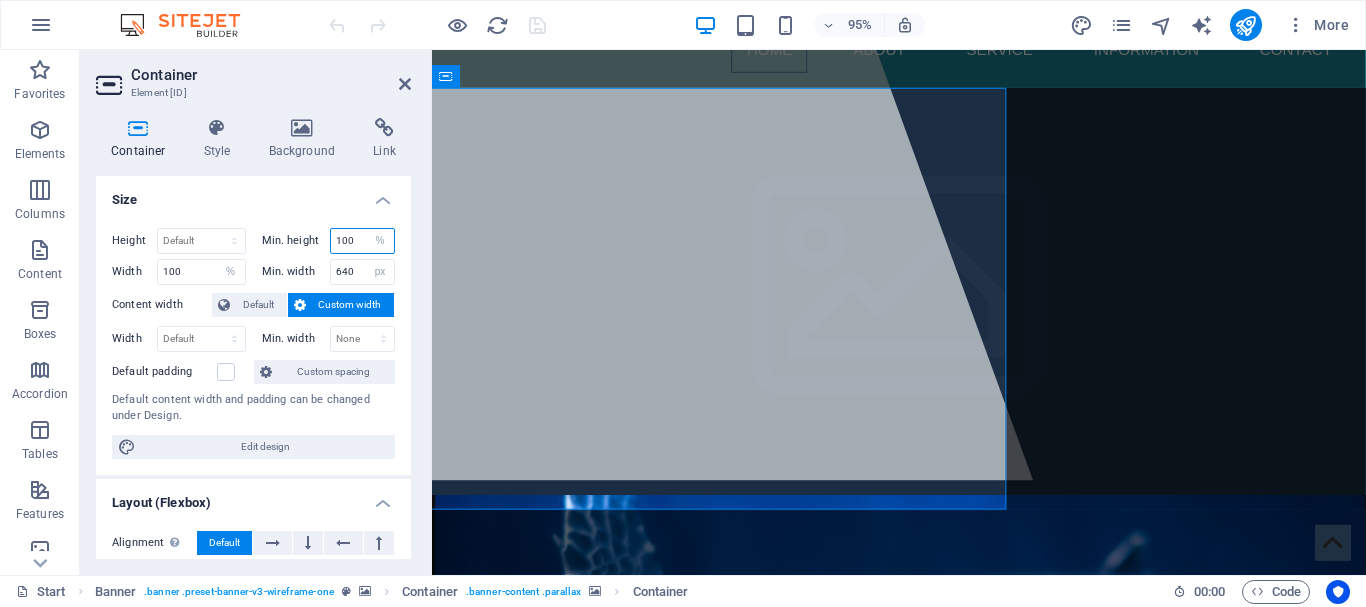 click on "Min. height 100 None px rem % vh vw" at bounding box center [329, 241] 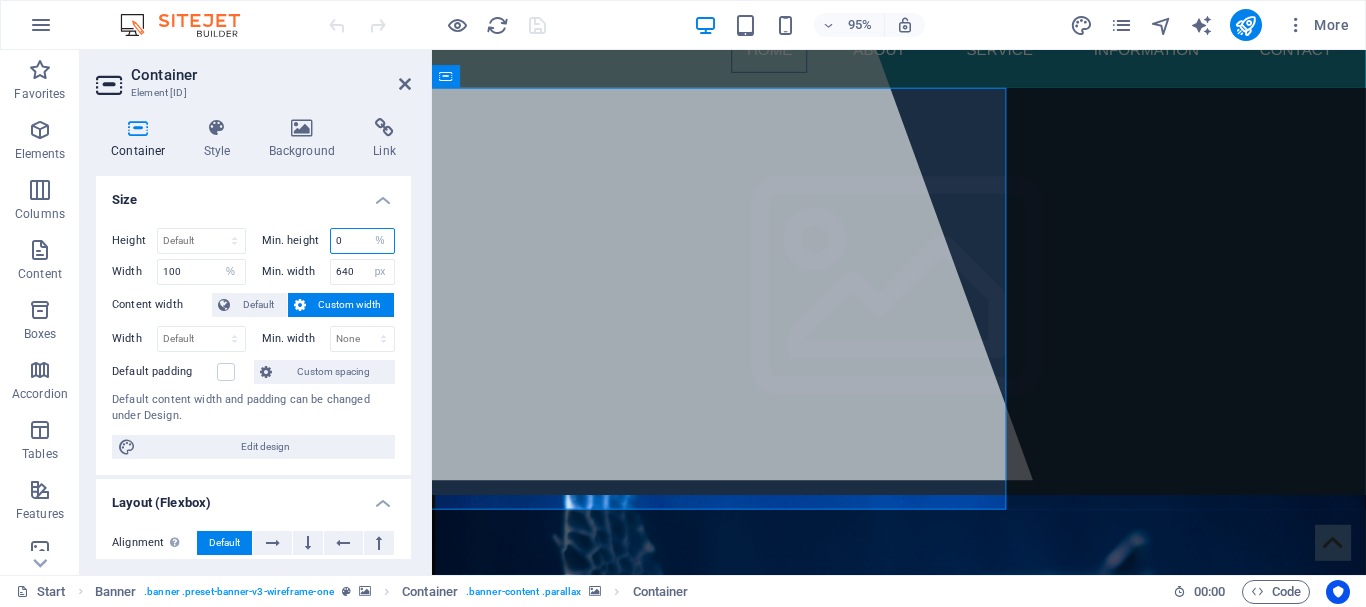 type on "0" 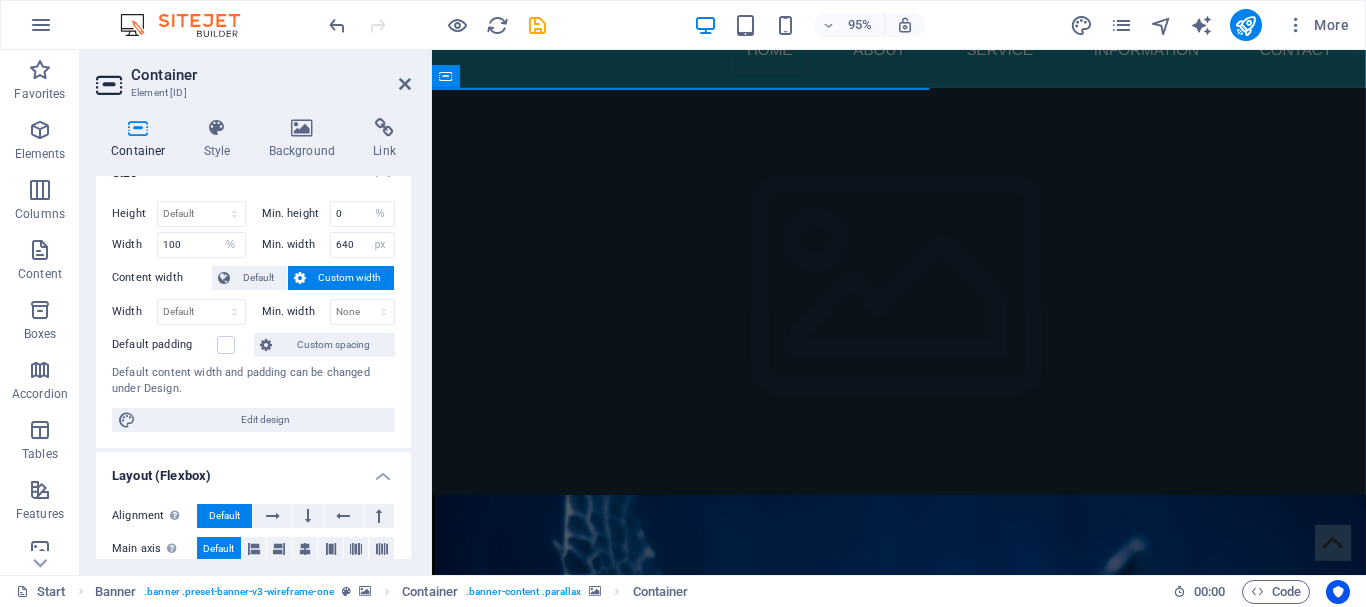 scroll, scrollTop: 0, scrollLeft: 0, axis: both 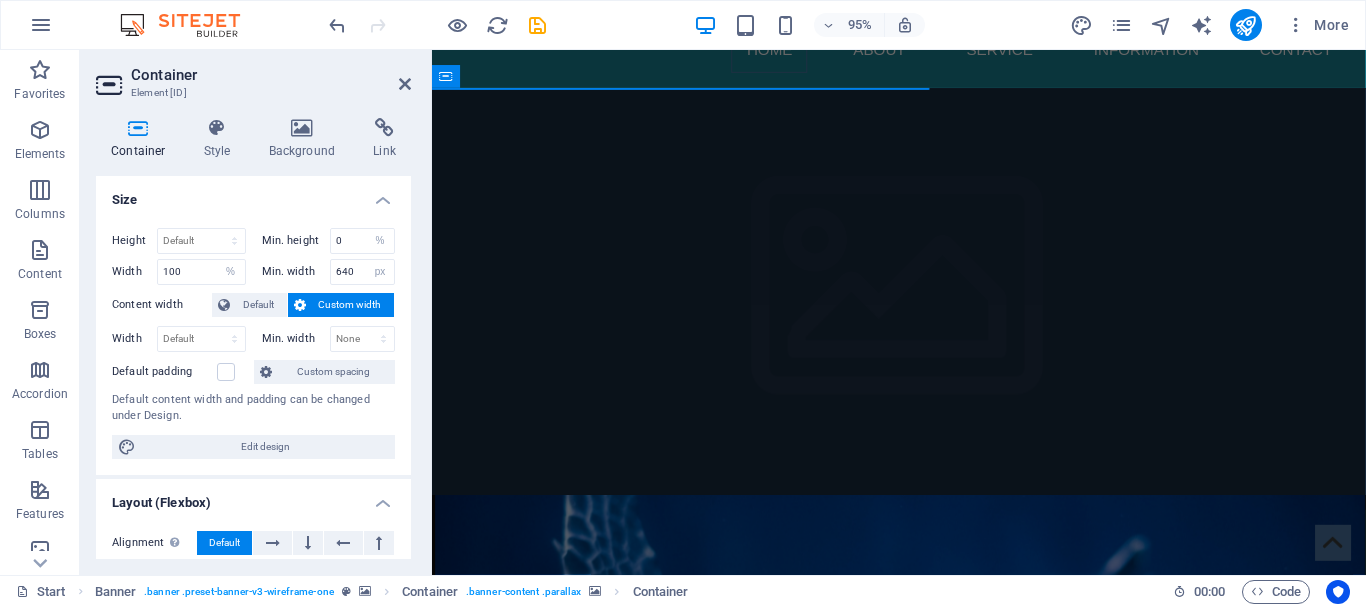 click at bounding box center (923, 762) 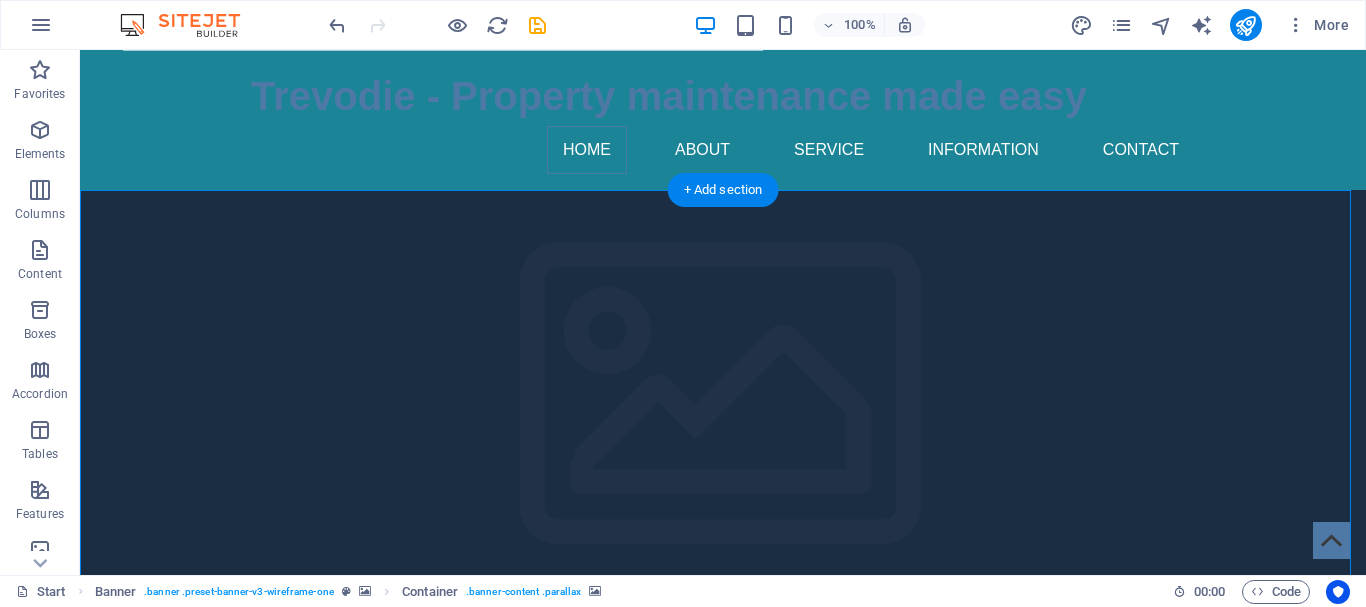 scroll, scrollTop: 200, scrollLeft: 0, axis: vertical 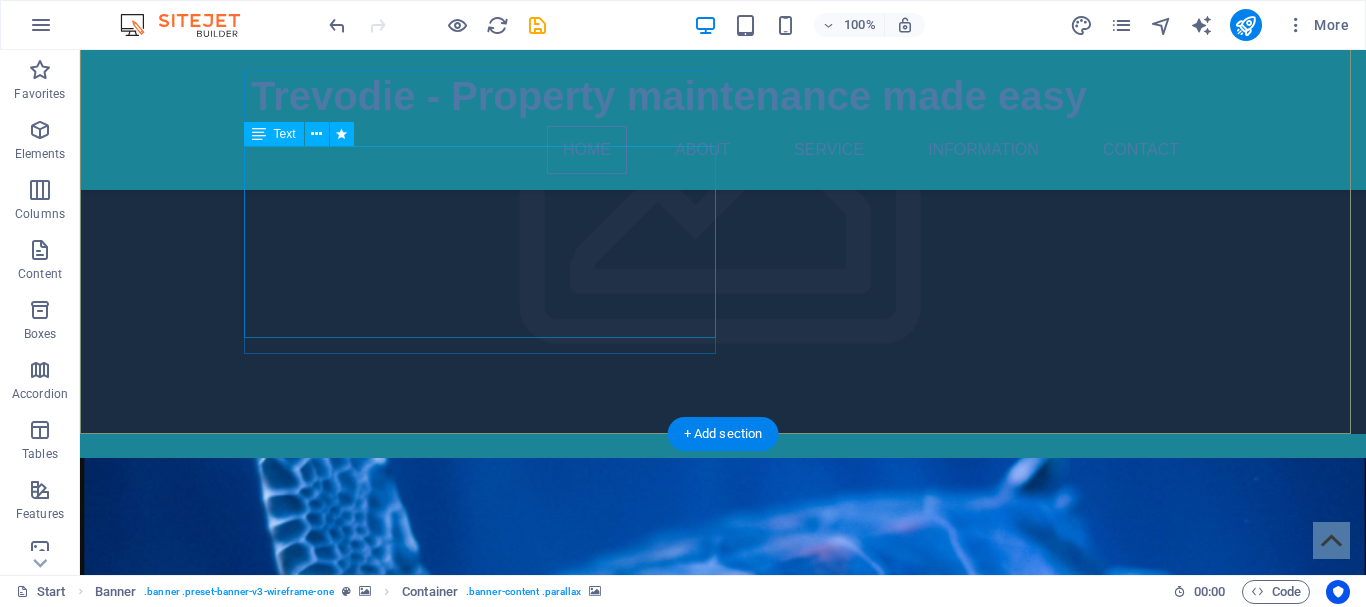 click on "Trev and Jodie from Trevodie Enterprises provide property maintenance services in the Greensborough and Daylesford areas.  With a background in common sense, listening, understanding, innovation and engineering, we provide solutions to the day to day issues with owning property.  From that door that will not close to refurbishing decking our 7 years of experience covers a wide range of works.  Please check out our gallery for a look at the work we have done." at bounding box center (723, 1115) 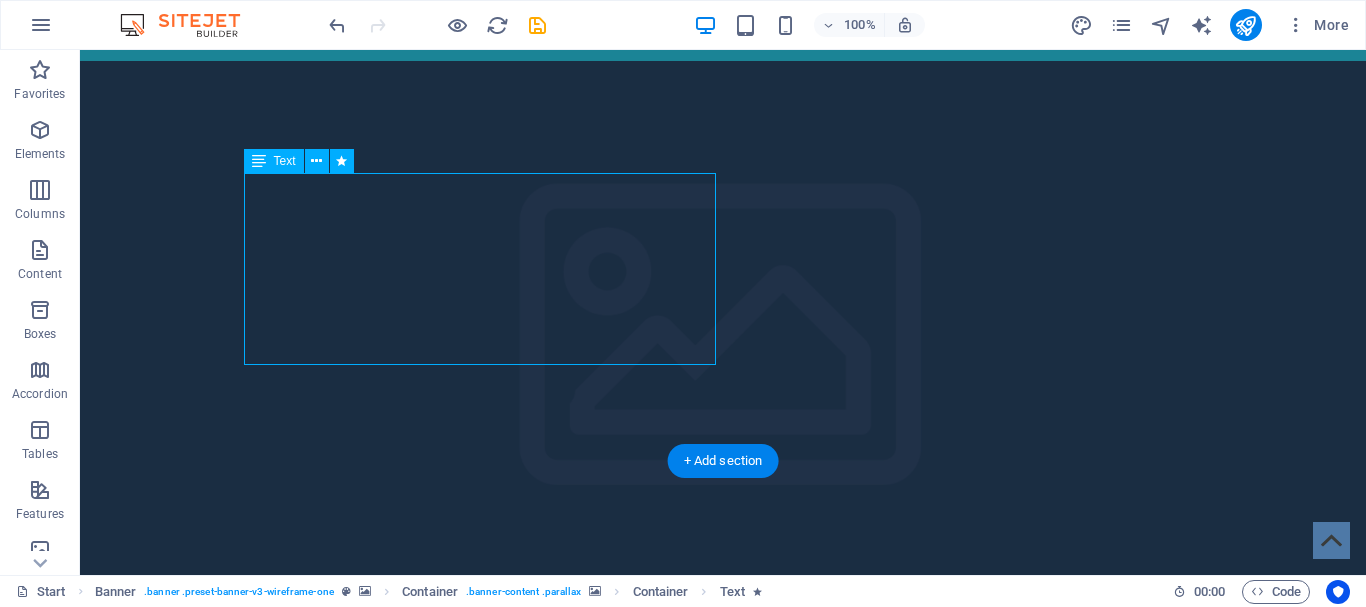 scroll, scrollTop: 100, scrollLeft: 0, axis: vertical 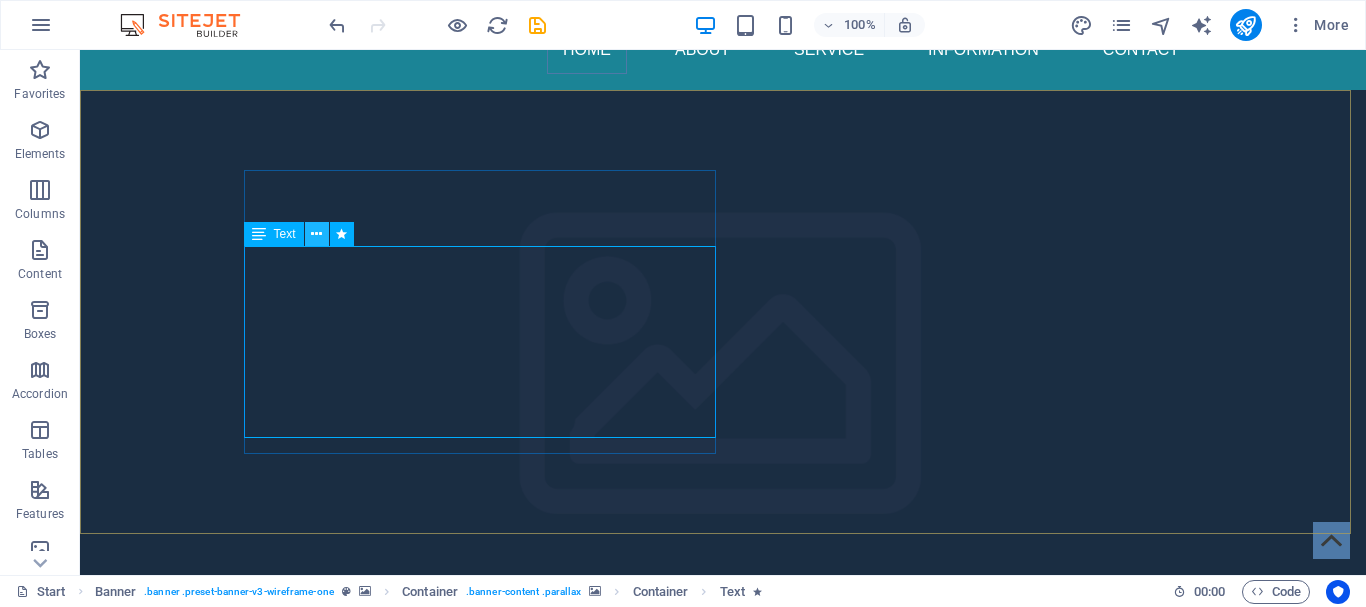 click at bounding box center (316, 234) 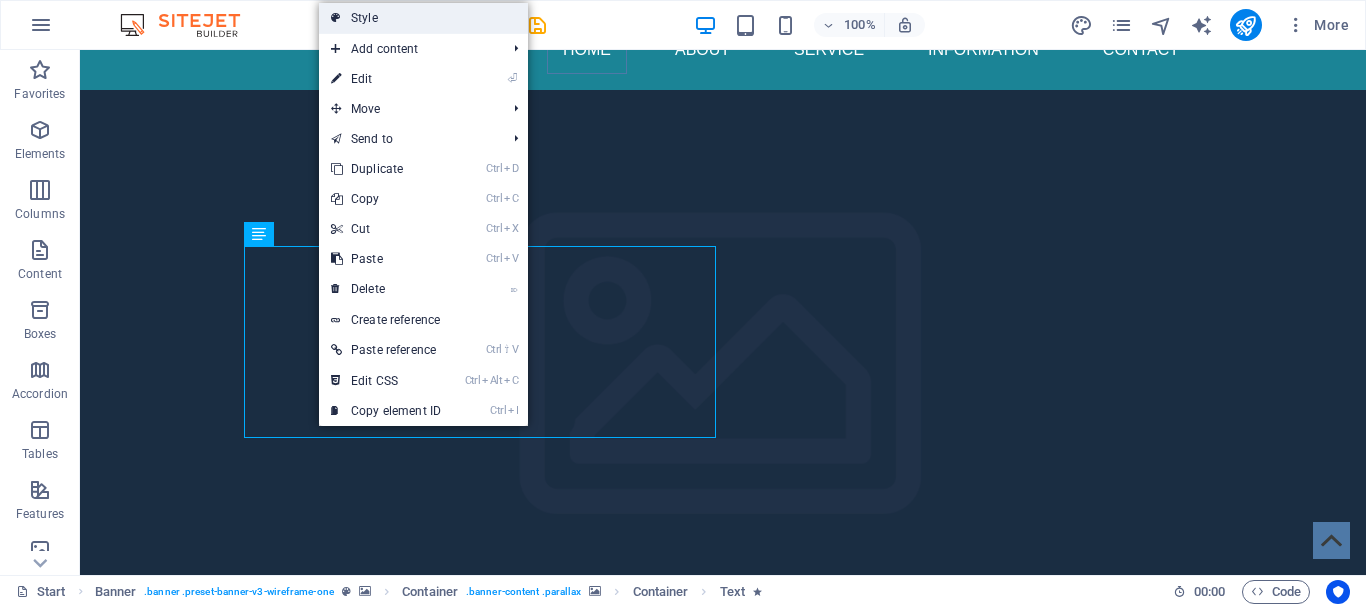 click on "Style" at bounding box center (423, 18) 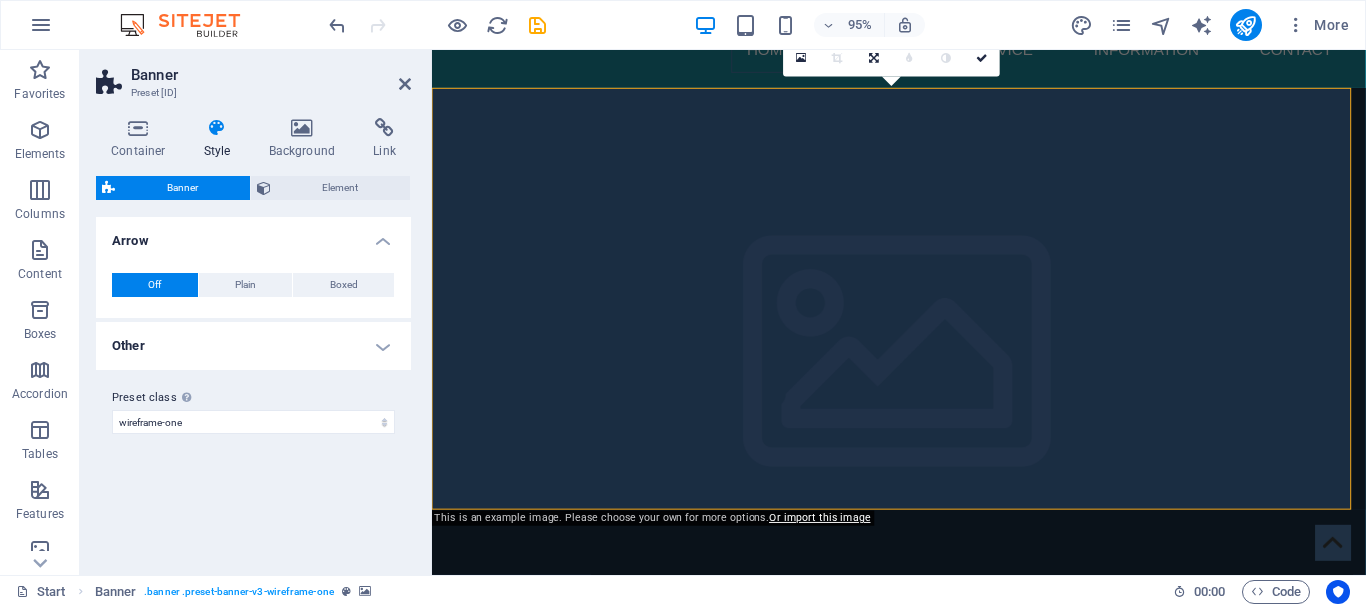 click on "Other" at bounding box center (253, 346) 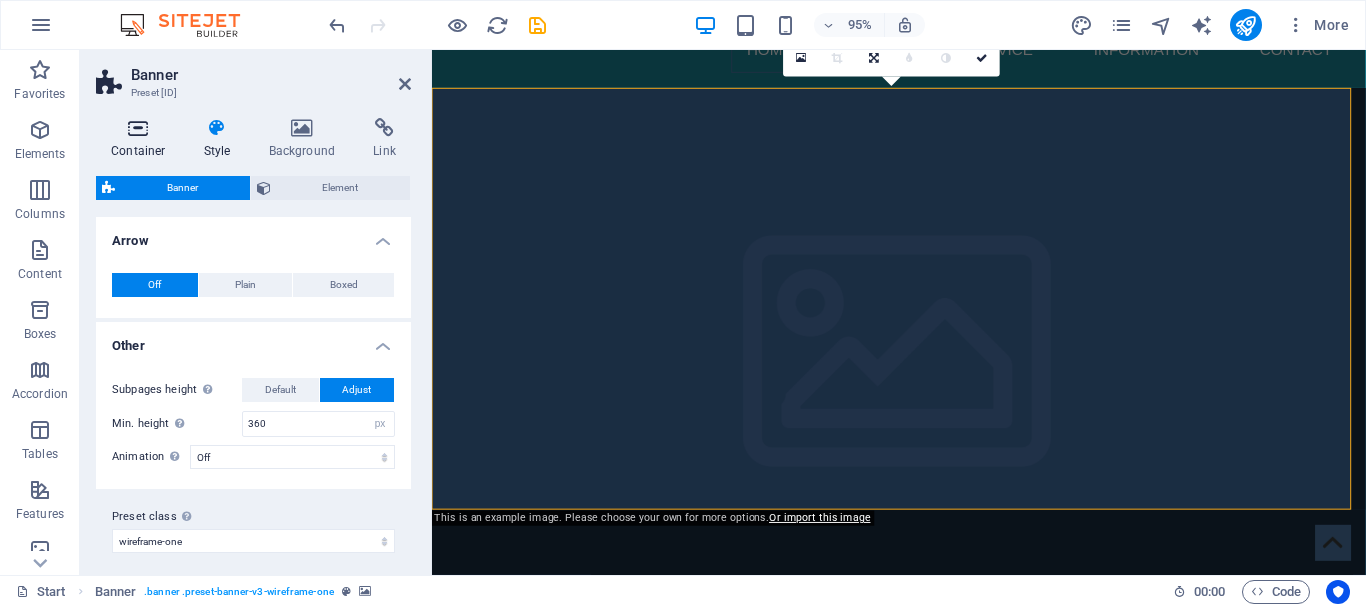 click at bounding box center [138, 128] 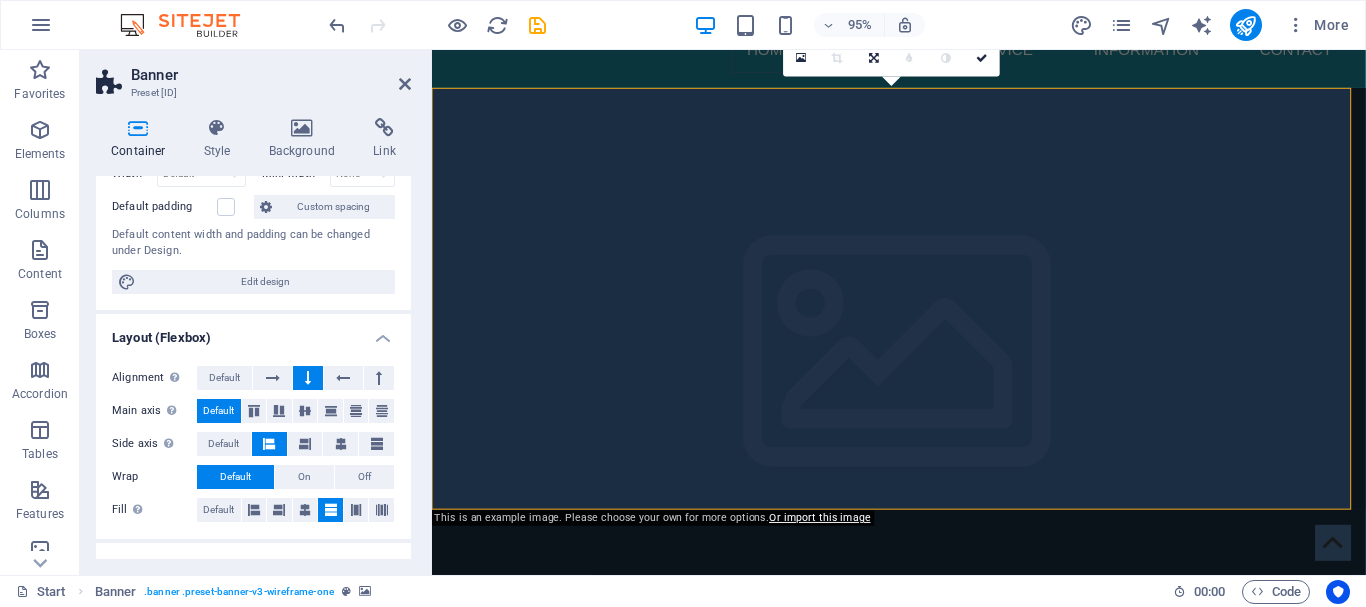 scroll, scrollTop: 200, scrollLeft: 0, axis: vertical 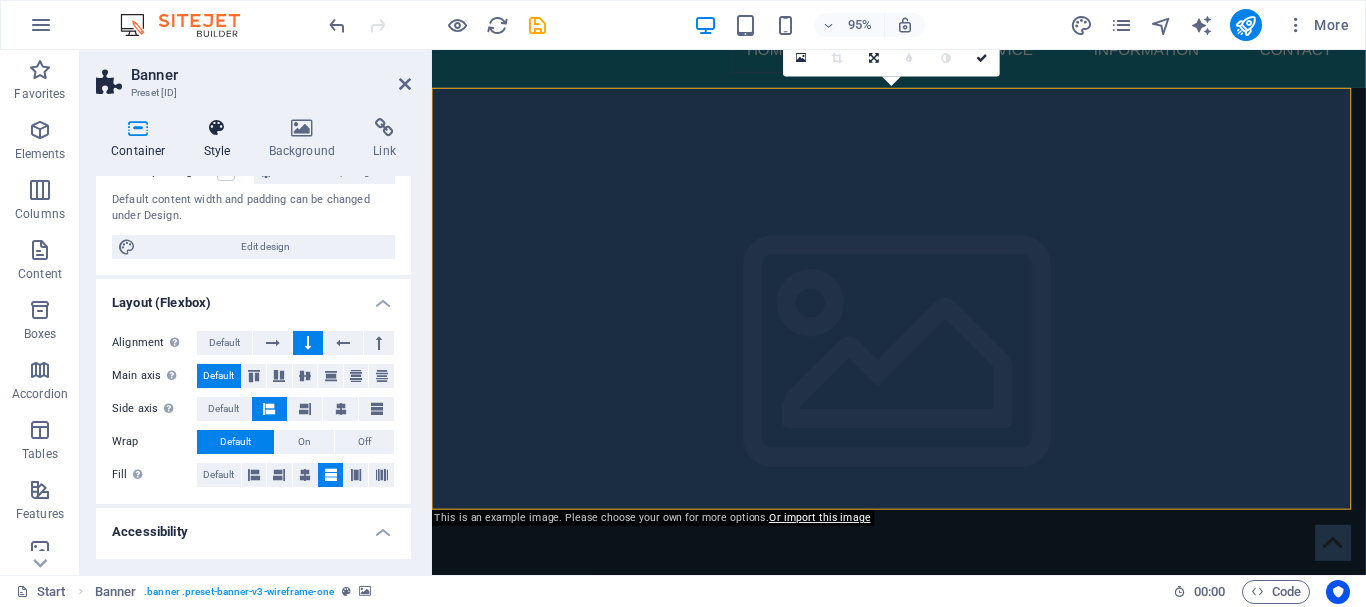 click at bounding box center (217, 128) 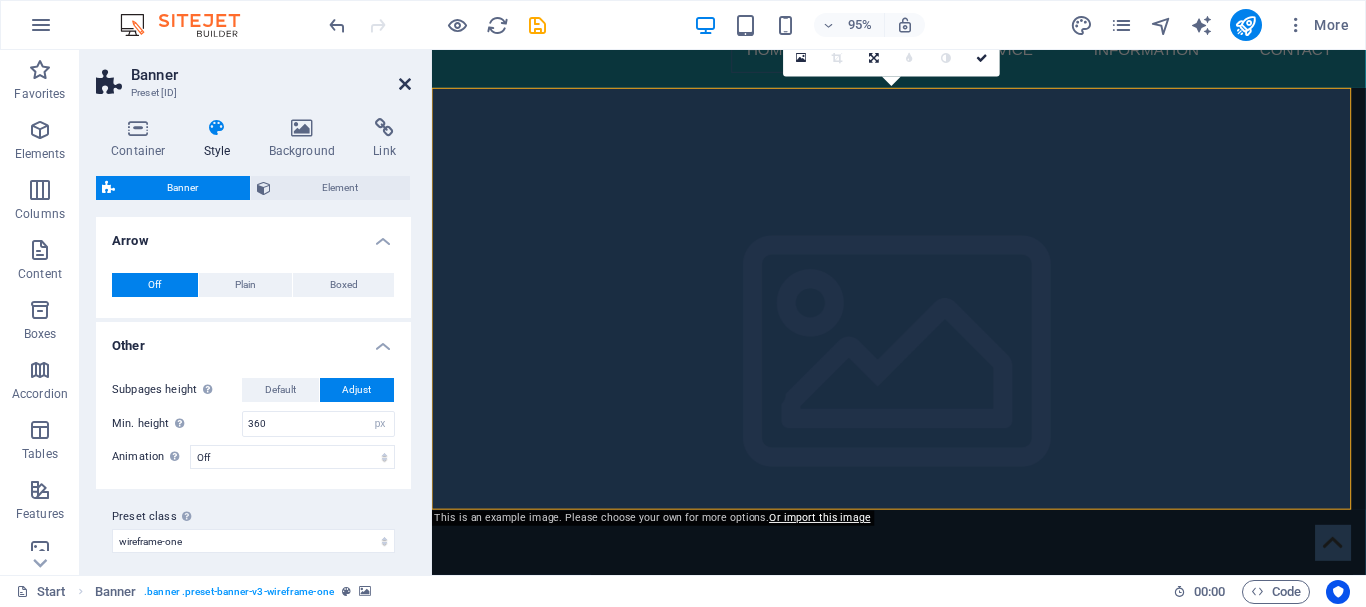 drag, startPoint x: 328, startPoint y: 35, endPoint x: 406, endPoint y: 84, distance: 92.11406 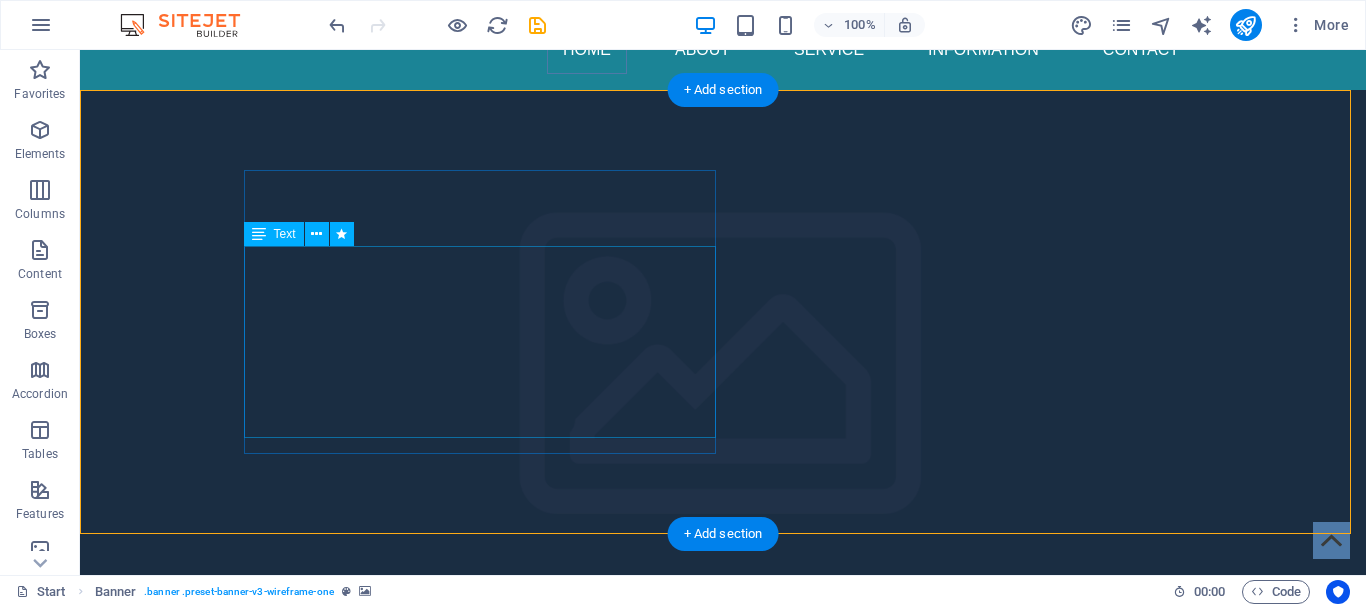 click on "Trev and Jodie from Trevodie Enterprises provide property maintenance services in the Greensborough and Daylesford areas.  With a background in common sense, listening, understanding, innovation and engineering, we provide solutions to the day to day issues with owning property.  From that door that will not close to refurbishing decking our 7 years of experience covers a wide range of works.  Please check out our gallery for a look at the work we have done." at bounding box center (723, 1355) 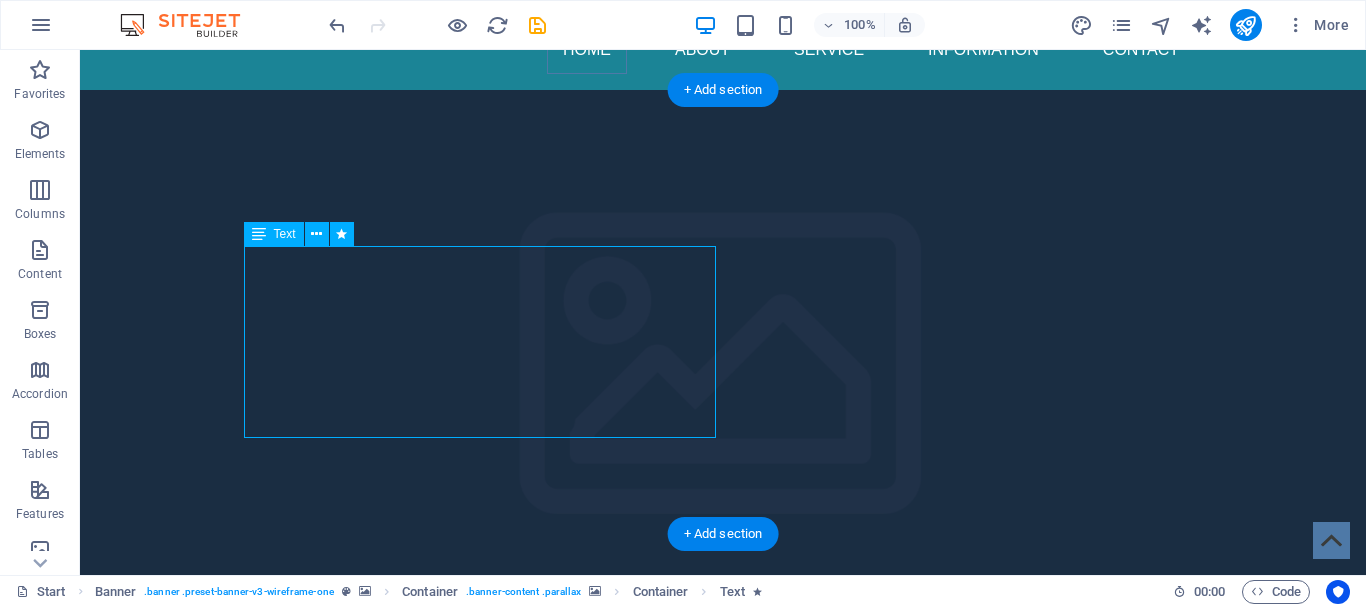 click on "Trev and Jodie from Trevodie Enterprises provide property maintenance services in the Greensborough and Daylesford areas.  With a background in common sense, listening, understanding, innovation and engineering, we provide solutions to the day to day issues with owning property.  From that door that will not close to refurbishing decking our 7 years of experience covers a wide range of works.  Please check out our gallery for a look at the work we have done." at bounding box center (723, 1355) 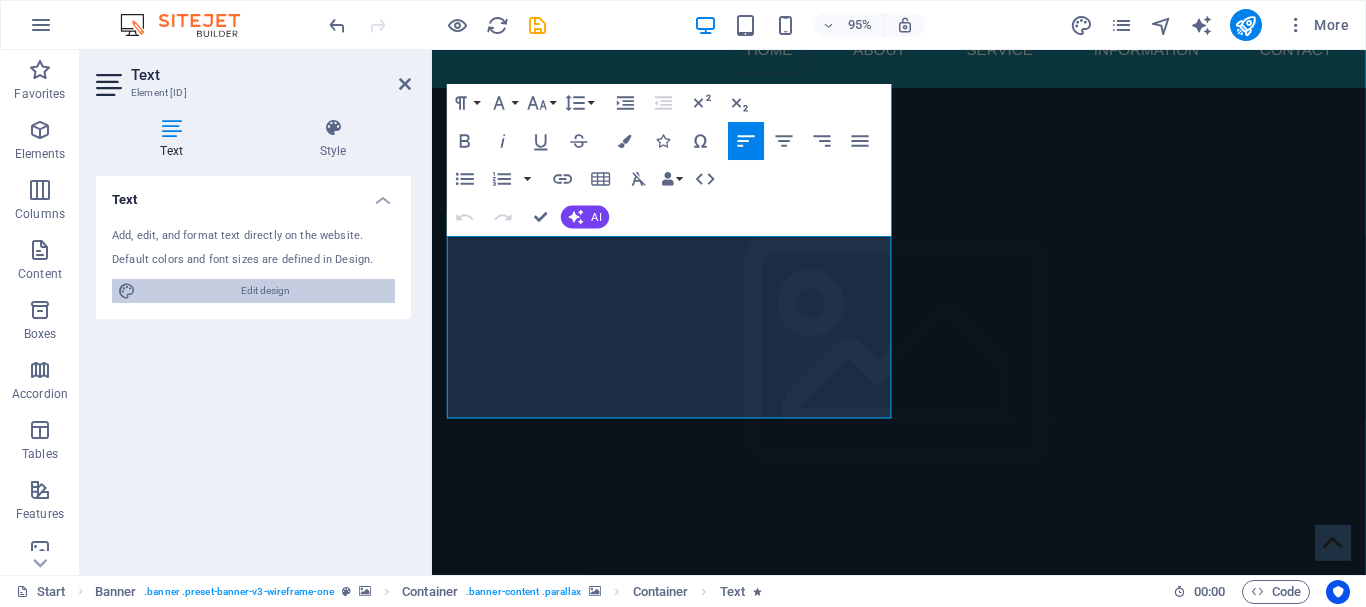 click on "Edit design" at bounding box center [265, 291] 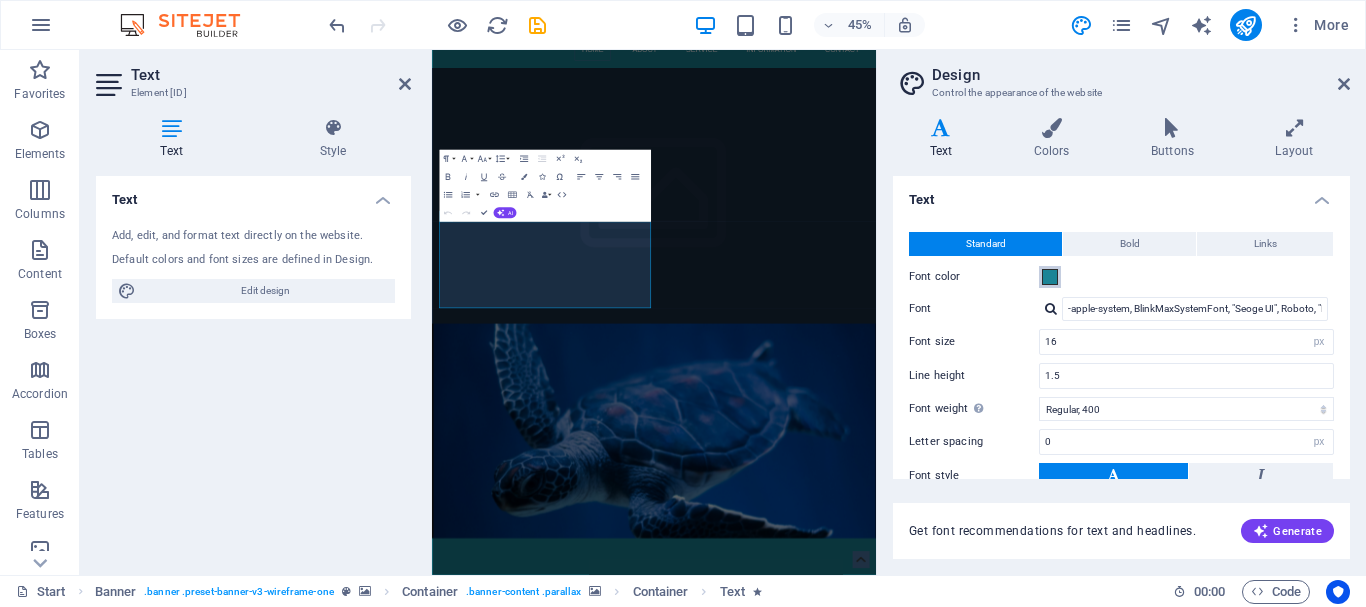 click at bounding box center [1050, 277] 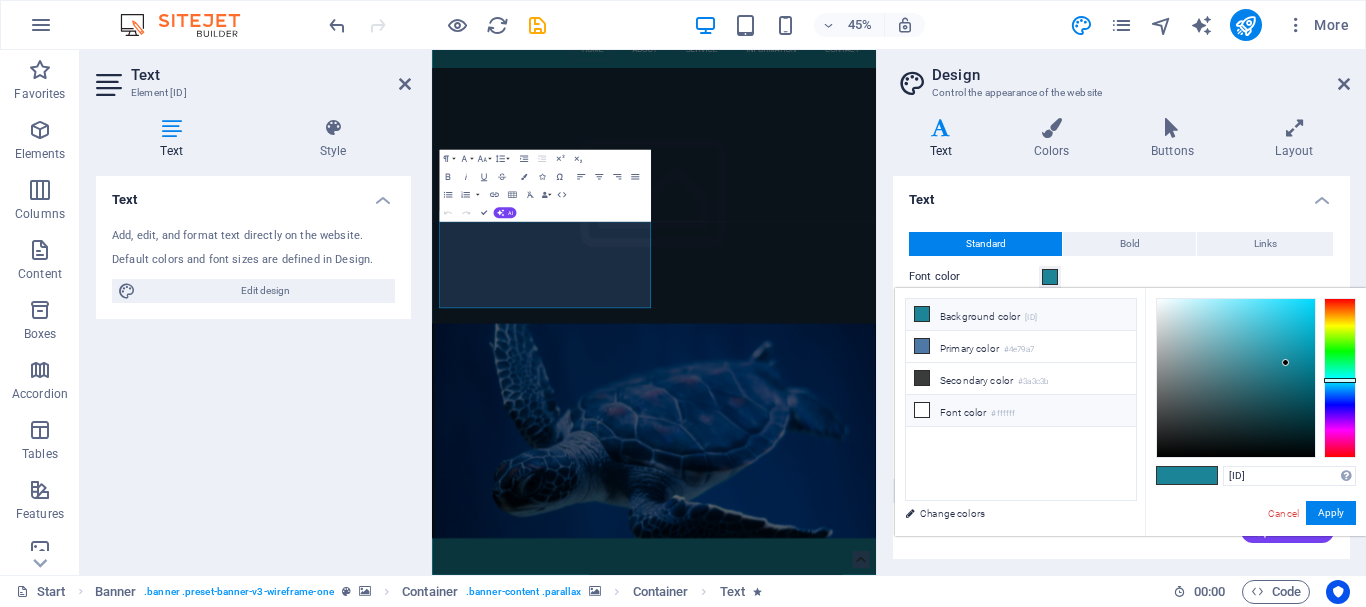 click on "Font color
#ffffff" at bounding box center [1021, 411] 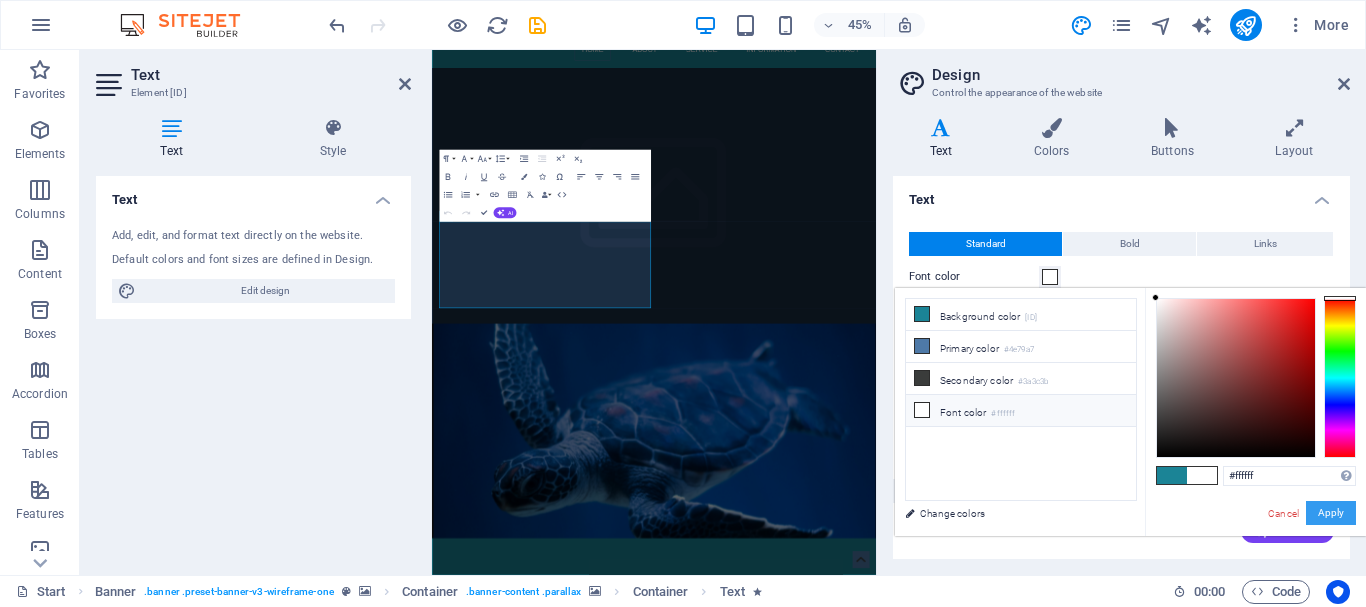 click on "Apply" at bounding box center (1331, 513) 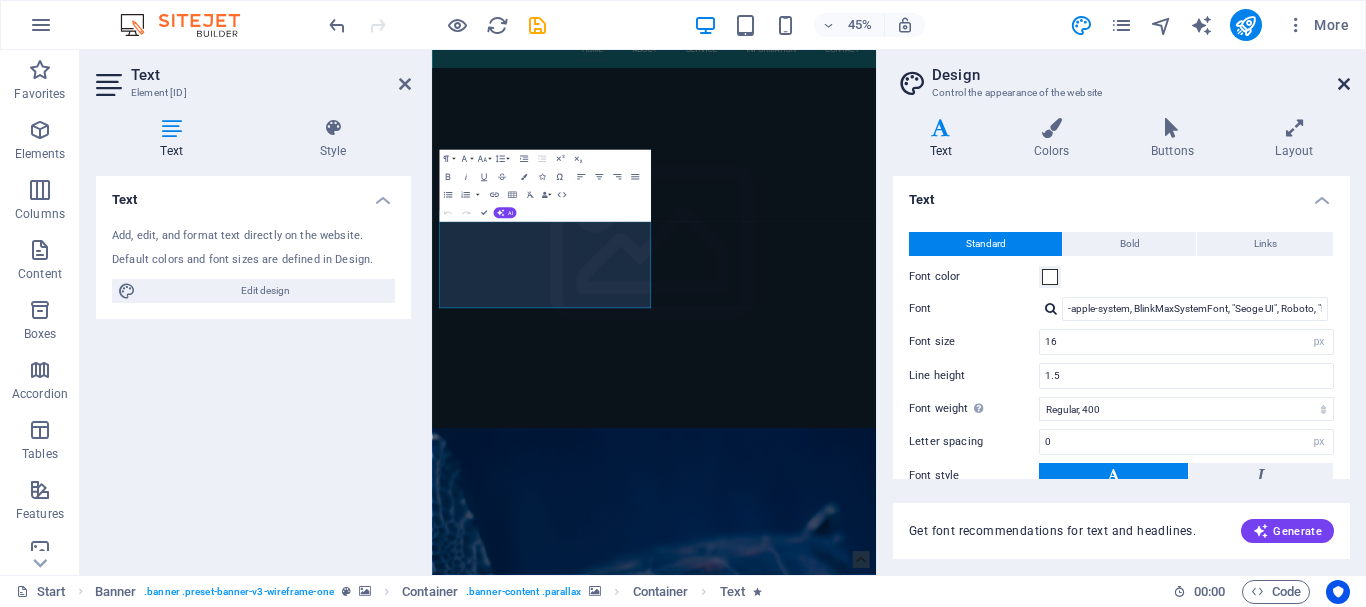 click at bounding box center (1344, 84) 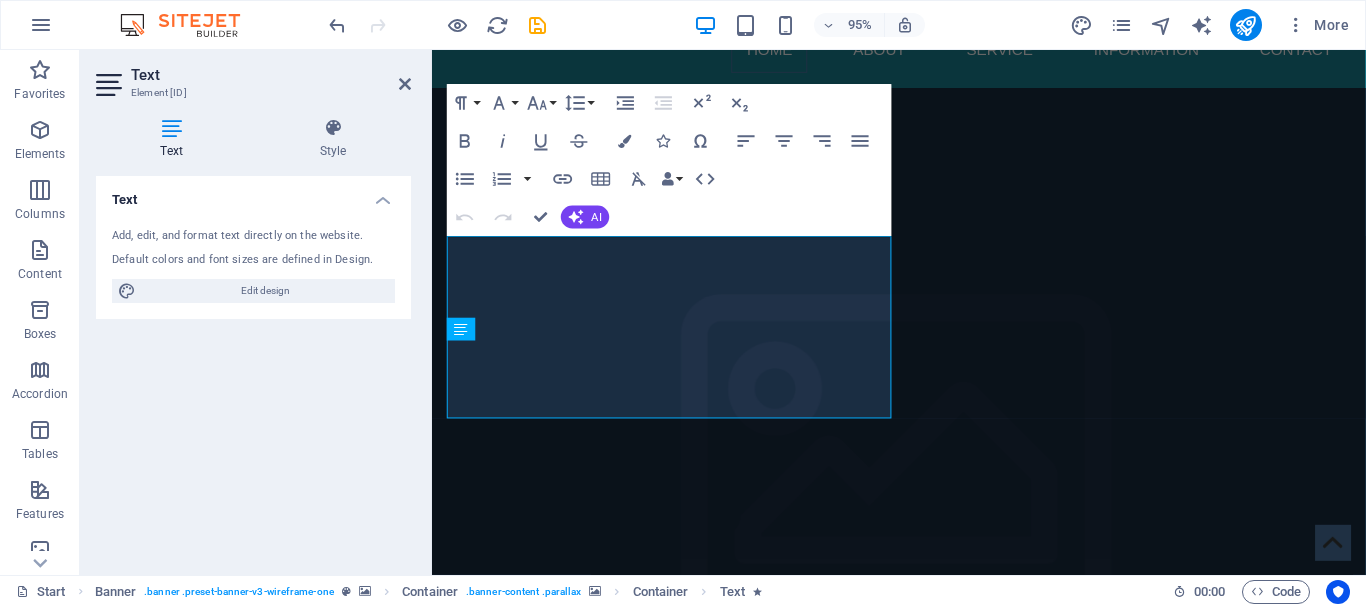 click at bounding box center (923, 1369) 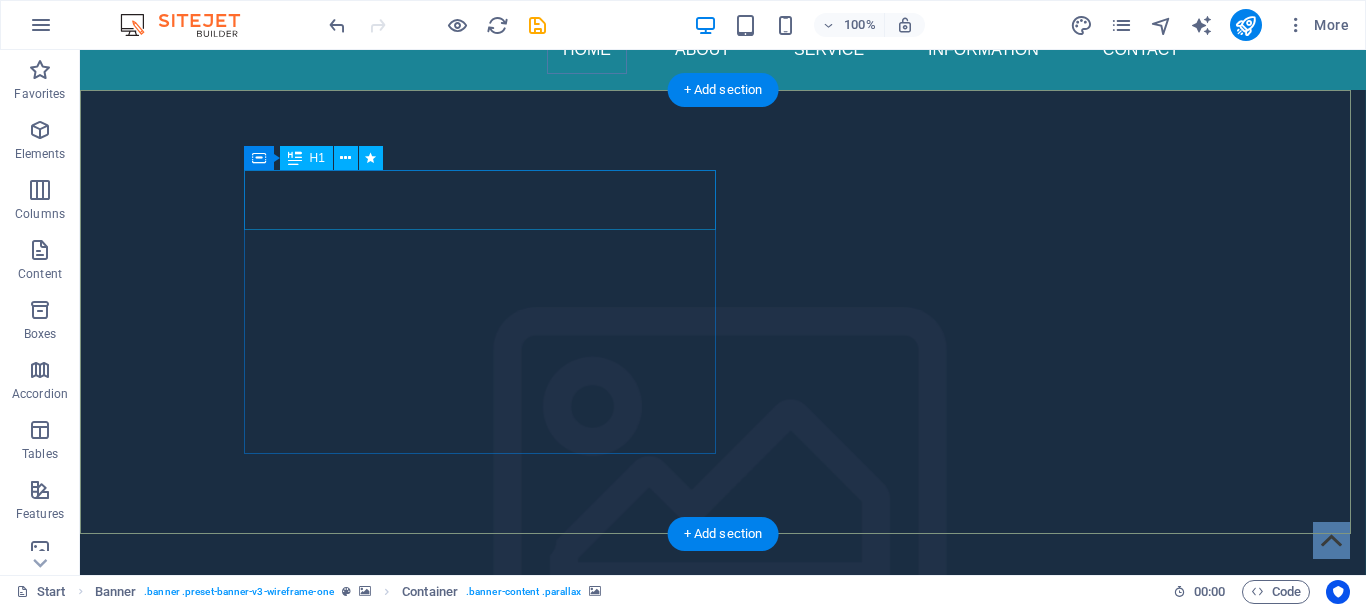click on "Trevodie Enterprises" at bounding box center (449, 1974) 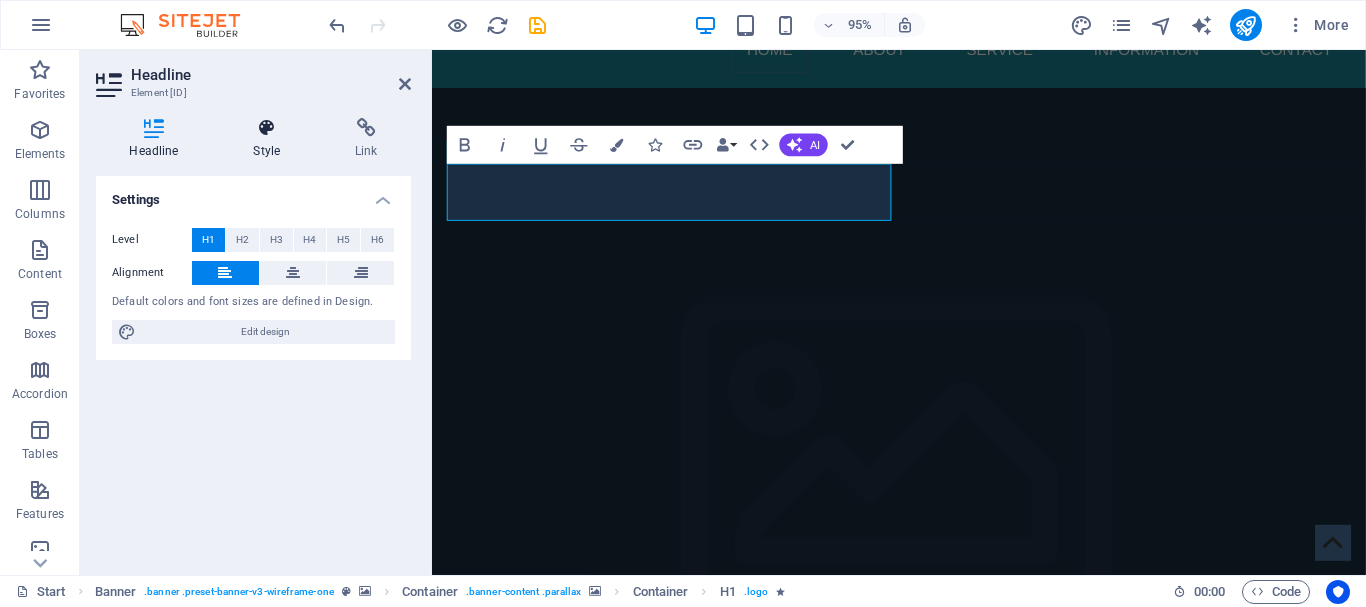 click at bounding box center (267, 128) 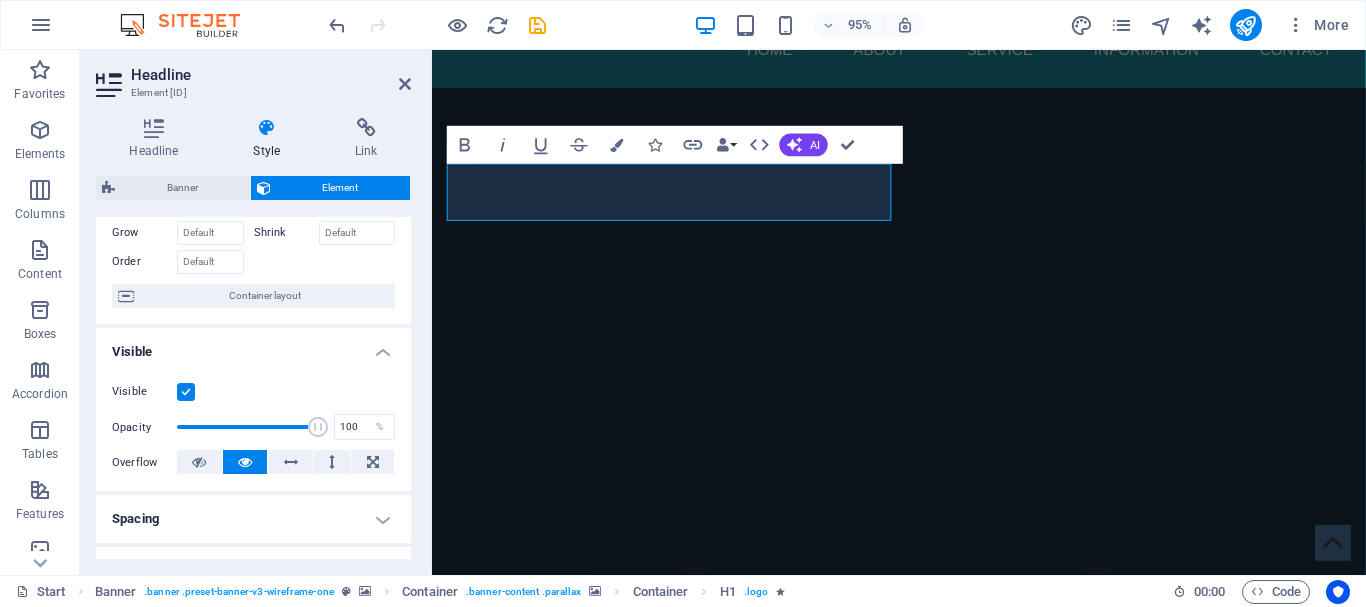 scroll, scrollTop: 0, scrollLeft: 0, axis: both 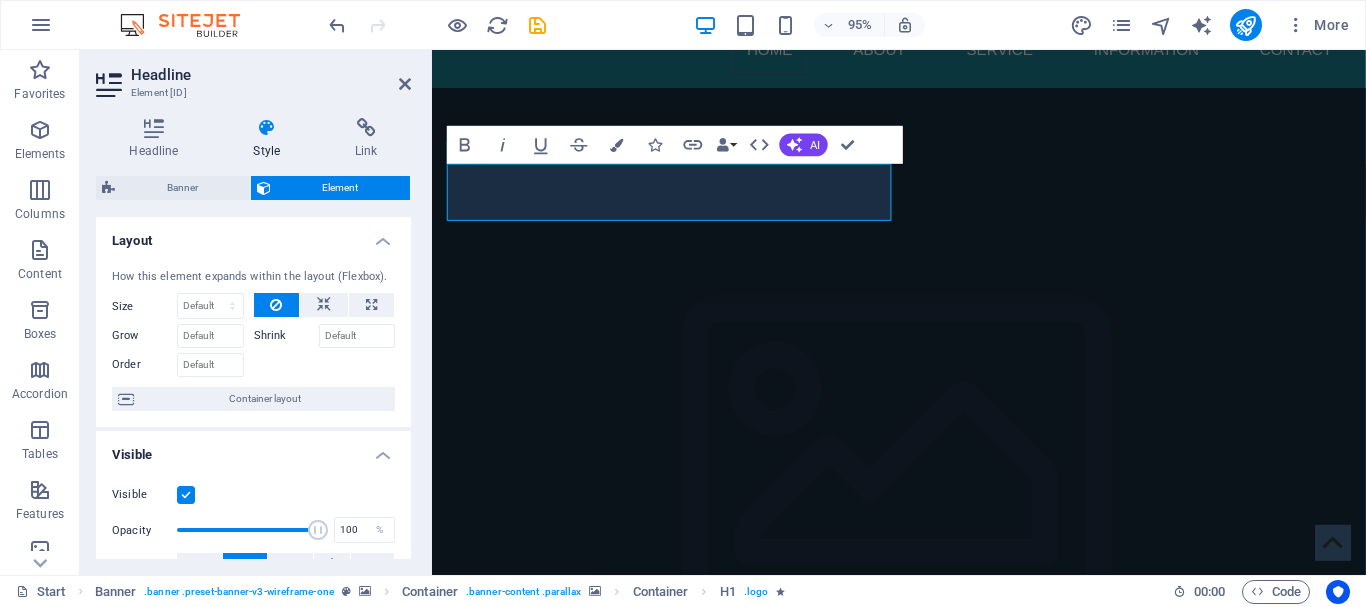 click at bounding box center [923, 1369] 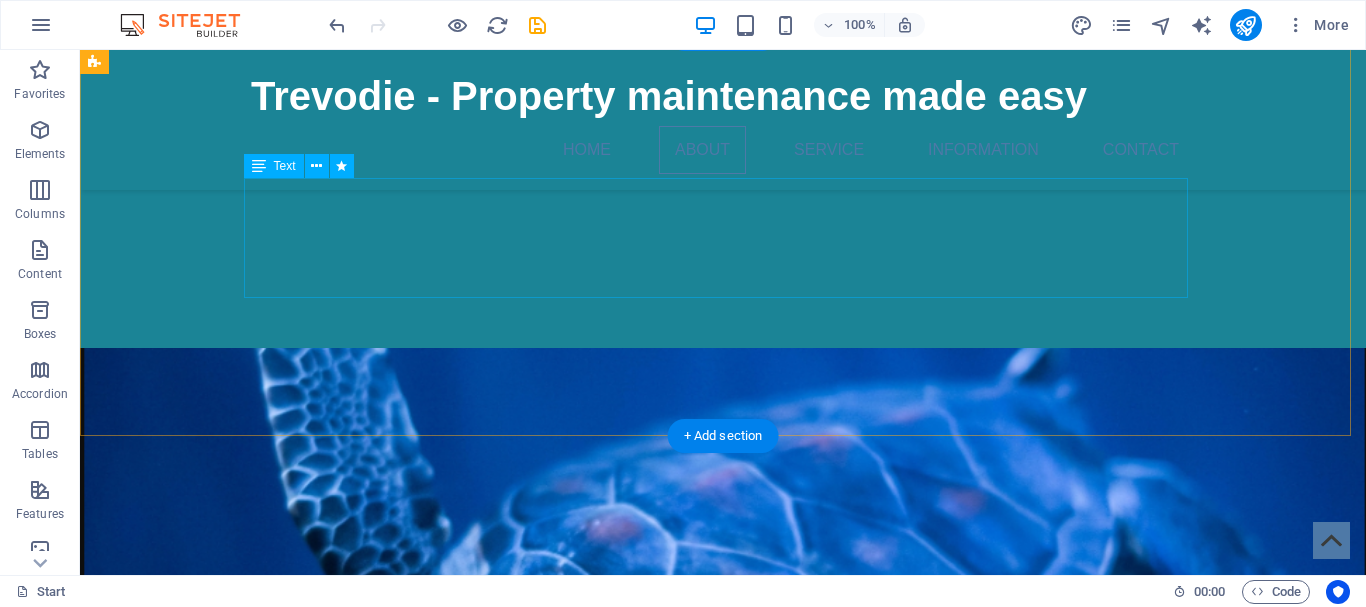 scroll, scrollTop: 500, scrollLeft: 0, axis: vertical 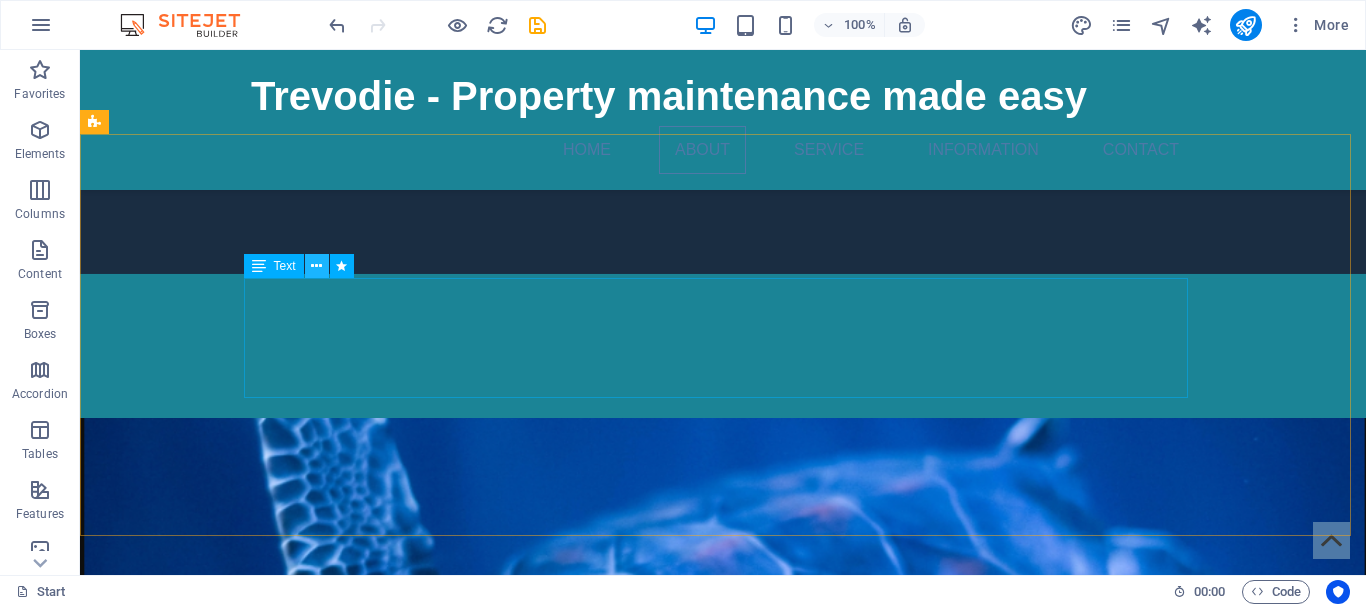 click at bounding box center (316, 266) 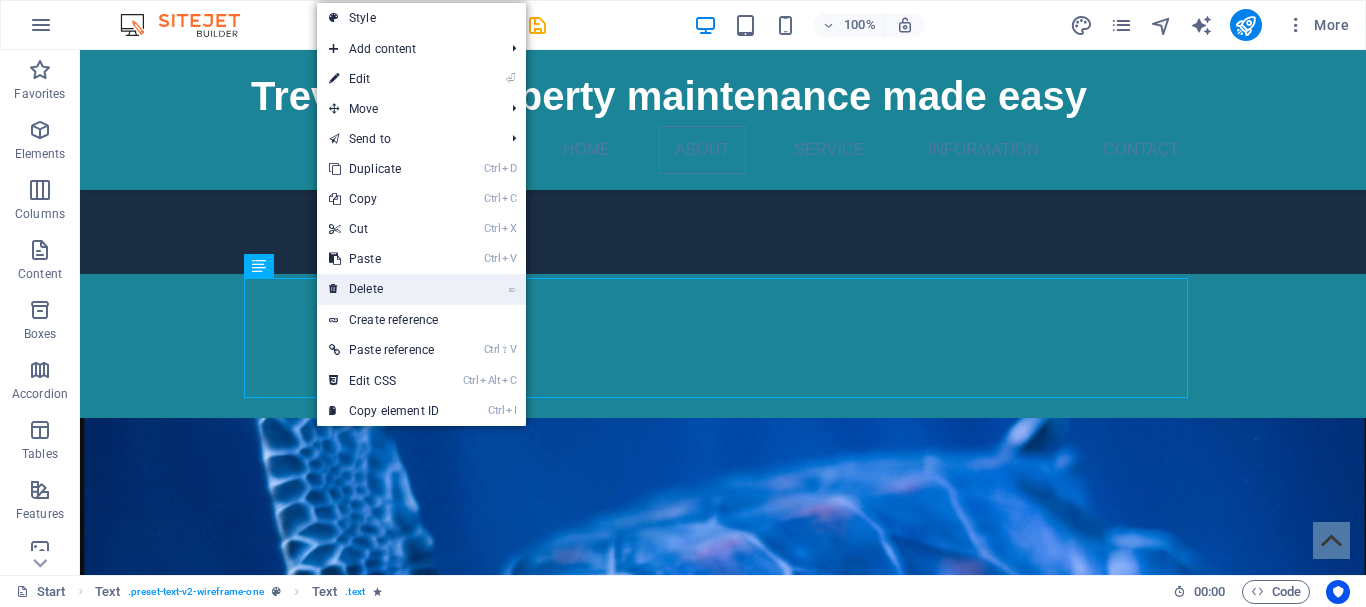 click on "⌦  Delete" at bounding box center (384, 289) 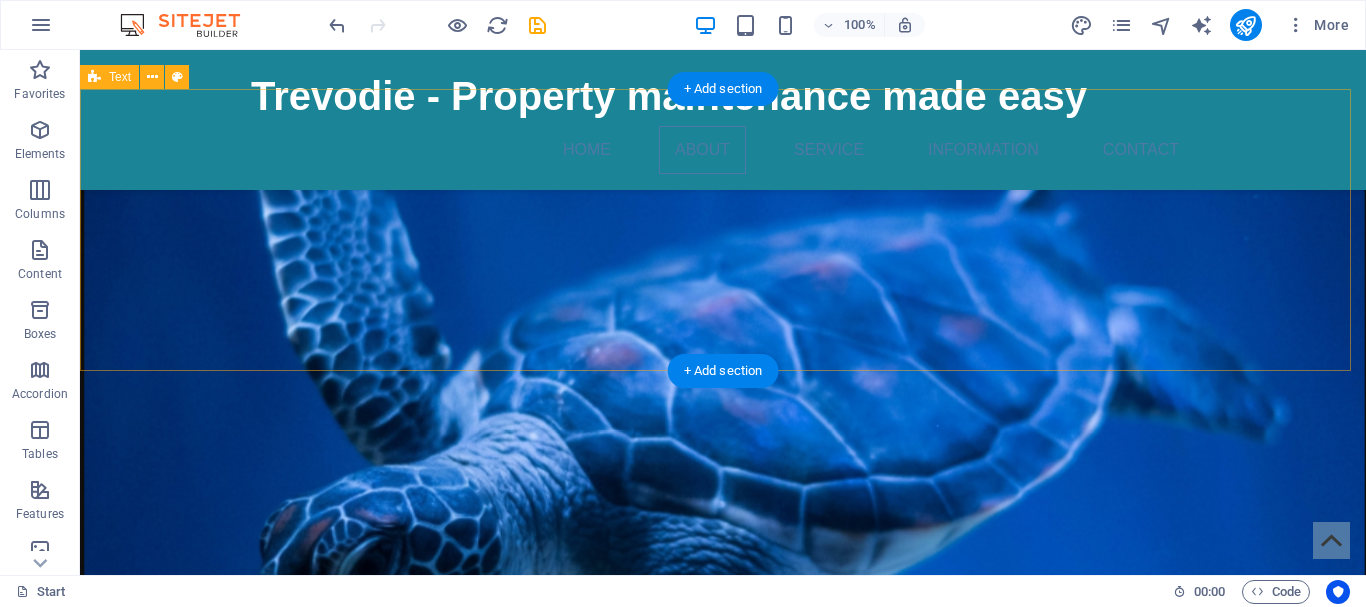 scroll, scrollTop: 800, scrollLeft: 0, axis: vertical 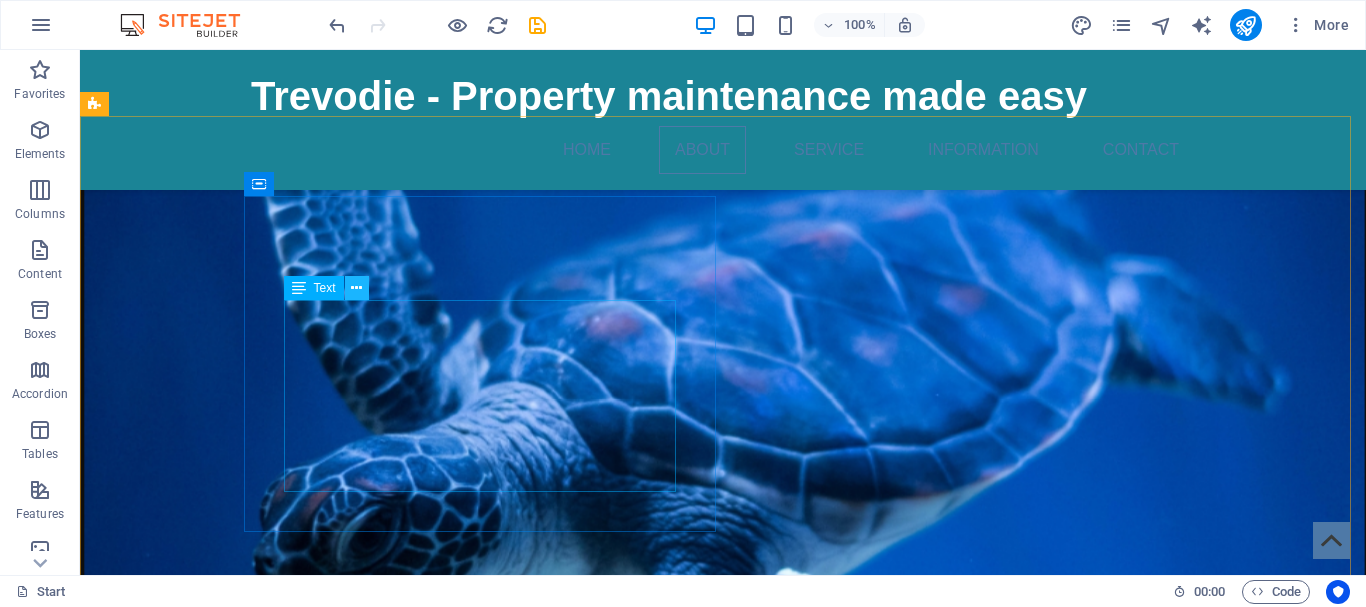 click at bounding box center [356, 288] 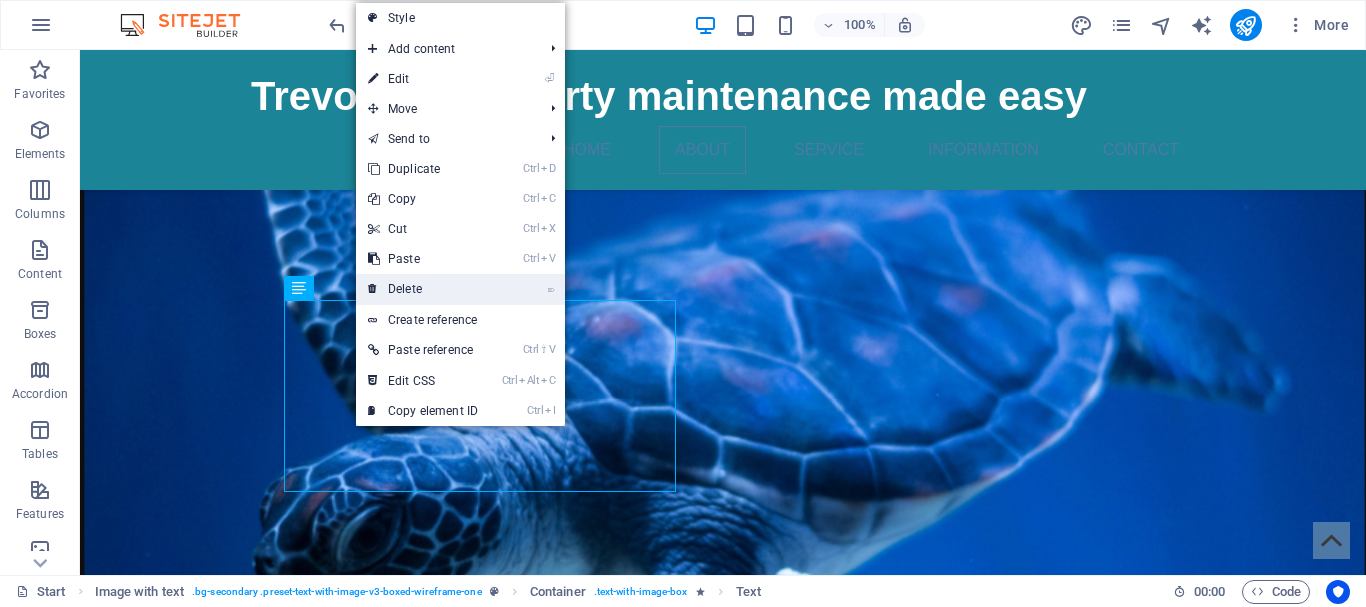 click on "⌦  Delete" at bounding box center [423, 289] 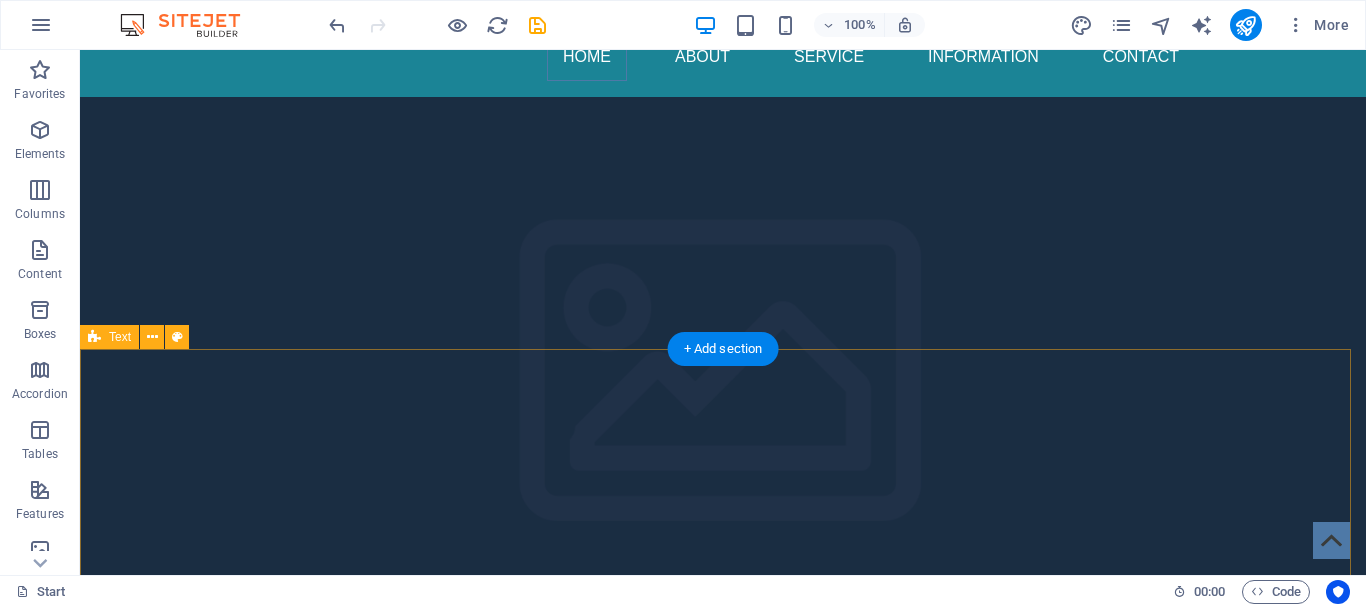 scroll, scrollTop: 0, scrollLeft: 0, axis: both 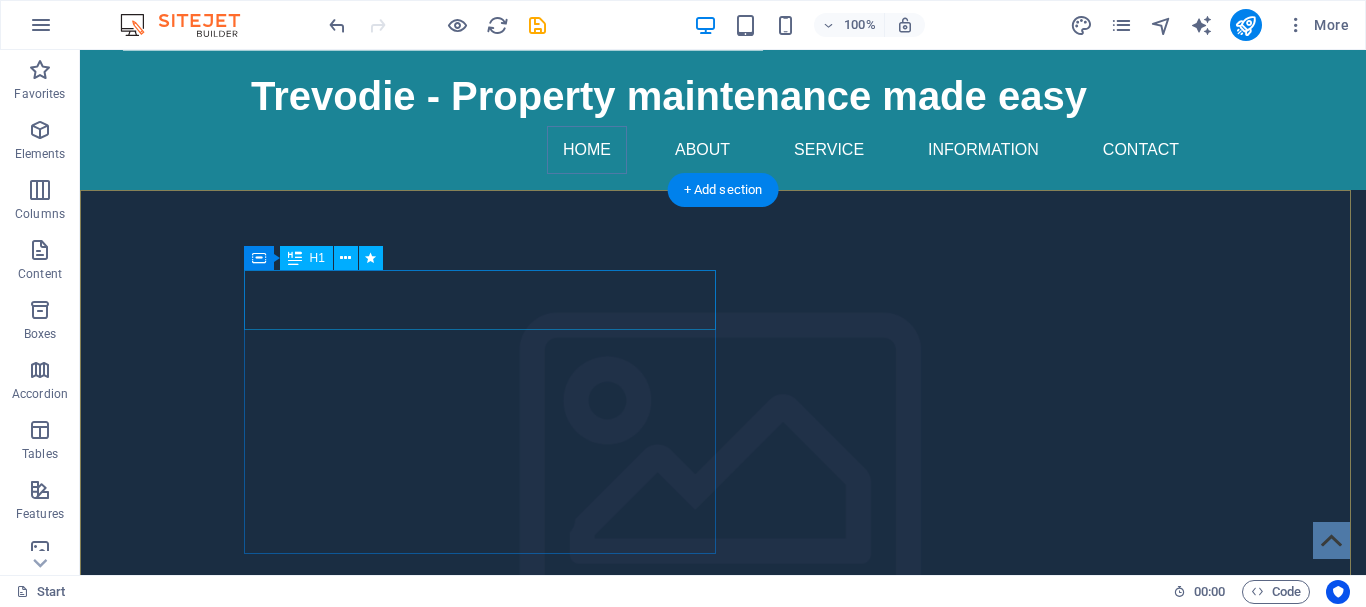 click on "Trevodie Enterprises" at bounding box center [449, 1361] 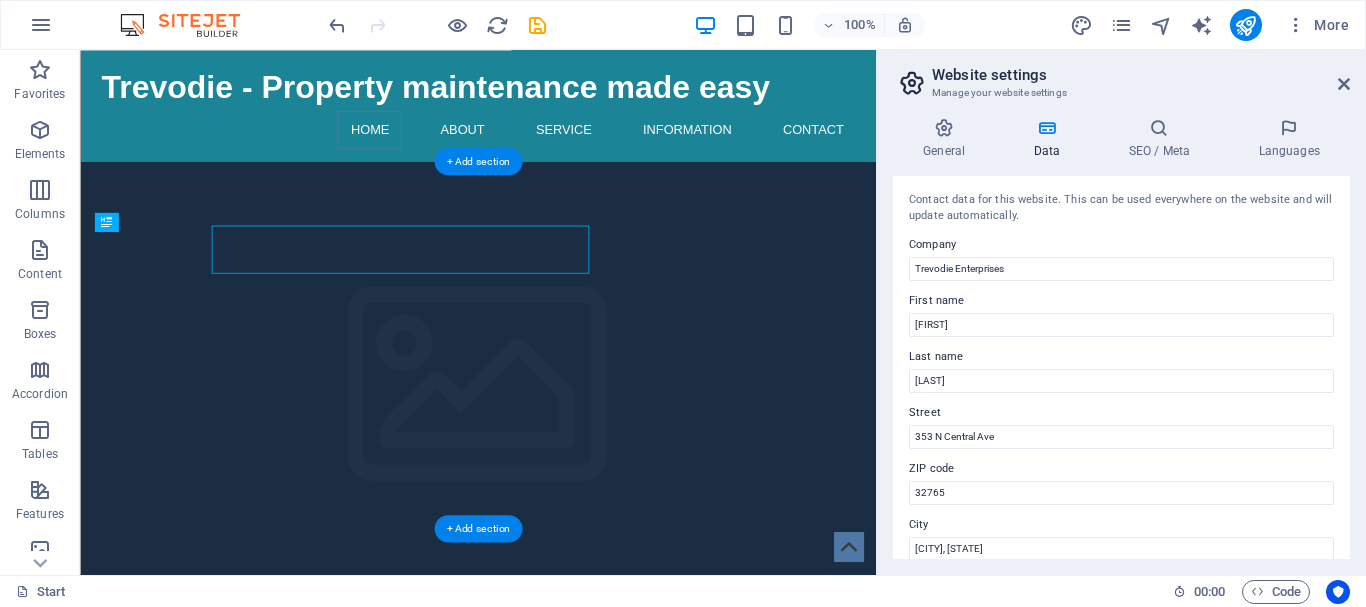 click at bounding box center (577, 956) 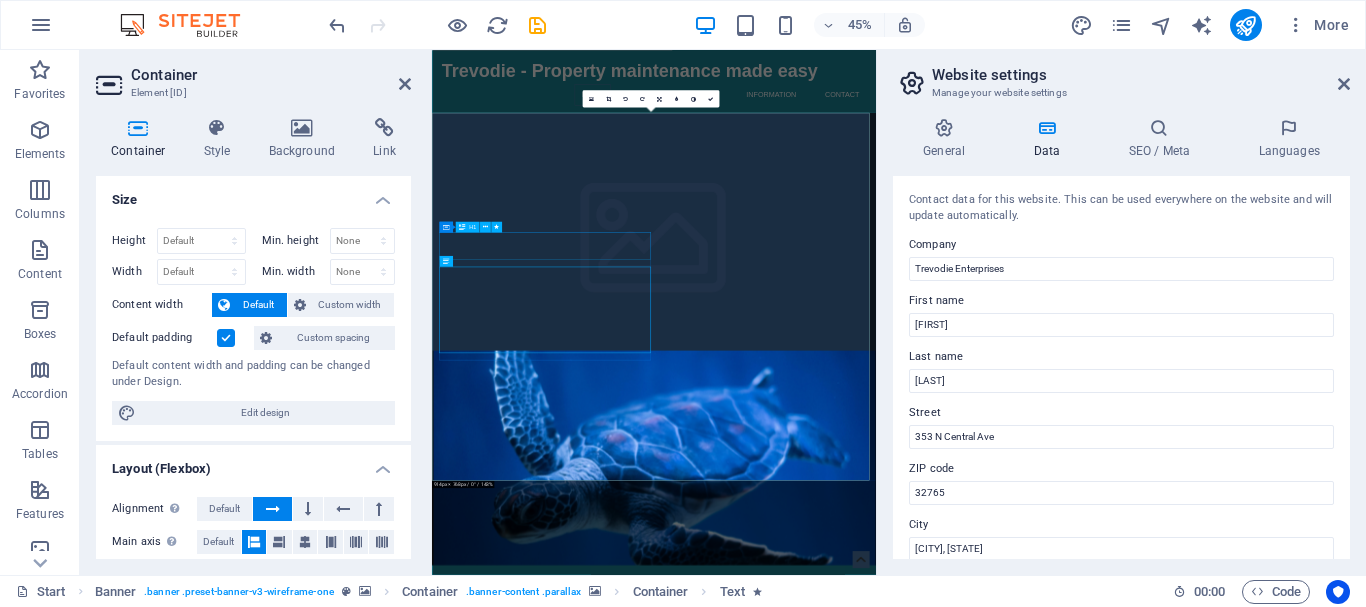 click on "Trevodie Enterprises" at bounding box center (652, 1361) 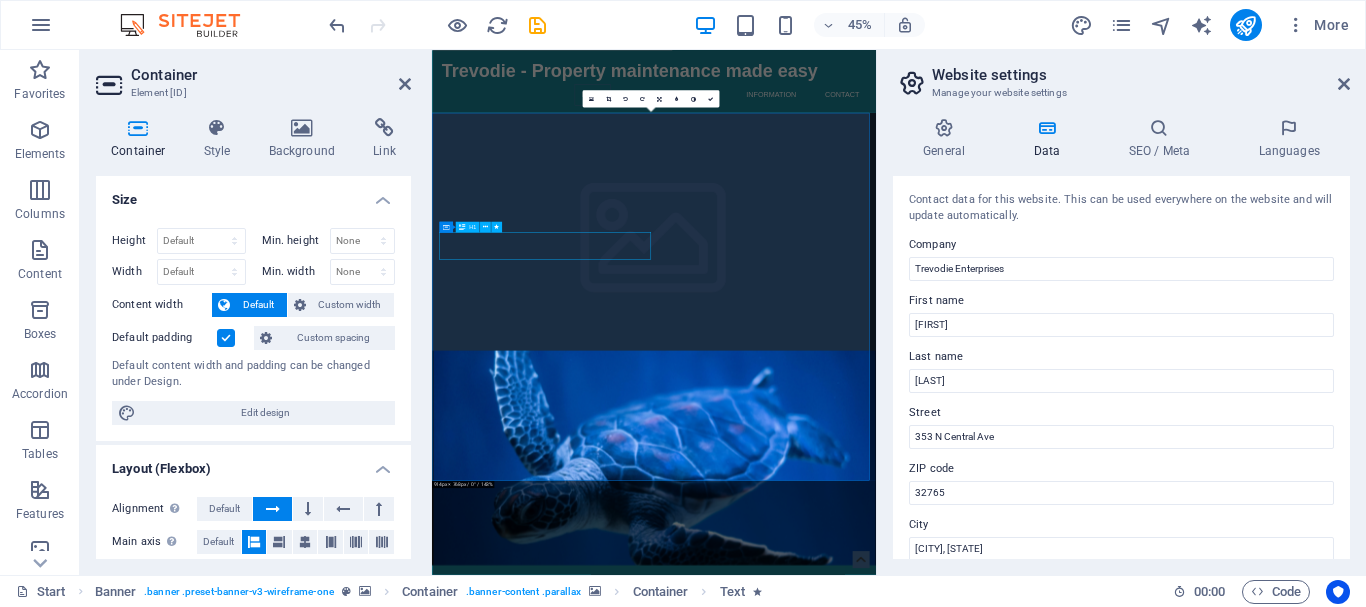 click on "Trevodie Enterprises" at bounding box center [652, 1361] 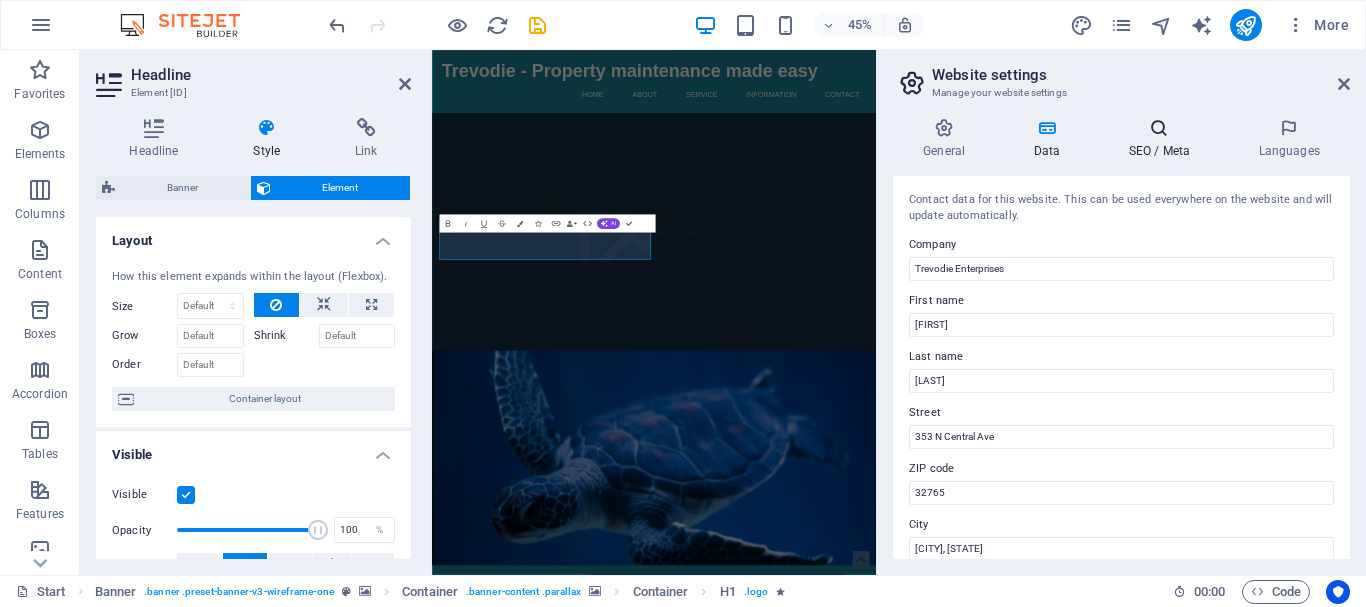 click at bounding box center (1159, 128) 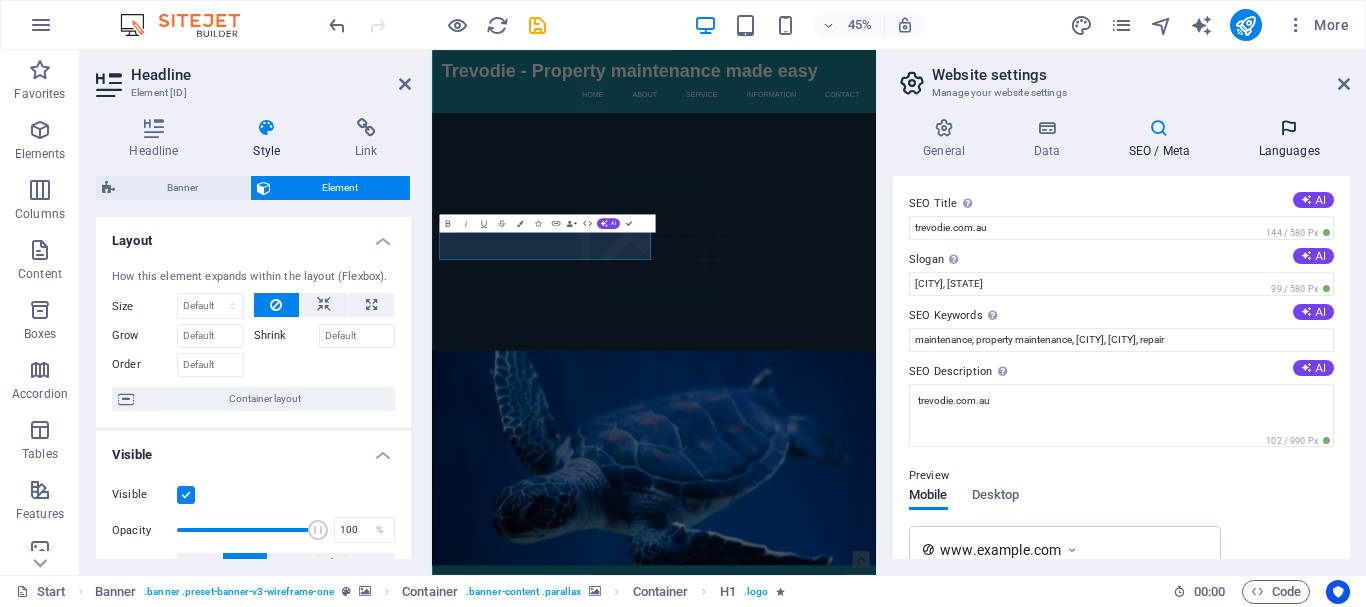 click at bounding box center (1289, 128) 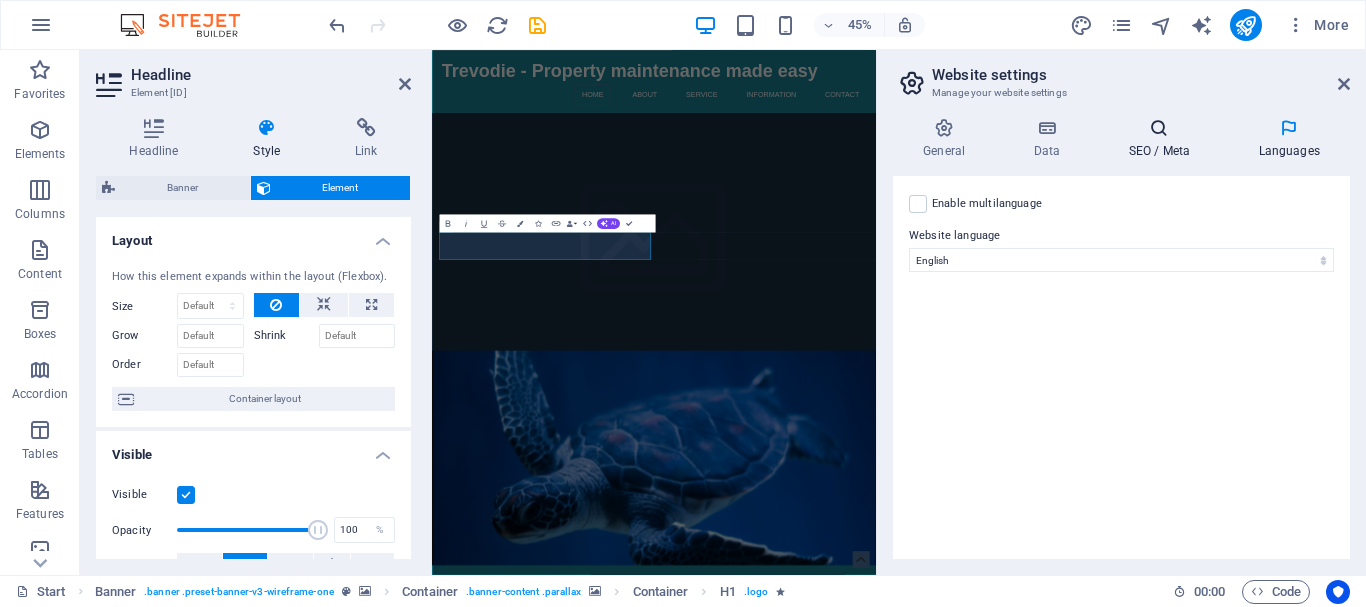 click at bounding box center (1159, 128) 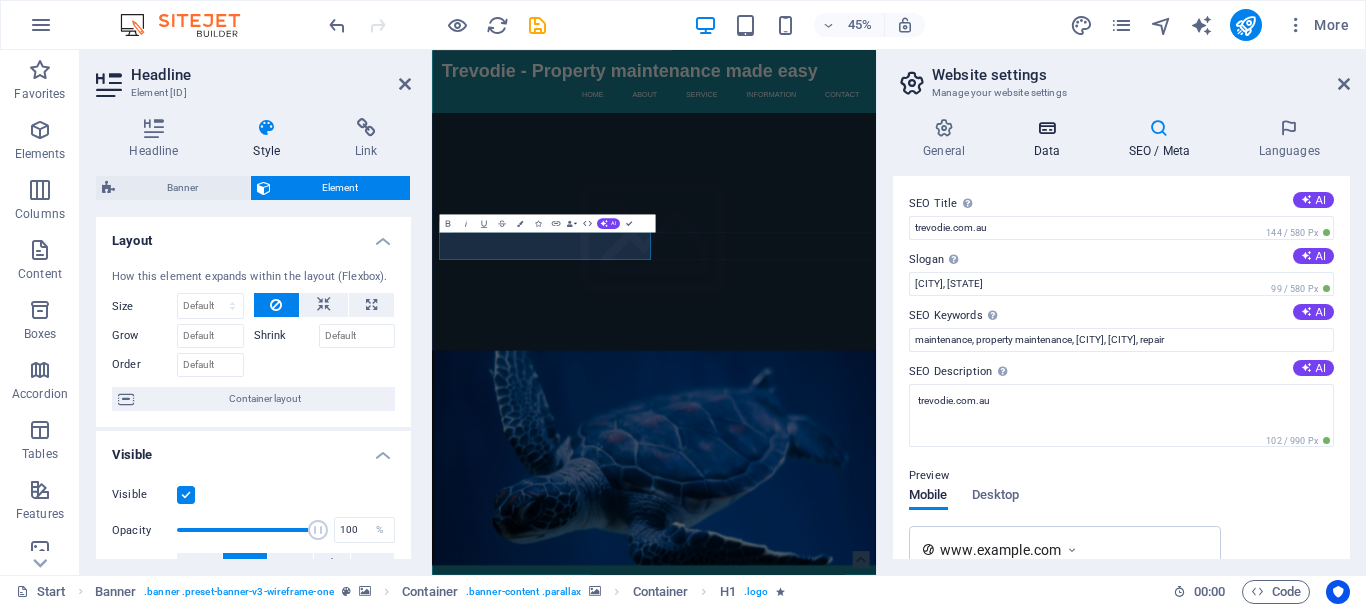 click at bounding box center [1046, 128] 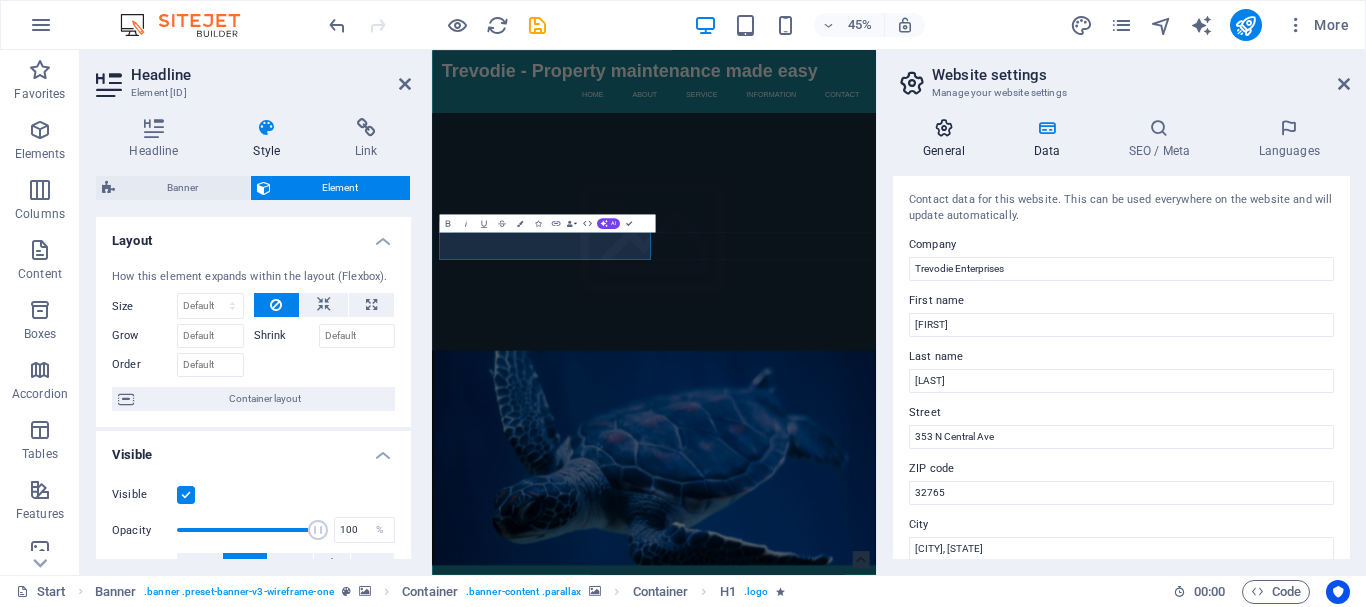 click at bounding box center [944, 128] 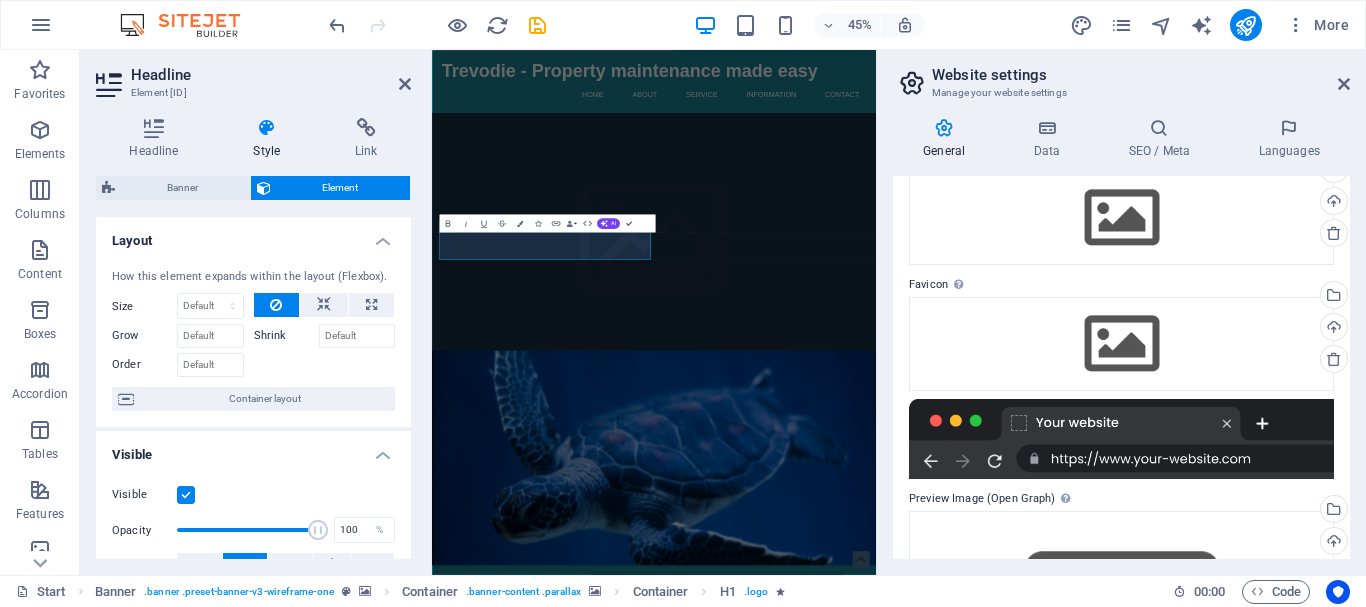 scroll, scrollTop: 0, scrollLeft: 0, axis: both 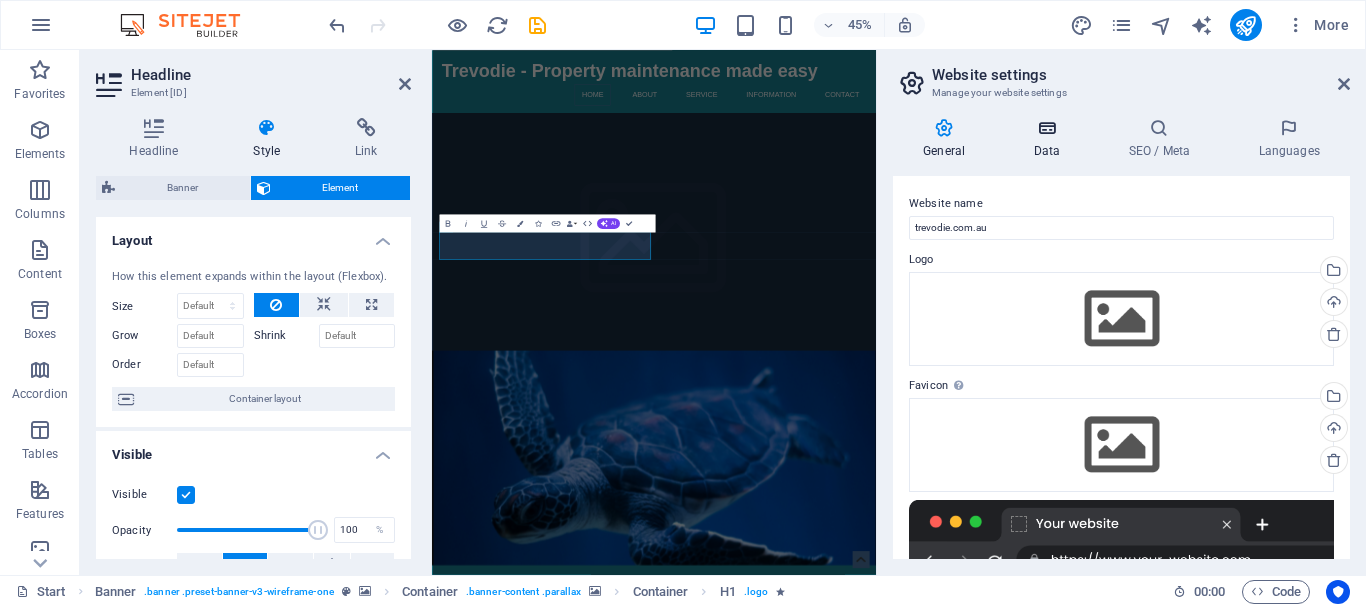 click at bounding box center (1046, 128) 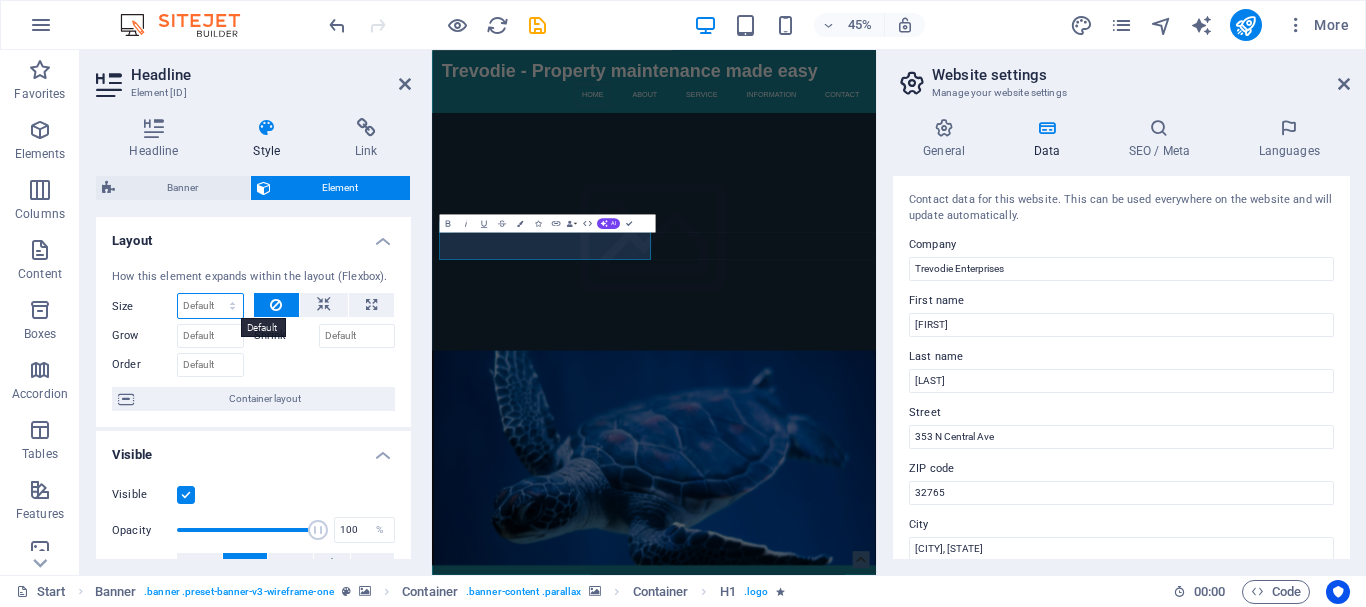 click on "Default auto px % 1/1 1/2 1/3 1/4 1/5 1/6 1/7 1/8 1/9 1/10" at bounding box center (210, 306) 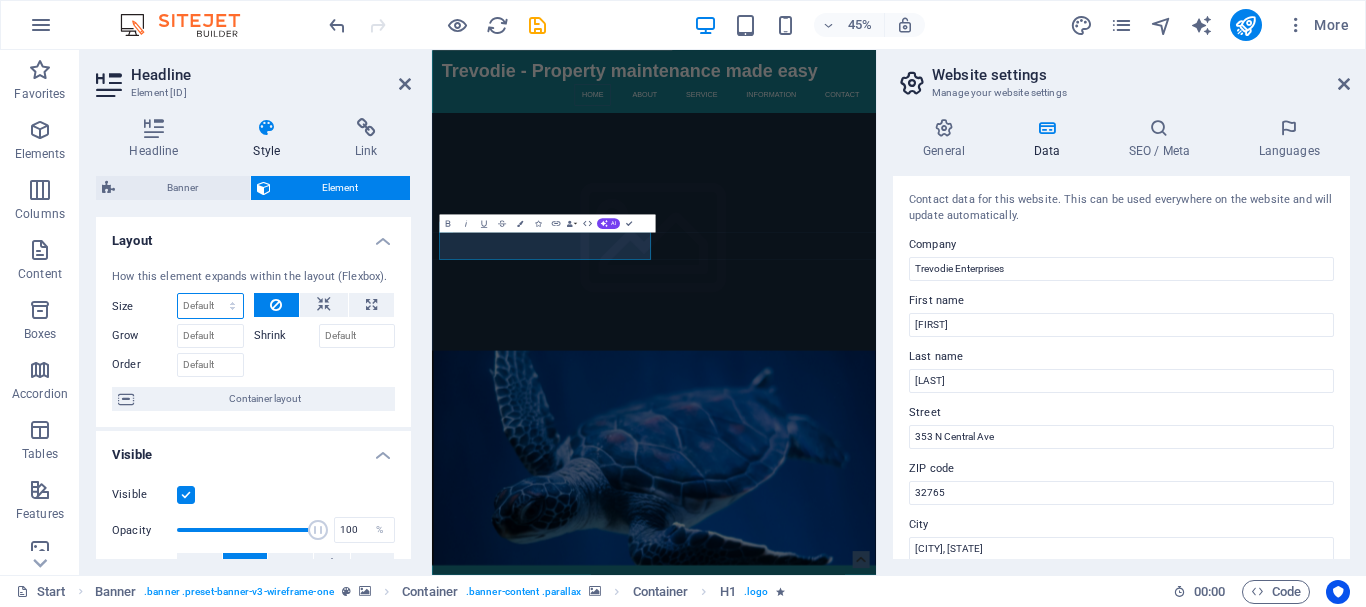 click on "Default auto px % 1/1 1/2 1/3 1/4 1/5 1/6 1/7 1/8 1/9 1/10" at bounding box center [210, 306] 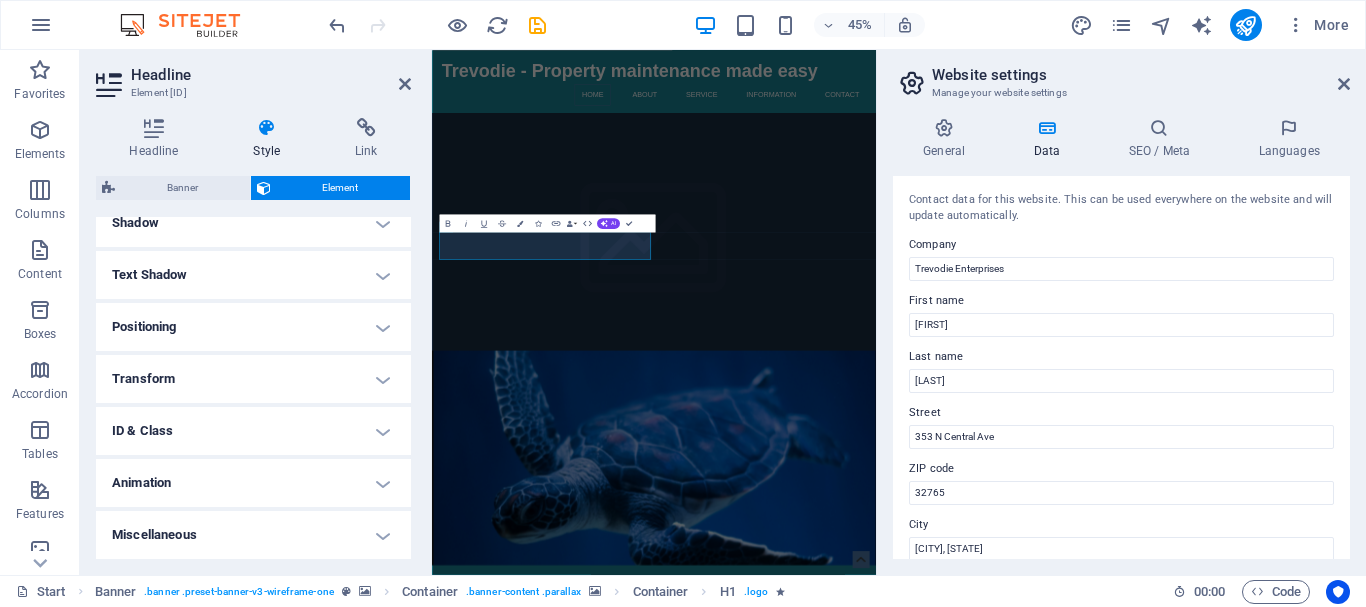 scroll, scrollTop: 0, scrollLeft: 0, axis: both 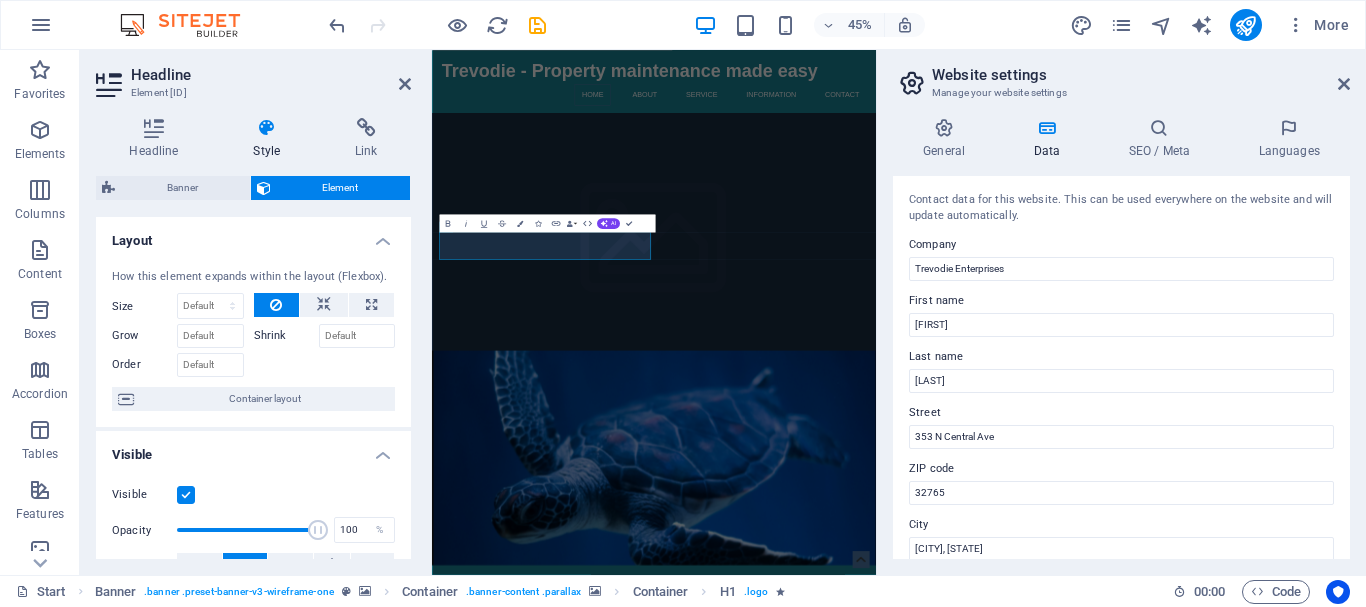 click at bounding box center [111, 85] 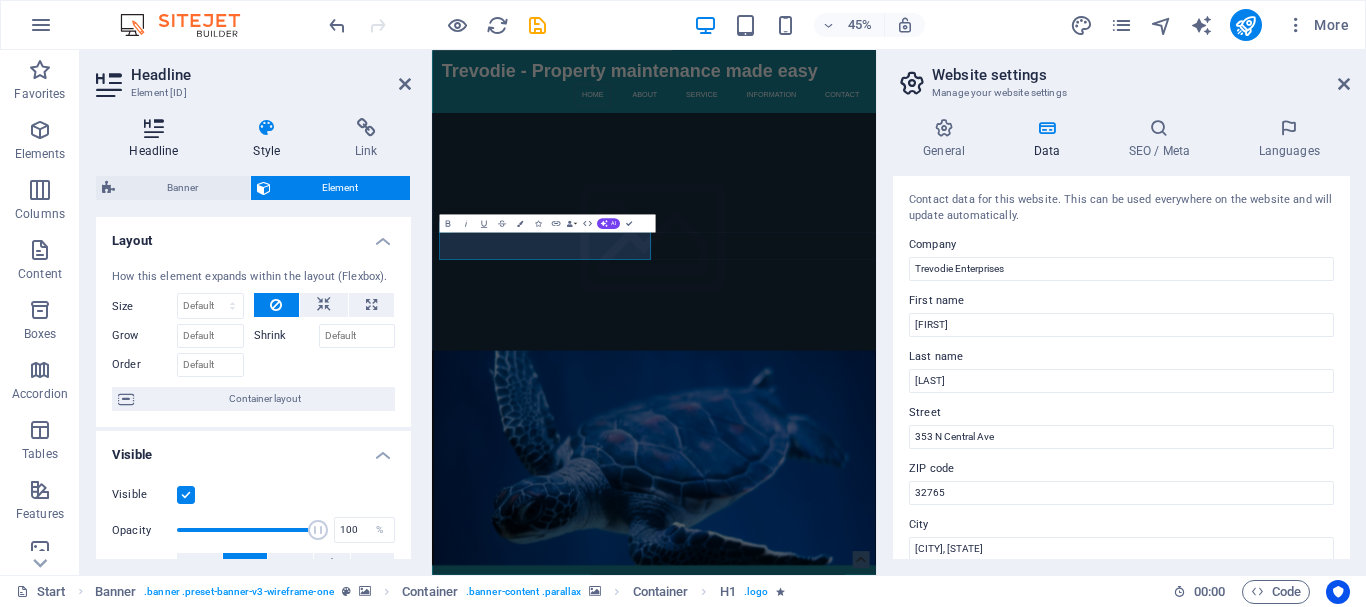 click at bounding box center [154, 128] 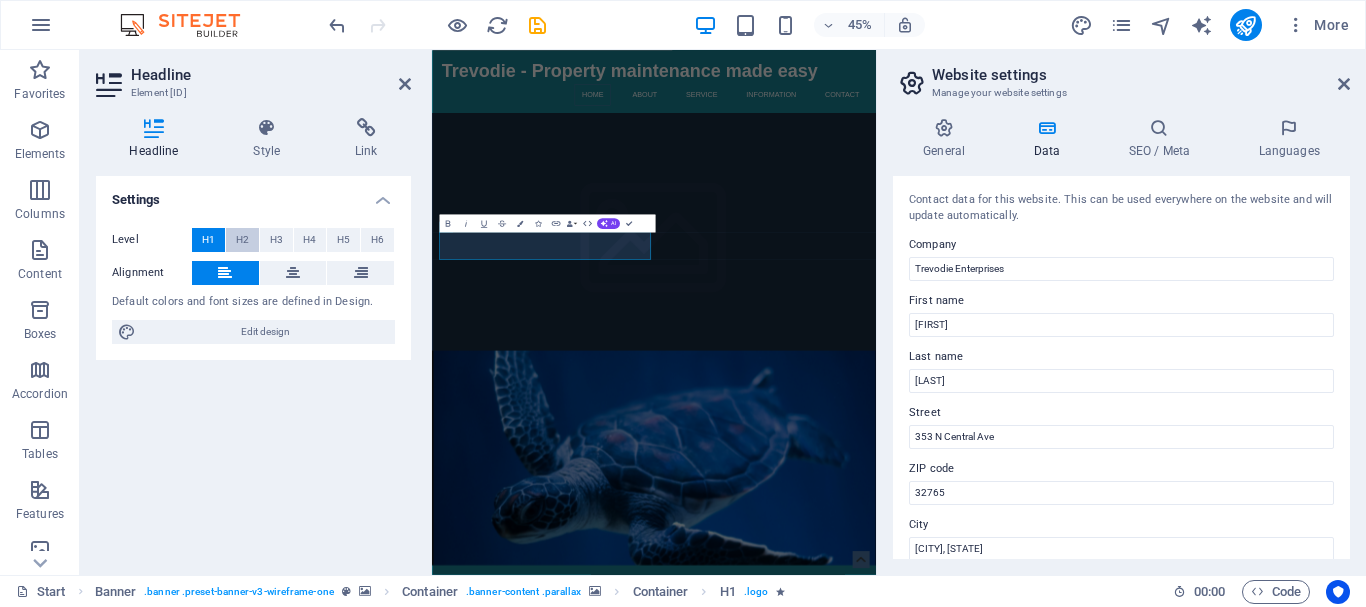 click on "H2" at bounding box center [242, 240] 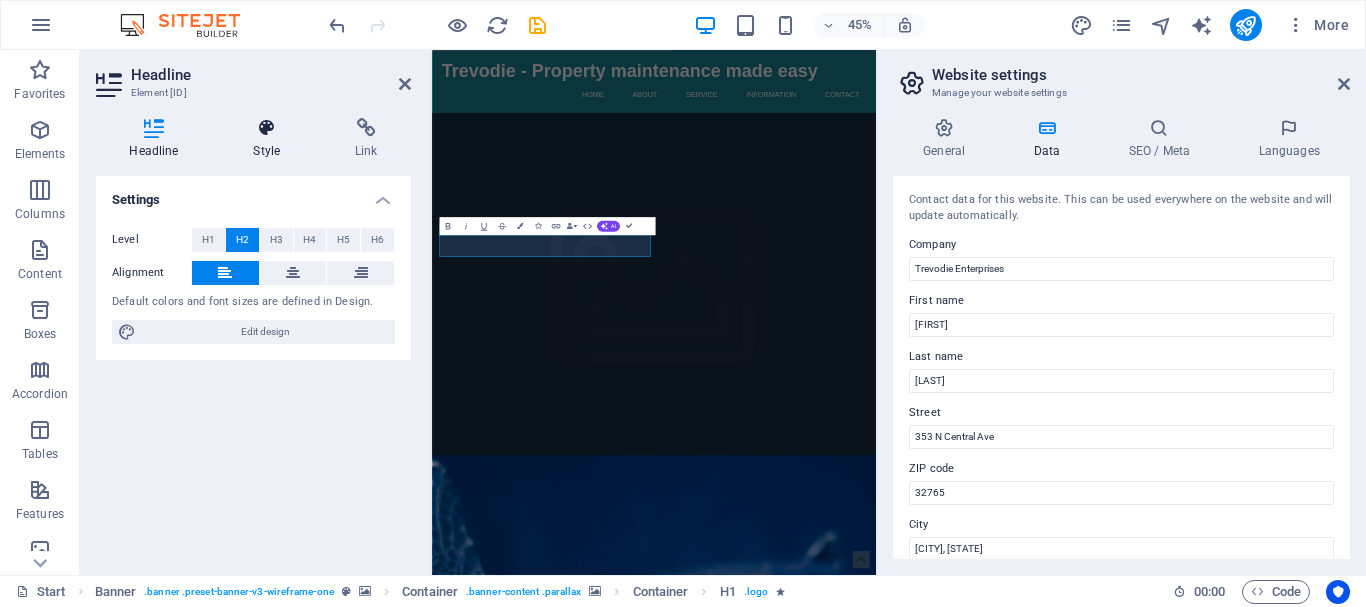click at bounding box center (267, 128) 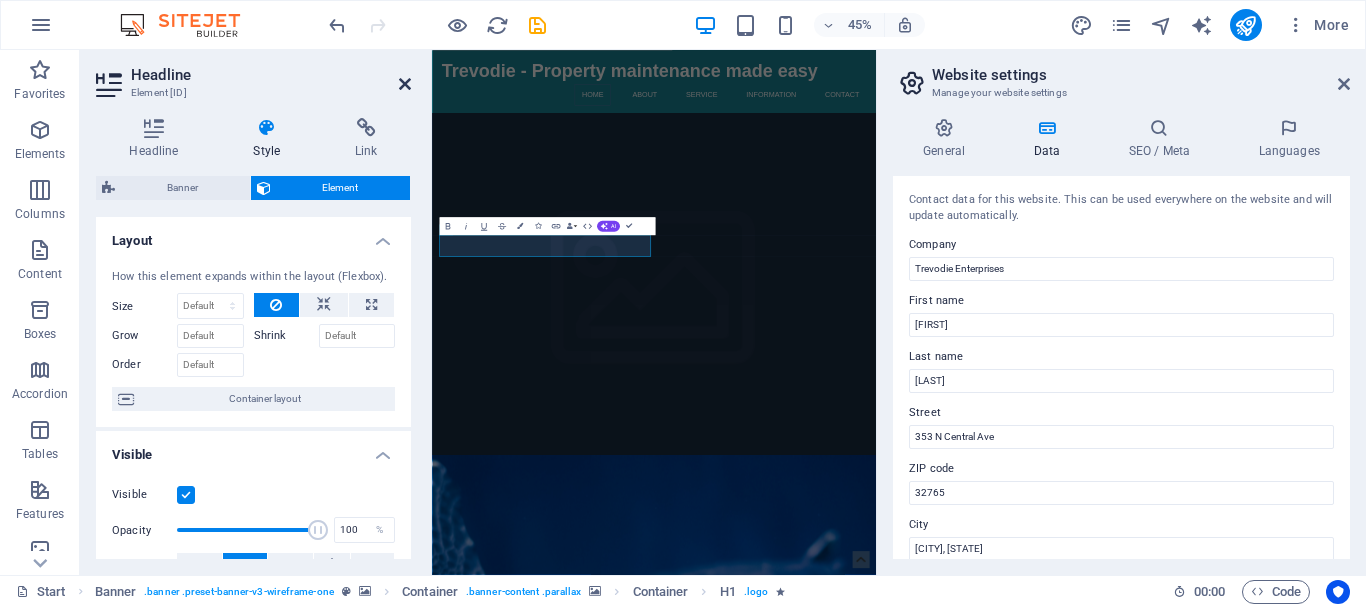 drag, startPoint x: 404, startPoint y: 80, endPoint x: 836, endPoint y: 41, distance: 433.75684 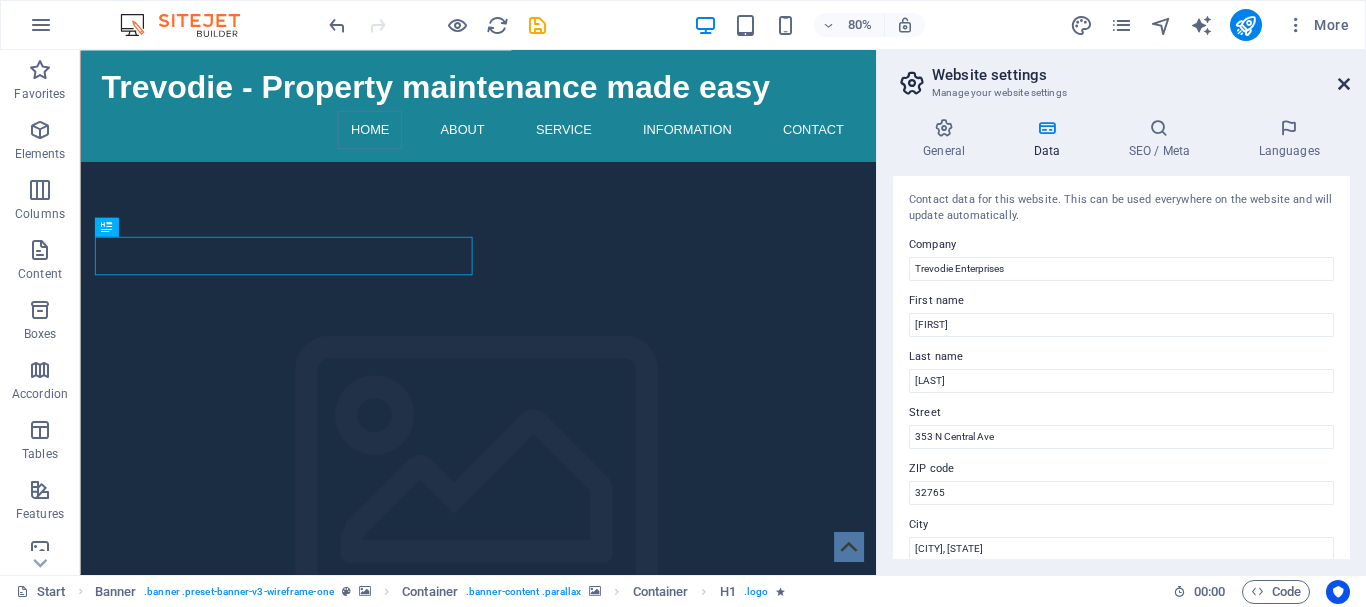 drag, startPoint x: 1348, startPoint y: 85, endPoint x: 1242, endPoint y: 49, distance: 111.94642 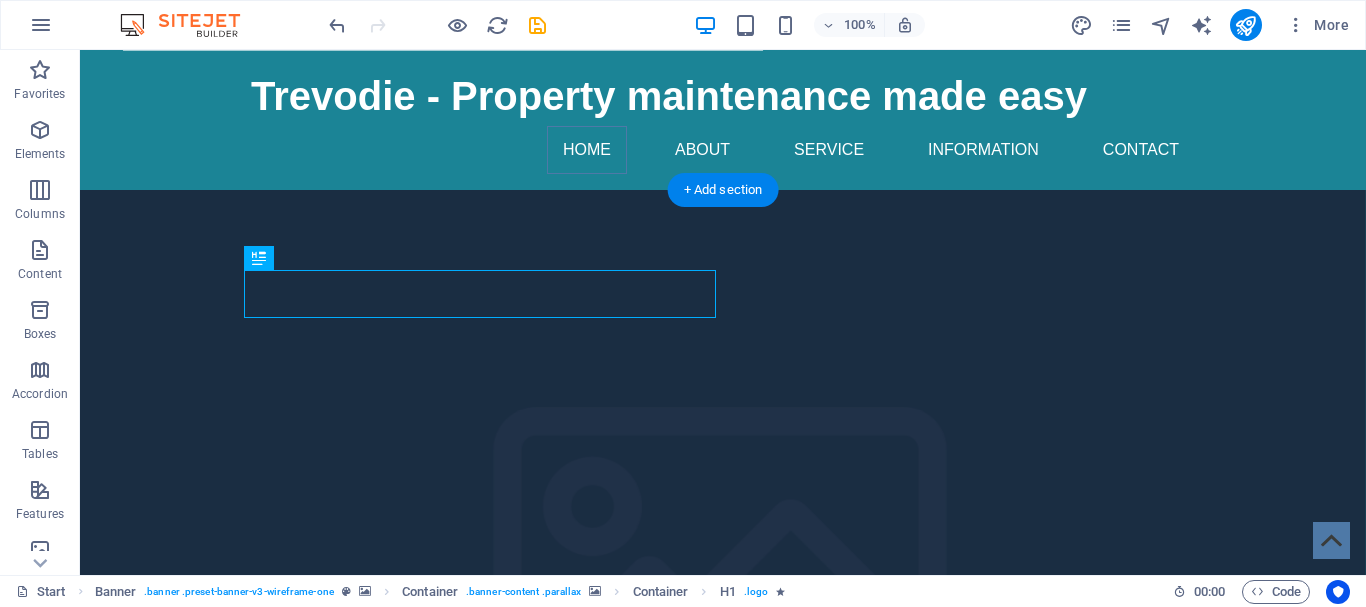 click at bounding box center [723, 1429] 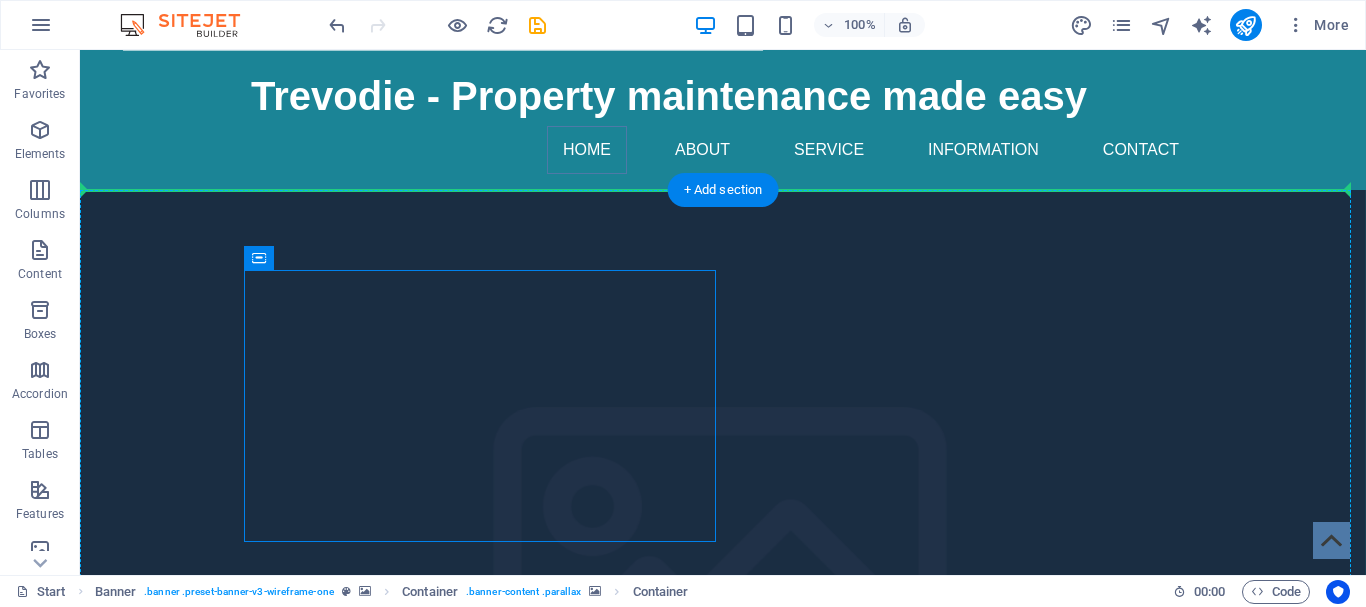 drag, startPoint x: 337, startPoint y: 308, endPoint x: 293, endPoint y: 262, distance: 63.655323 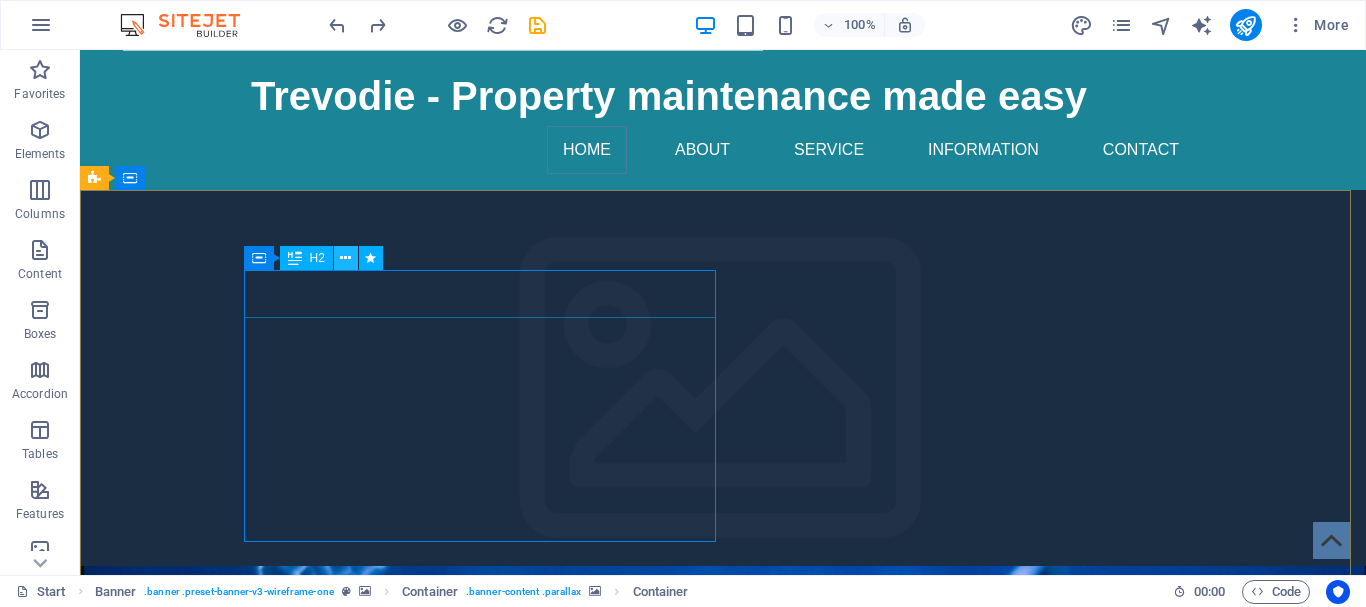 click at bounding box center [345, 258] 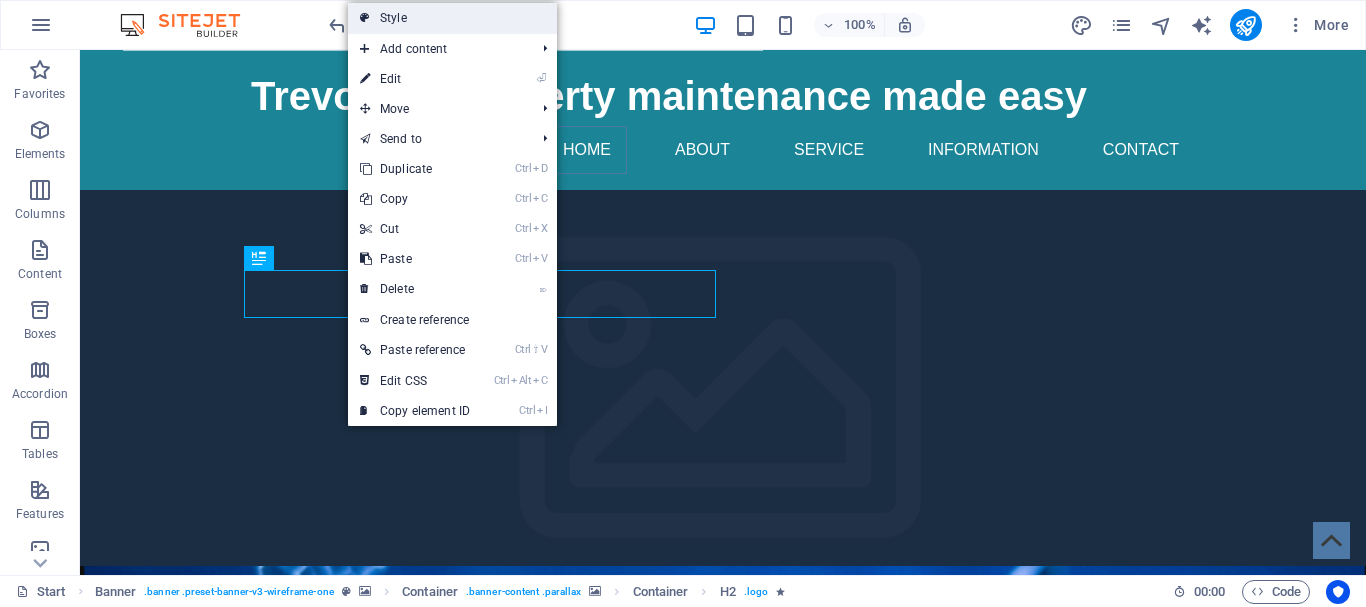 click on "Style" at bounding box center (452, 18) 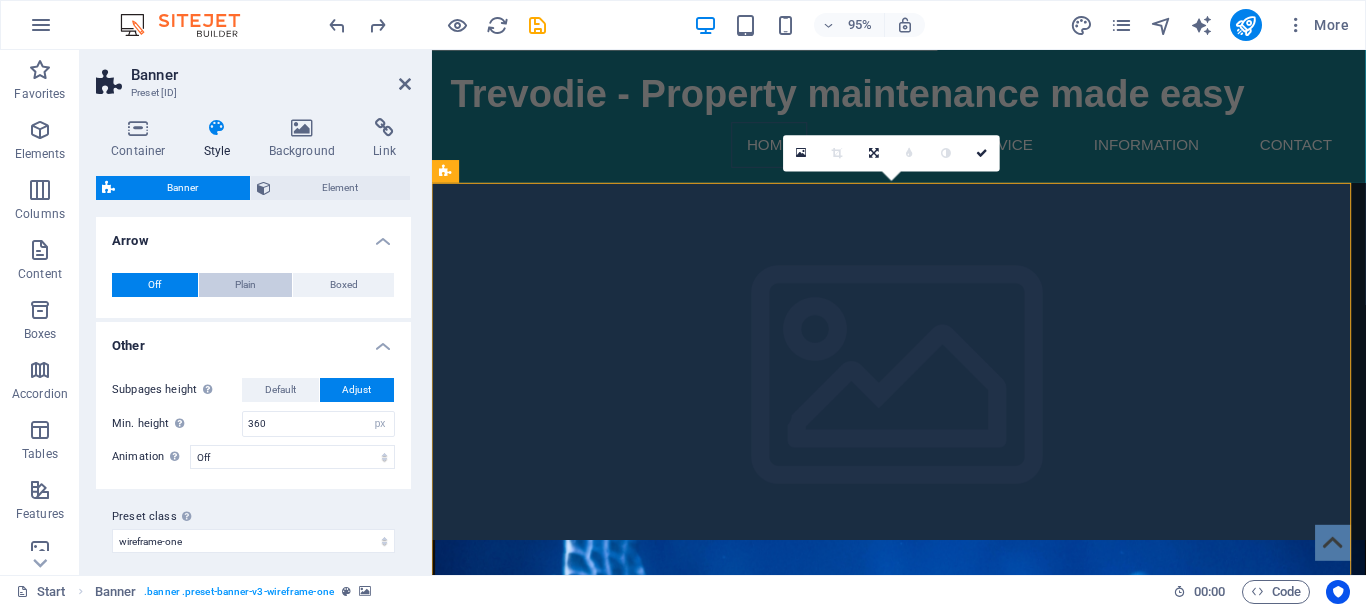 click on "Plain" at bounding box center [245, 285] 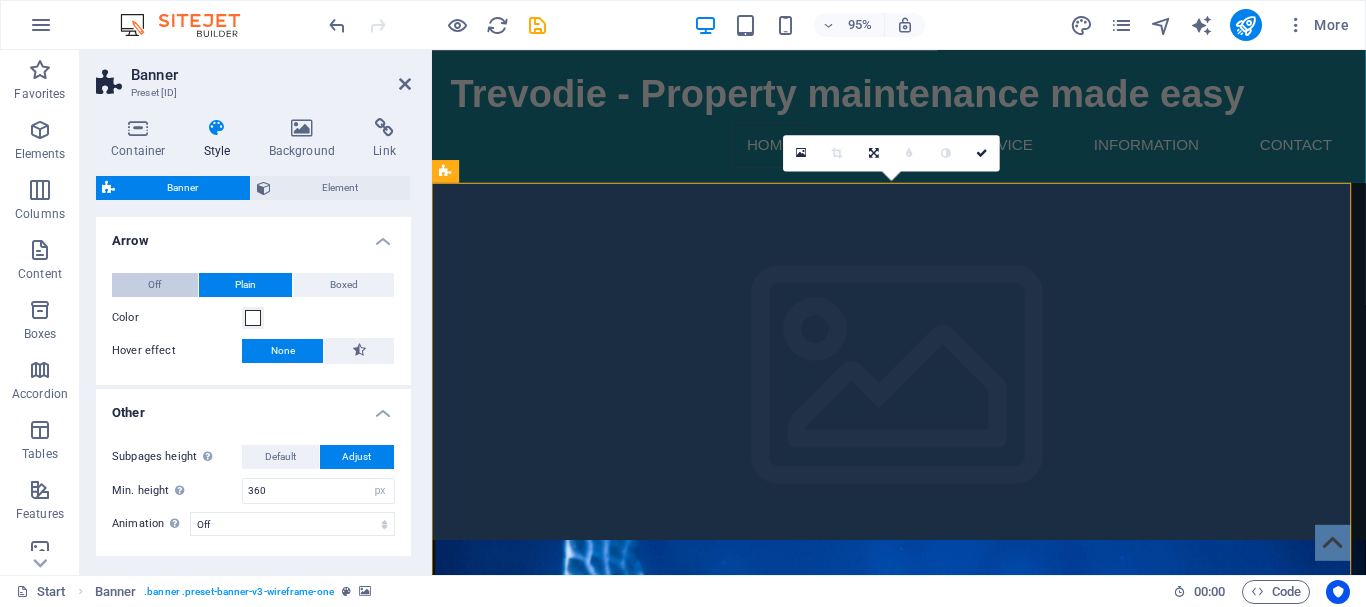 click on "Off" at bounding box center [155, 285] 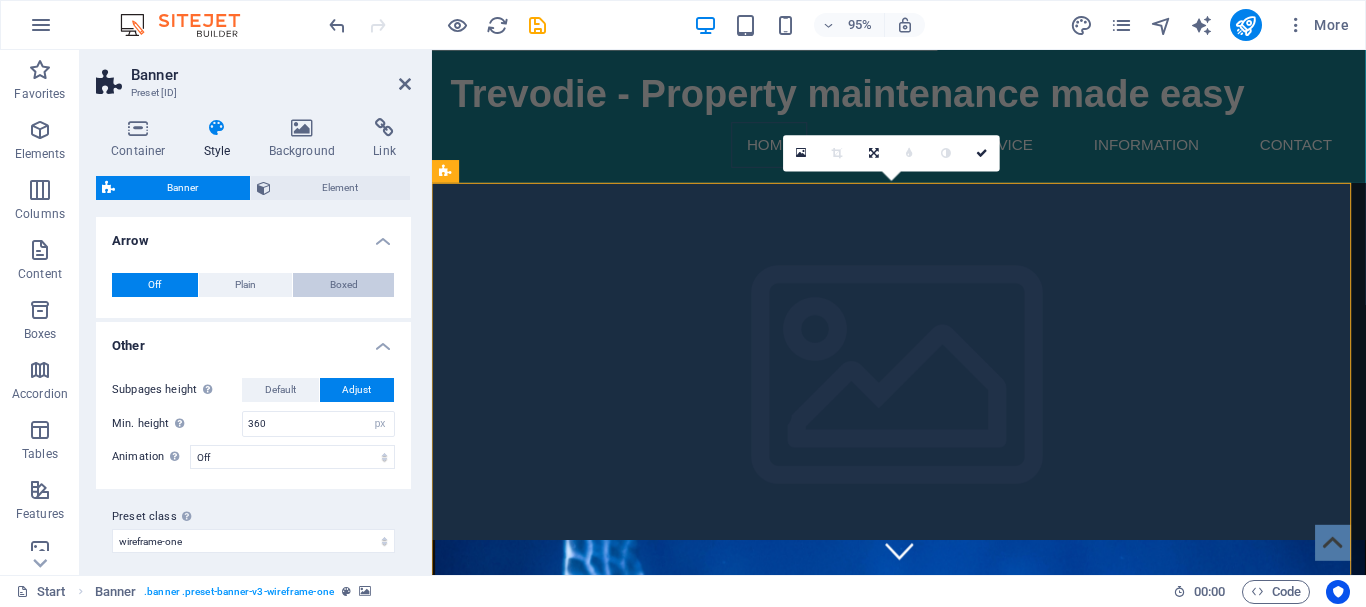 click on "Boxed" at bounding box center (344, 285) 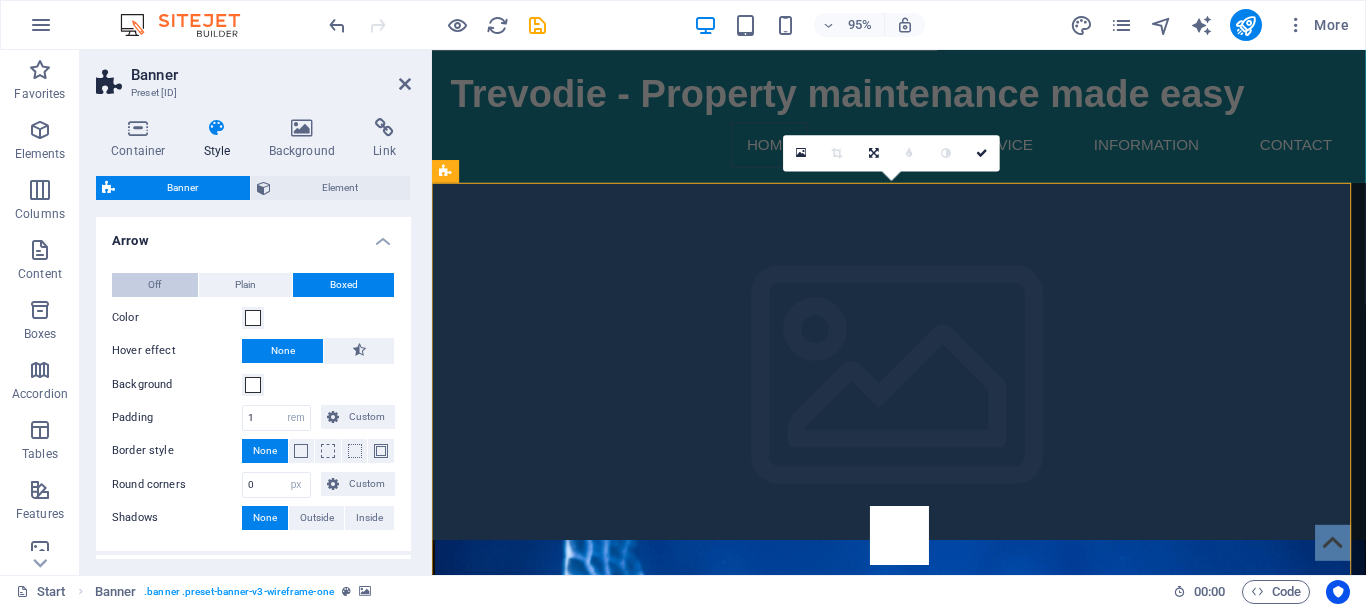 click on "Off" at bounding box center [154, 285] 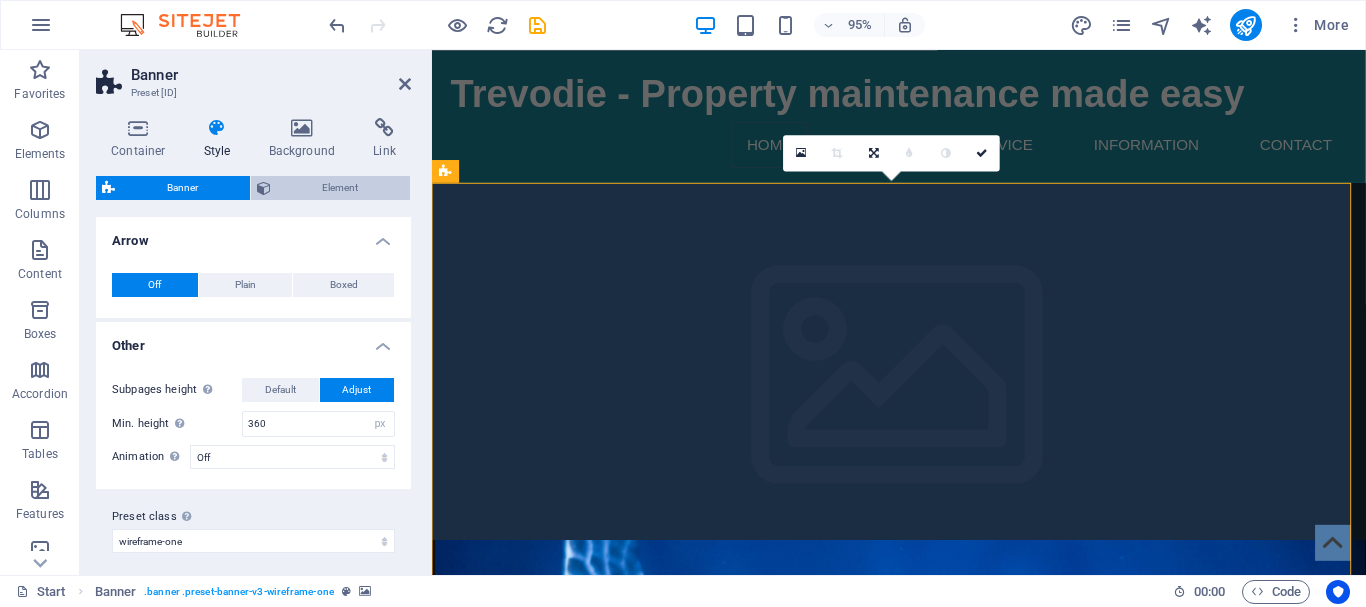click on "Element" at bounding box center [341, 188] 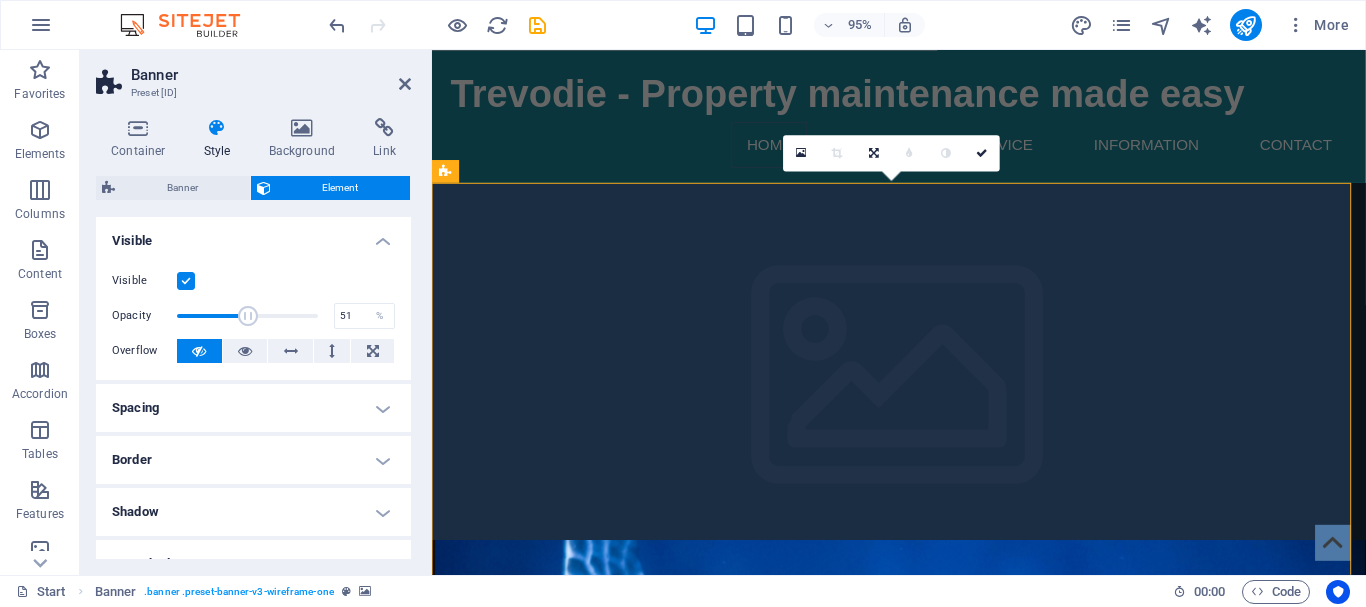 drag, startPoint x: 312, startPoint y: 316, endPoint x: 246, endPoint y: 318, distance: 66.0303 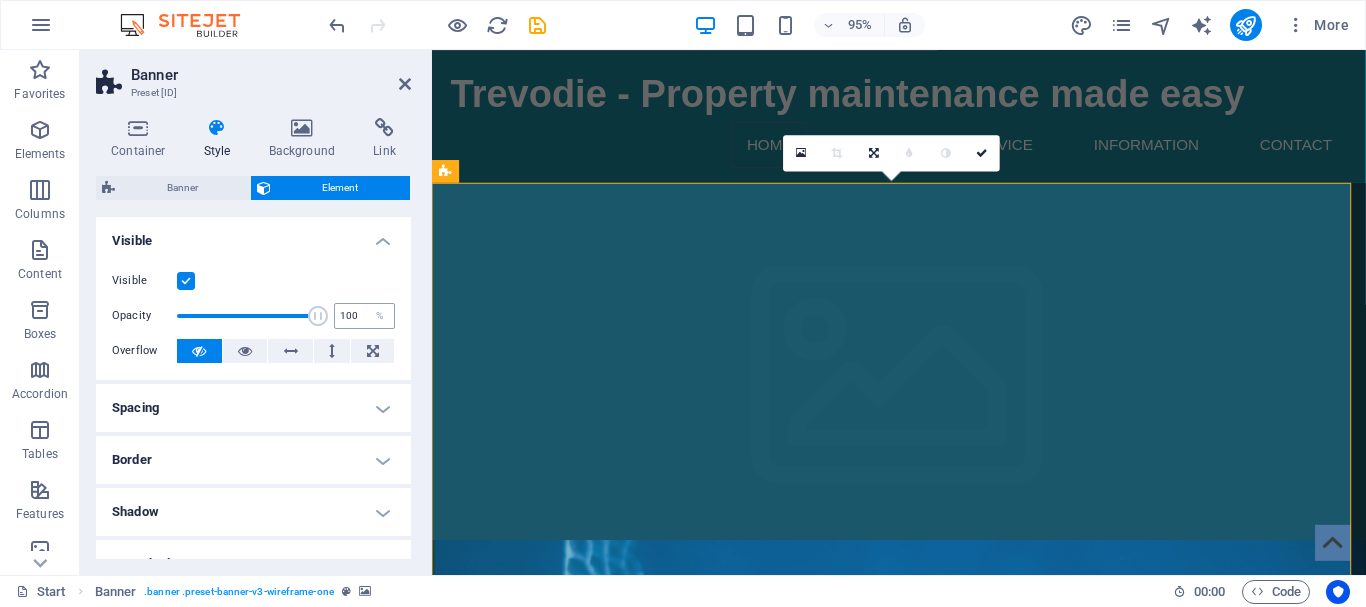 drag, startPoint x: 246, startPoint y: 315, endPoint x: 331, endPoint y: 317, distance: 85.02353 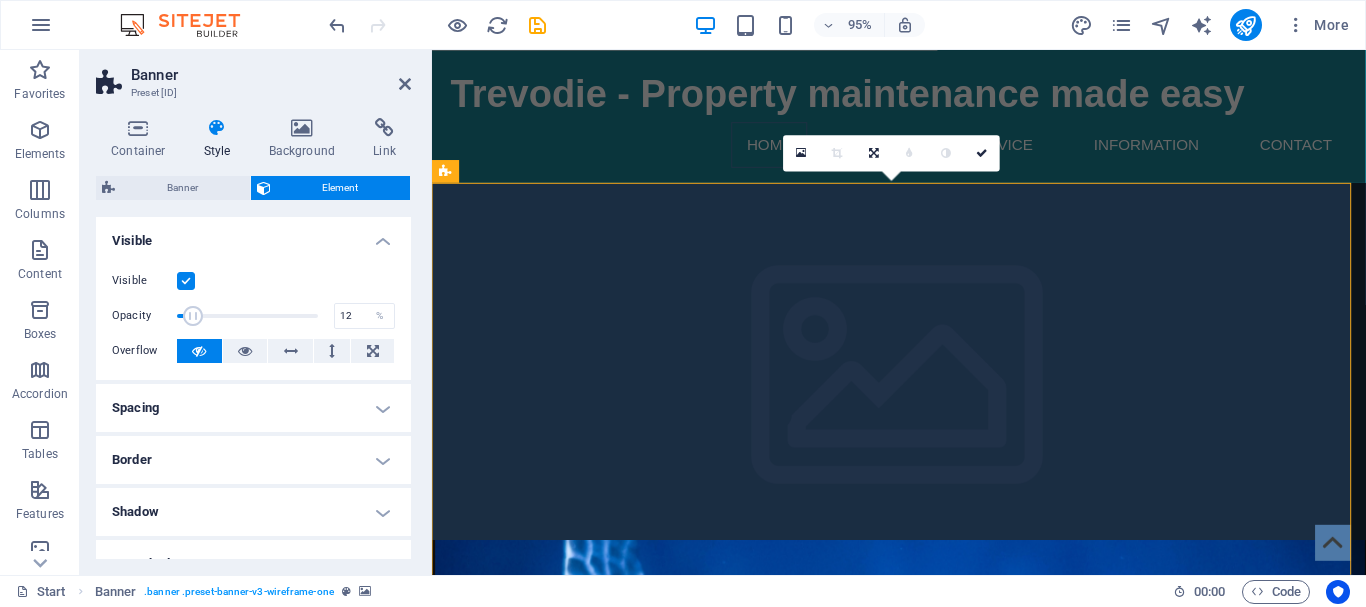 drag, startPoint x: 319, startPoint y: 321, endPoint x: 192, endPoint y: 312, distance: 127.3185 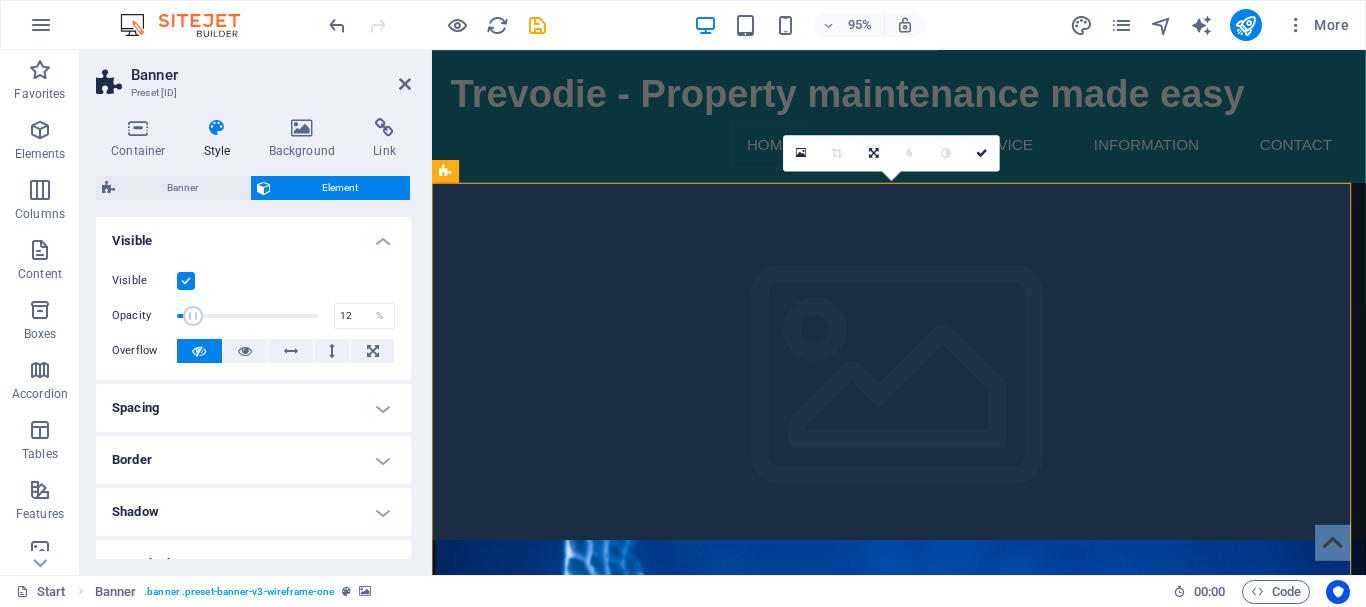 click at bounding box center [193, 316] 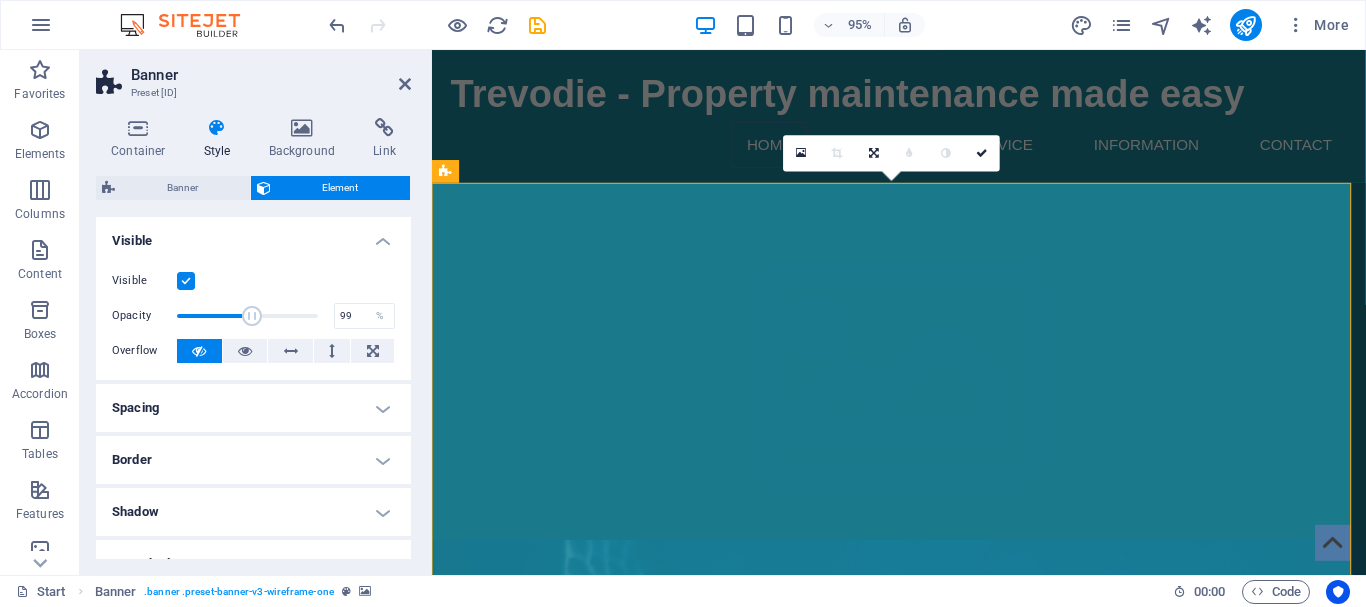 type on "100" 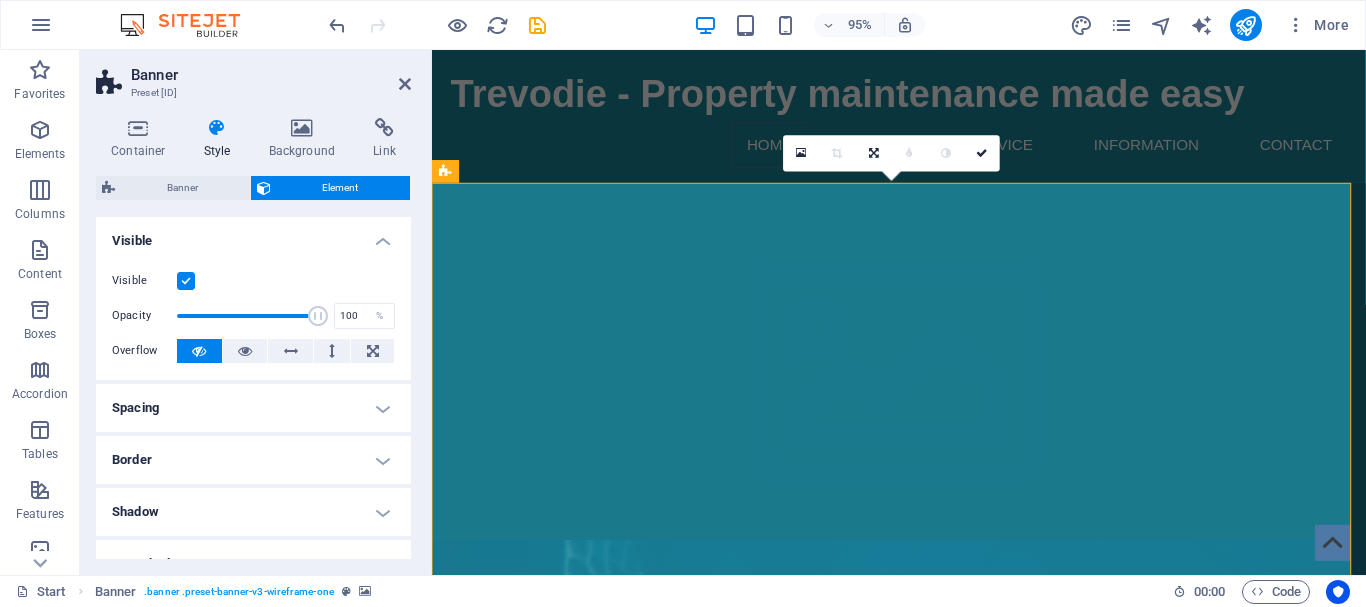drag, startPoint x: 190, startPoint y: 317, endPoint x: 316, endPoint y: 319, distance: 126.01587 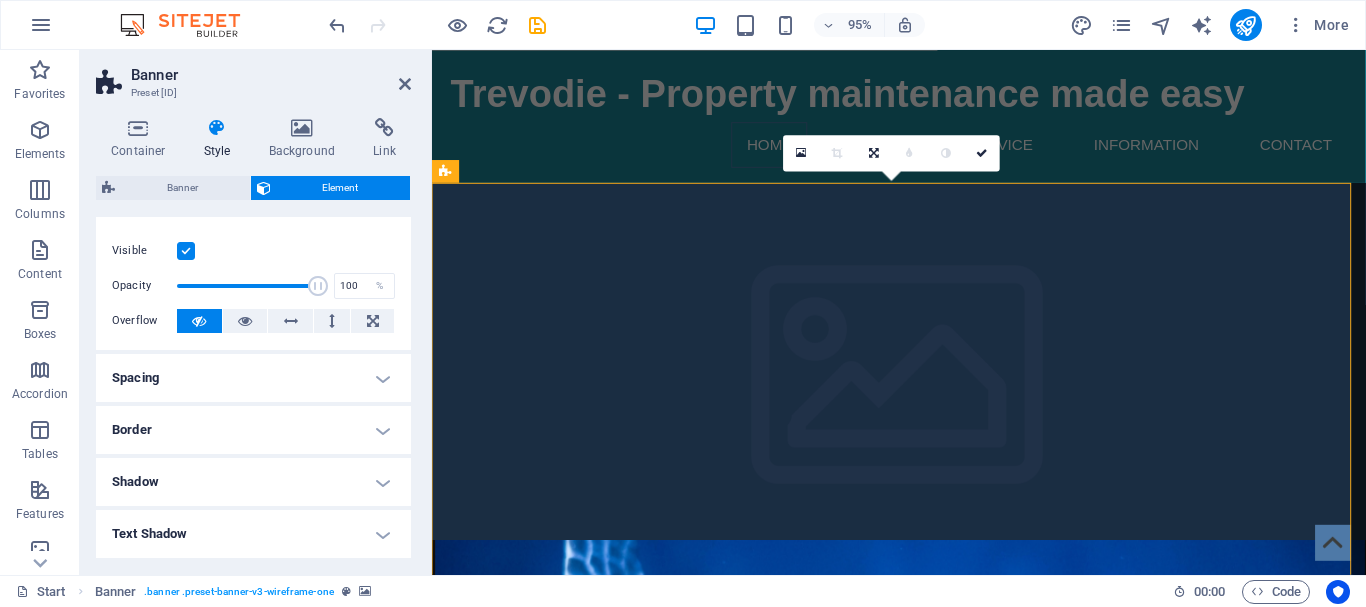 scroll, scrollTop: 0, scrollLeft: 0, axis: both 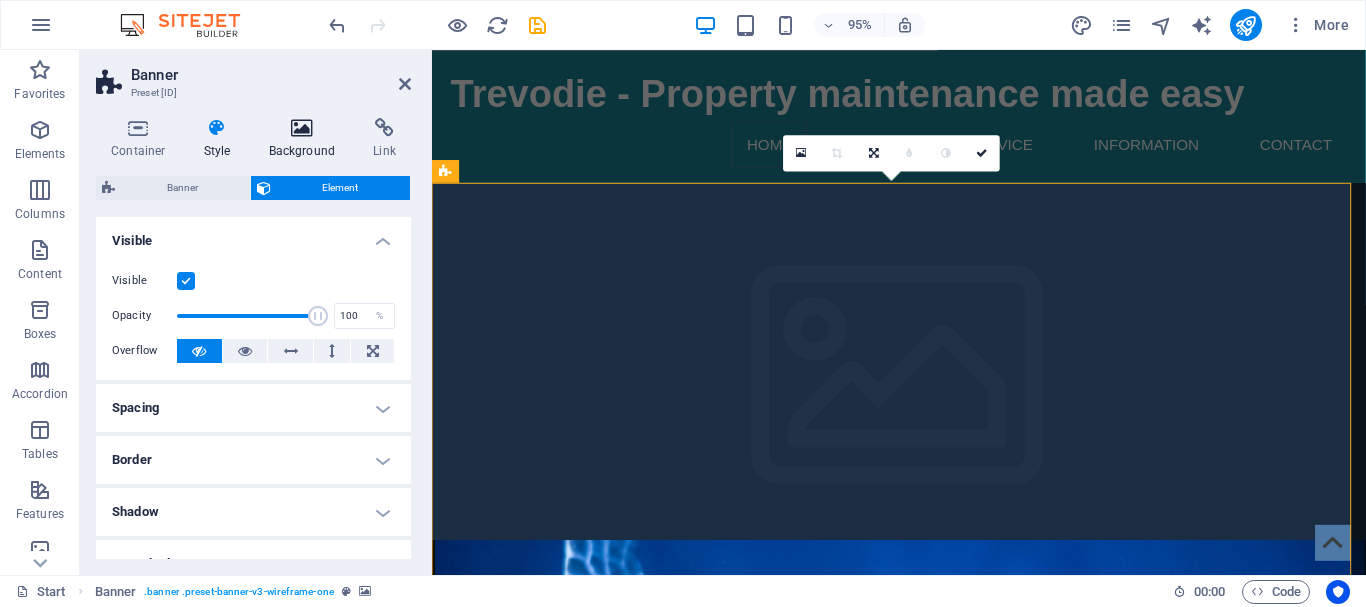 click at bounding box center (302, 128) 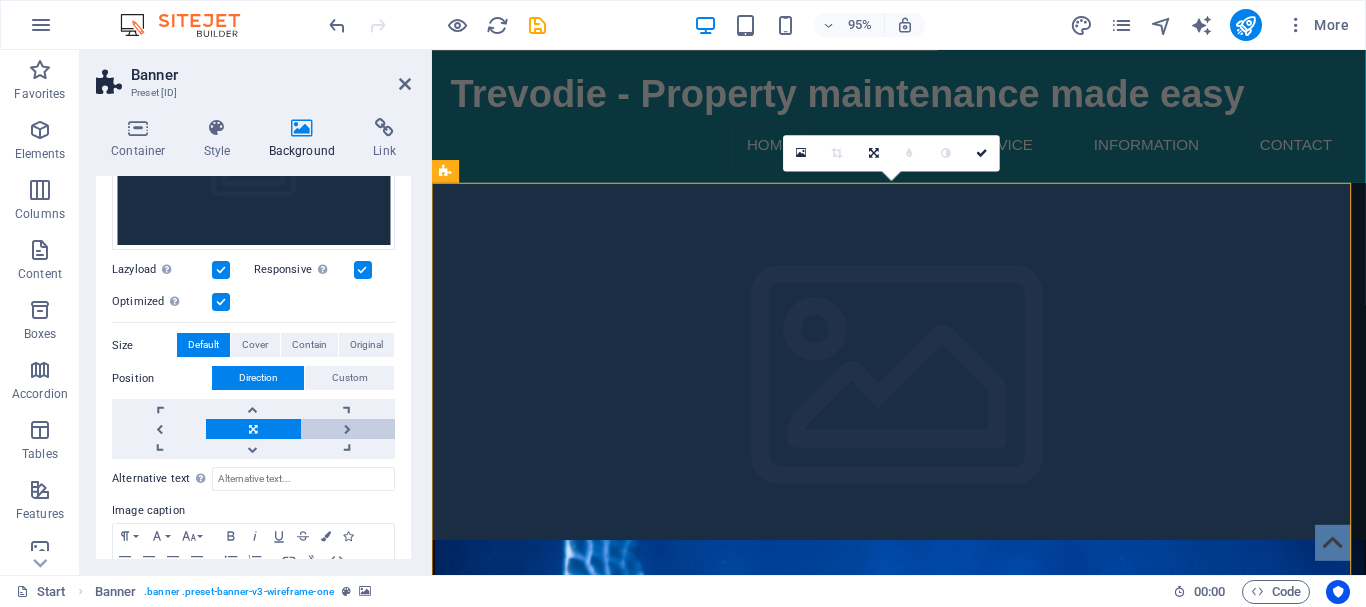 scroll, scrollTop: 300, scrollLeft: 0, axis: vertical 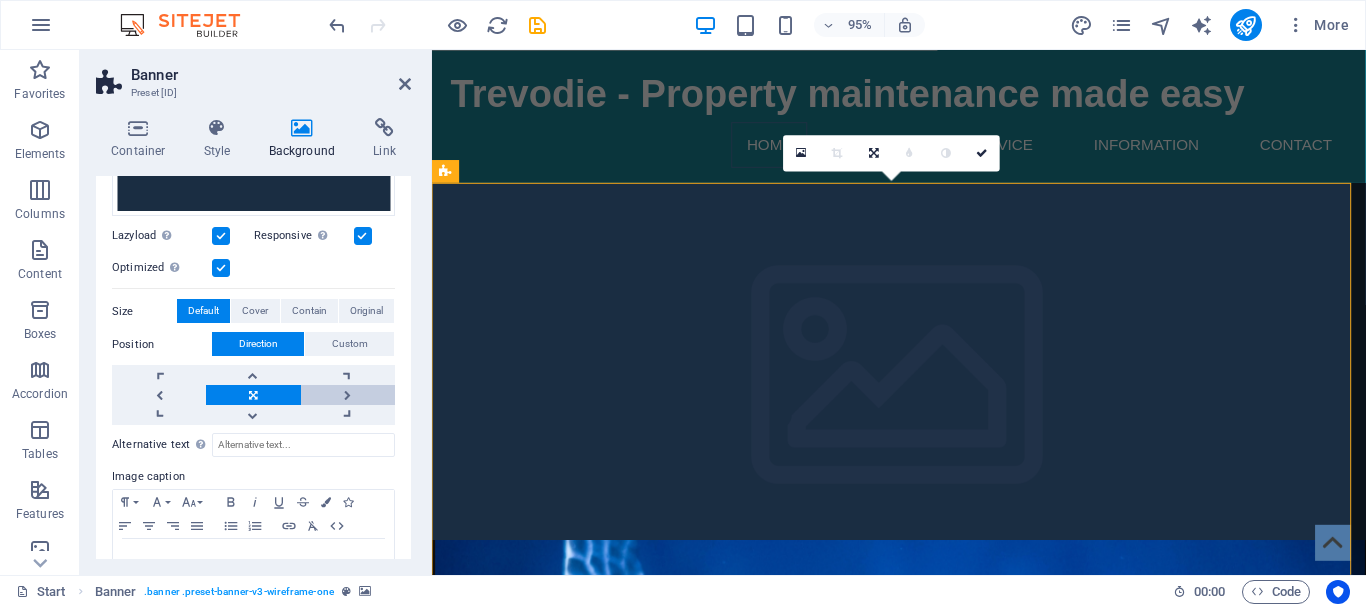 click at bounding box center (348, 395) 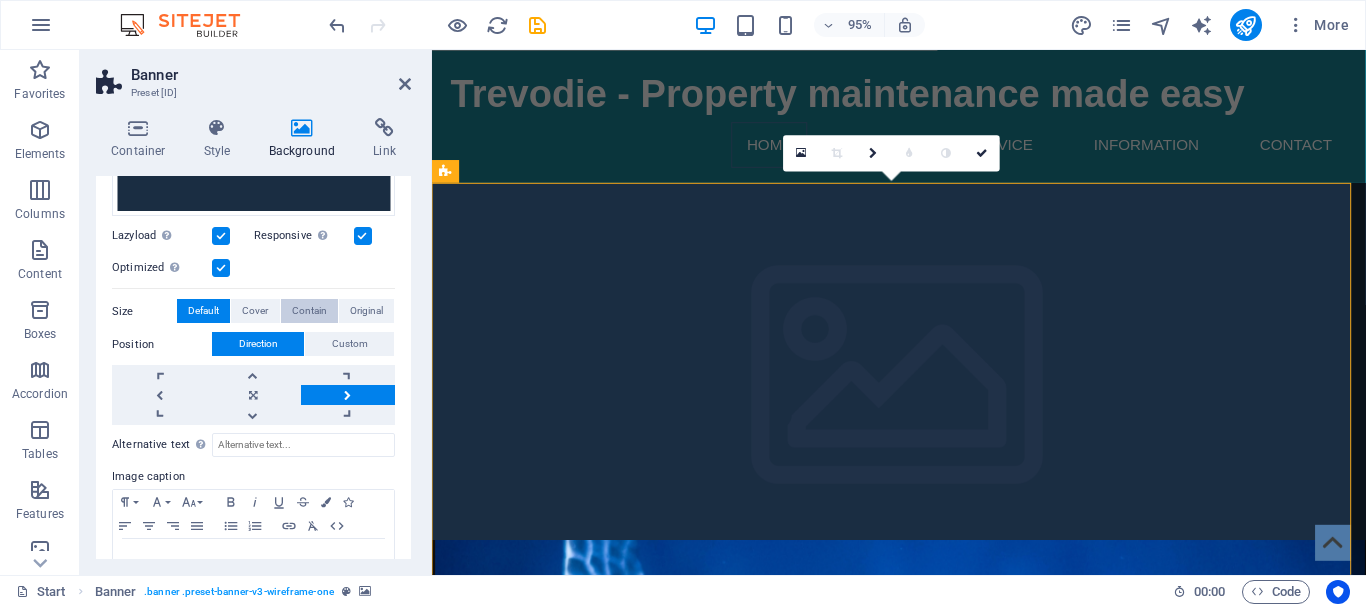 click on "Contain" at bounding box center [309, 311] 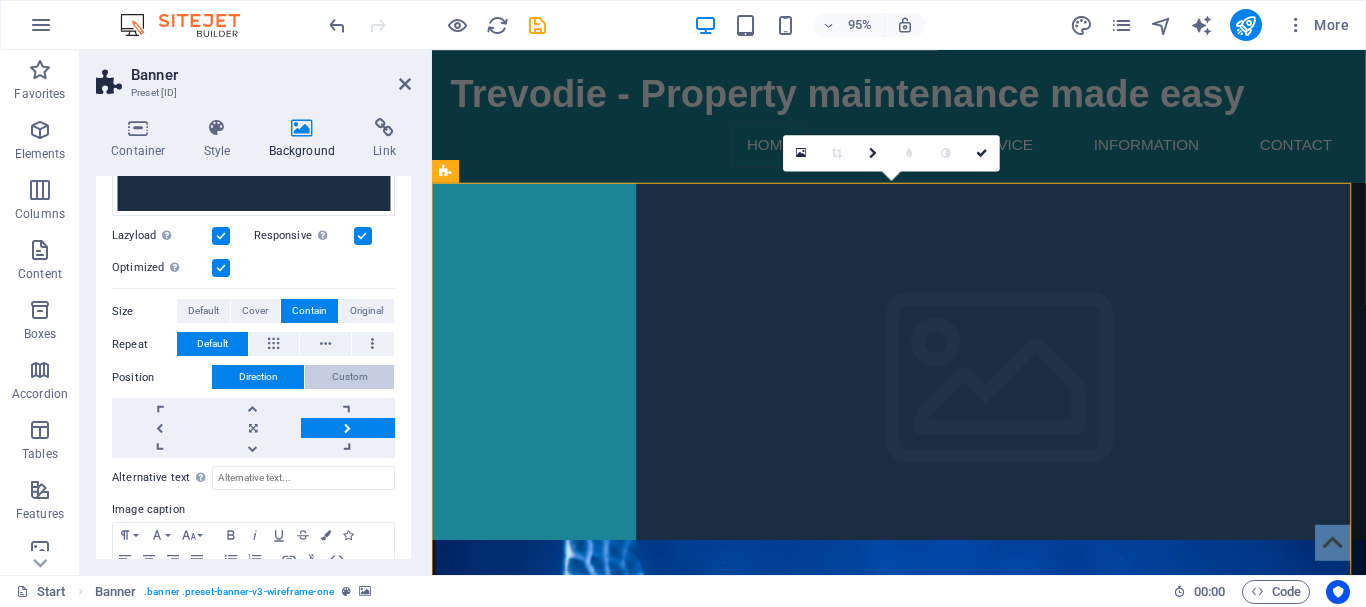 click on "Custom" at bounding box center (350, 377) 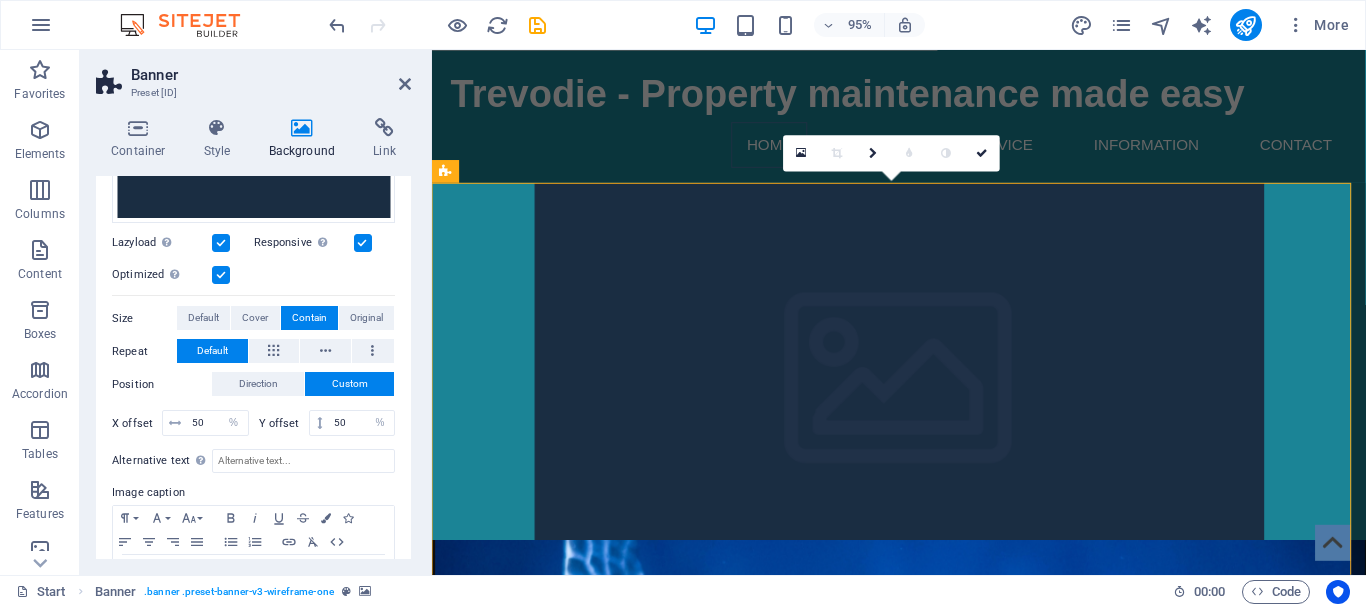 scroll, scrollTop: 265, scrollLeft: 0, axis: vertical 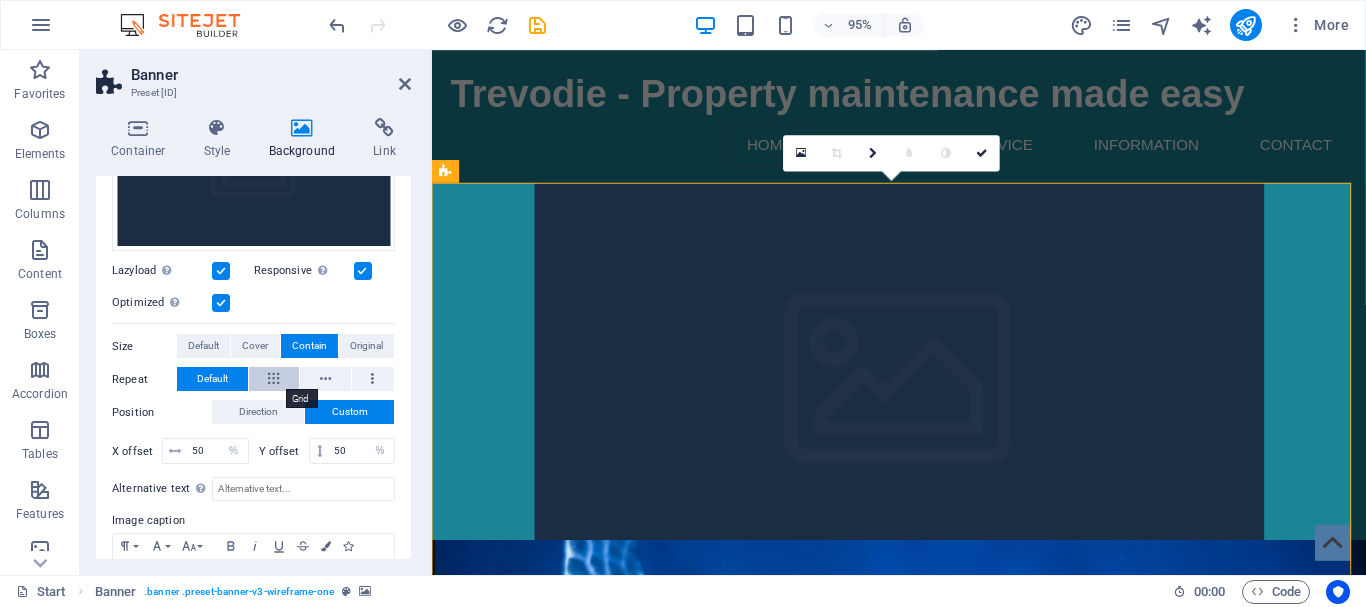 click at bounding box center [273, 379] 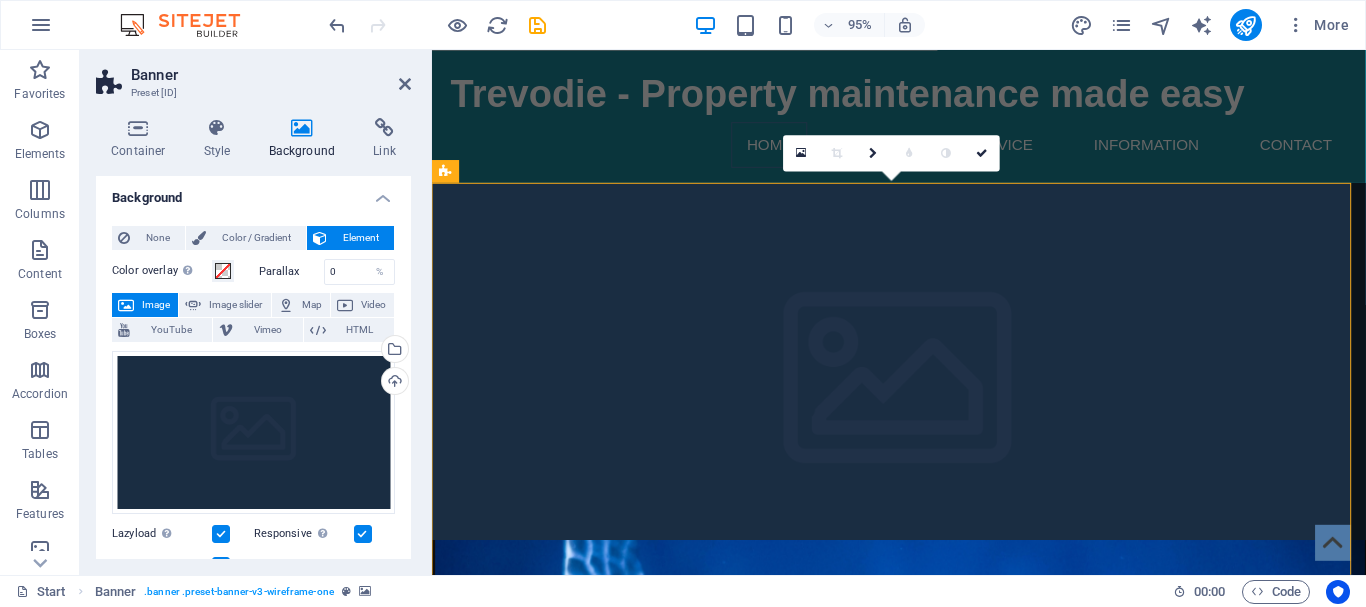 scroll, scrollTop: 0, scrollLeft: 0, axis: both 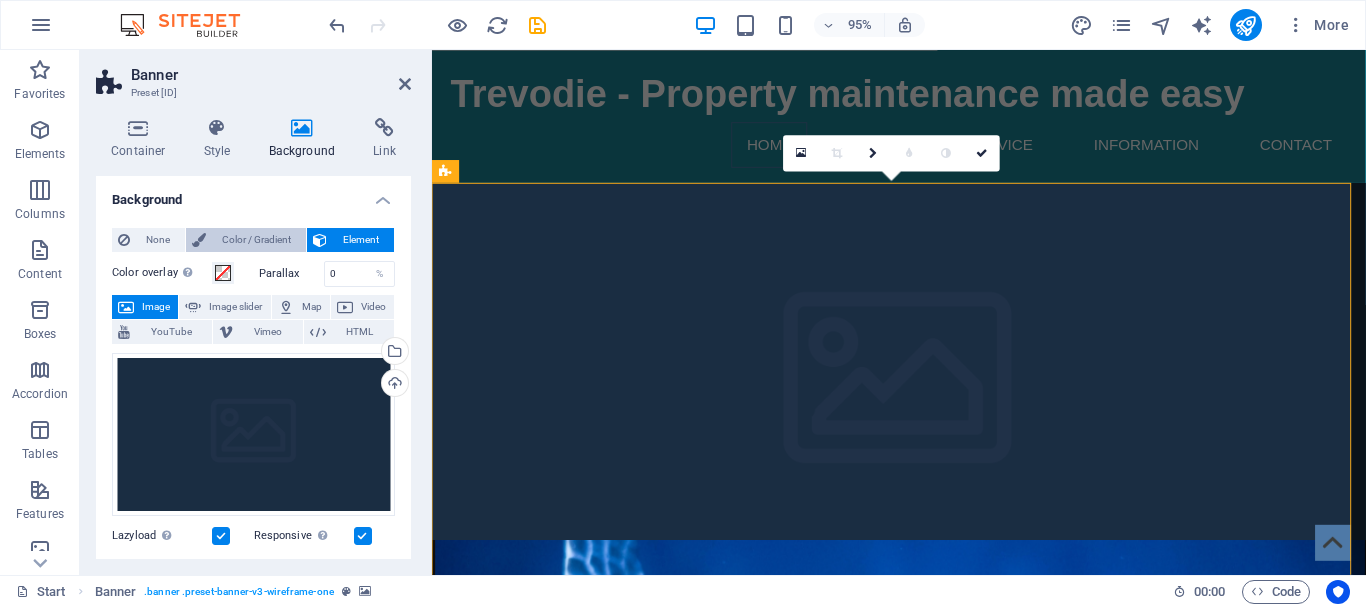 click on "Color / Gradient" at bounding box center (256, 240) 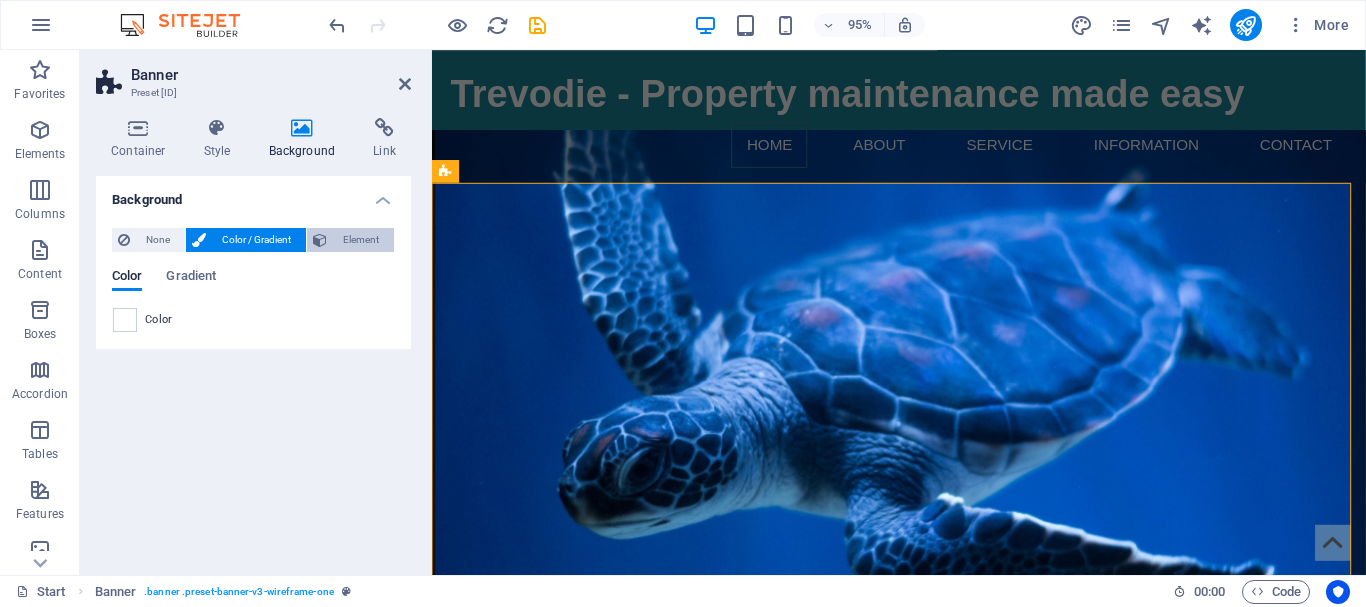 click on "Element" at bounding box center [360, 240] 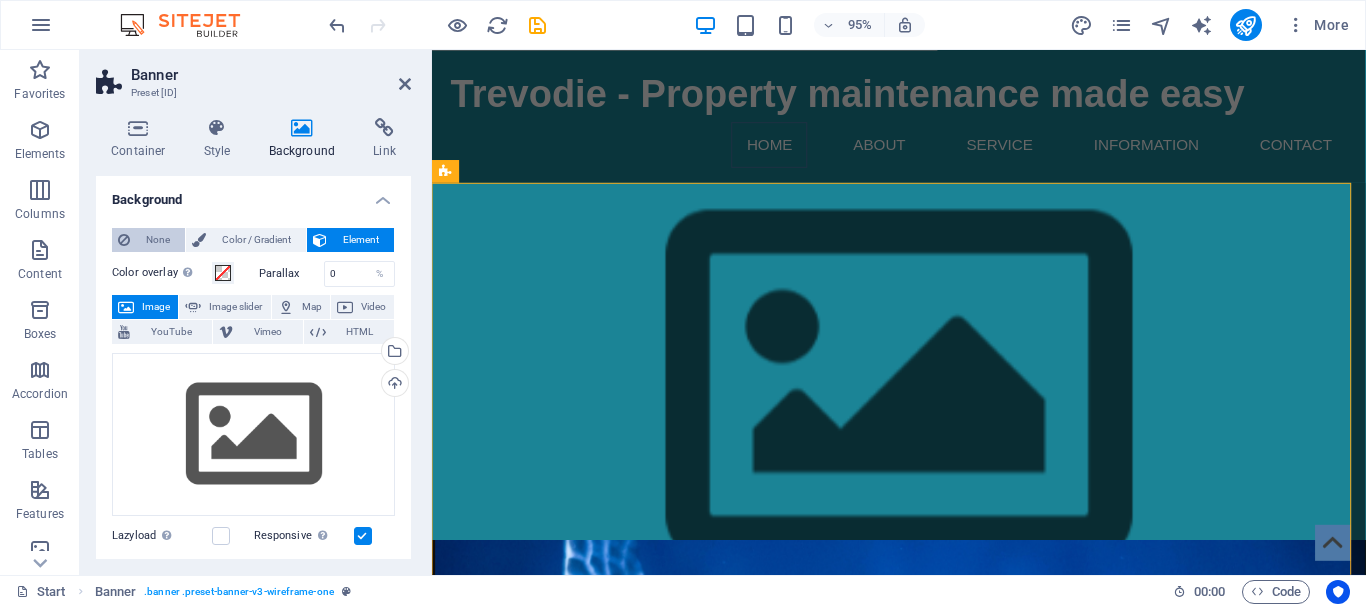 click on "None" at bounding box center [157, 240] 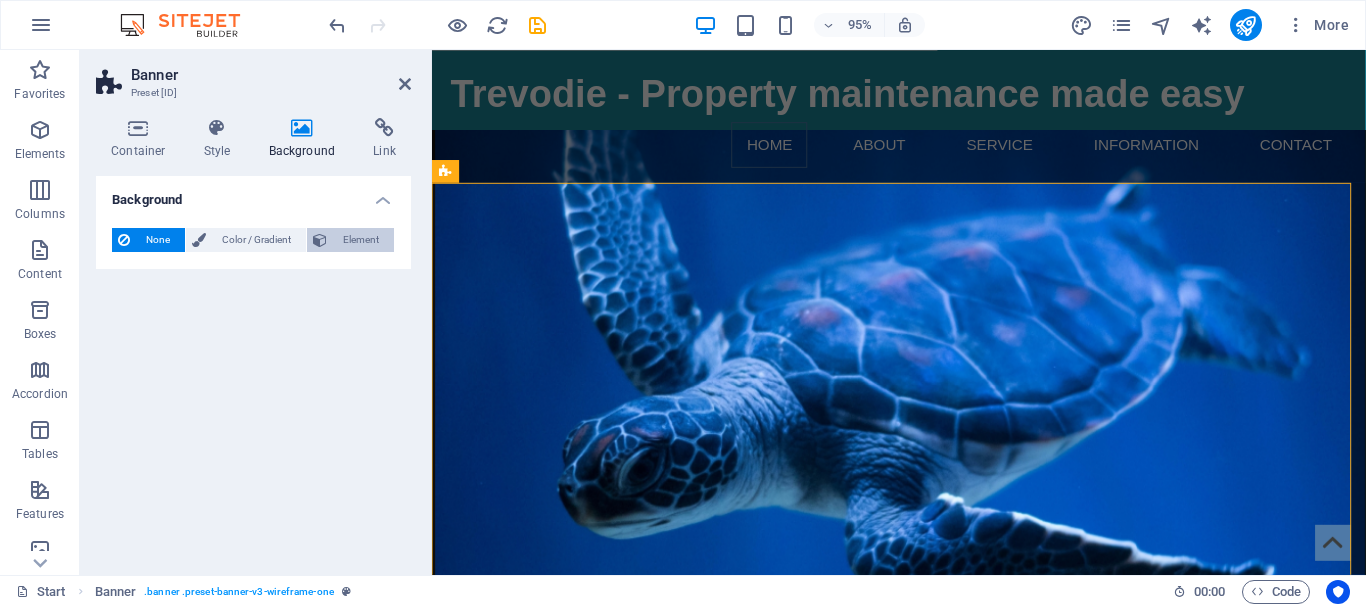 click on "Element" at bounding box center [360, 240] 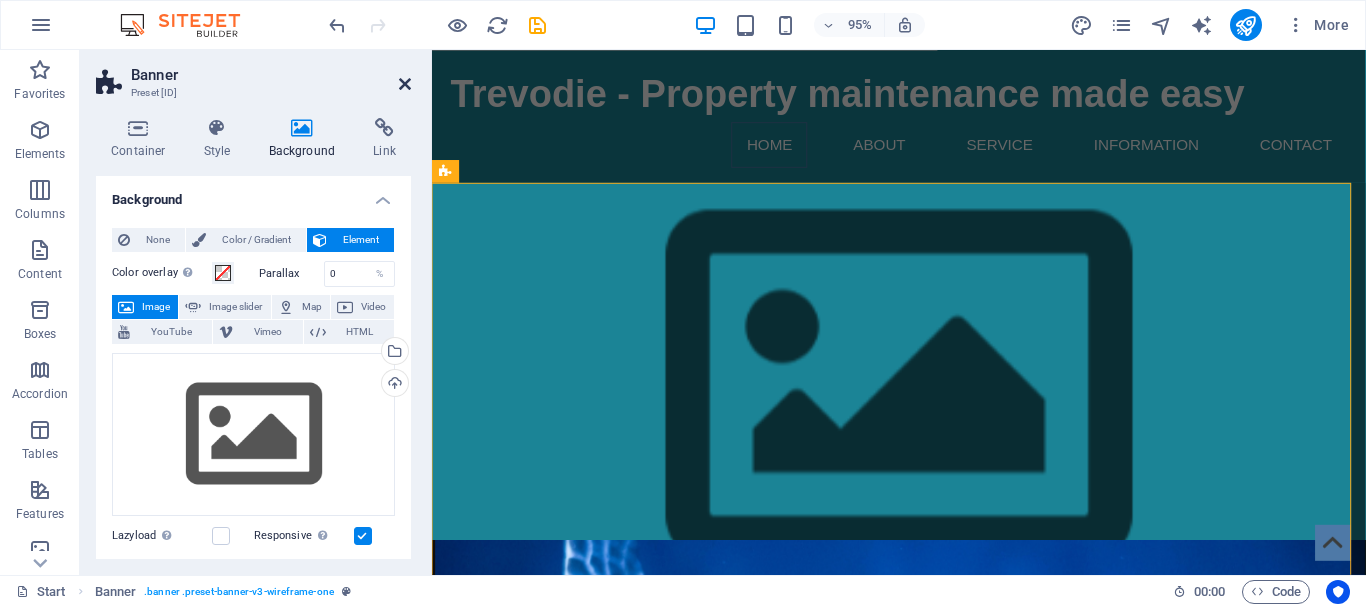 click at bounding box center (405, 84) 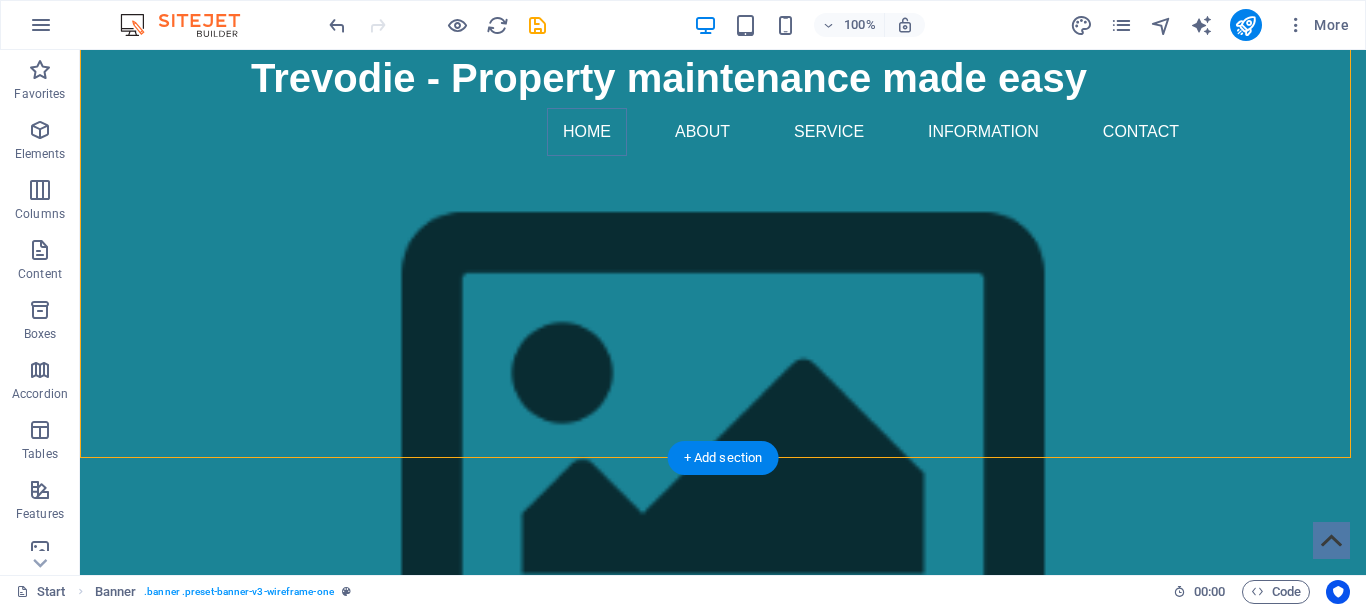 scroll, scrollTop: 0, scrollLeft: 0, axis: both 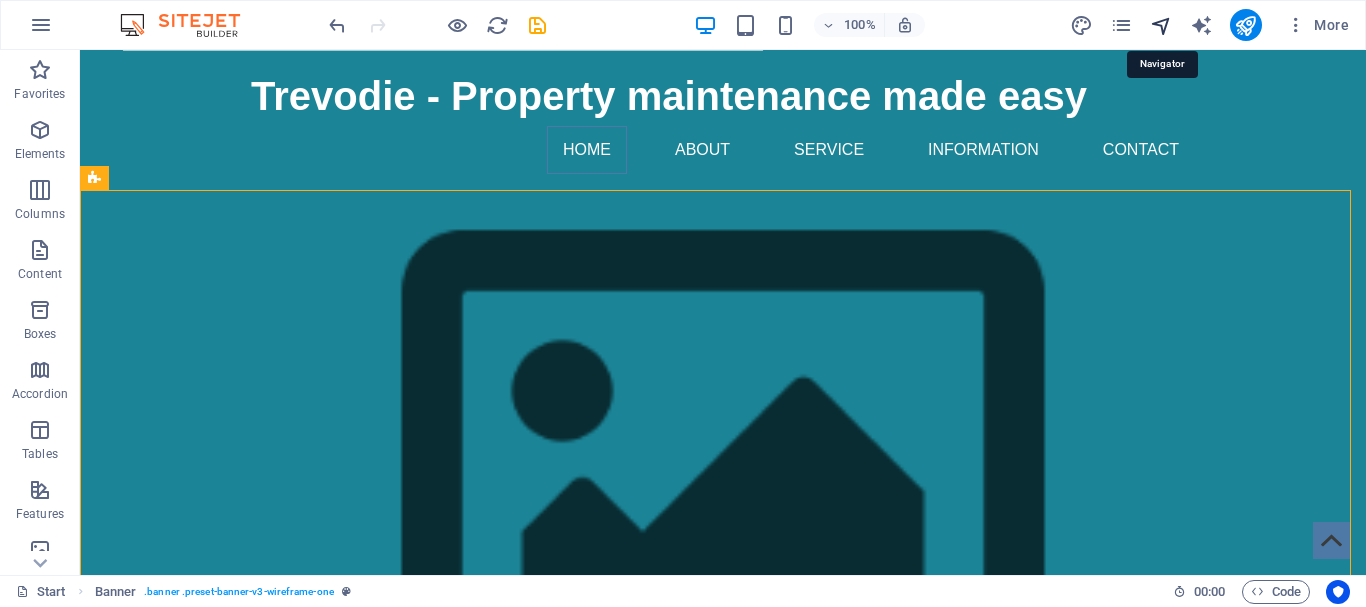 click at bounding box center (1161, 25) 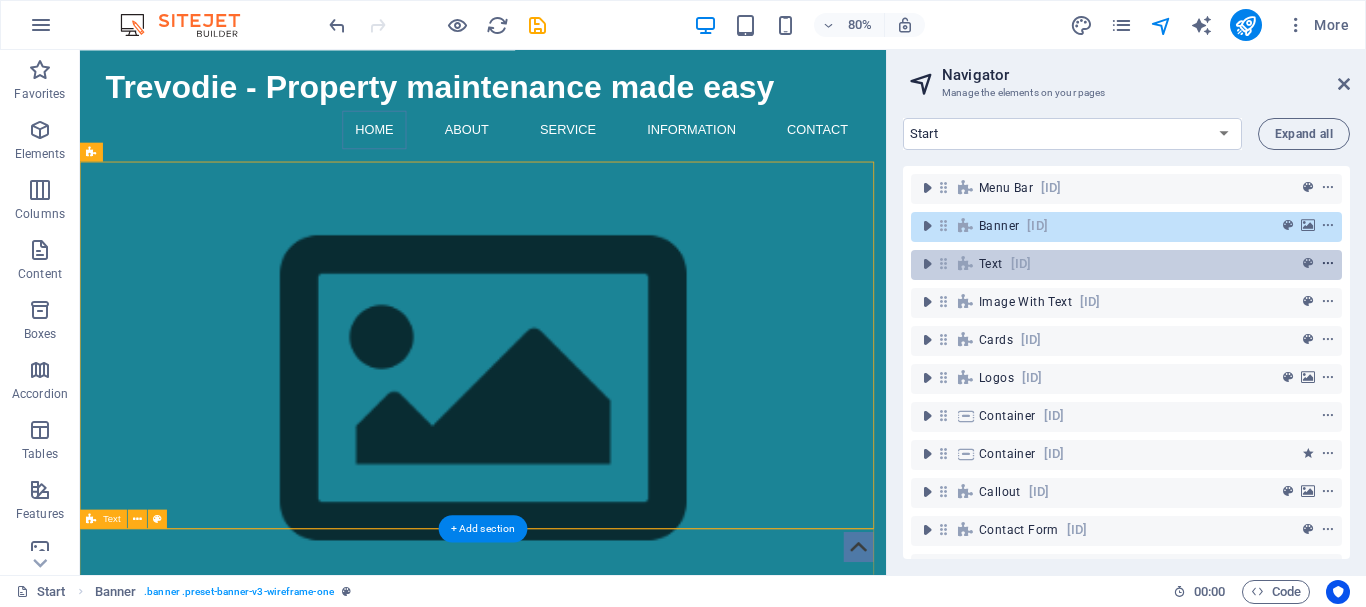 click at bounding box center (1328, 264) 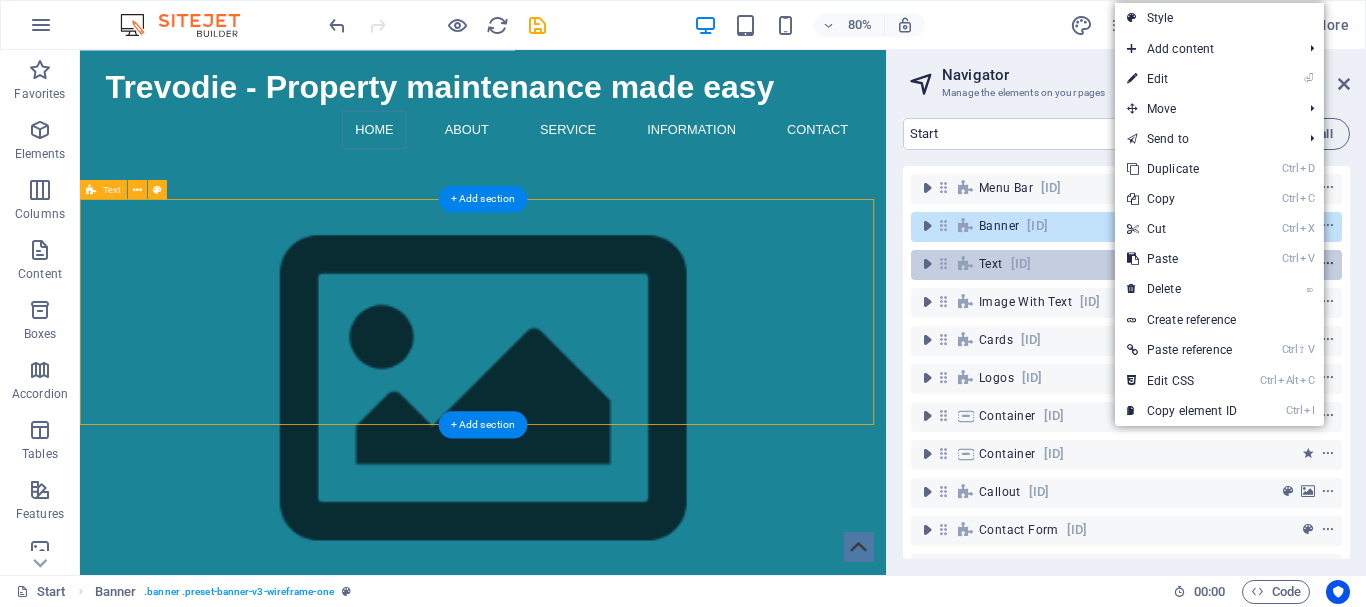 scroll, scrollTop: 412, scrollLeft: 0, axis: vertical 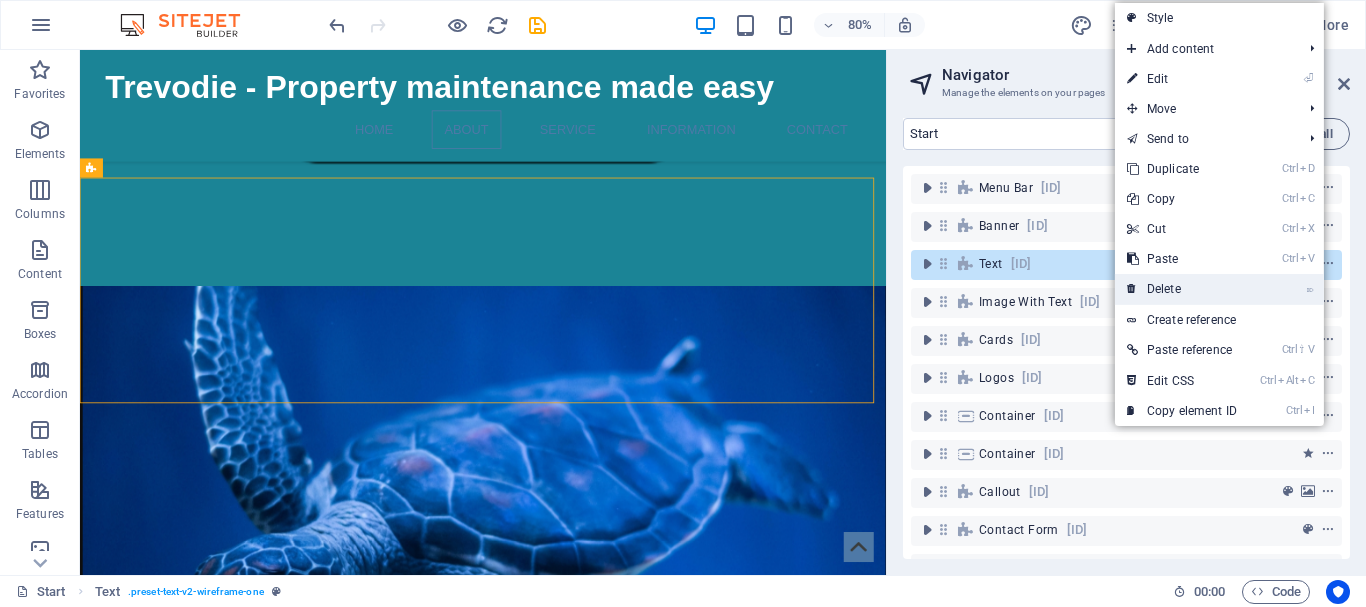 click on "⌦  Delete" at bounding box center [1182, 289] 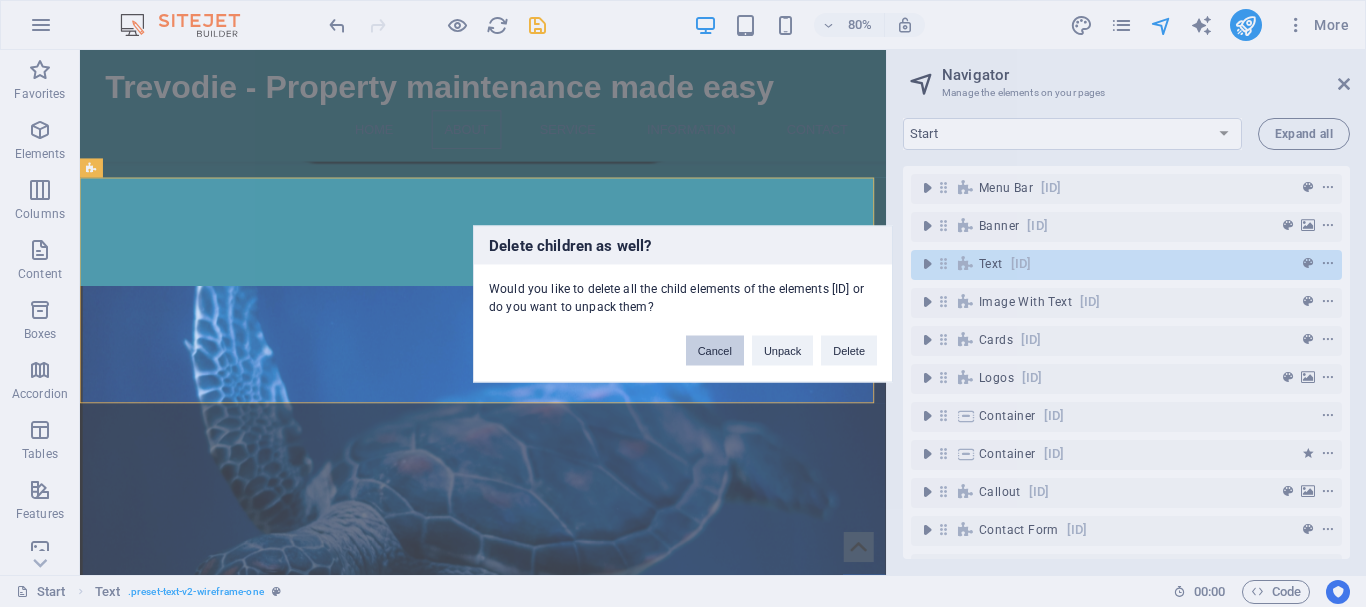 drag, startPoint x: 701, startPoint y: 343, endPoint x: 992, endPoint y: 340, distance: 291.01547 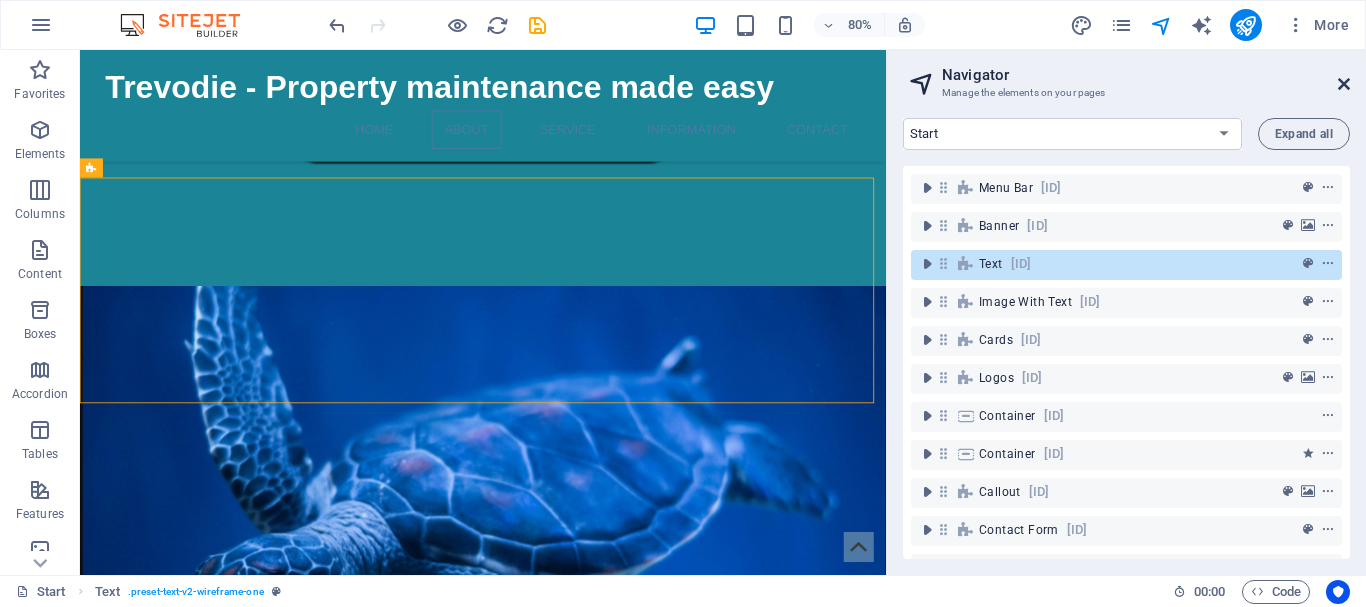 drag, startPoint x: 1338, startPoint y: 87, endPoint x: 737, endPoint y: 151, distance: 604.3981 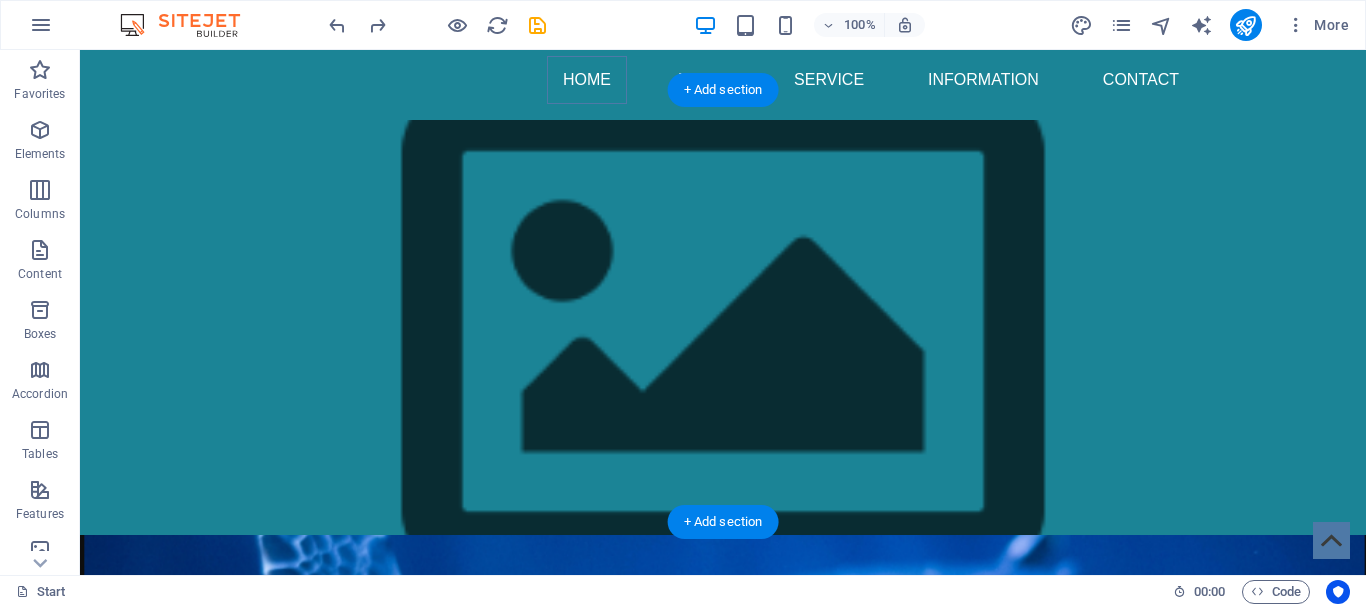 scroll, scrollTop: 100, scrollLeft: 0, axis: vertical 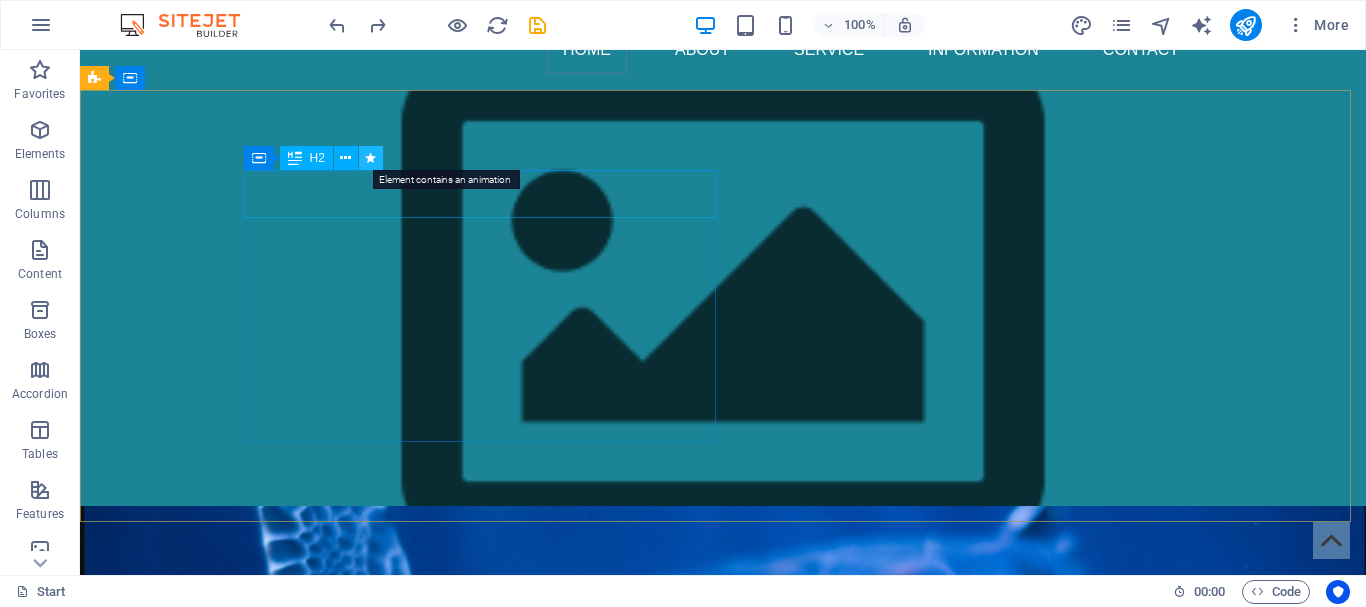 click at bounding box center [370, 158] 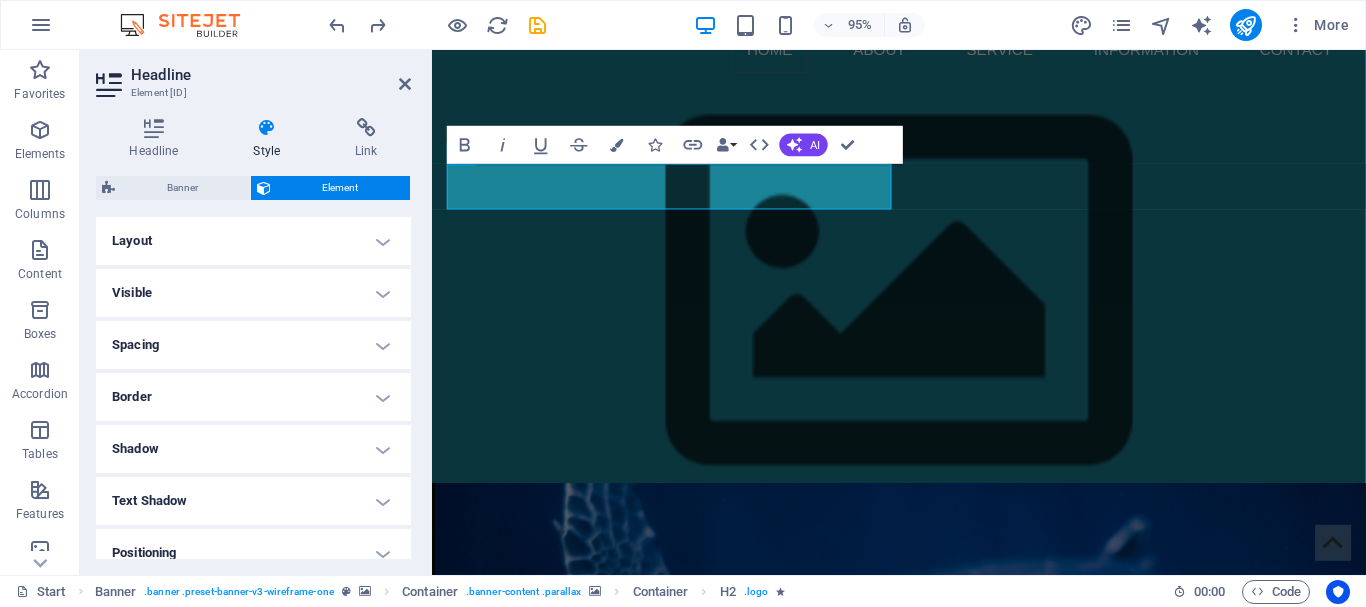 click on "Layout" at bounding box center (253, 241) 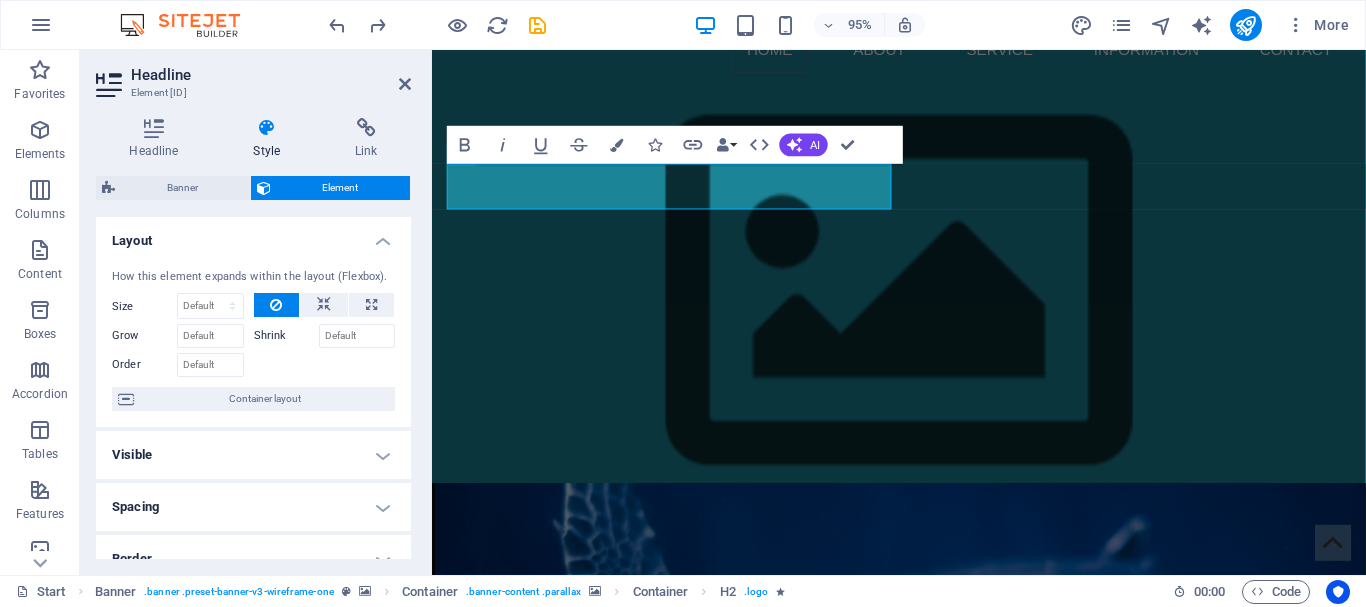 click on "Layout" at bounding box center (253, 235) 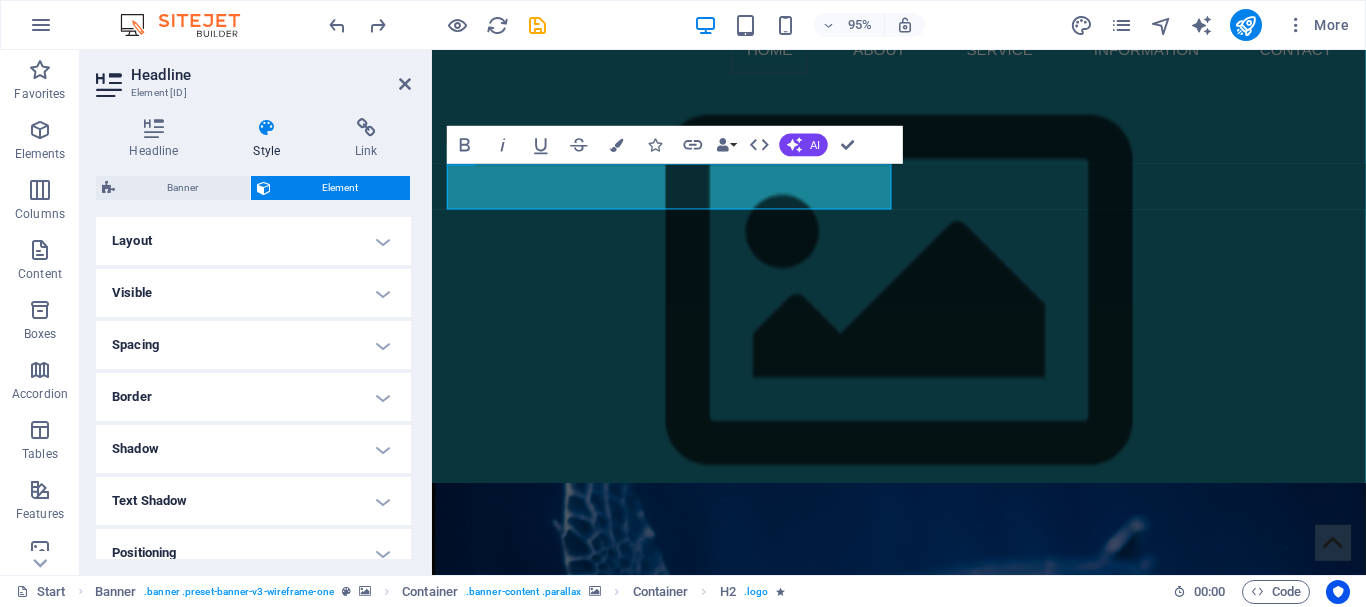 click on "Visible" at bounding box center [253, 293] 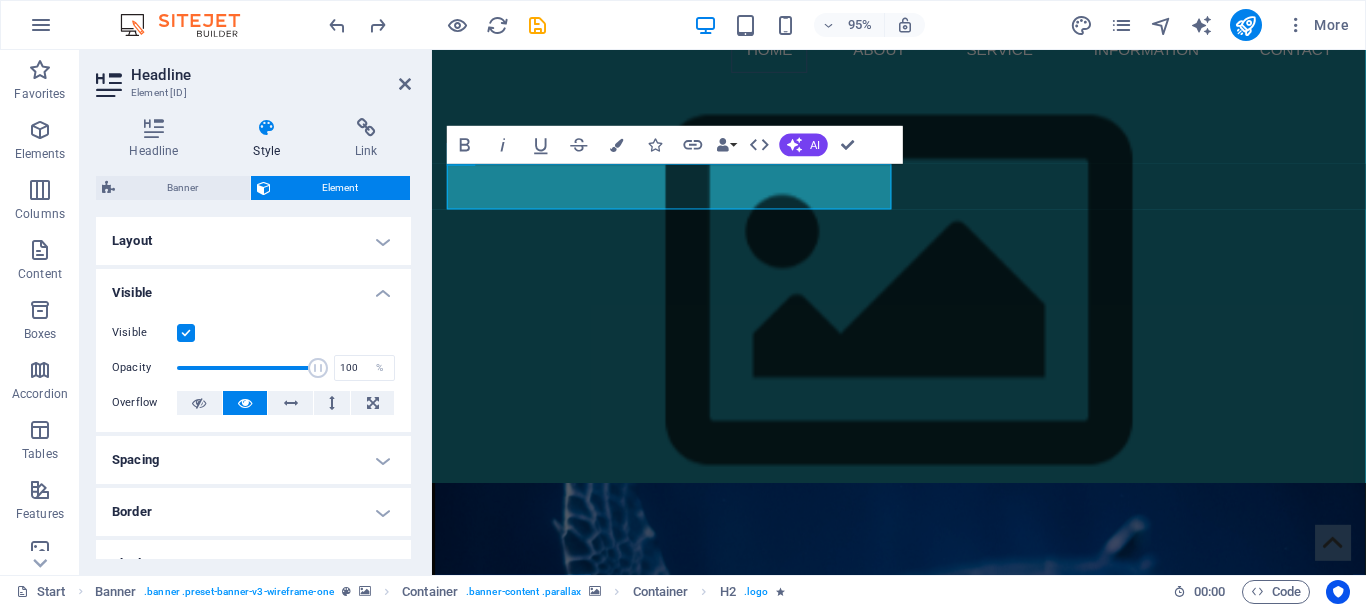 click on "Visible" at bounding box center [253, 287] 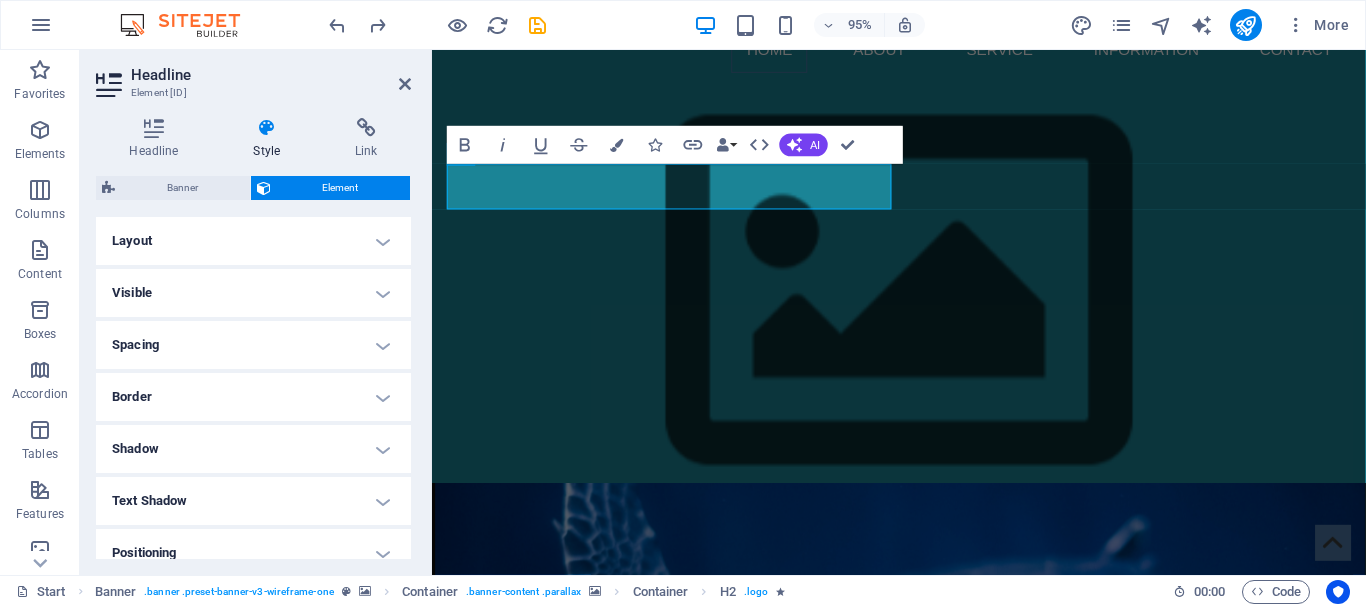 click on "Spacing" at bounding box center (253, 345) 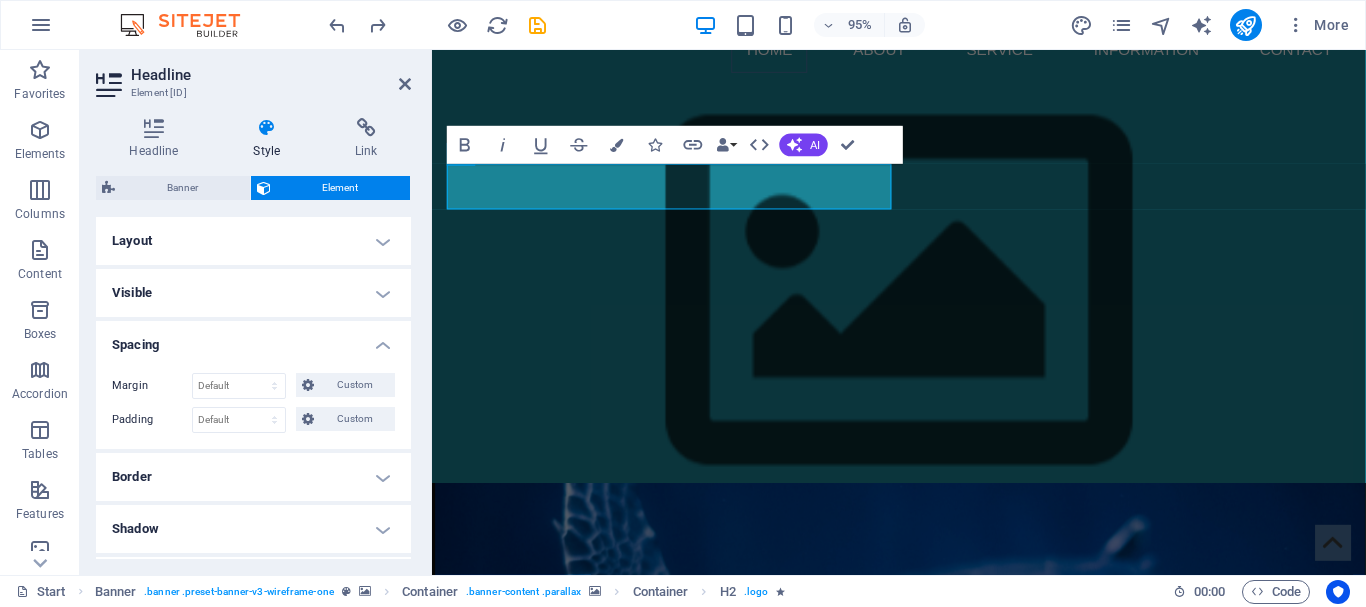 click on "Spacing" at bounding box center (253, 339) 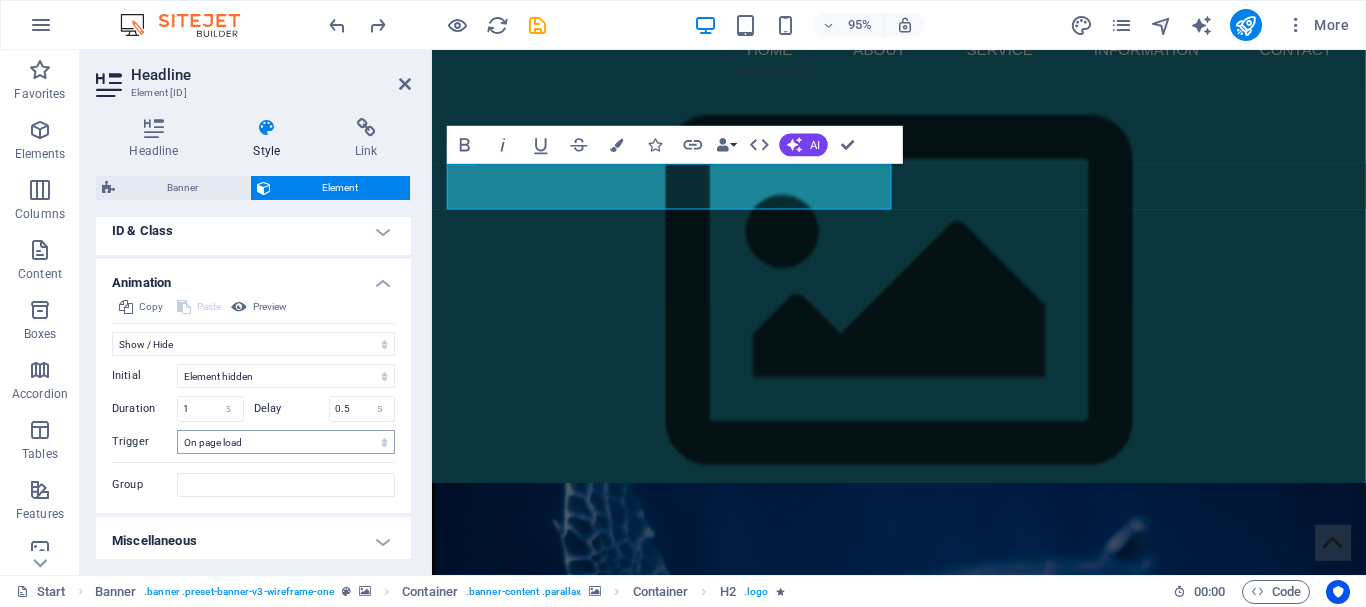 scroll, scrollTop: 432, scrollLeft: 0, axis: vertical 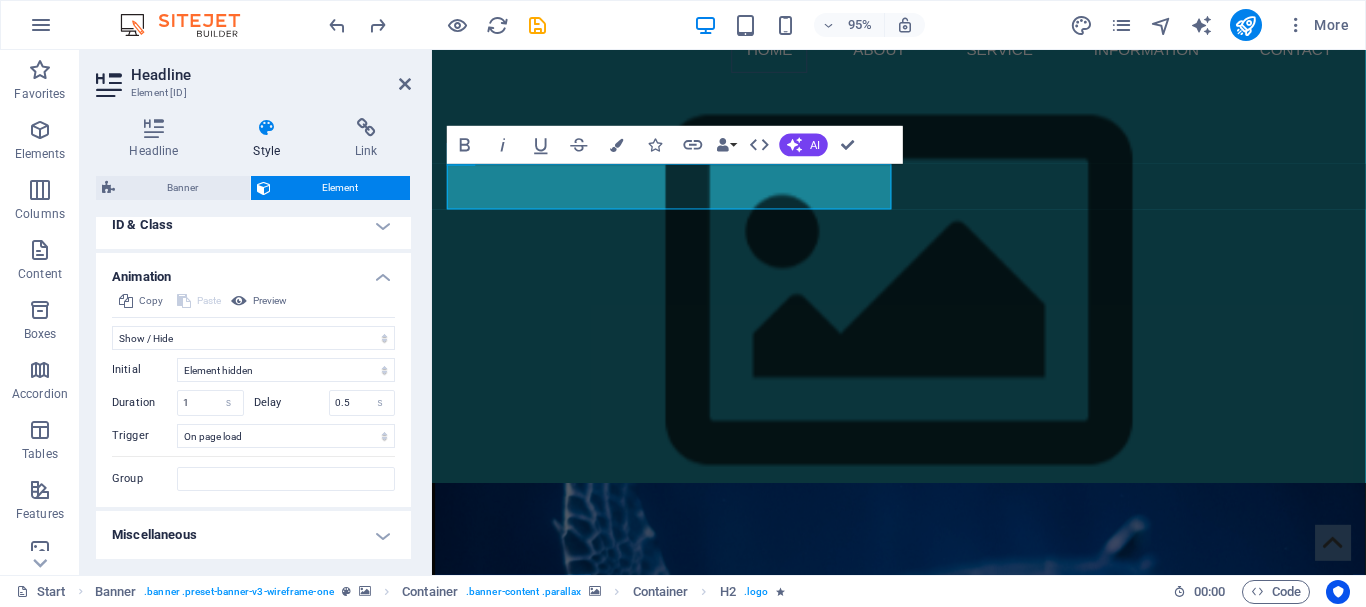 click on "Miscellaneous" at bounding box center (253, 535) 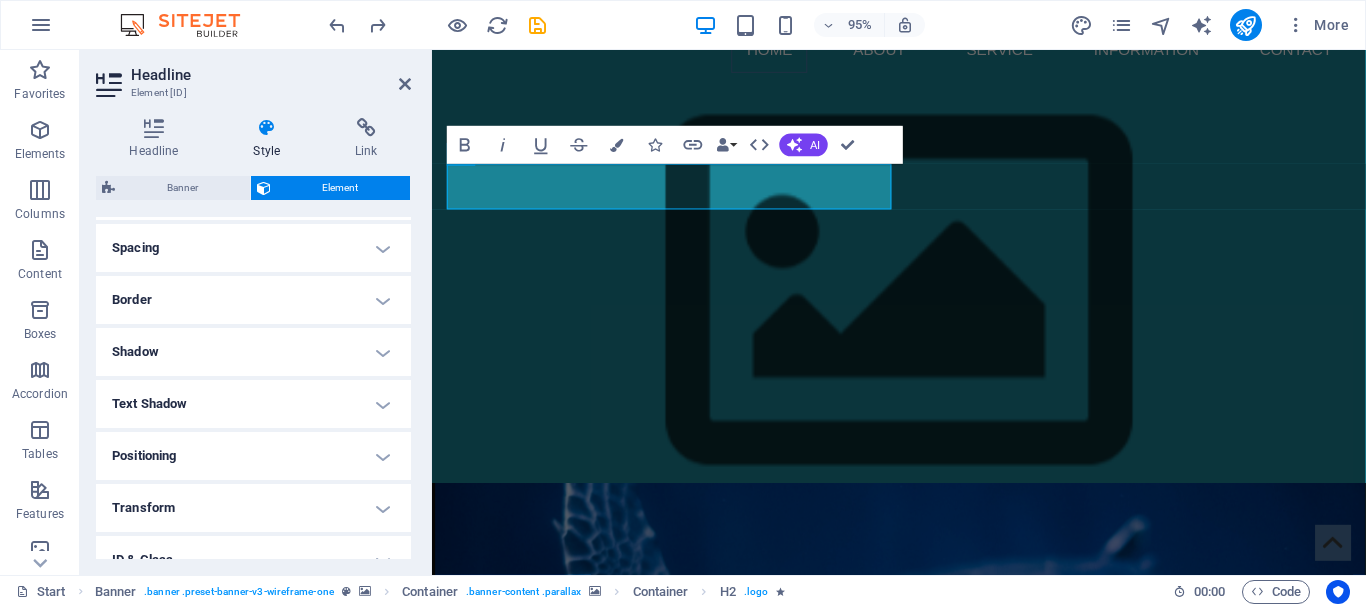 scroll, scrollTop: 0, scrollLeft: 0, axis: both 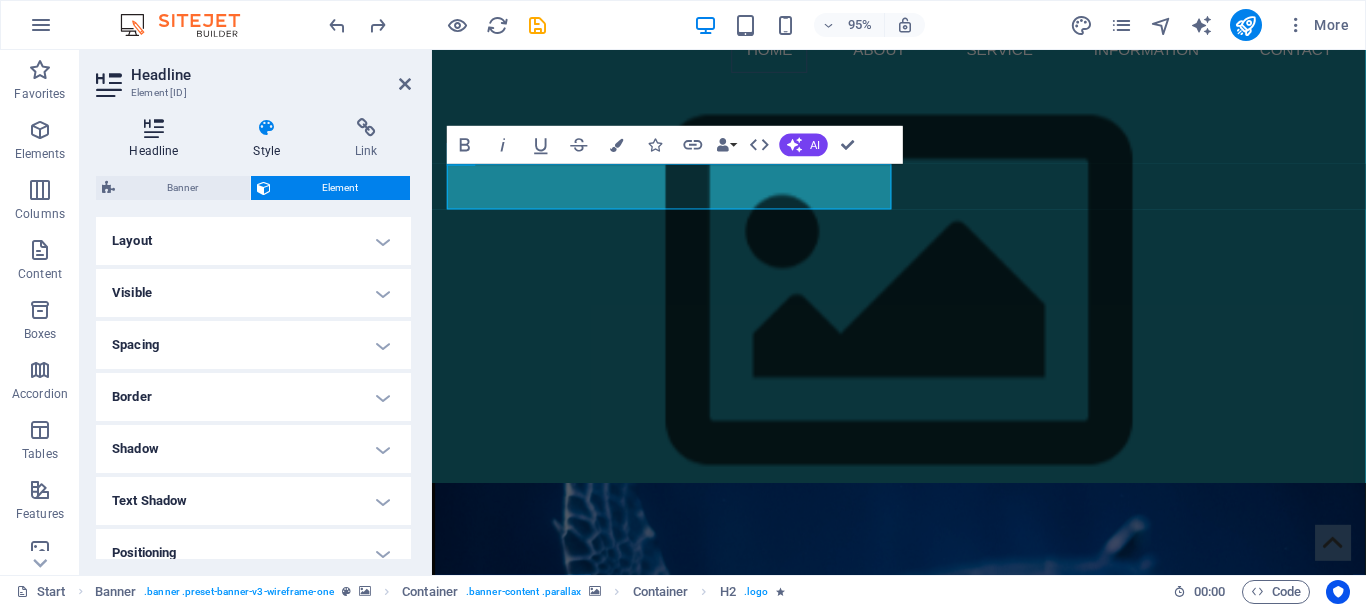 click at bounding box center [154, 128] 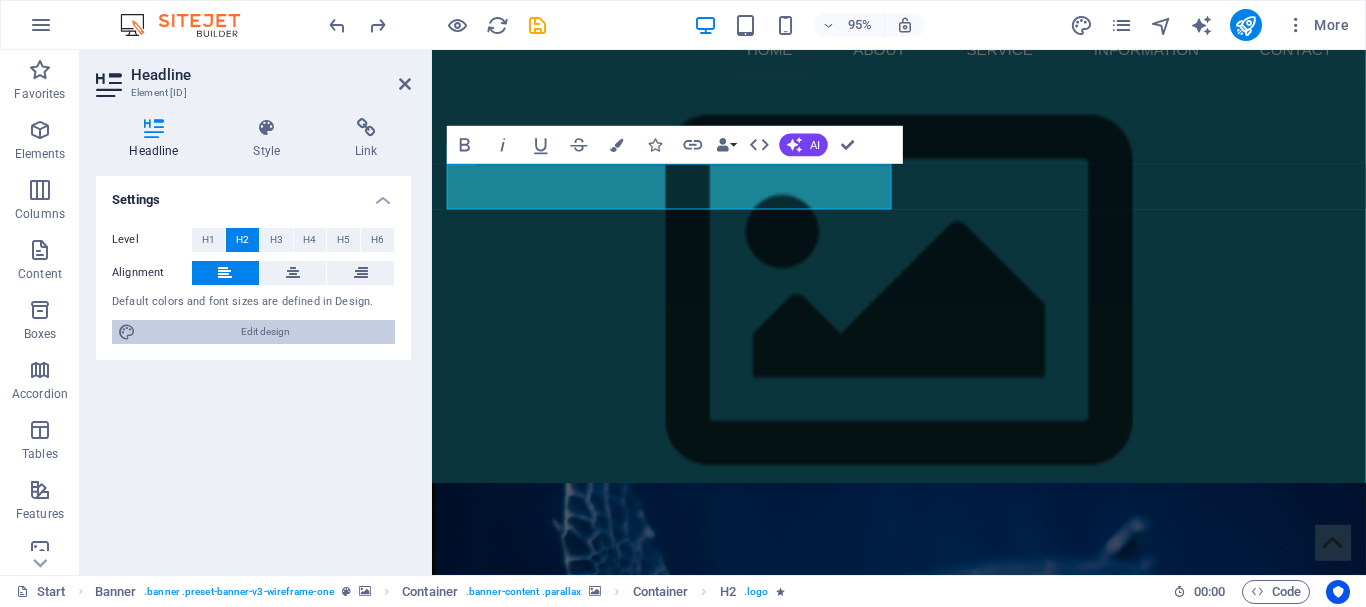 click on "Edit design" at bounding box center (265, 332) 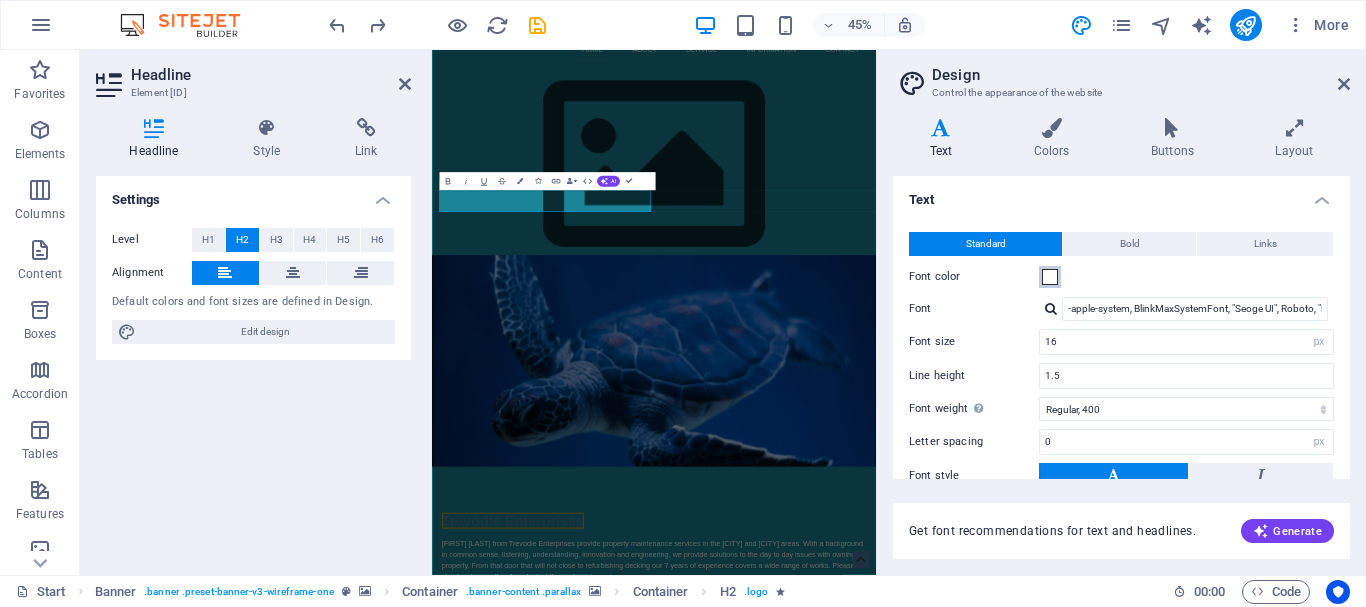 click at bounding box center [1050, 277] 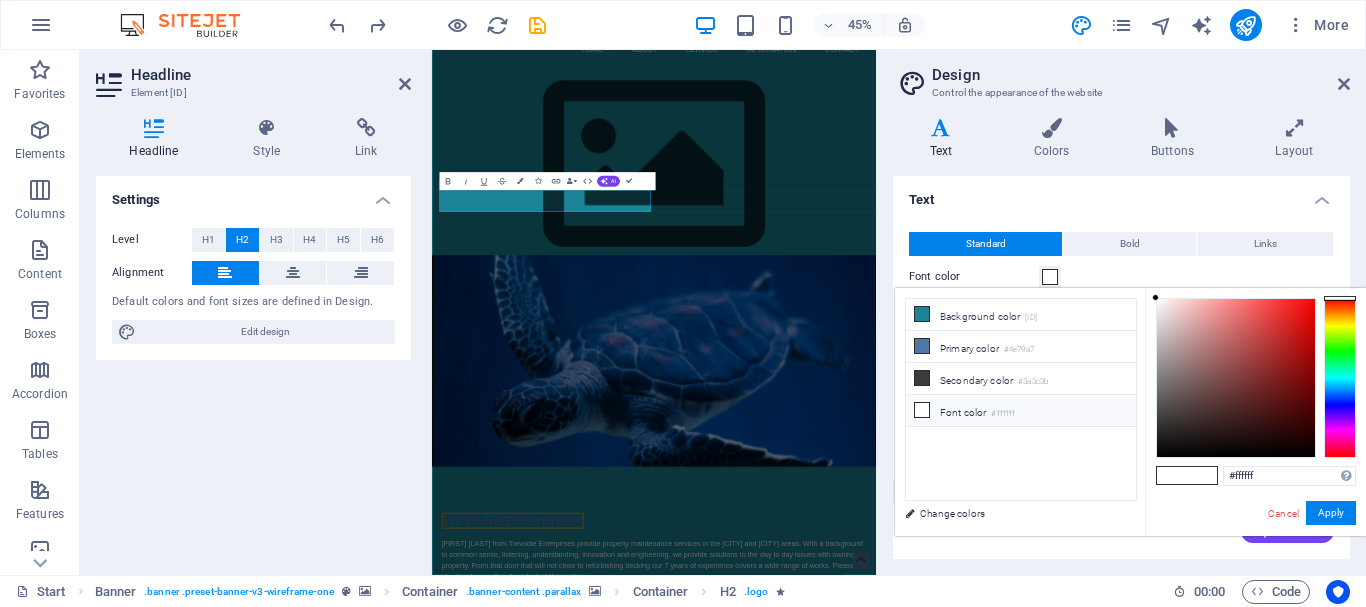 click at bounding box center (922, 410) 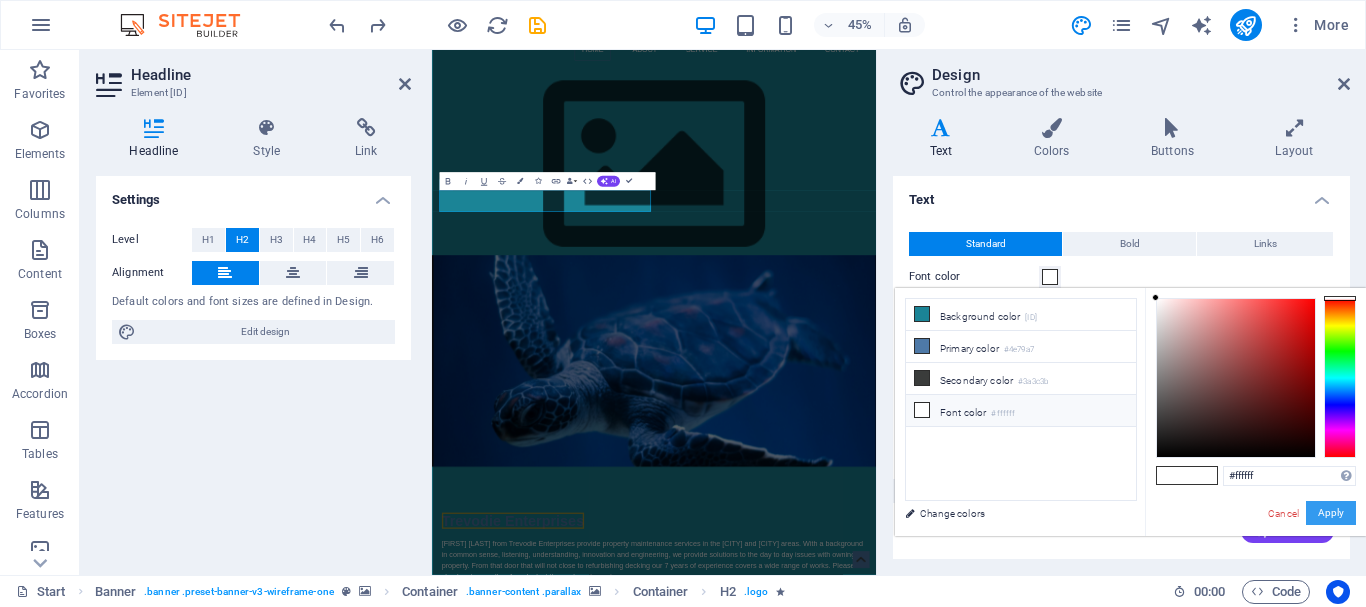 click on "Apply" at bounding box center (1331, 513) 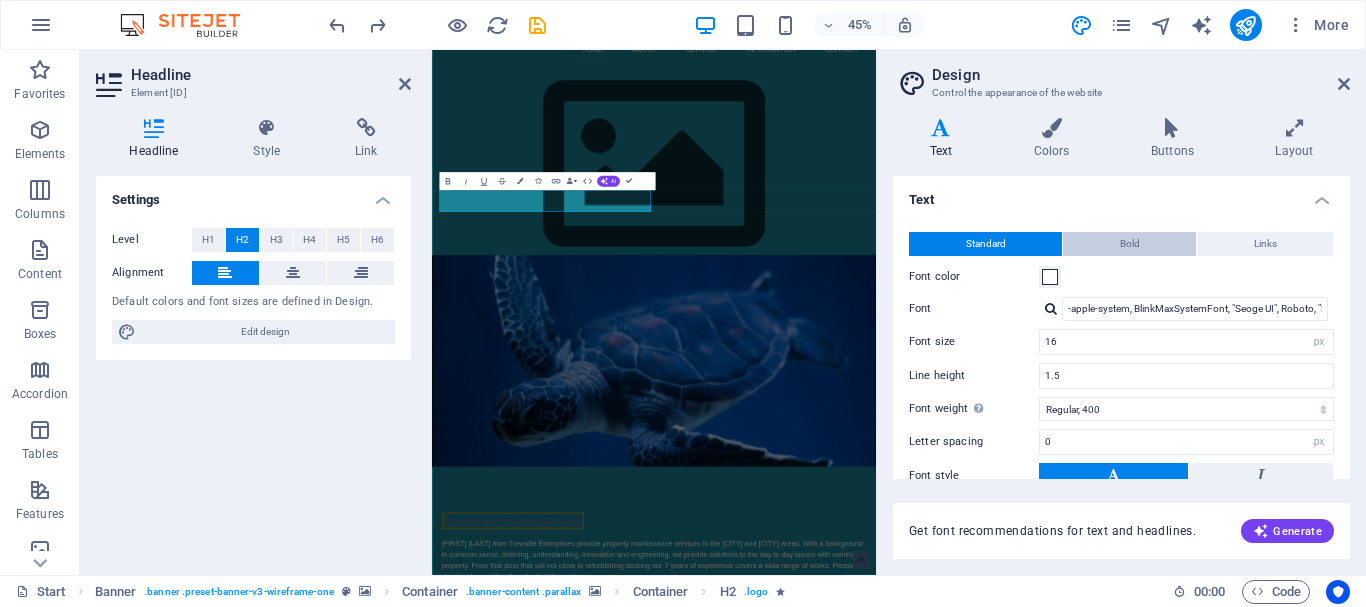 click on "Bold" at bounding box center [1130, 244] 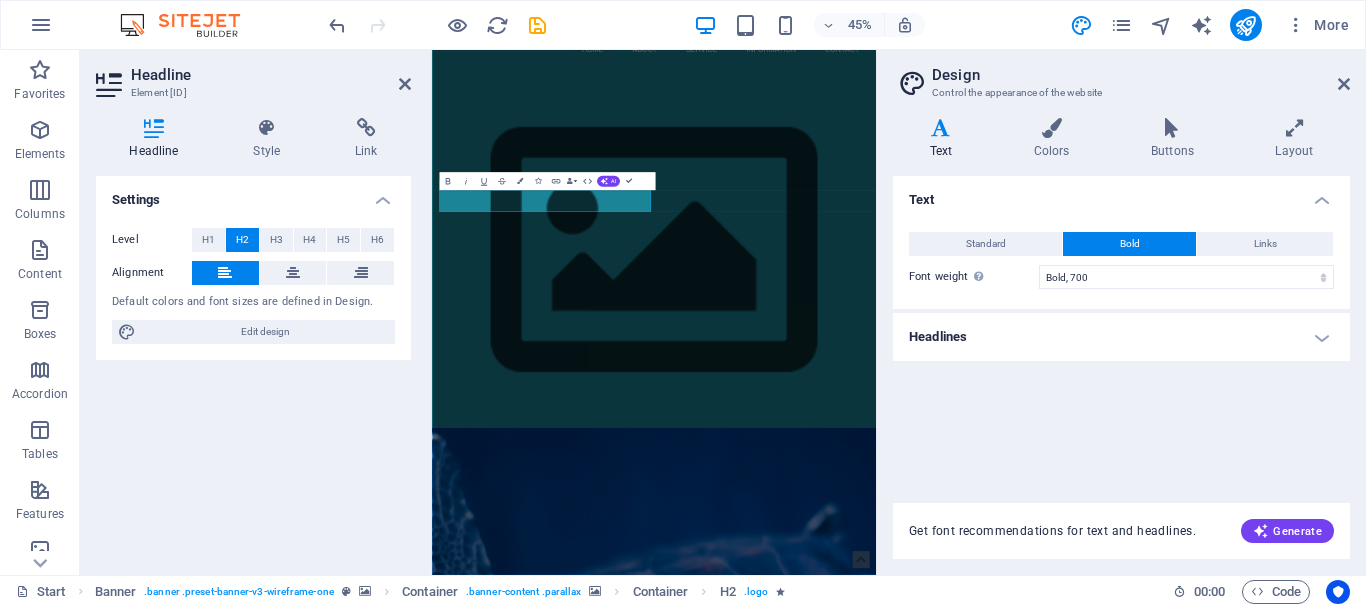 click on "Design Control the appearance of the website Variants  Text  Colors  Buttons  Layout Text Standard Bold Links Font color Font -apple-system, BlinkMaxSystemFont, "Seoge UI", Roboto, "Helvetica Neue", Arial, sans-serif Font size 16 rem px Line height 1.5 Font weight To display the font weight correctly, it may need to be enabled.  Manage Fonts Thin, 100 Extra-light, 200 Light, 300 Regular, 400 Medium, 500 Semi-bold, 600 Bold, 700 Extra-bold, 800 Black, 900 Letter spacing 0 rem px Font style Text transform Tt TT tt Text align Font weight To display the font weight correctly, it may need to be enabled.  Manage Fonts Thin, 100 Extra-light, 200 Light, 300 Regular, 400 Medium, 500 Semi-bold, 600 Bold, 700 Extra-bold, 800 Black, 900 Default Hover / Active Font color Font color Decoration None Decoration None Transition duration 0.3 s Transition function Ease Ease In Ease Out Ease In/Ease Out Linear Headlines All H1 / Textlogo H2 H3 H4 H5 H6 Font color Font Line height 1.5 Font weight Manage Fonts Thin, 100 Light, 300" at bounding box center (1121, 312) 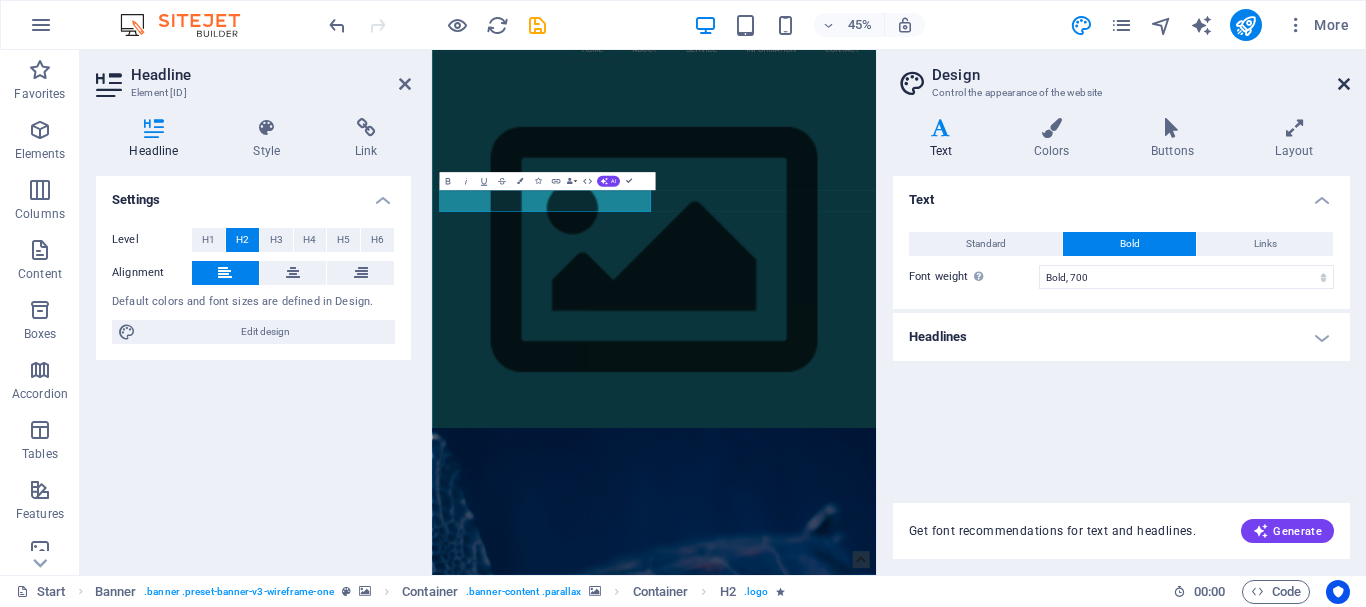 click at bounding box center (1344, 84) 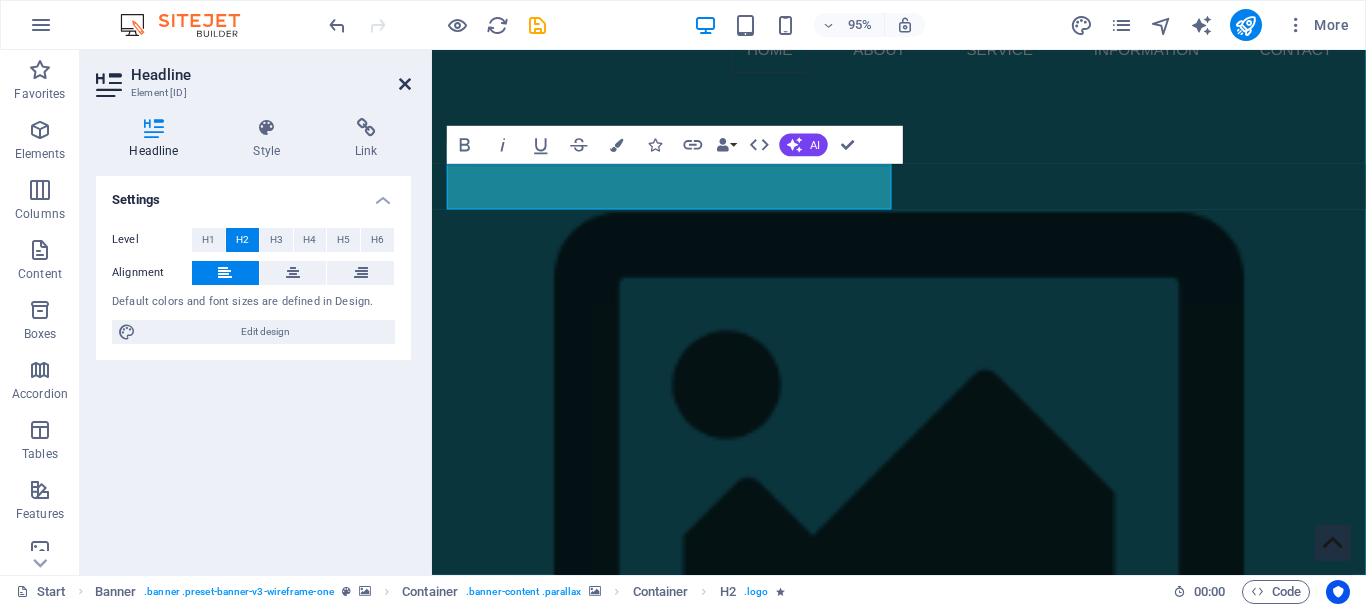 click at bounding box center (405, 84) 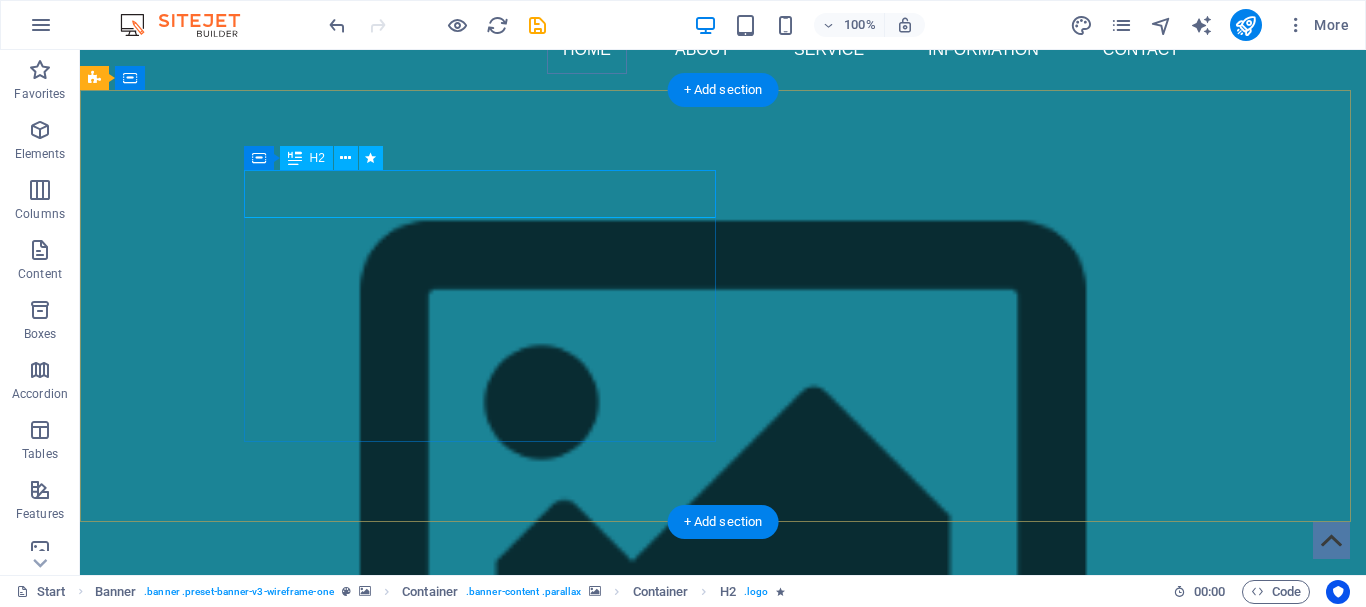 click on "Trevodie Enterprises" at bounding box center [409, 1968] 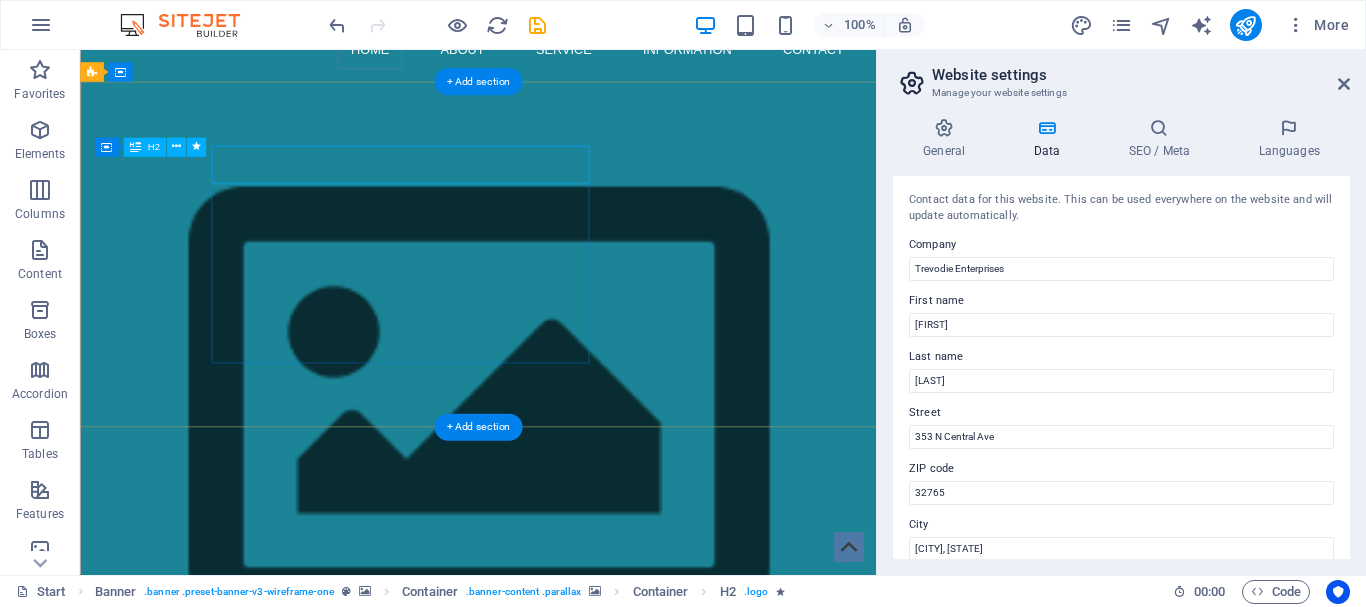 click on "Trevodie Enterprises" at bounding box center [578, 1968] 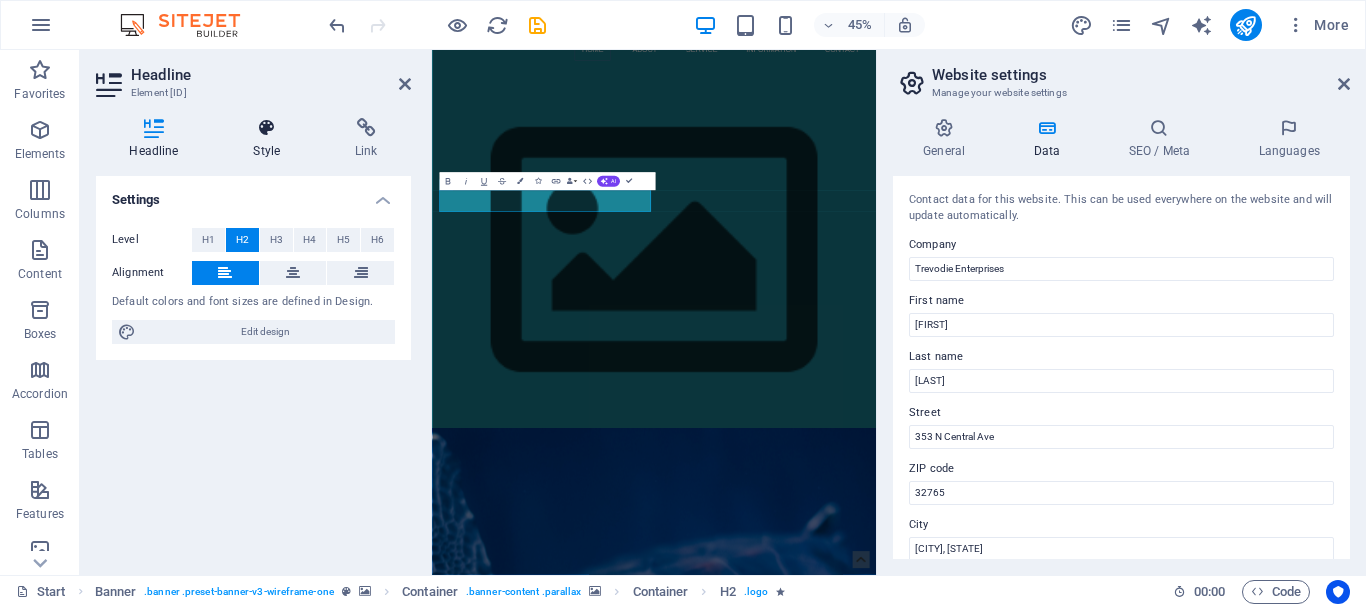 click at bounding box center (267, 128) 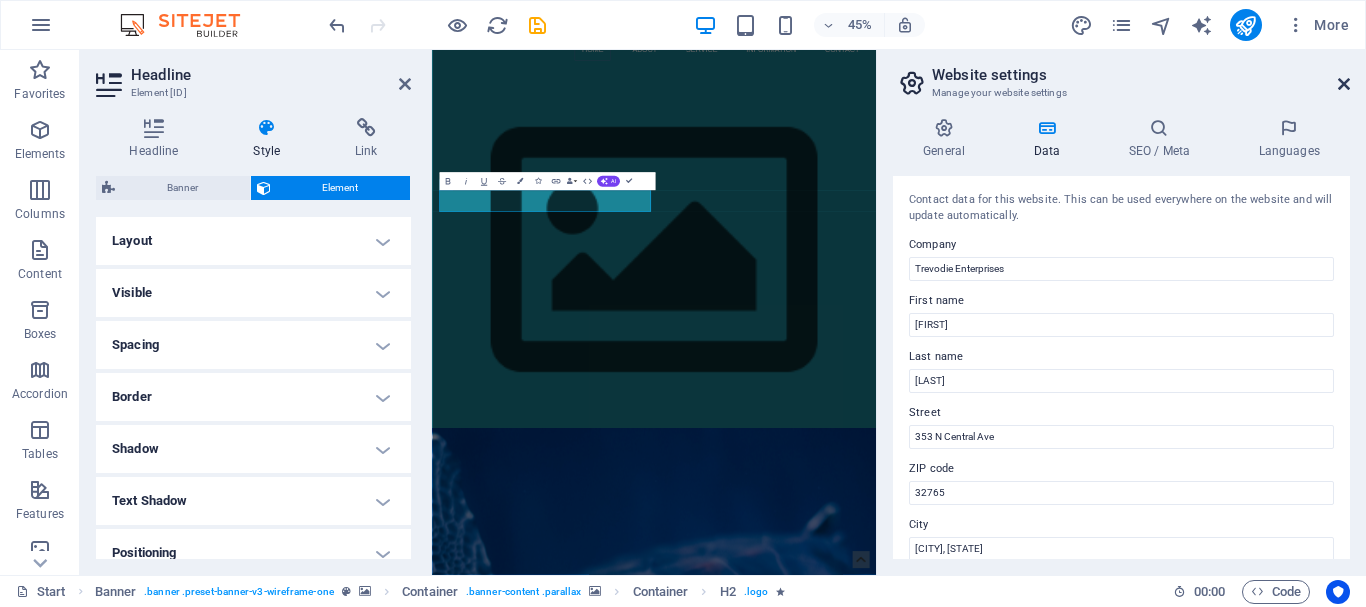 click at bounding box center (1344, 84) 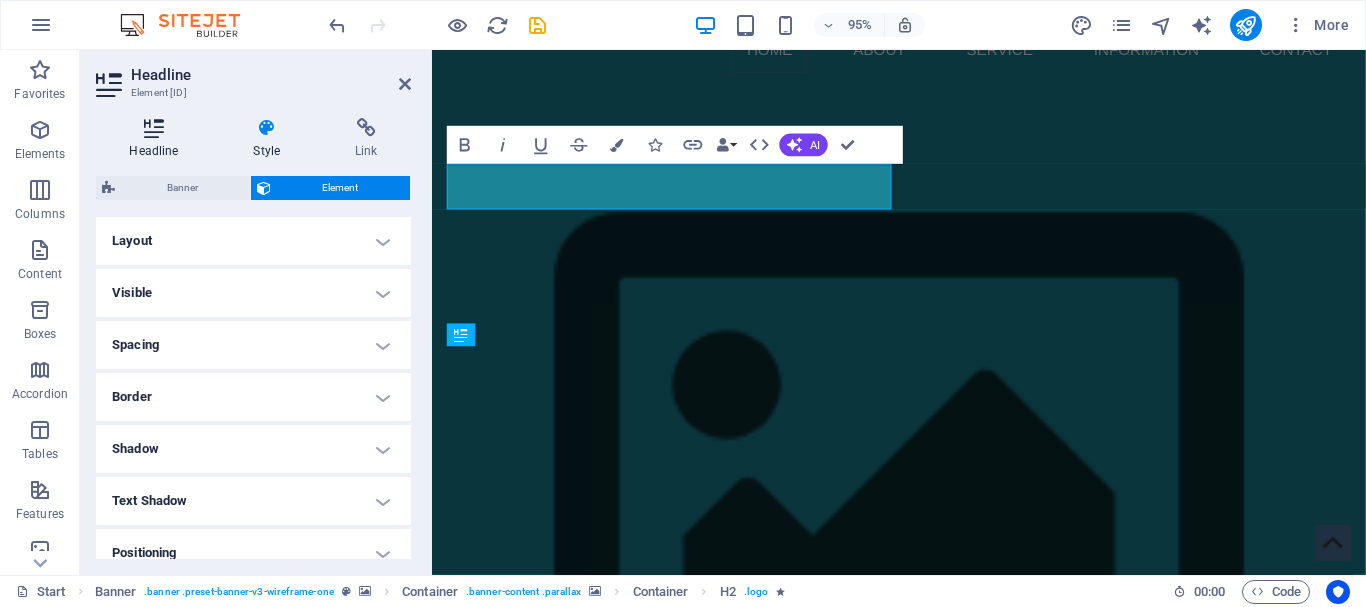 click at bounding box center [154, 128] 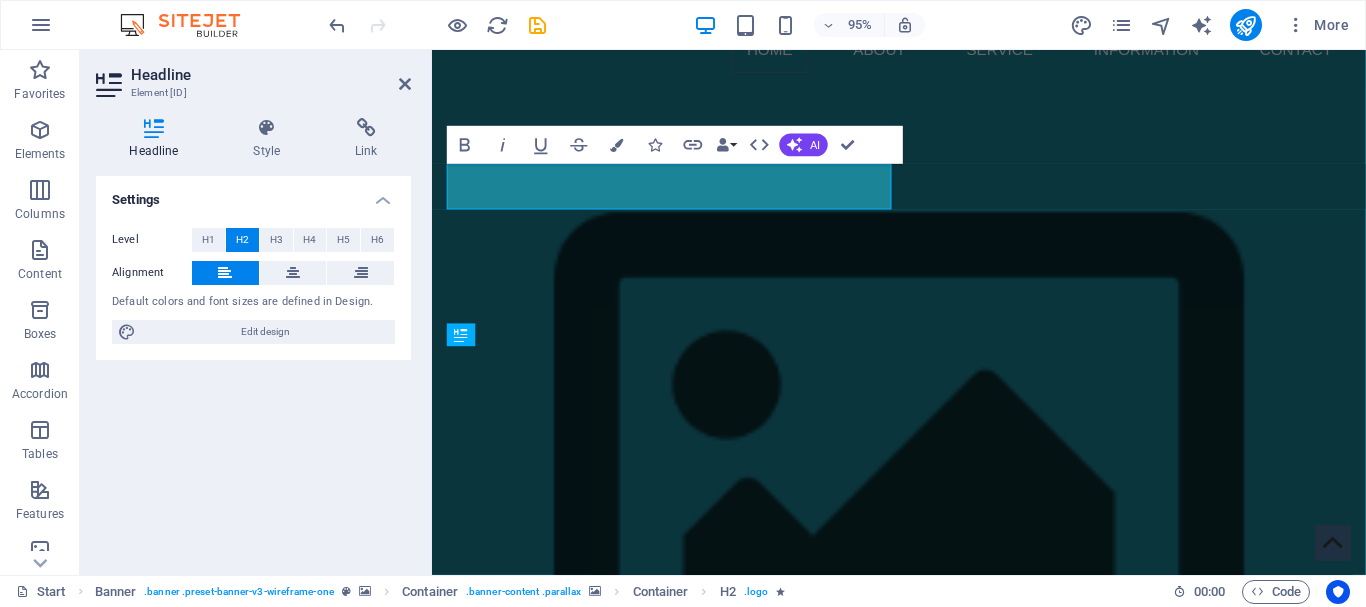 click on "H2" at bounding box center [242, 240] 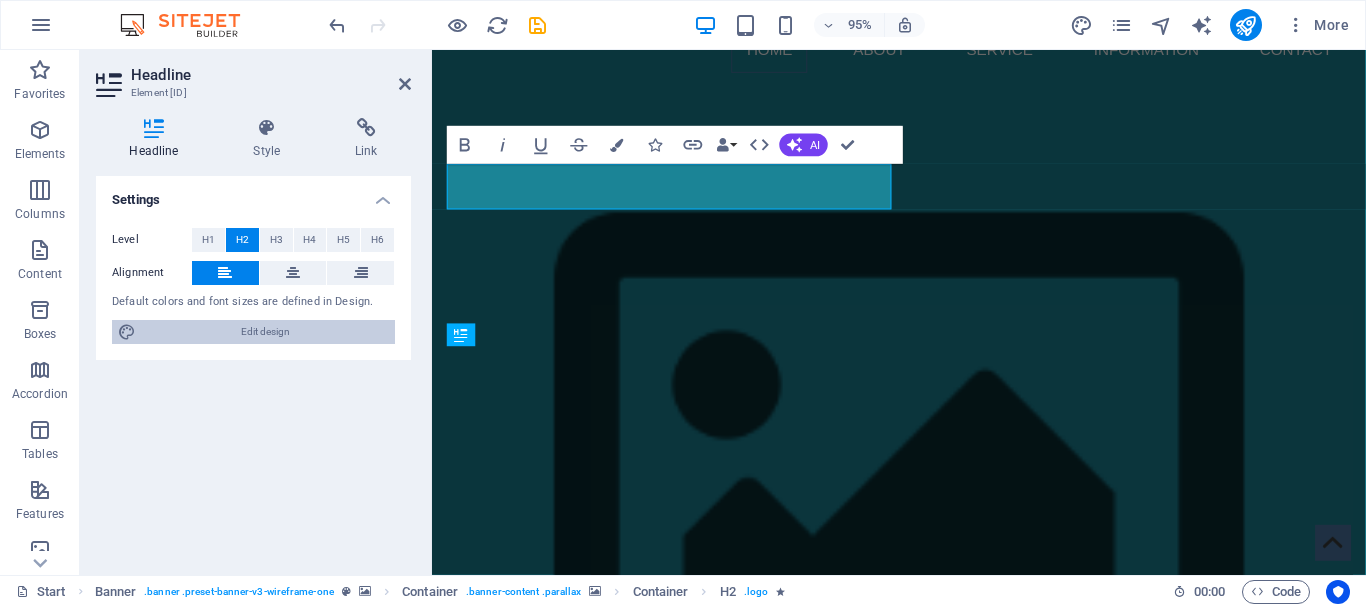 click on "Edit design" at bounding box center (265, 332) 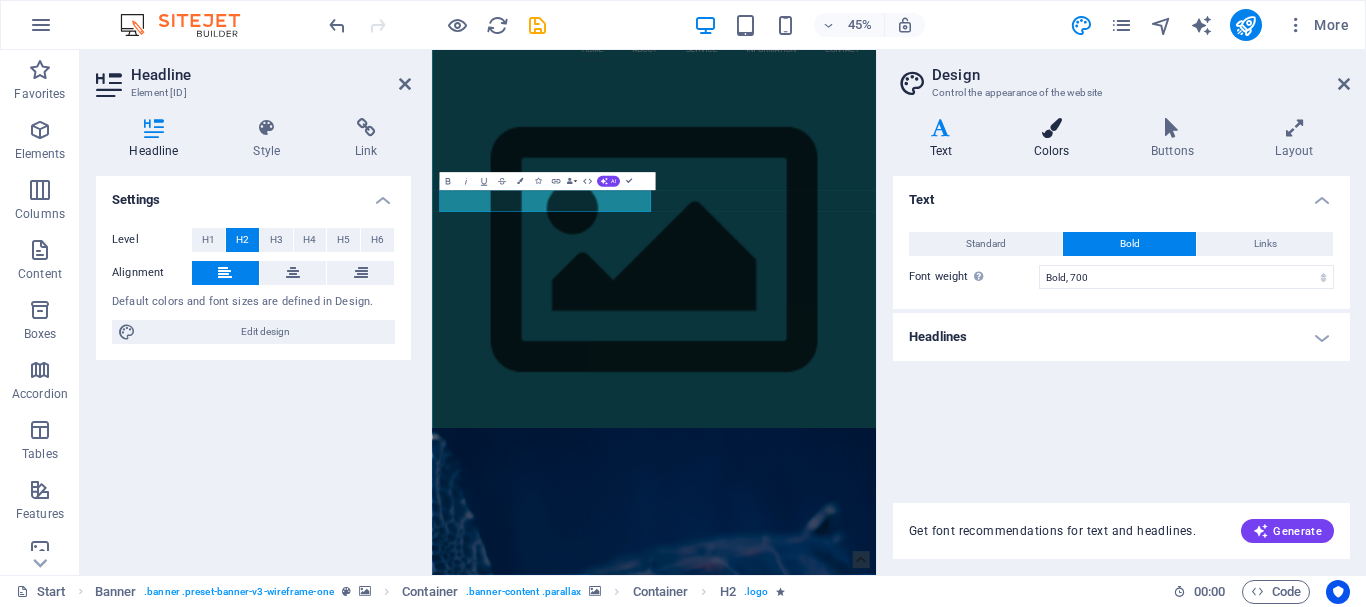 click at bounding box center (1051, 128) 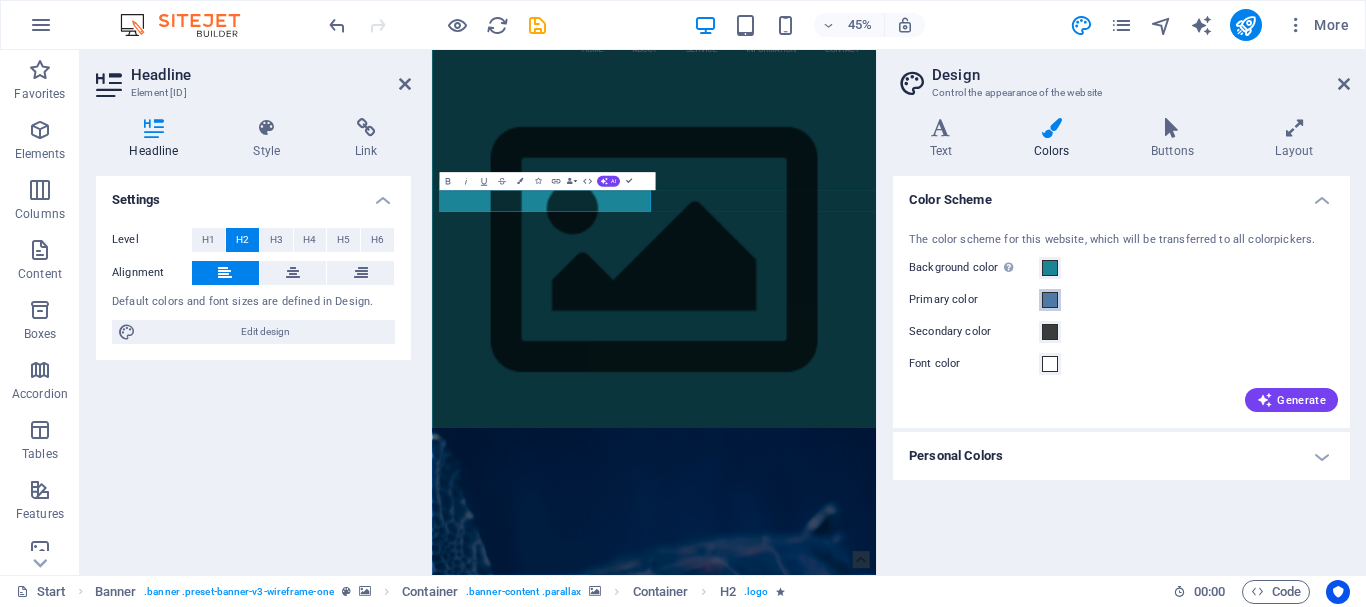 click at bounding box center [1050, 300] 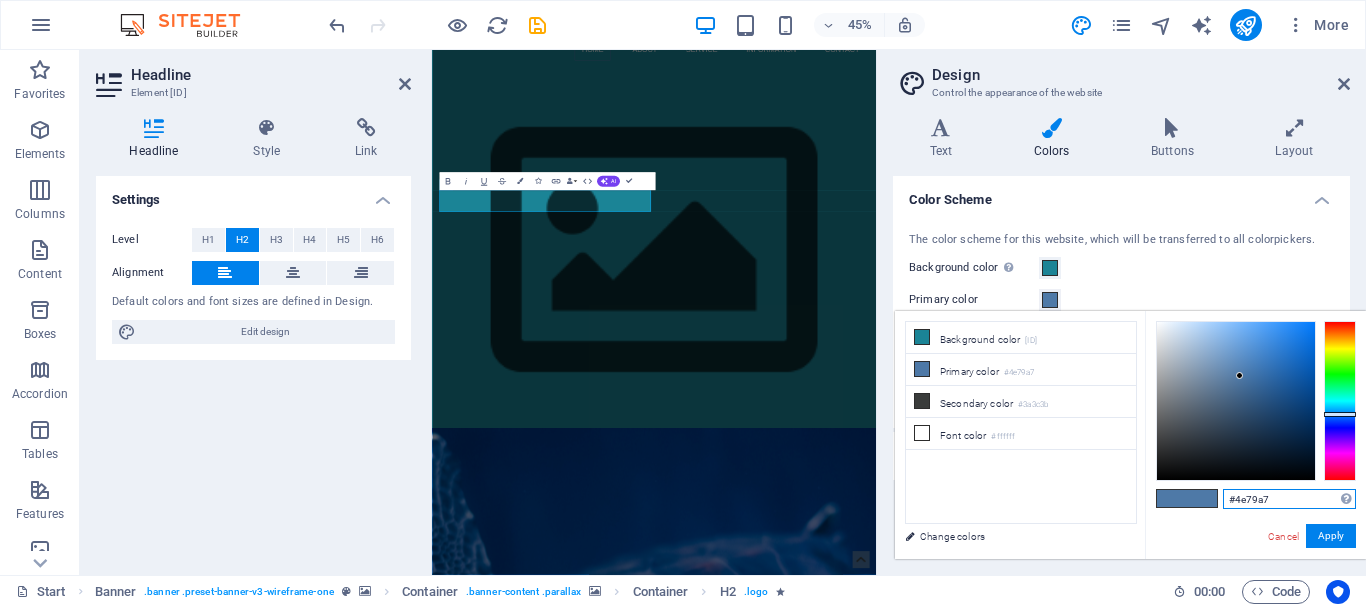 drag, startPoint x: 1278, startPoint y: 501, endPoint x: 1234, endPoint y: 505, distance: 44.181442 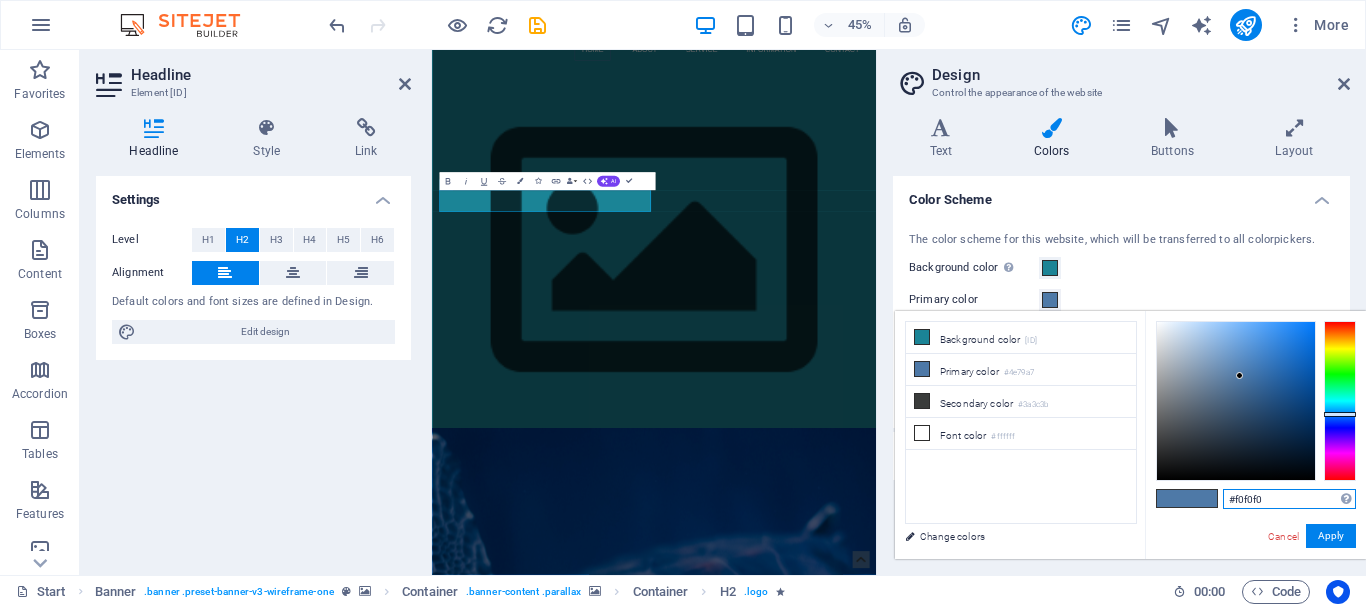type on "#f0f0f0" 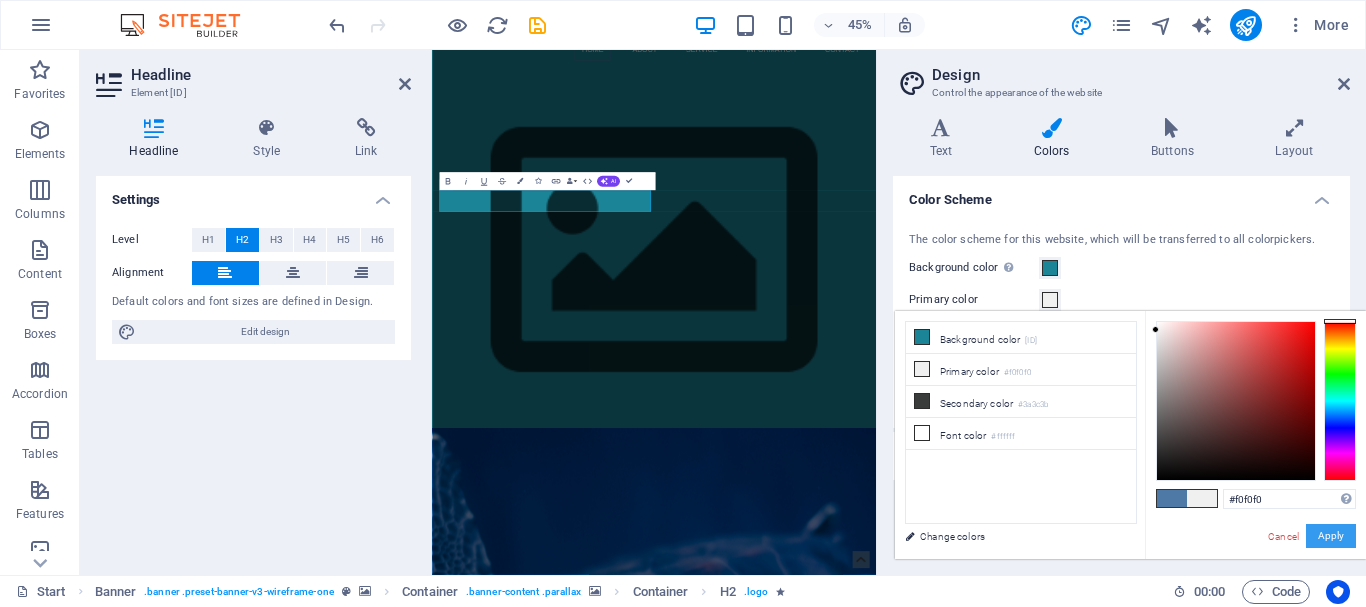 click on "Apply" at bounding box center [1331, 536] 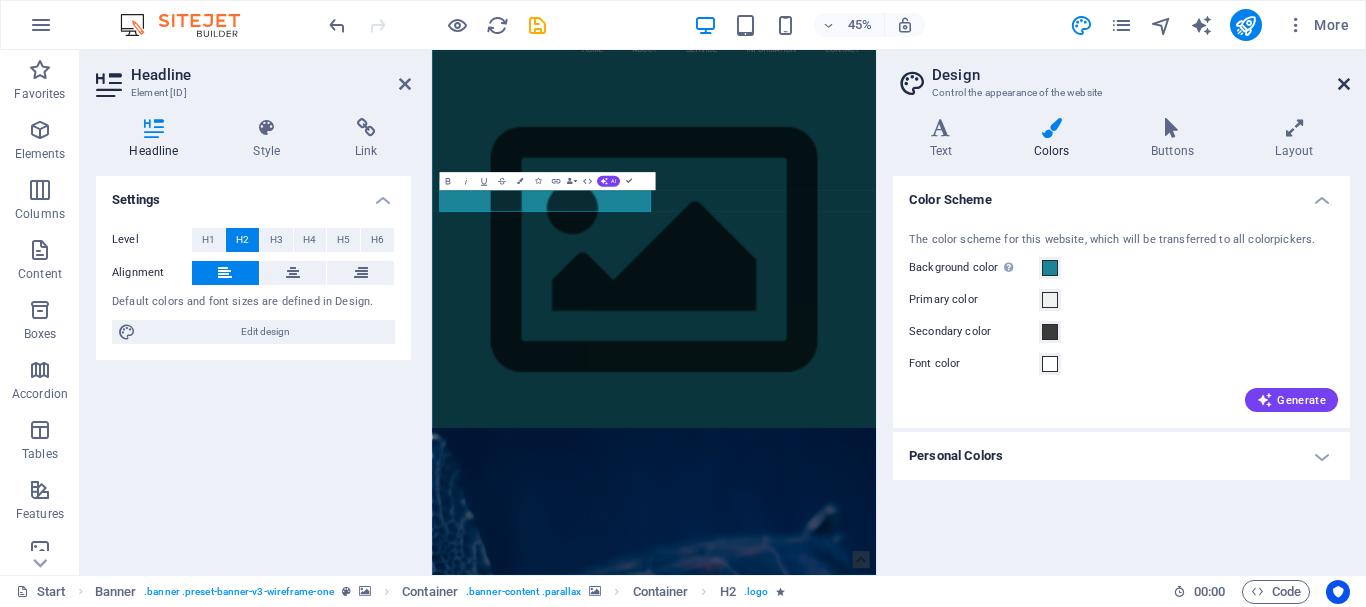 drag, startPoint x: 1347, startPoint y: 84, endPoint x: 571, endPoint y: 216, distance: 787.1467 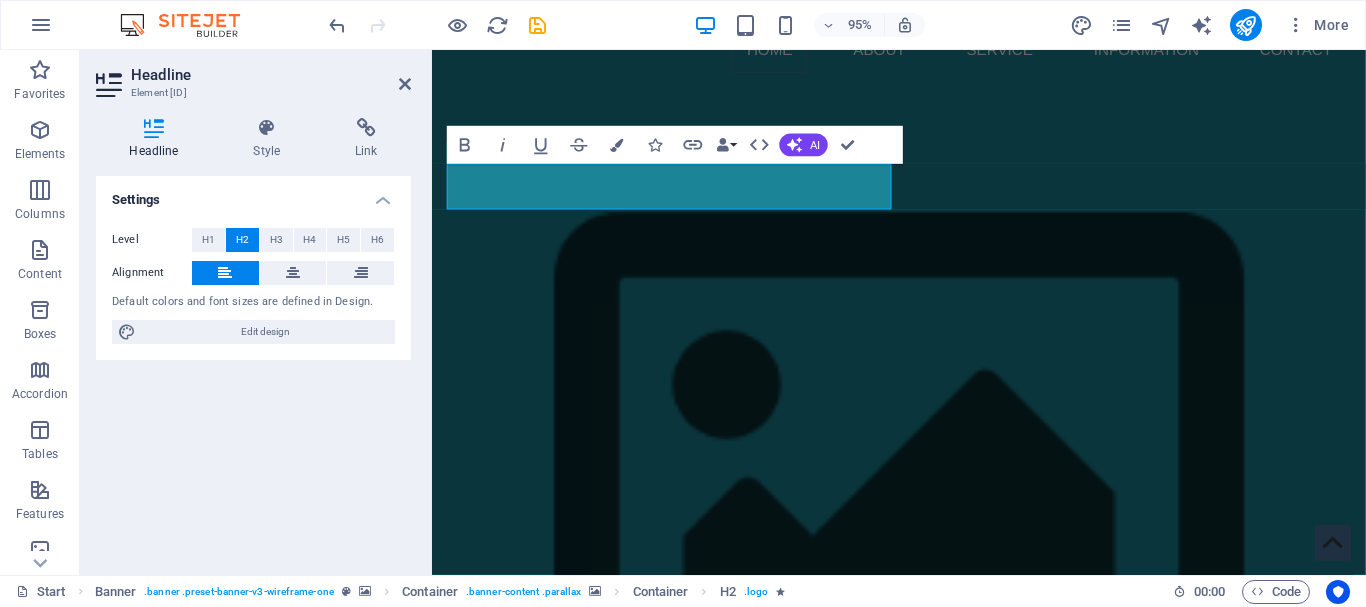 click at bounding box center (923, 1369) 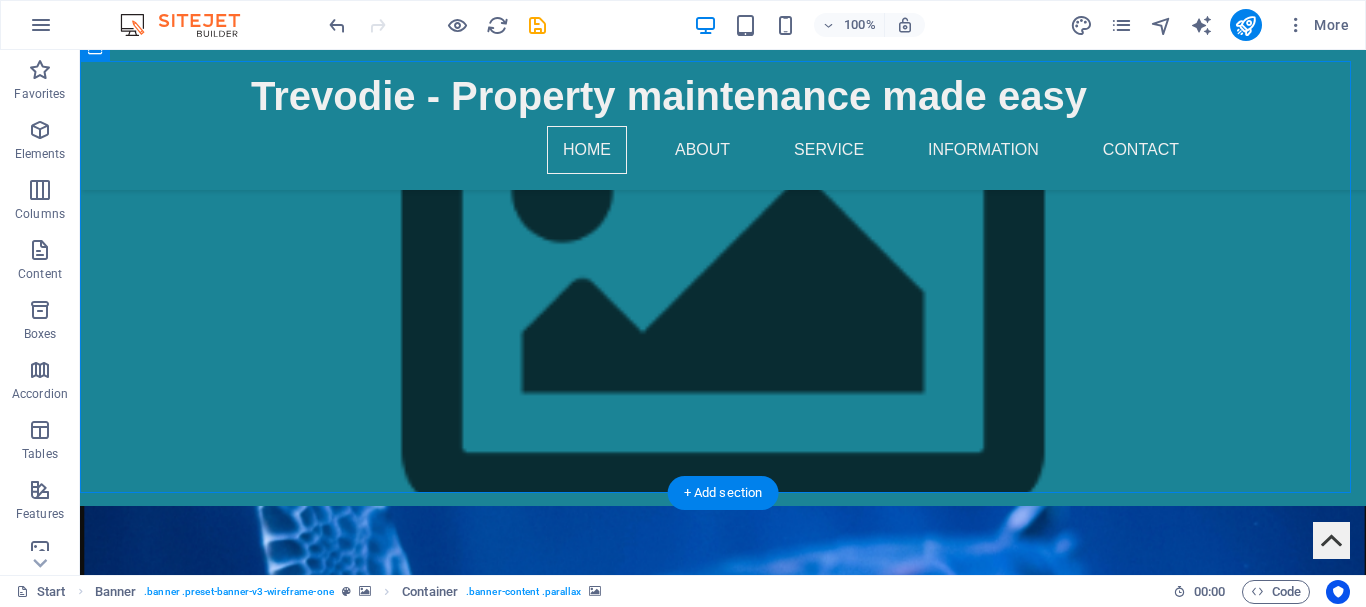 scroll, scrollTop: 100, scrollLeft: 0, axis: vertical 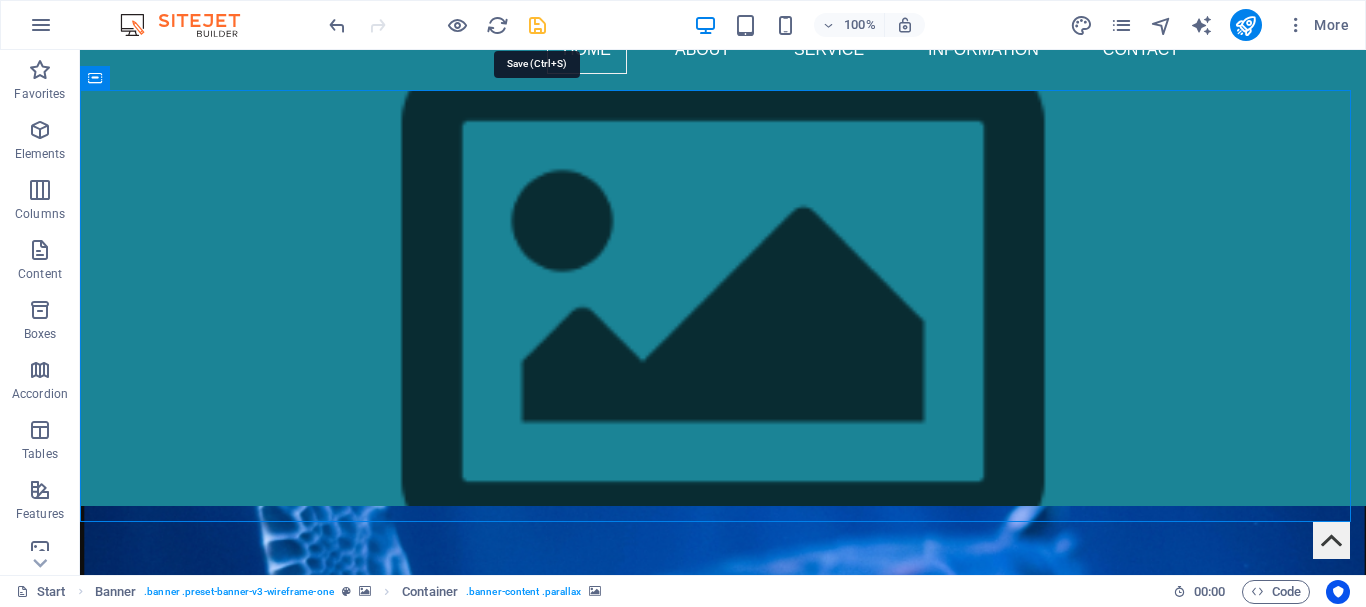 click at bounding box center [537, 25] 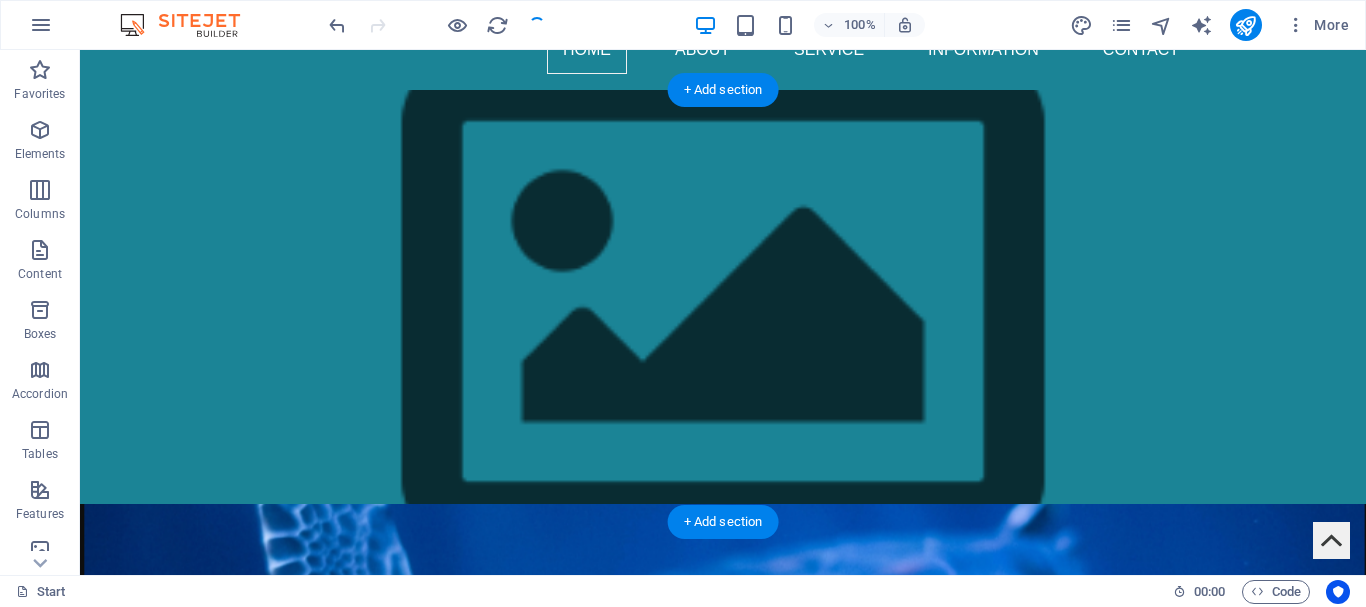 scroll, scrollTop: 0, scrollLeft: 0, axis: both 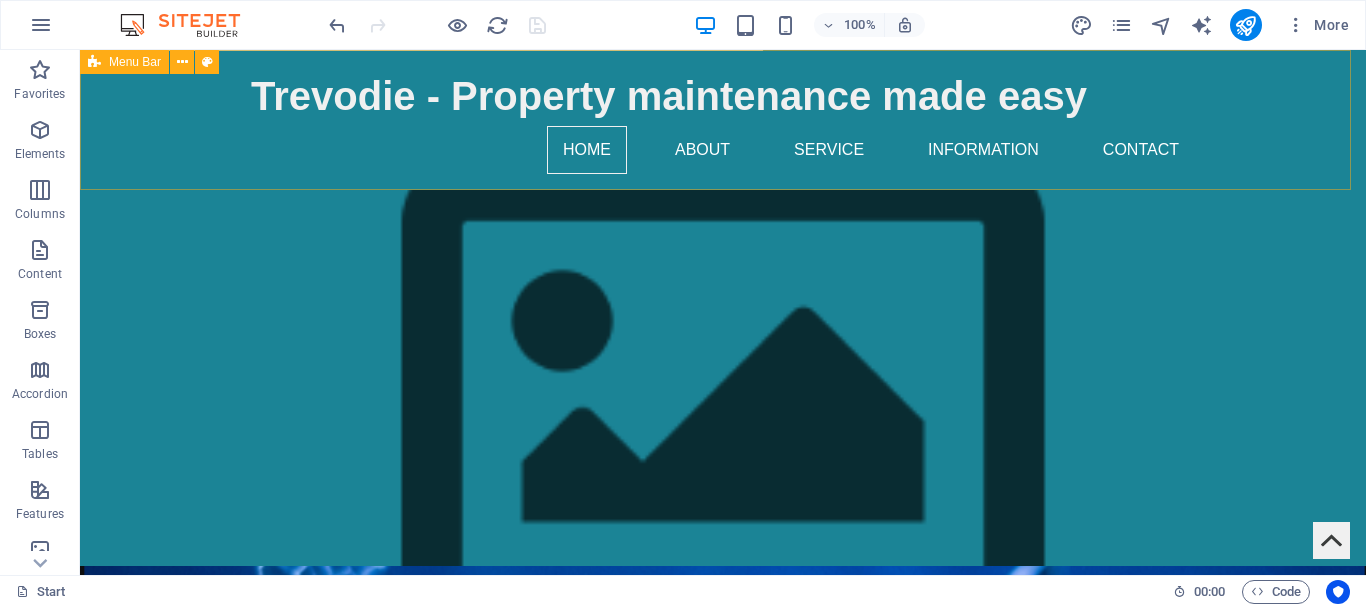 click on "Menu Bar" at bounding box center [135, 62] 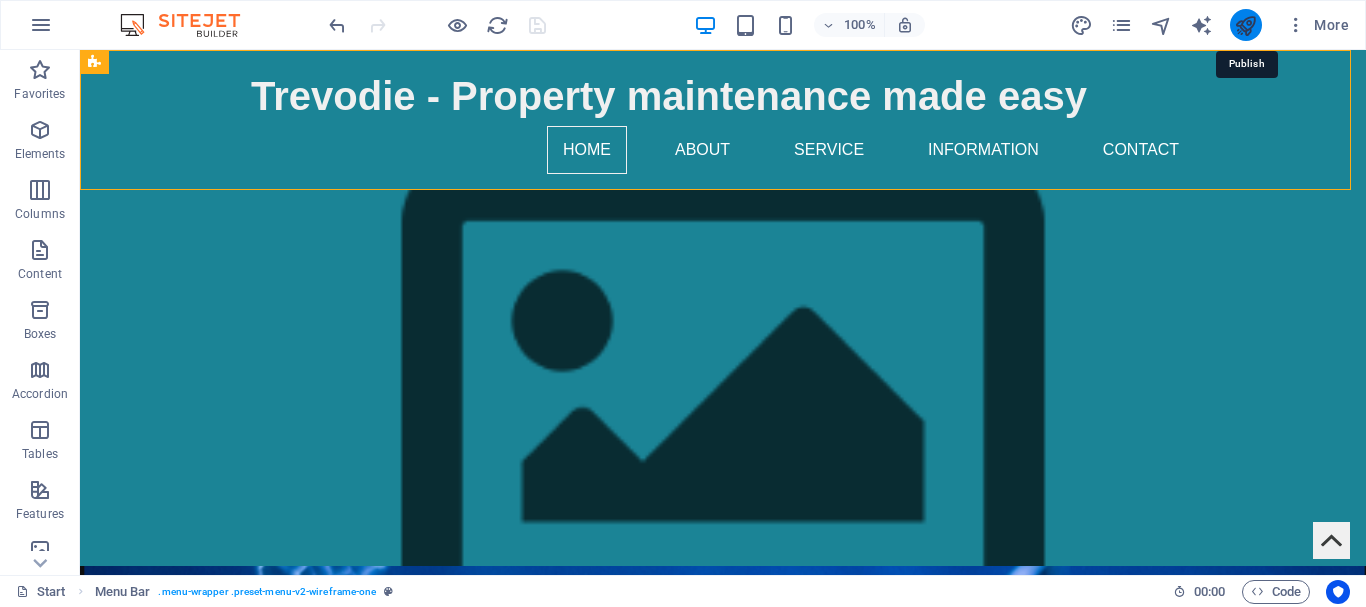click at bounding box center [1245, 25] 